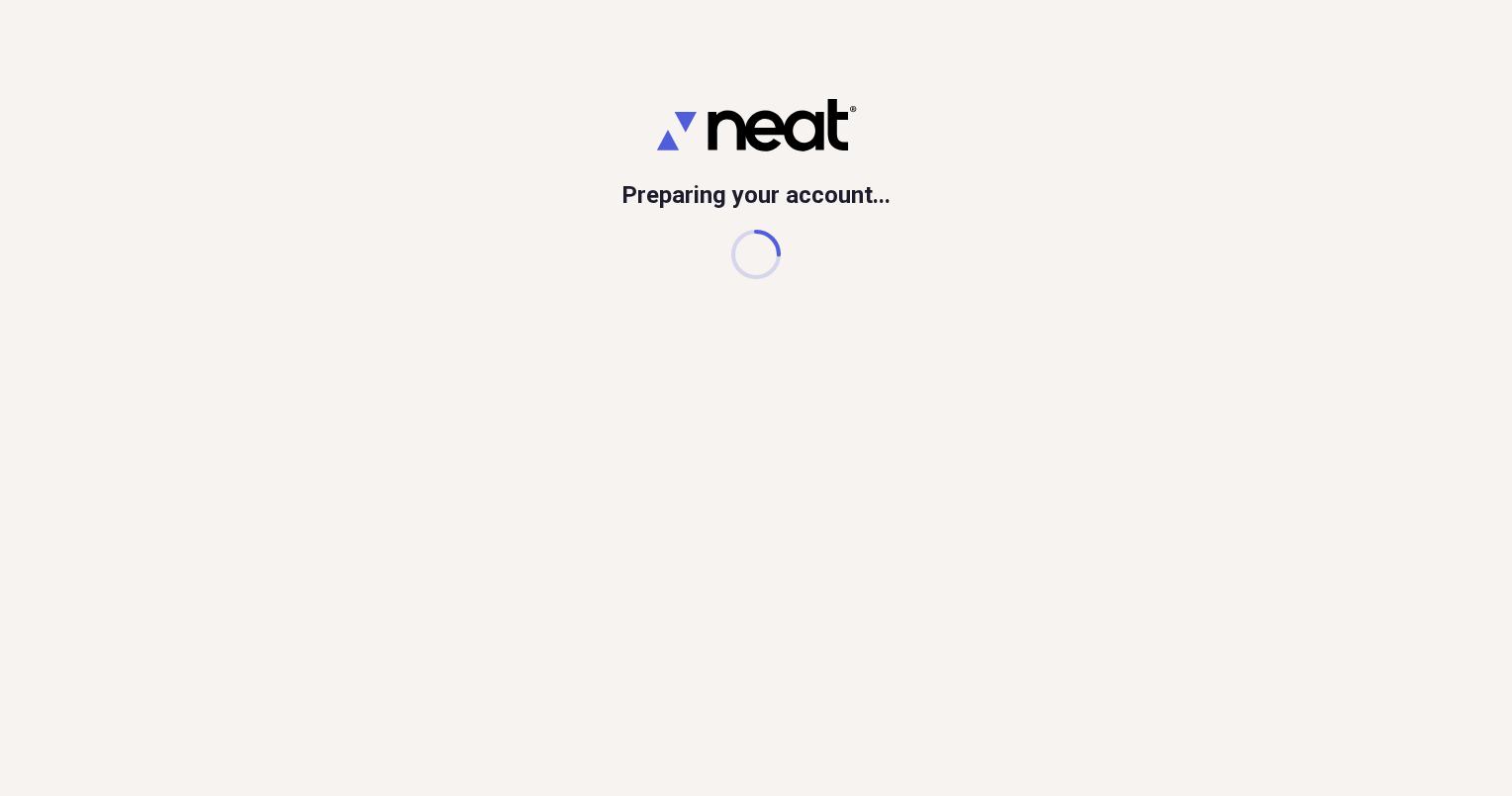 scroll, scrollTop: 0, scrollLeft: 0, axis: both 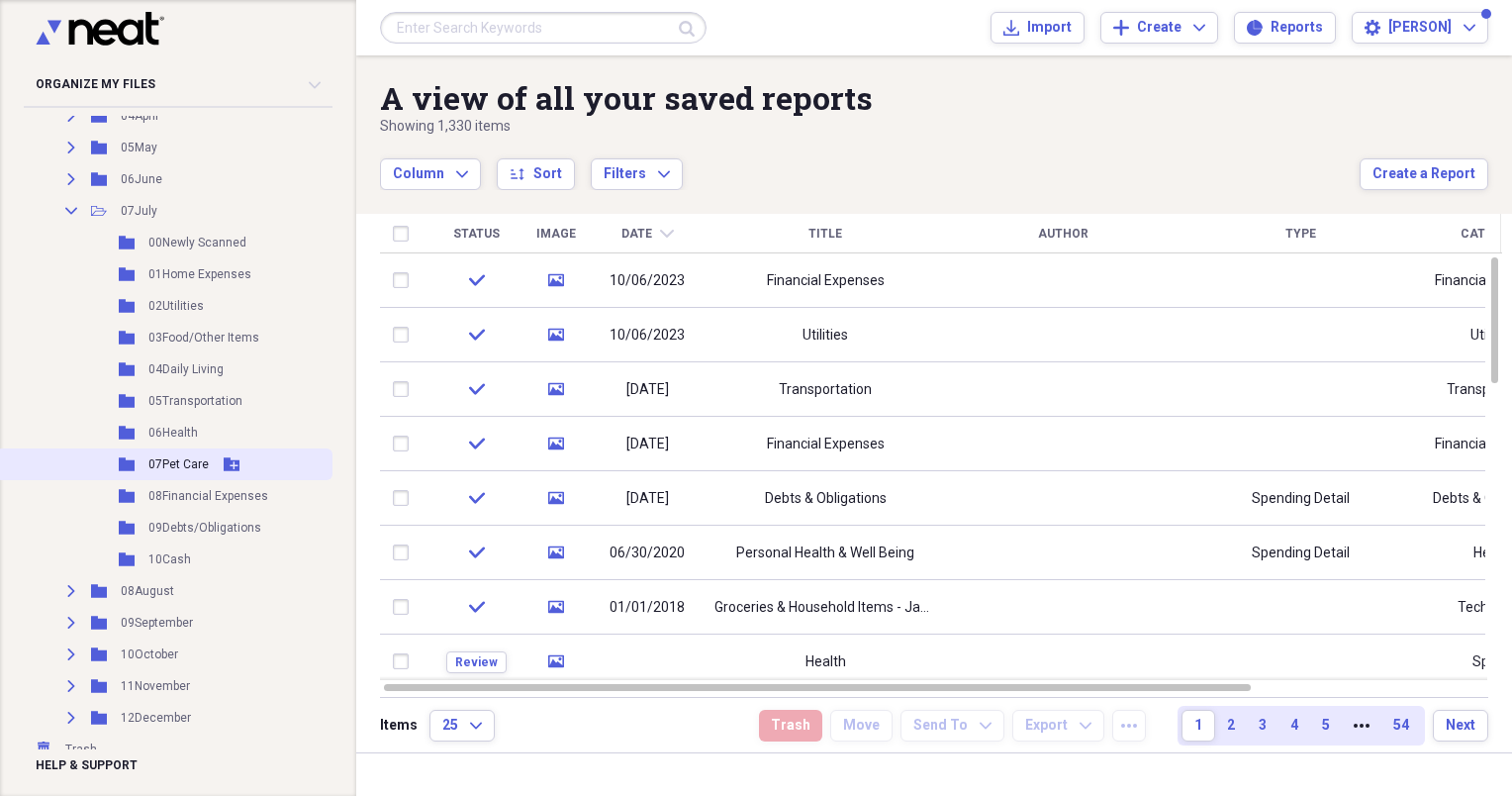 click on "07Pet Care" at bounding box center [178, 464] 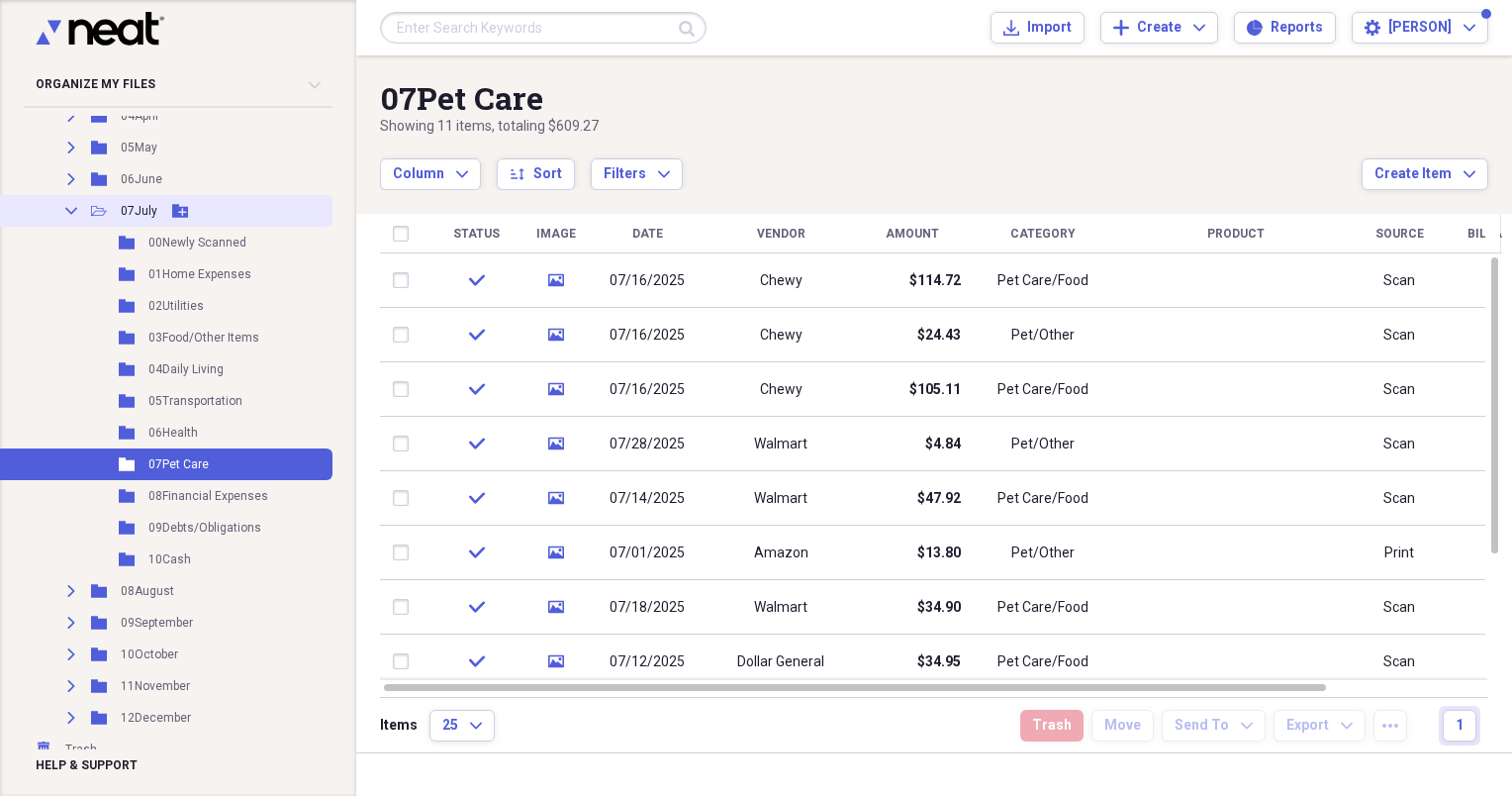 scroll, scrollTop: 0, scrollLeft: 0, axis: both 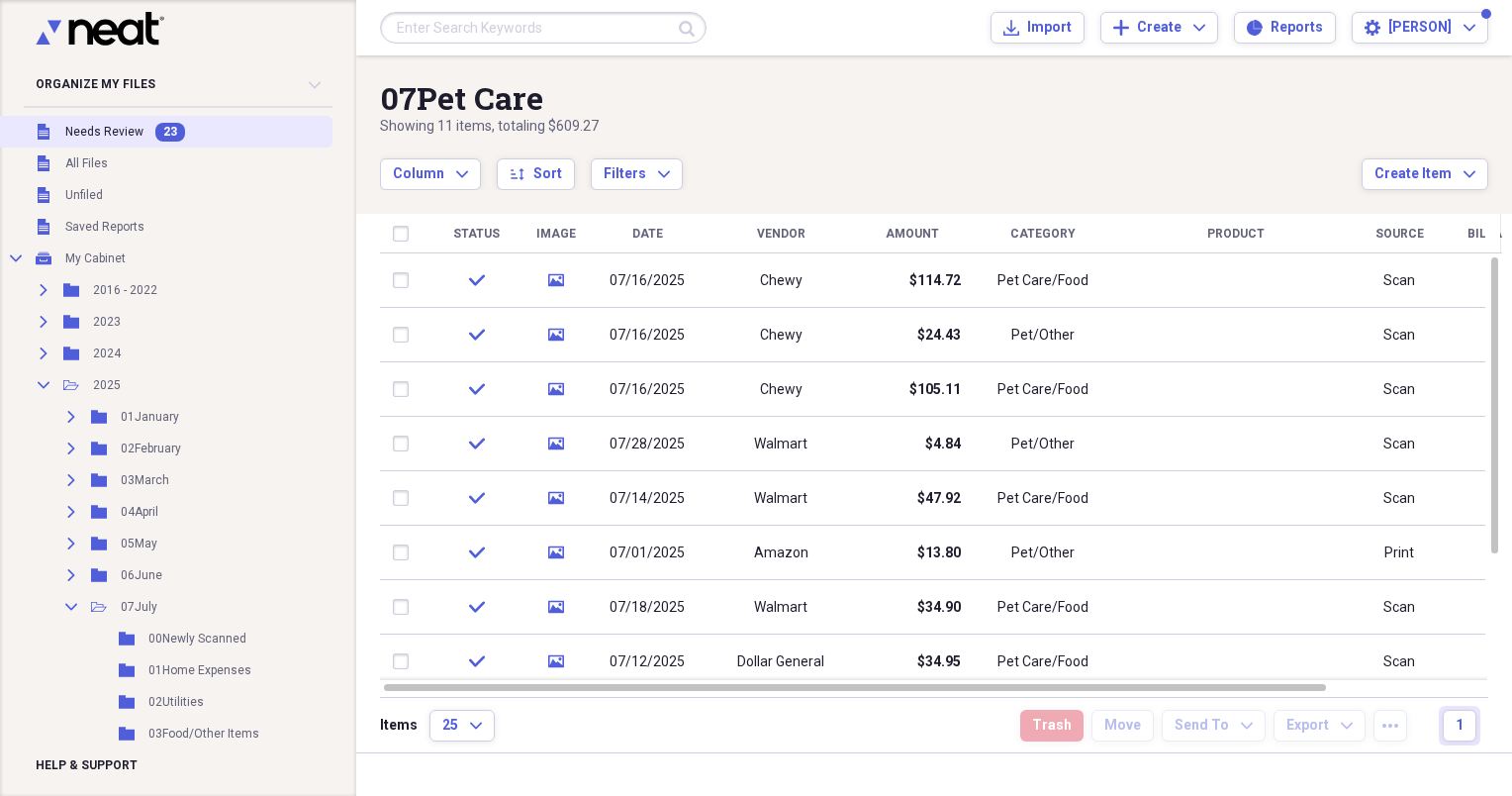click on "Needs Review" at bounding box center [104, 132] 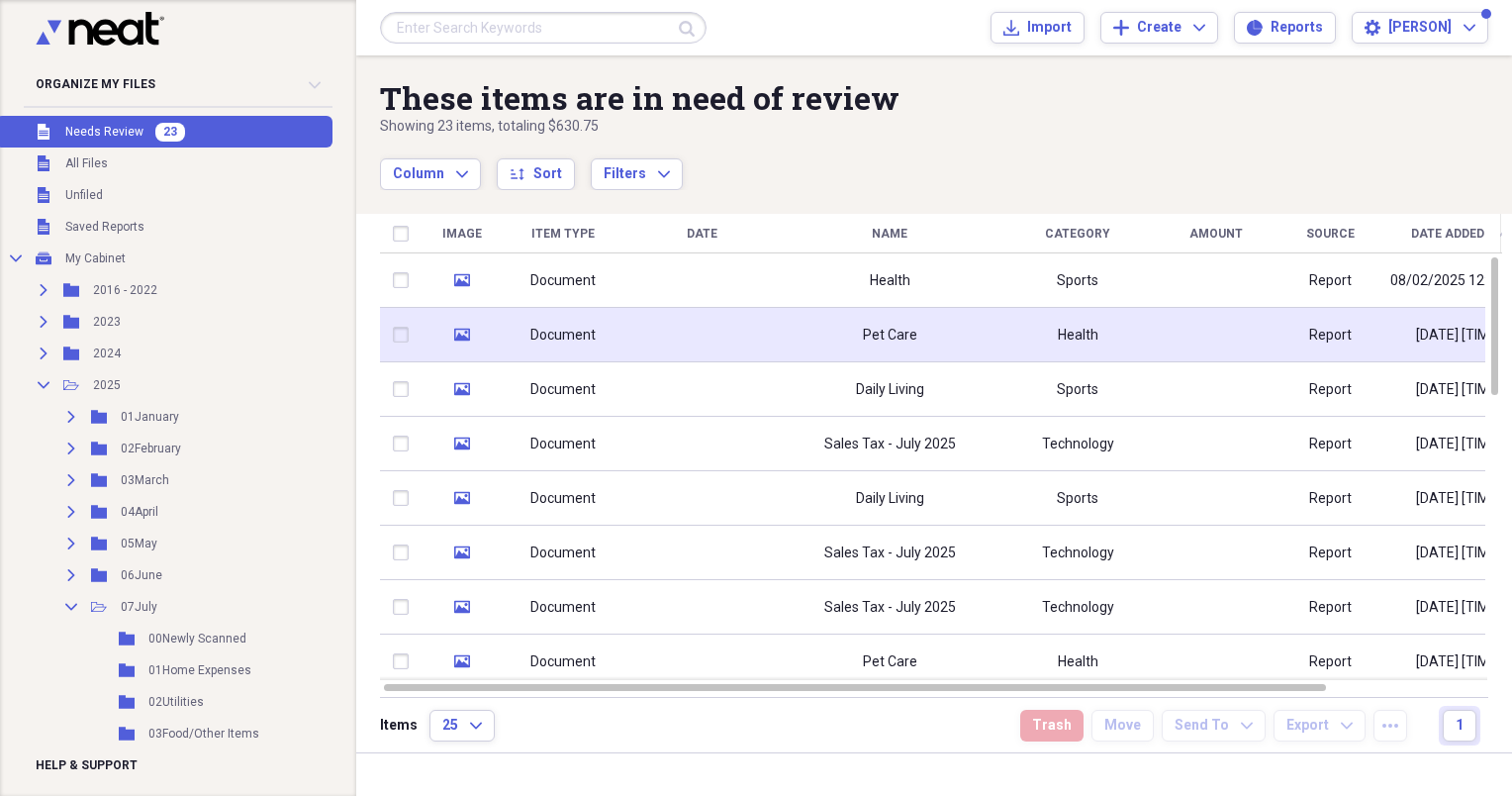 click at bounding box center [405, 335] 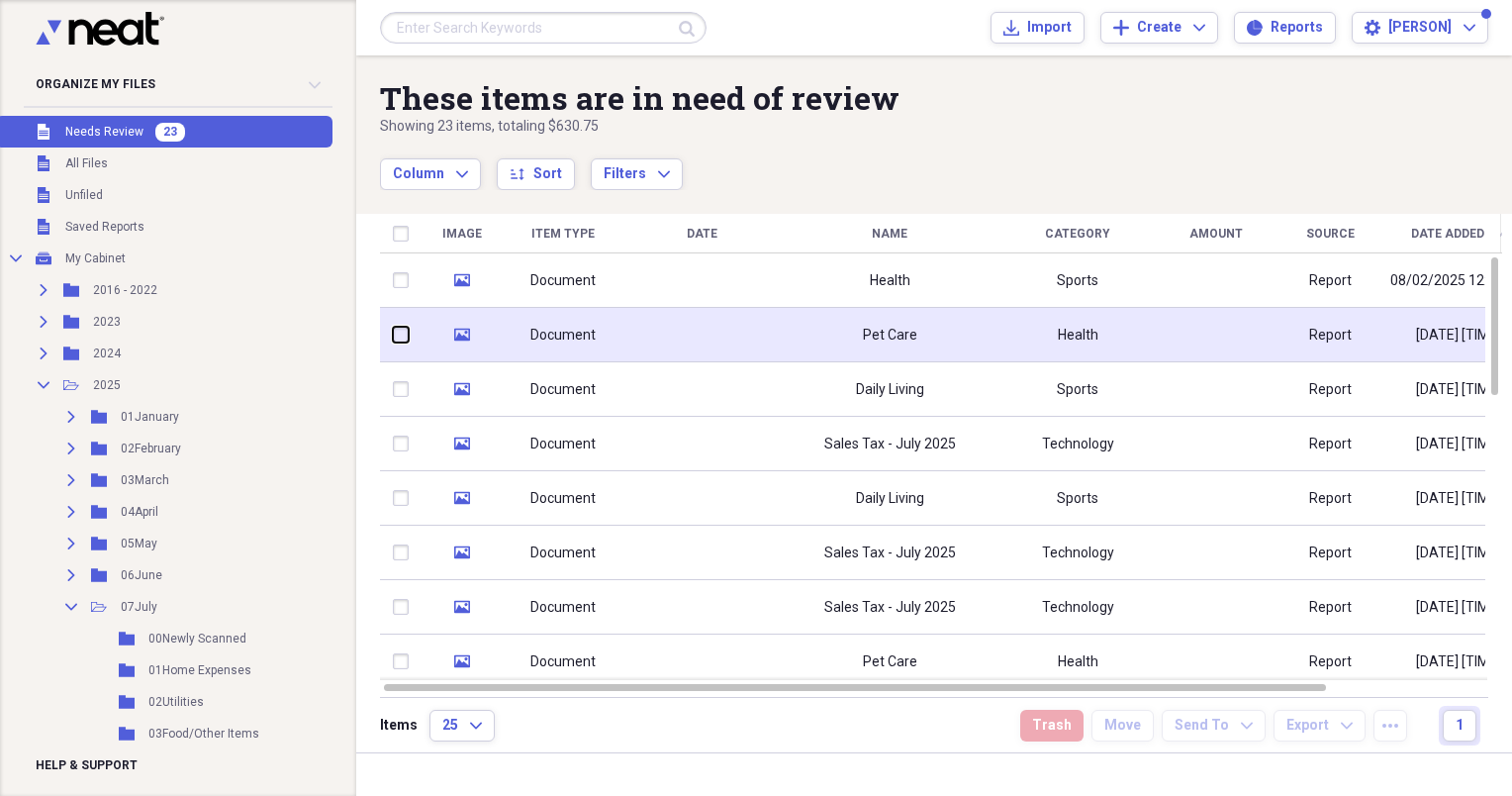 click at bounding box center [393, 335] 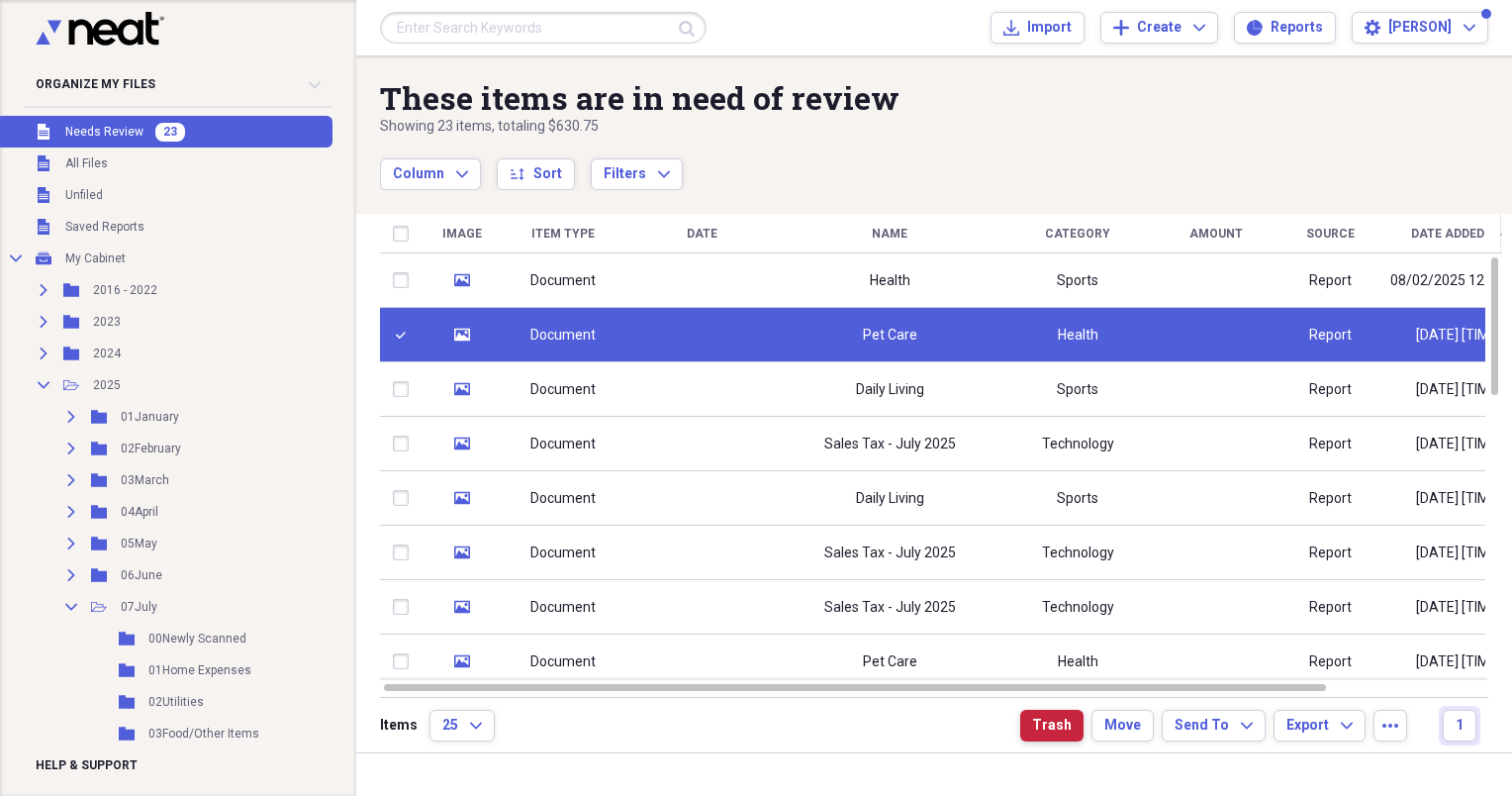 click on "Trash" at bounding box center [1052, 726] 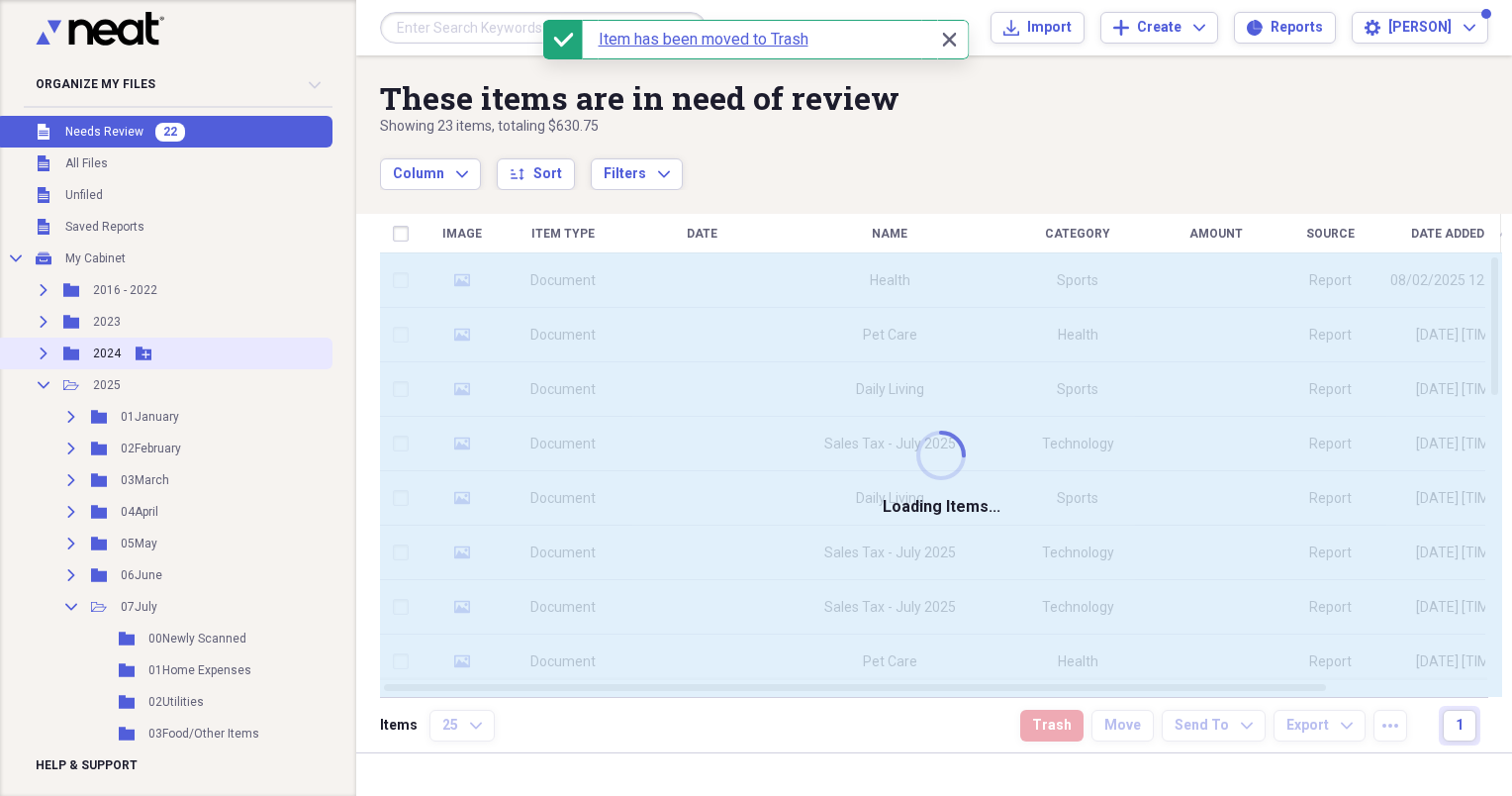 checkbox on "false" 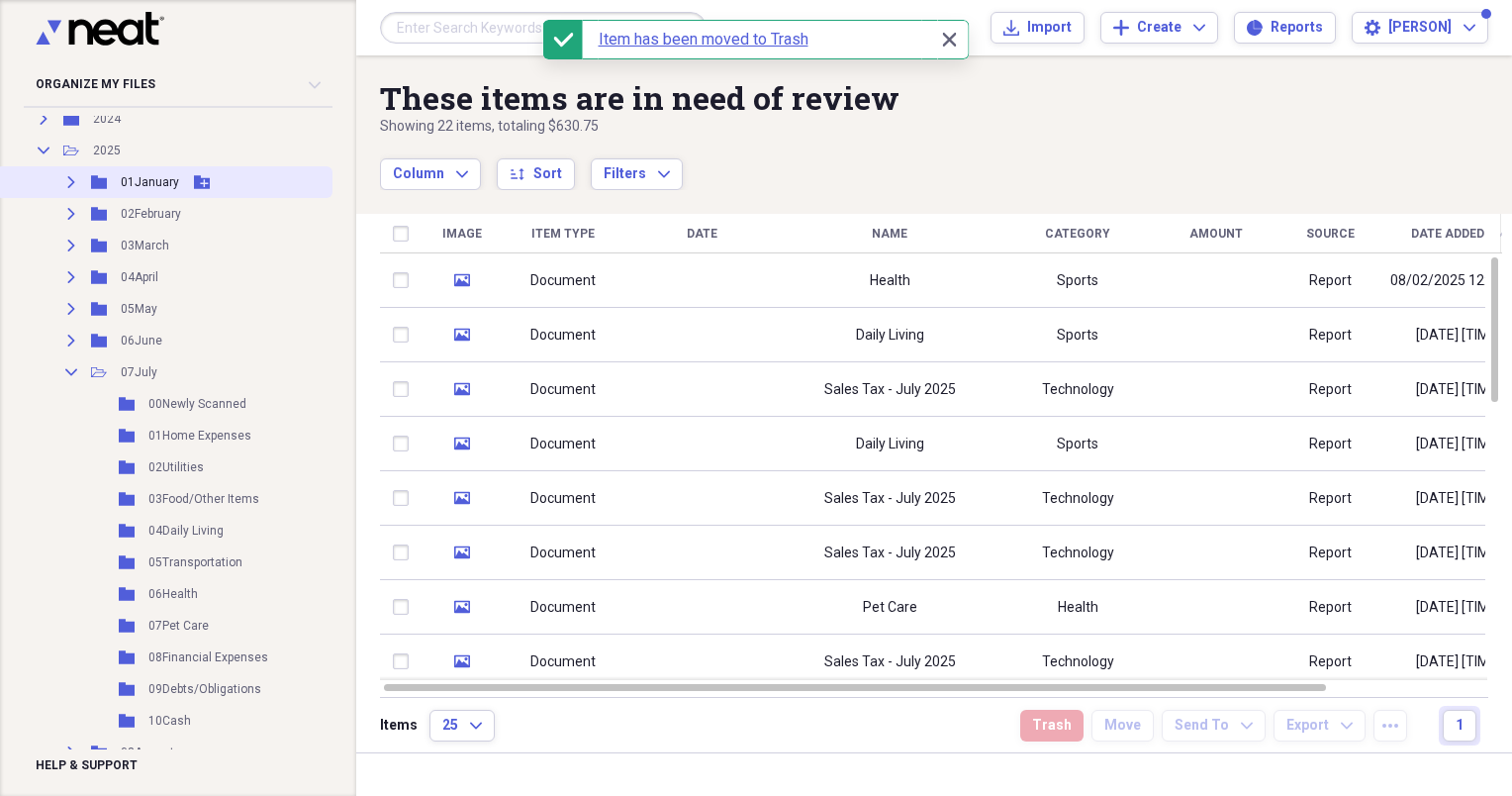 scroll, scrollTop: 297, scrollLeft: 0, axis: vertical 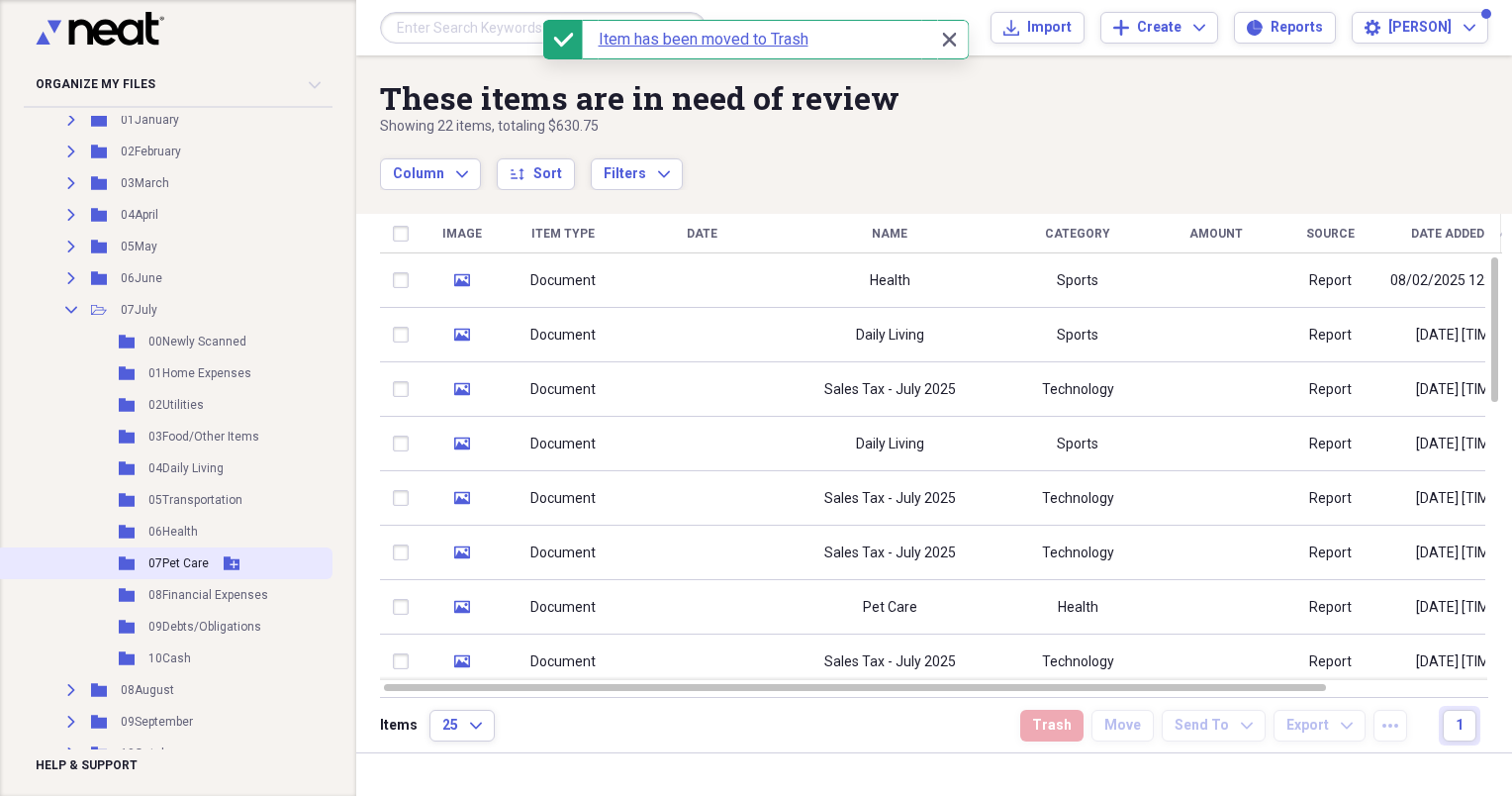 click on "07Pet Care" at bounding box center (178, 563) 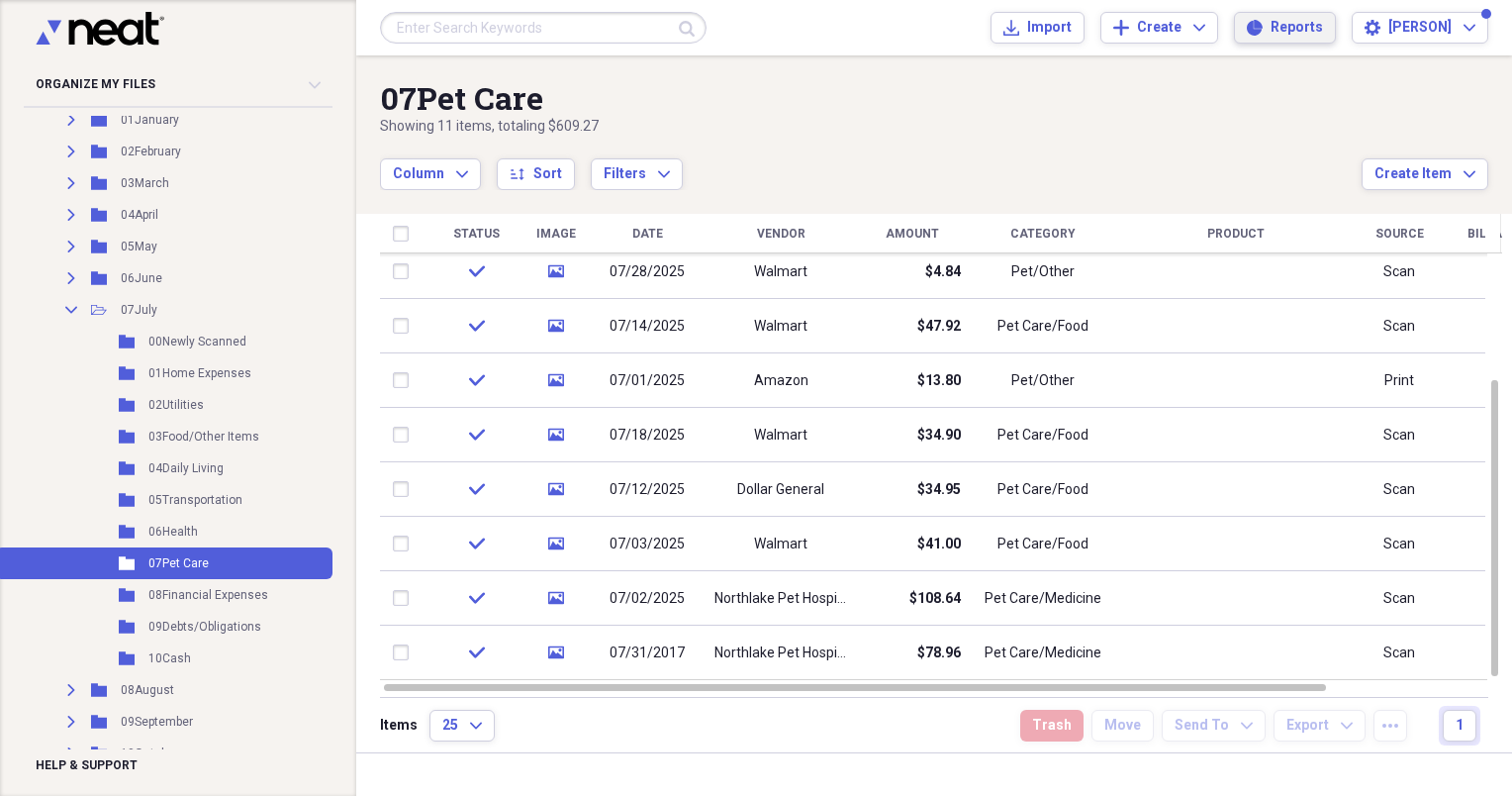 click on "Reports" at bounding box center [1296, 28] 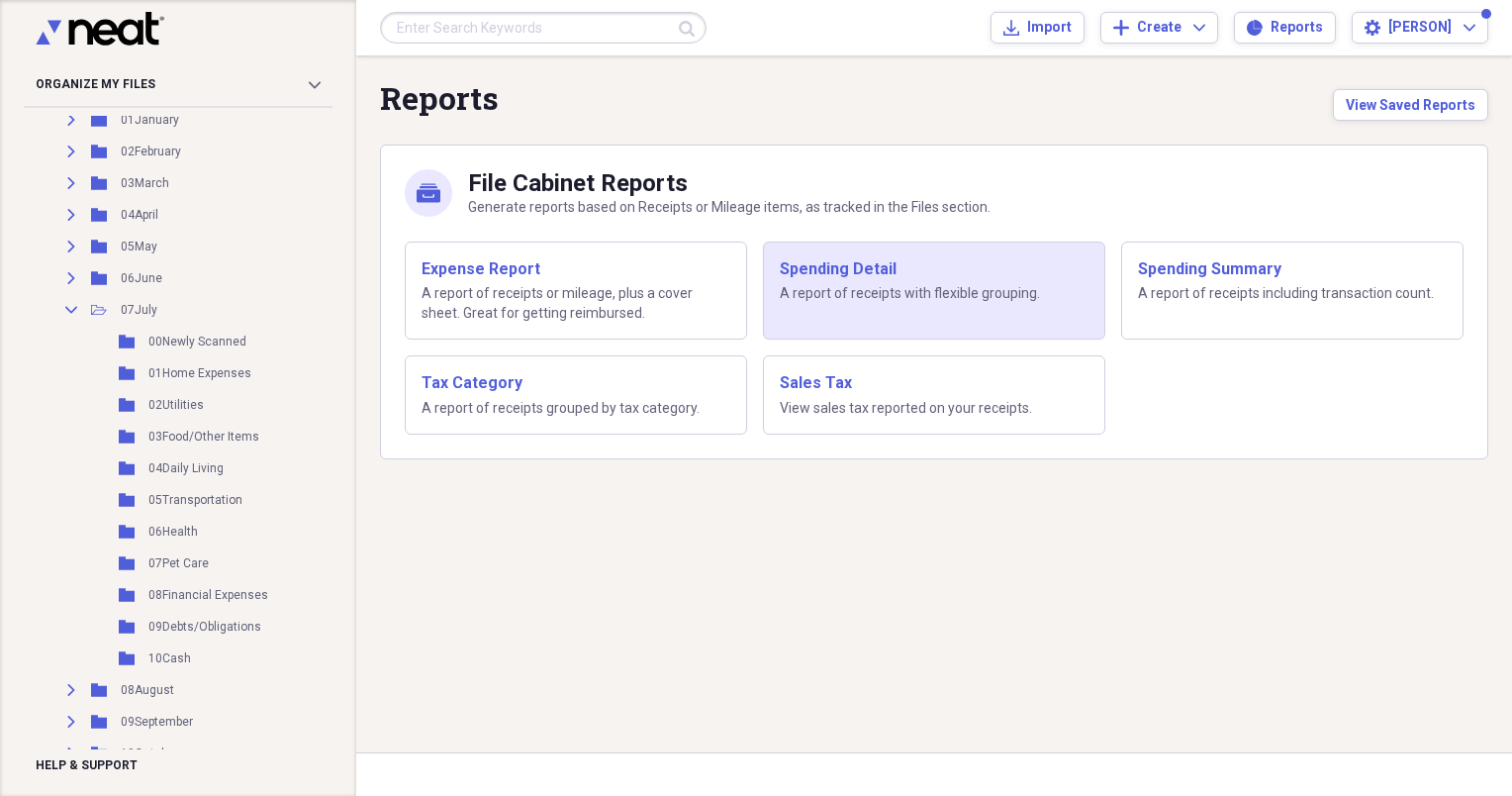 click on "Spending Detail A report of receipts with flexible grouping." at bounding box center (934, 291) 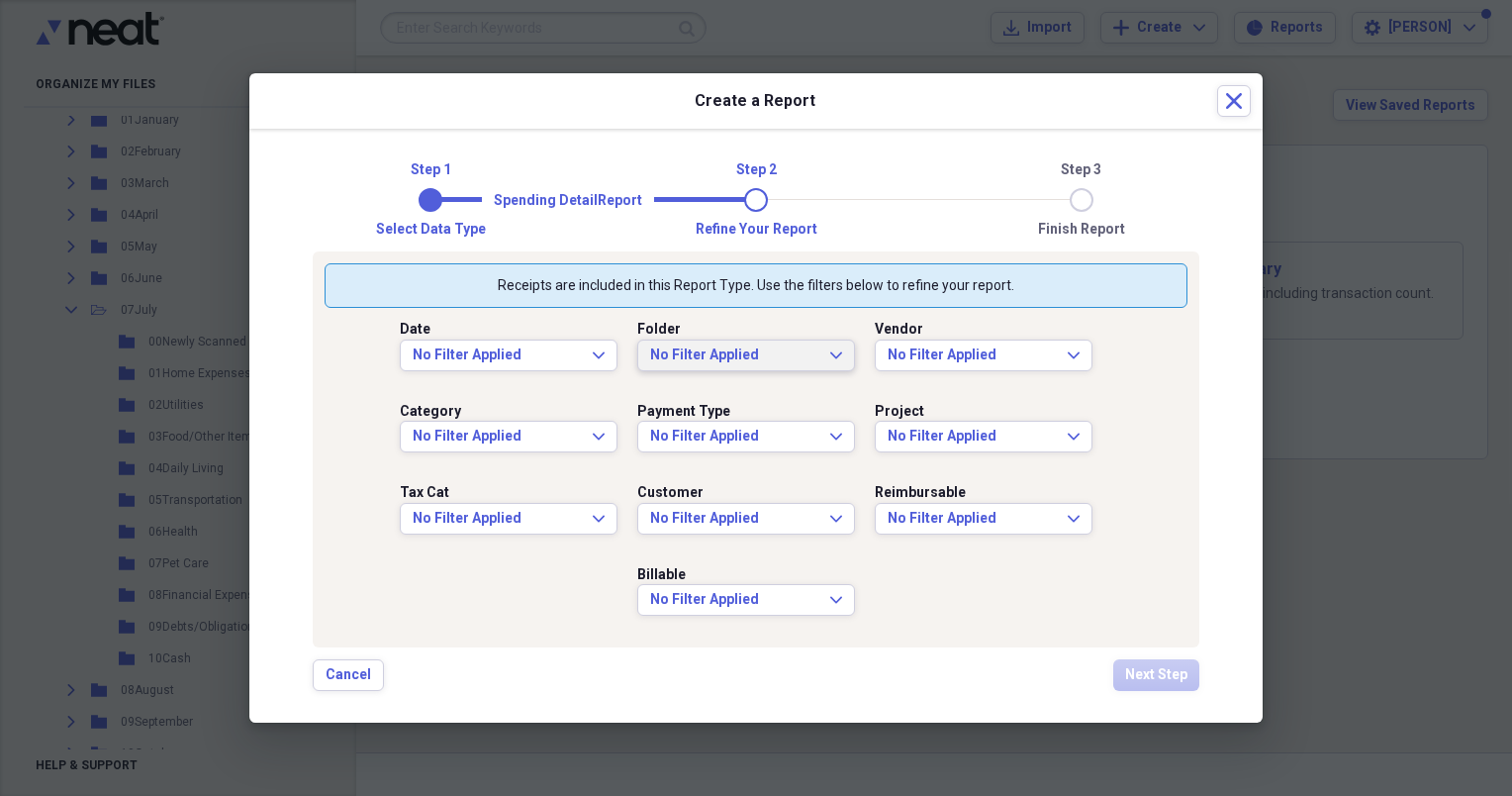click on "No Filter Applied" at bounding box center (734, 355) 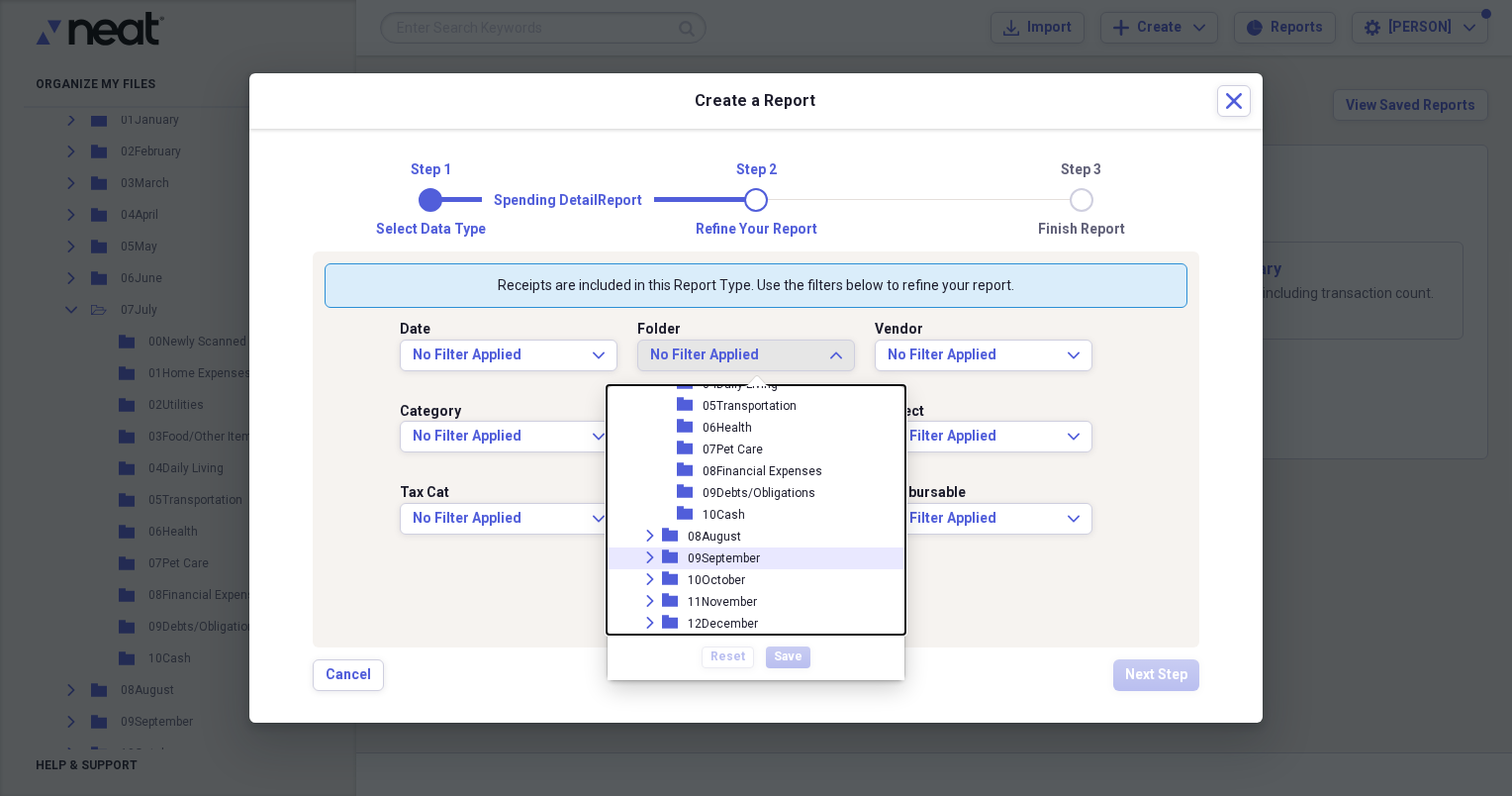 scroll, scrollTop: 1388, scrollLeft: 0, axis: vertical 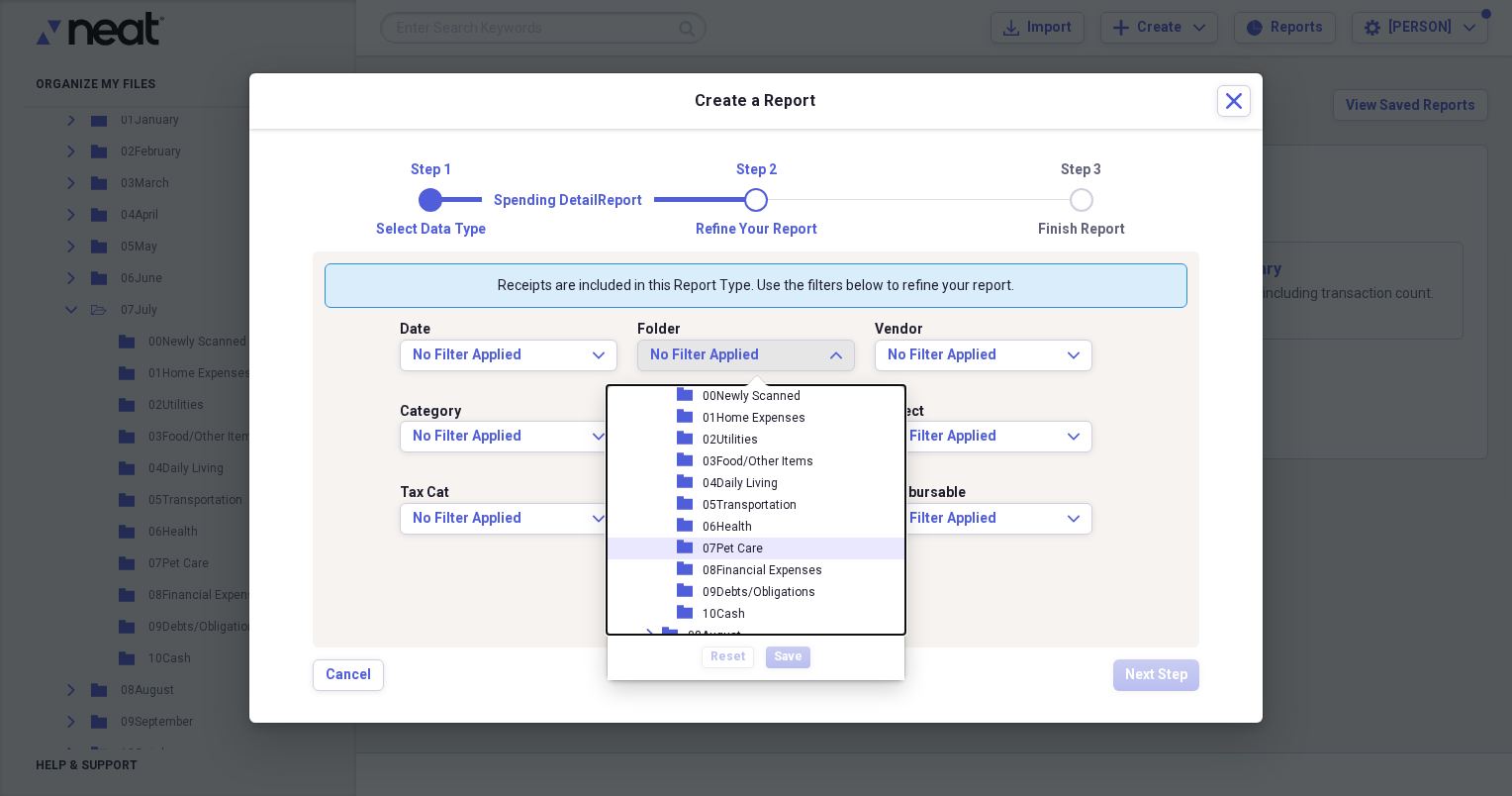 click on "07Pet Care" at bounding box center [732, 548] 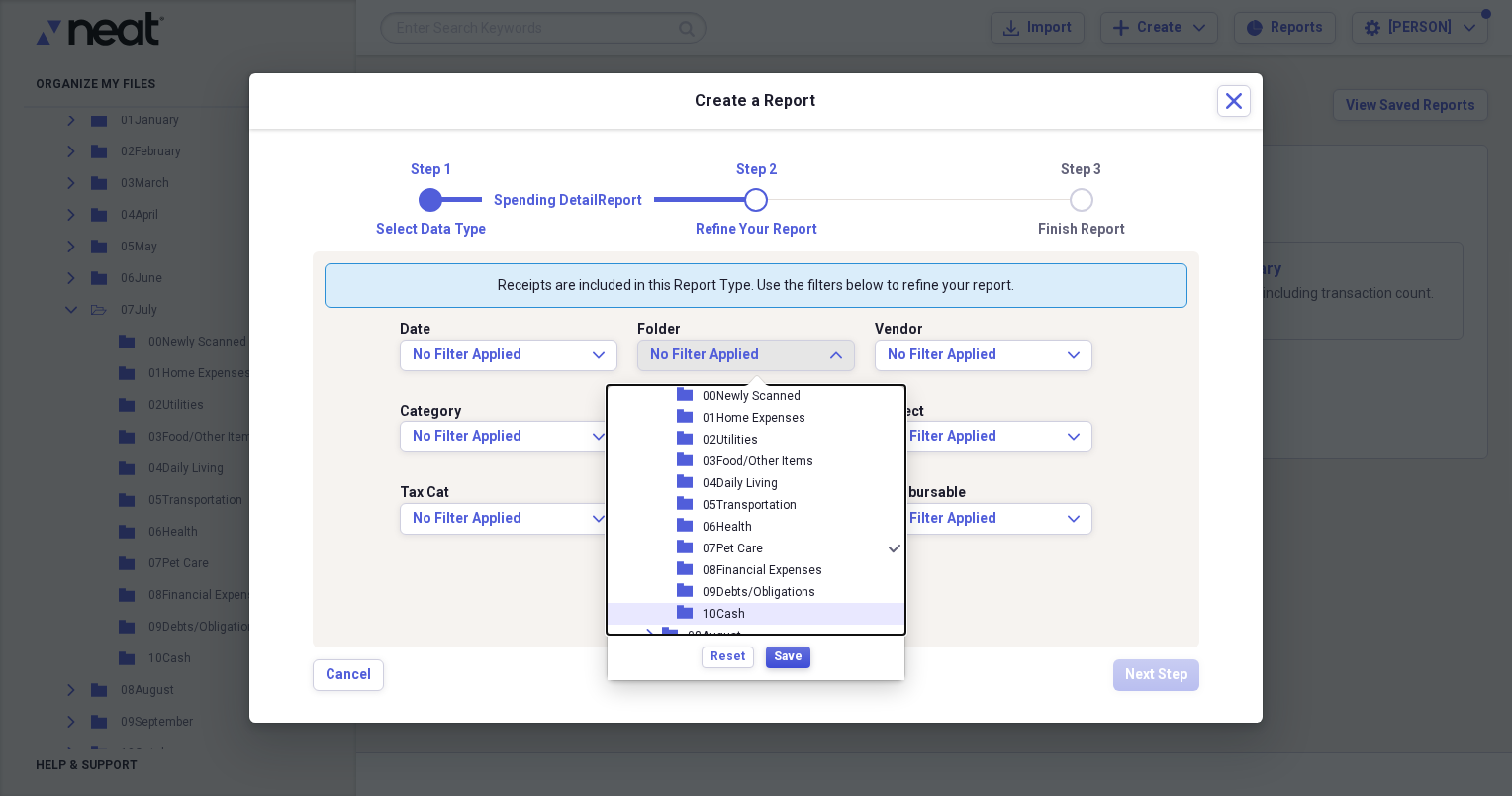 click on "Save" at bounding box center (788, 656) 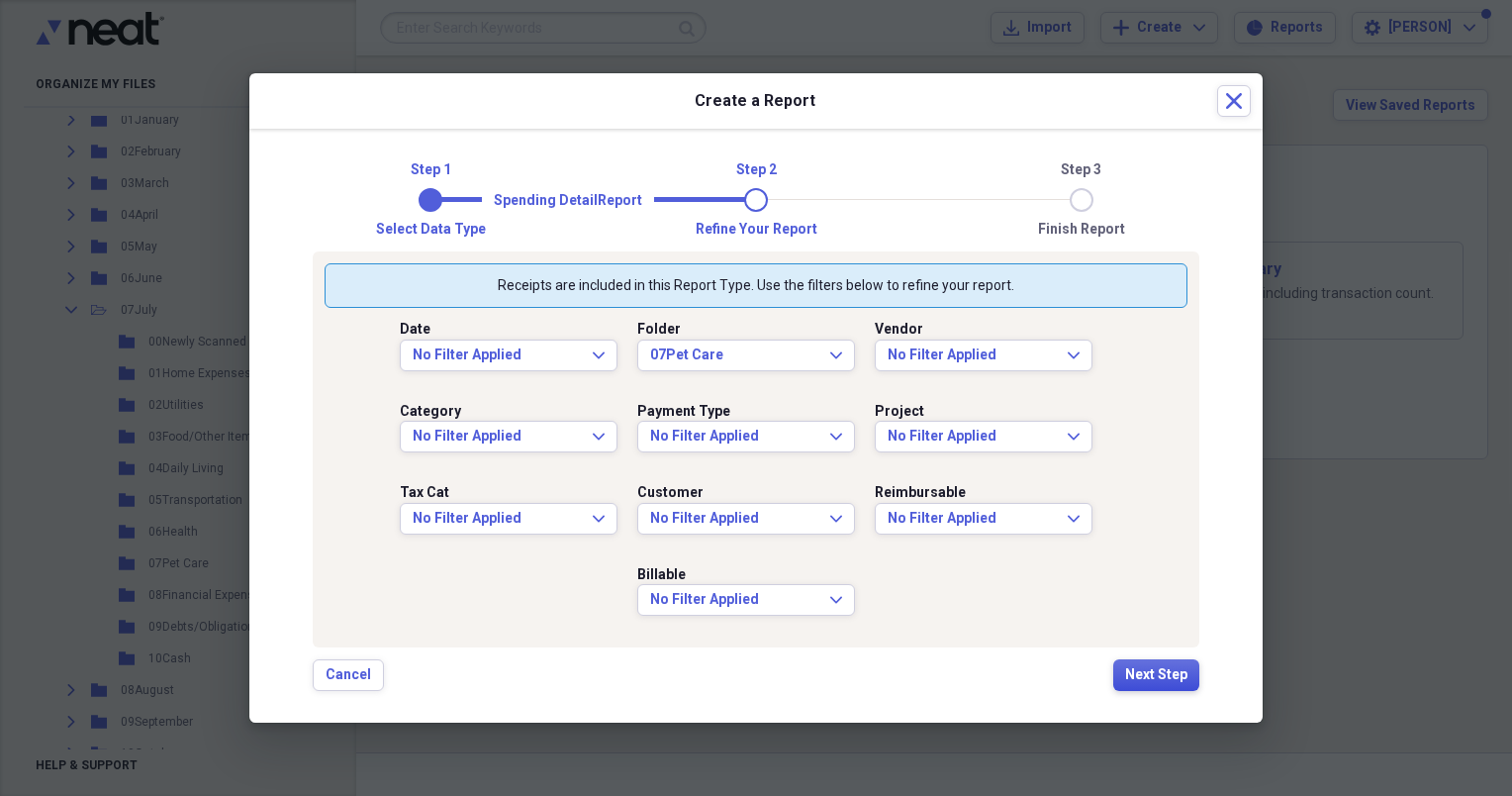 click on "Next Step" at bounding box center [1156, 675] 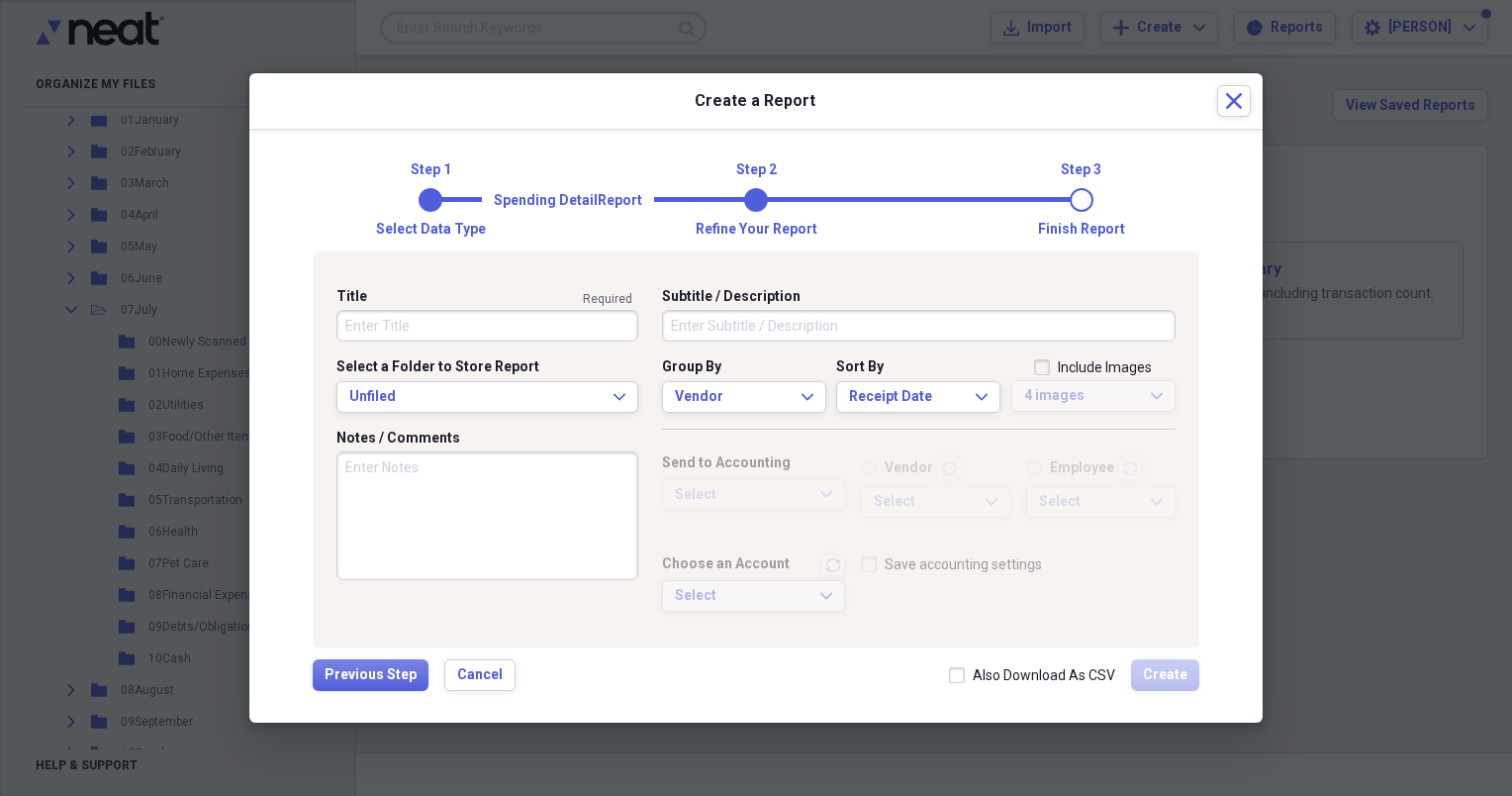 click on "Title" at bounding box center (487, 326) 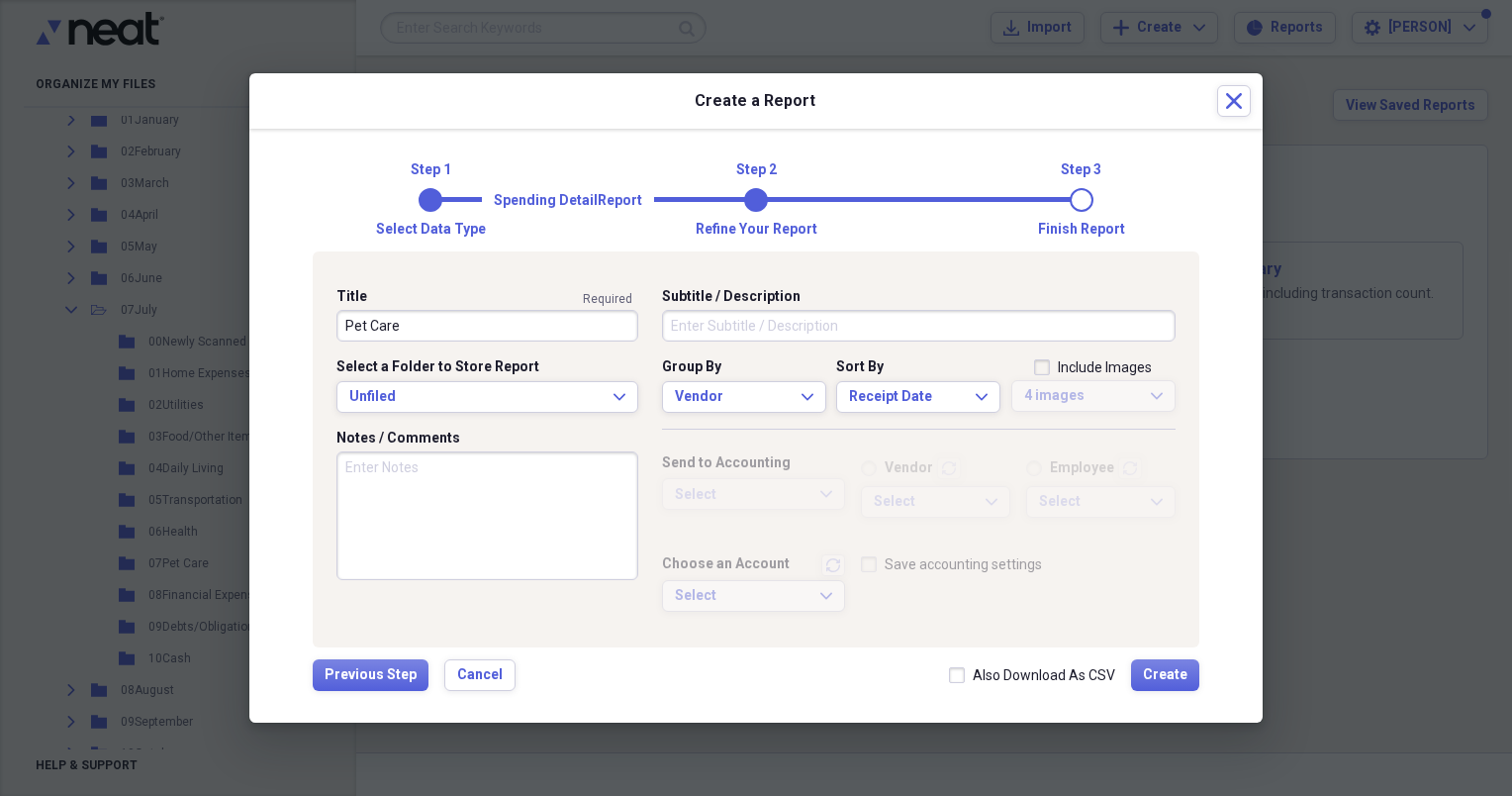 type on "Pet Care" 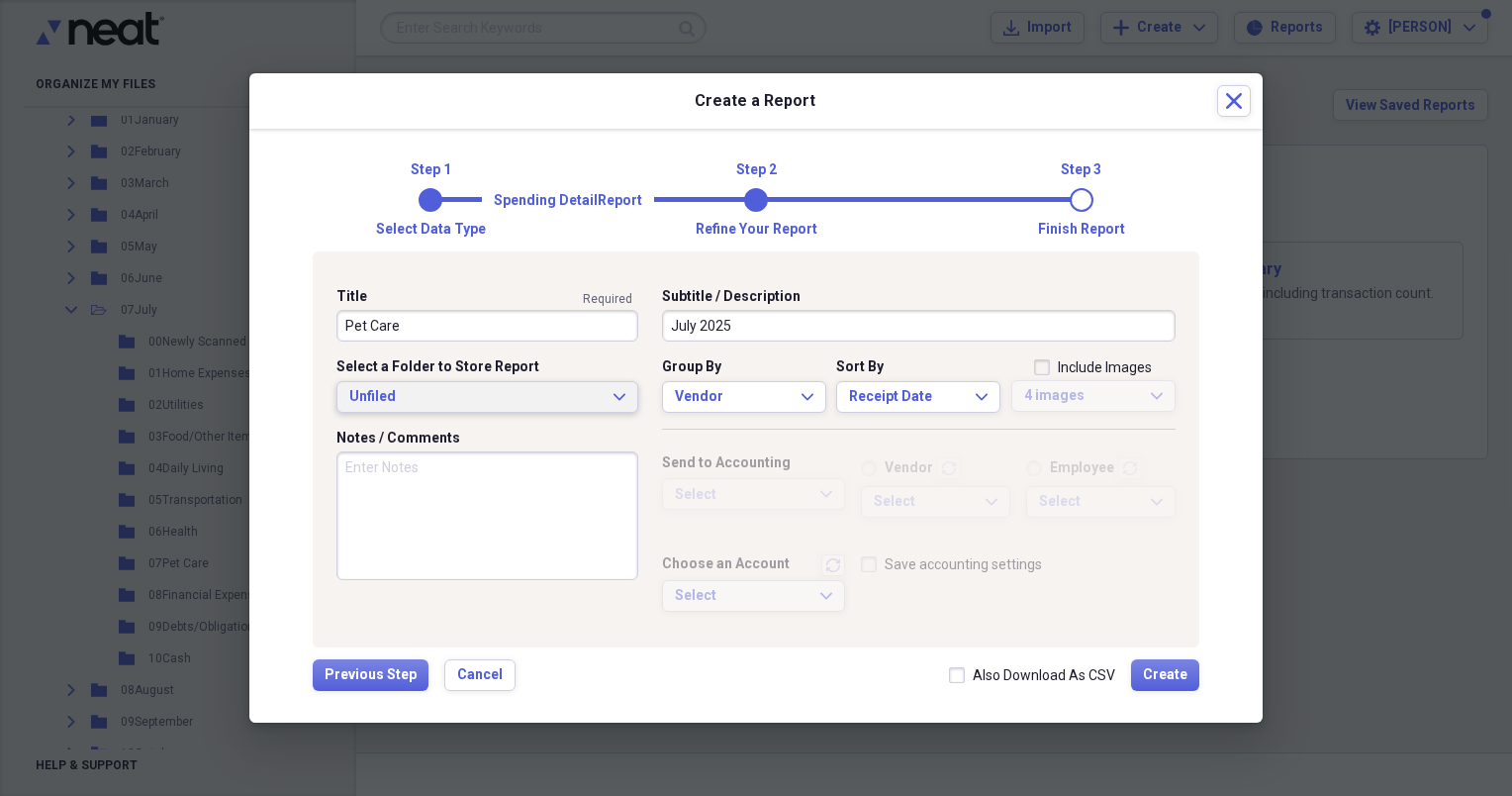 type on "July 2025" 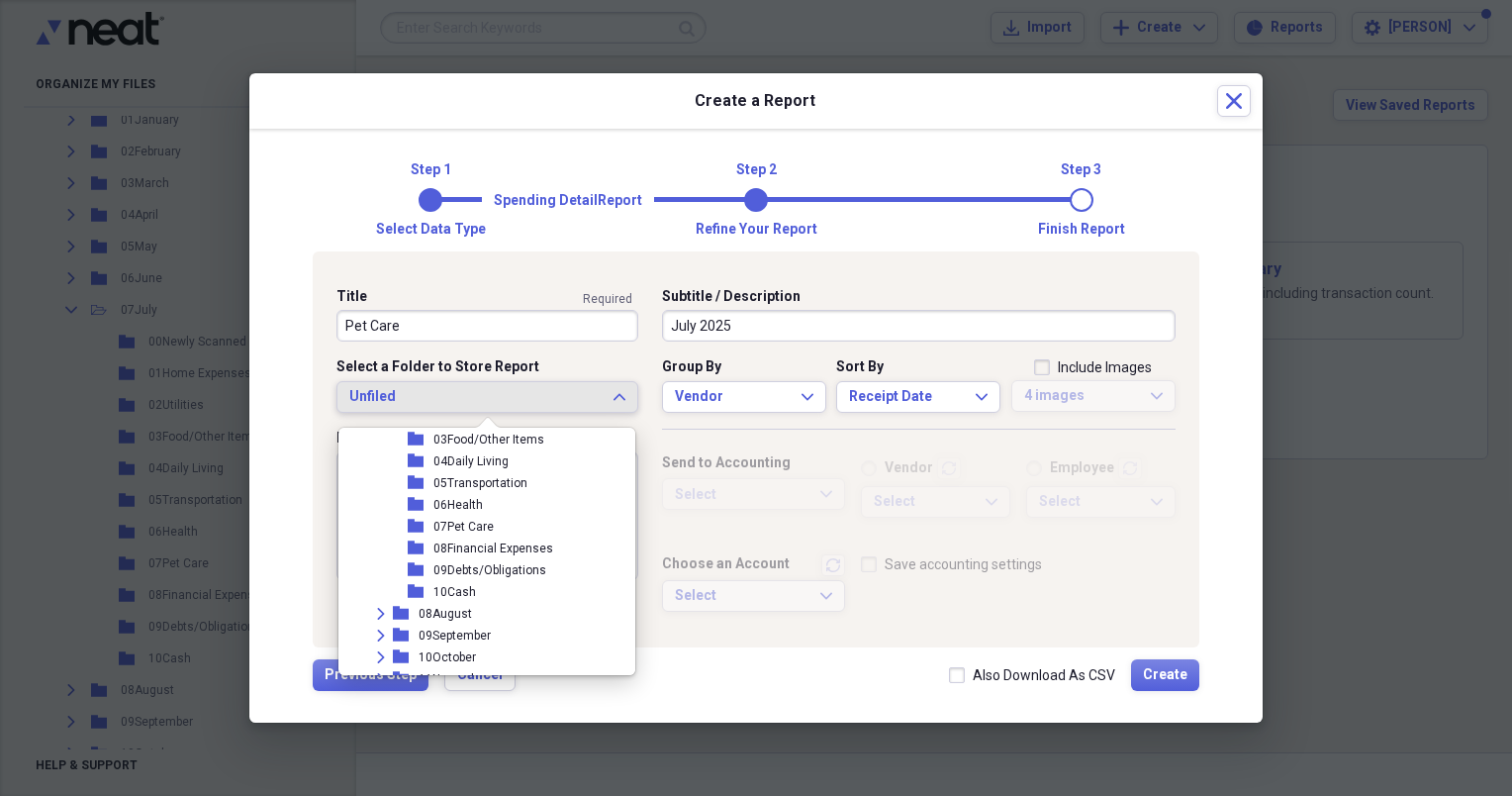 scroll, scrollTop: 1485, scrollLeft: 0, axis: vertical 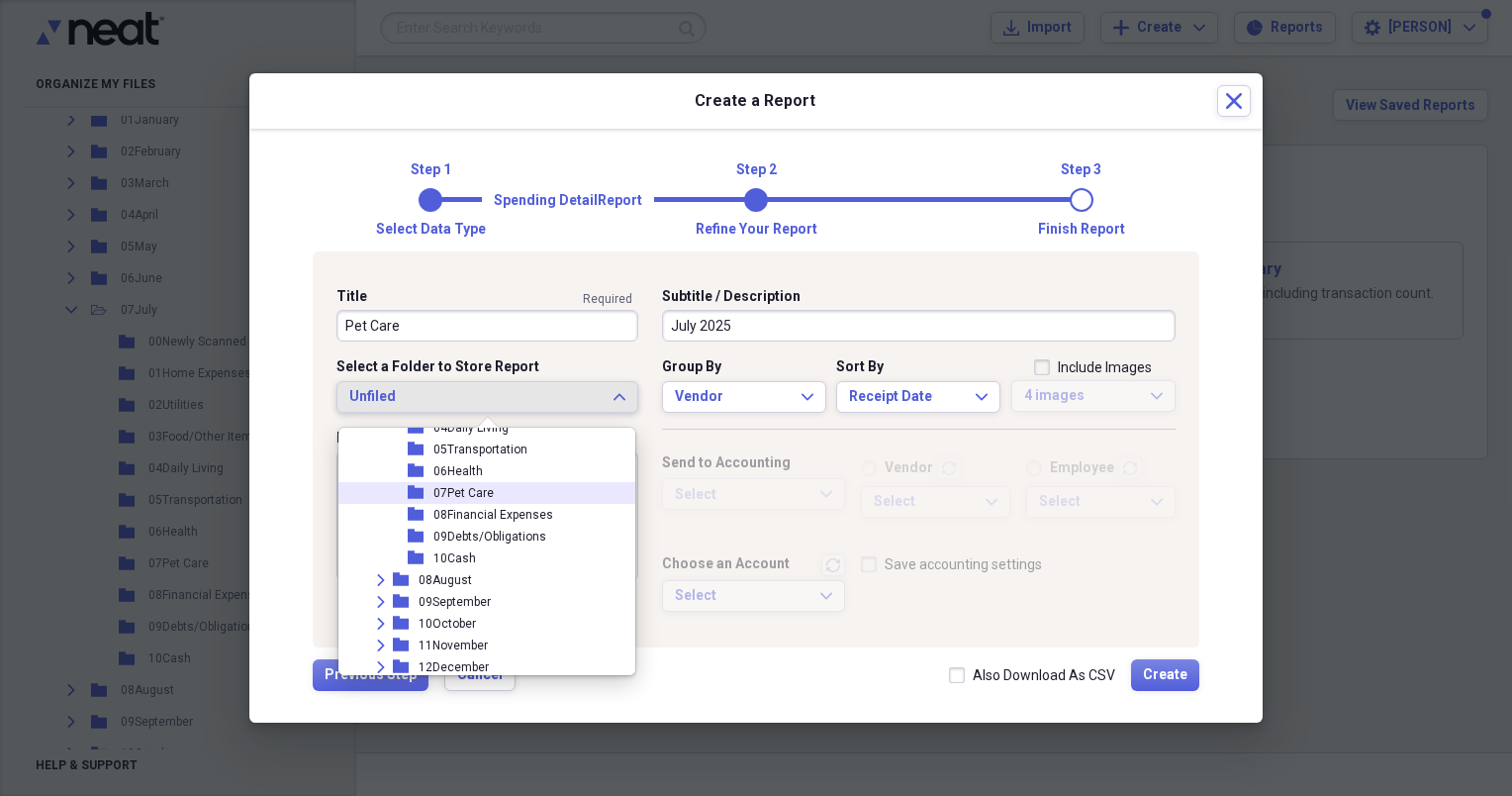 click on "folder 07Pet Care" at bounding box center [479, 493] 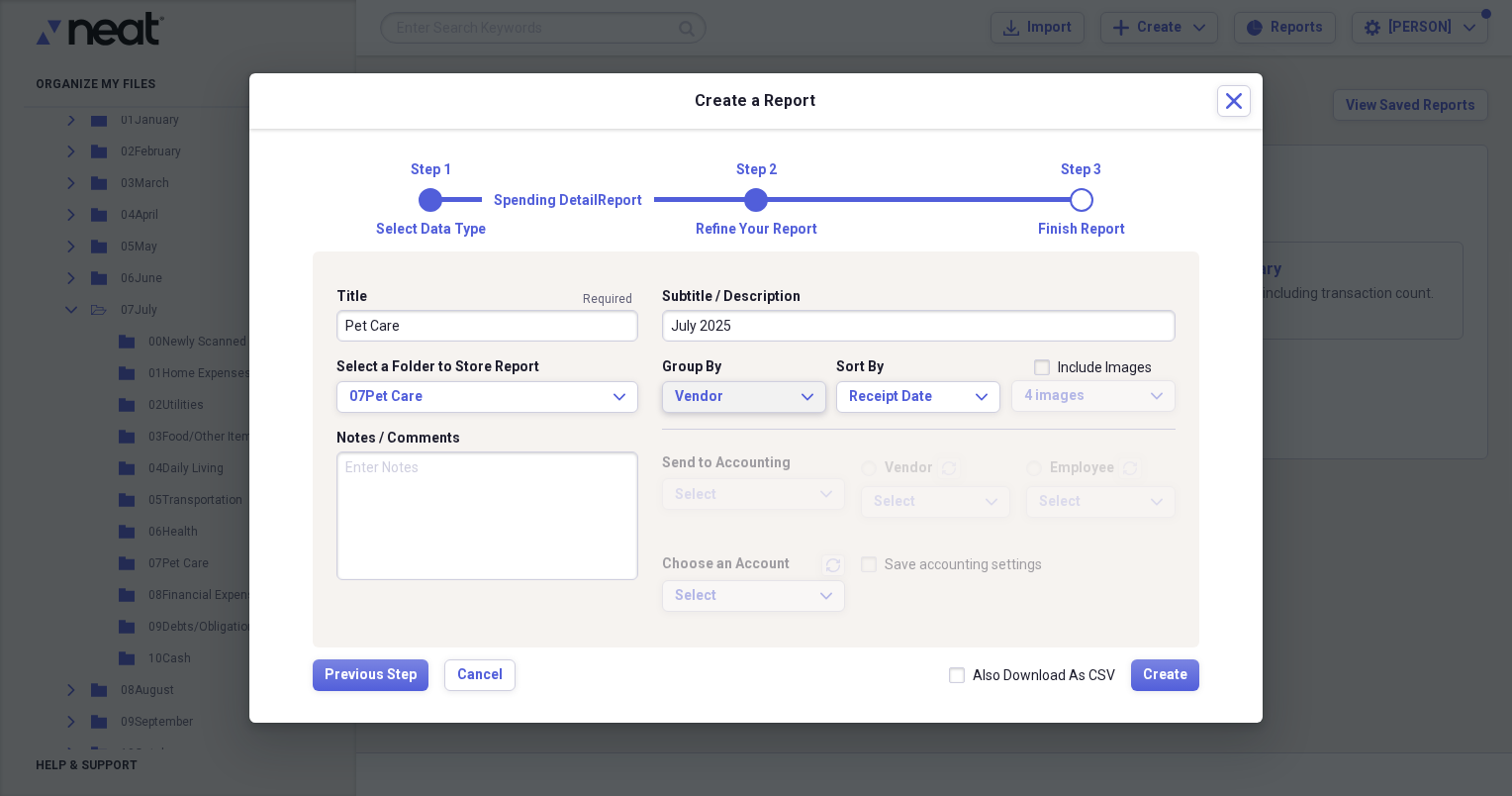 click on "Vendor" at bounding box center (732, 397) 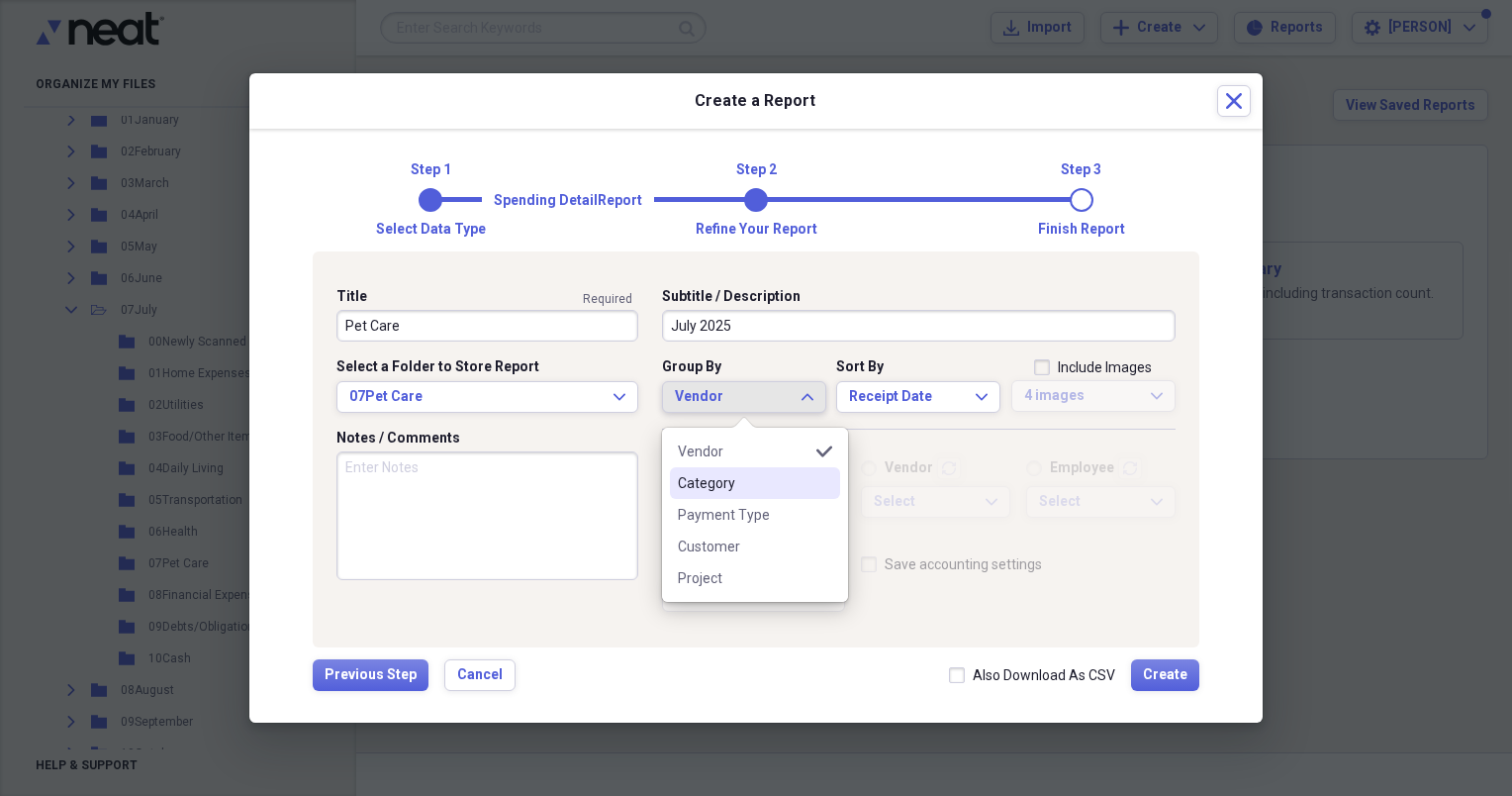 click on "Category" at bounding box center [743, 483] 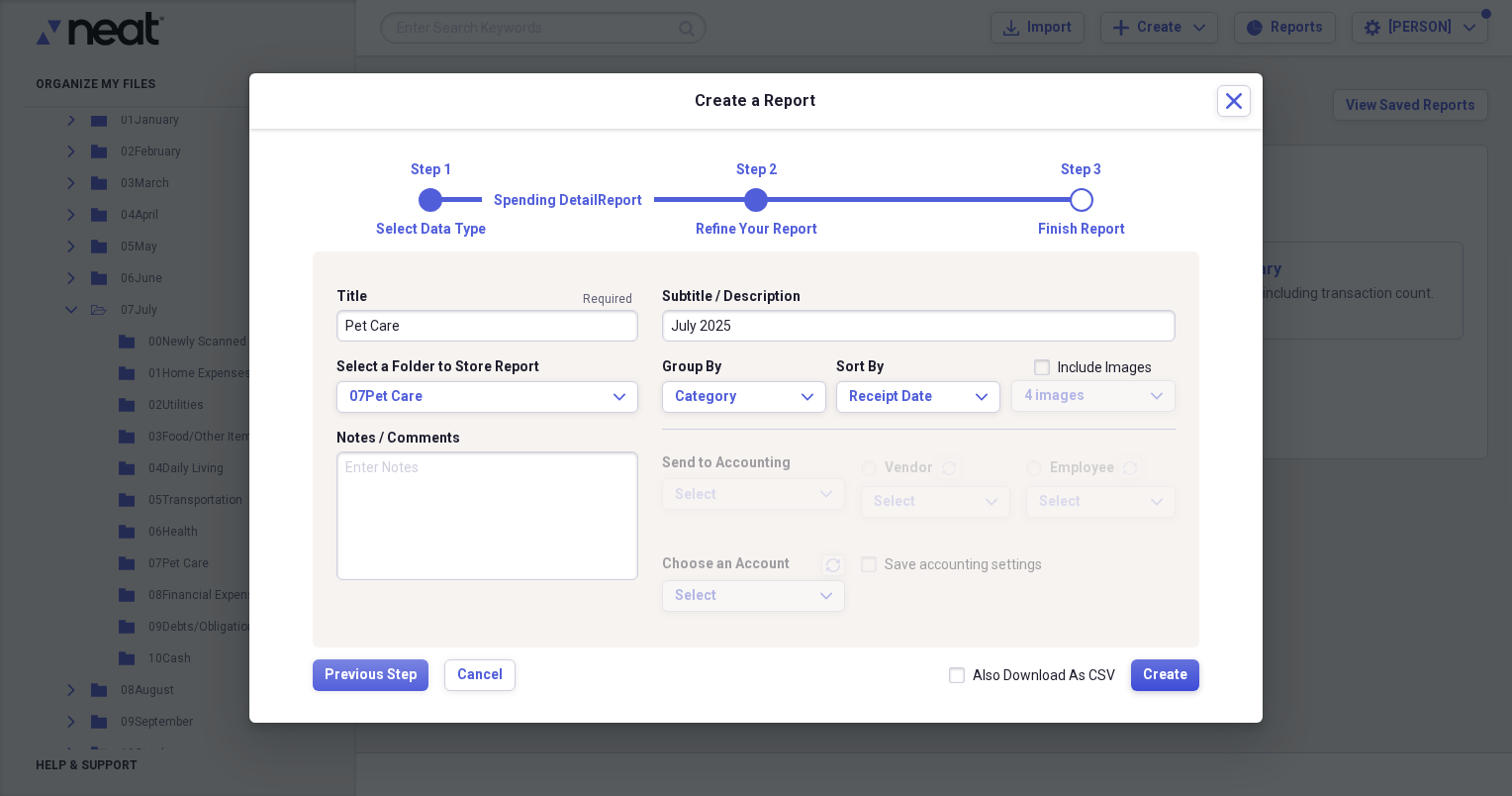 click on "Create" at bounding box center [1165, 675] 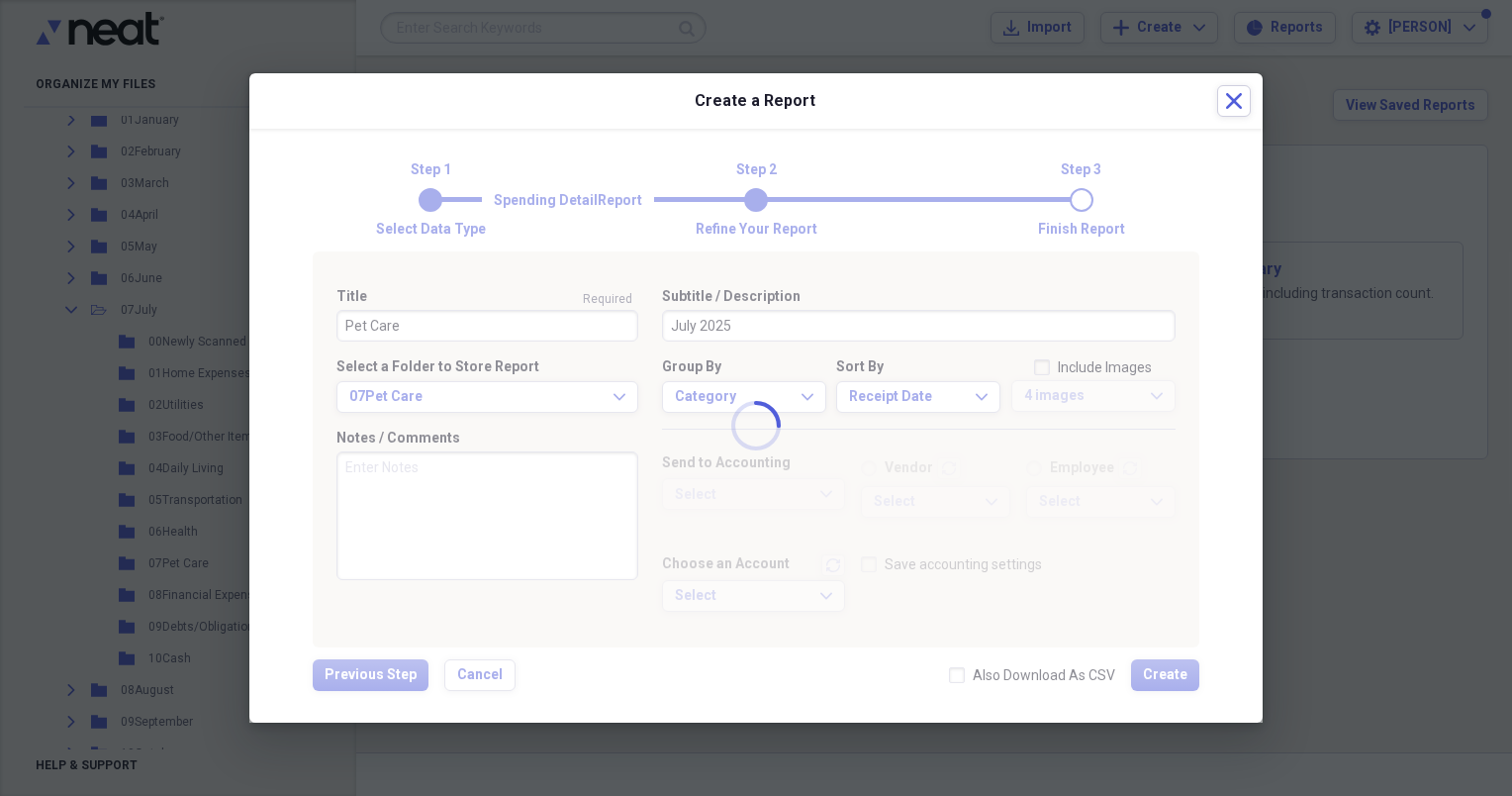 type 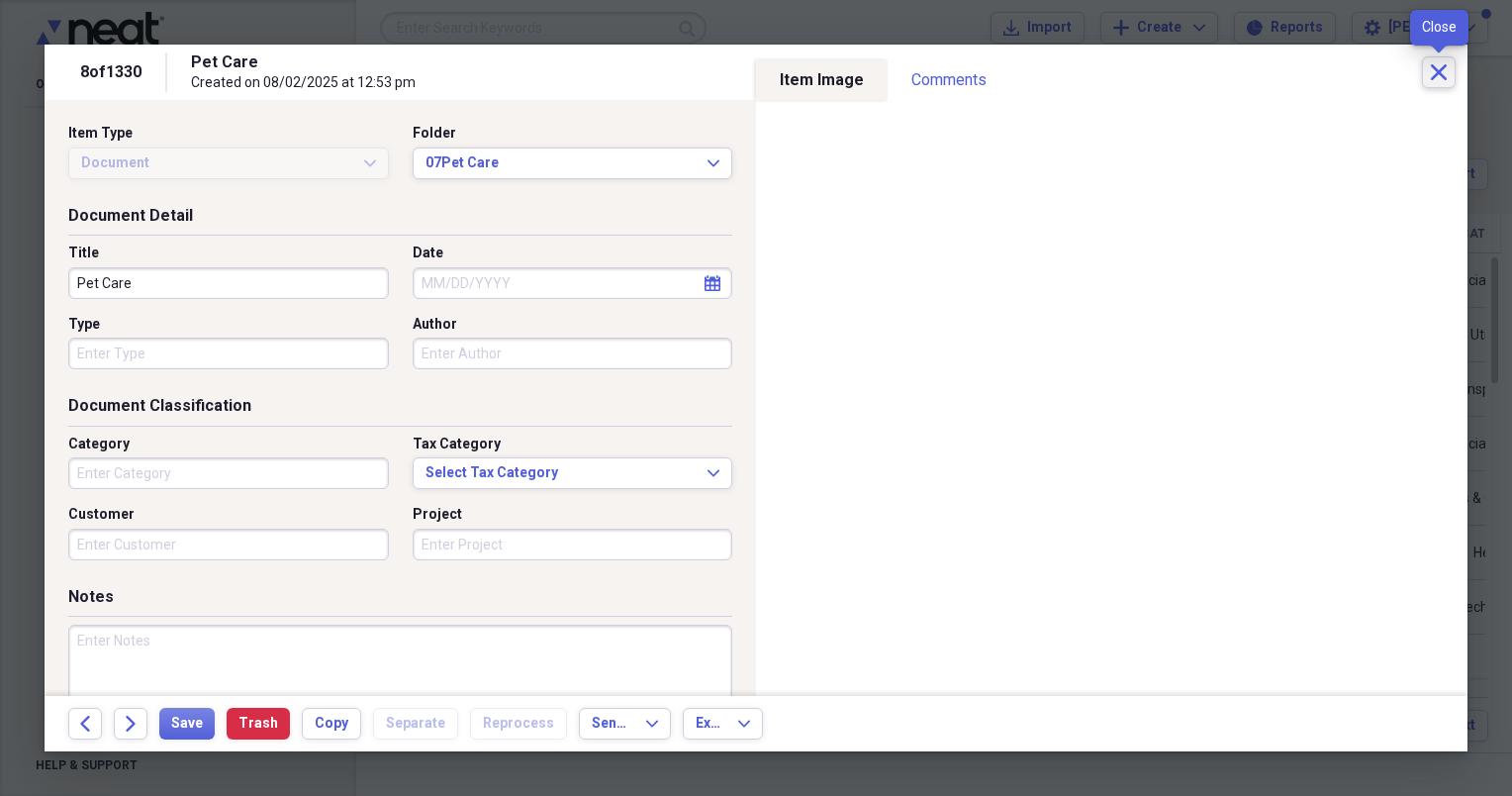 click on "Close" at bounding box center (1439, 72) 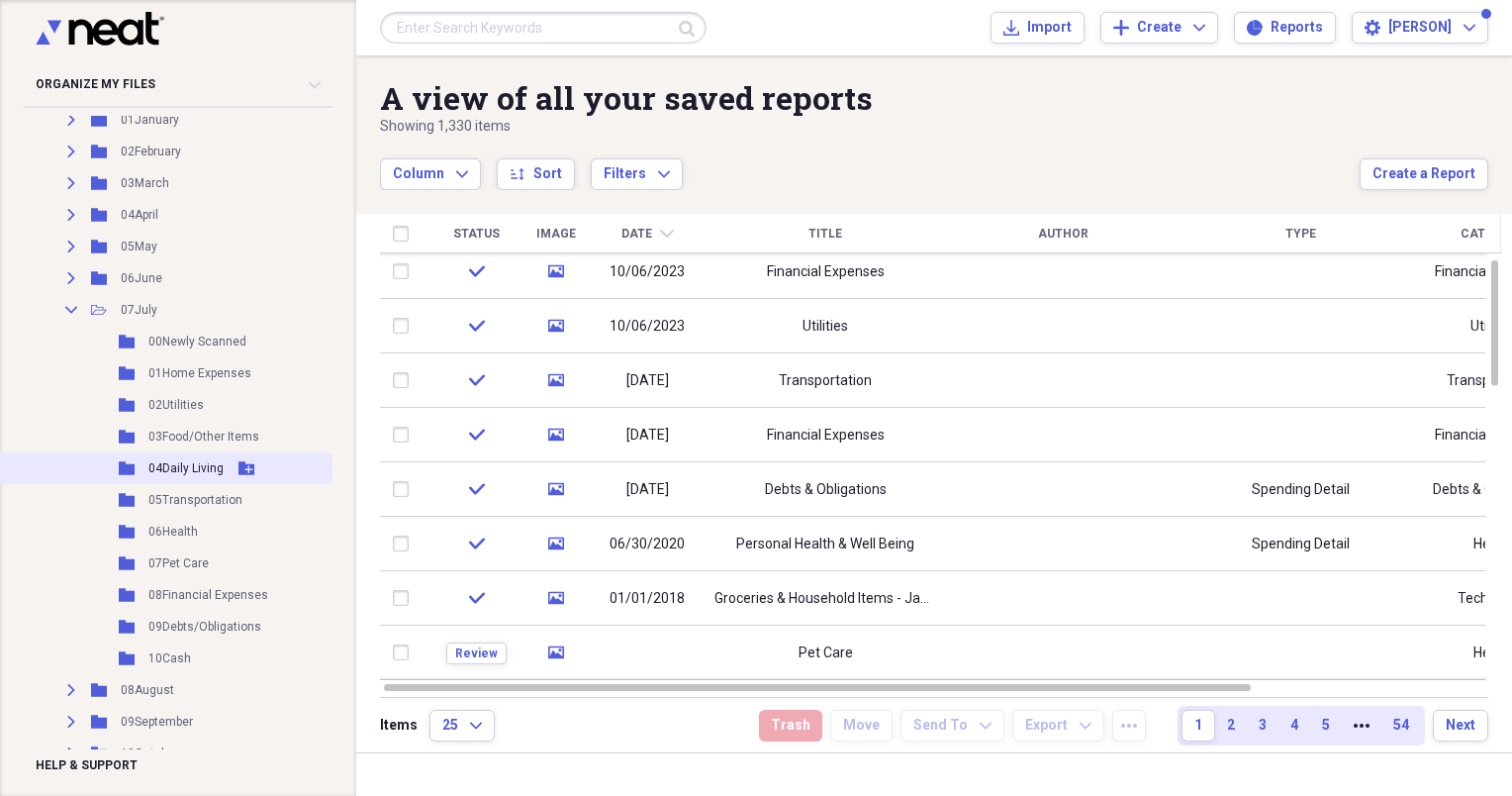 click on "04Daily Living" at bounding box center [186, 468] 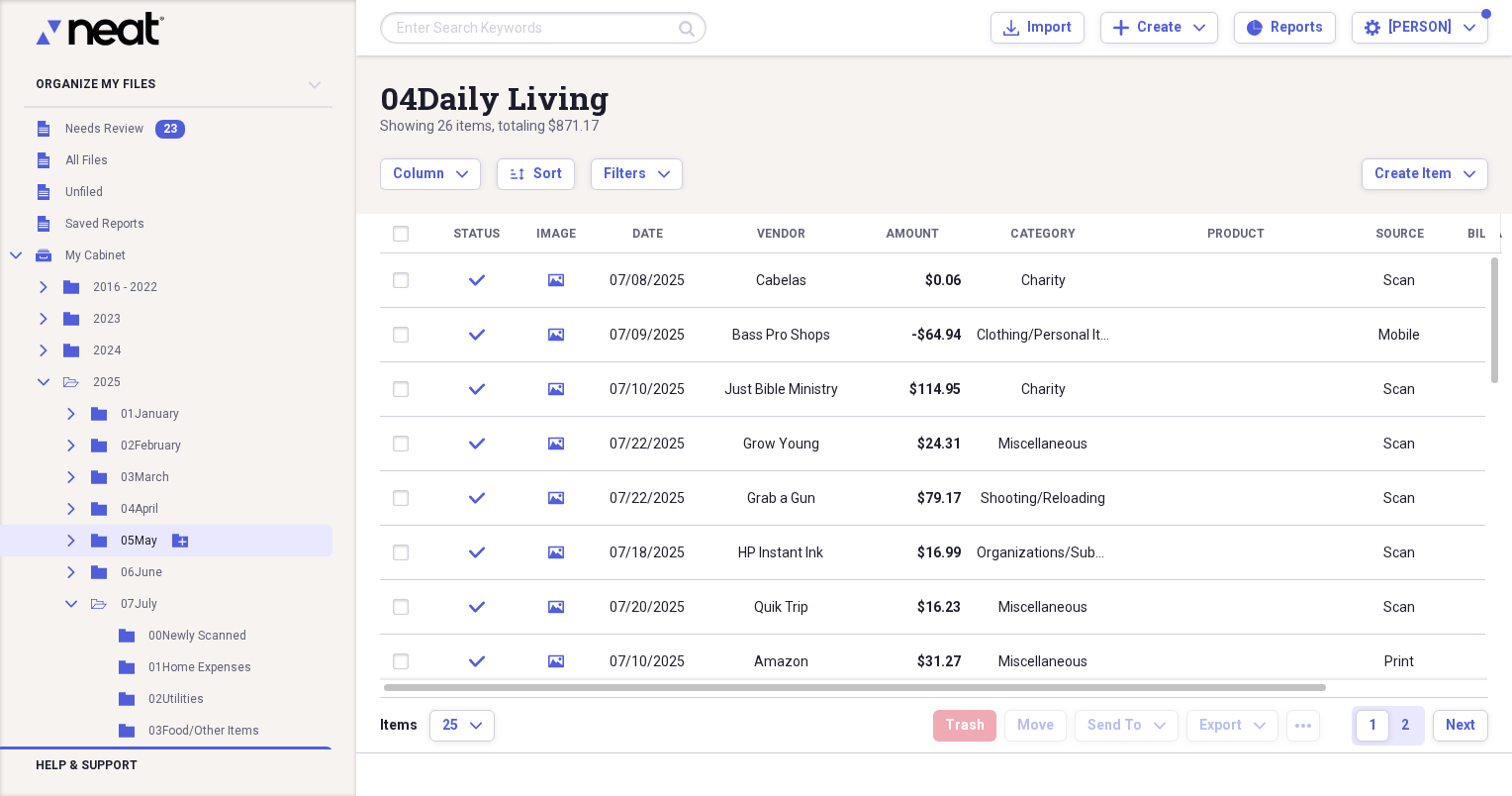 scroll, scrollTop: 0, scrollLeft: 0, axis: both 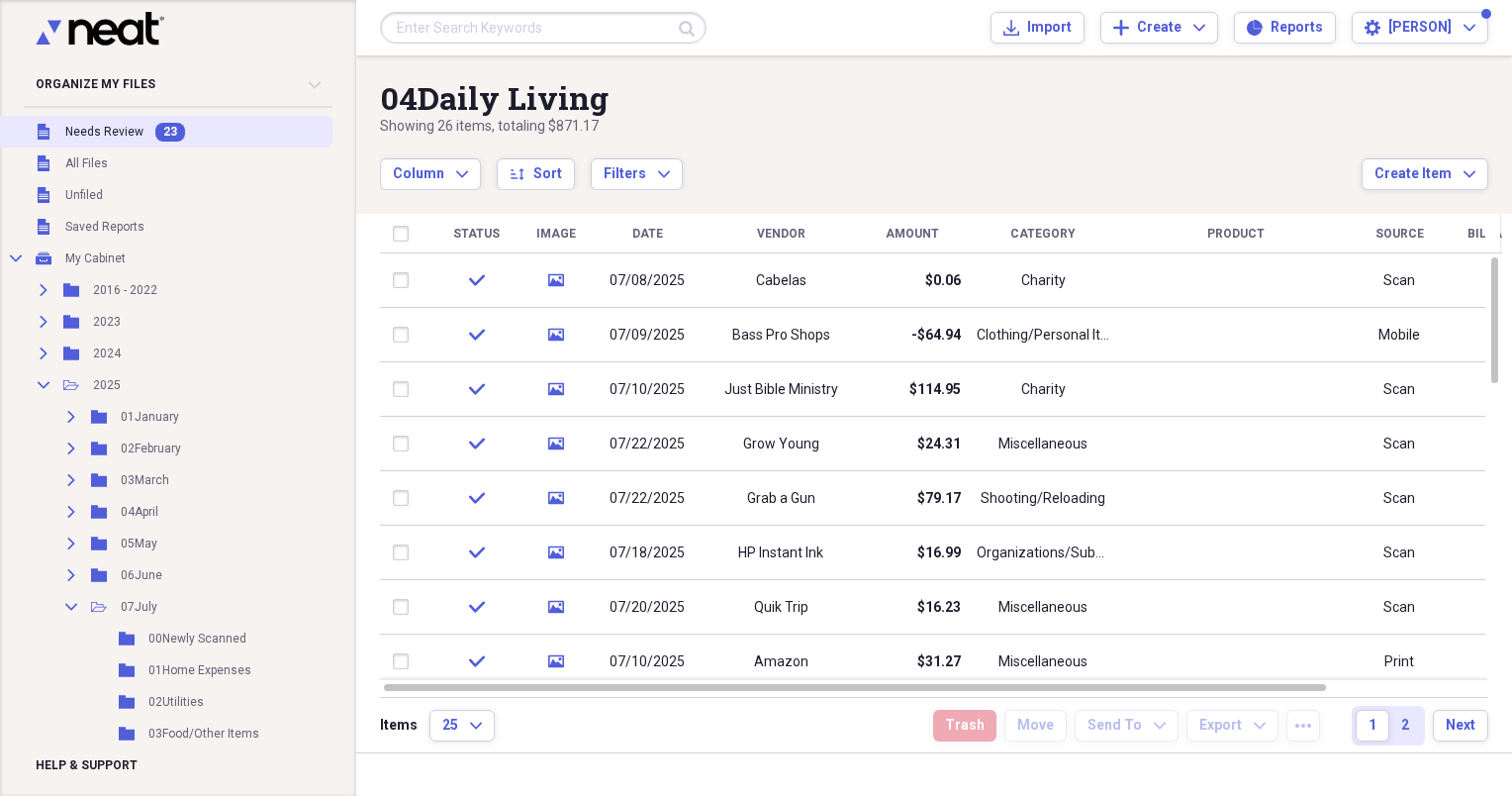 click on "Unfiled Needs Review 23" at bounding box center (164, 132) 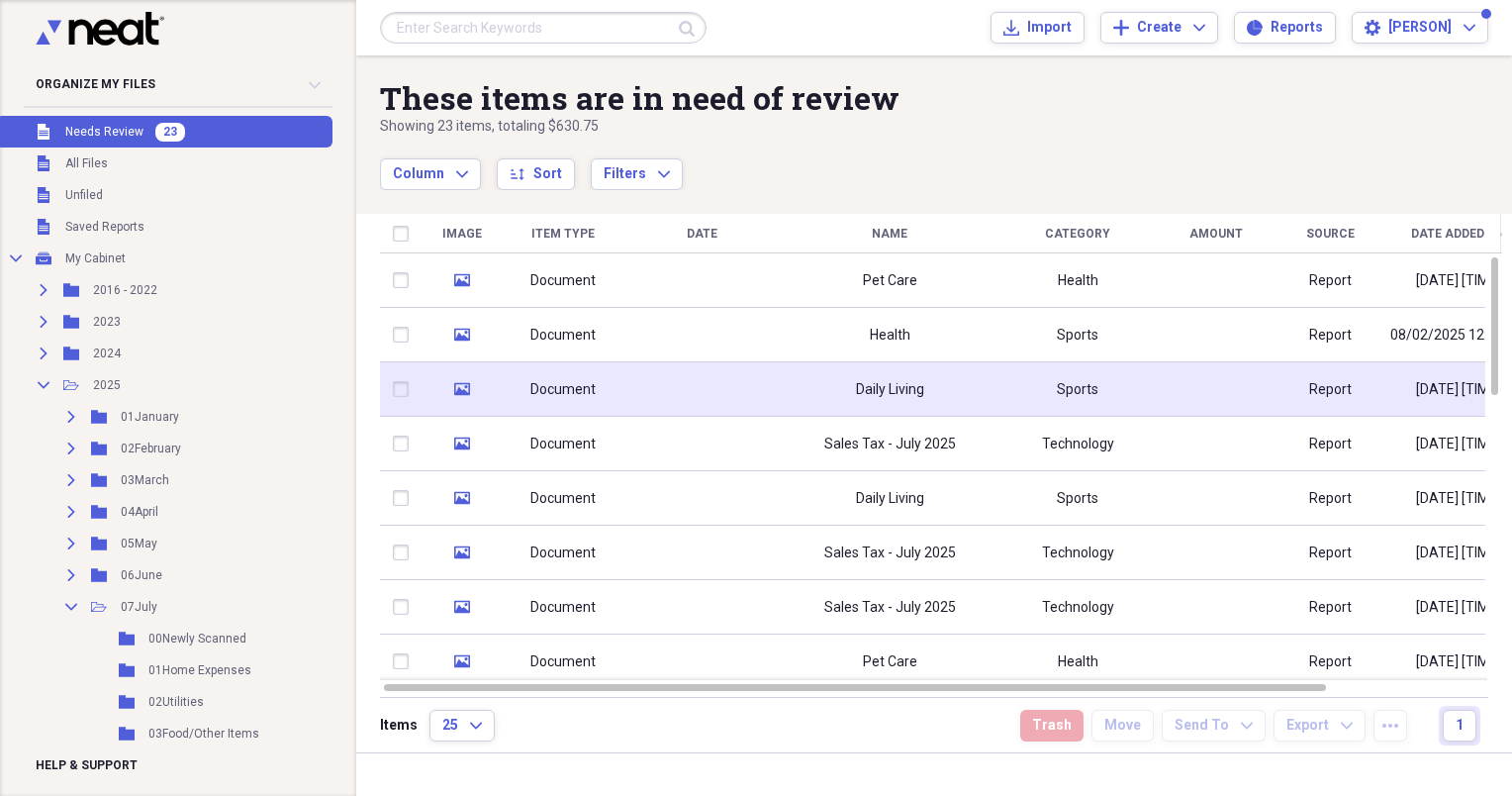 click on "Daily Living" at bounding box center [890, 389] 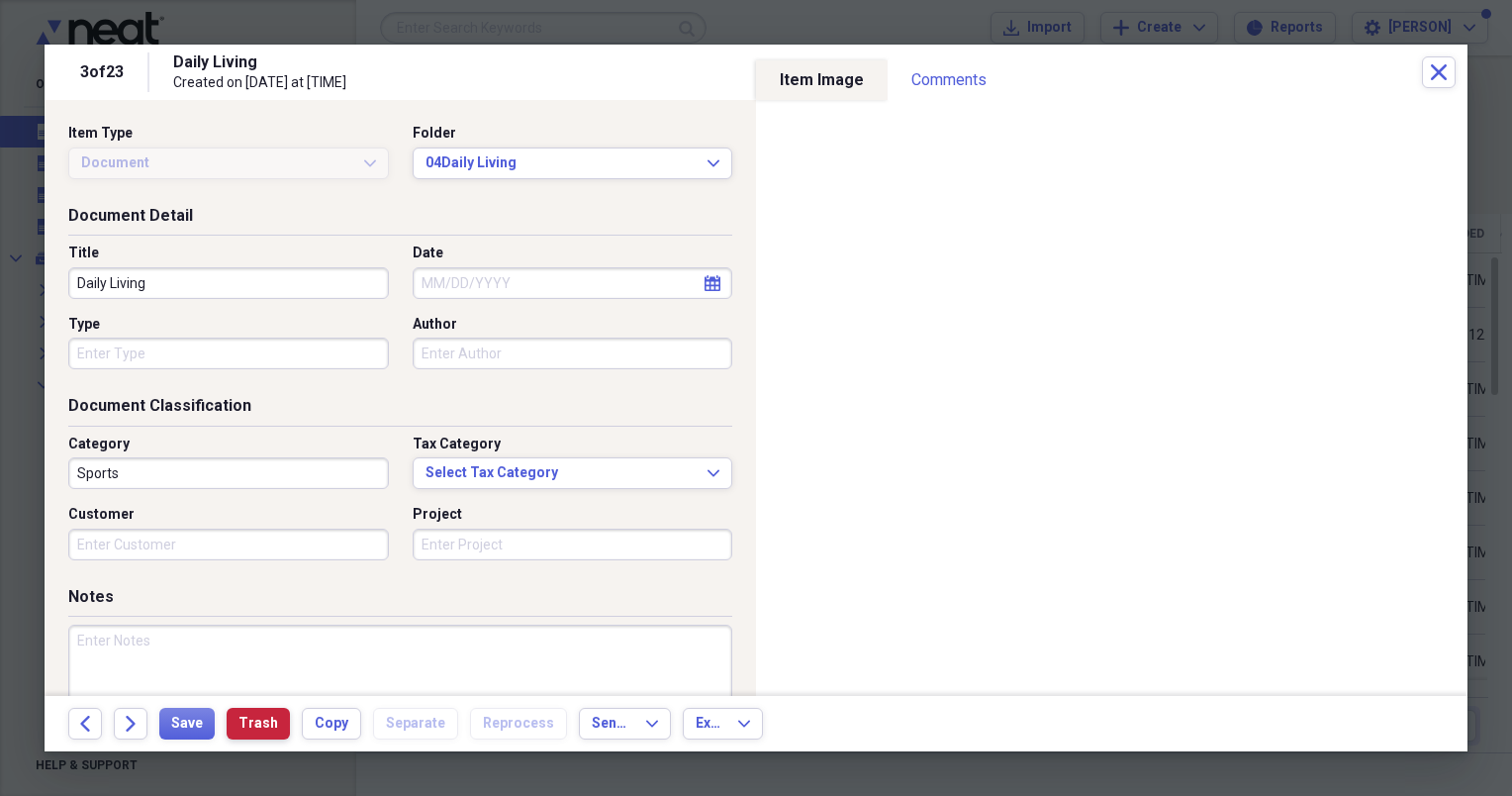 click on "Trash" at bounding box center (258, 724) 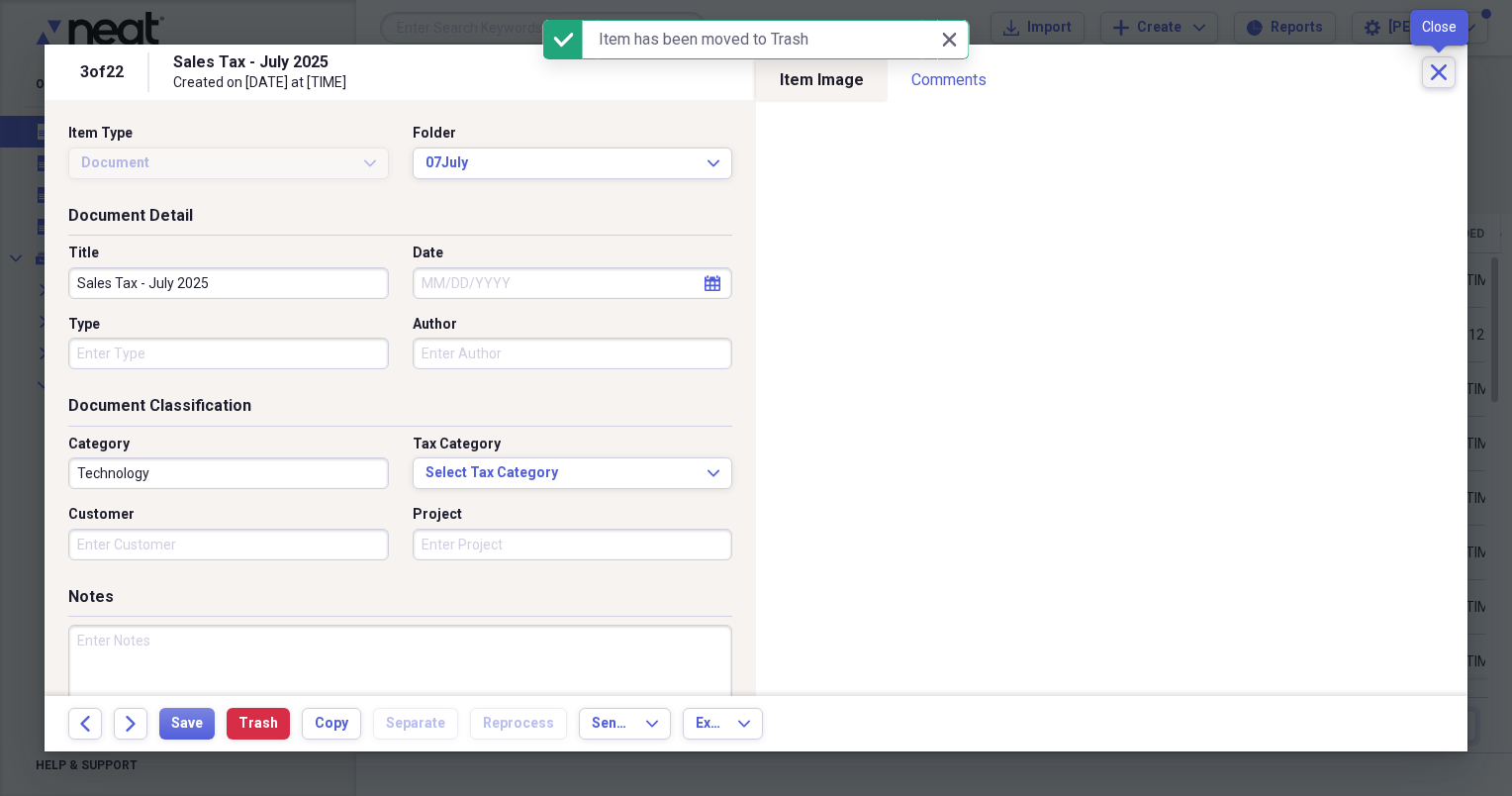 click on "Close" at bounding box center [1439, 72] 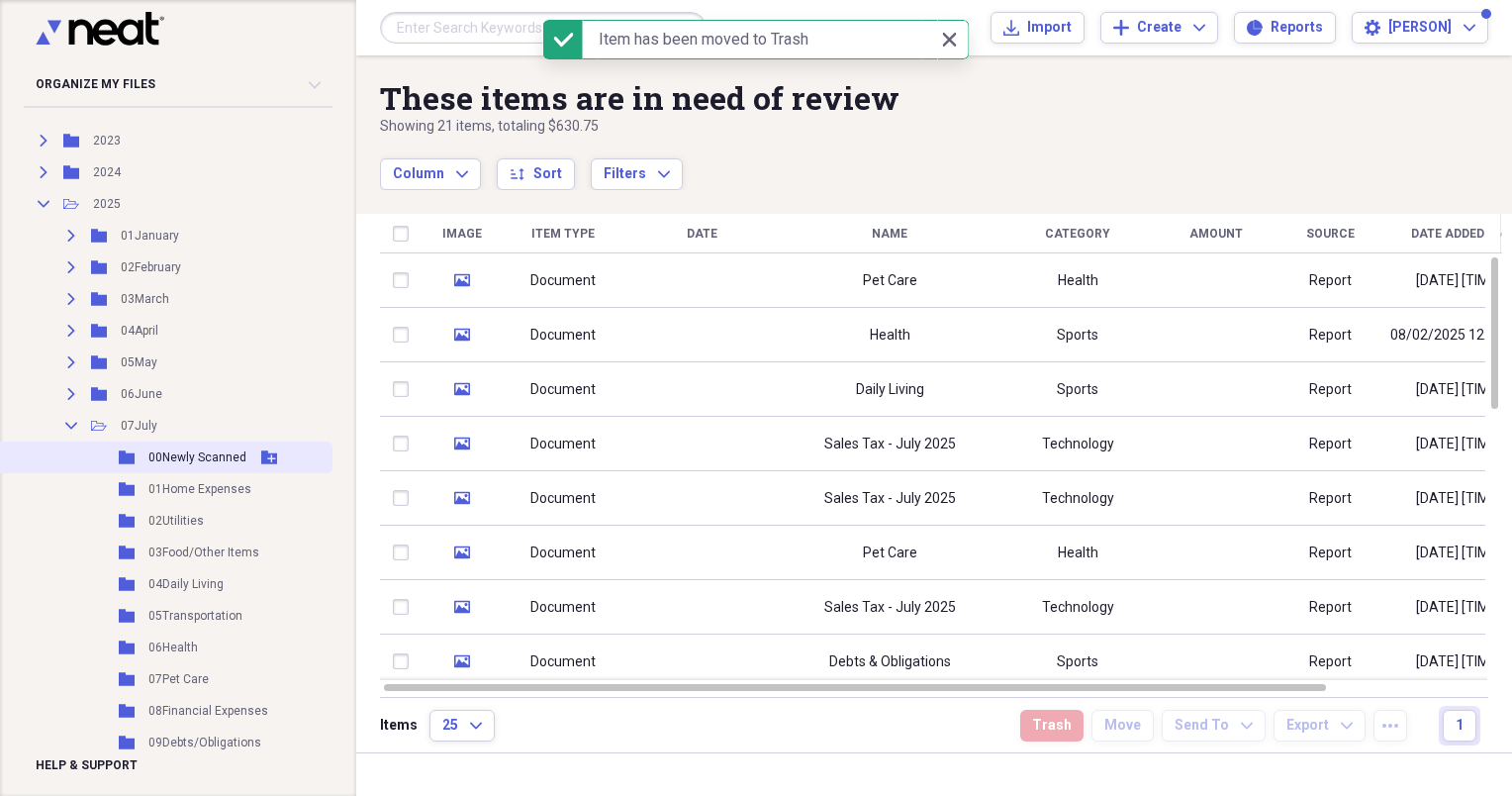 scroll, scrollTop: 297, scrollLeft: 0, axis: vertical 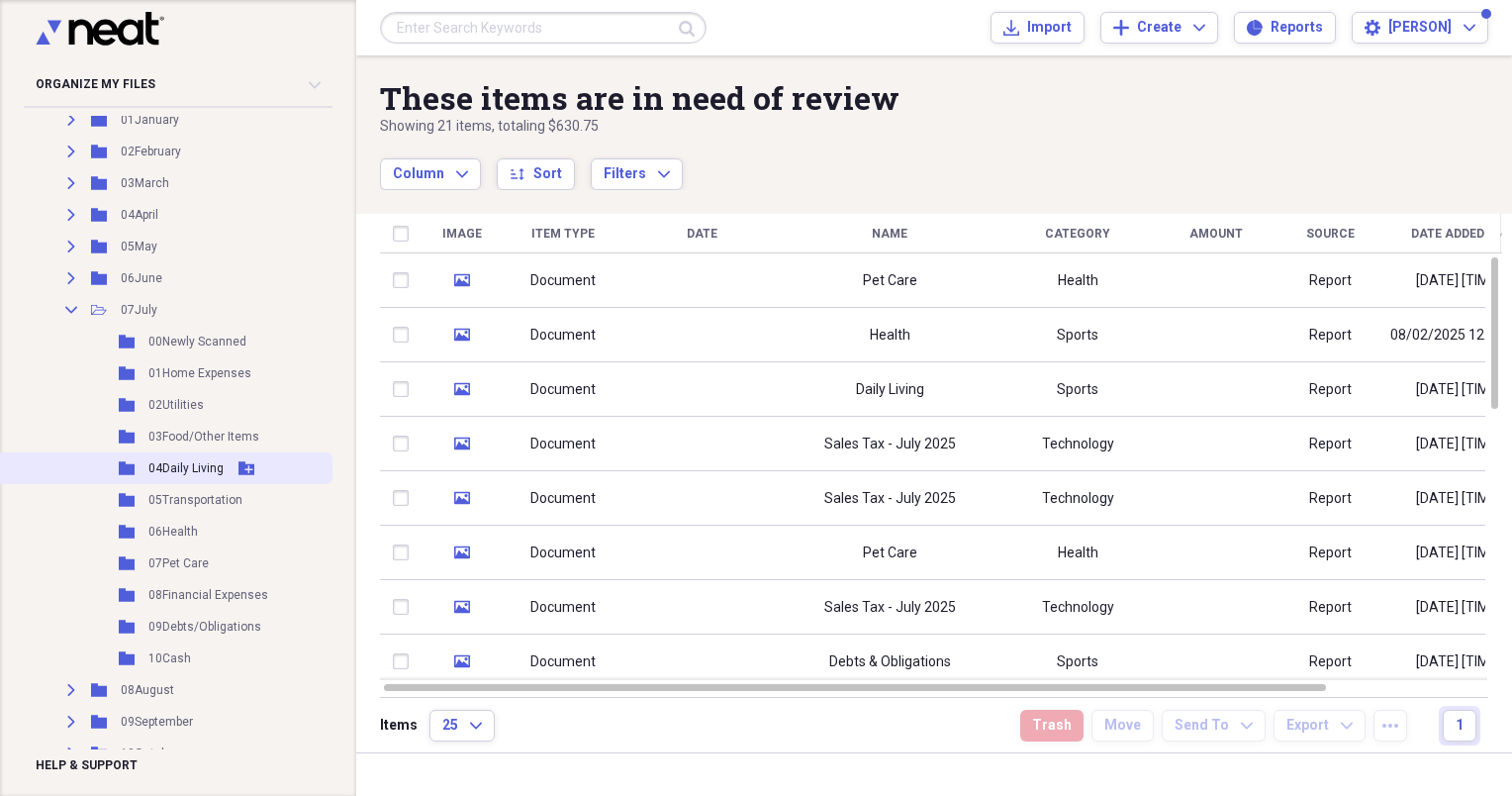 click on "Folder 04Daily Living Add Folder" at bounding box center (164, 468) 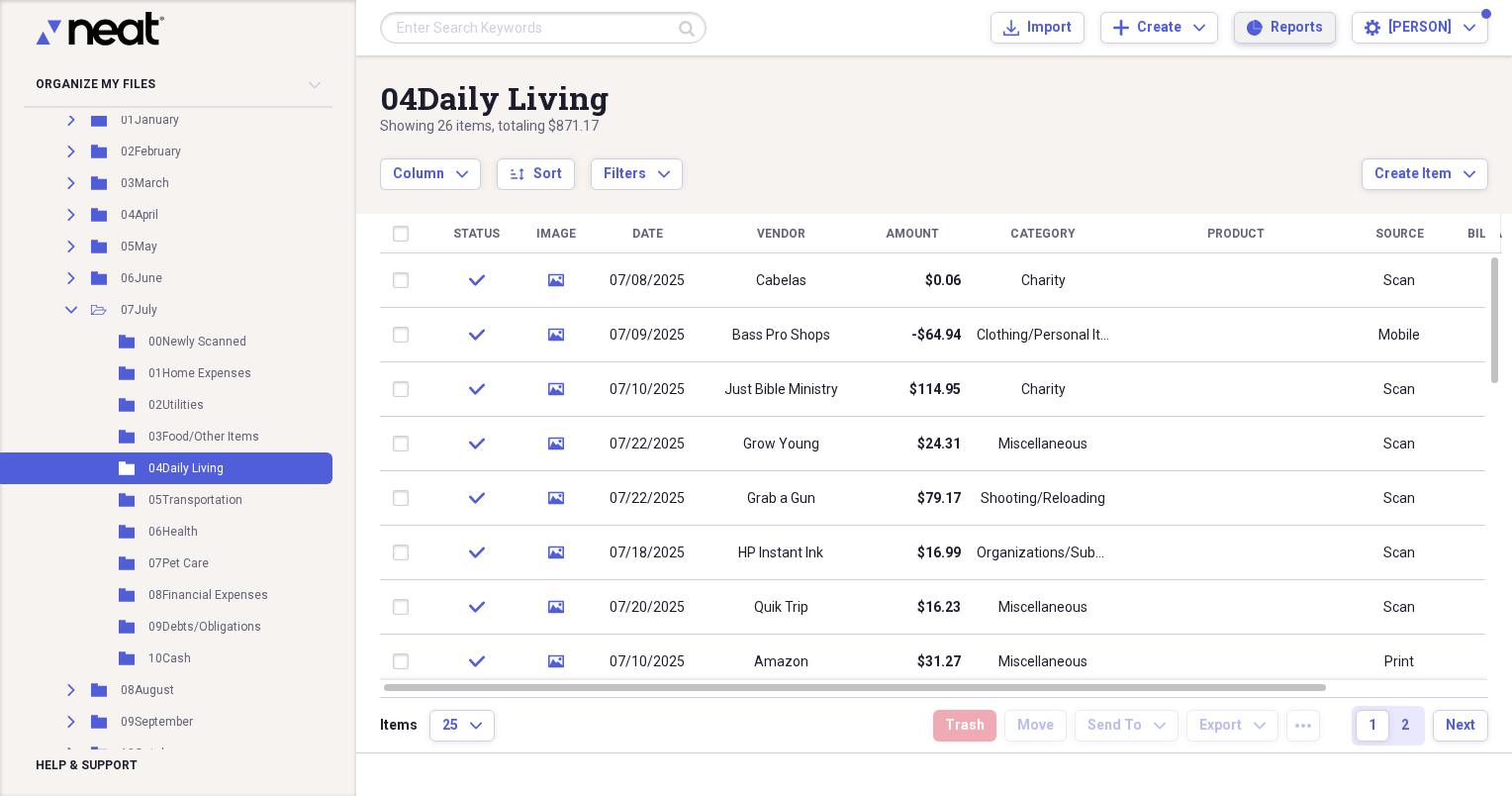 click on "Reports" at bounding box center (1296, 28) 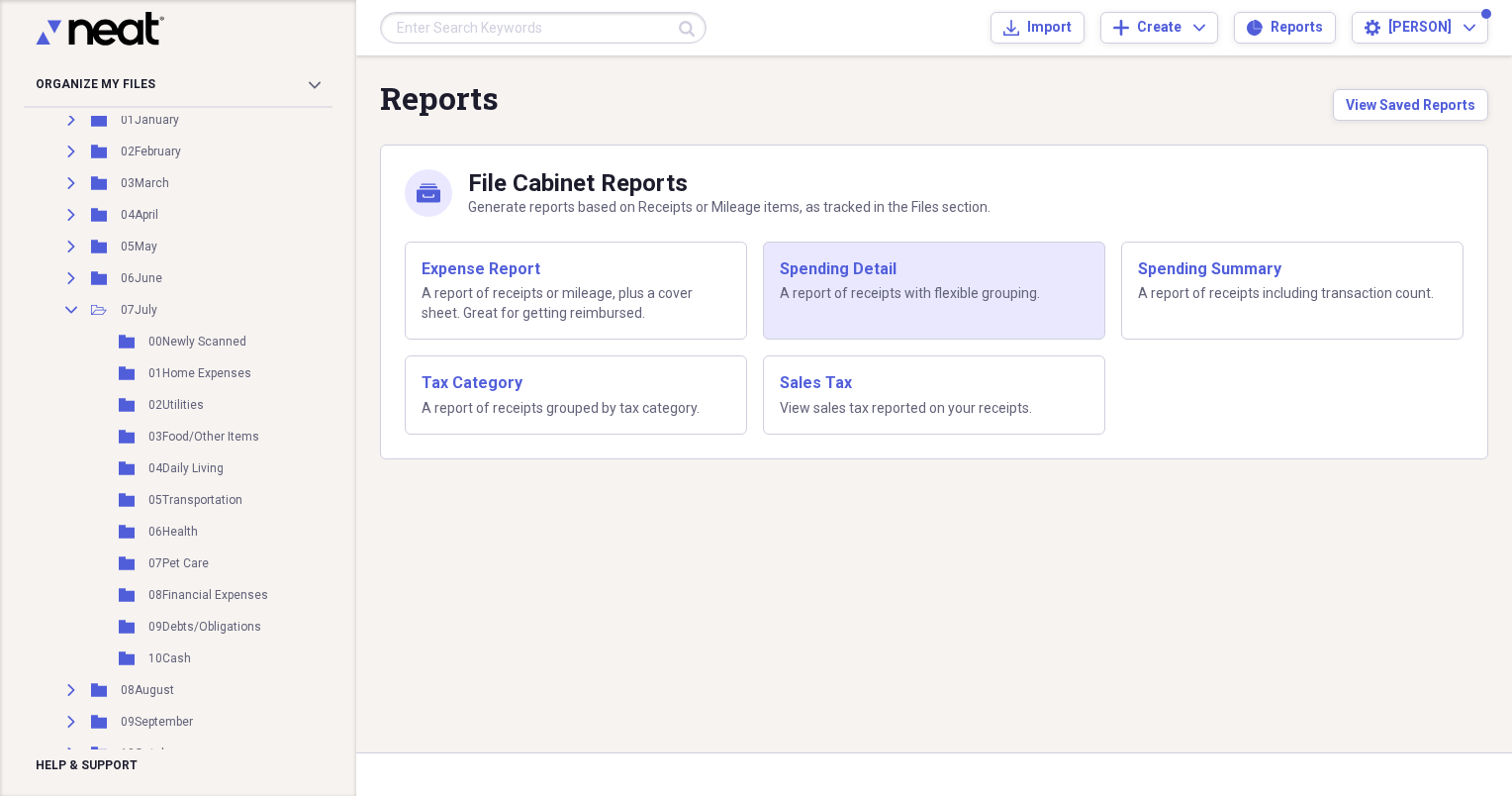 click on "Spending Detail" at bounding box center (934, 269) 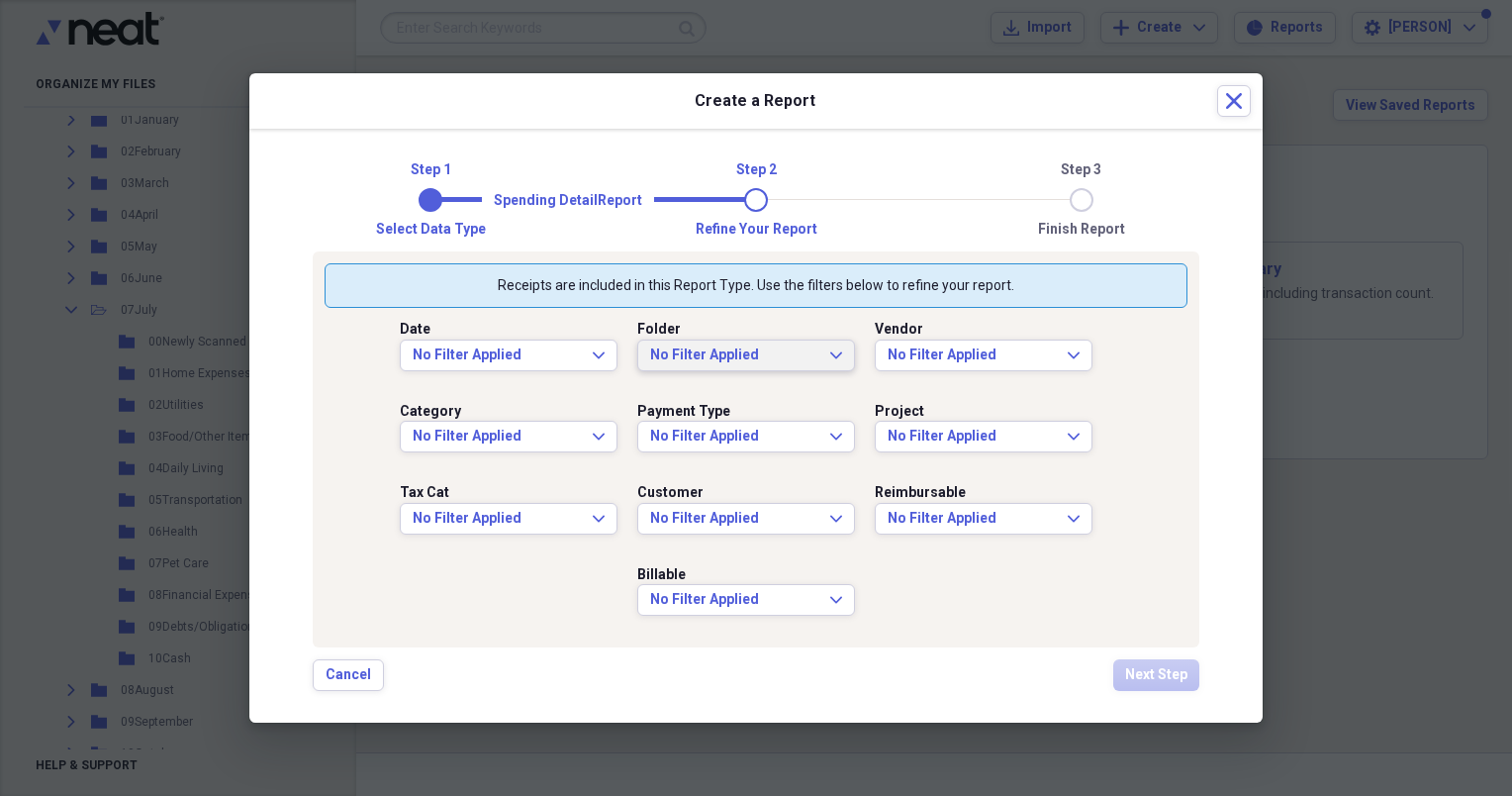 click on "Expand" 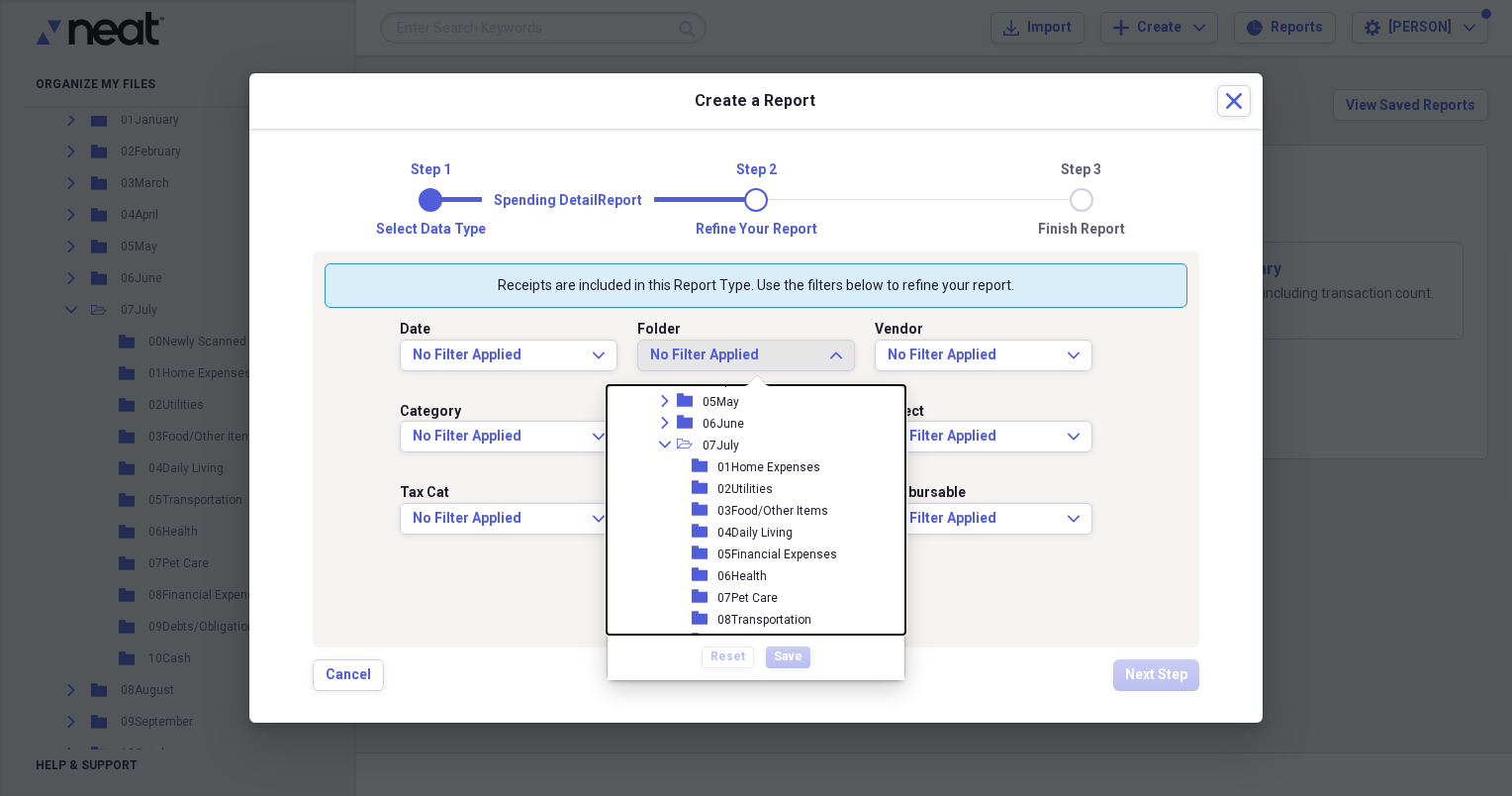 scroll, scrollTop: 297, scrollLeft: 0, axis: vertical 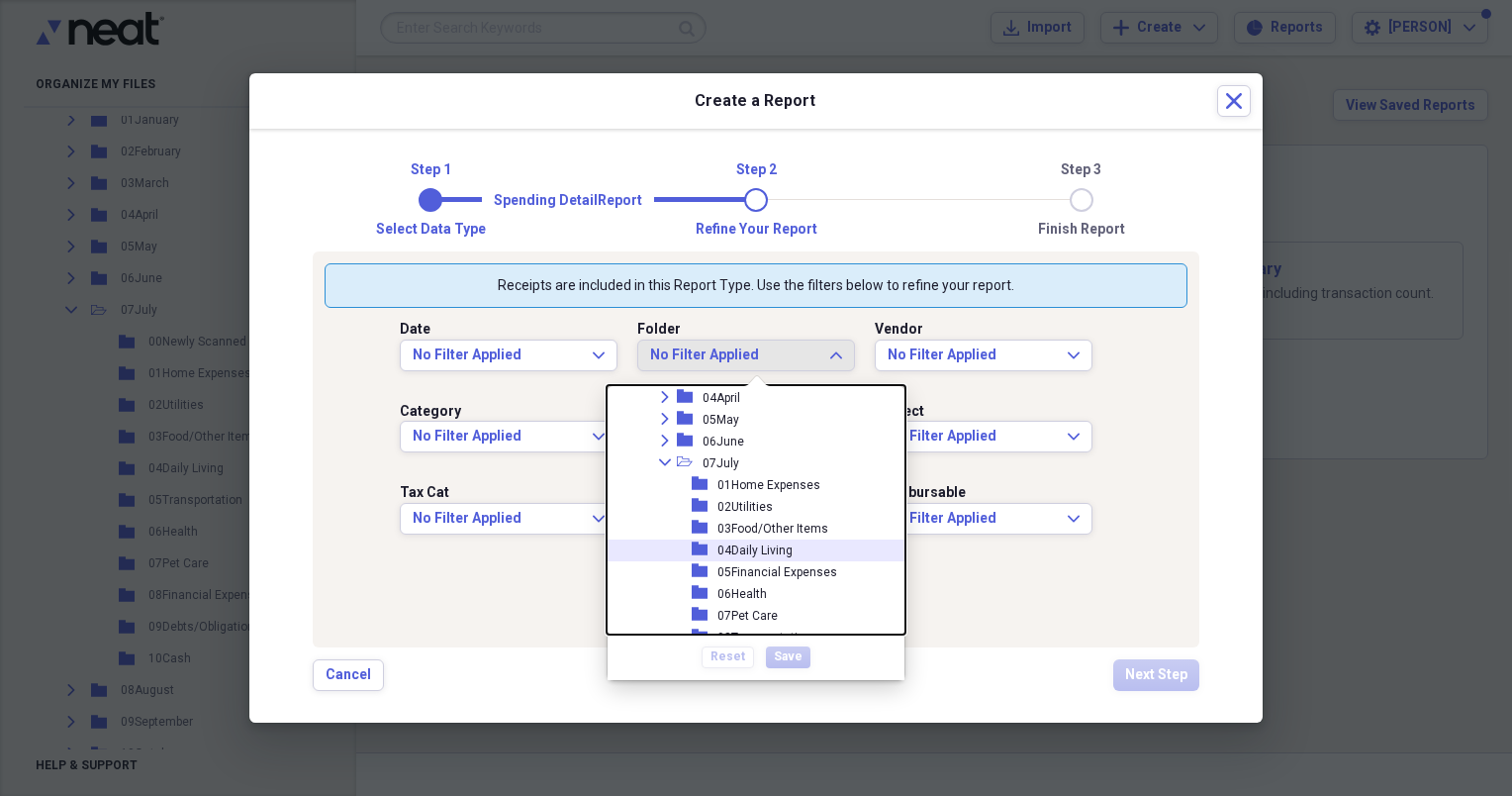 click on "04Daily Living" at bounding box center [755, 550] 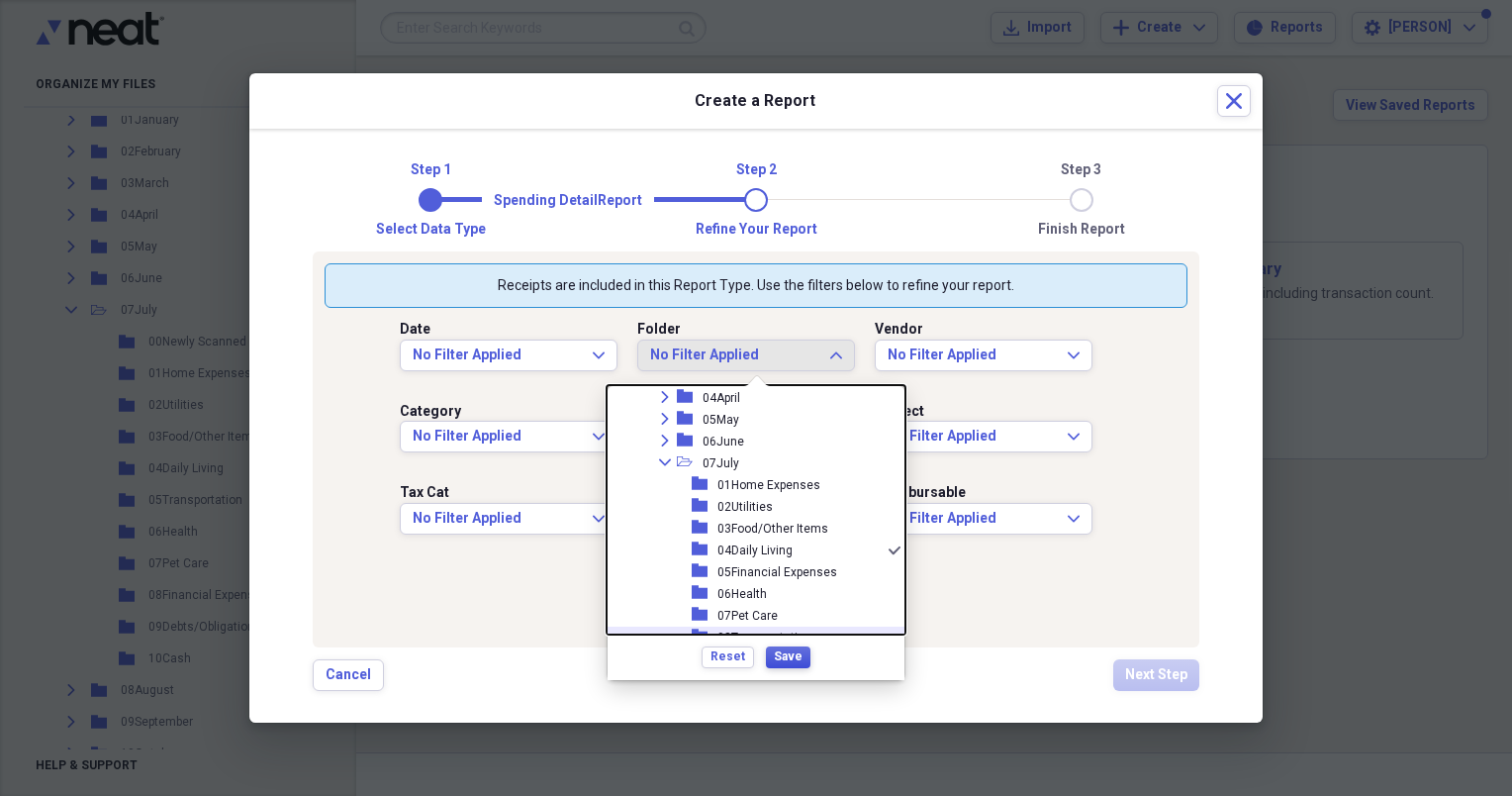 click on "Save" at bounding box center (788, 656) 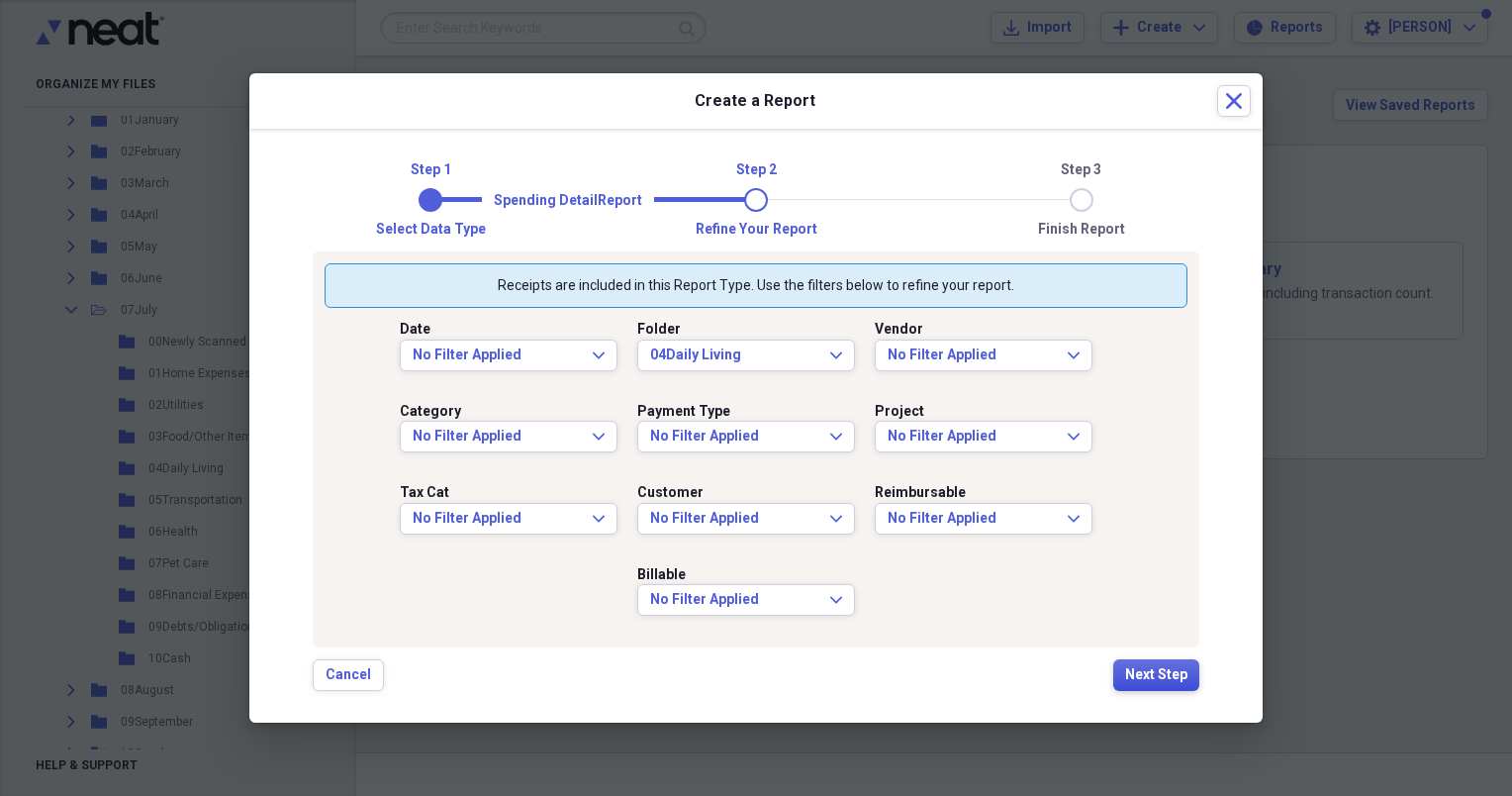 click on "Next Step" at bounding box center [1156, 675] 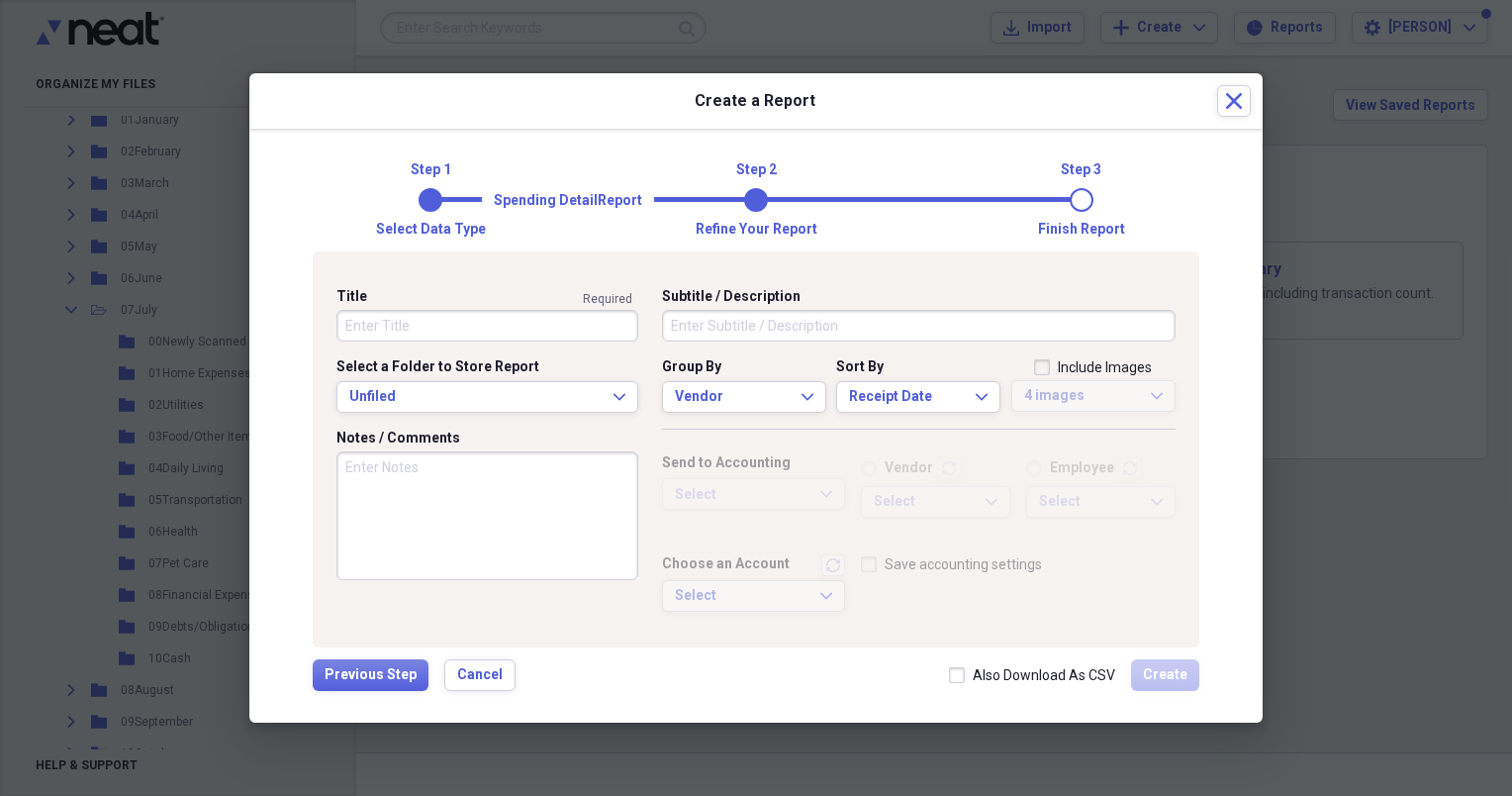 click on "Title" at bounding box center [487, 326] 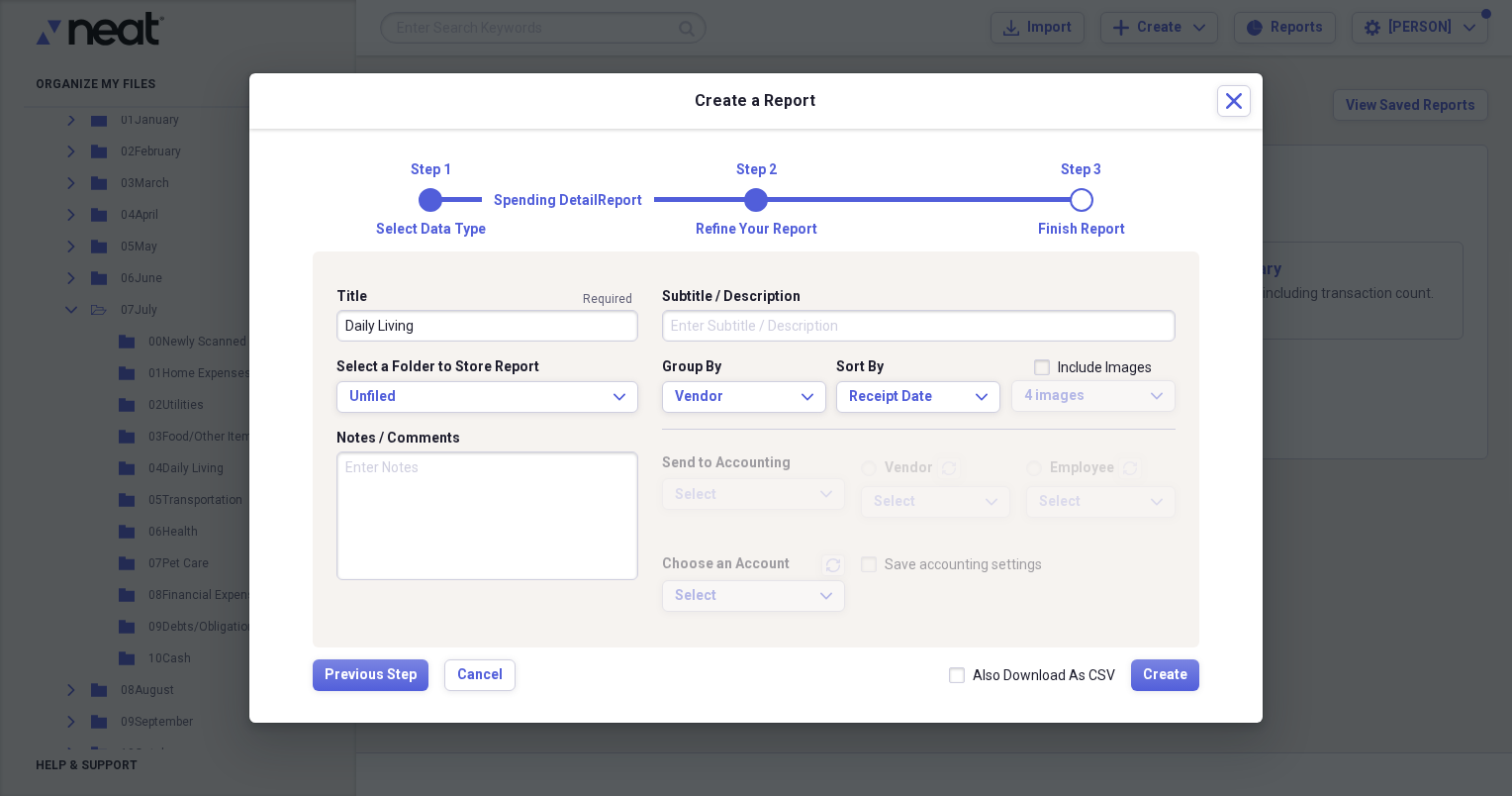 type on "Daily Living" 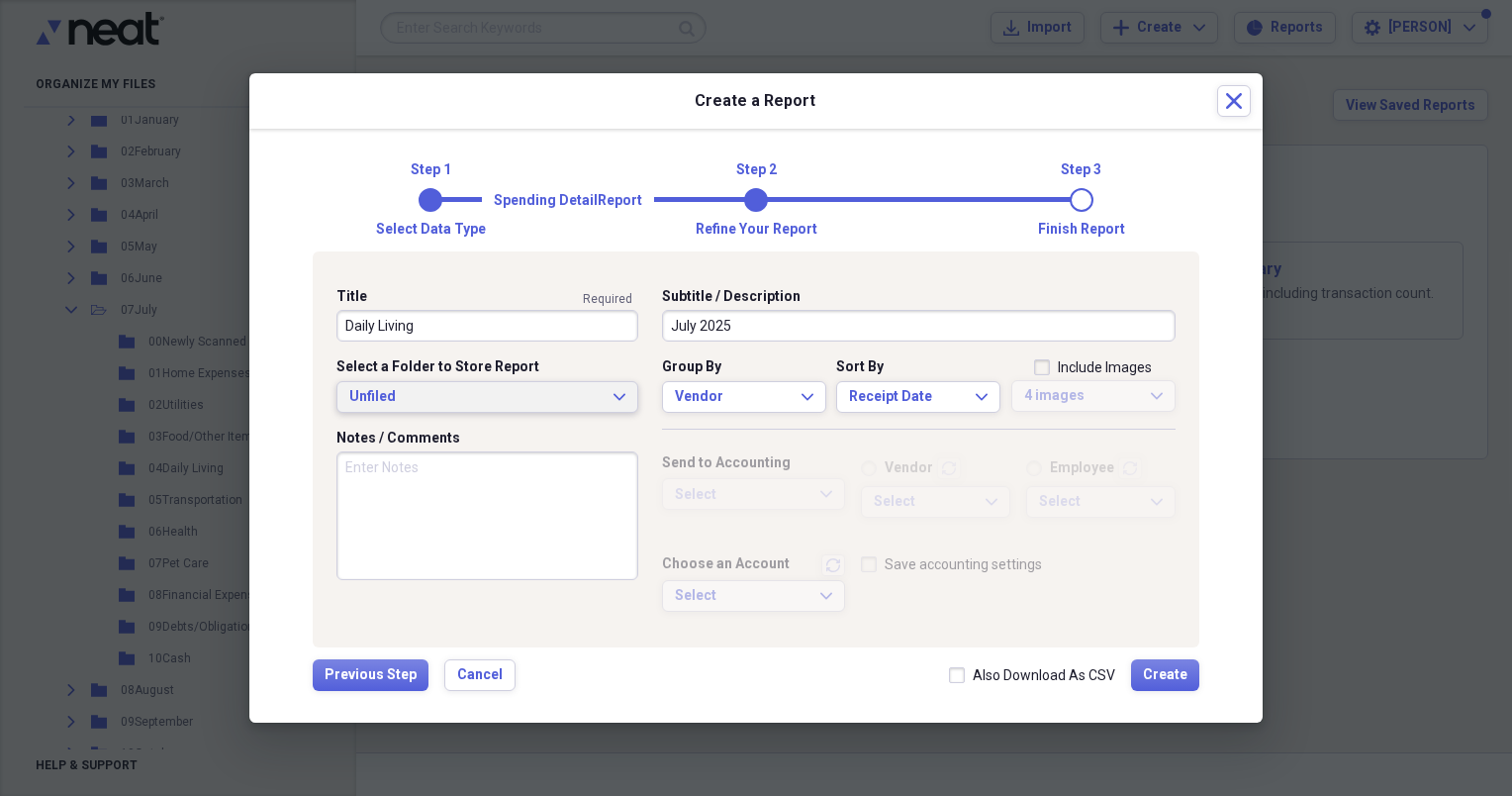 type on "July 2025" 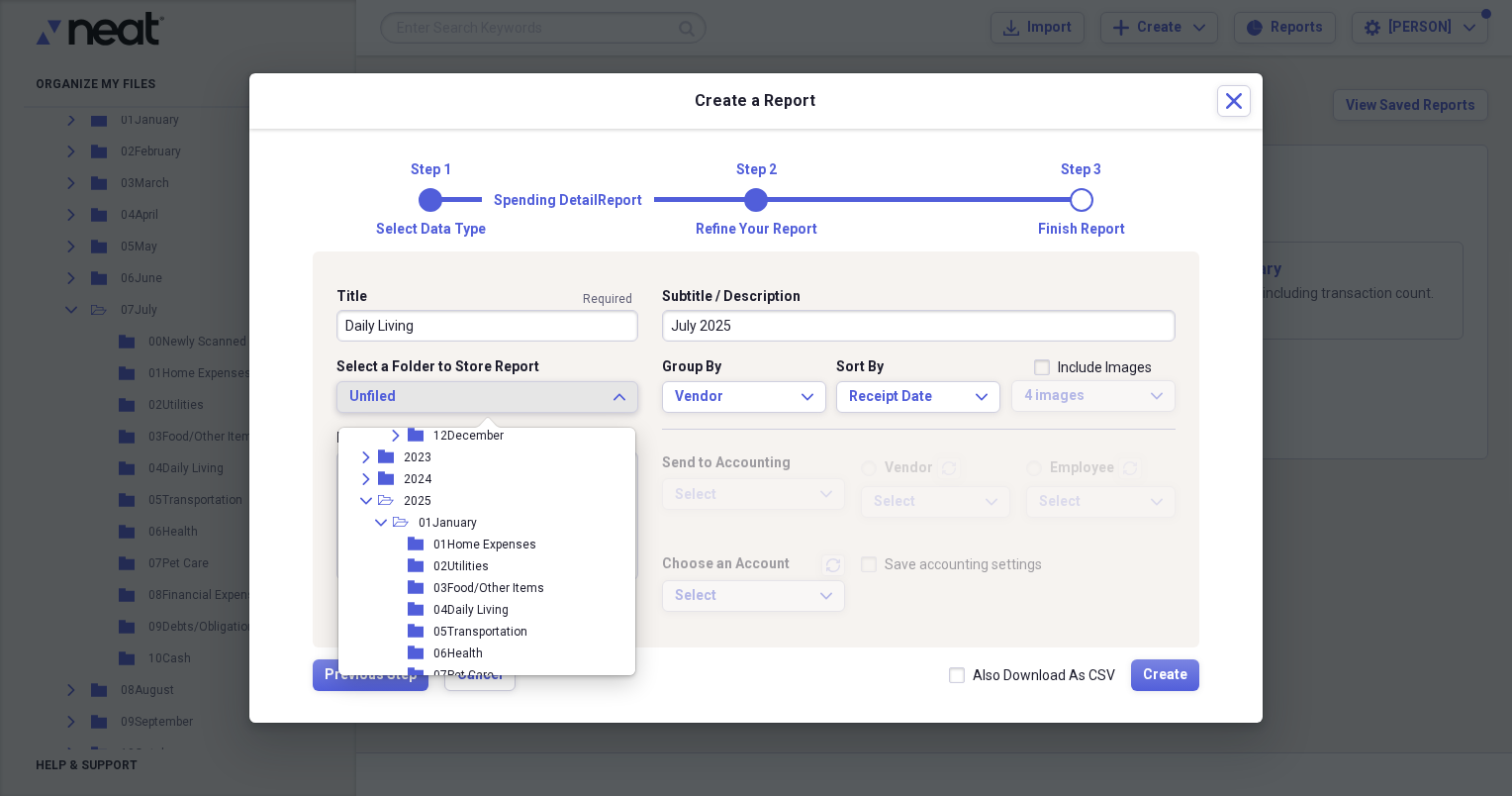 scroll, scrollTop: 396, scrollLeft: 0, axis: vertical 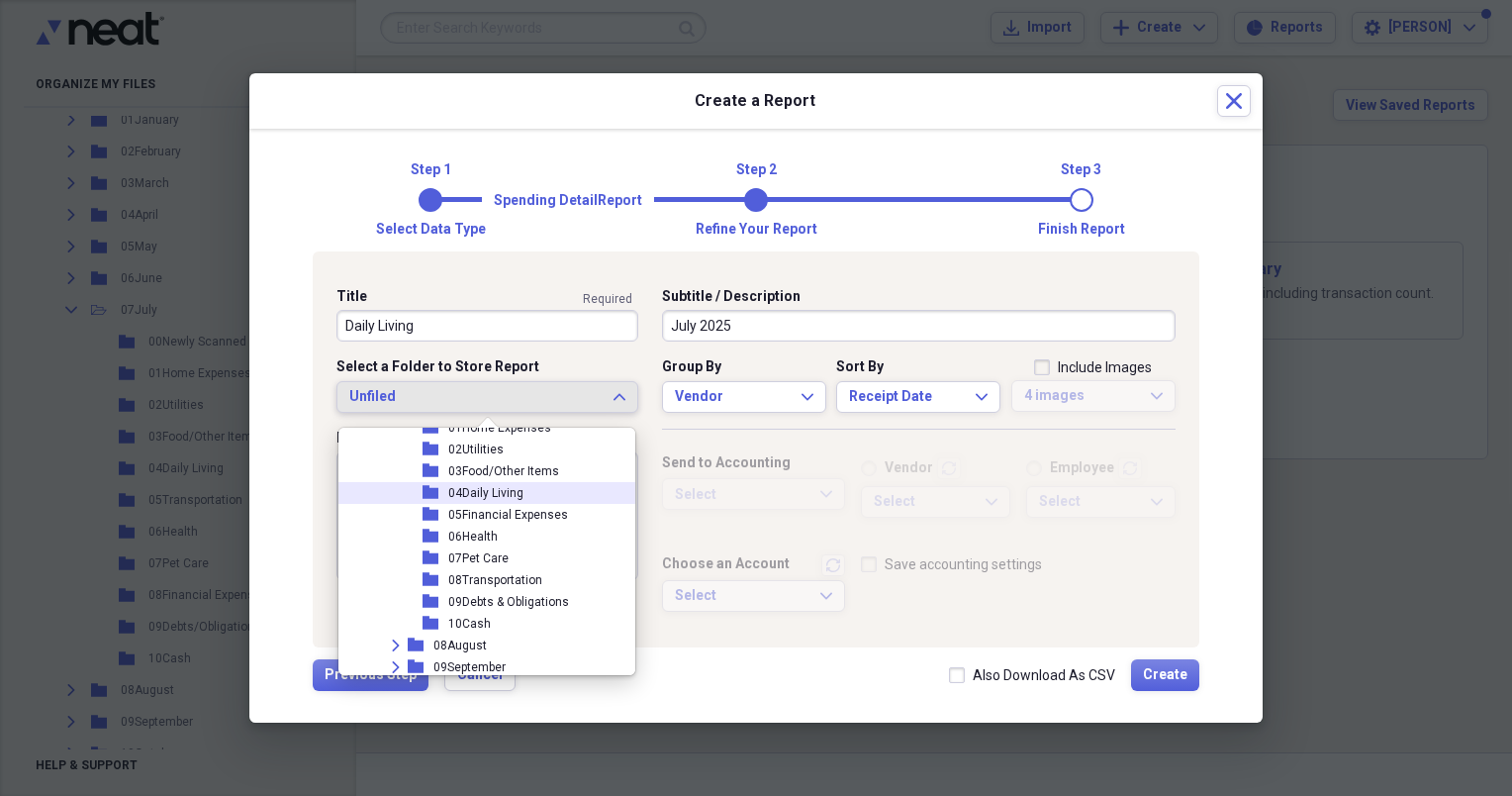 click on "04Daily Living" at bounding box center (486, 493) 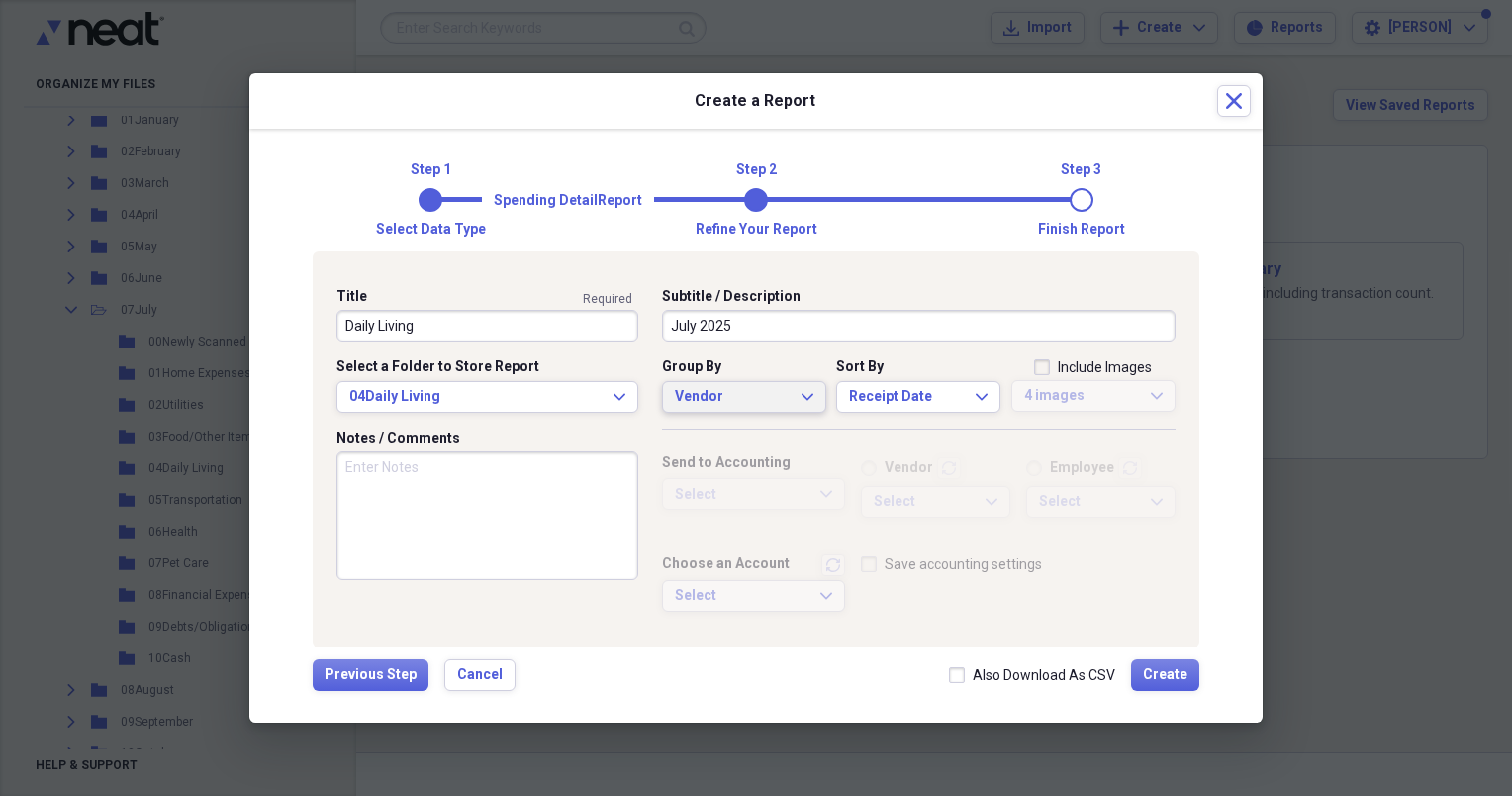 click 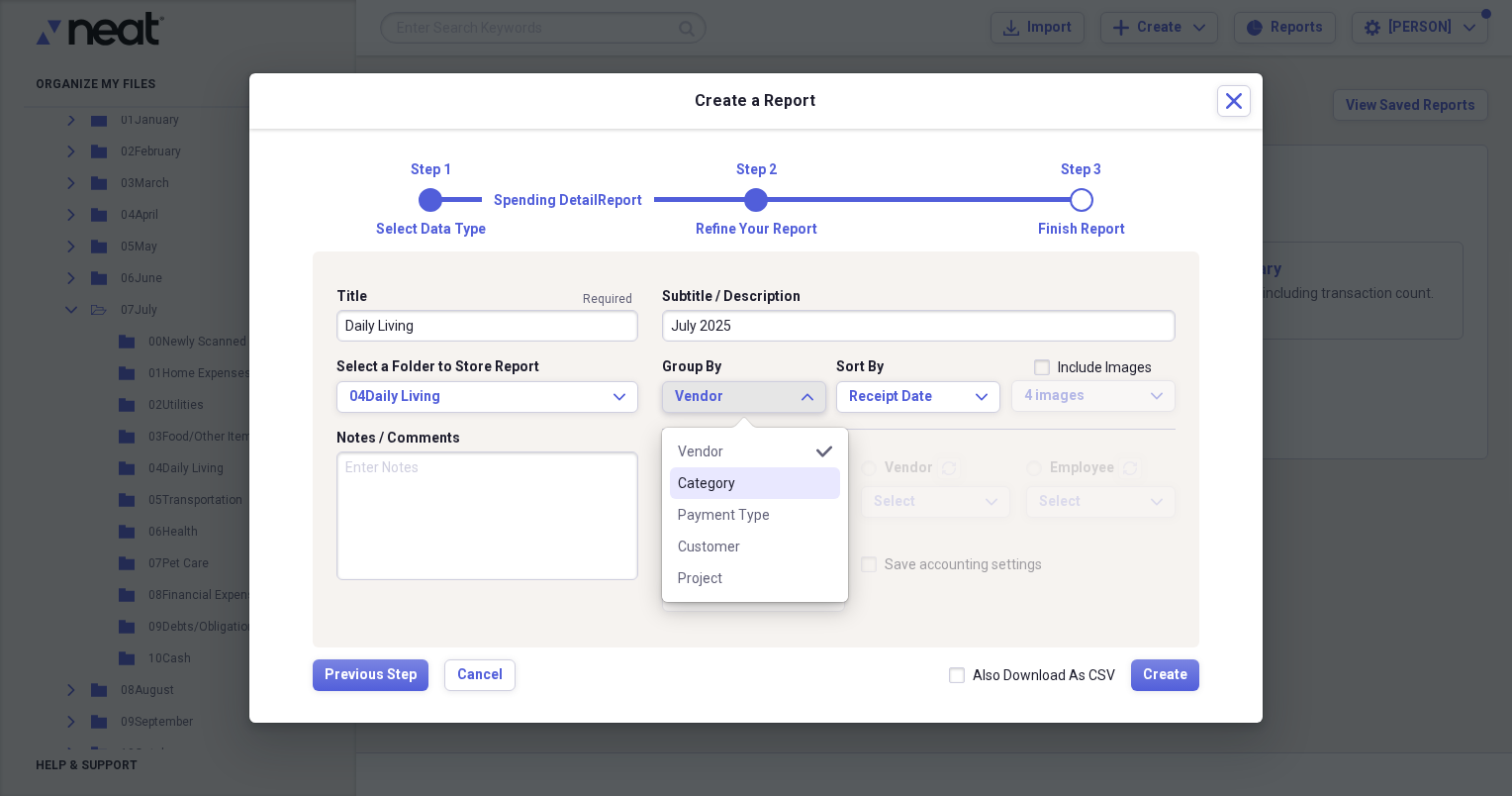 click on "Category" at bounding box center (743, 483) 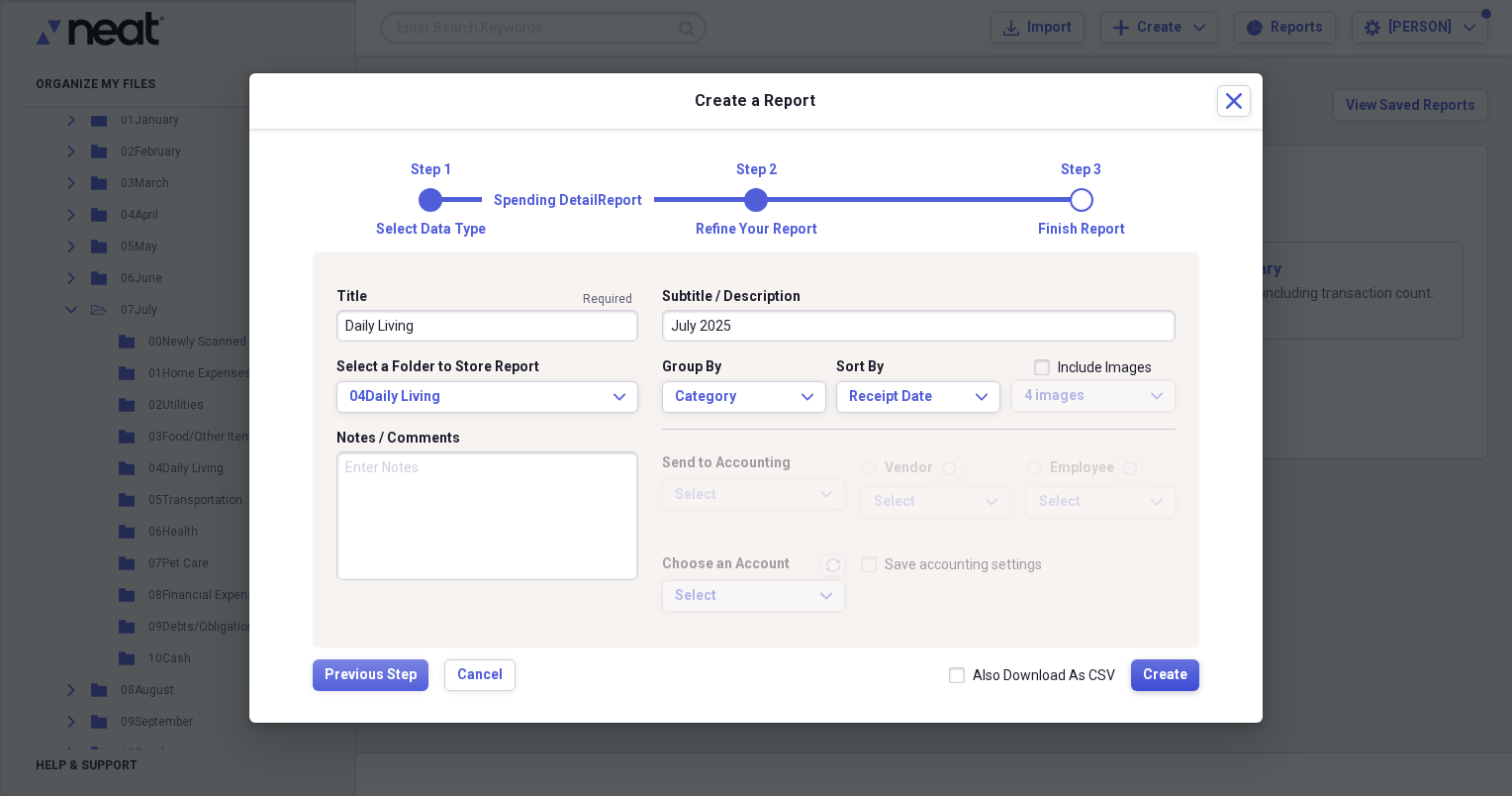click on "Create" at bounding box center [1165, 675] 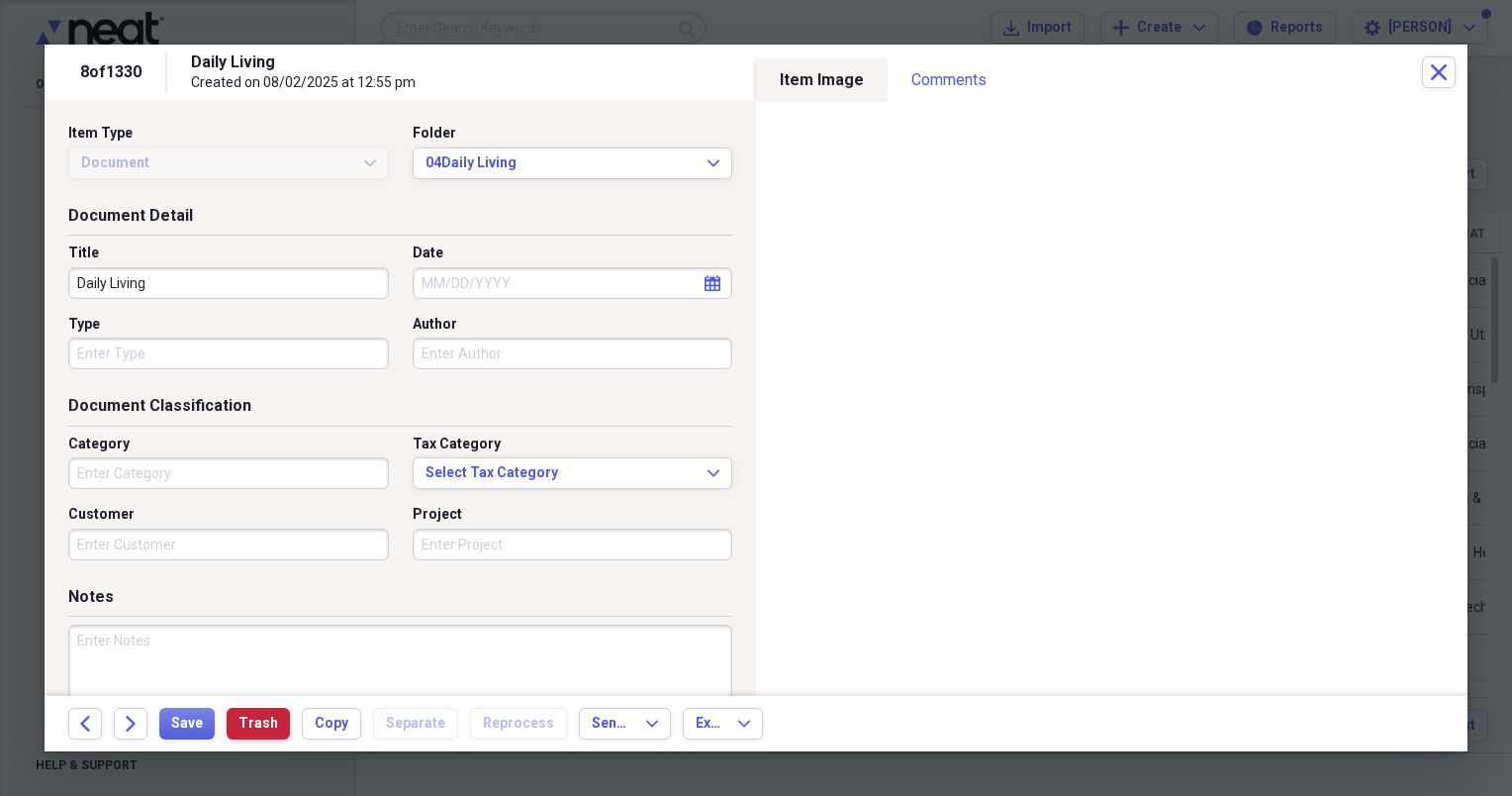 click on "Trash" at bounding box center [258, 724] 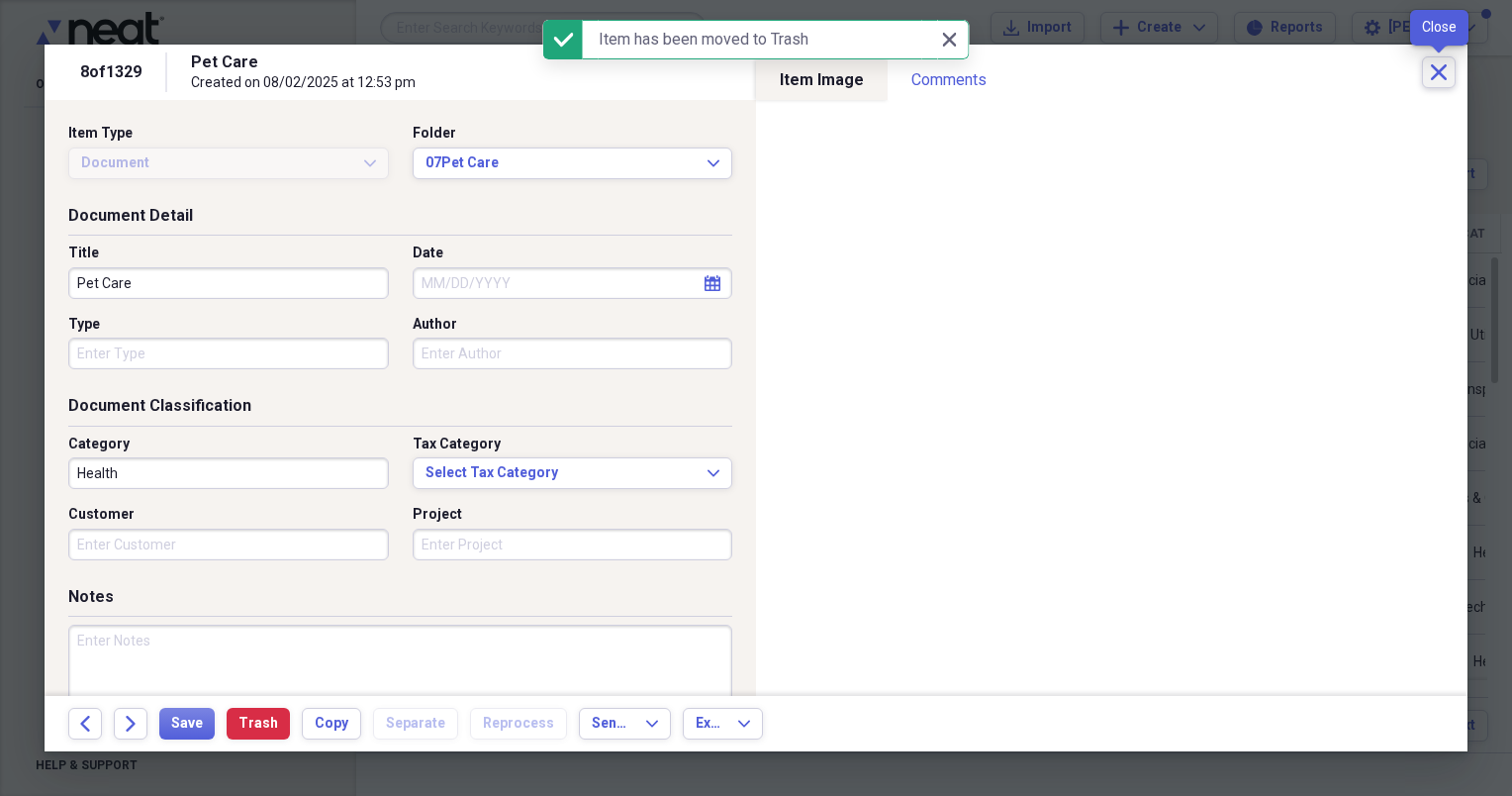 click on "Close" 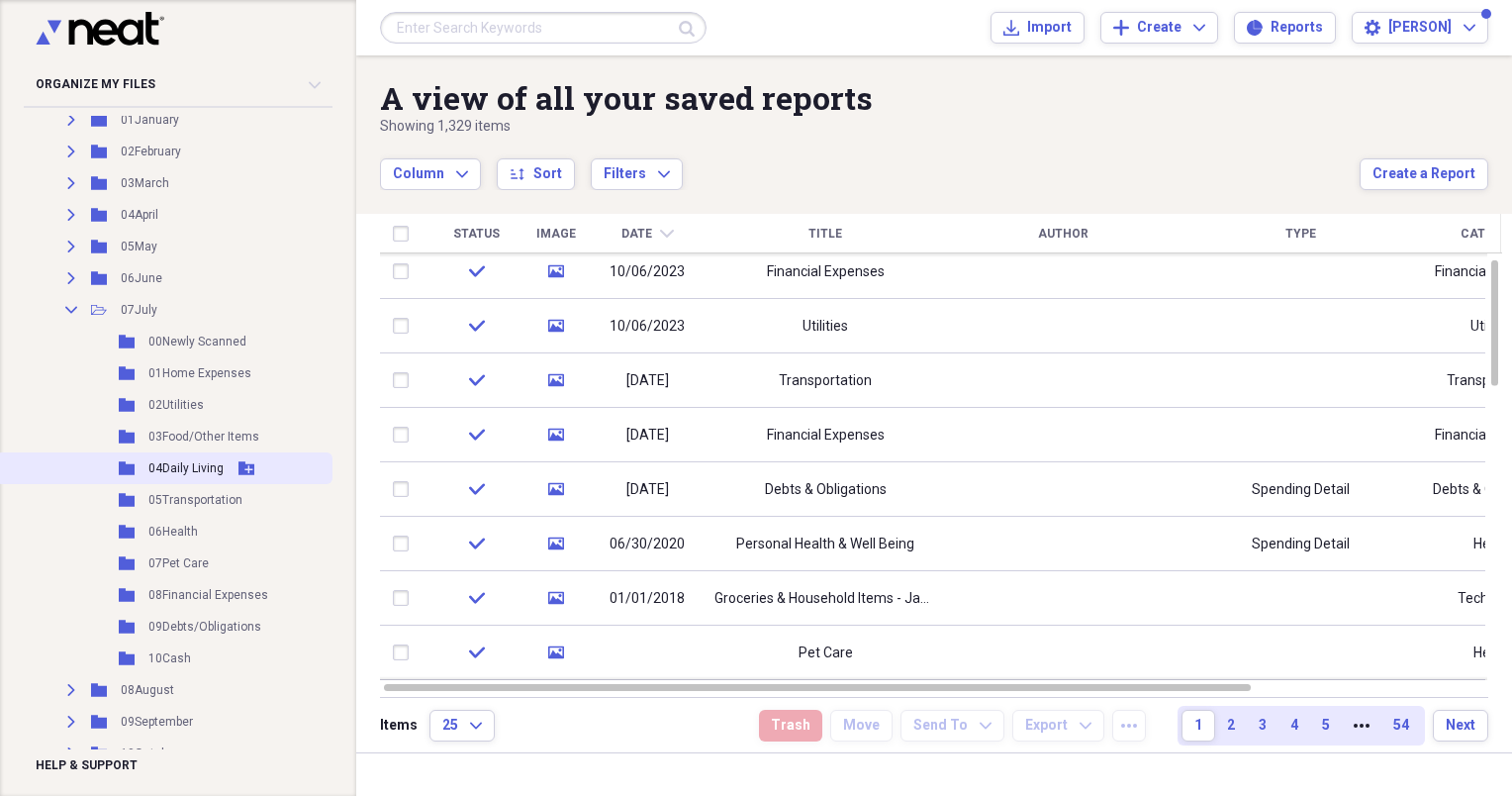 click on "Folder 04Daily Living Add Folder" at bounding box center (164, 468) 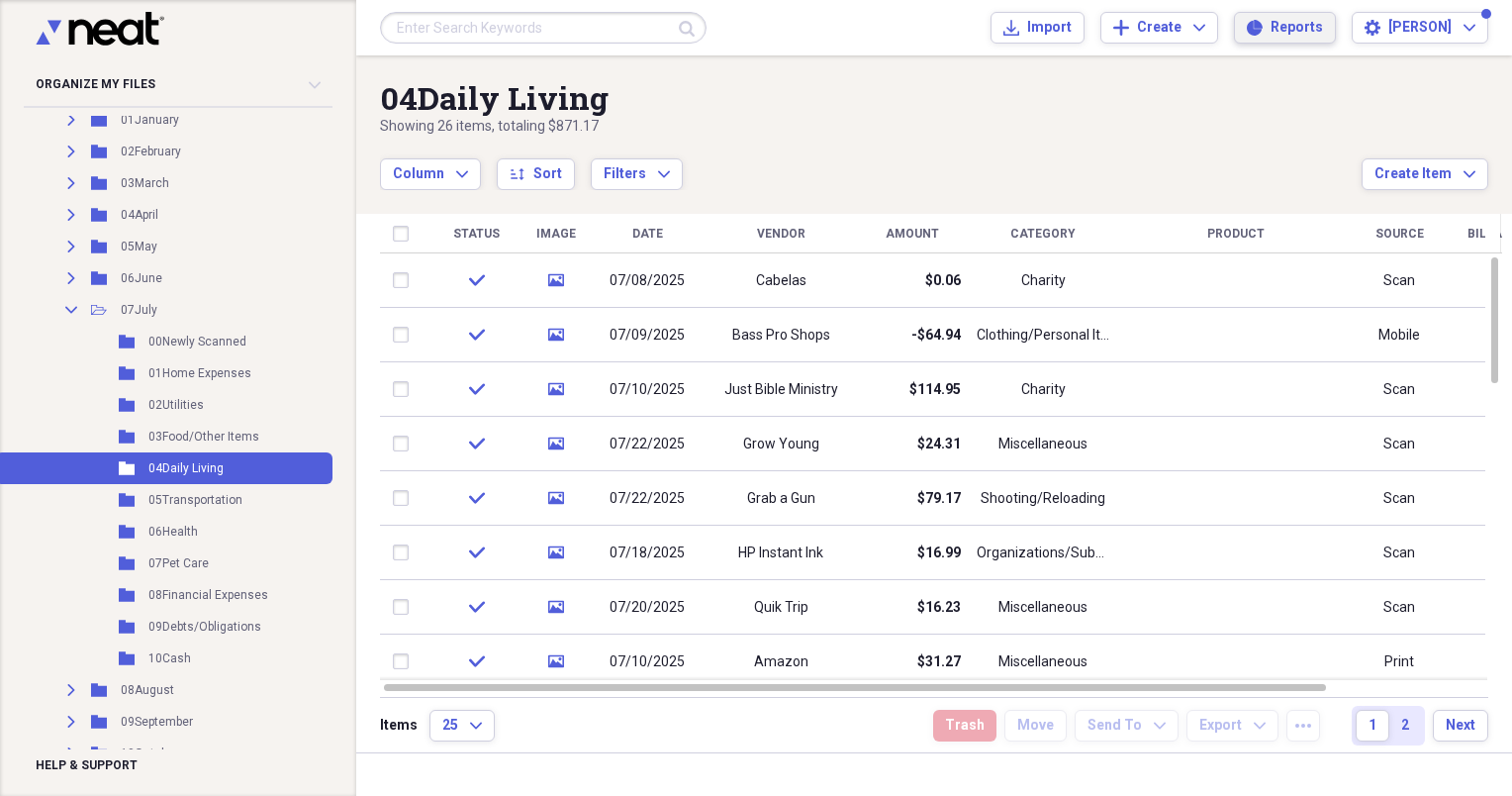 click on "Reports" 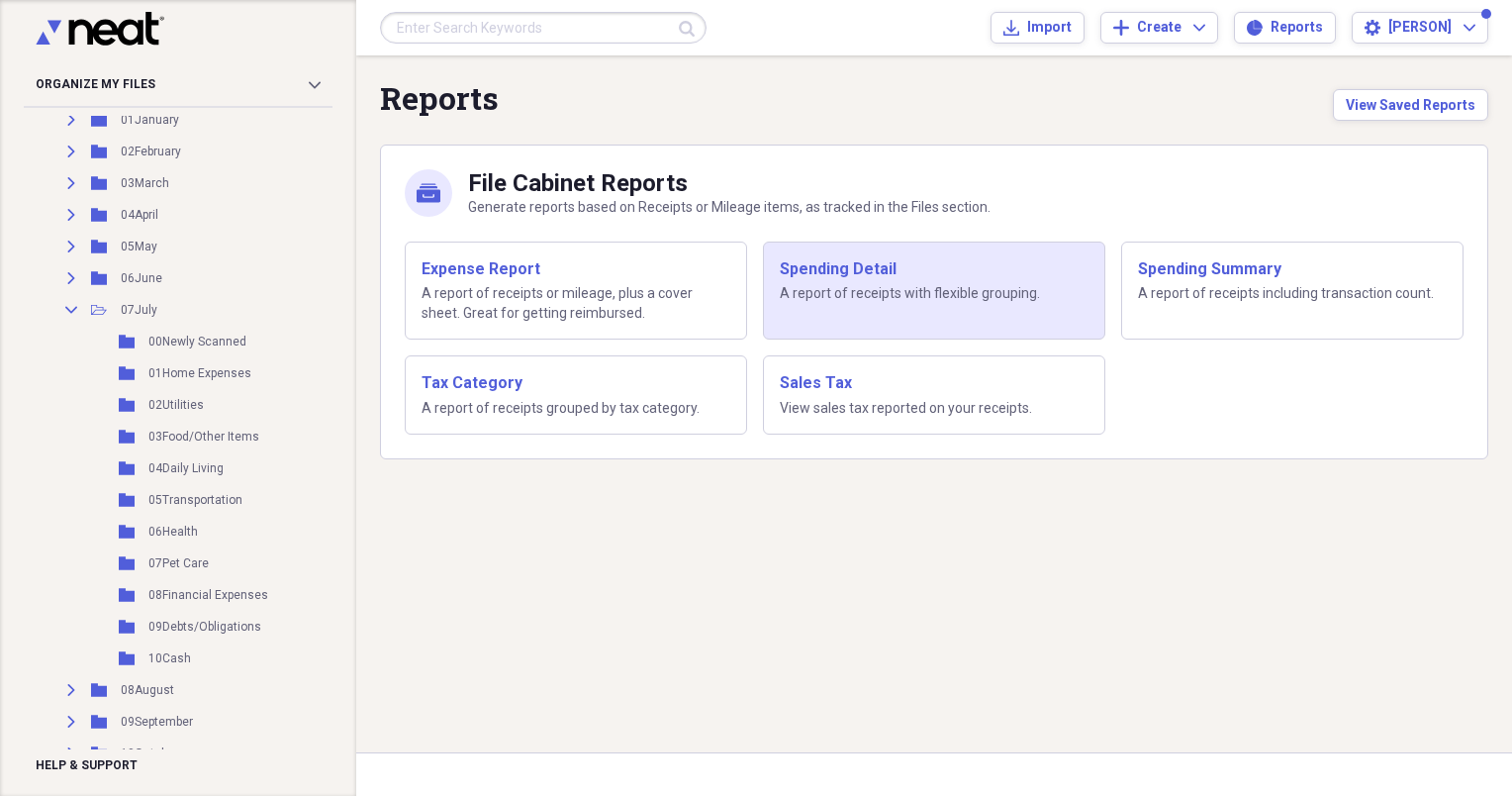 click on "Spending Detail A report of receipts with flexible grouping." at bounding box center [934, 291] 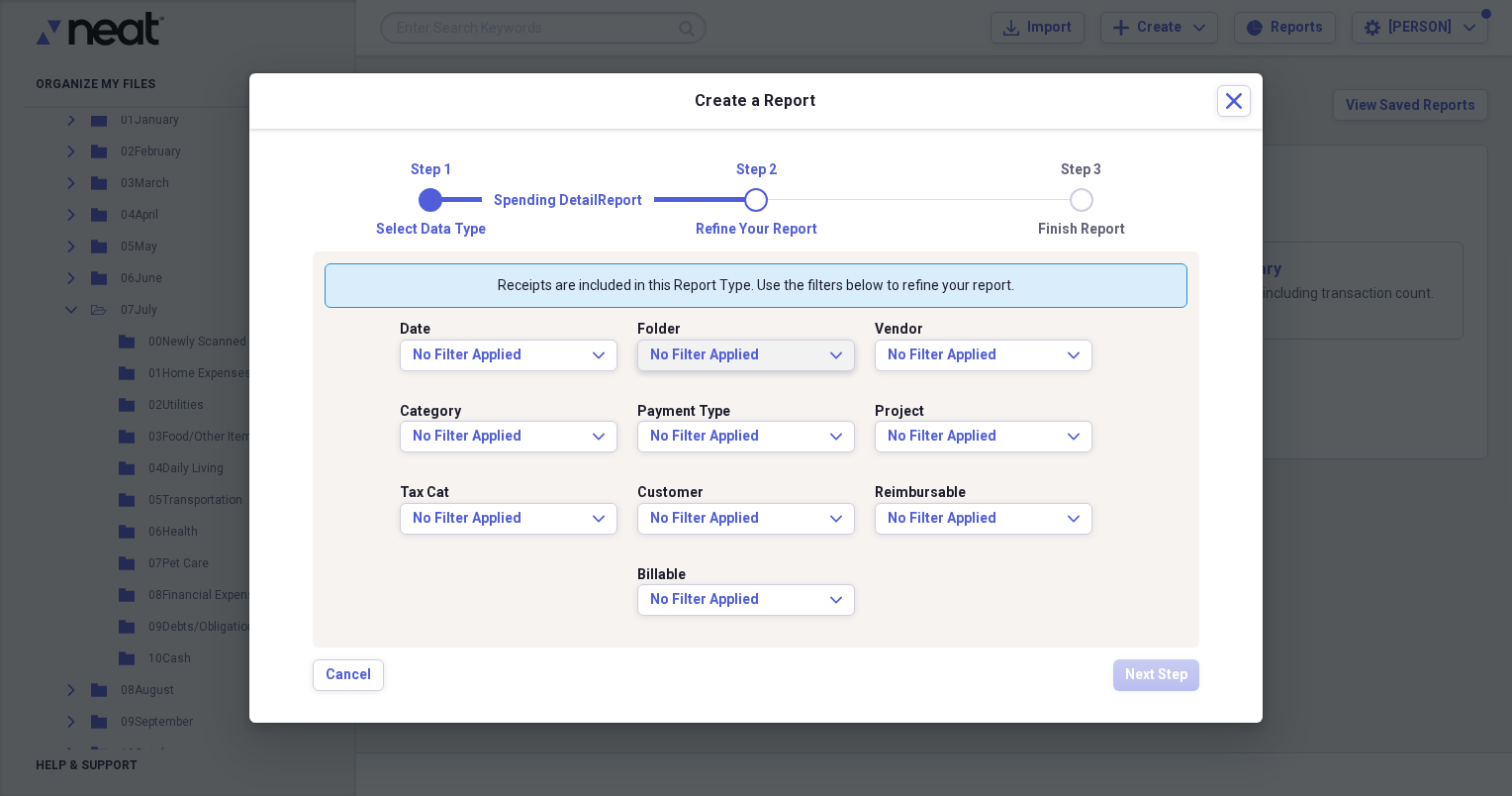 click on "Expand" 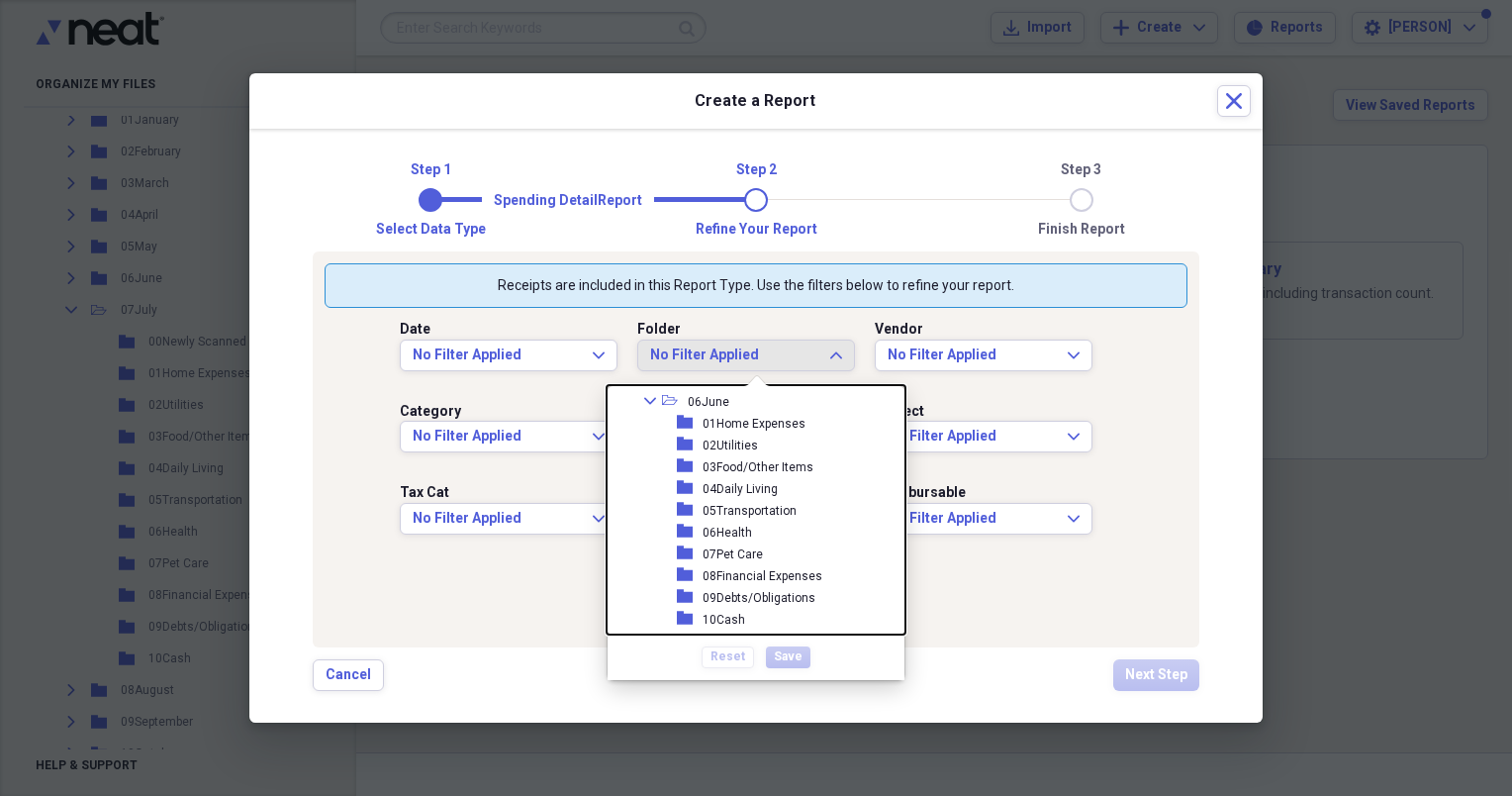 scroll, scrollTop: 1782, scrollLeft: 0, axis: vertical 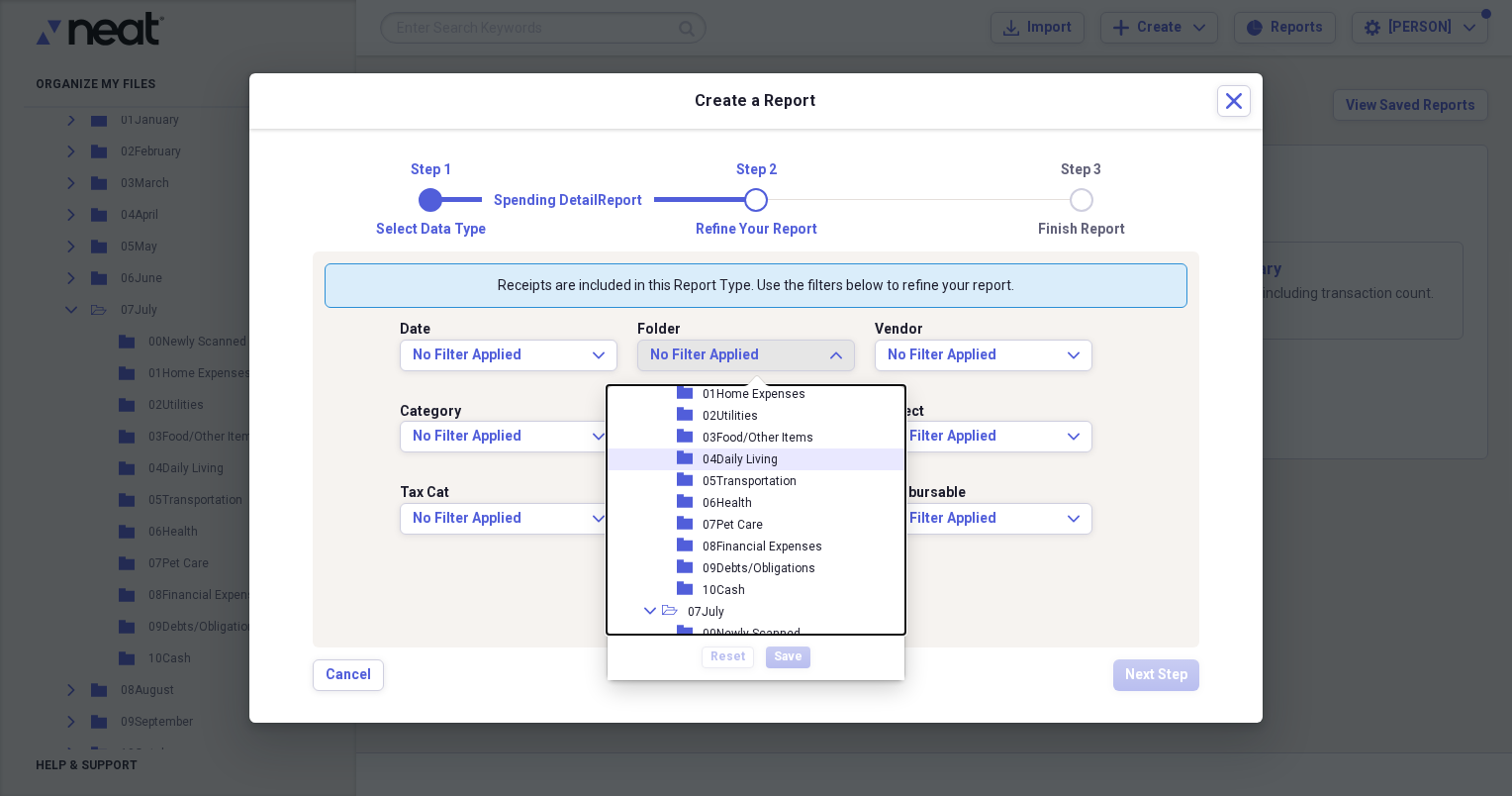 click on "04Daily Living" at bounding box center [740, 459] 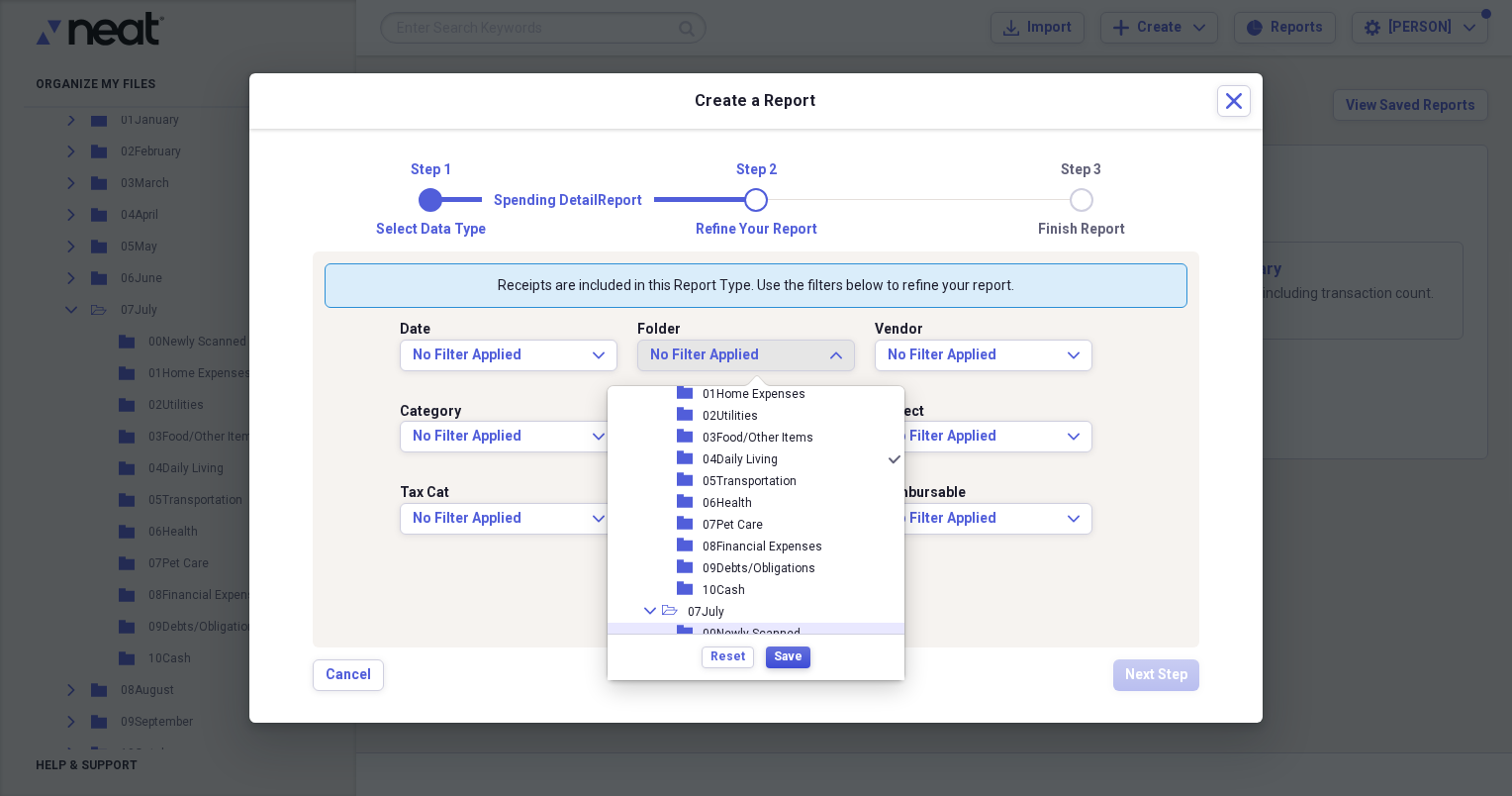 click on "Save" at bounding box center [788, 656] 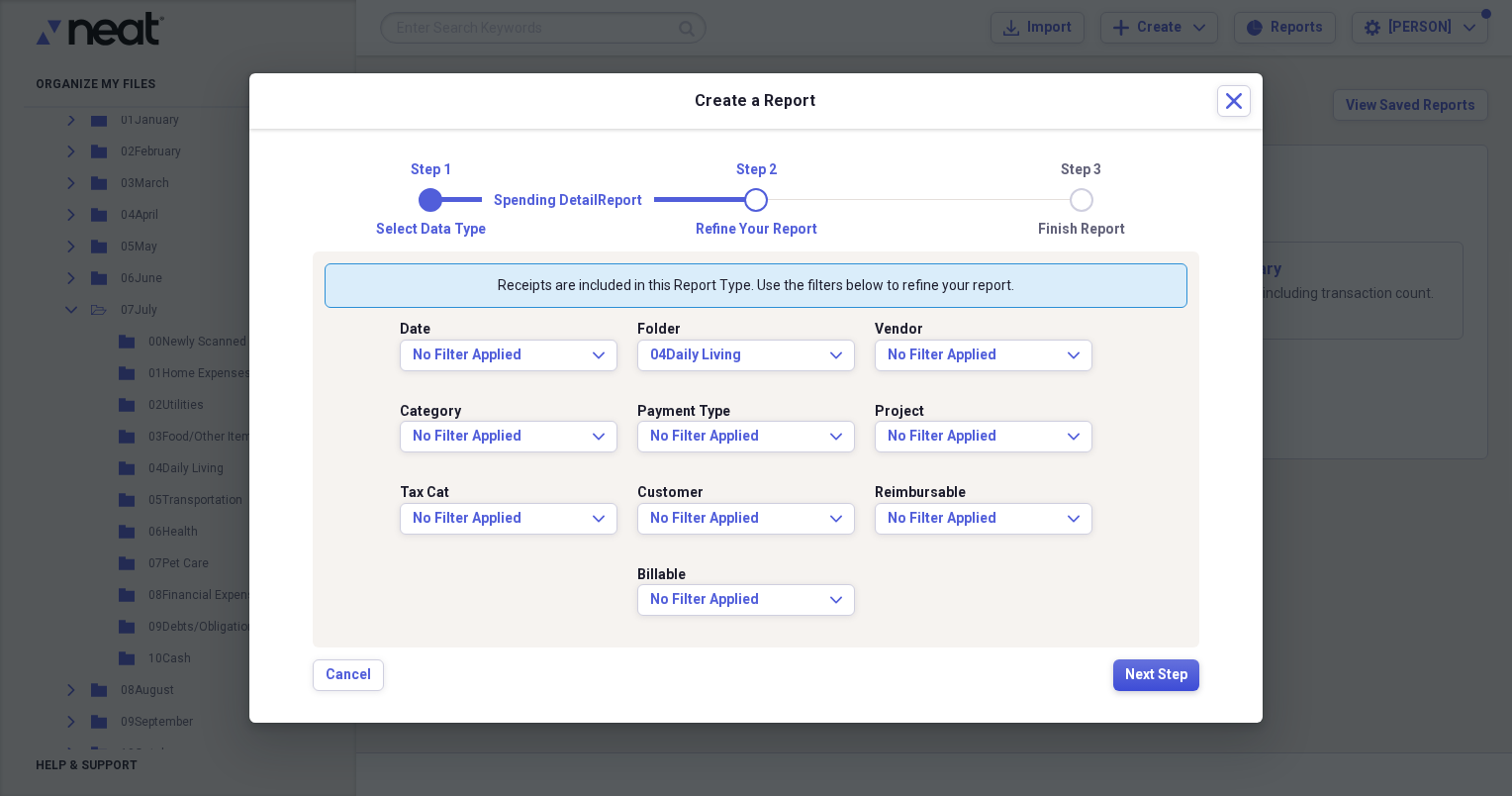 click on "Next Step" at bounding box center (1156, 675) 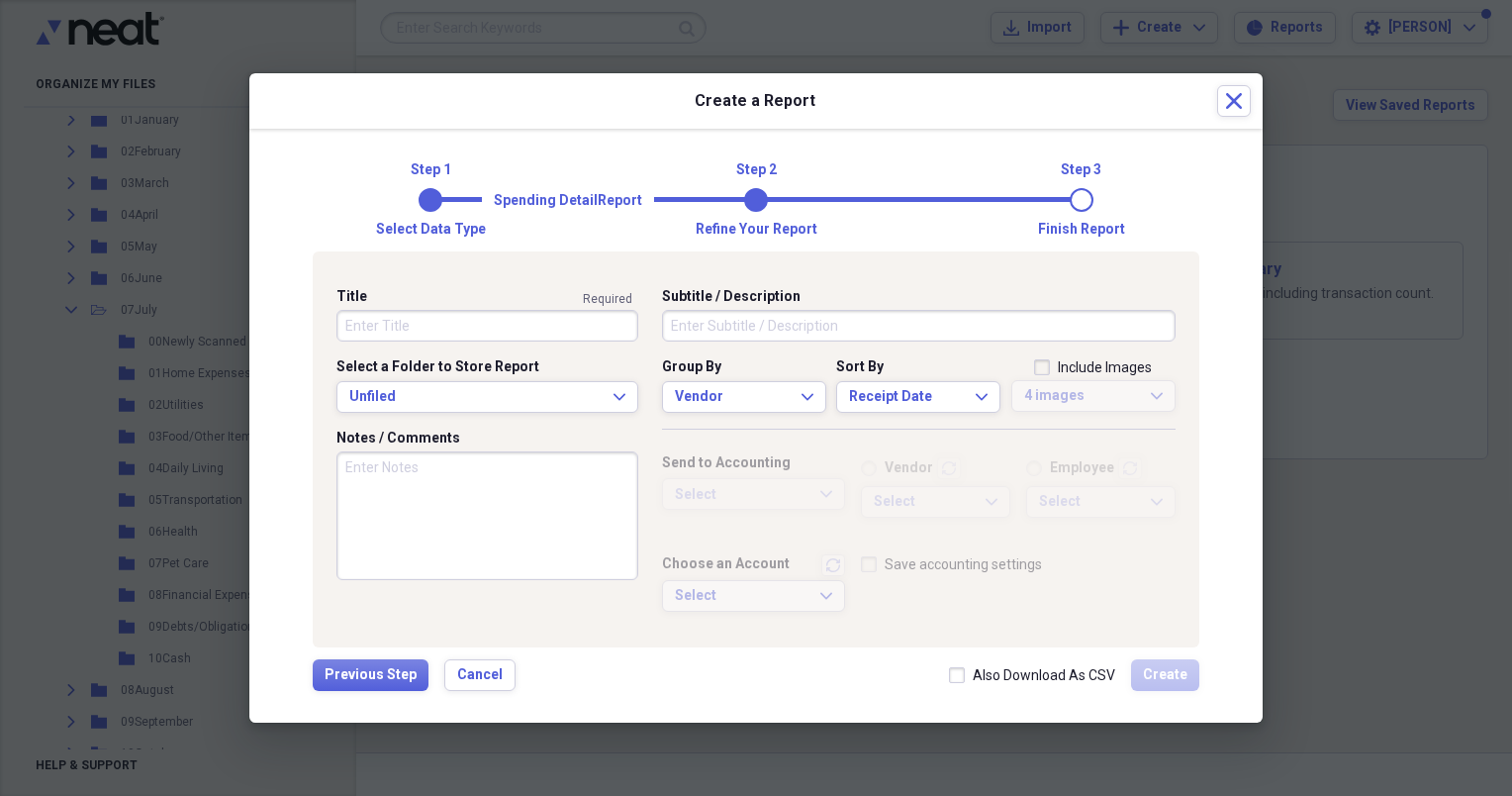click on "Title" at bounding box center [487, 326] 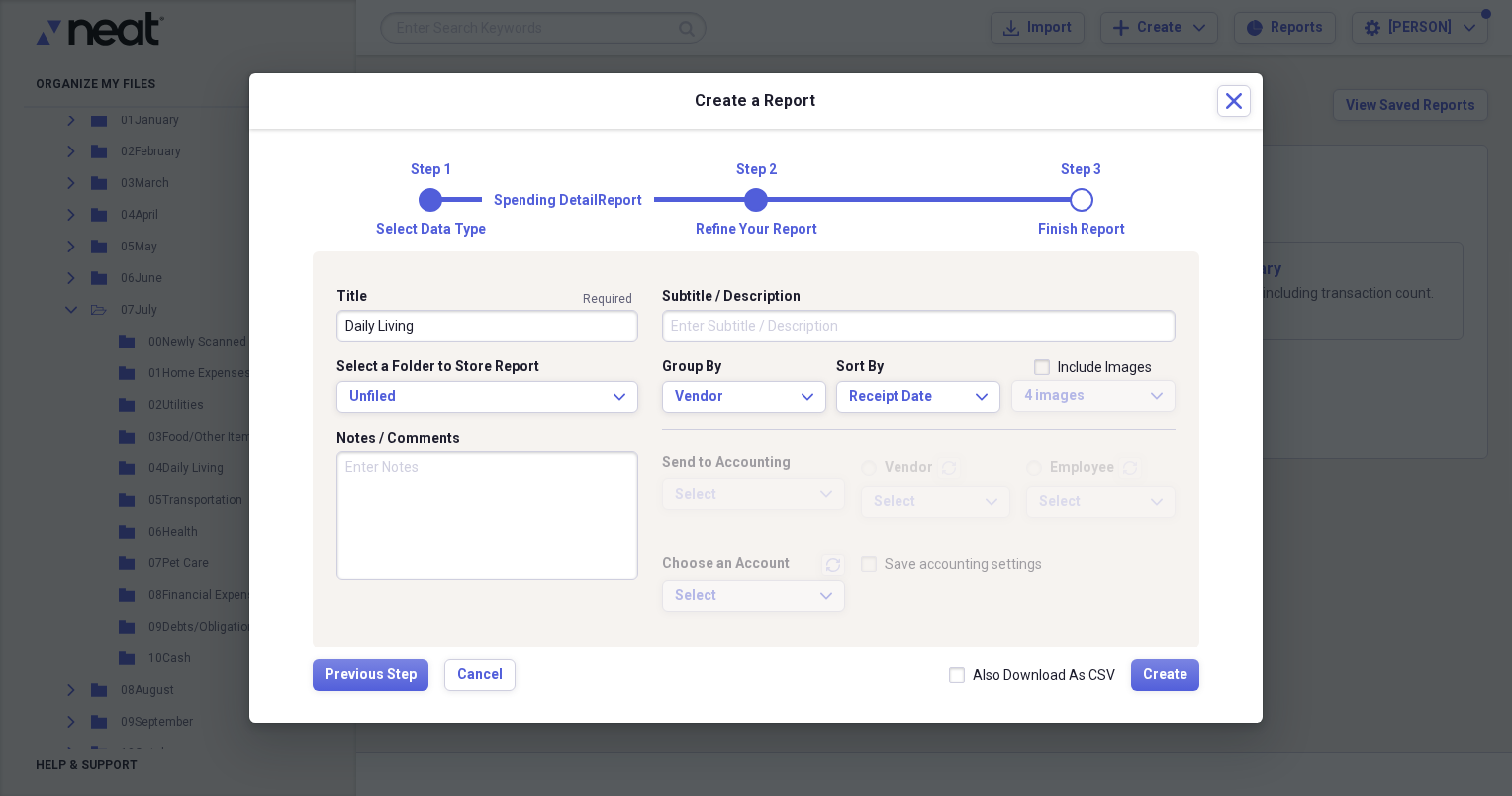 type on "Daily Living" 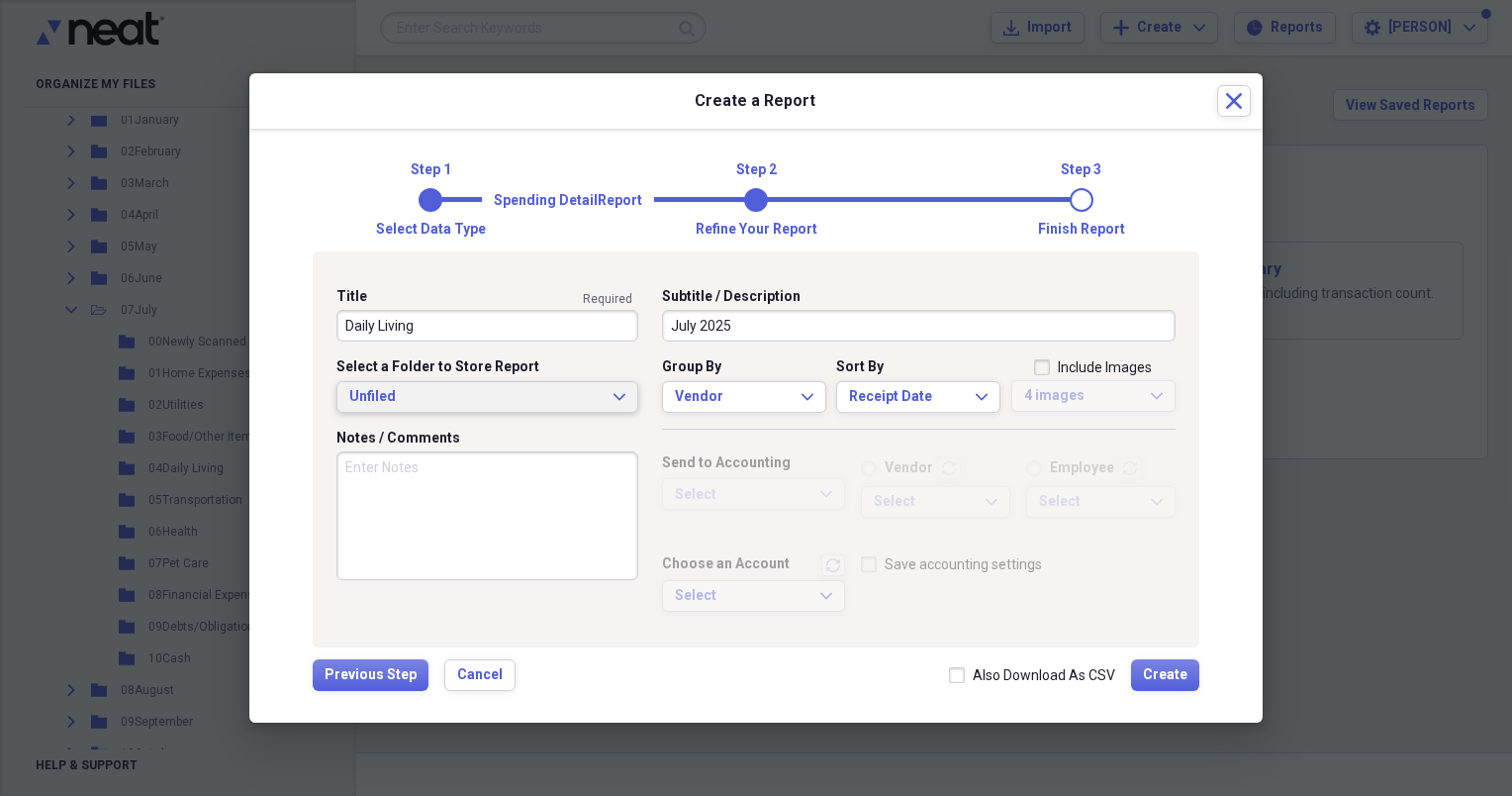 type on "July 2025" 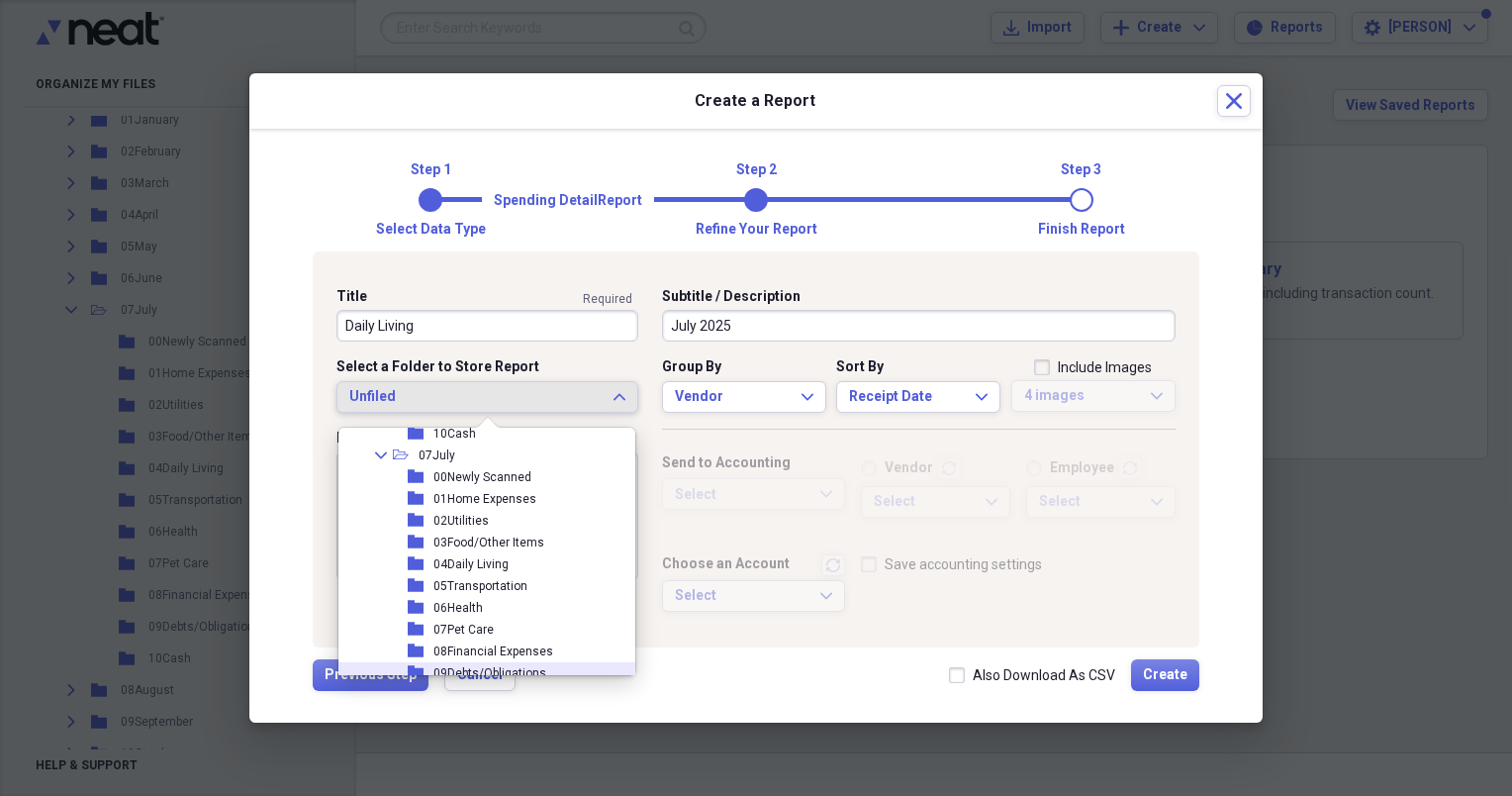 scroll, scrollTop: 2036, scrollLeft: 0, axis: vertical 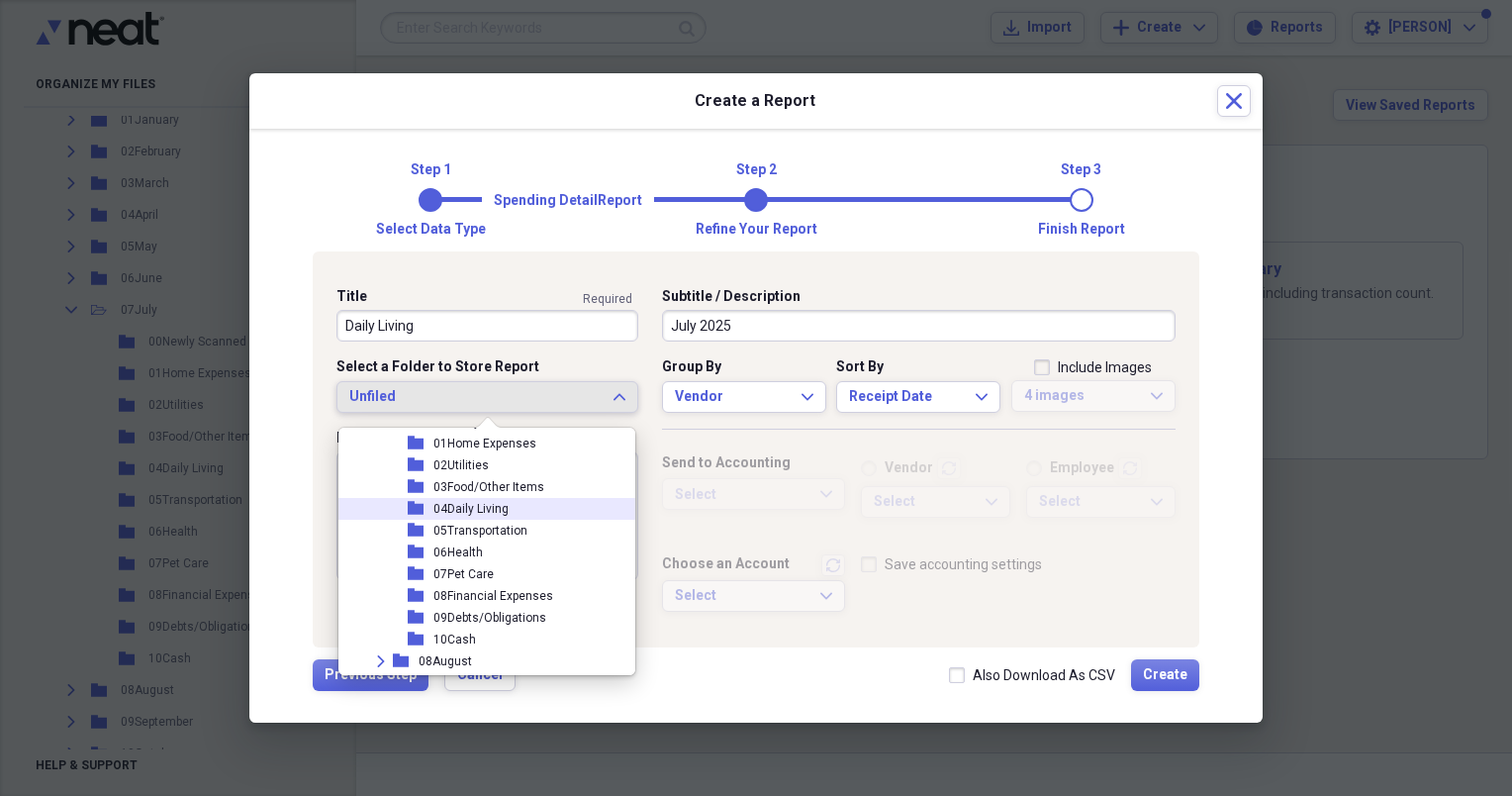 click on "04Daily Living" at bounding box center (471, 509) 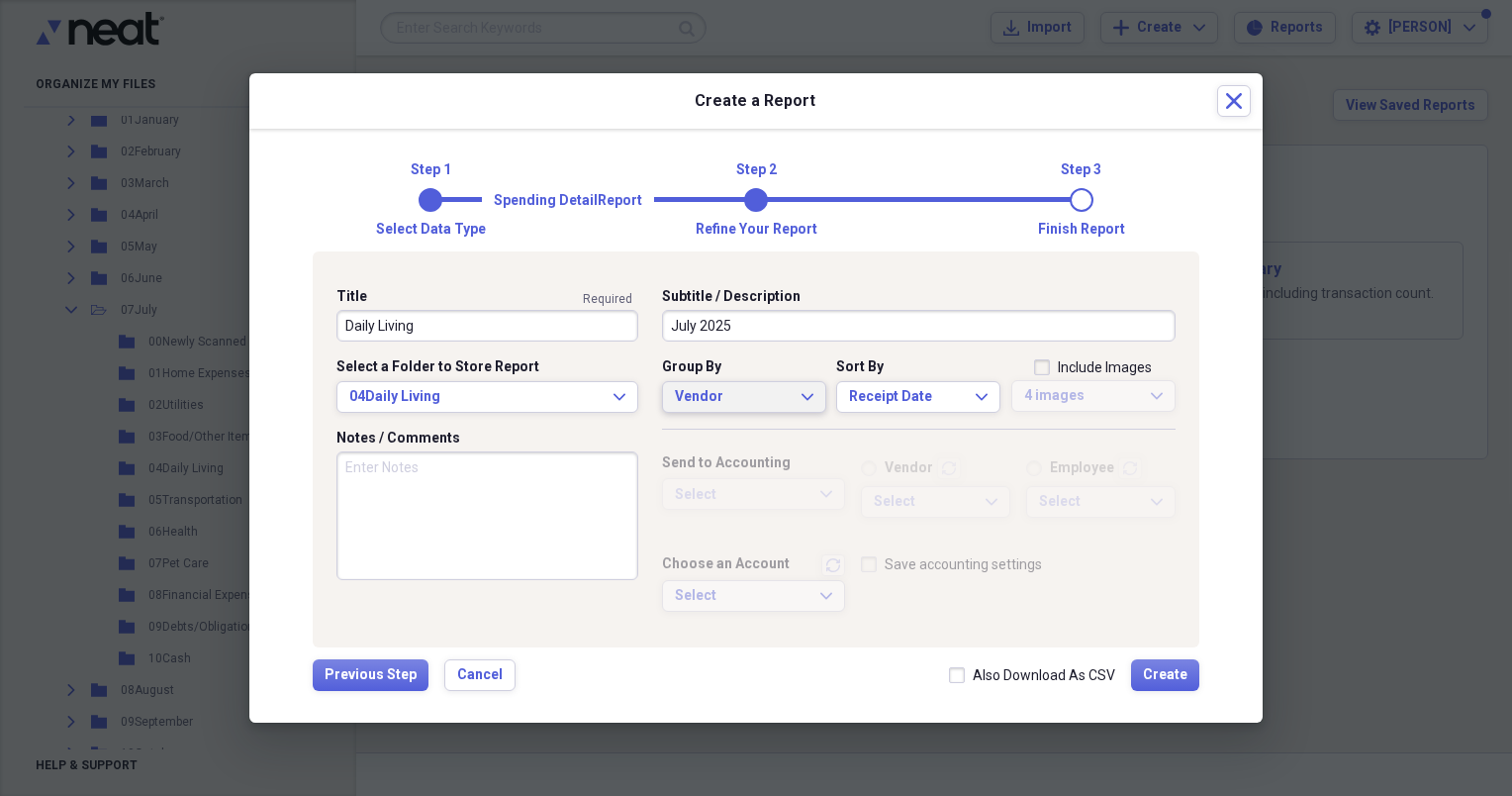 click on "Vendor Expand" at bounding box center [744, 397] 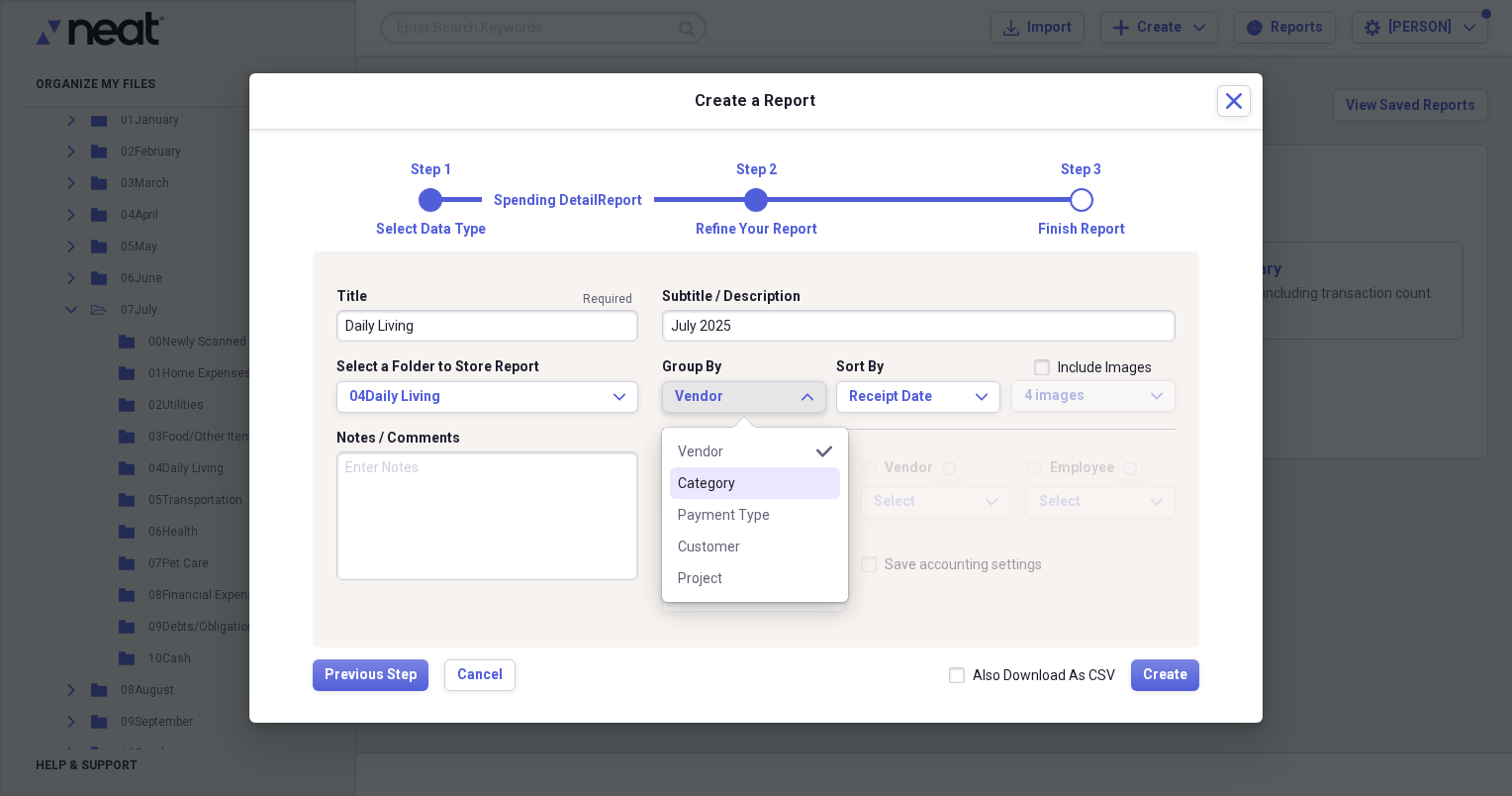 click on "Category" at bounding box center [755, 483] 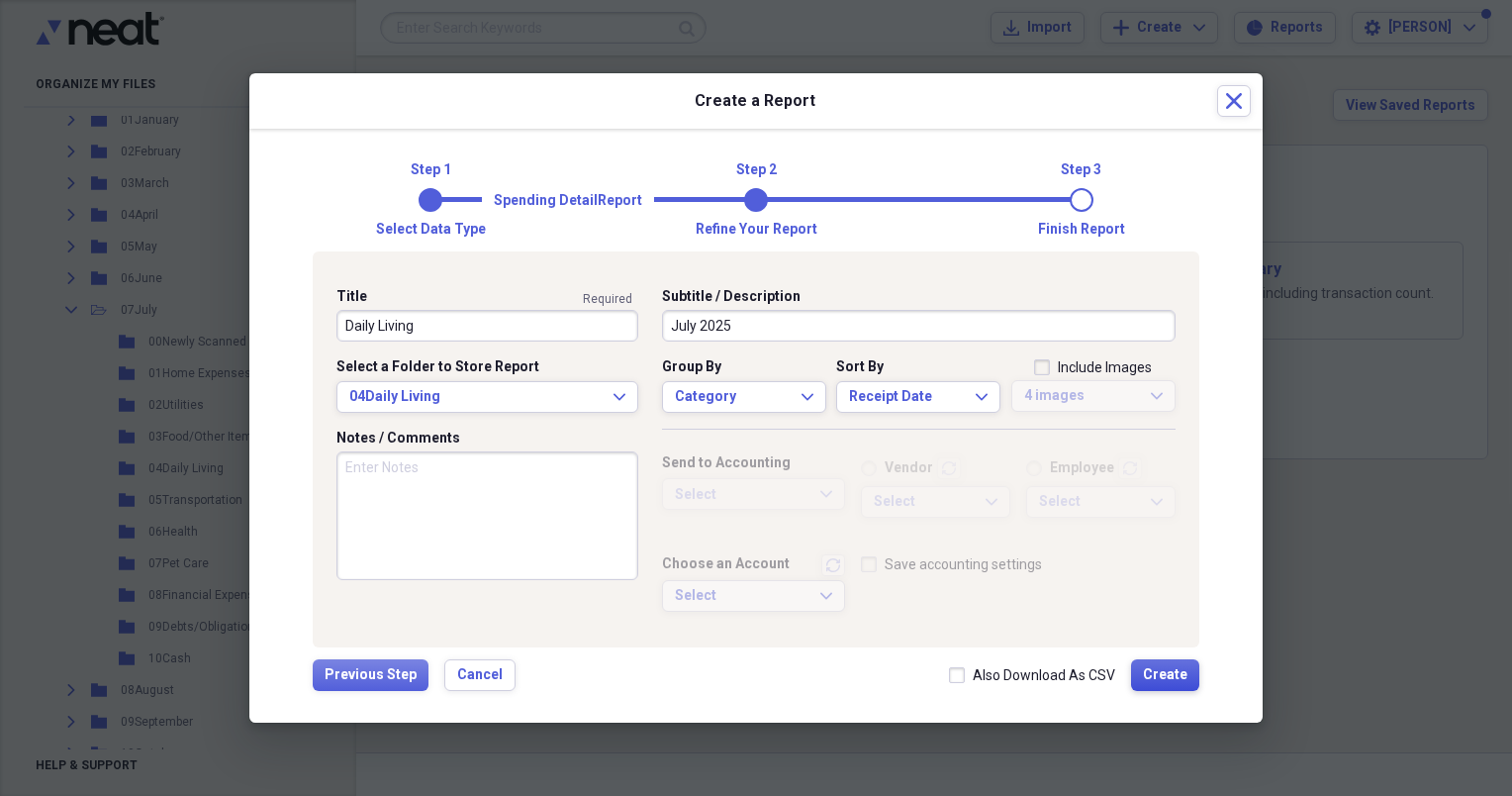 click on "Create" at bounding box center (1165, 675) 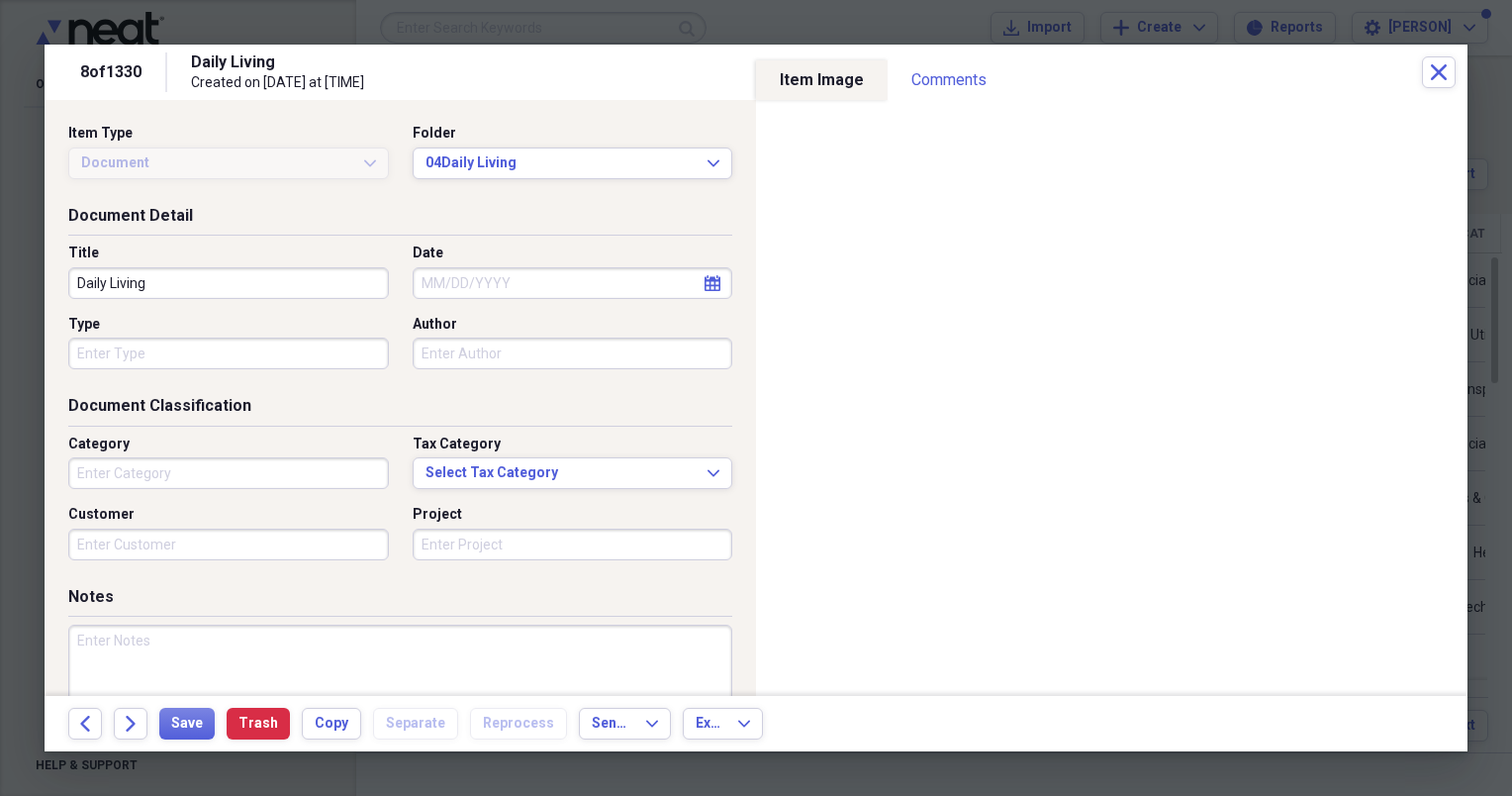 click on "Back Forward Save Trash Copy Separate Reprocess Send To Expand Export Expand" at bounding box center (756, 724) 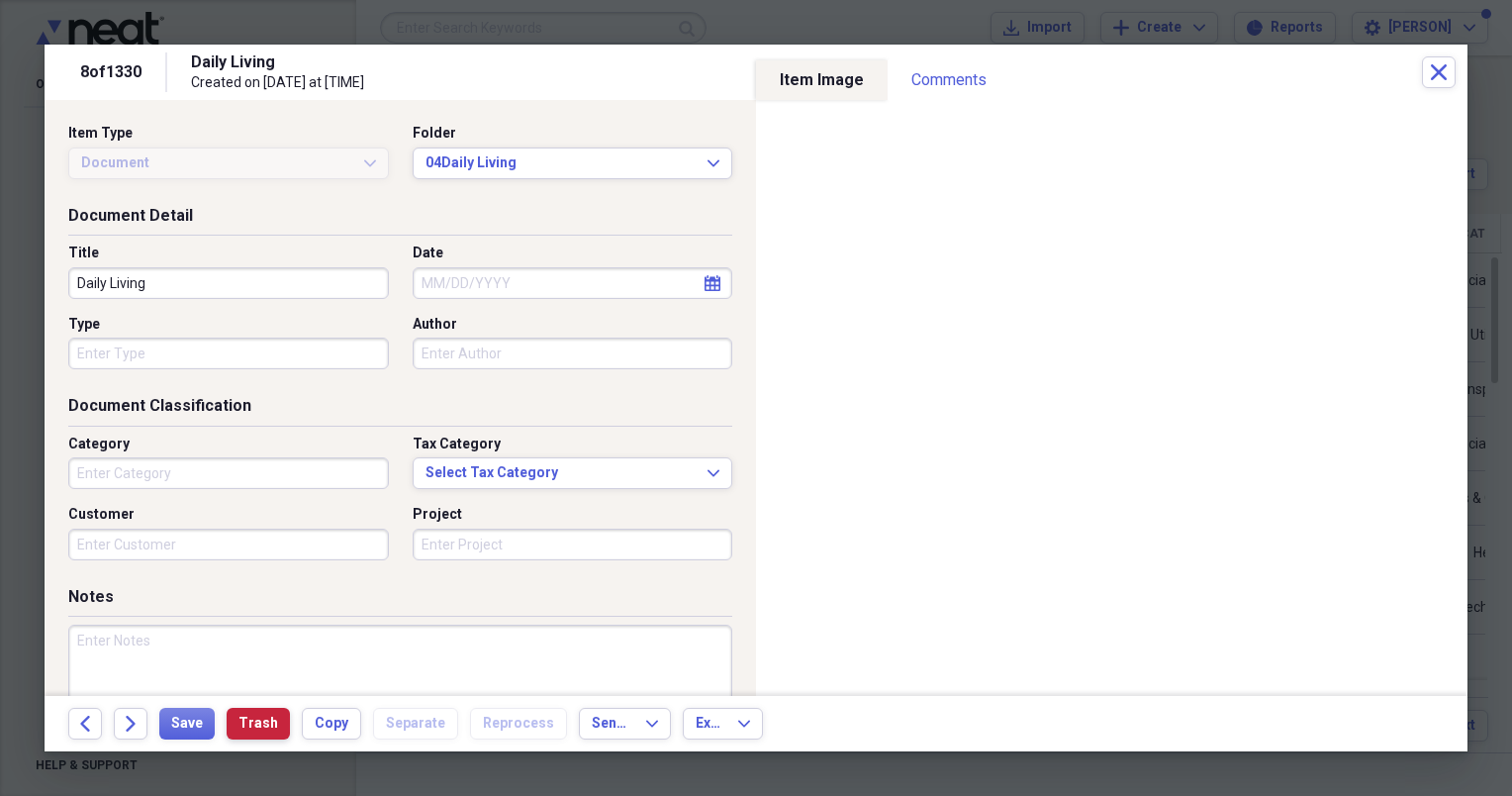 click on "Trash" at bounding box center (258, 724) 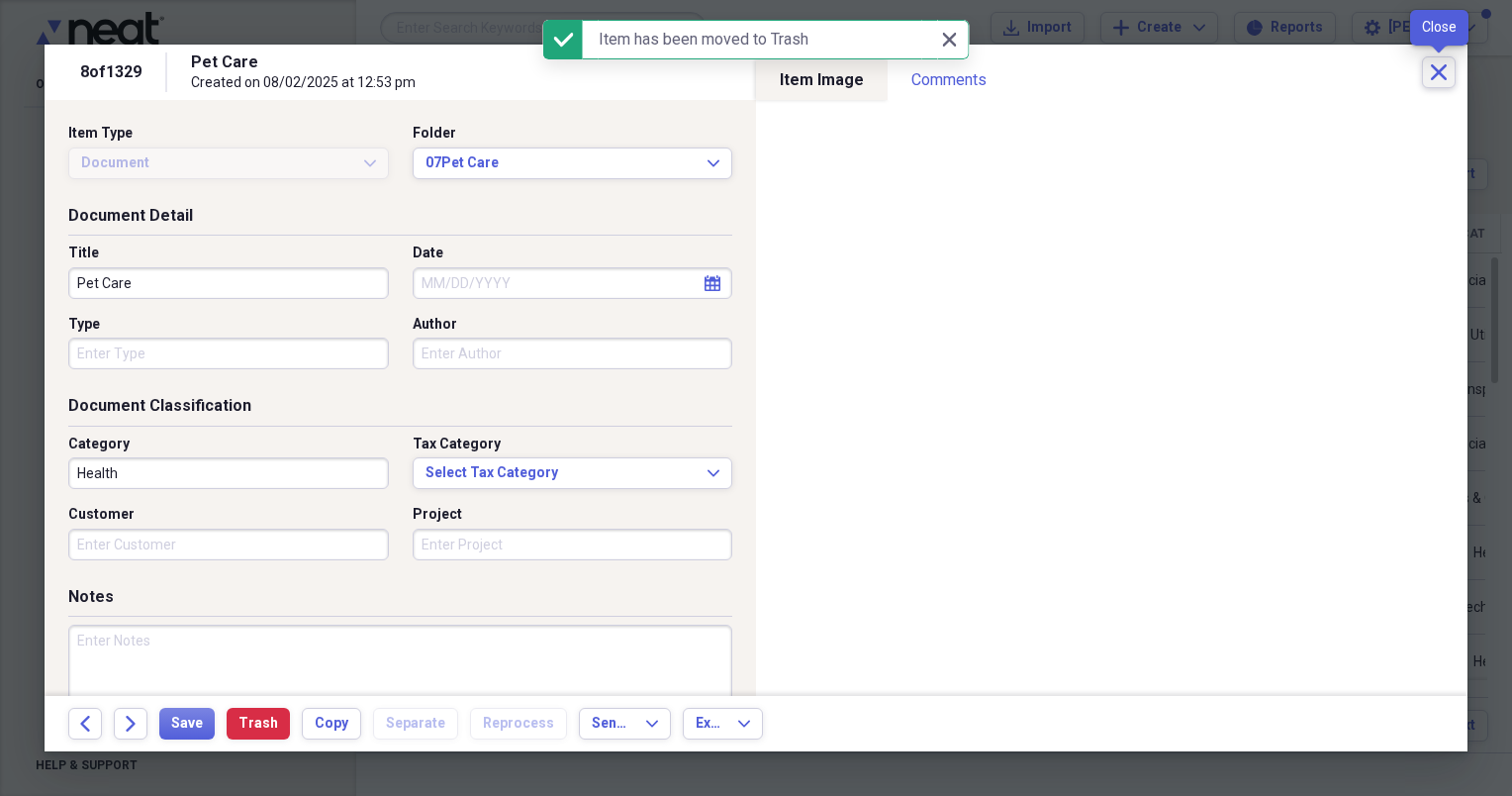 click on "Close" 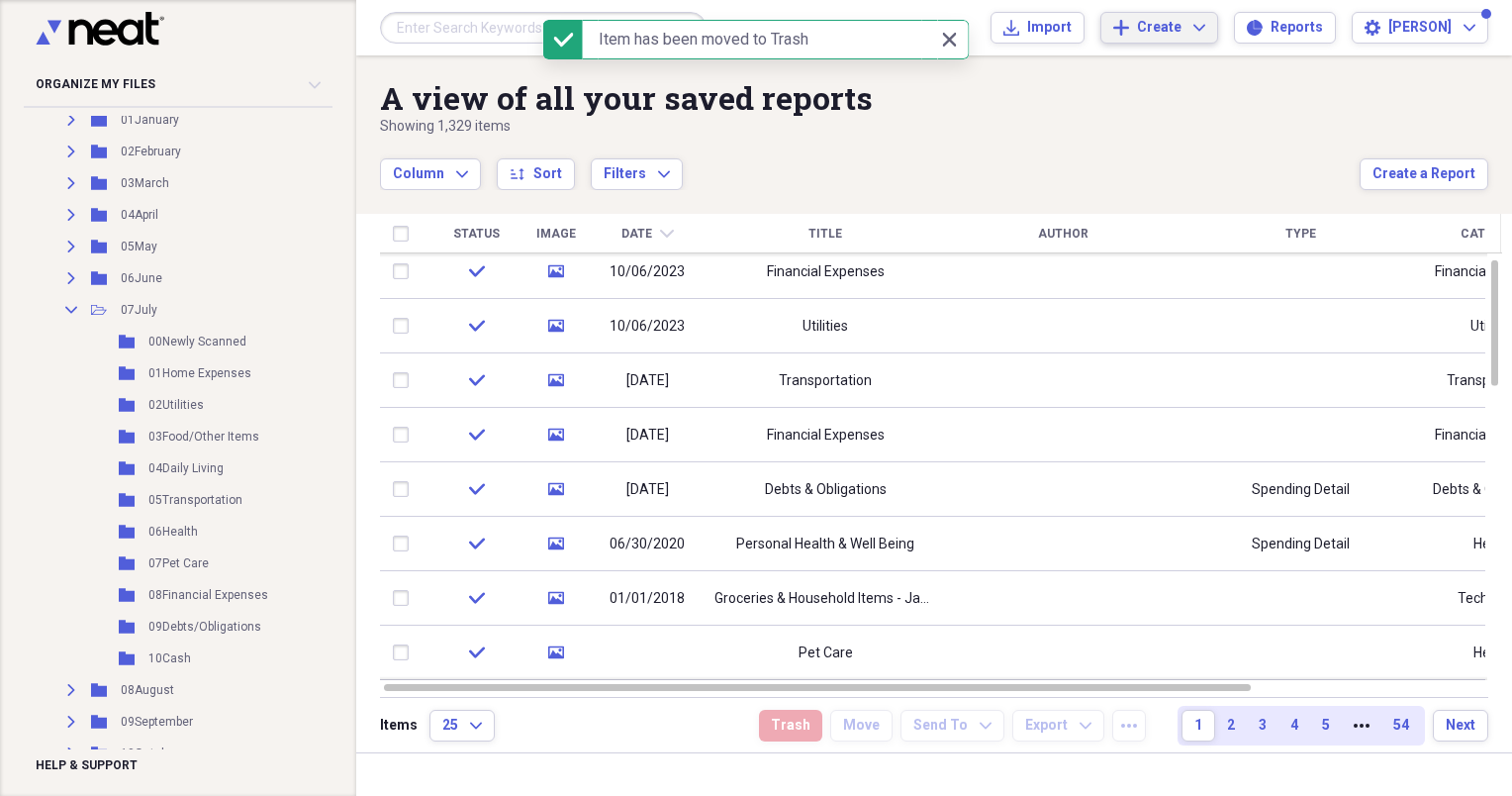 click on "Create" at bounding box center [1159, 28] 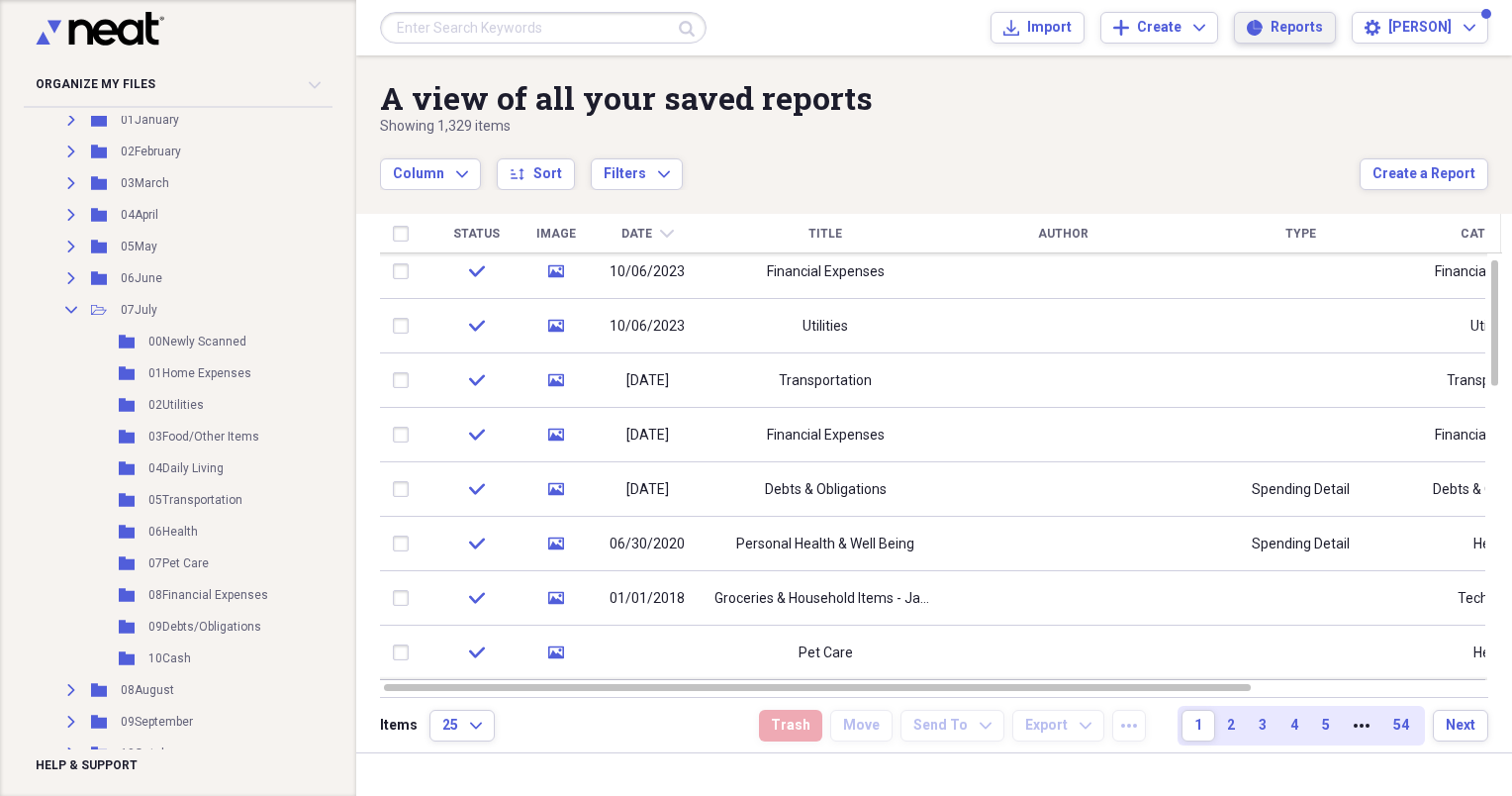 click on "Reports Reports" at bounding box center [1284, 28] 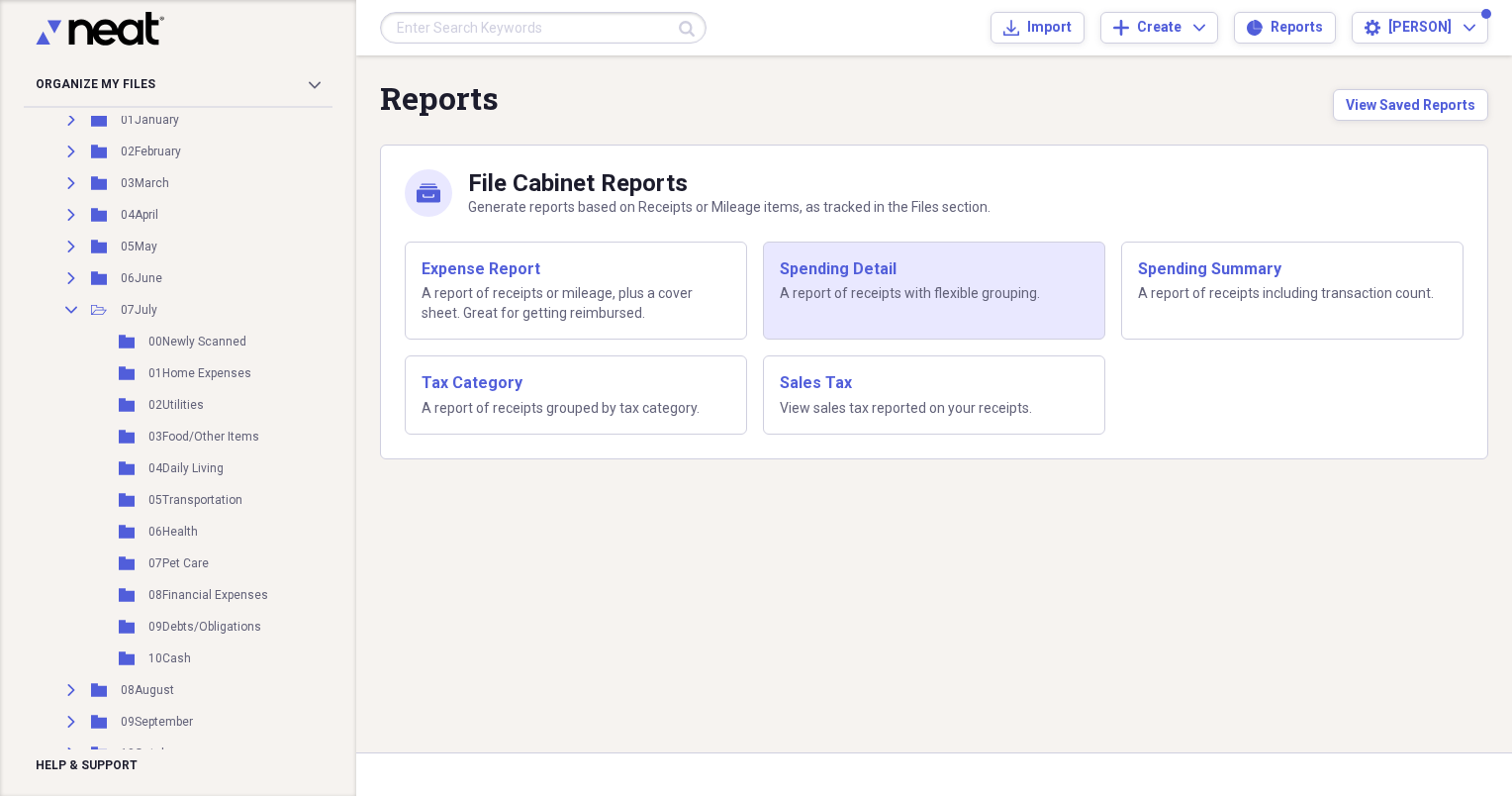 click on "A report of receipts with flexible grouping." at bounding box center (934, 294) 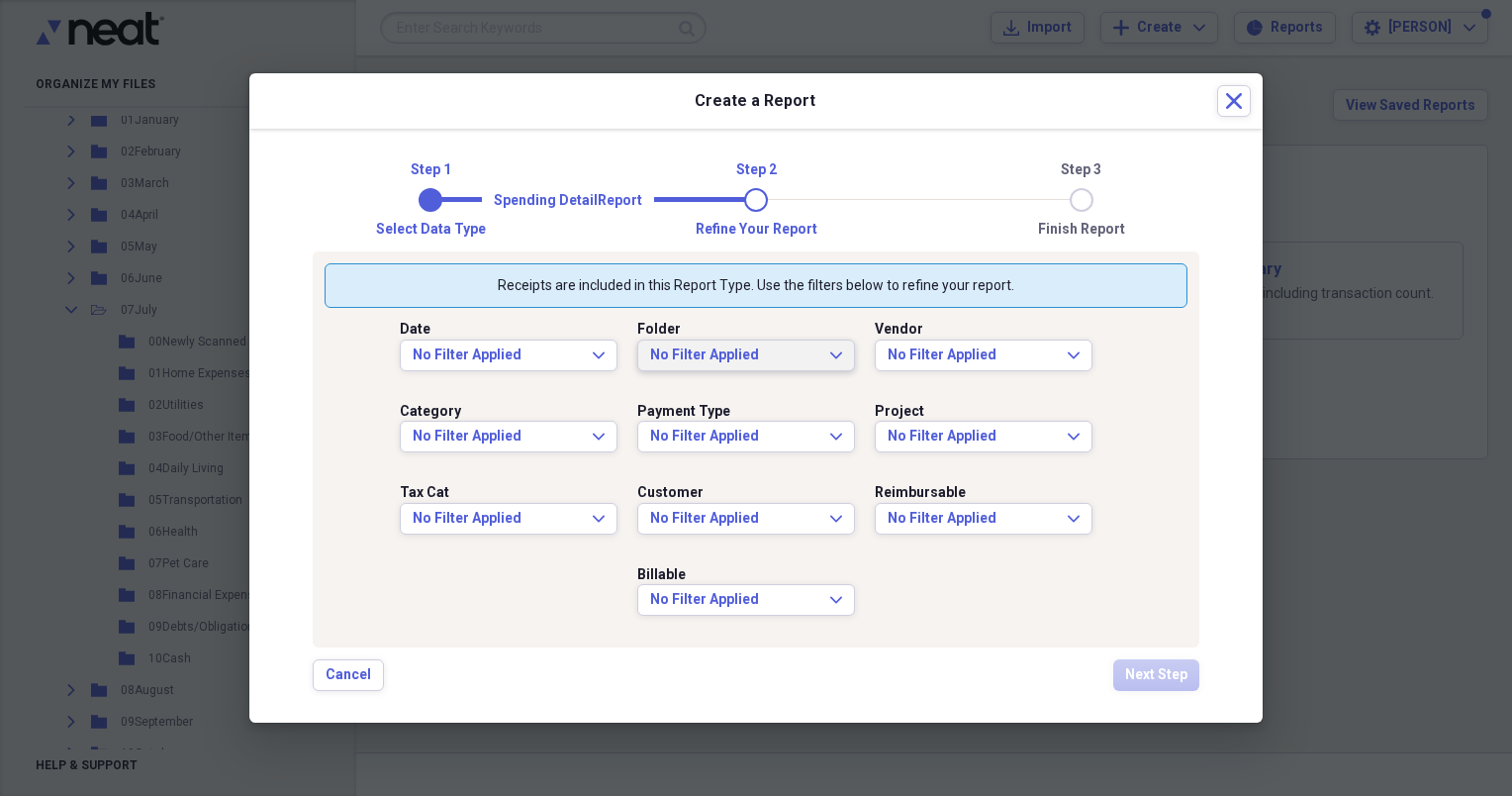 click 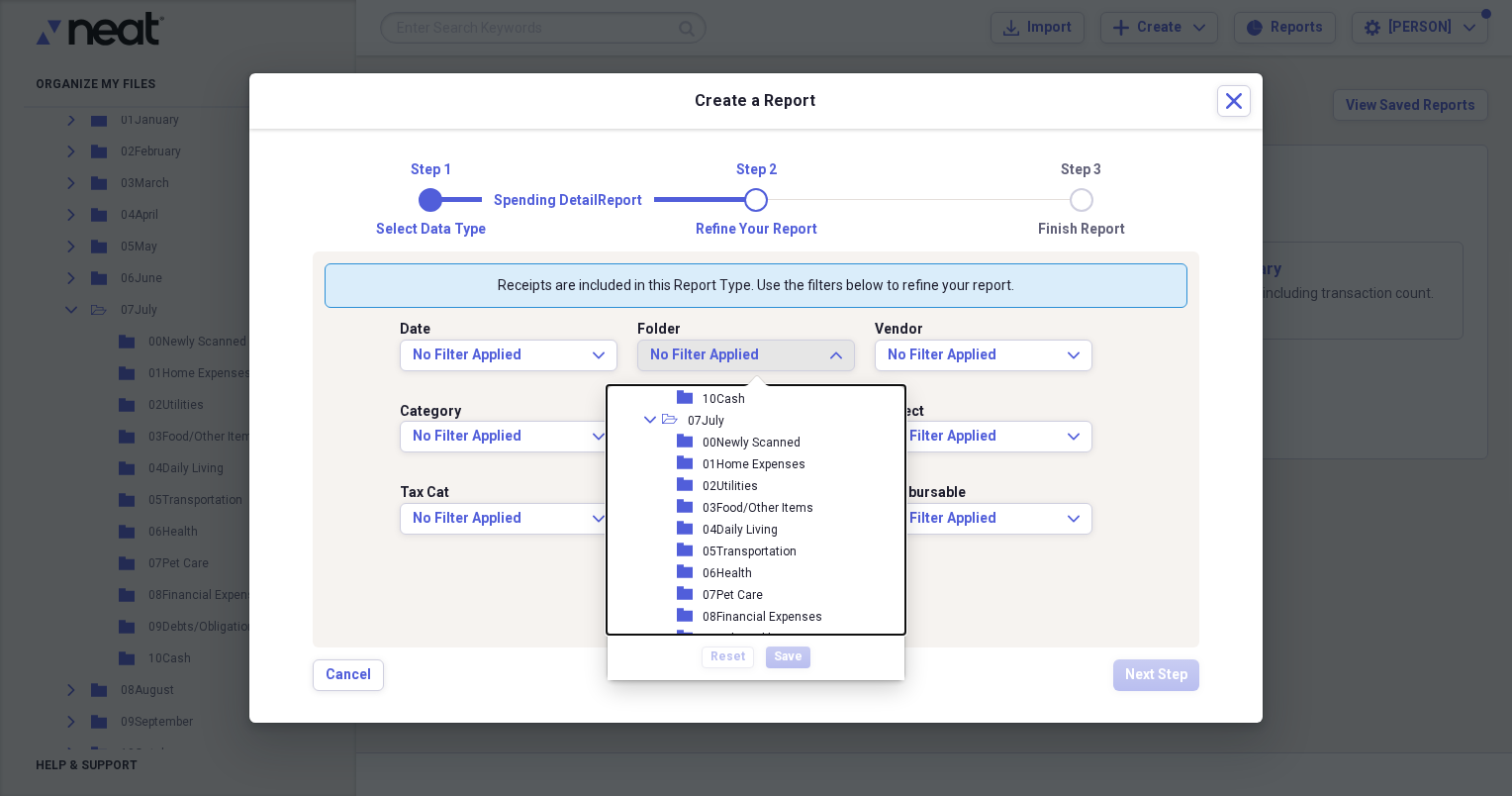 scroll, scrollTop: 2020, scrollLeft: 0, axis: vertical 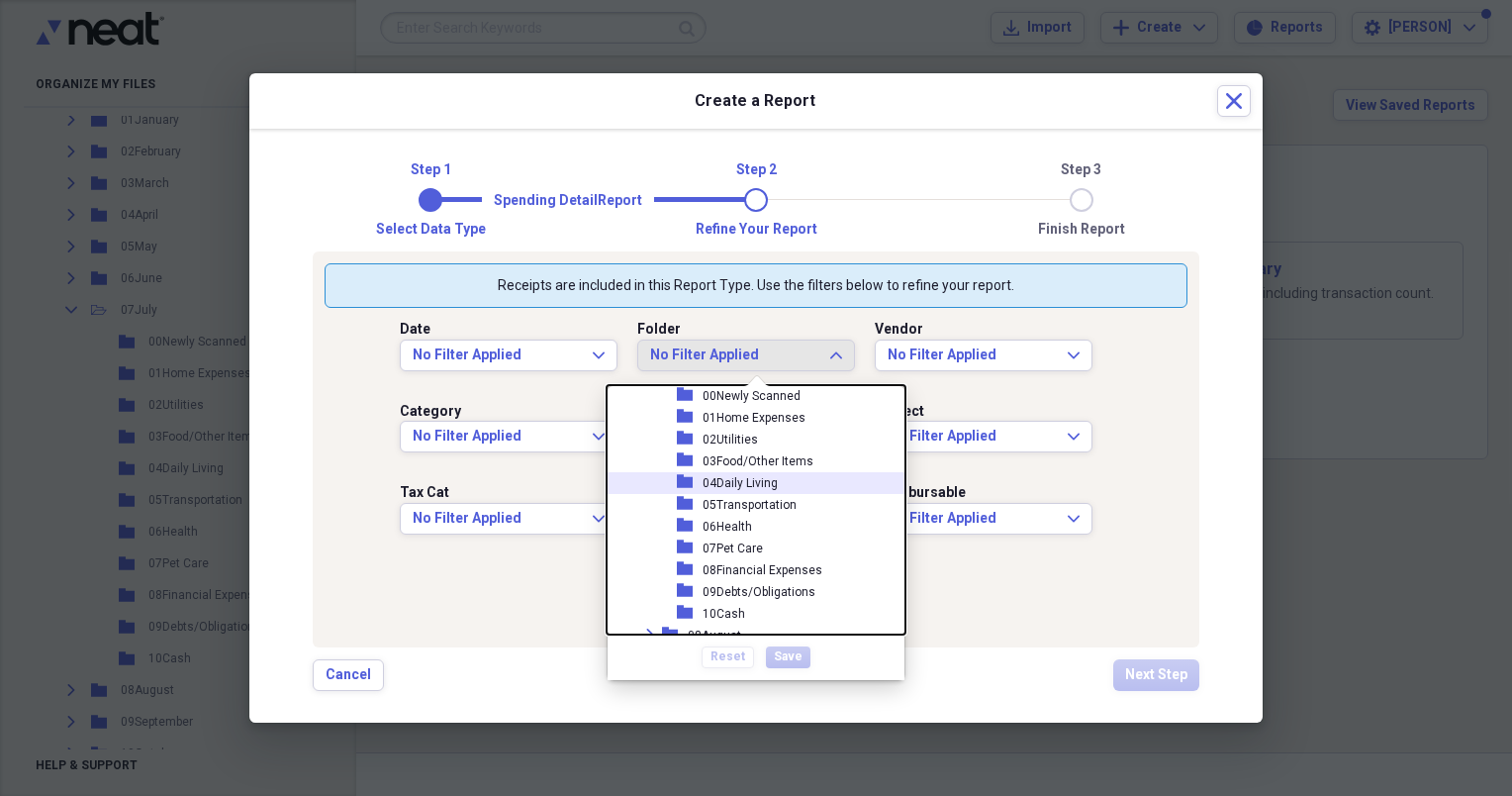 click on "04Daily Living" at bounding box center [740, 483] 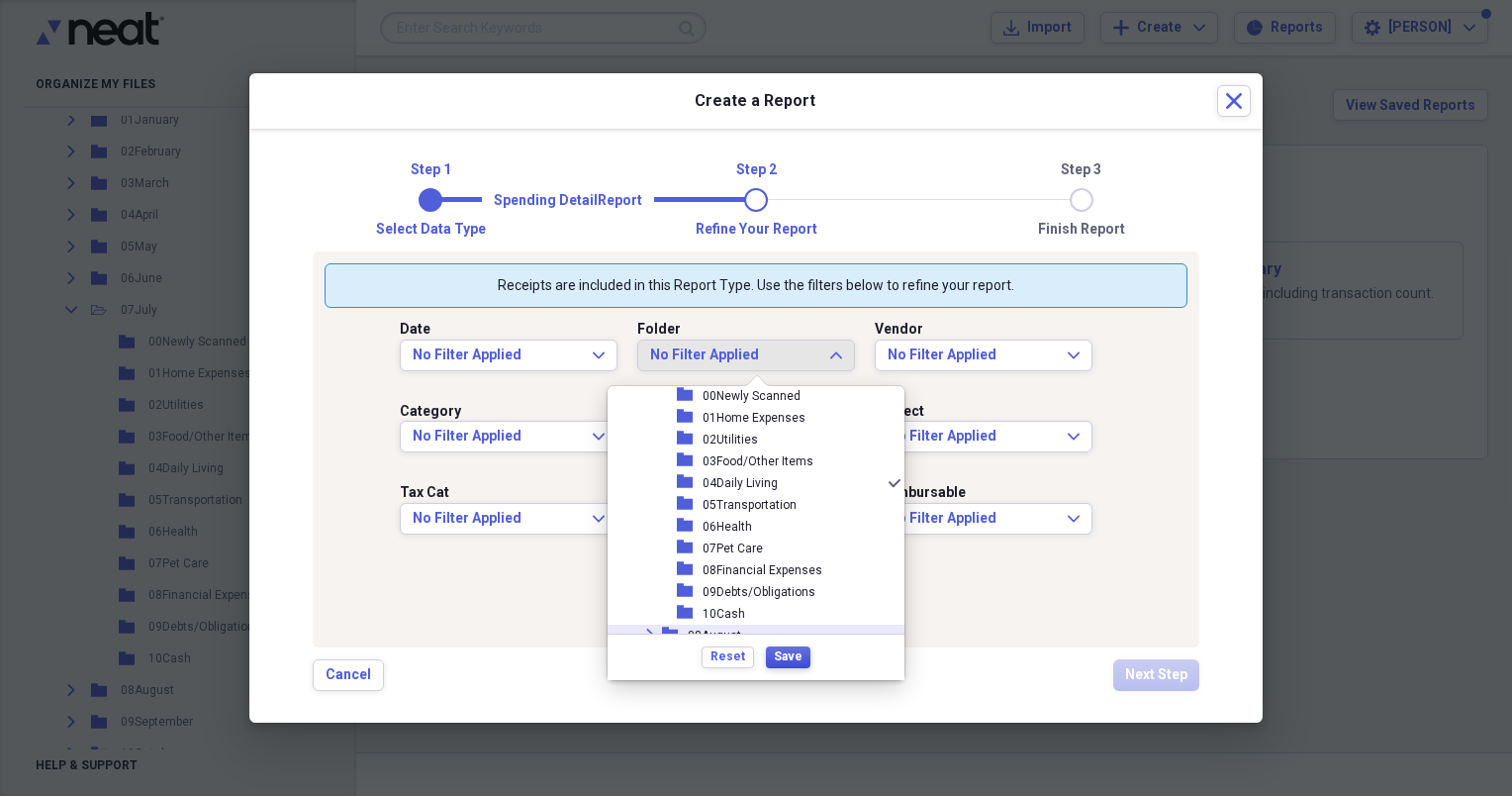 drag, startPoint x: 784, startPoint y: 661, endPoint x: 915, endPoint y: 652, distance: 131.3088 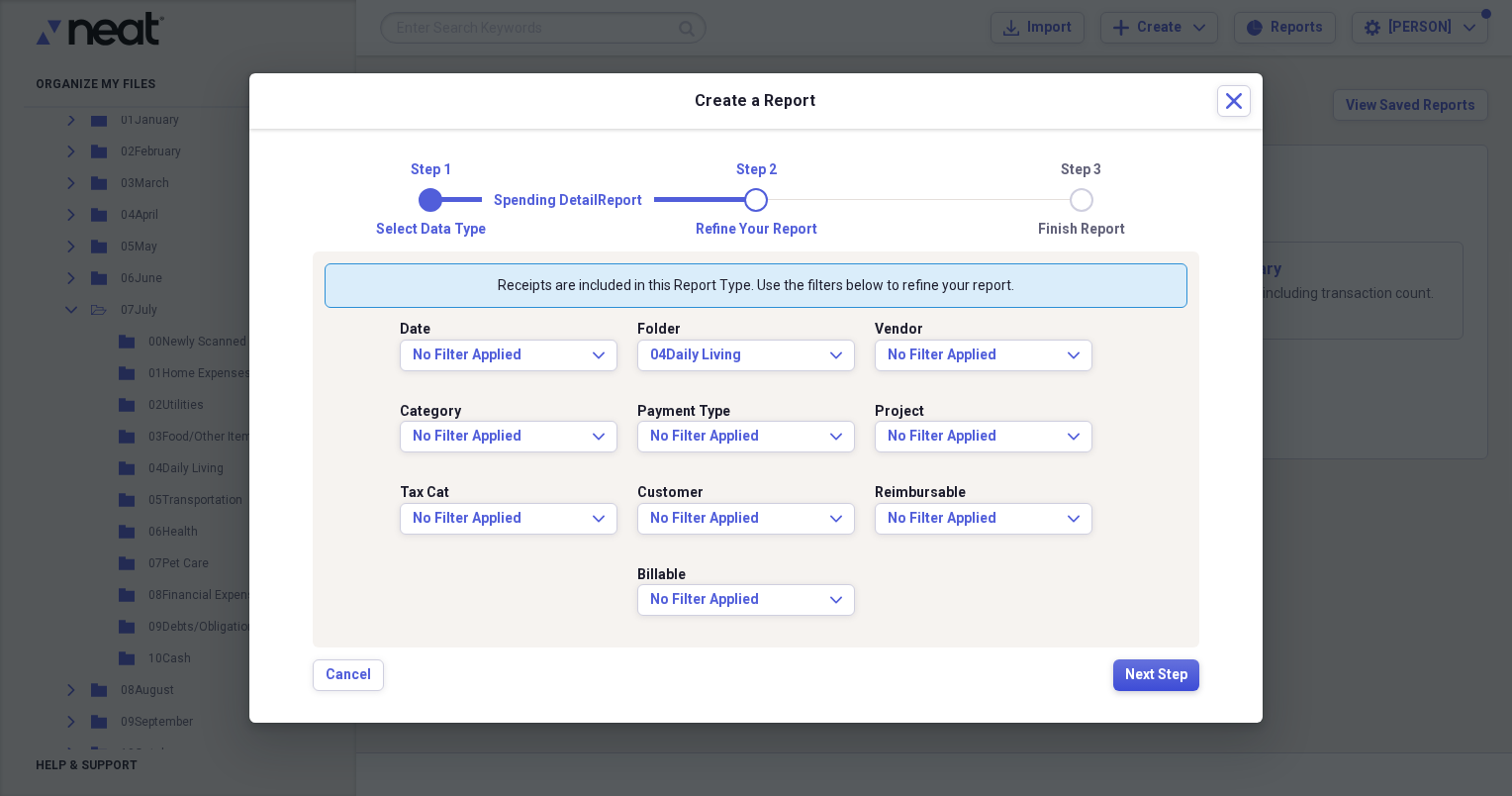 click on "Next Step" at bounding box center [1156, 675] 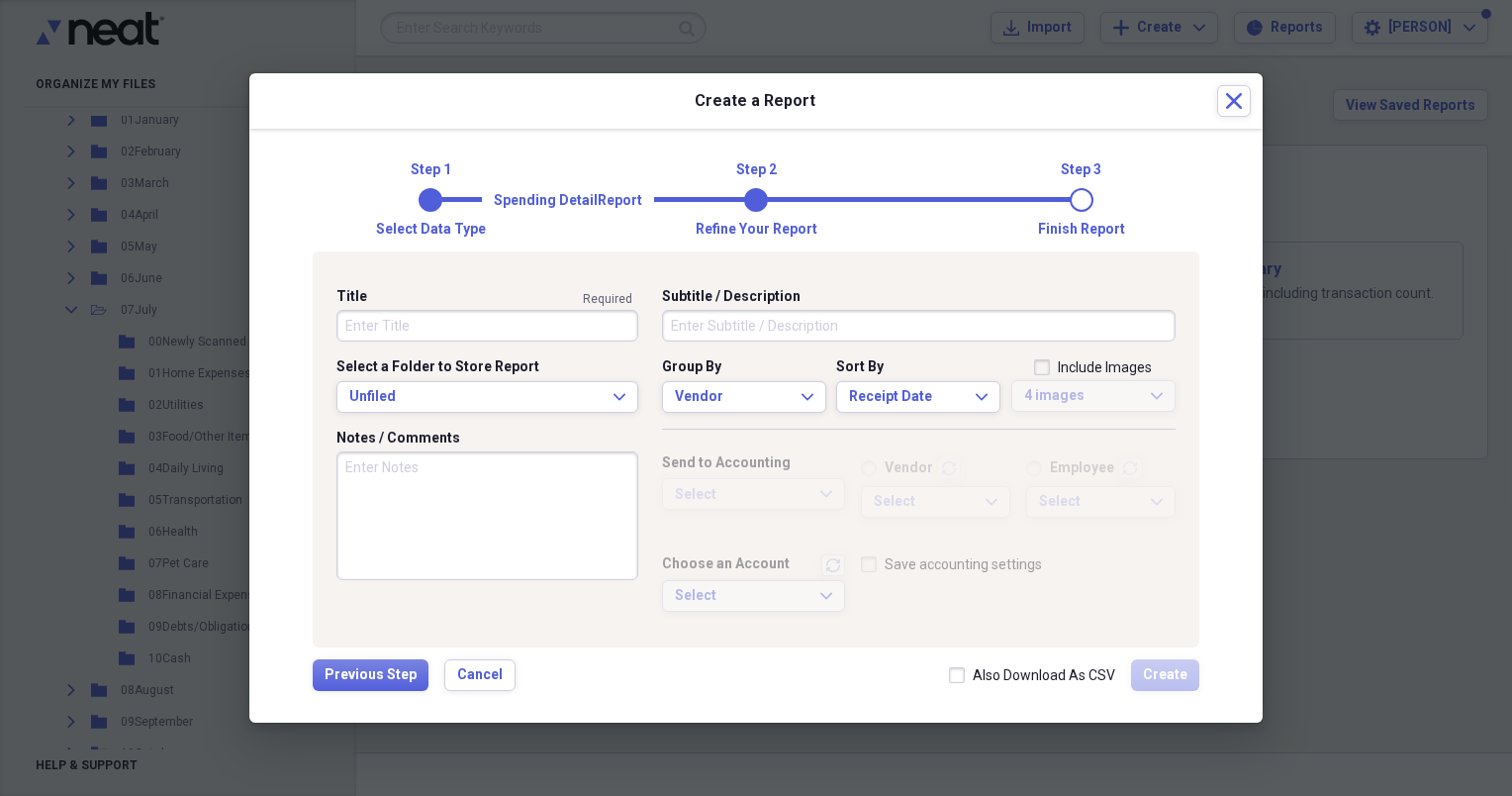 click on "Title" at bounding box center [487, 326] 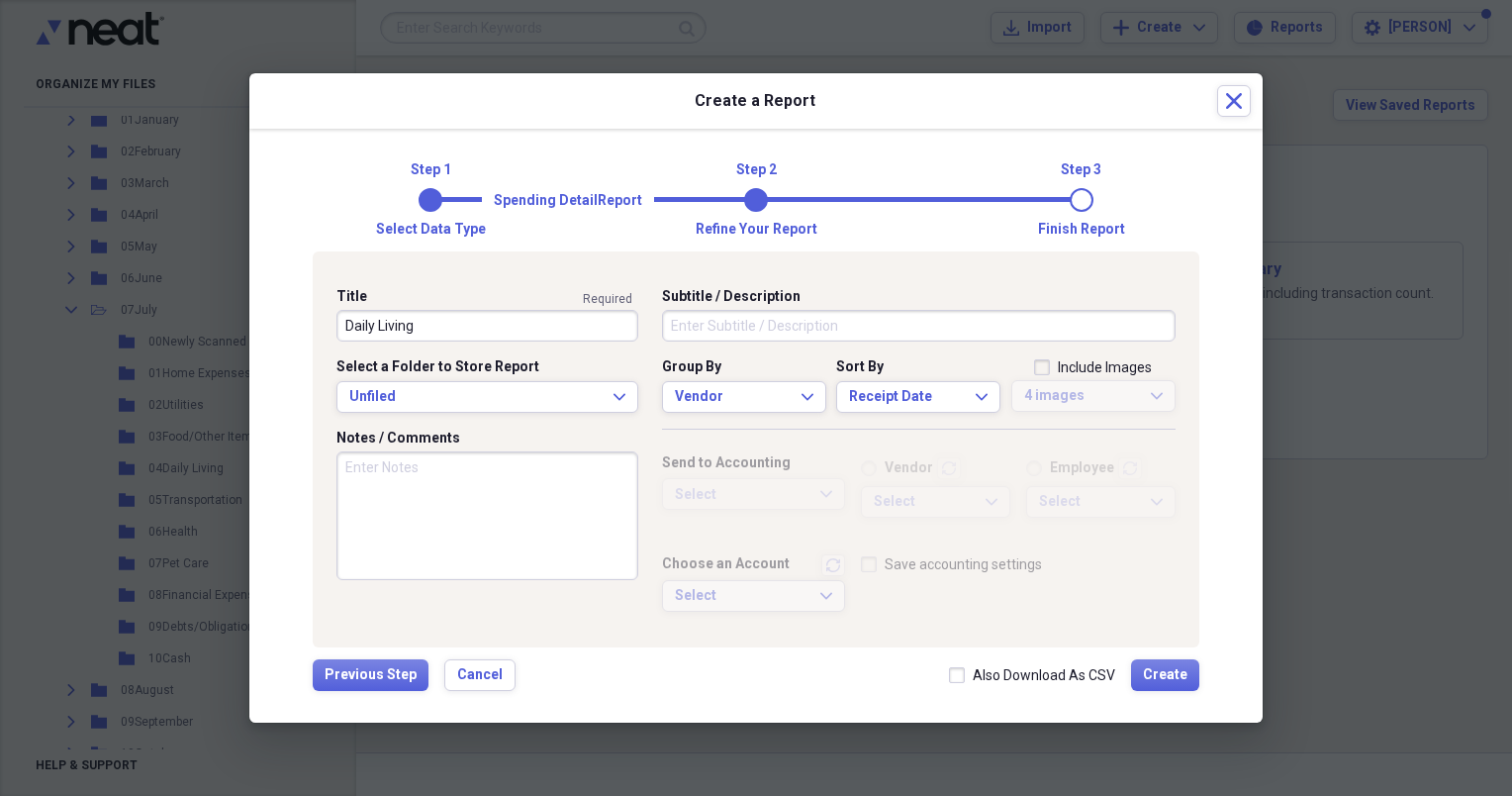 type on "Daily Living" 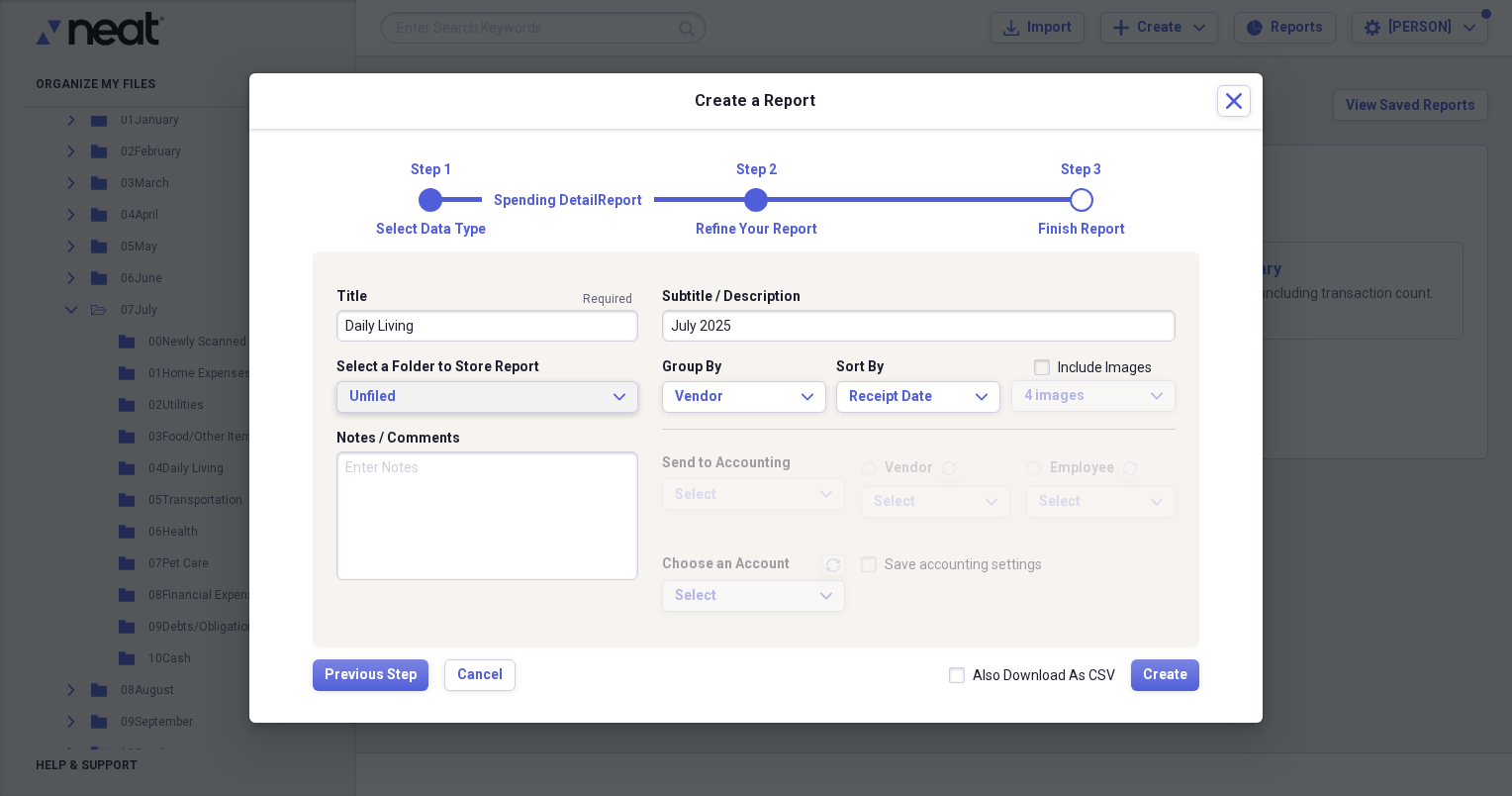 type on "July 2025" 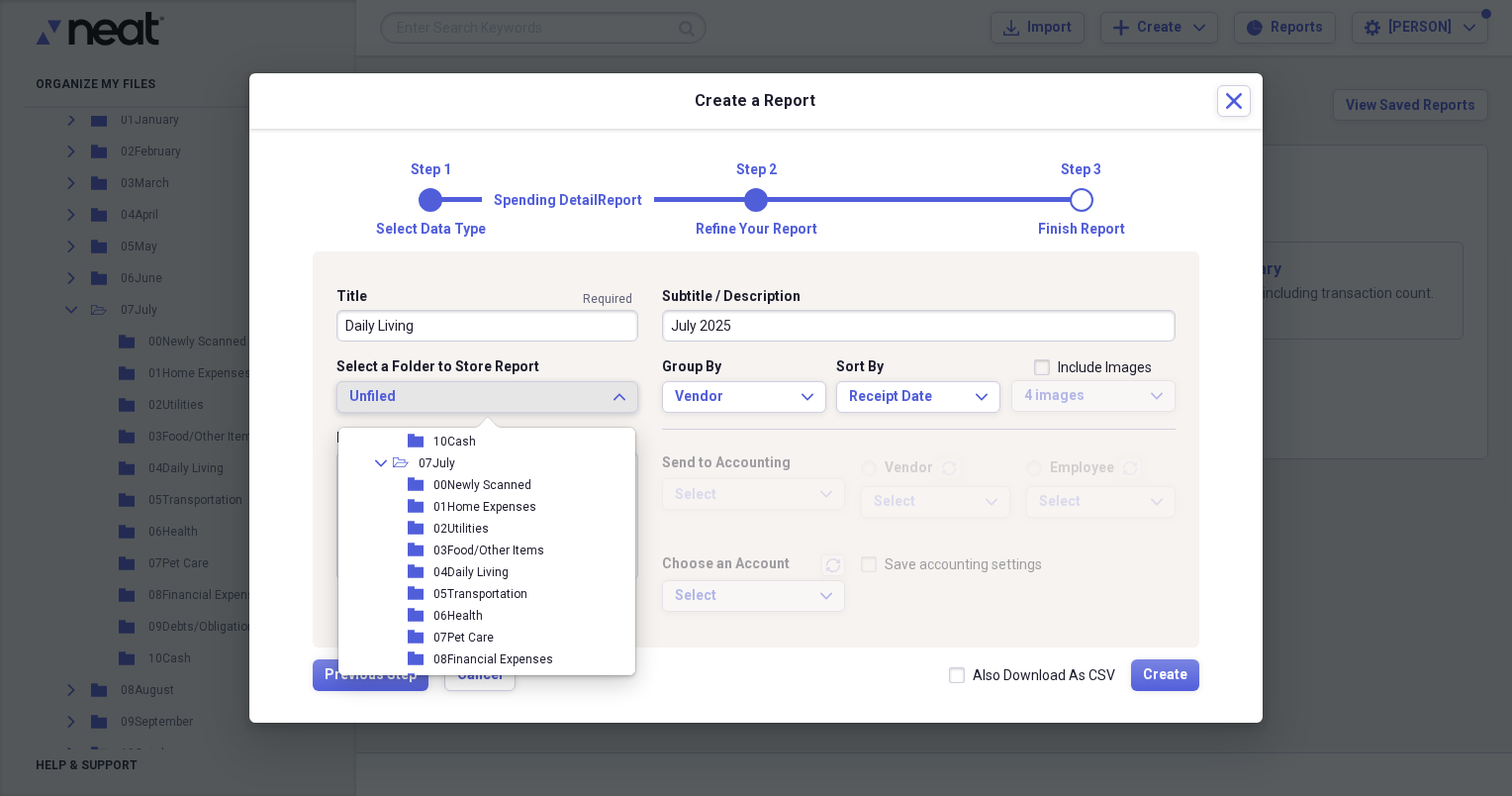 scroll, scrollTop: 1980, scrollLeft: 0, axis: vertical 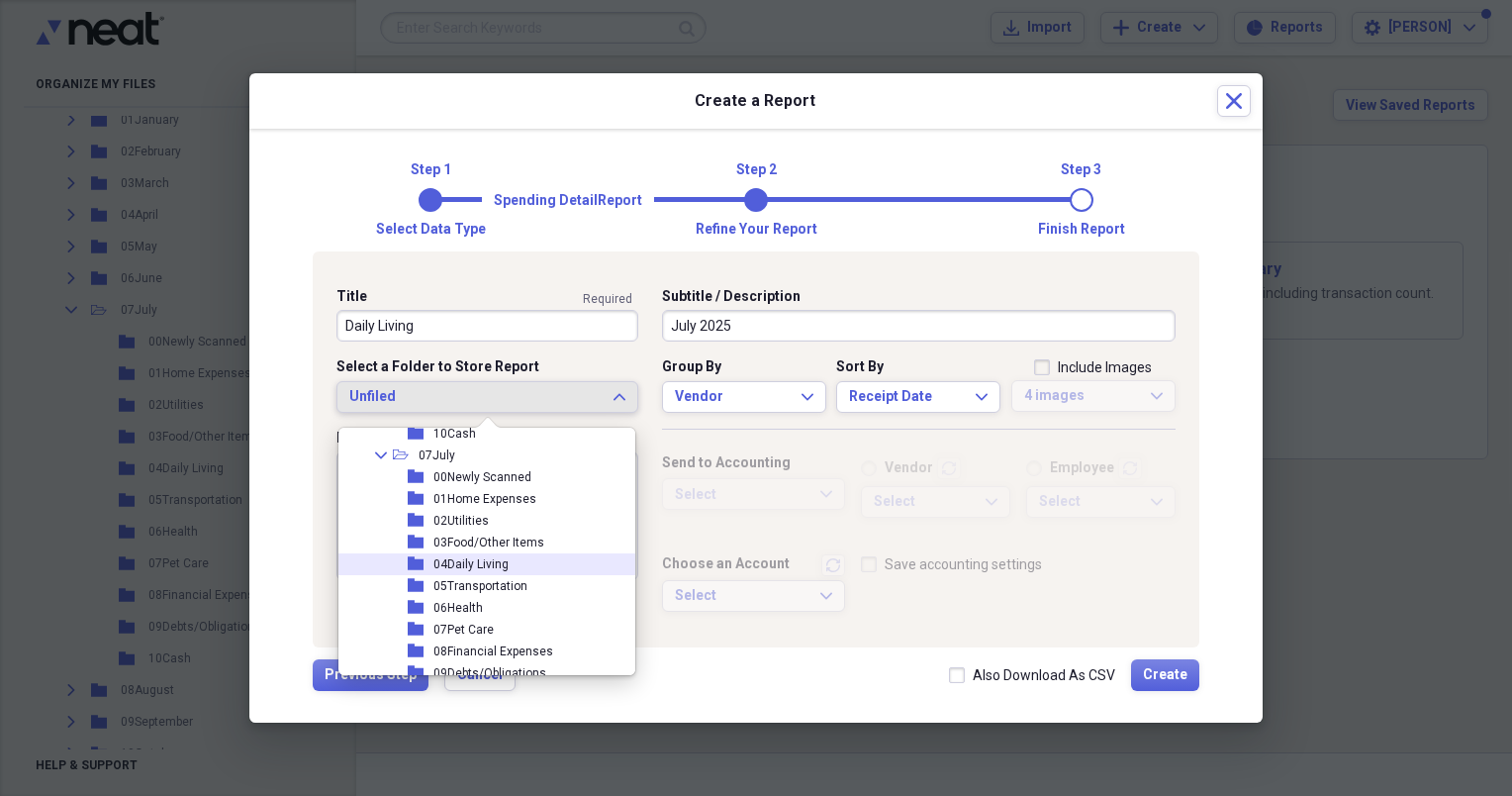 click on "04Daily Living" at bounding box center [471, 564] 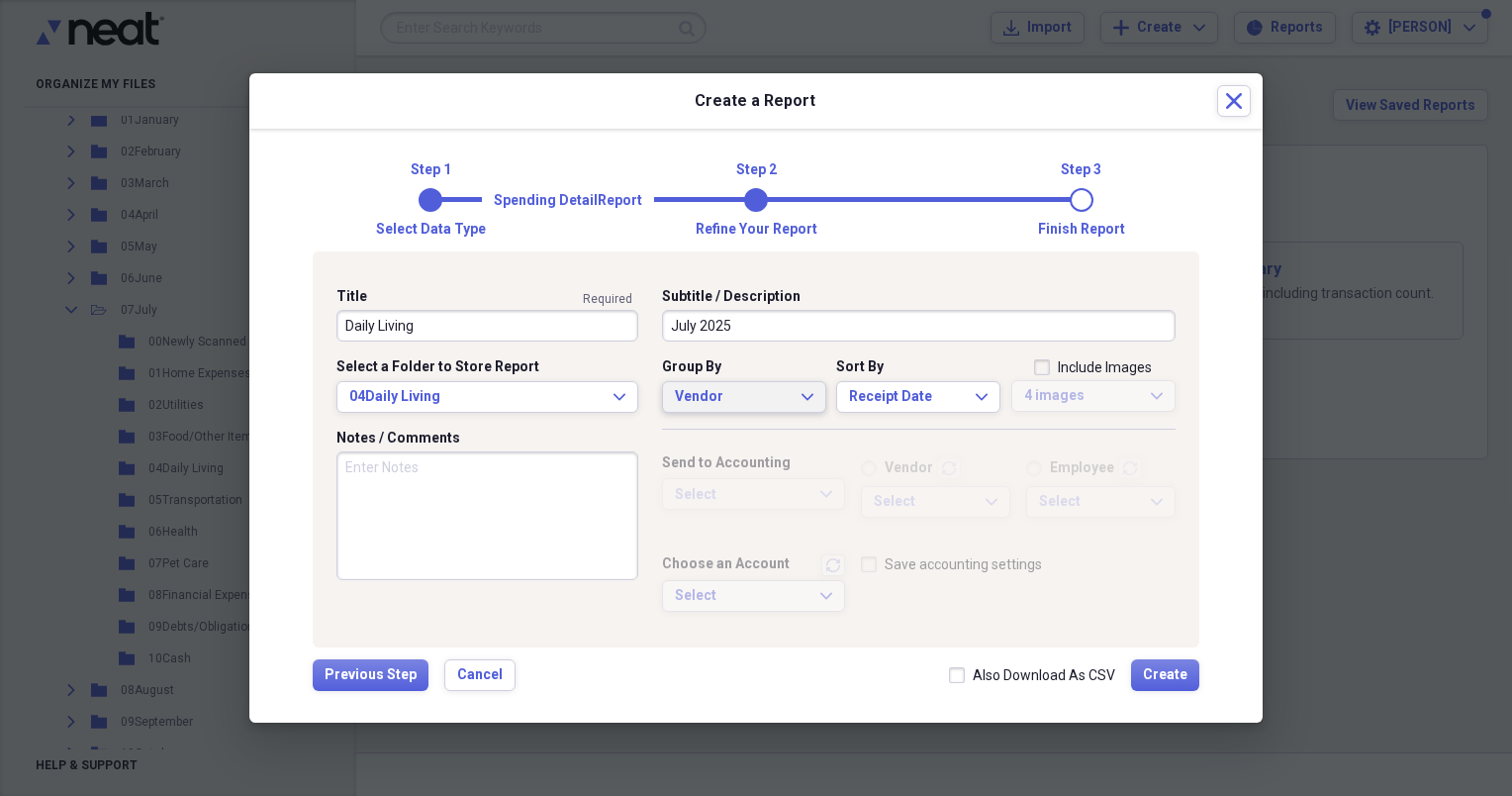 click on "Vendor" at bounding box center [732, 397] 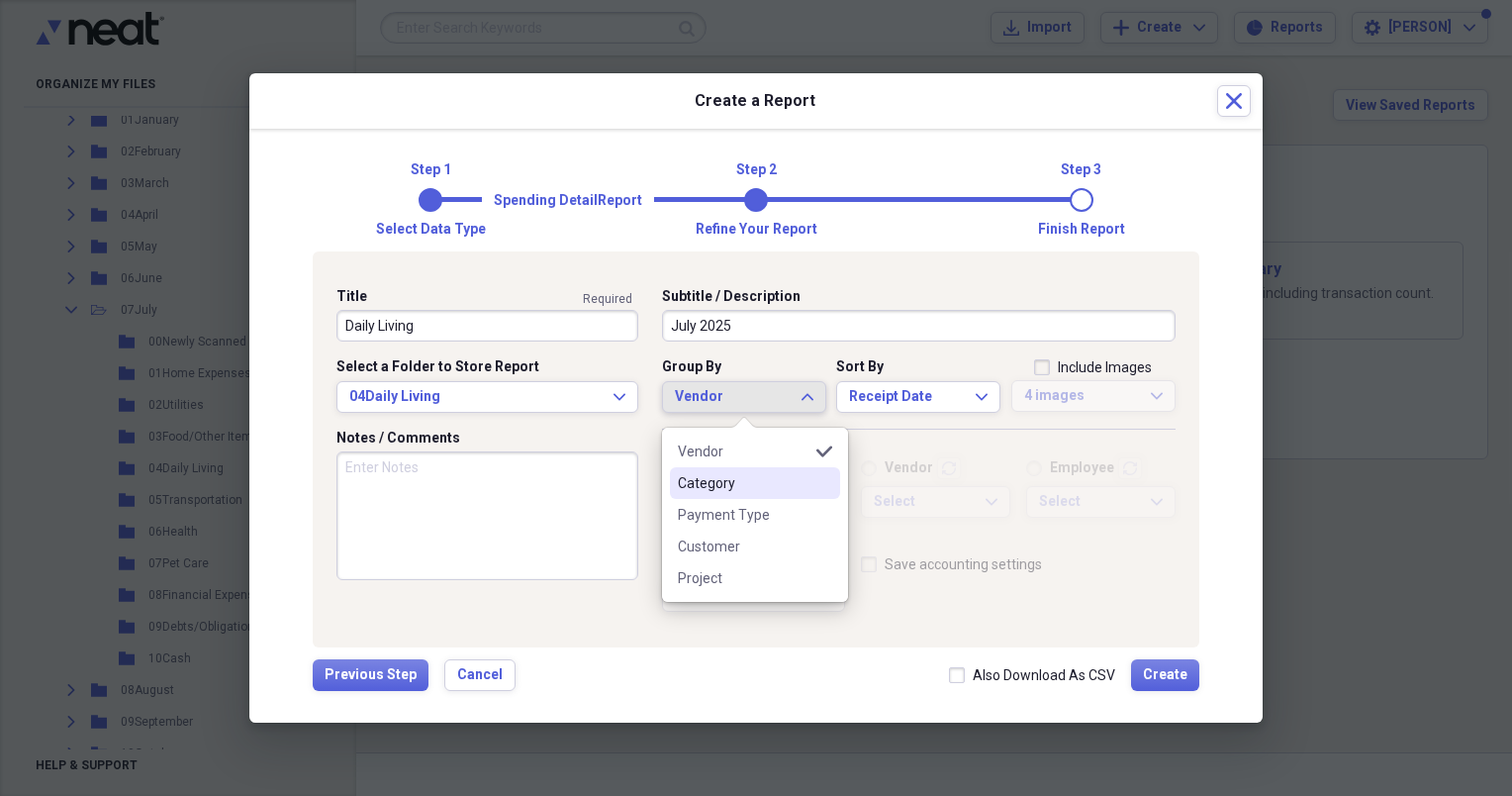 click on "Category" at bounding box center (743, 483) 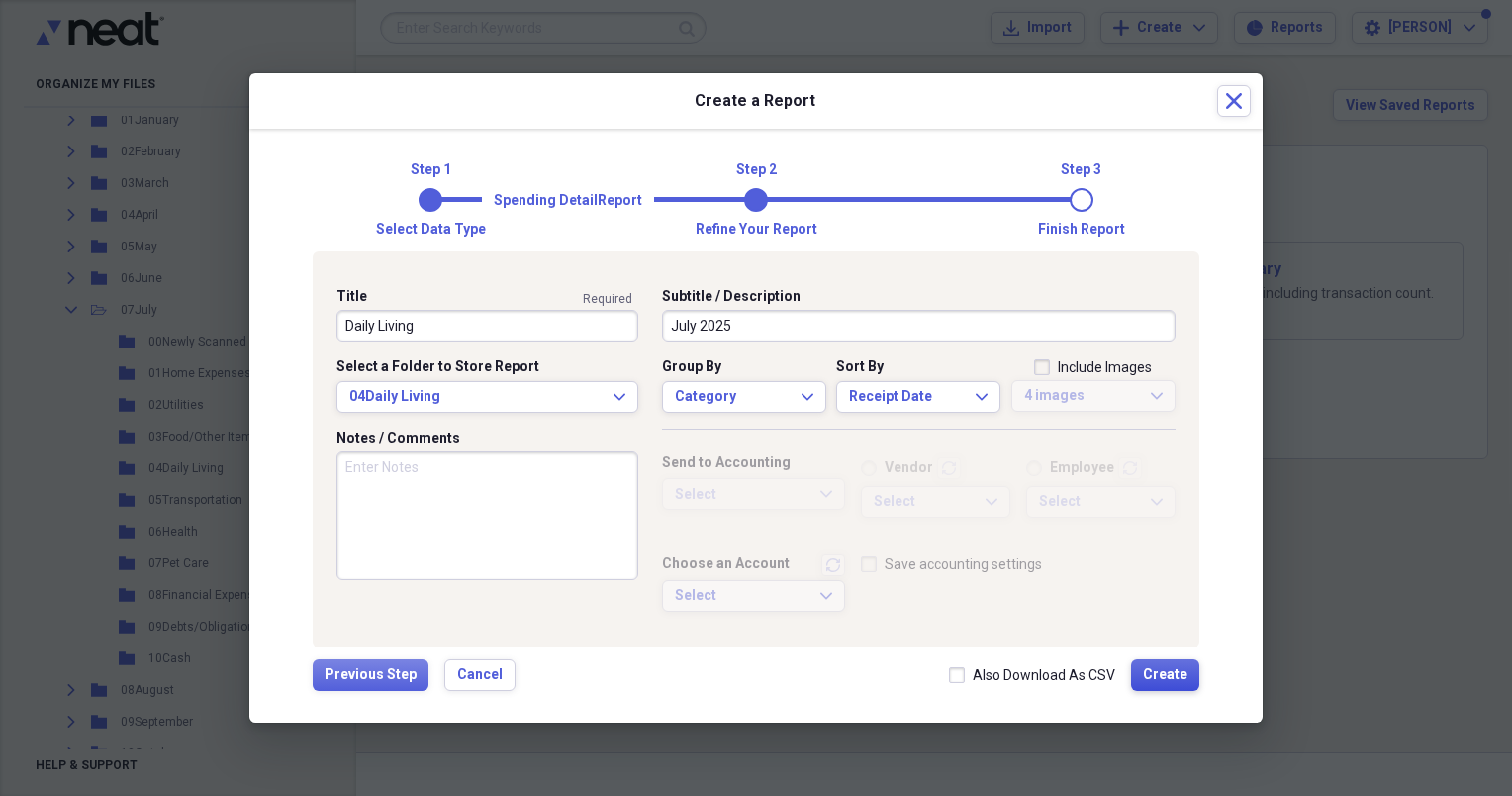 click on "Create" at bounding box center (1165, 675) 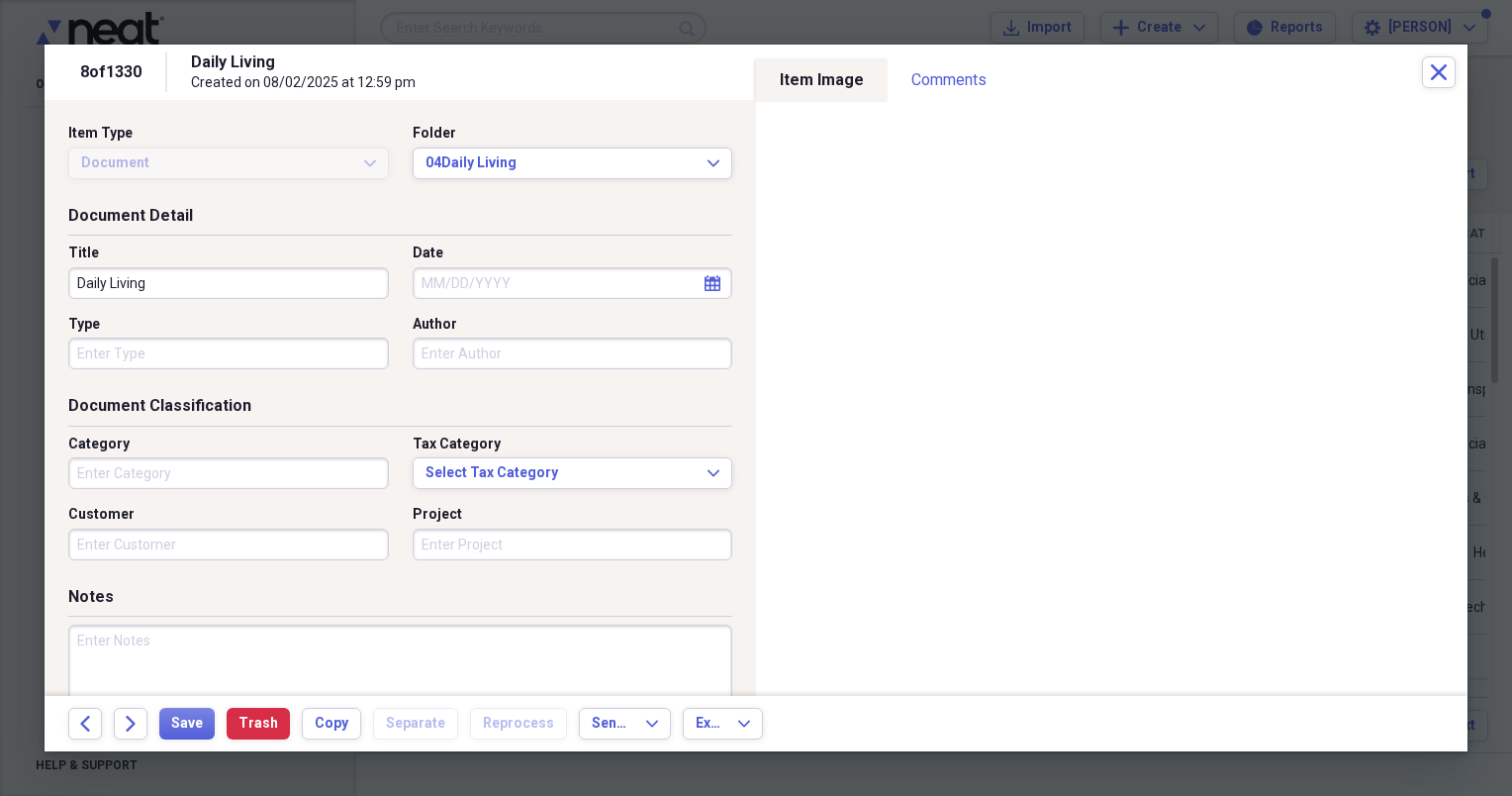 type on "Sports" 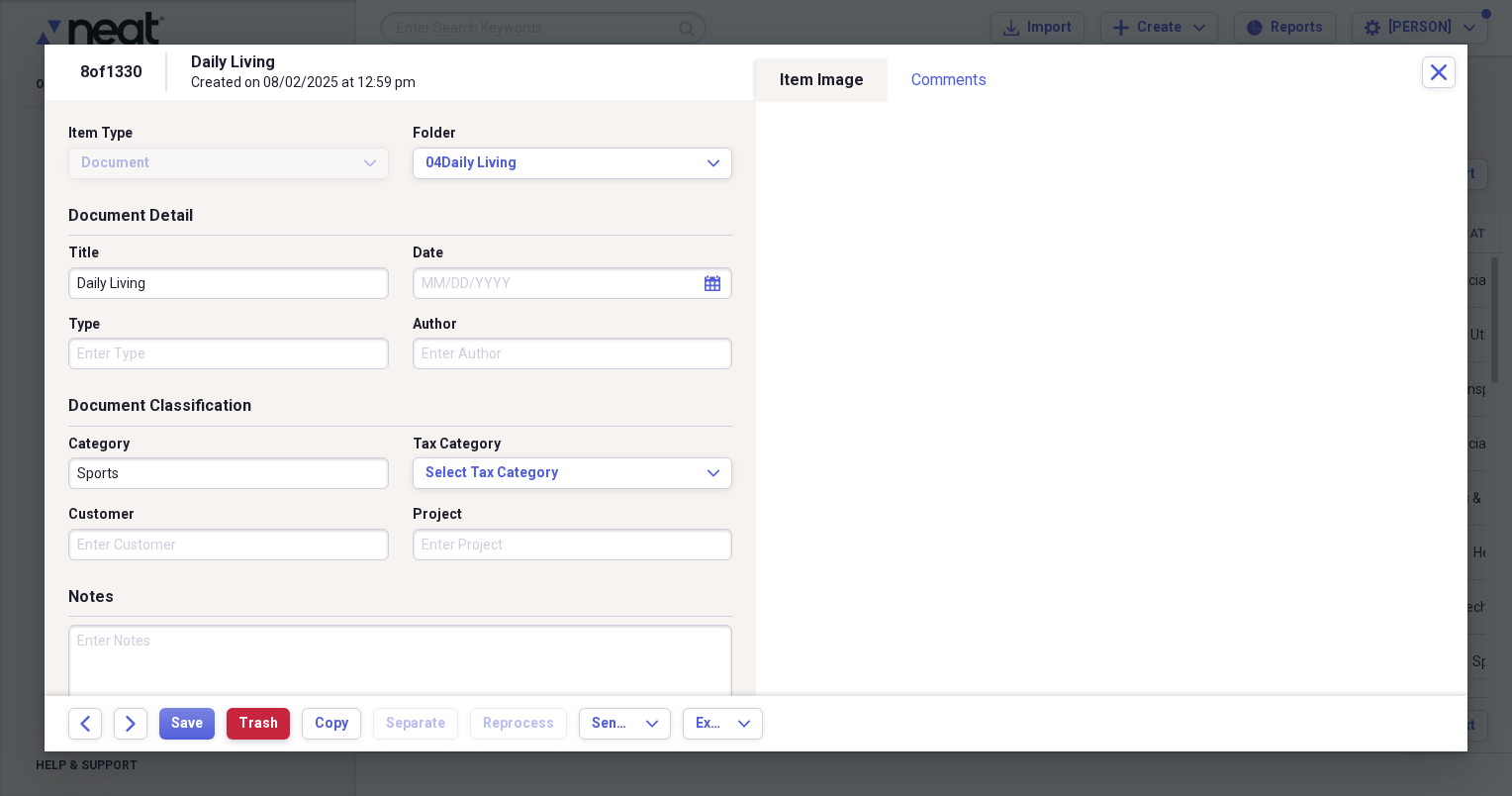 click on "Trash" at bounding box center [258, 724] 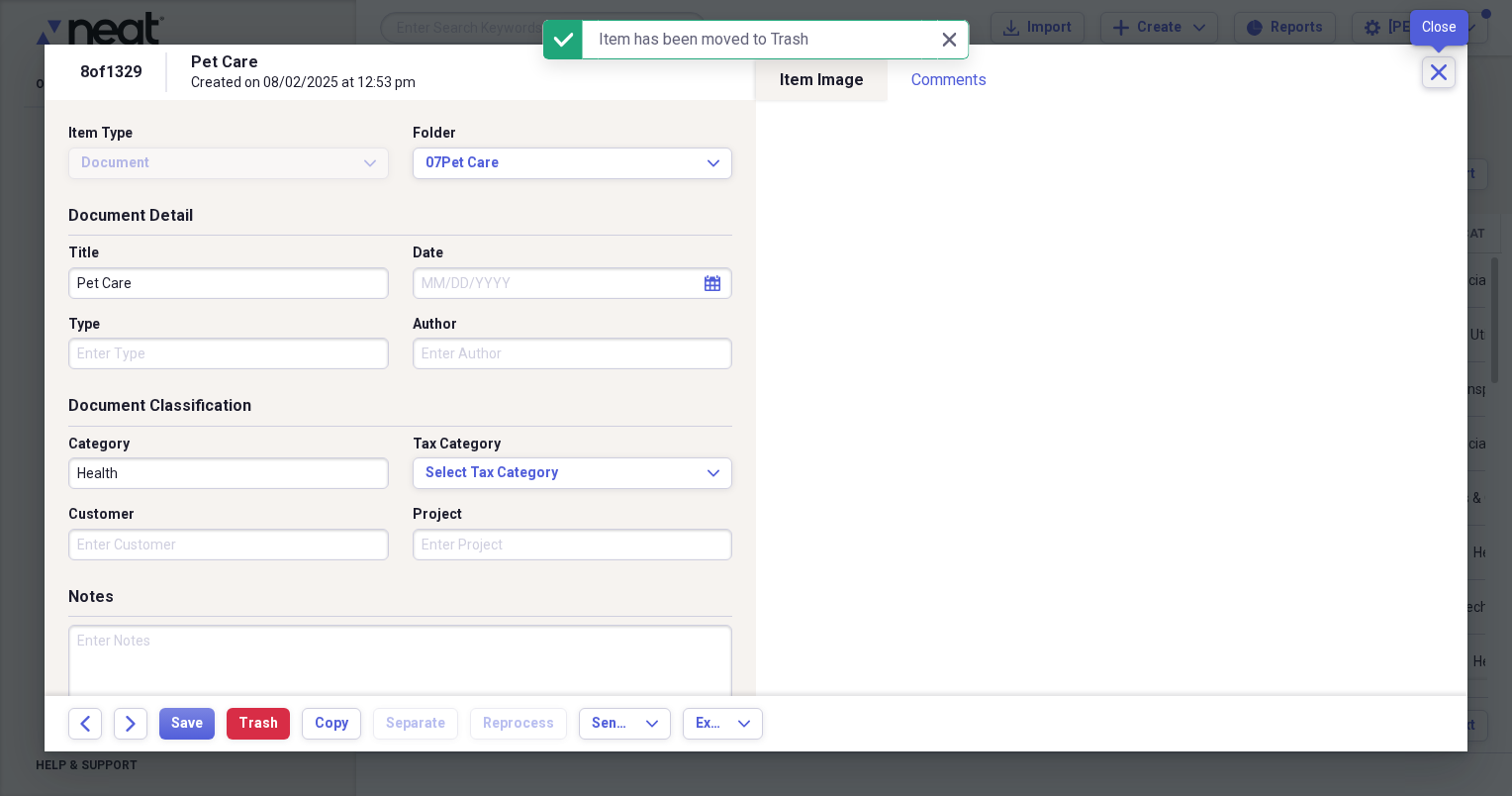 click on "Close" 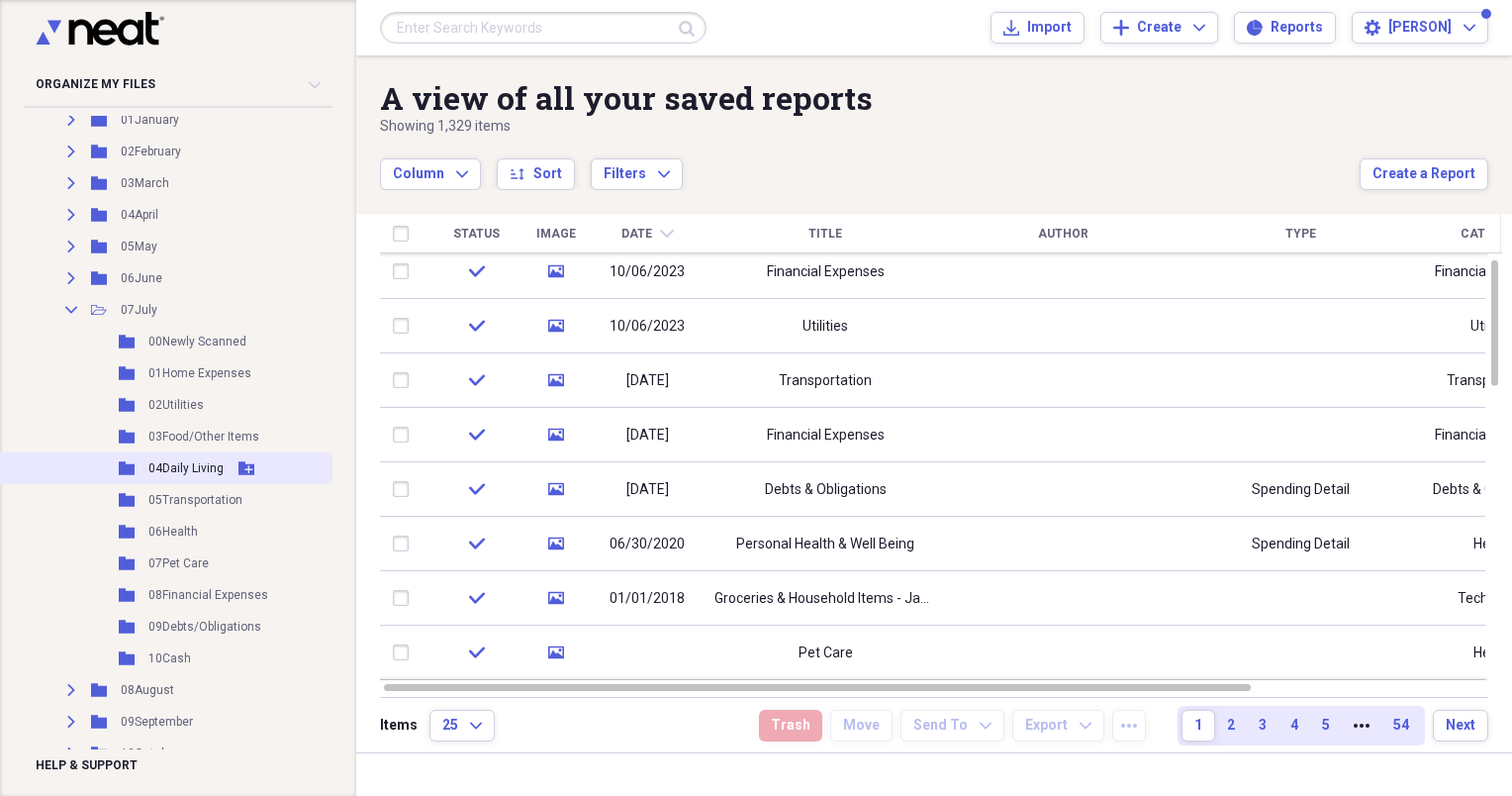click on "Folder 04Daily Living Add Folder" at bounding box center (164, 468) 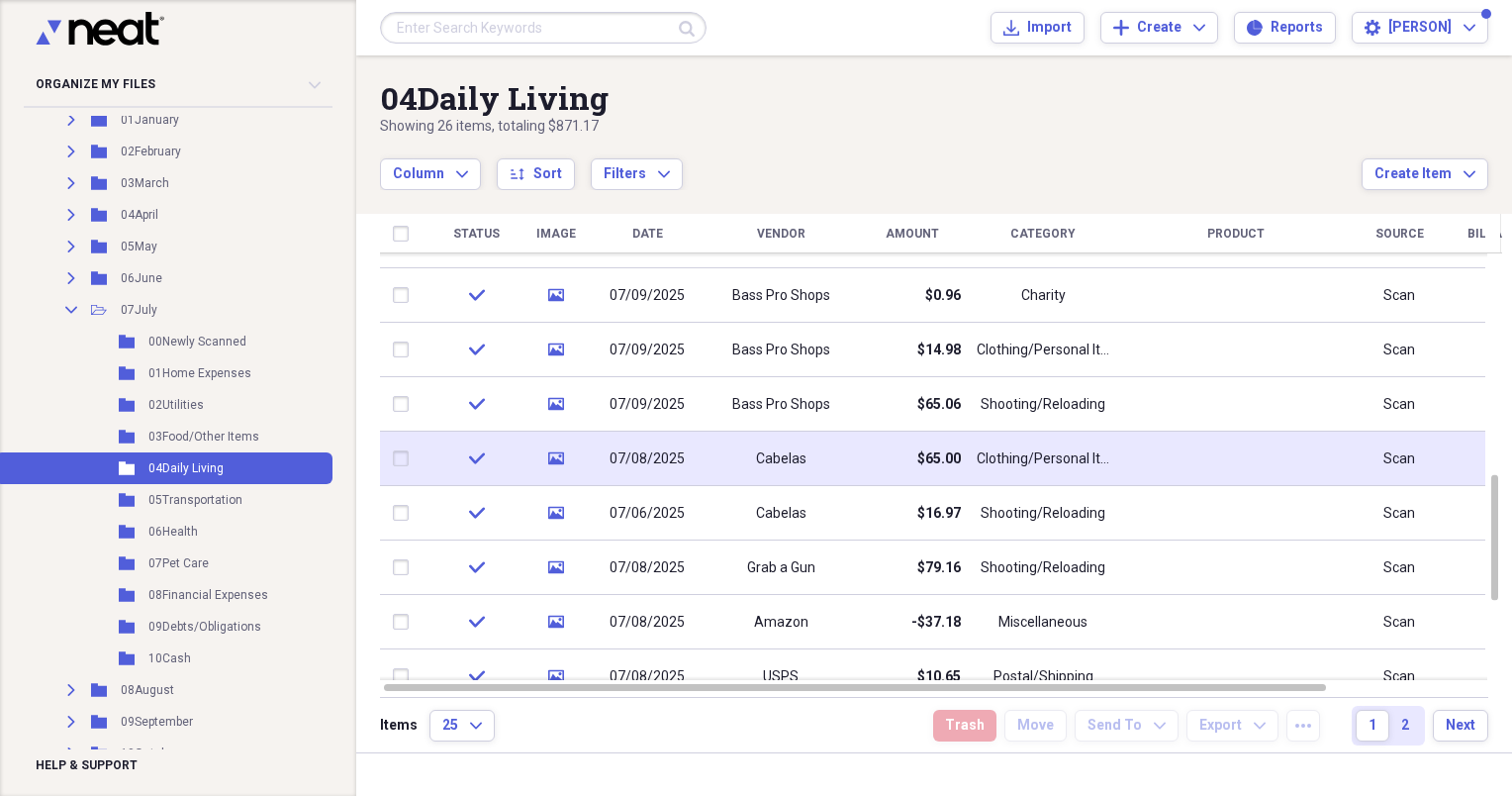 click on "$65.00" at bounding box center (939, 459) 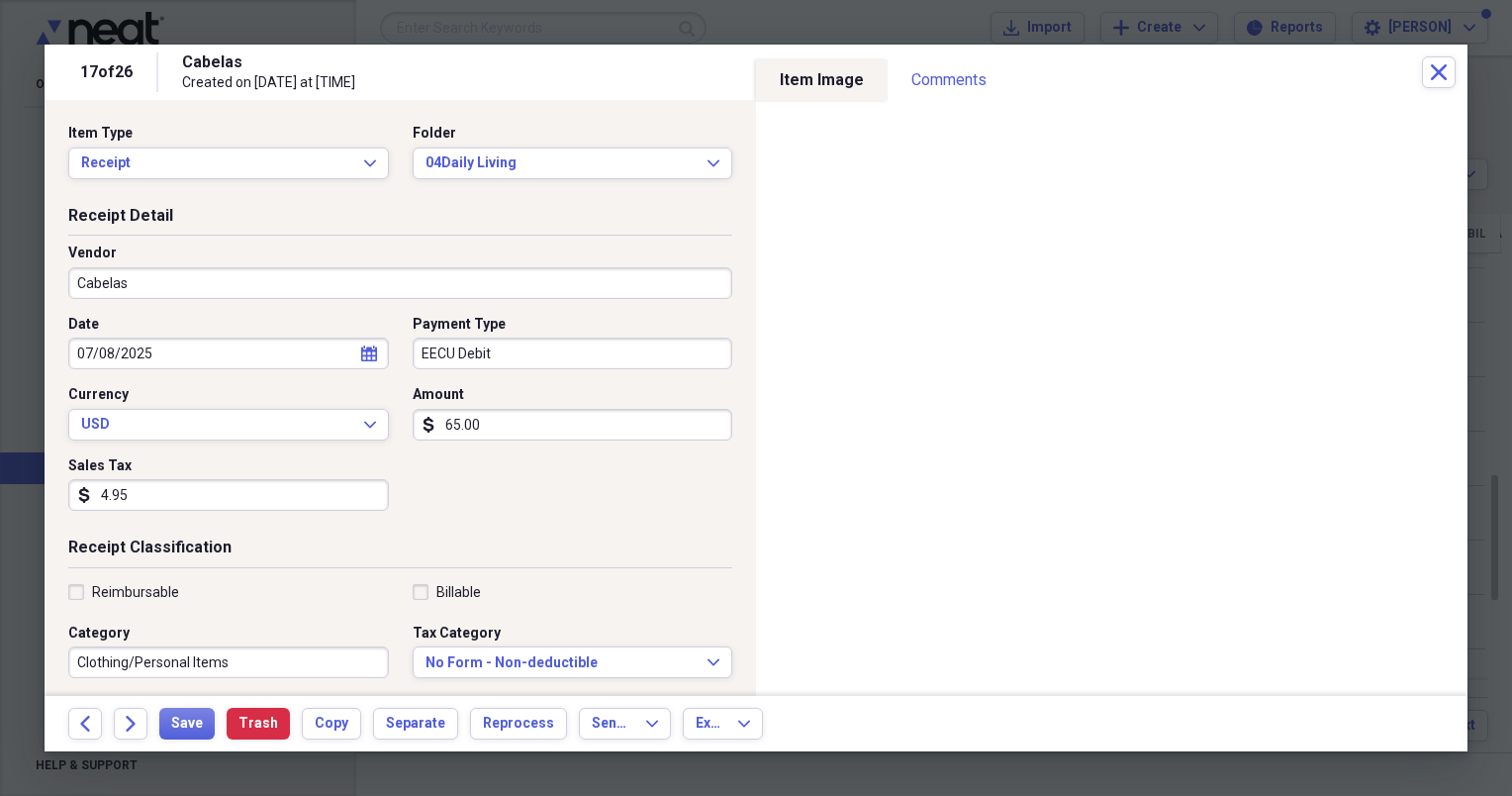 click on "65.00" at bounding box center (573, 425) 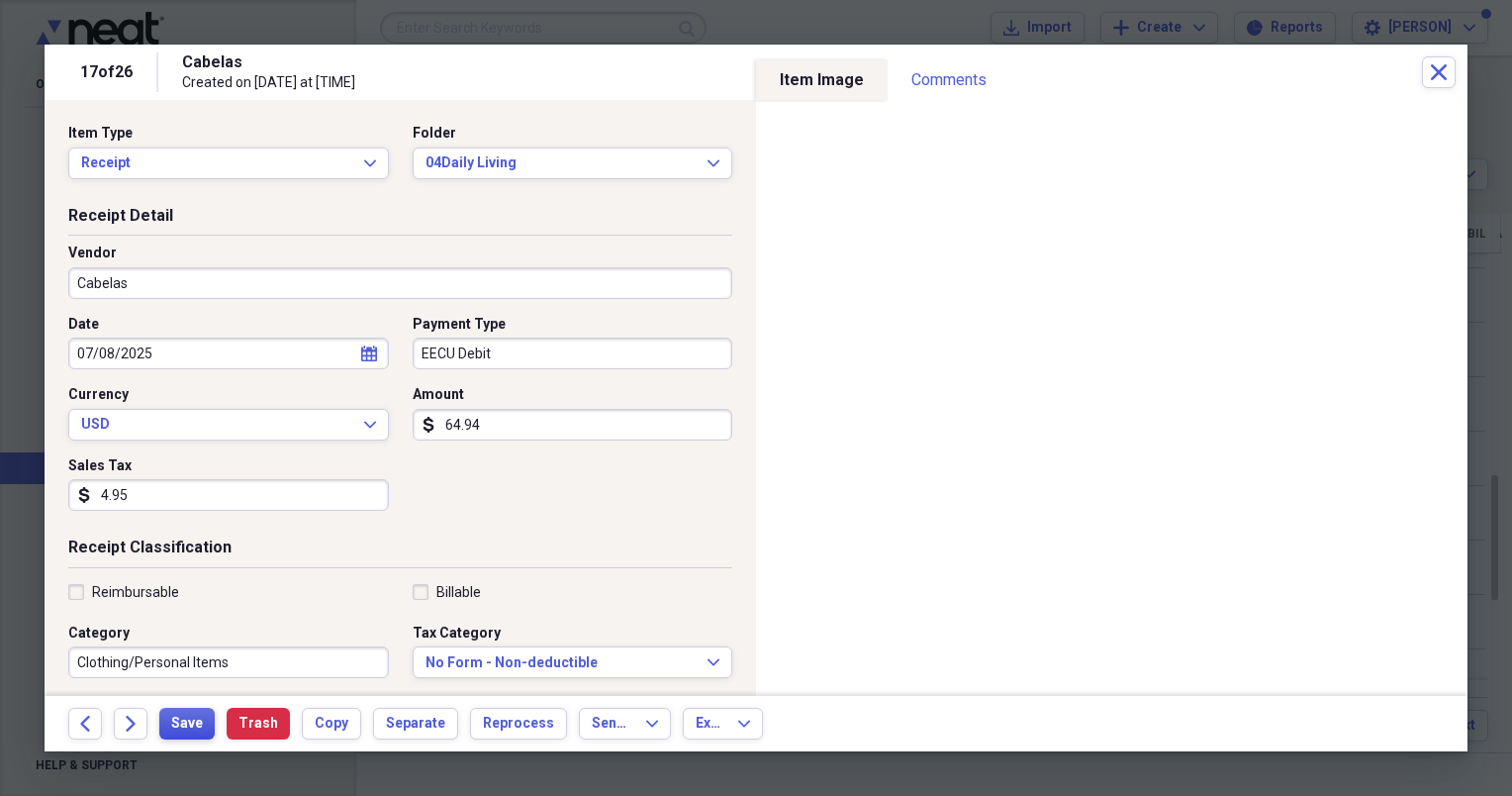 type on "64.94" 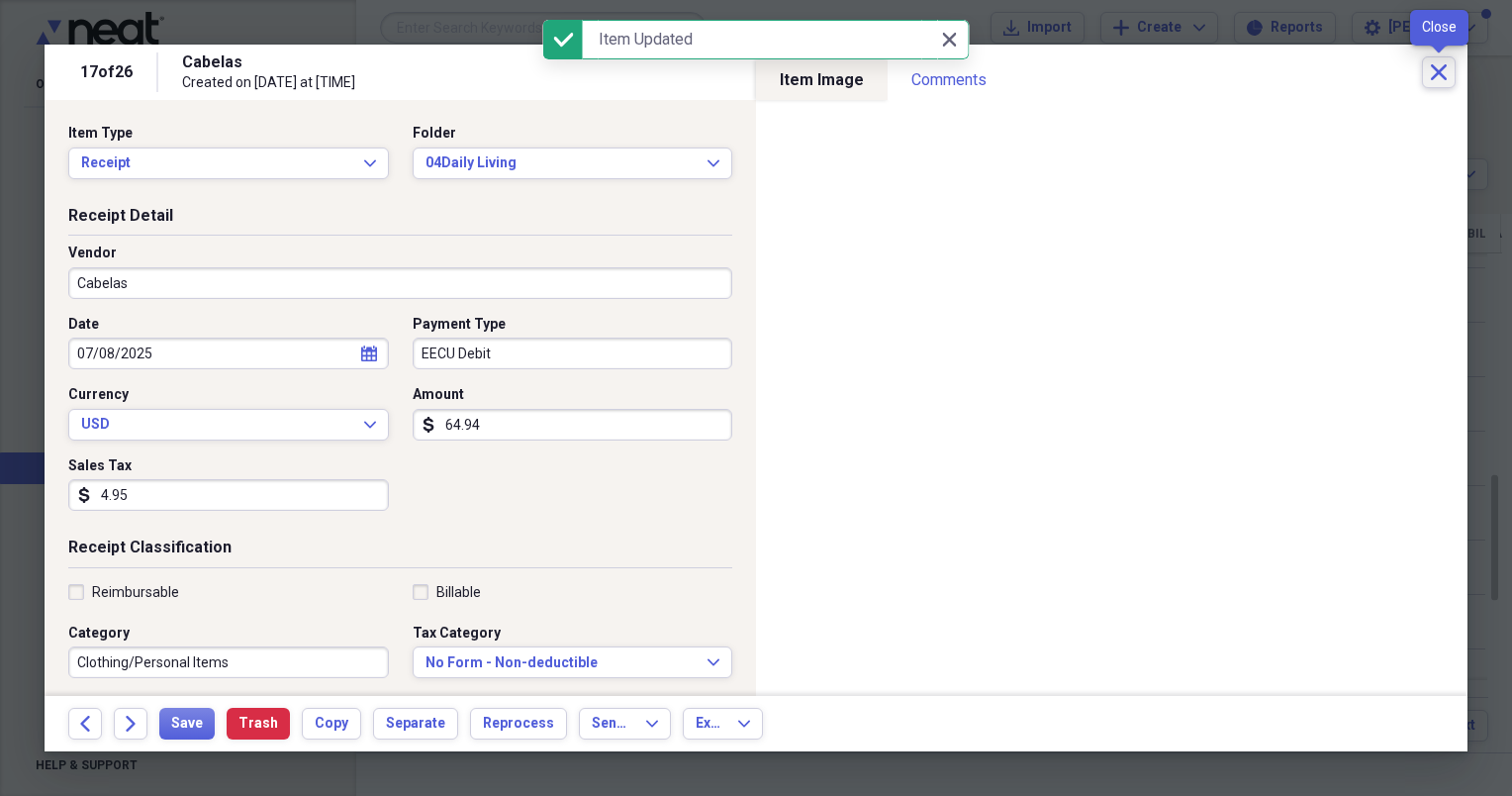 click on "Close" 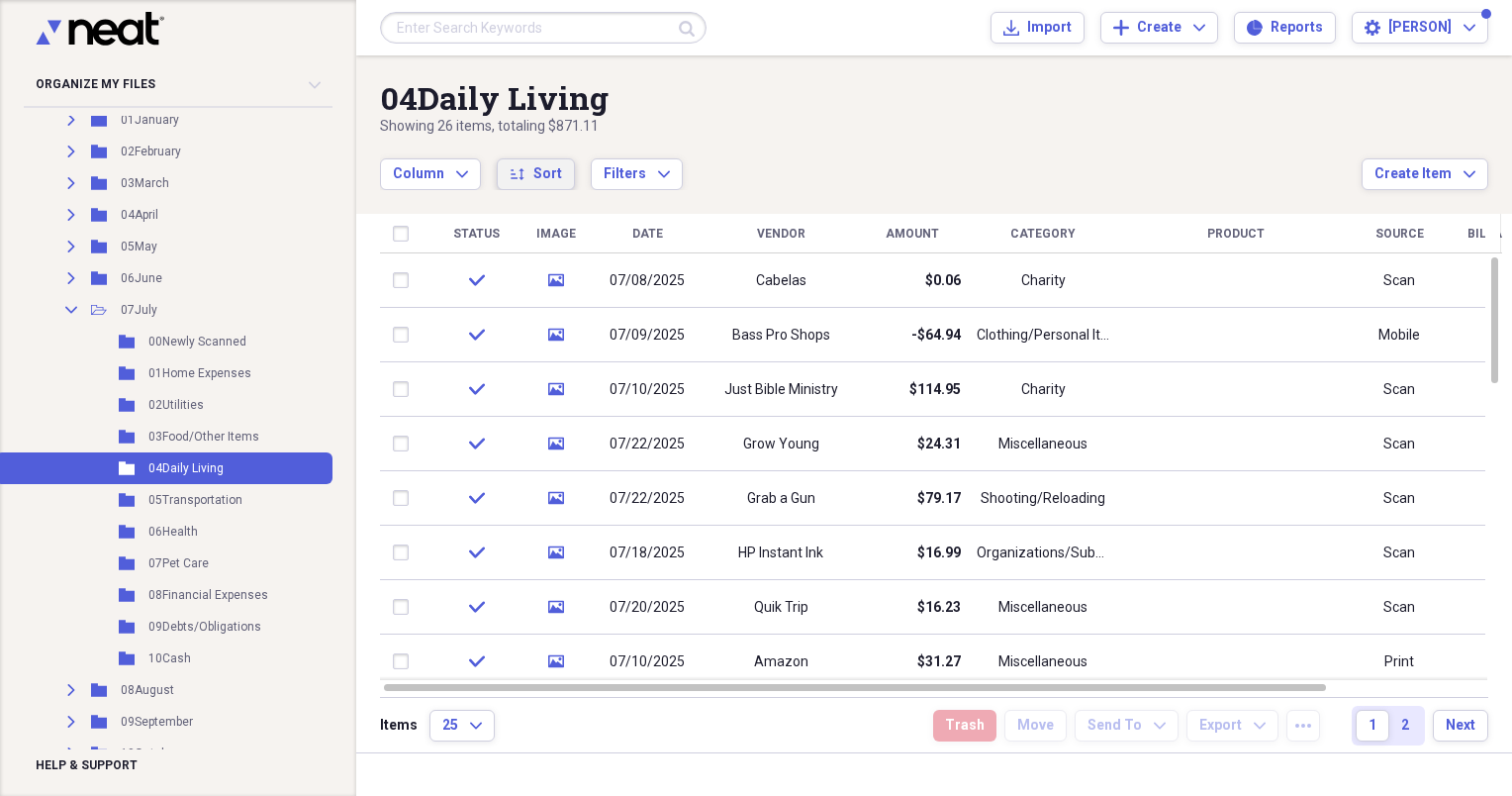 click on "sort Sort" at bounding box center (535, 174) 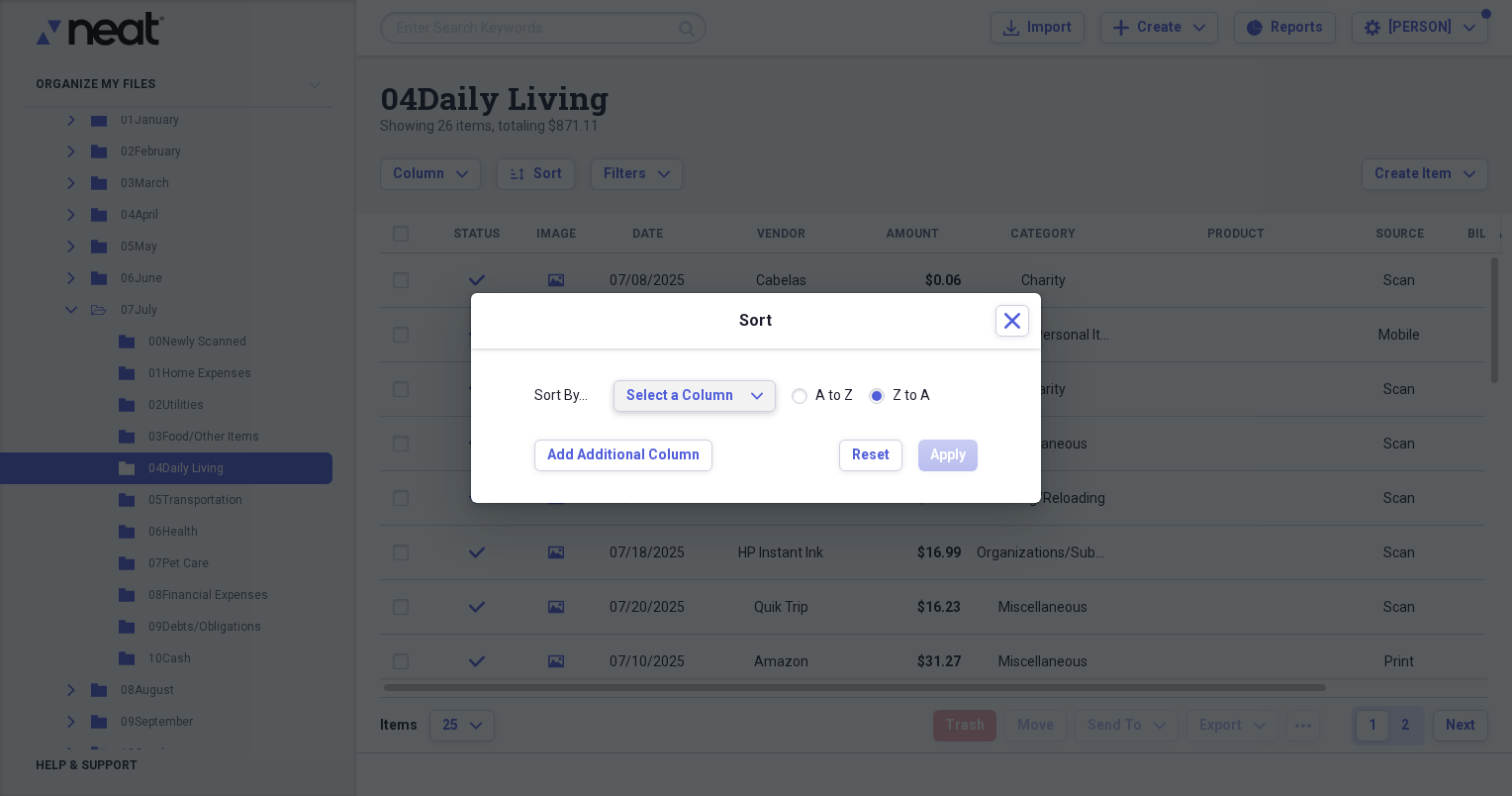click on "Select a Column Expand" at bounding box center (695, 396) 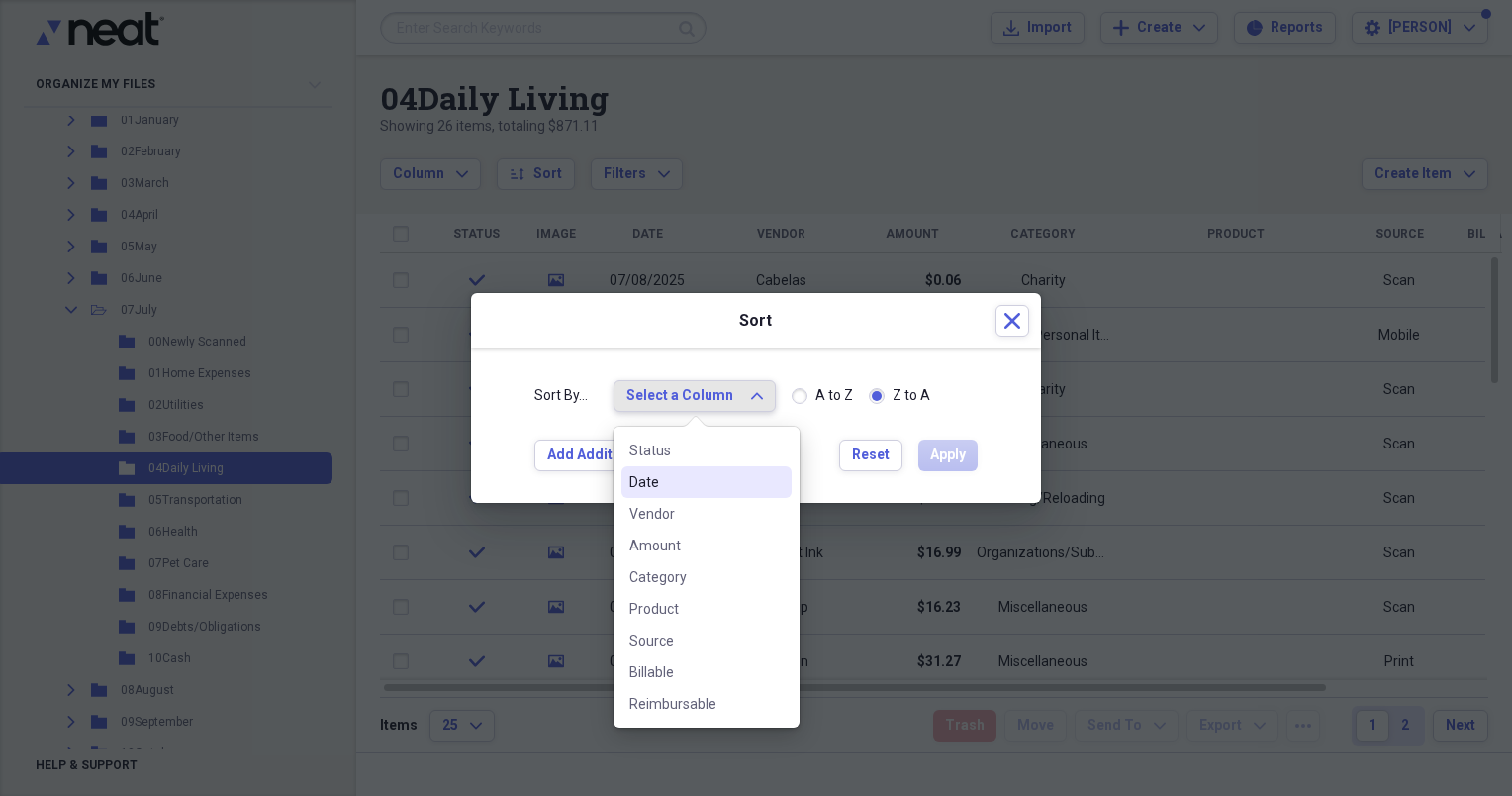 click on "Select a Column" at bounding box center [683, 396] 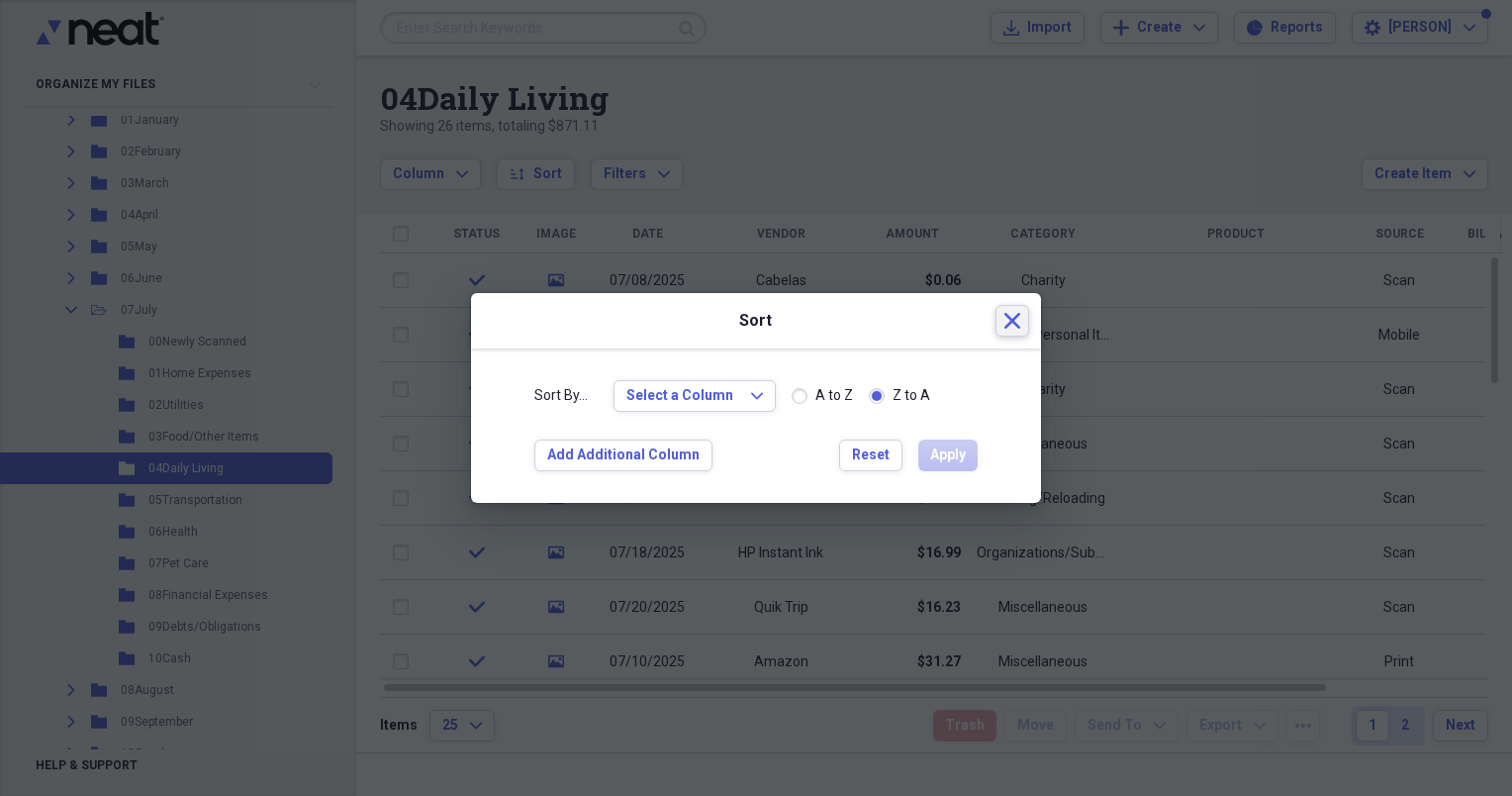 click on "Close" at bounding box center (1012, 321) 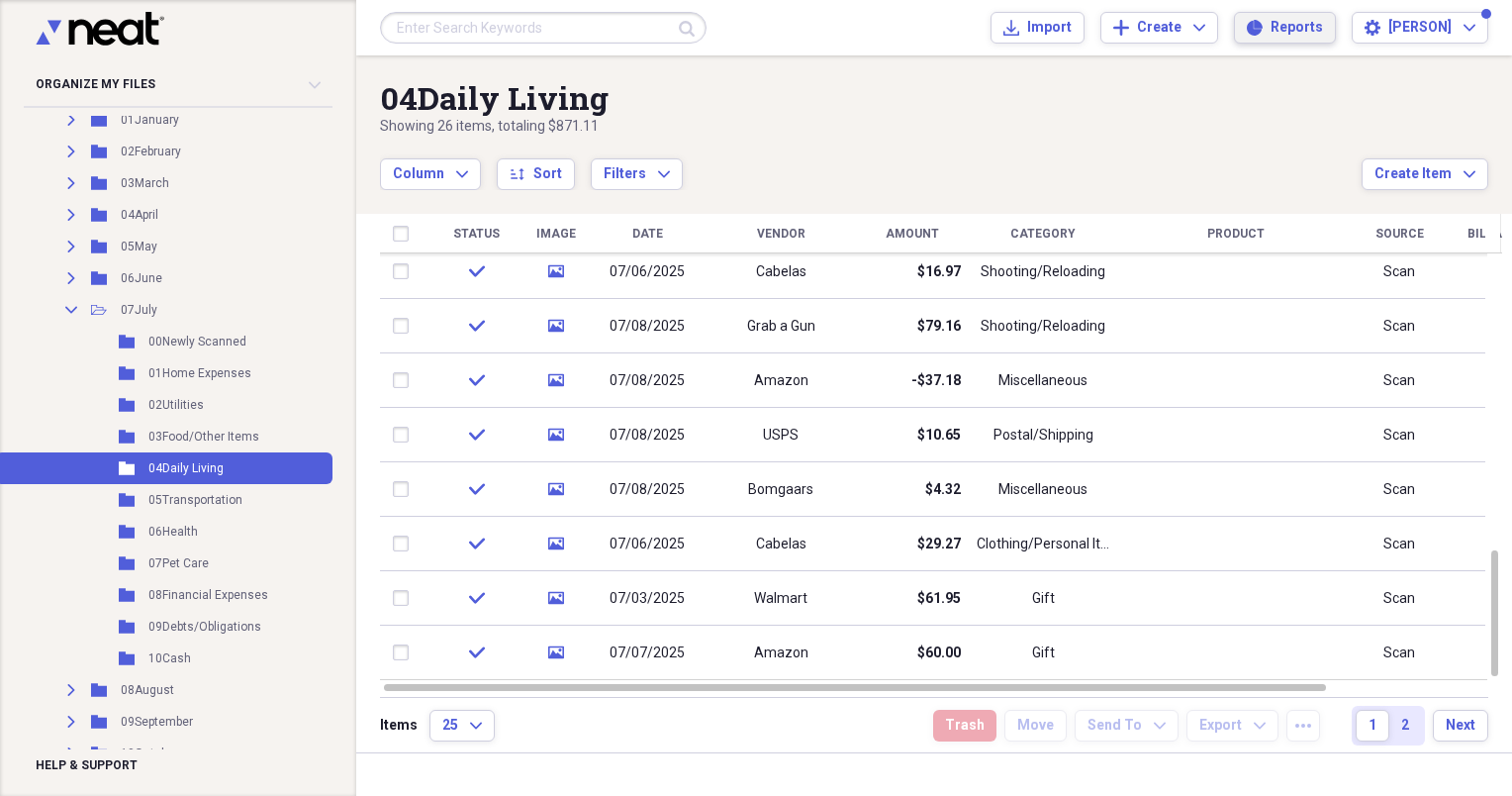 click on "Reports" at bounding box center (1296, 28) 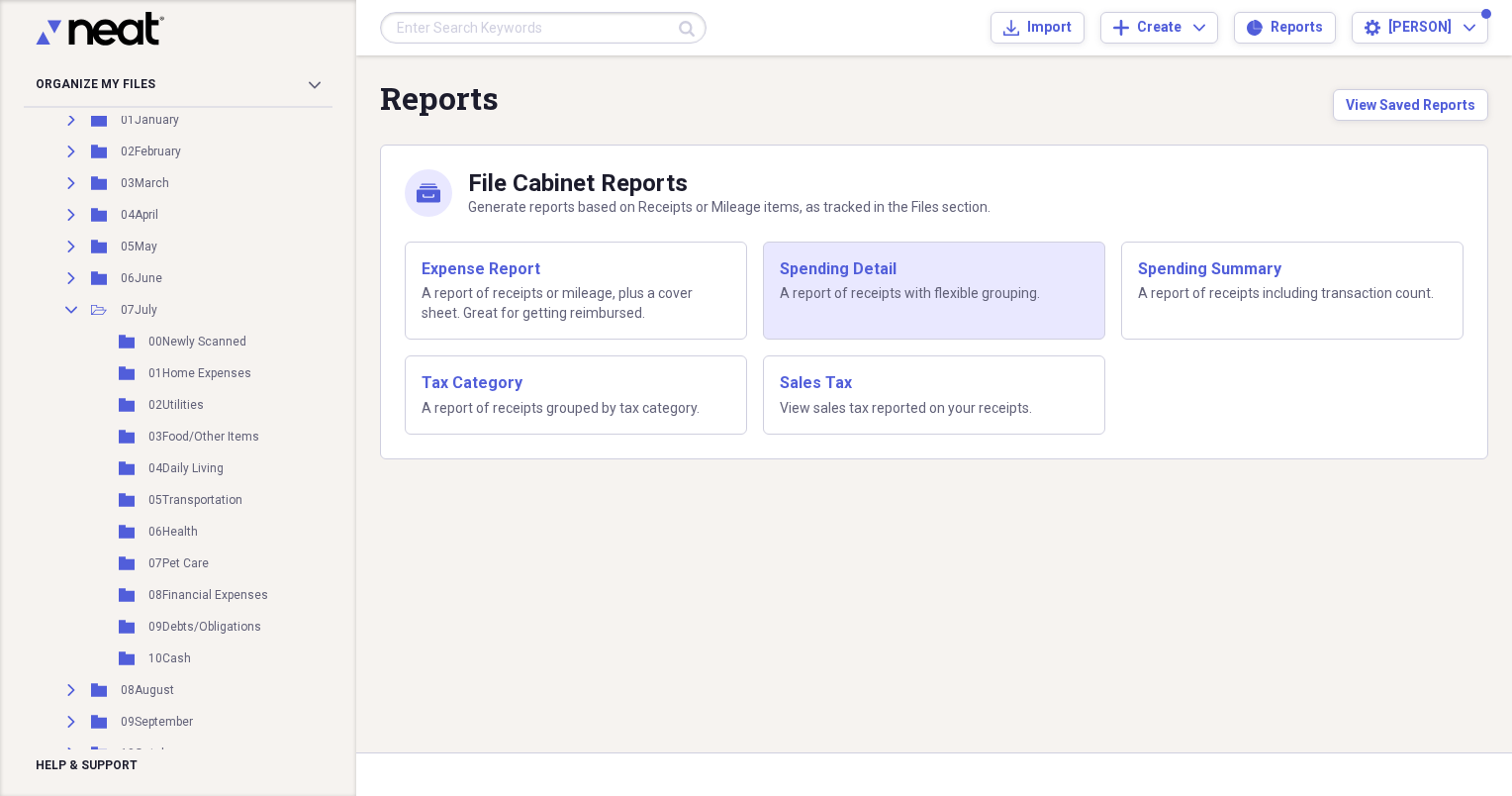 click on "A report of receipts with flexible grouping." at bounding box center [934, 294] 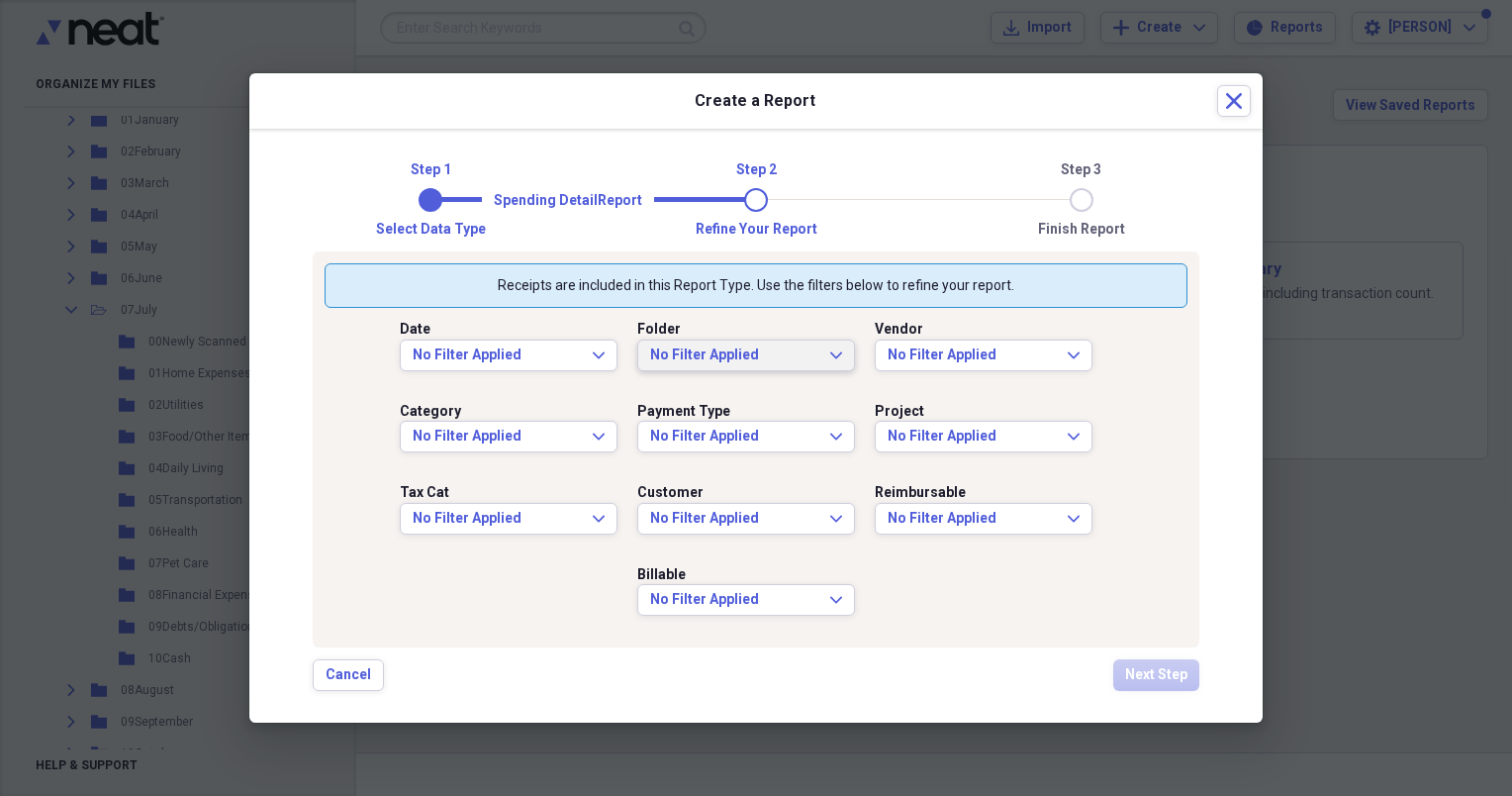 click on "No Filter Applied Expand" at bounding box center (746, 355) 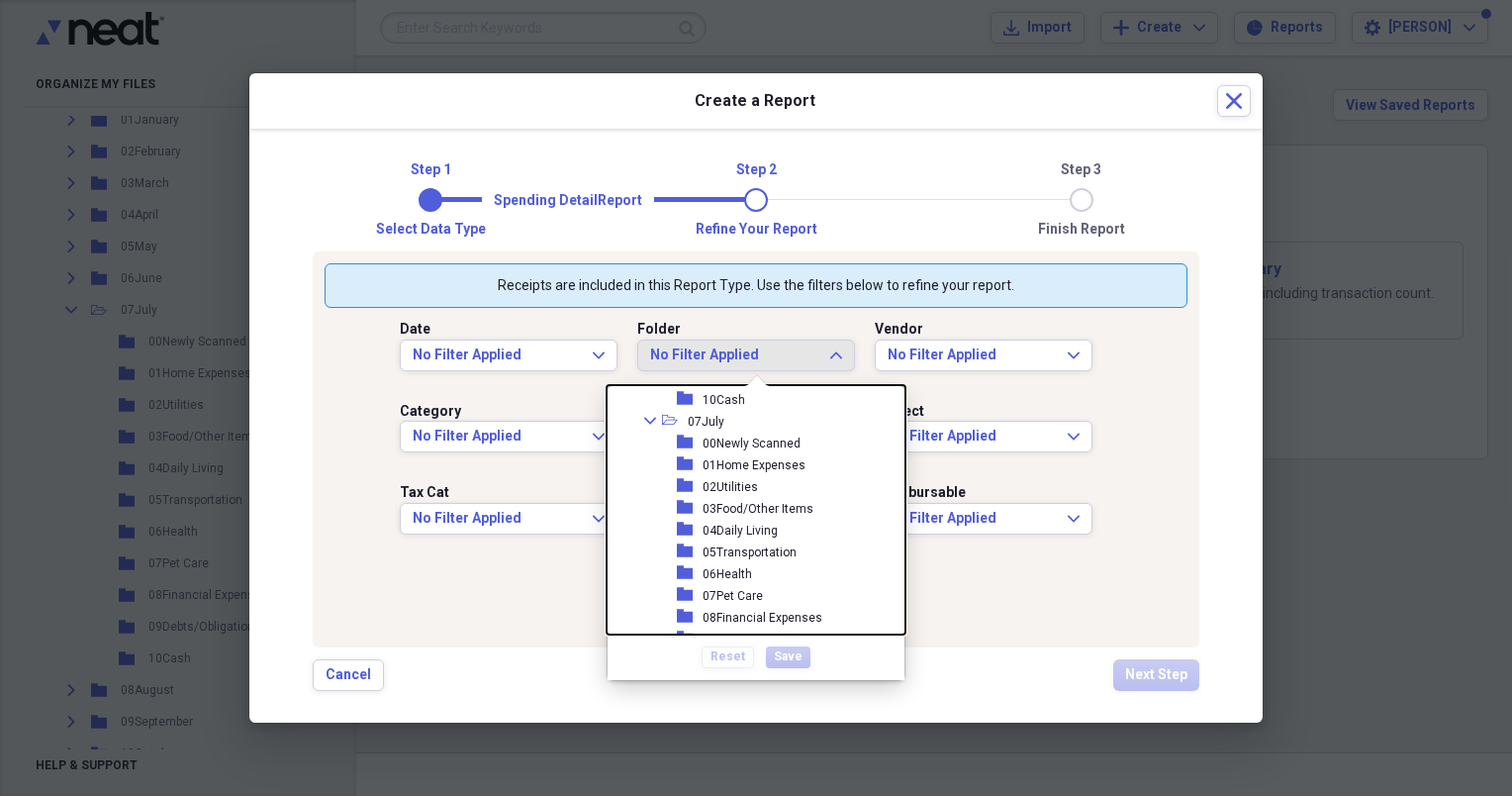 scroll, scrollTop: 2079, scrollLeft: 0, axis: vertical 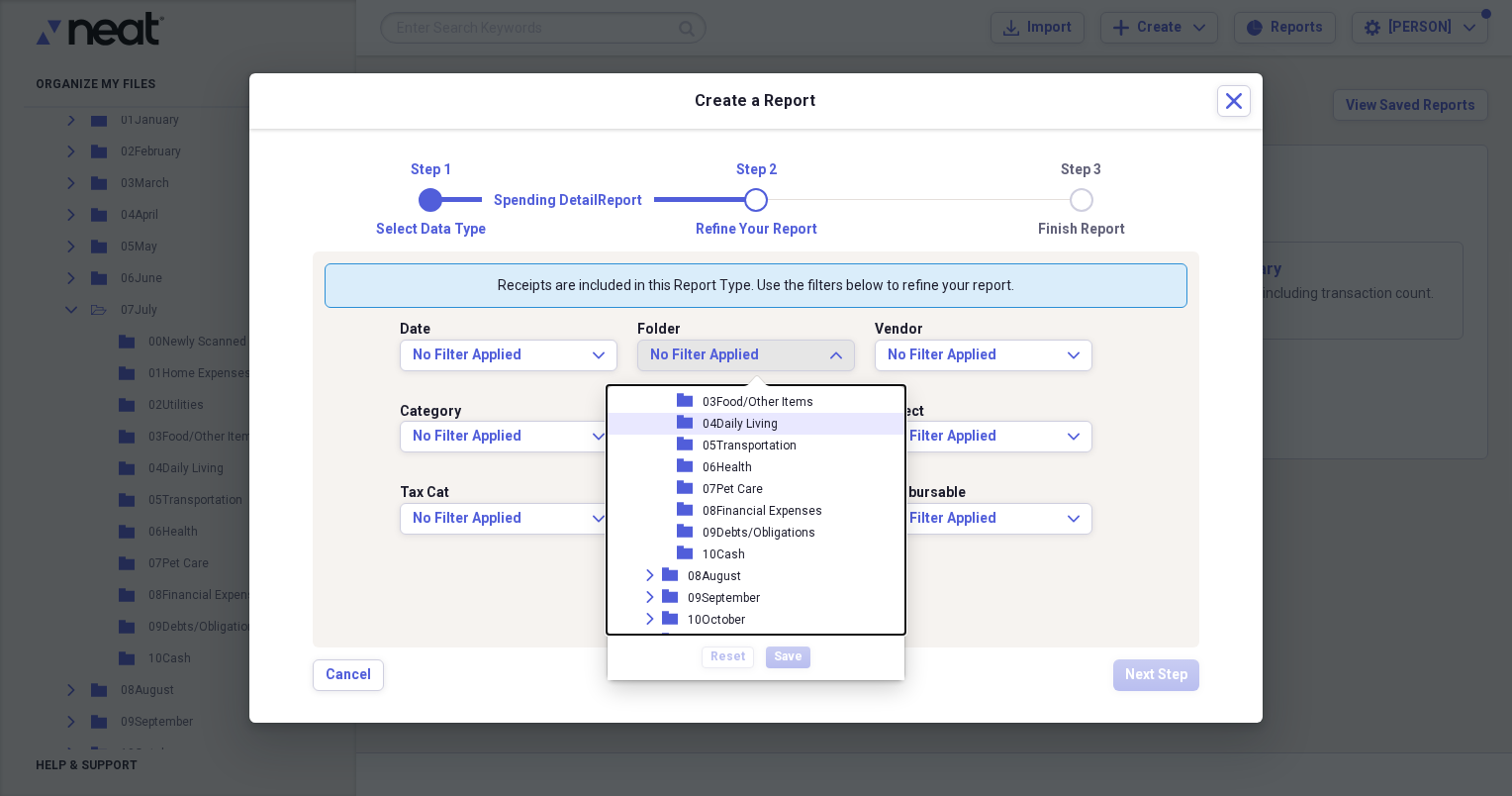 click on "folder 04Daily Living" at bounding box center [748, 424] 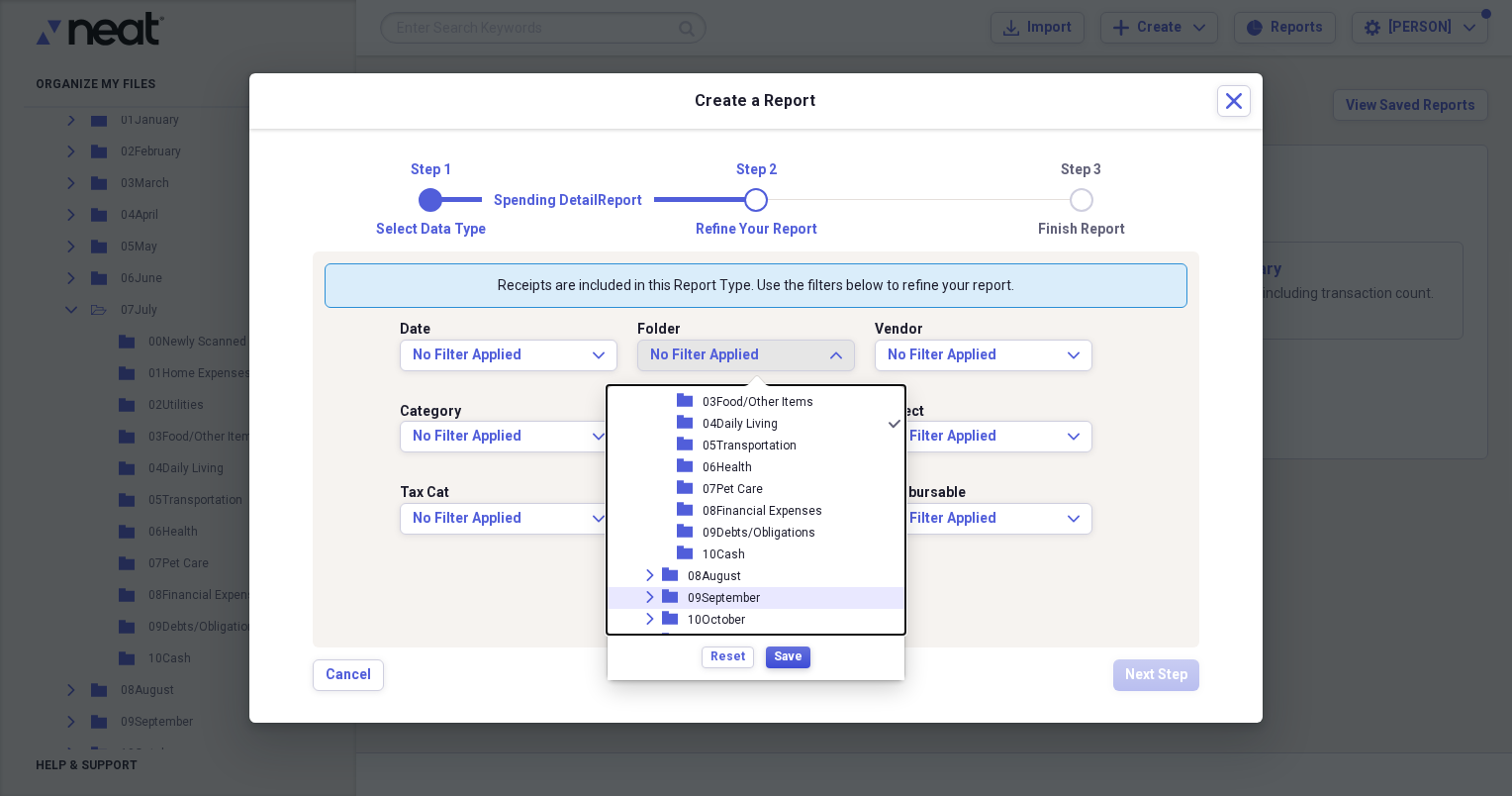 click on "Save" at bounding box center (788, 656) 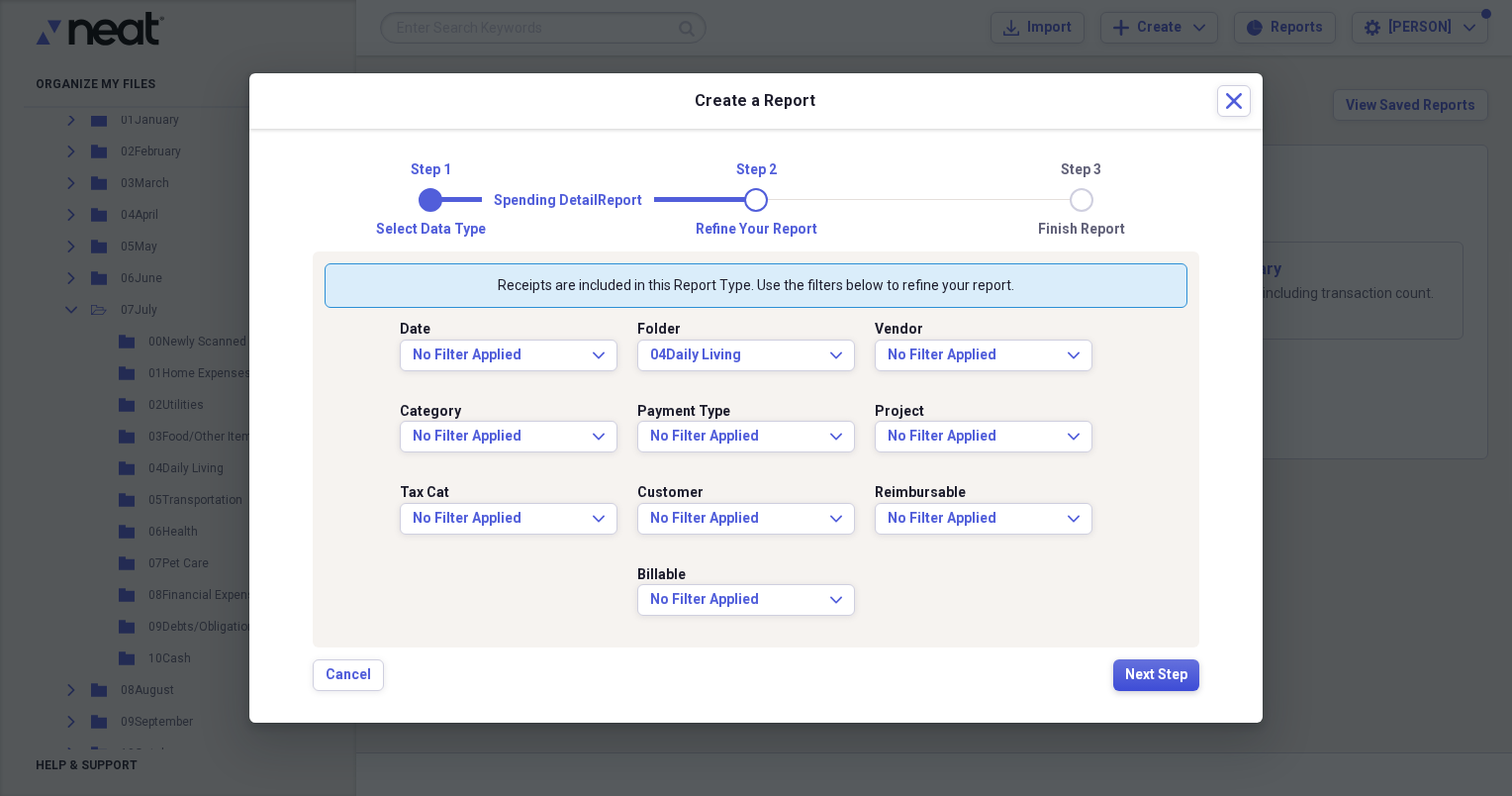 click on "Next Step" at bounding box center [1156, 675] 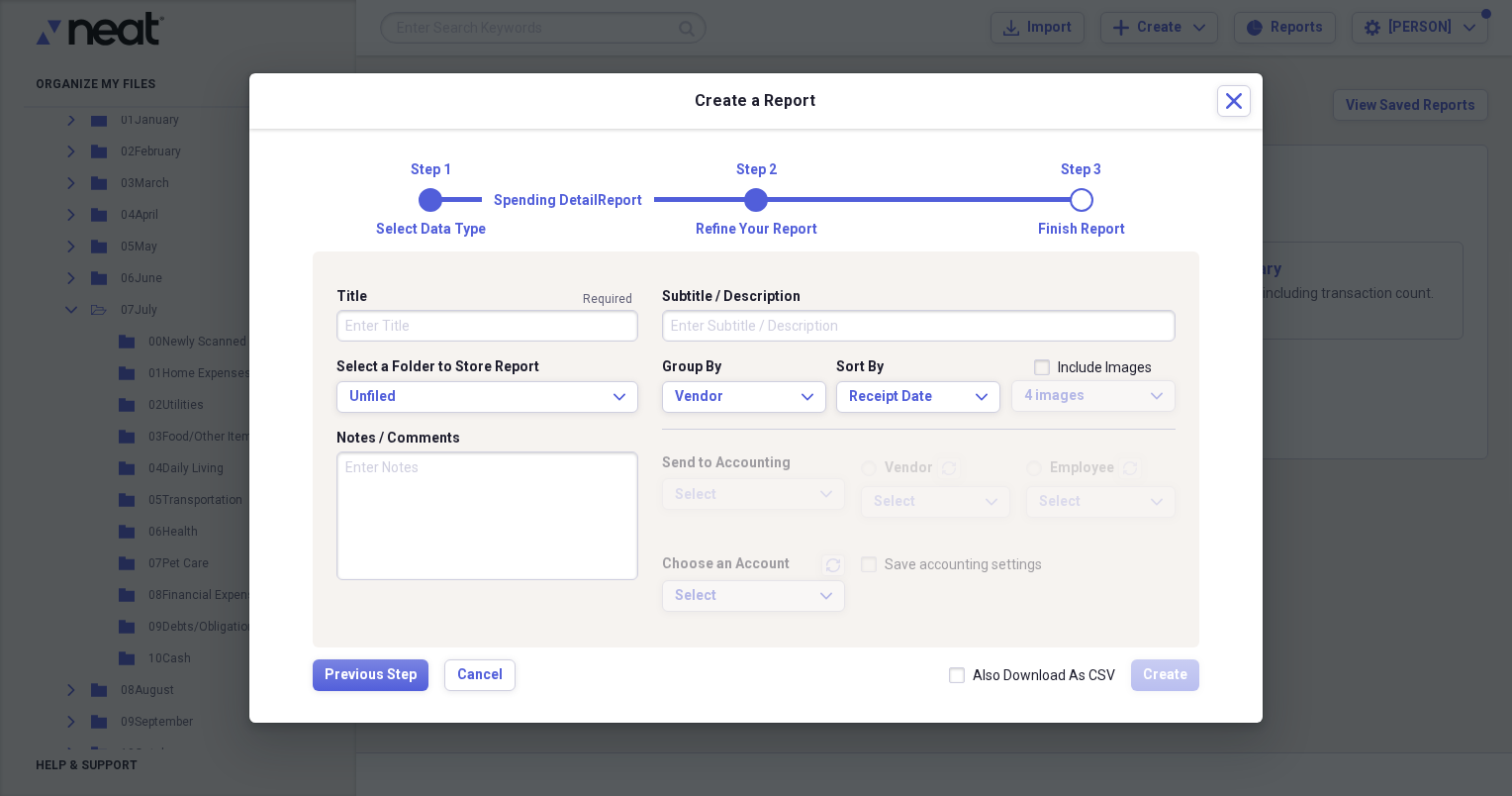 click on "Title" at bounding box center (487, 326) 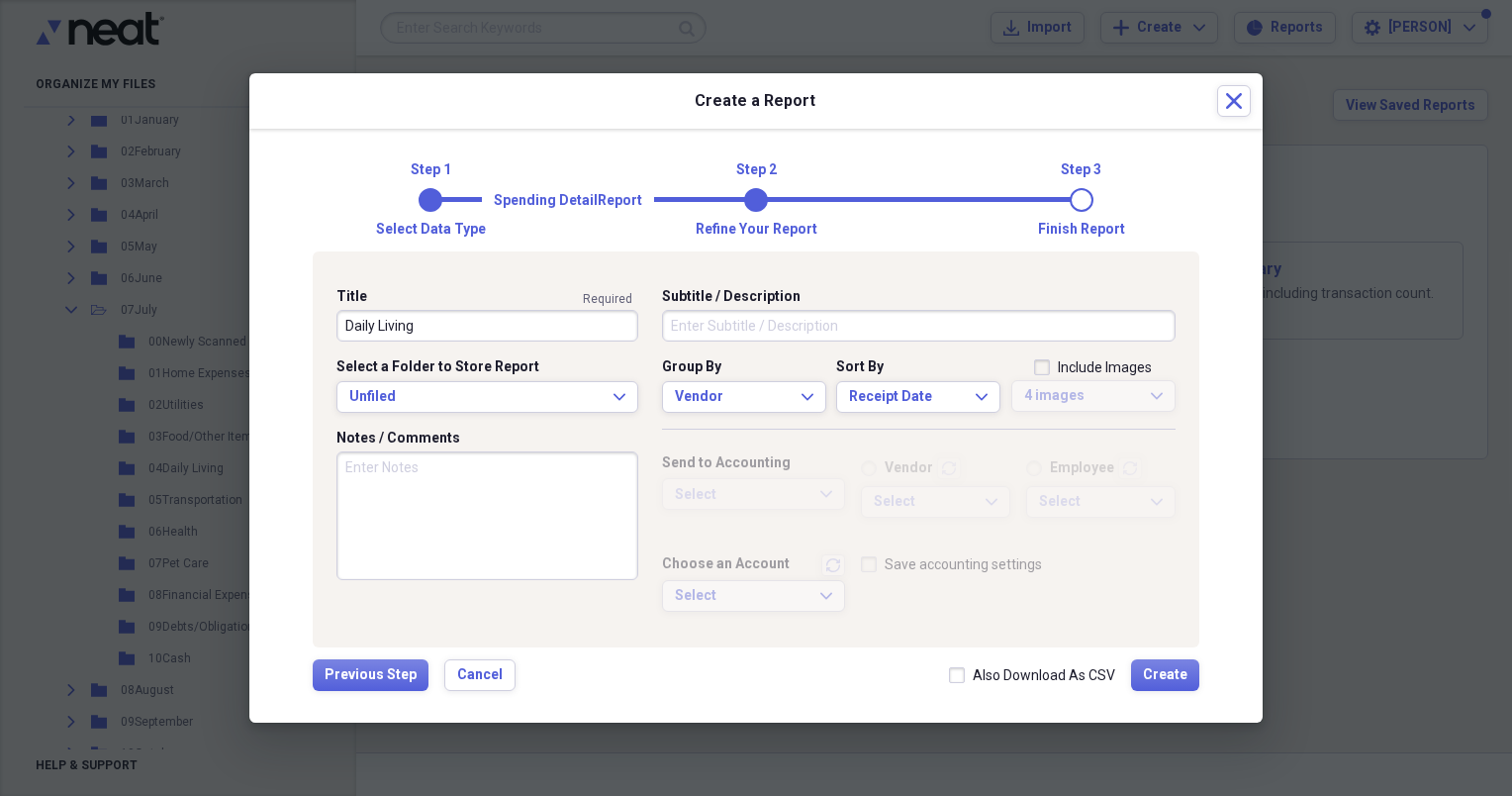 type on "Daily Living" 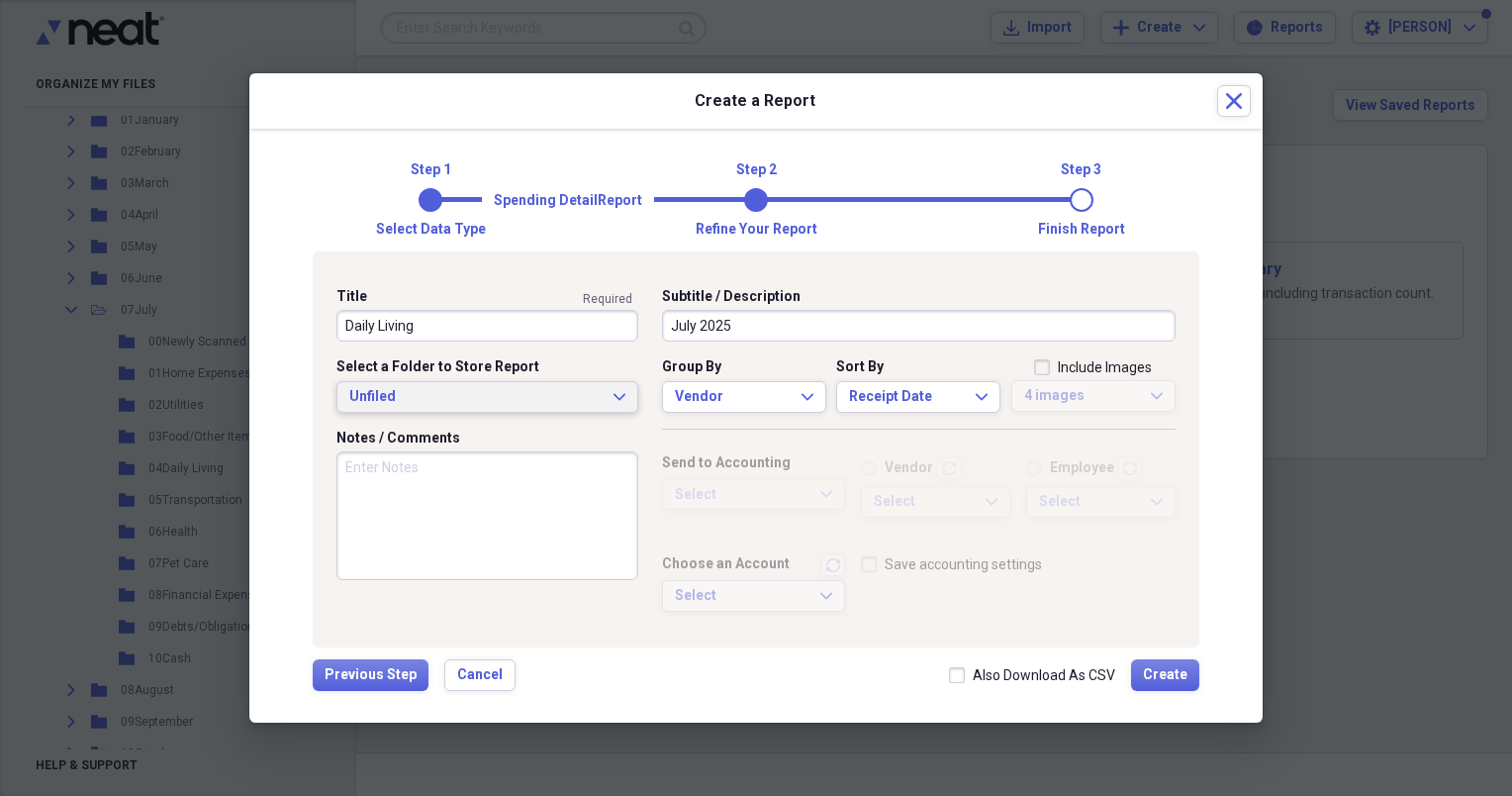 type on "July 2025" 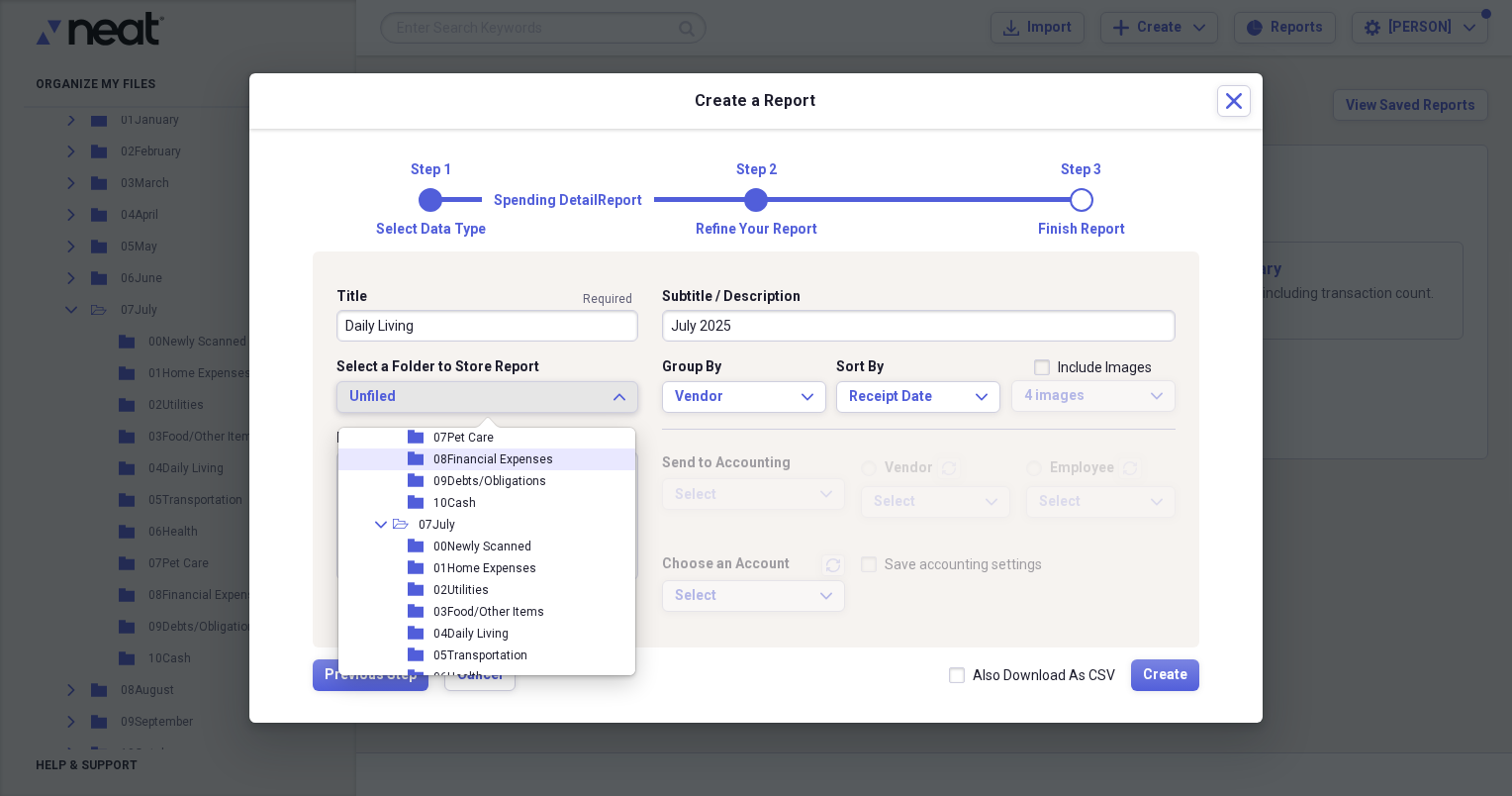 scroll, scrollTop: 2079, scrollLeft: 0, axis: vertical 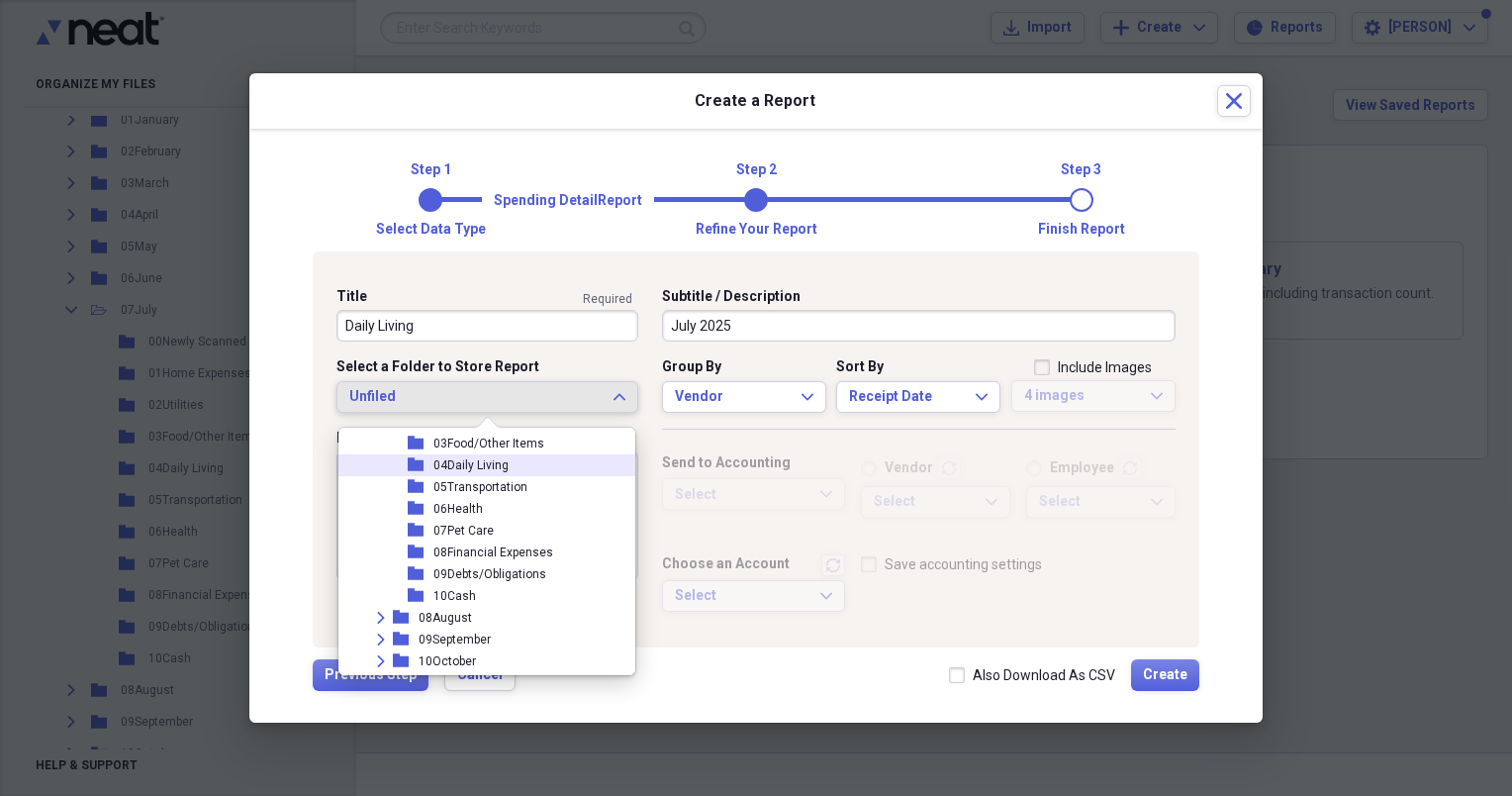 click on "04Daily Living" at bounding box center (471, 465) 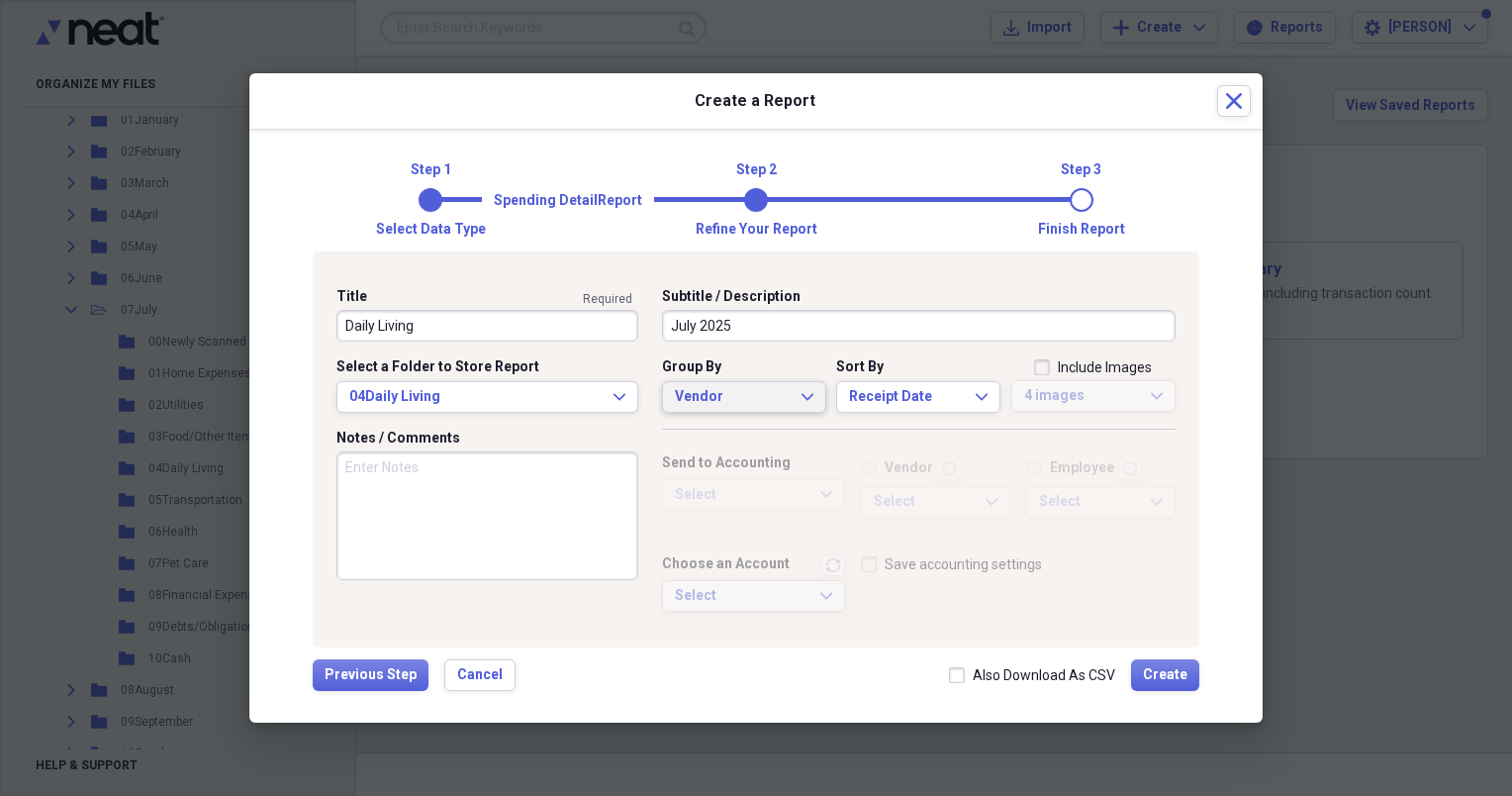 click on "Vendor Expand" at bounding box center (744, 397) 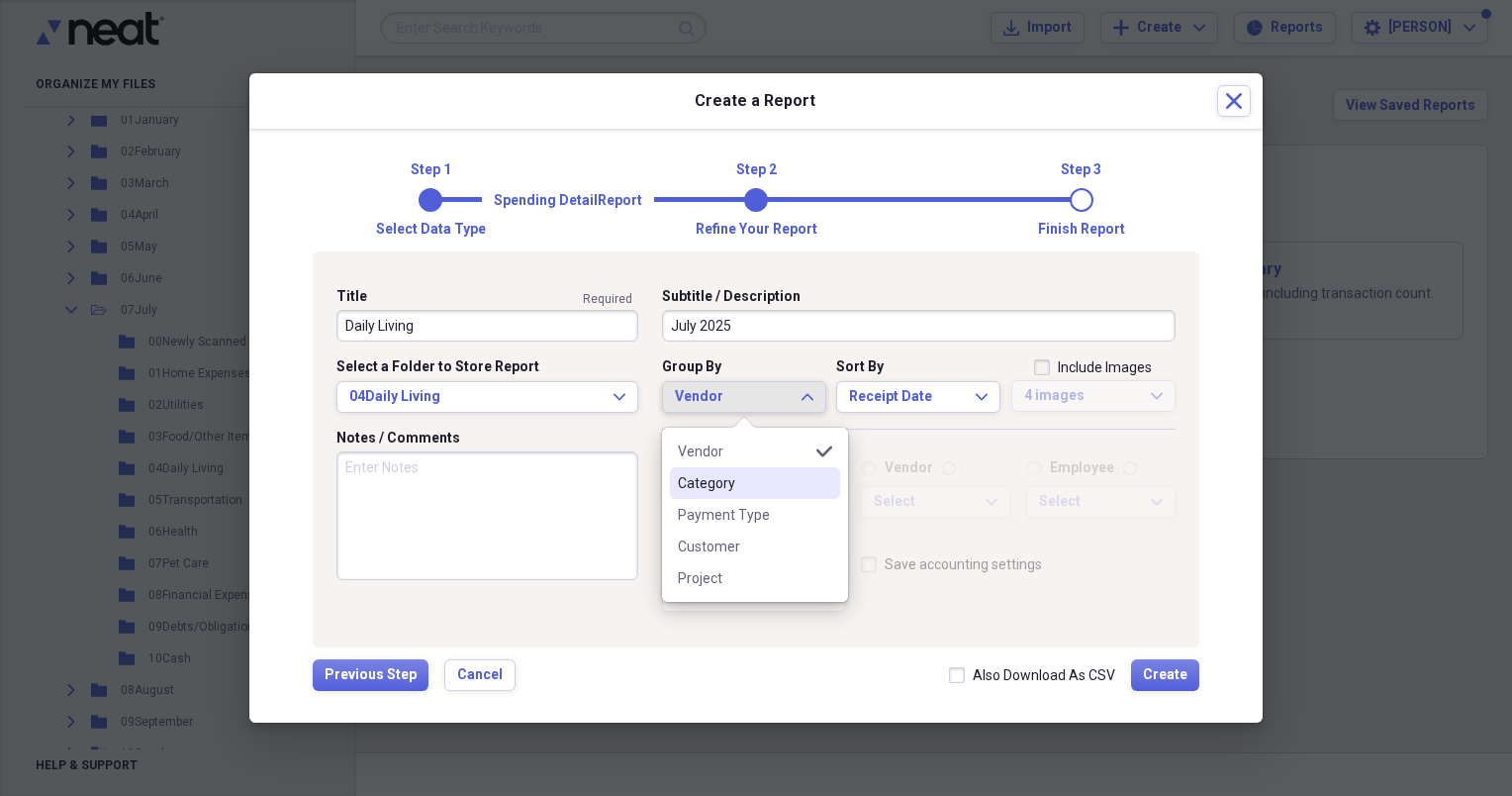 click on "Category" at bounding box center (743, 483) 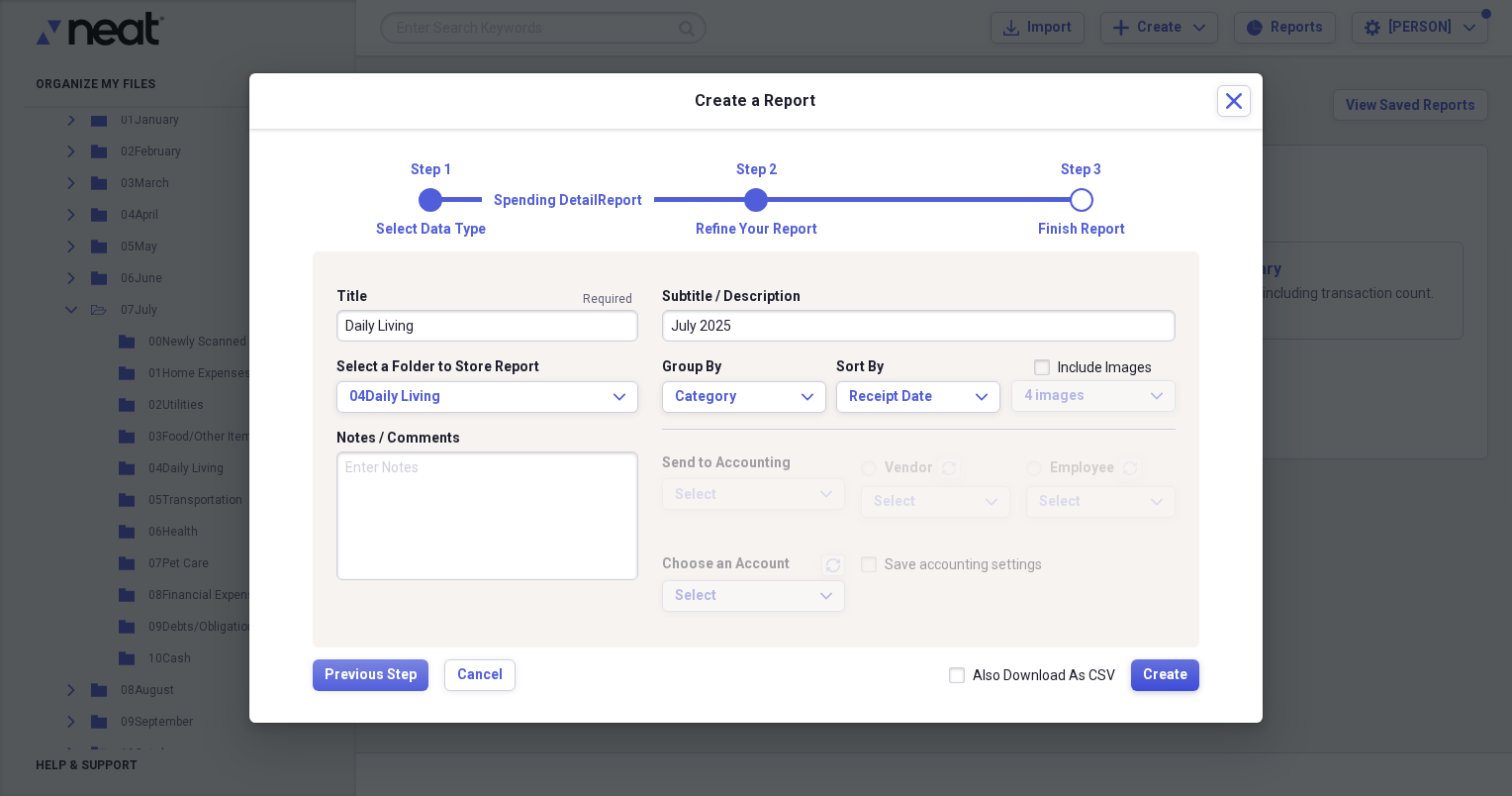 click on "Create" at bounding box center [1165, 675] 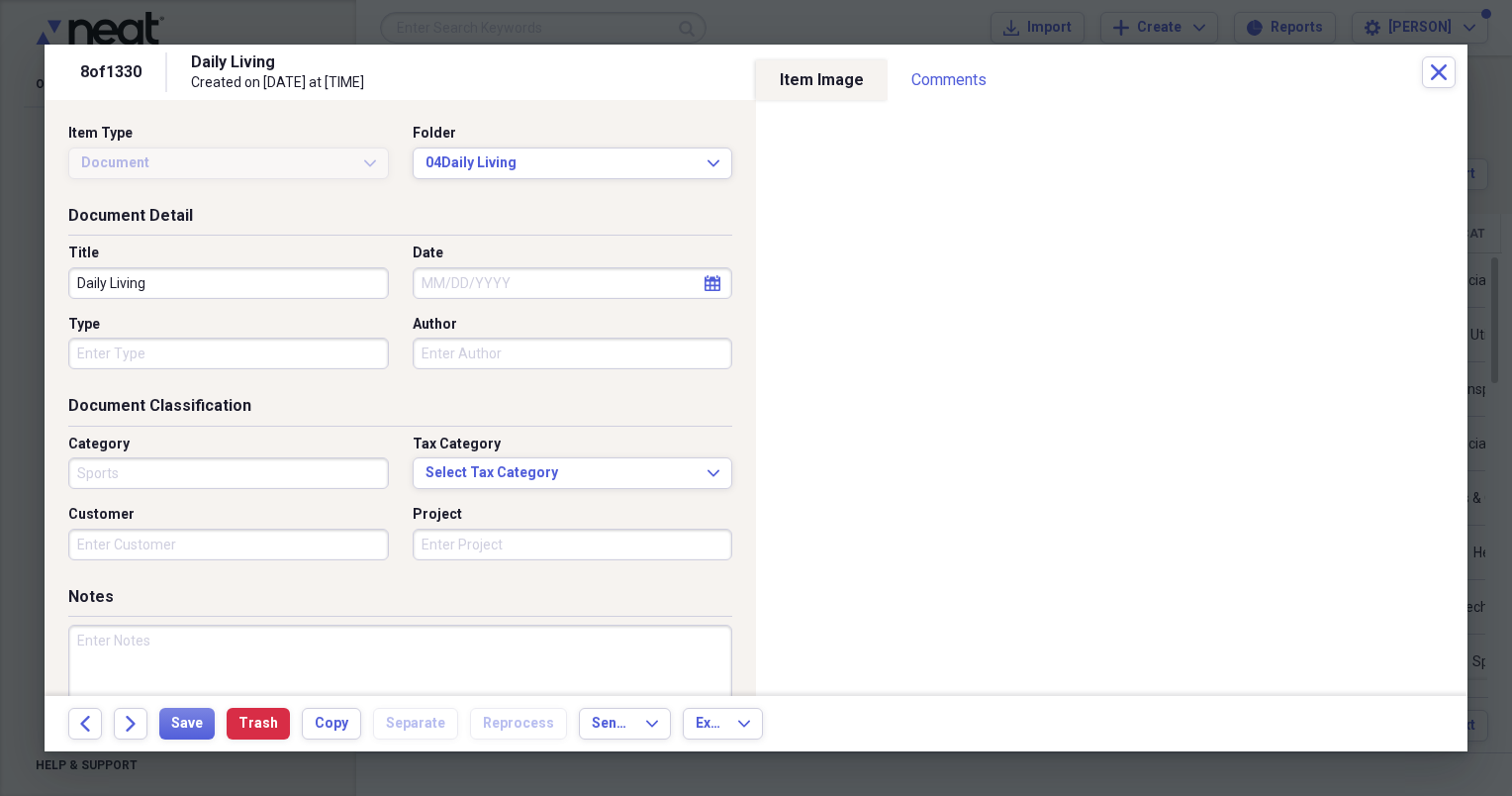type on "Sports" 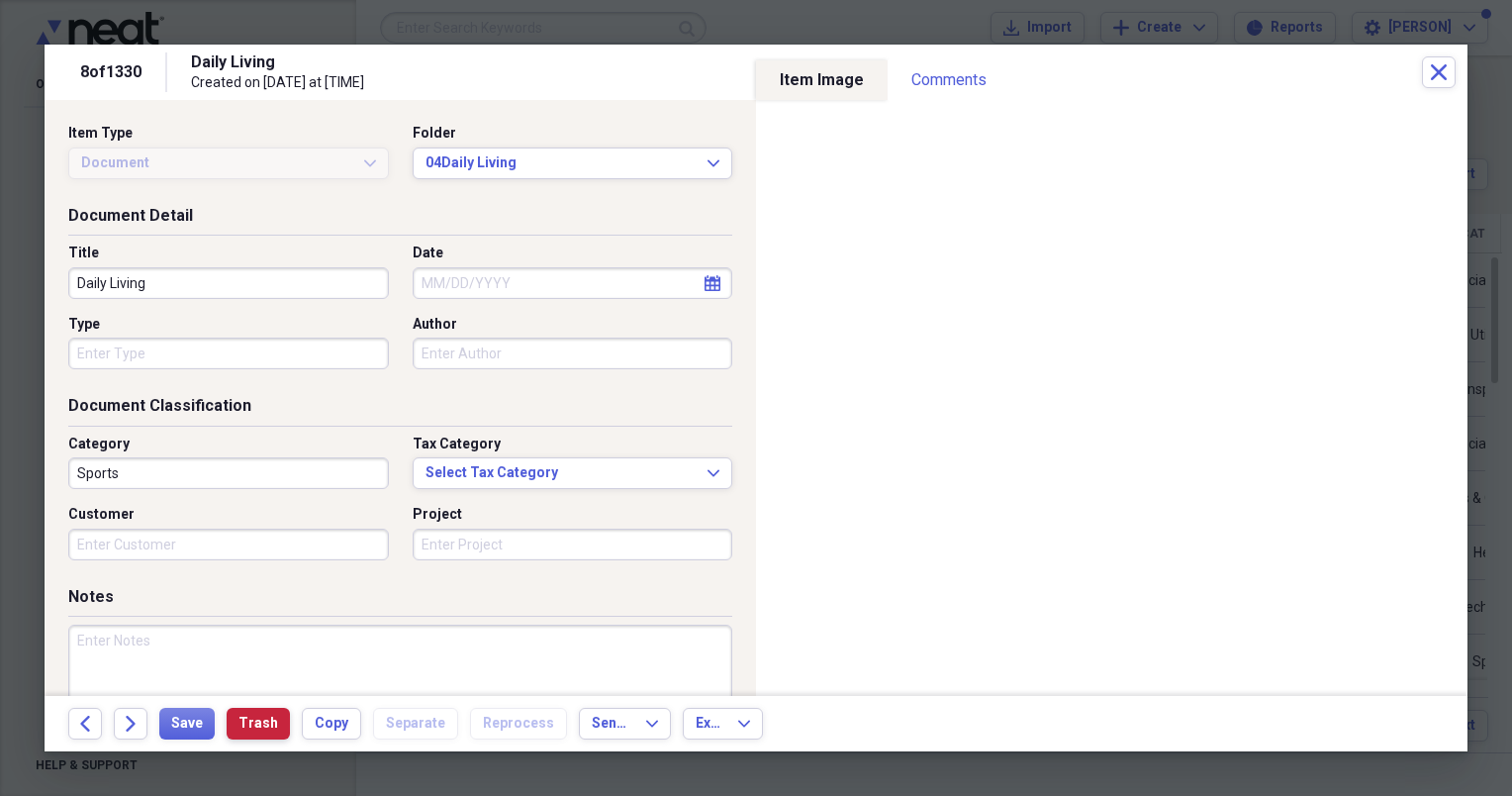 click on "Trash" at bounding box center (258, 724) 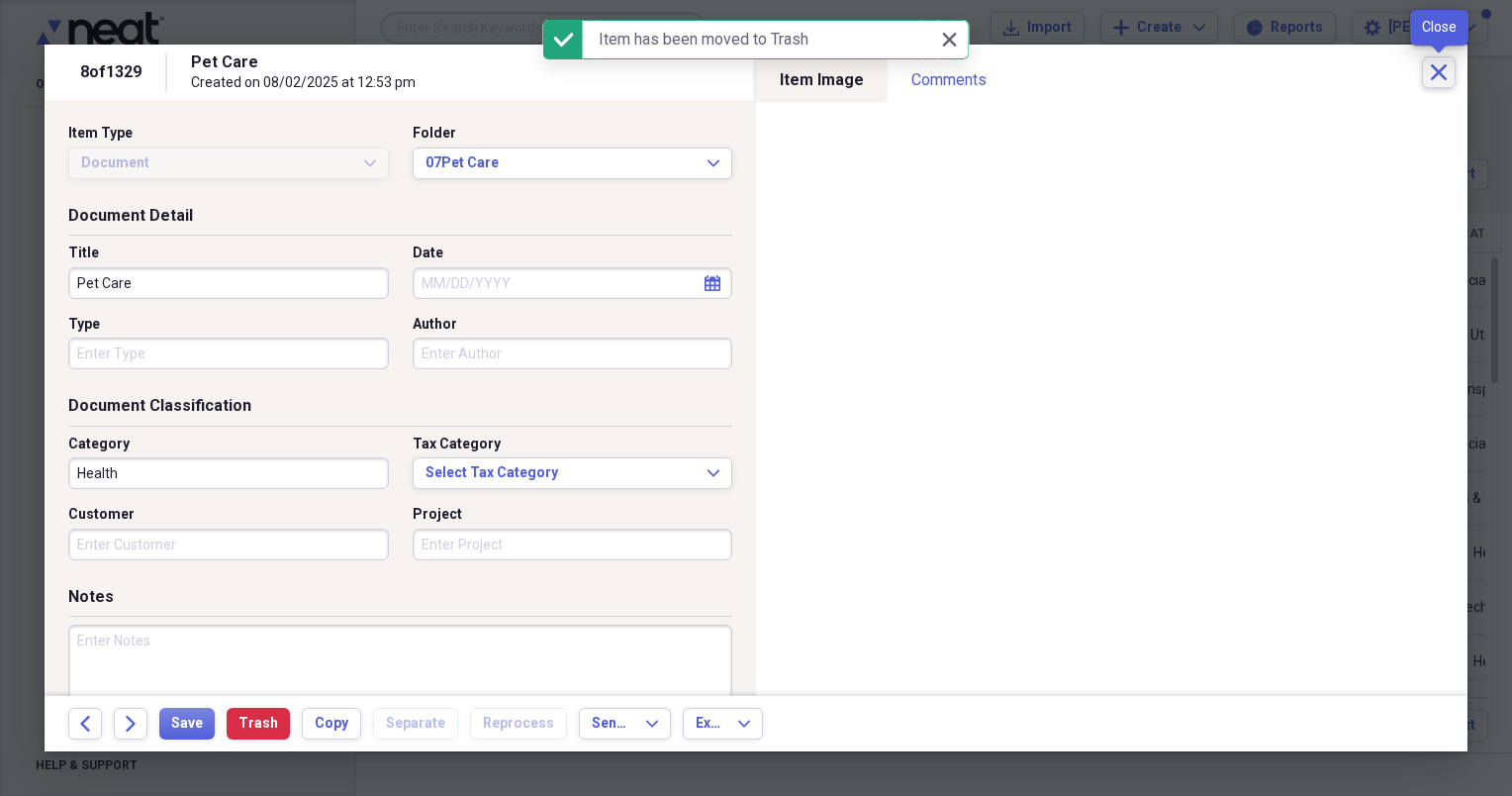 click 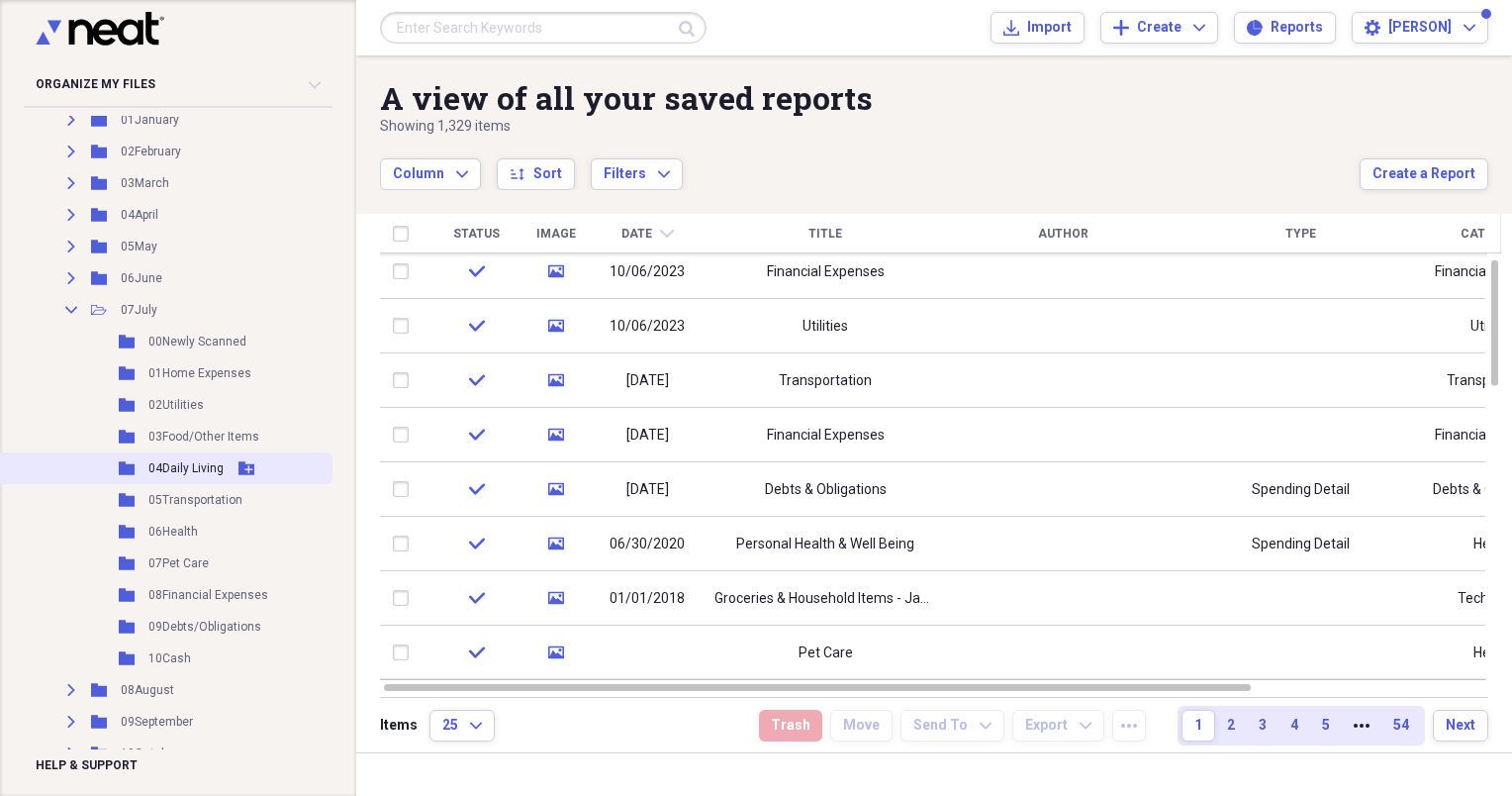 click on "04Daily Living" at bounding box center (186, 468) 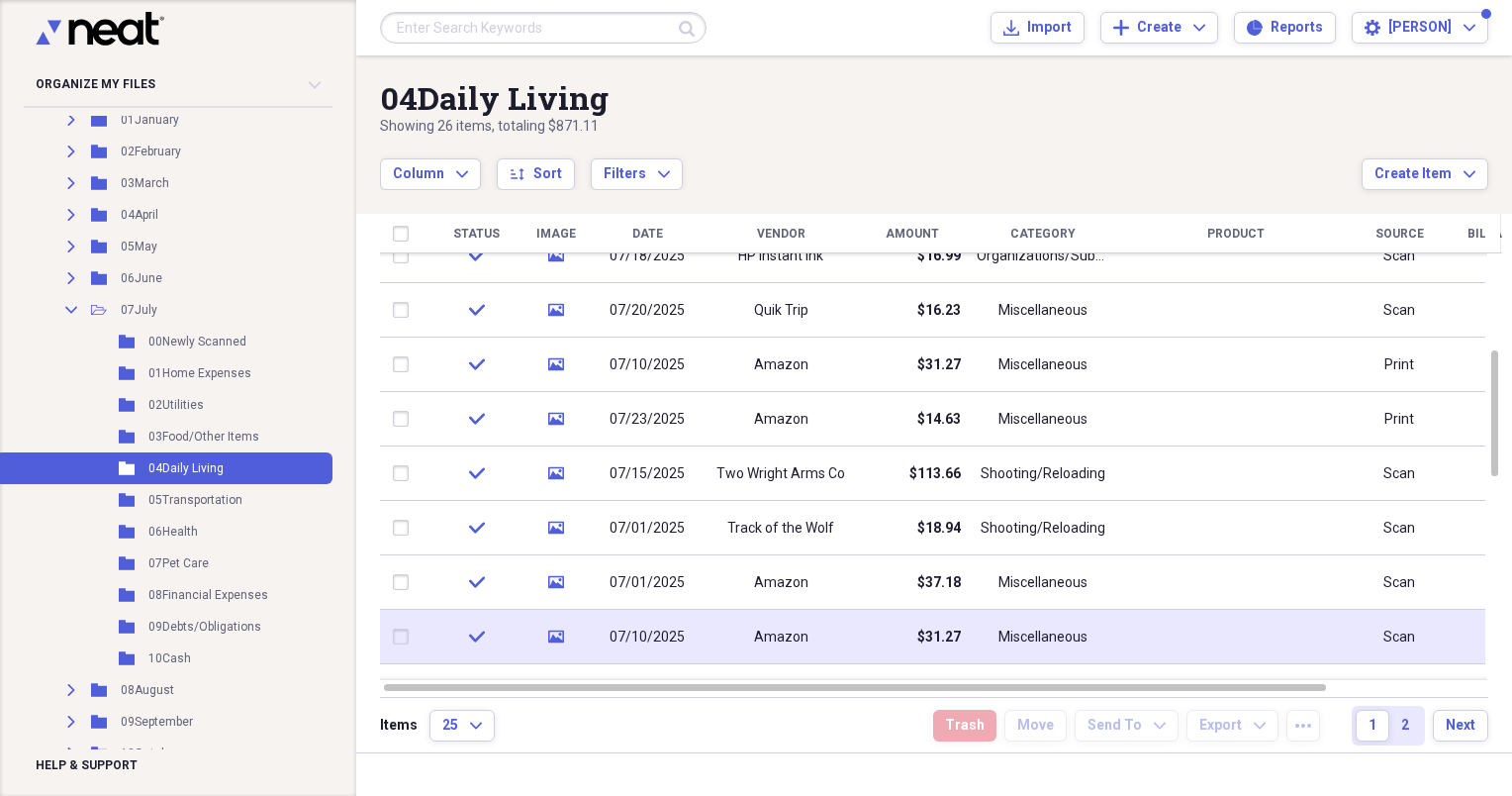 click at bounding box center (405, 637) 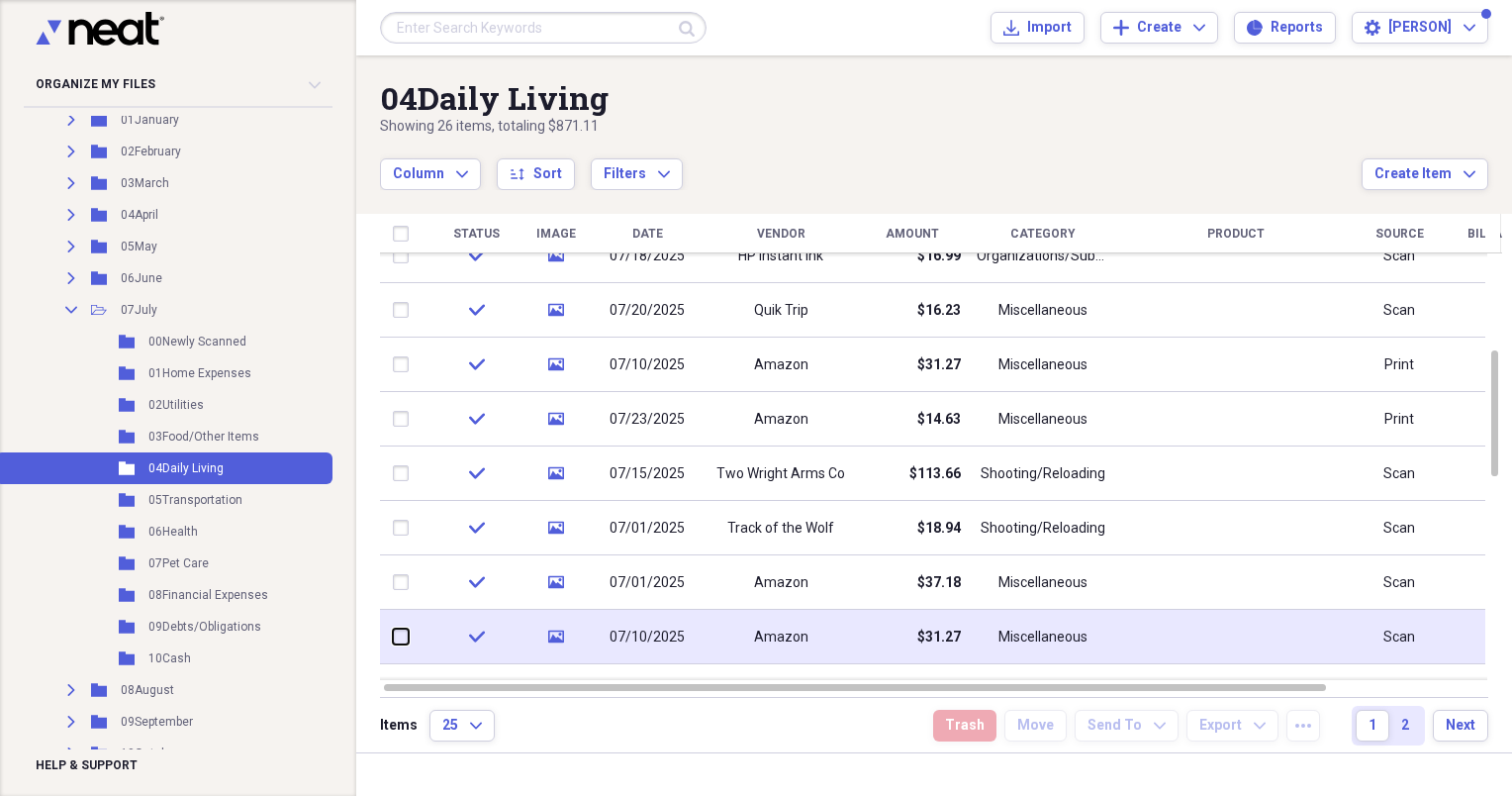click at bounding box center (393, 637) 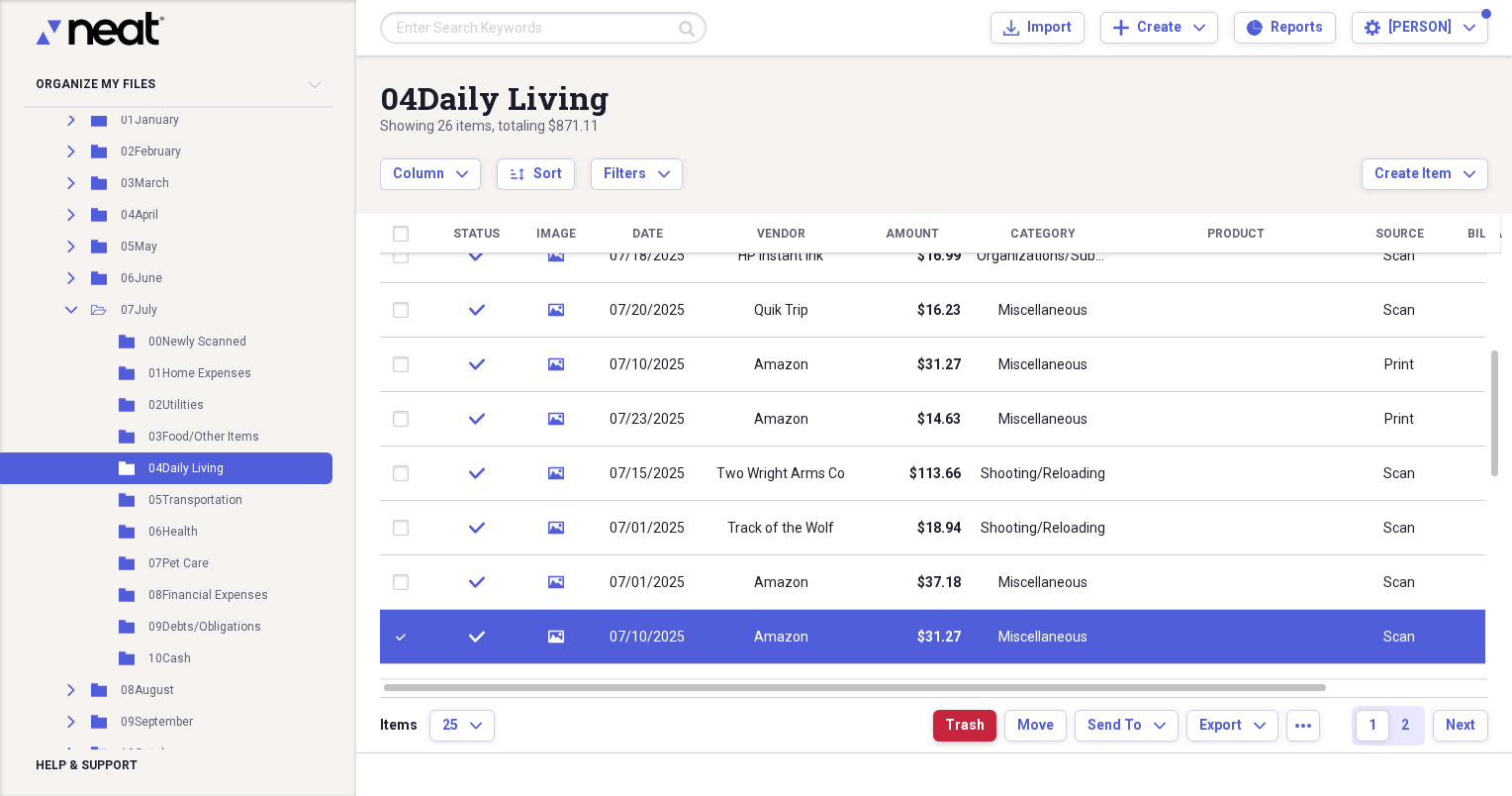 click on "Trash" at bounding box center [965, 726] 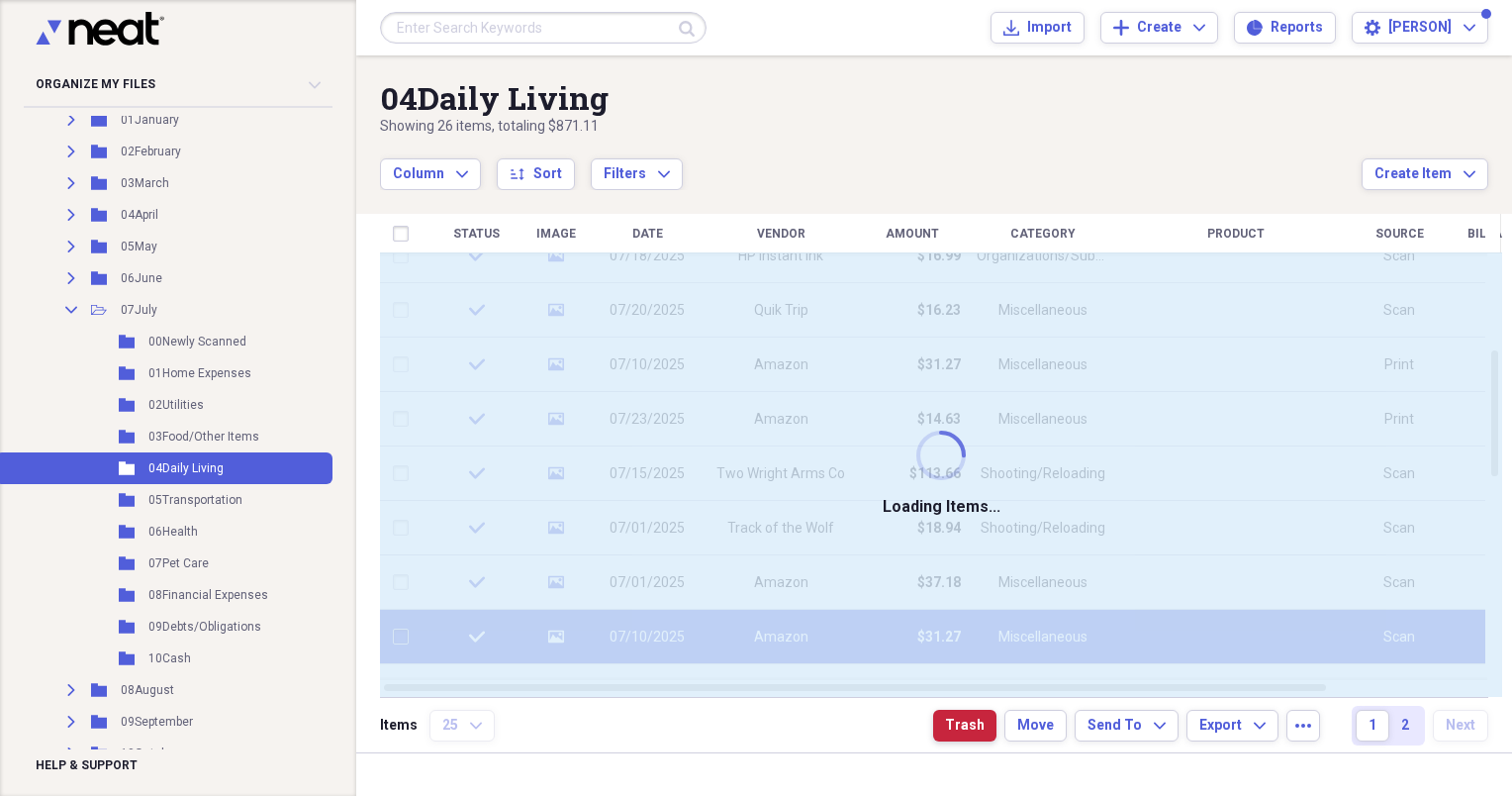 checkbox on "false" 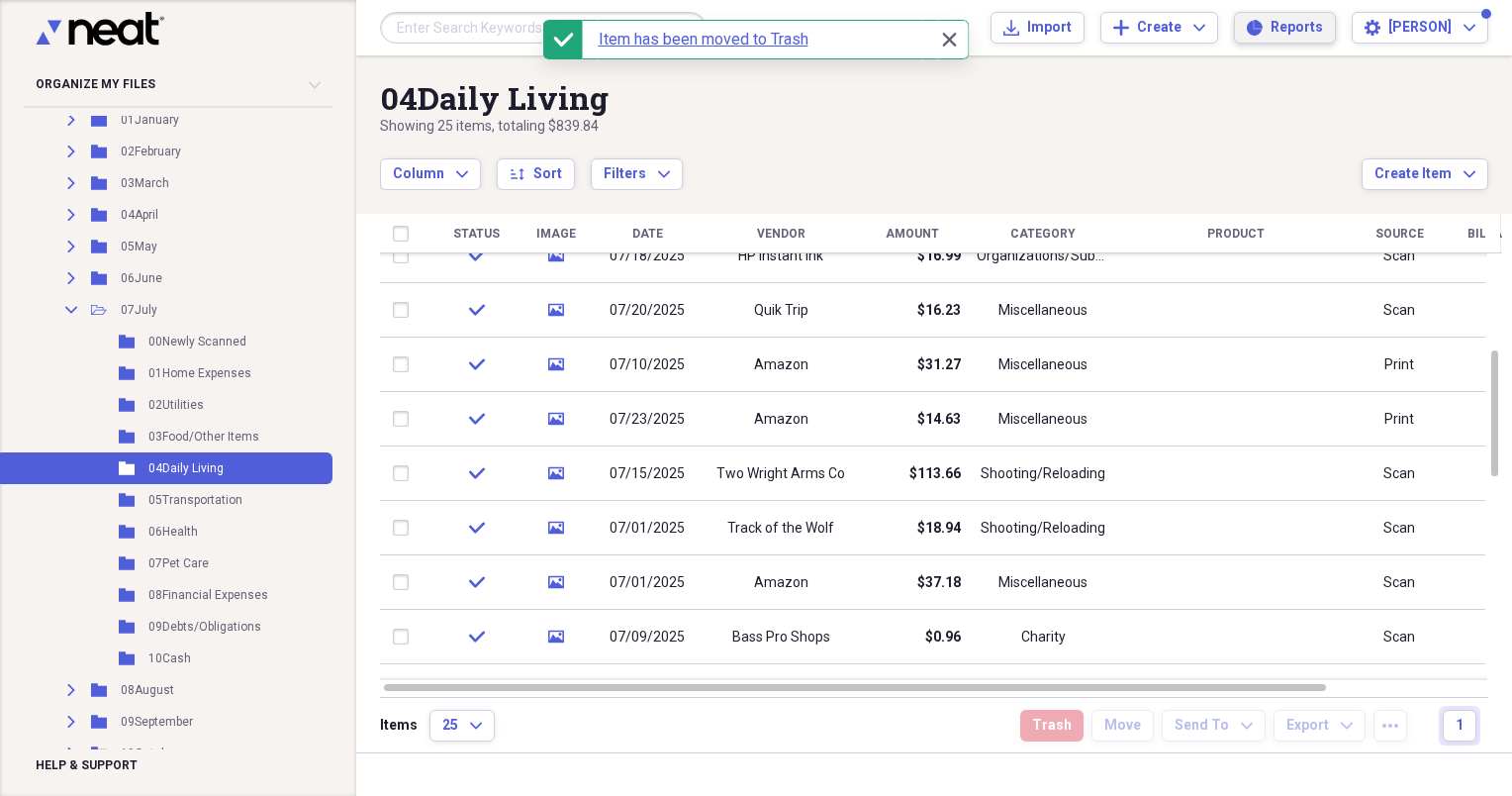 click on "Reports" at bounding box center [1296, 28] 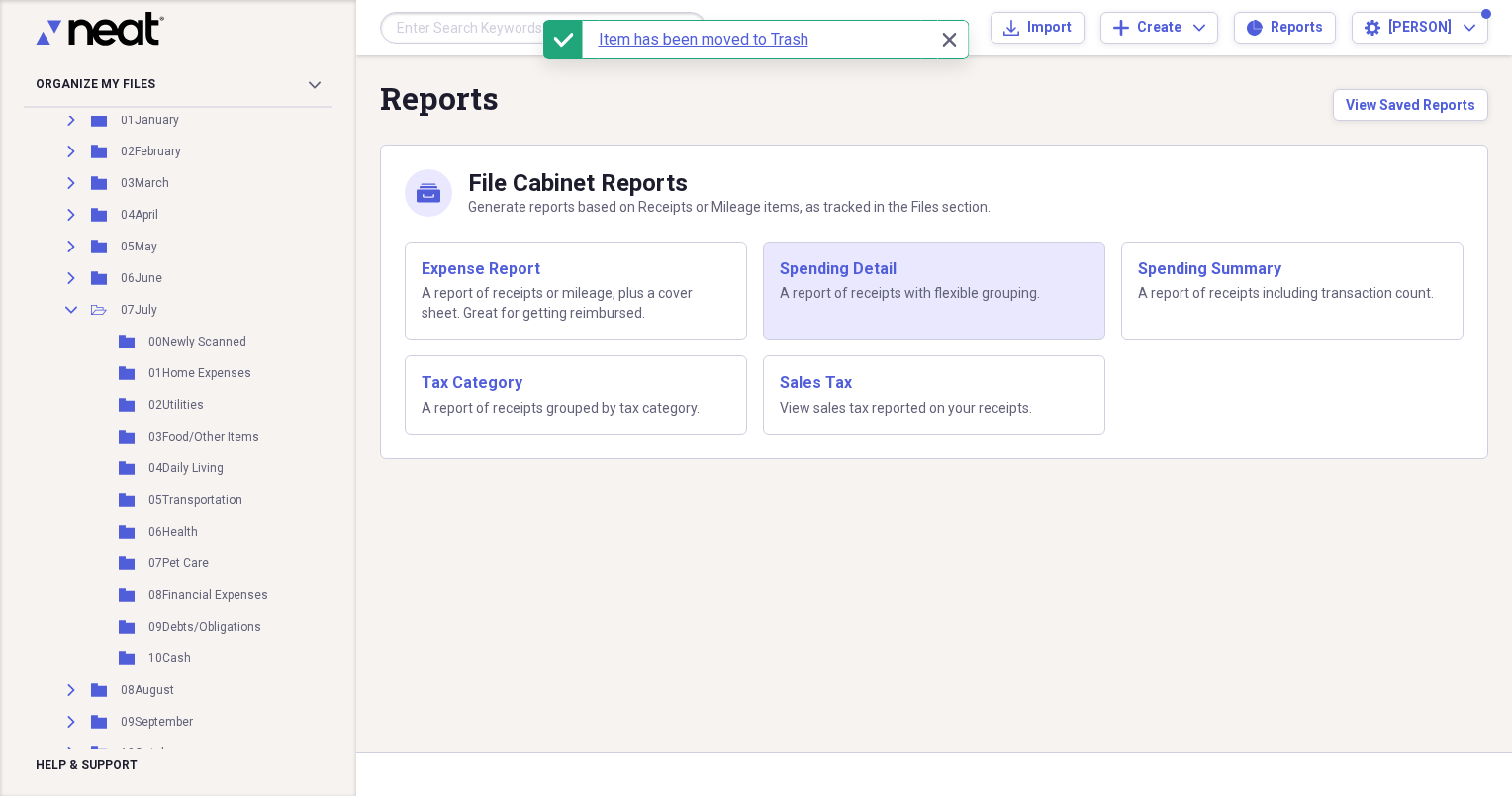 click on "Spending Detail A report of receipts with flexible grouping." at bounding box center (934, 291) 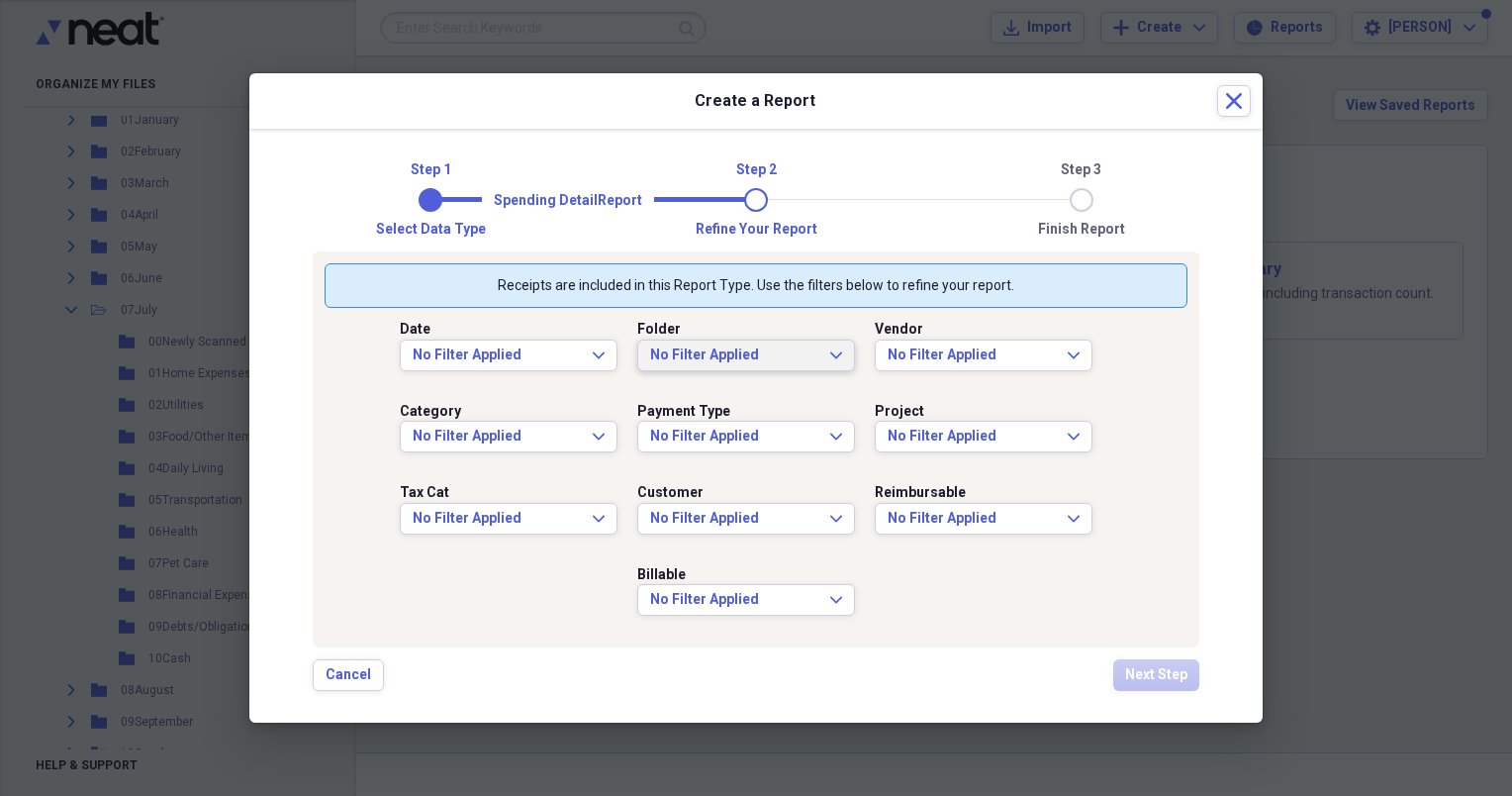 click on "No Filter Applied Expand" at bounding box center (746, 355) 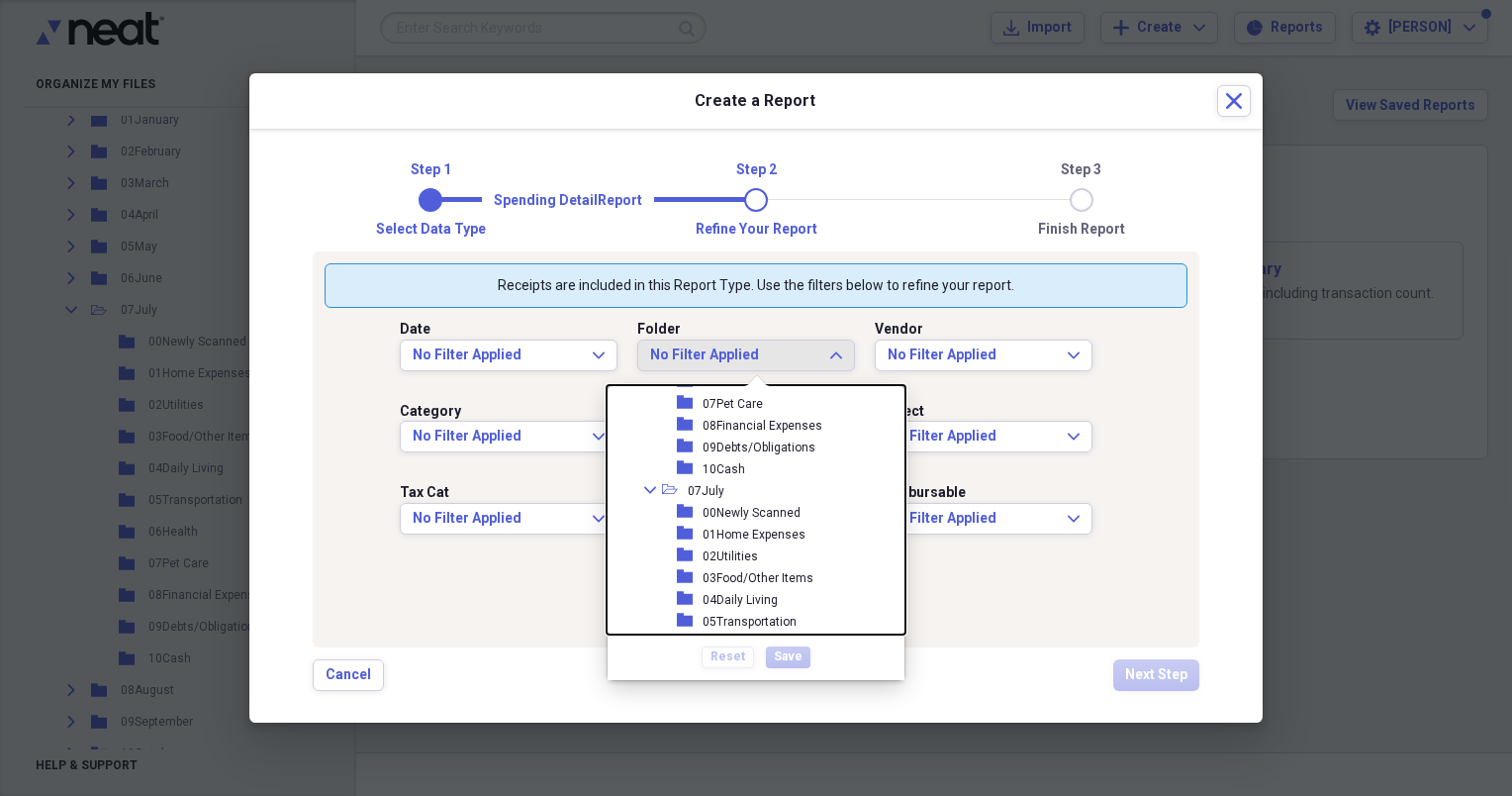 scroll, scrollTop: 1980, scrollLeft: 0, axis: vertical 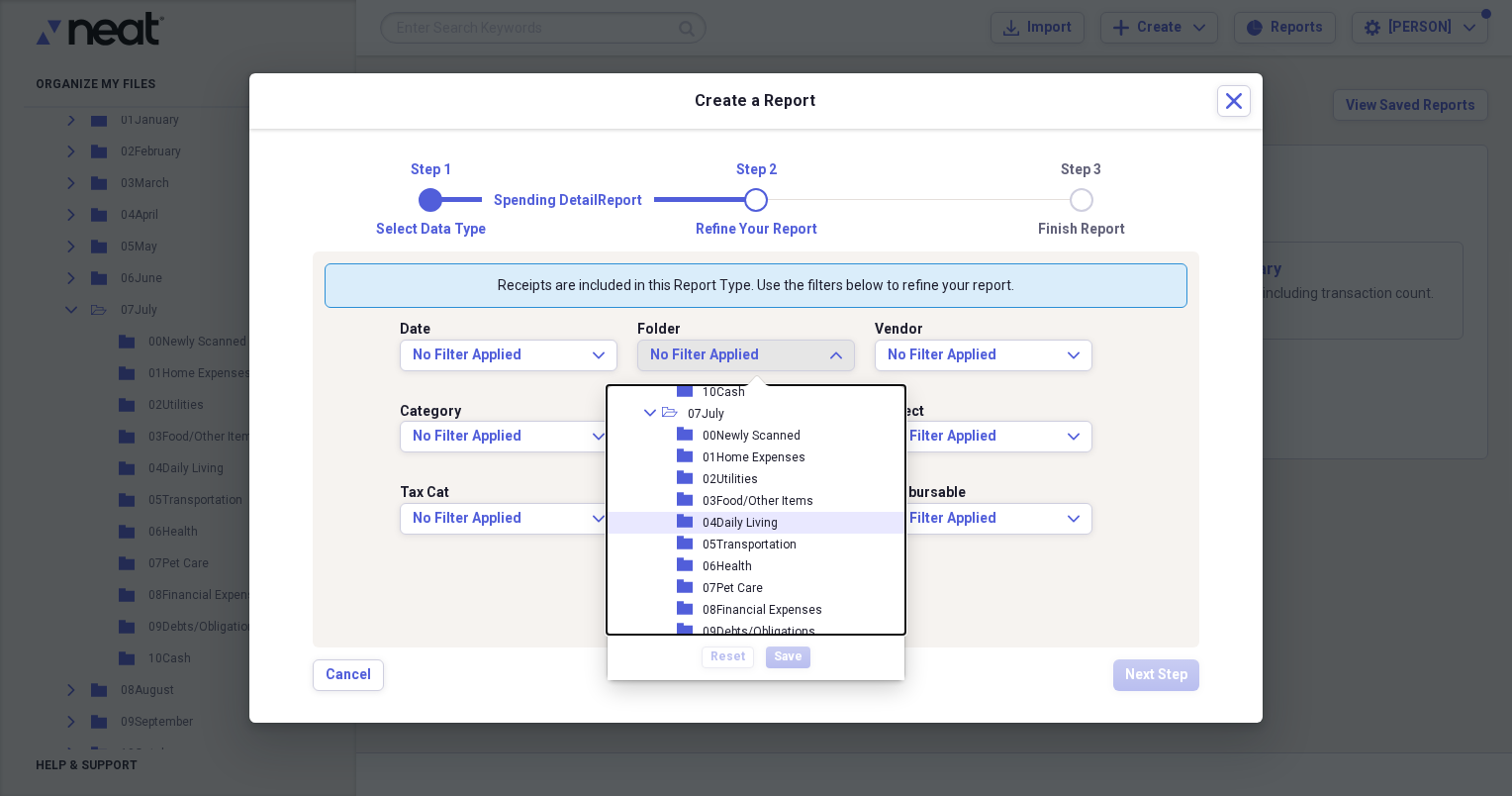 click on "04Daily Living" at bounding box center (740, 523) 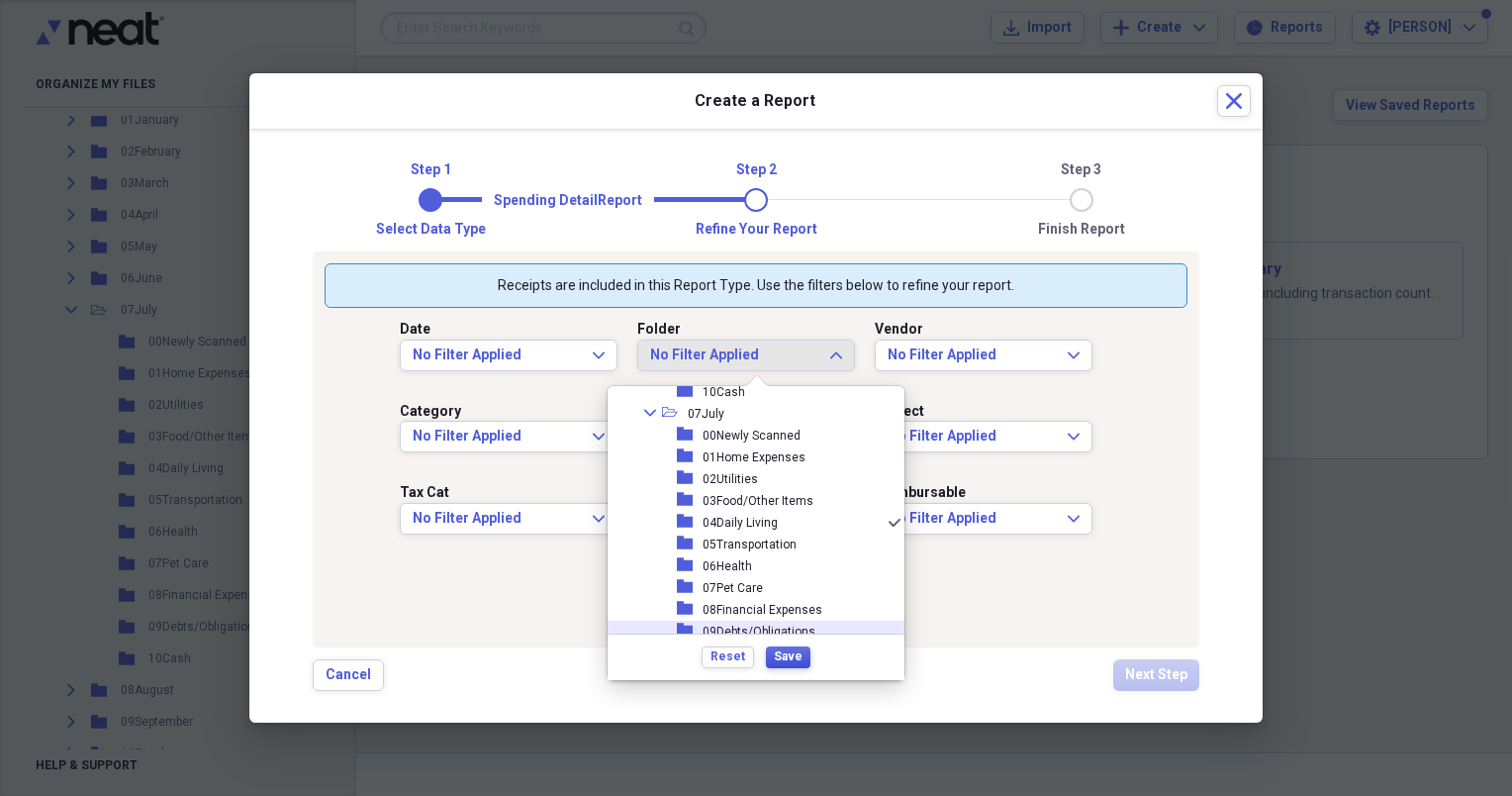 click on "Save" at bounding box center (788, 656) 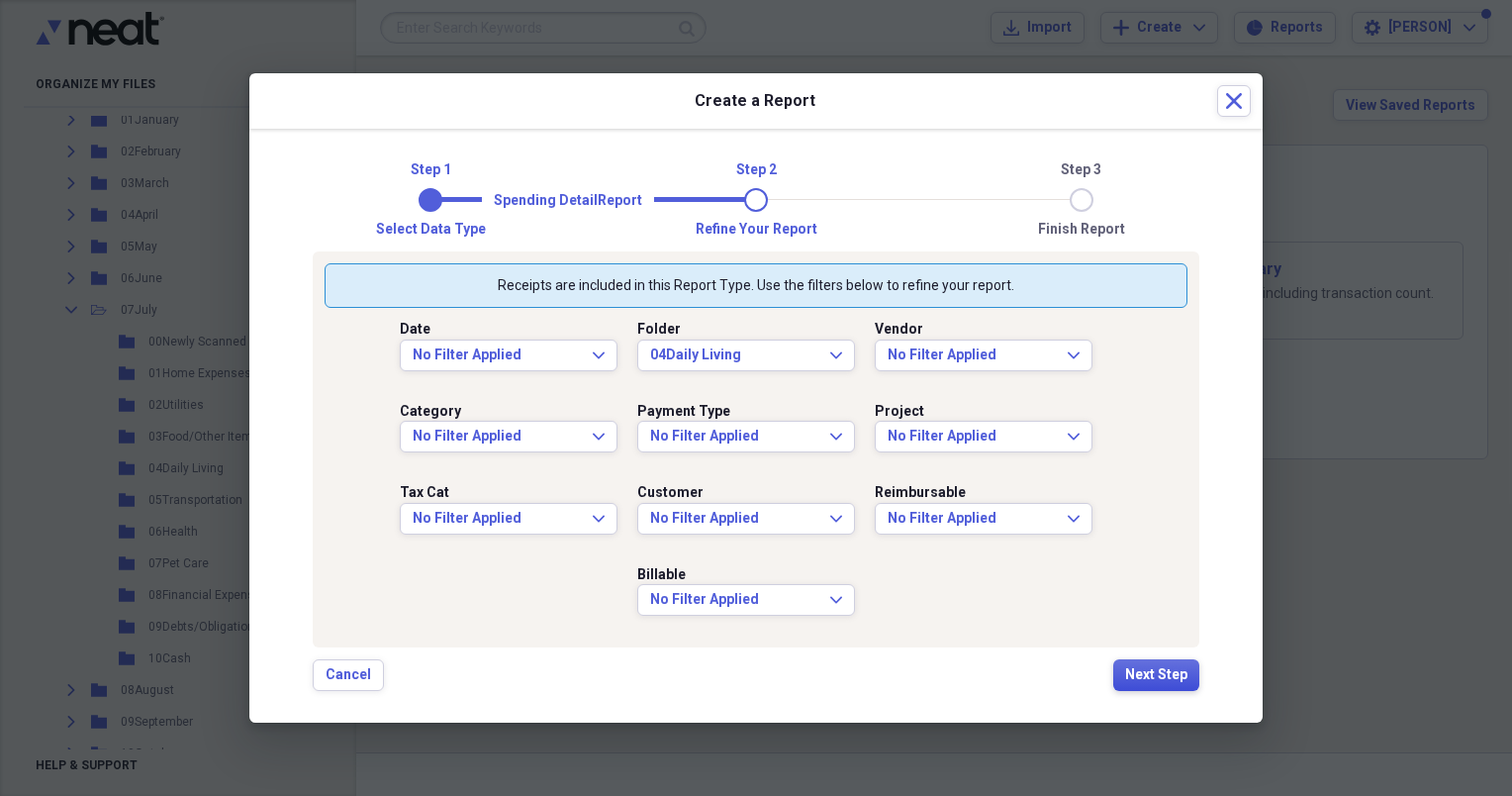 click on "Next Step" at bounding box center [1156, 675] 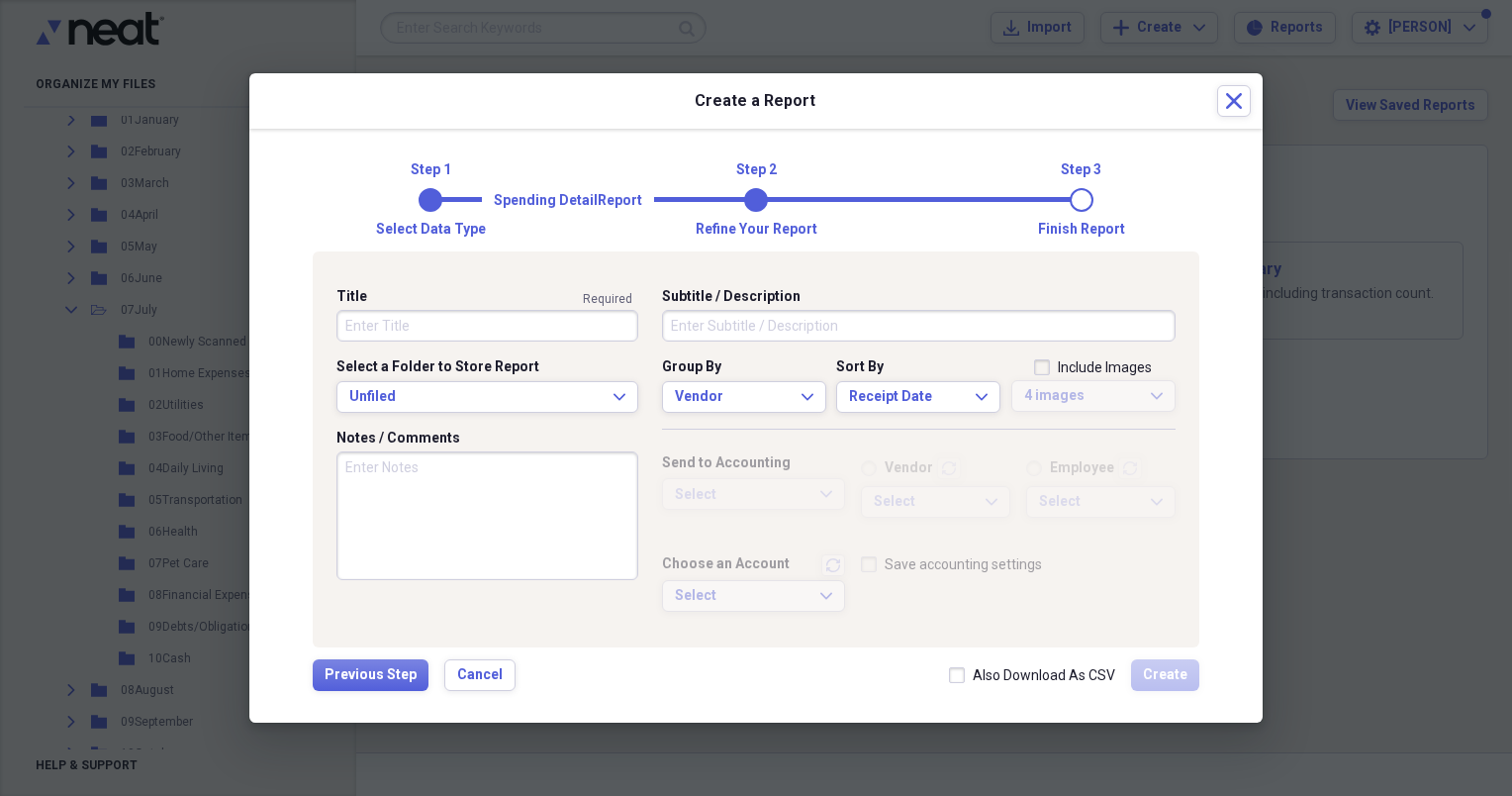 click on "Title" at bounding box center [487, 326] 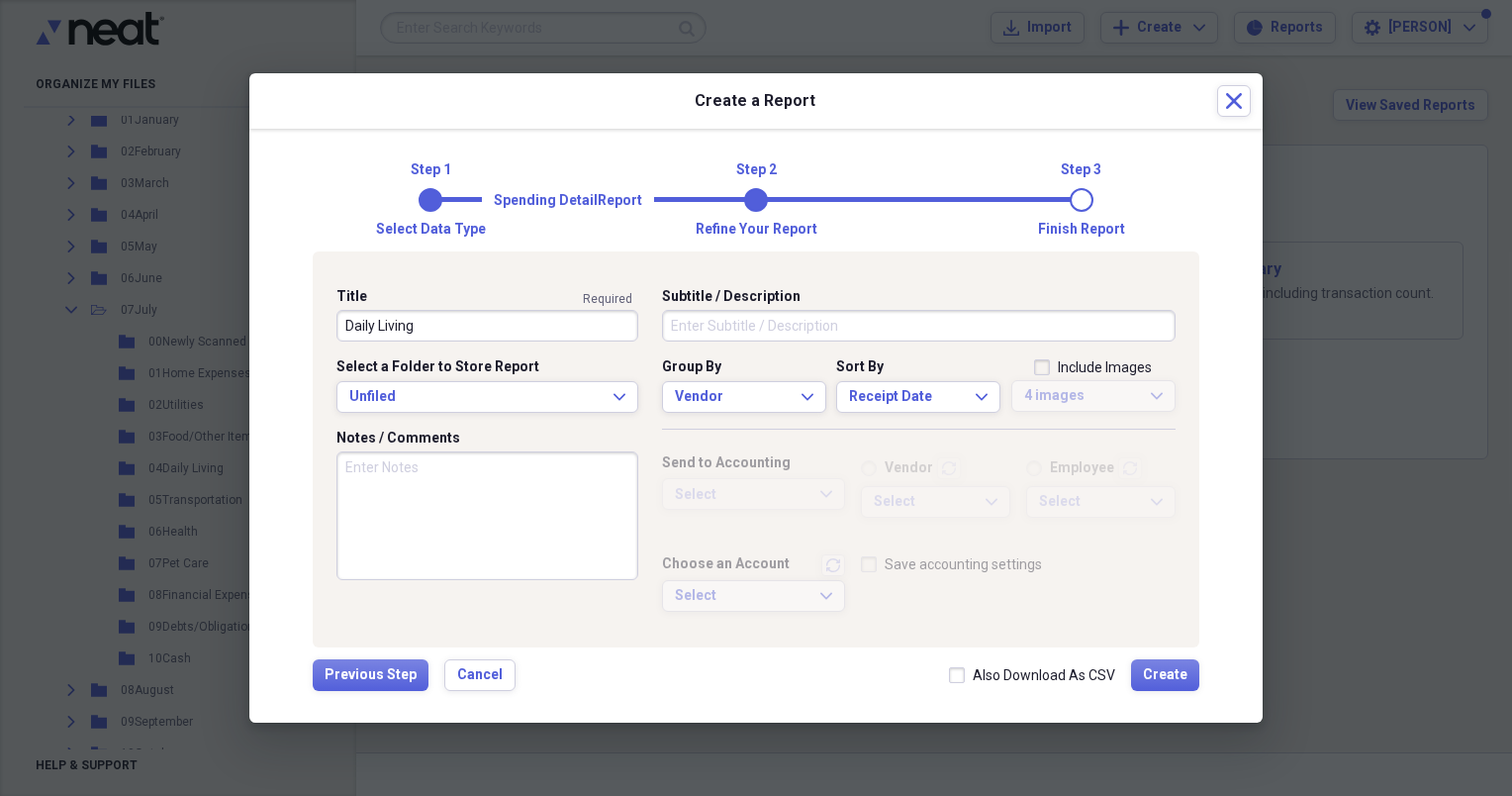 type on "Daily Living" 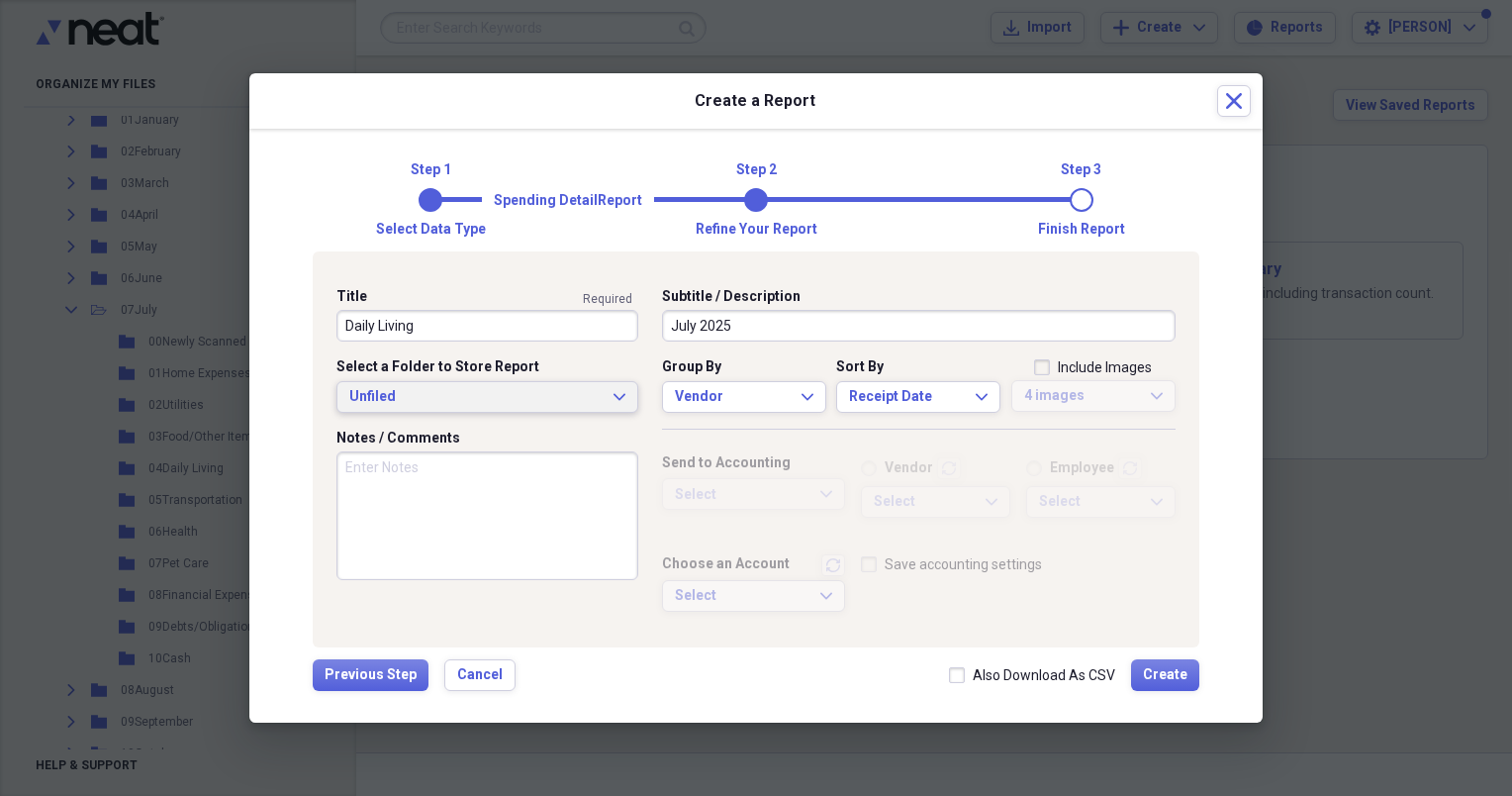 type on "July 2025" 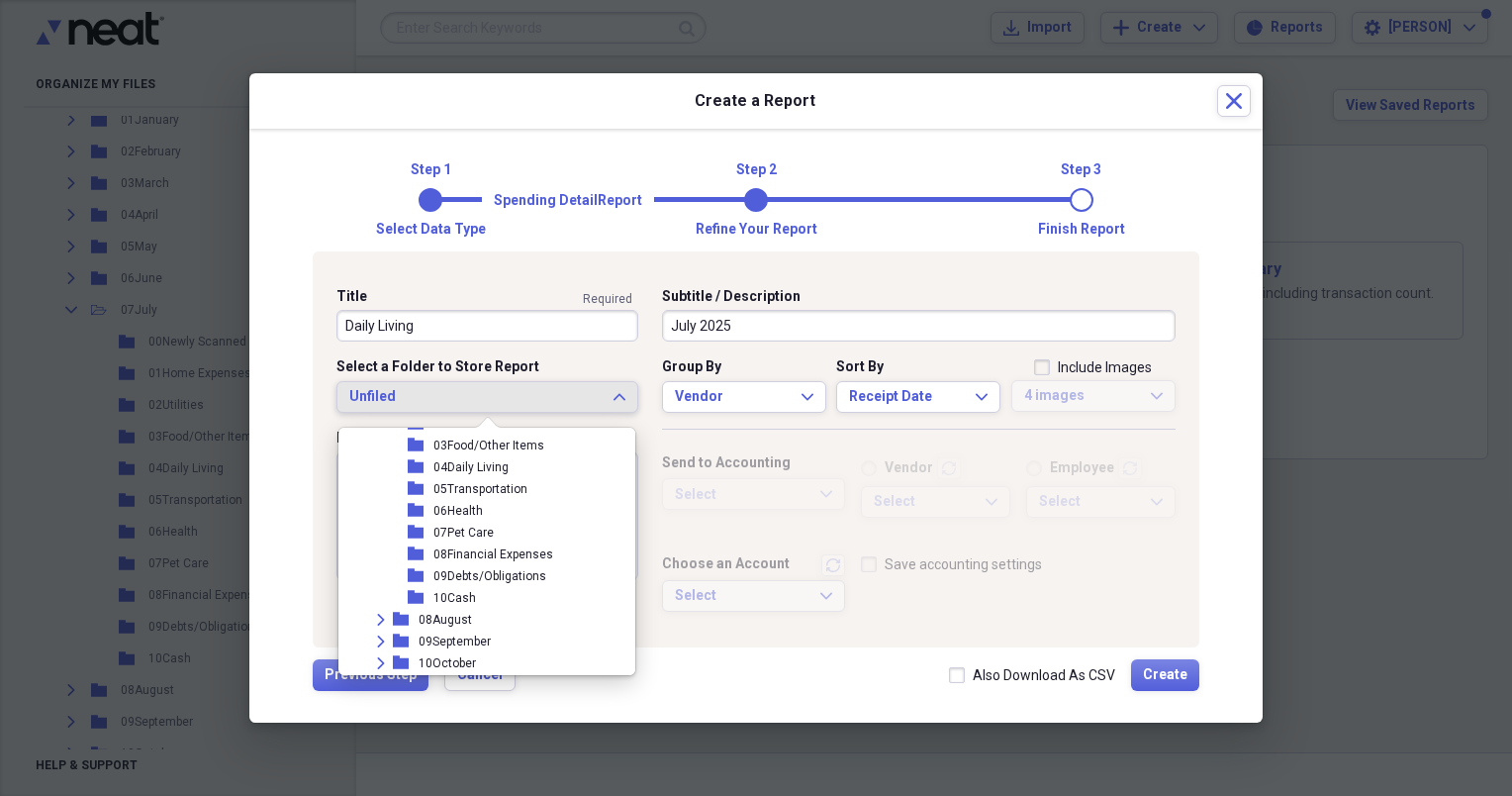 scroll, scrollTop: 2079, scrollLeft: 0, axis: vertical 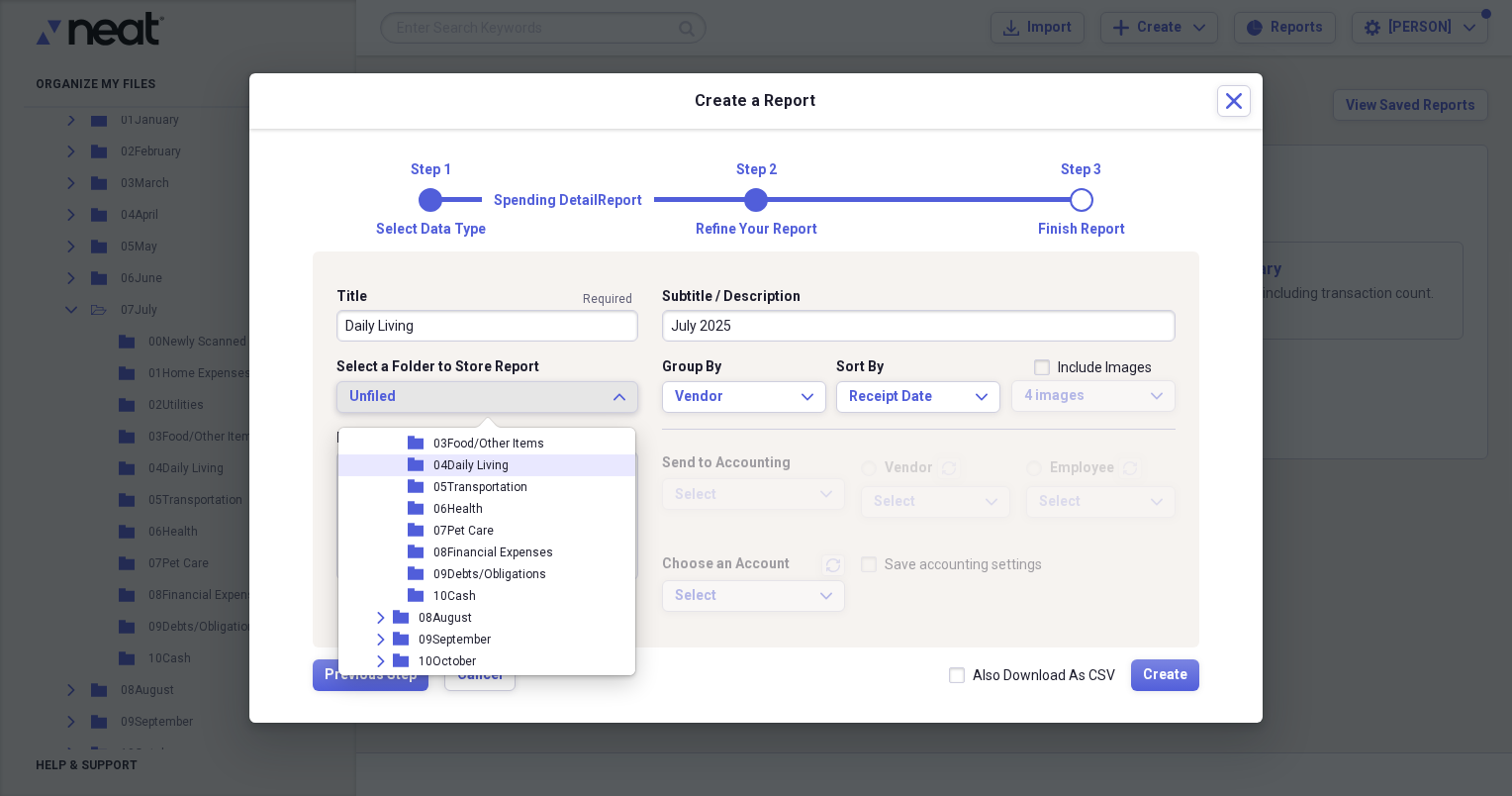 click on "folder 04Daily Living" at bounding box center [479, 465] 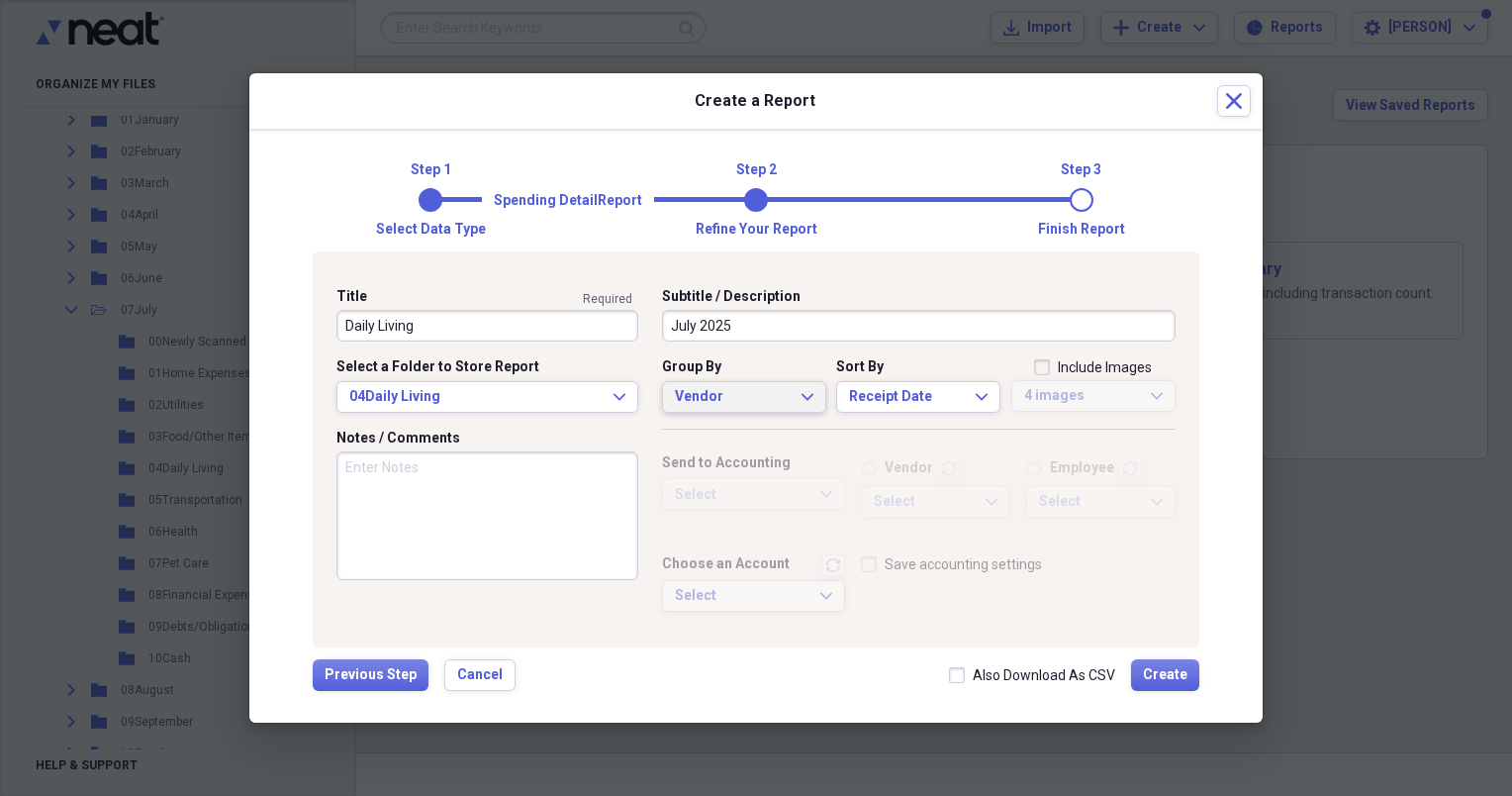 click on "Vendor Expand" at bounding box center (744, 397) 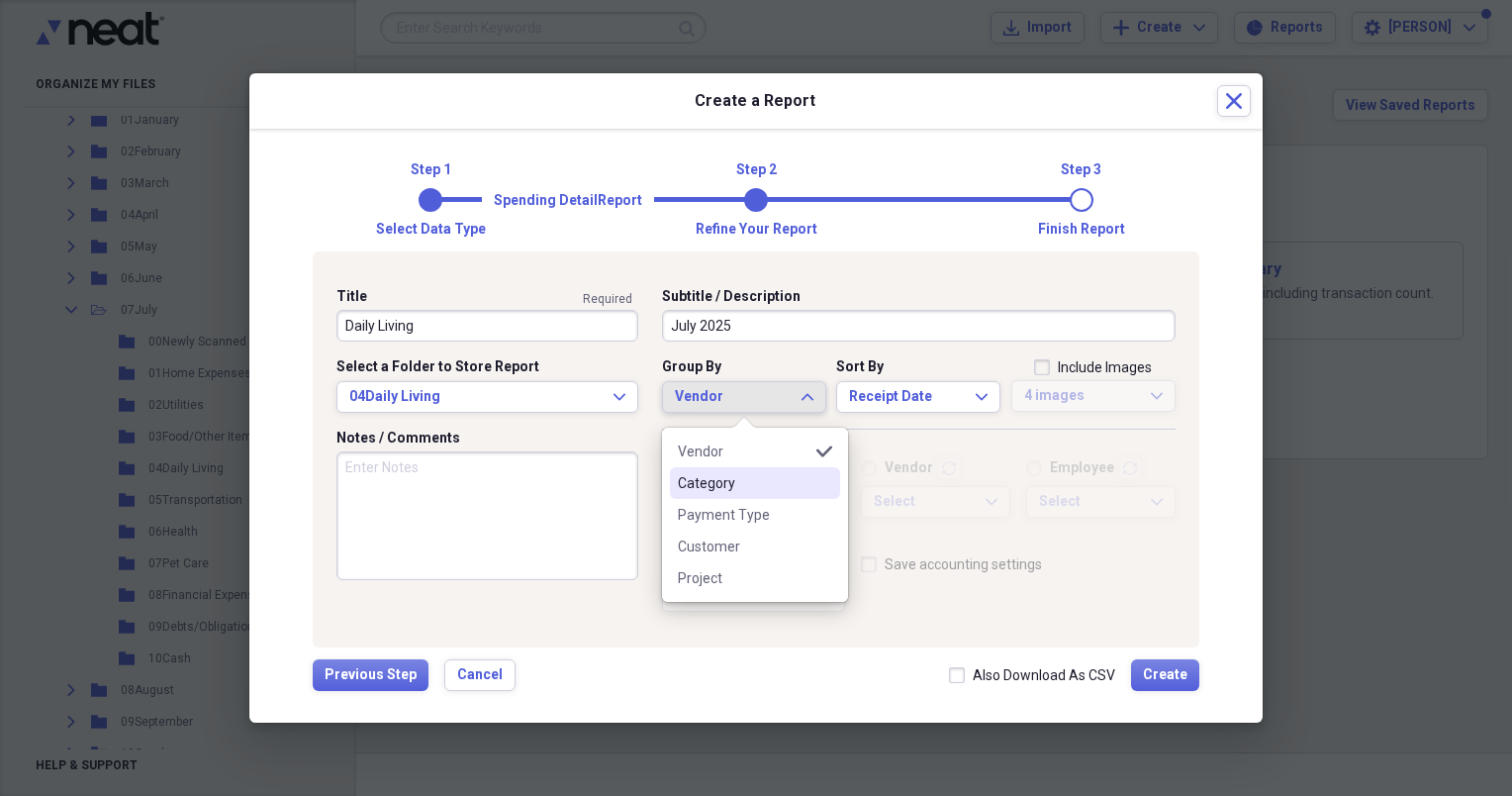 click on "Category" at bounding box center [743, 483] 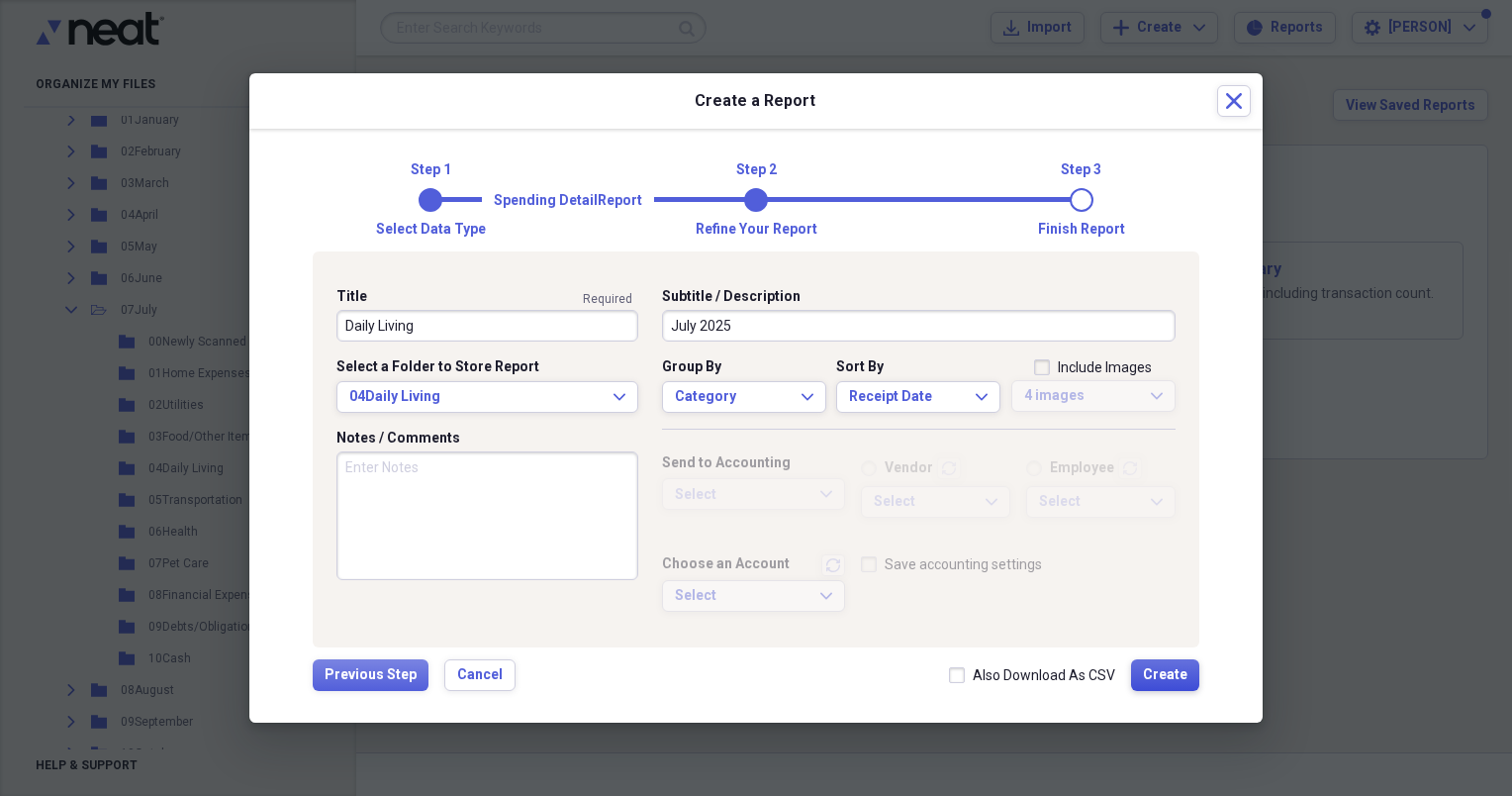 click on "Create" at bounding box center [1165, 675] 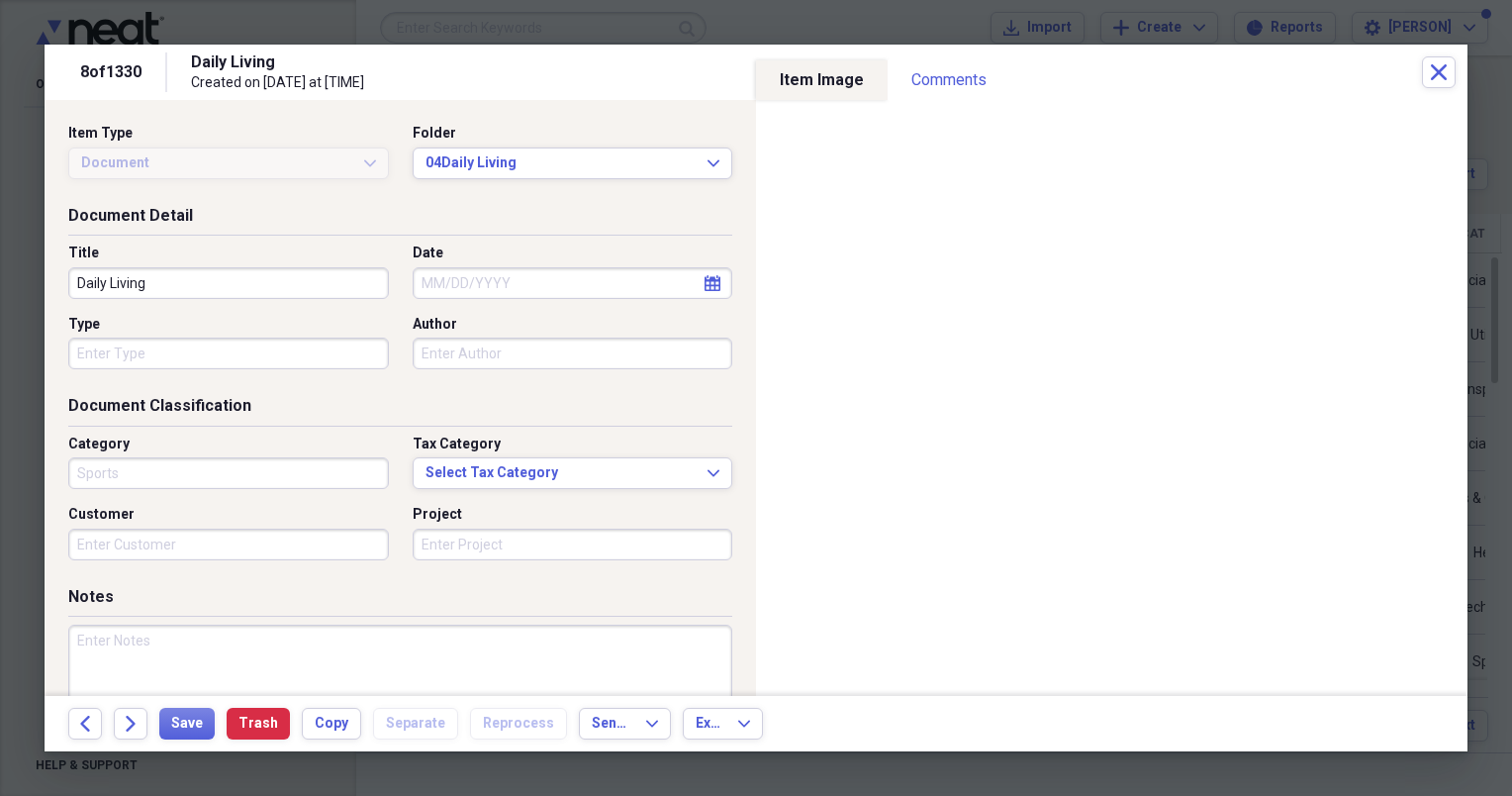 type on "Sports" 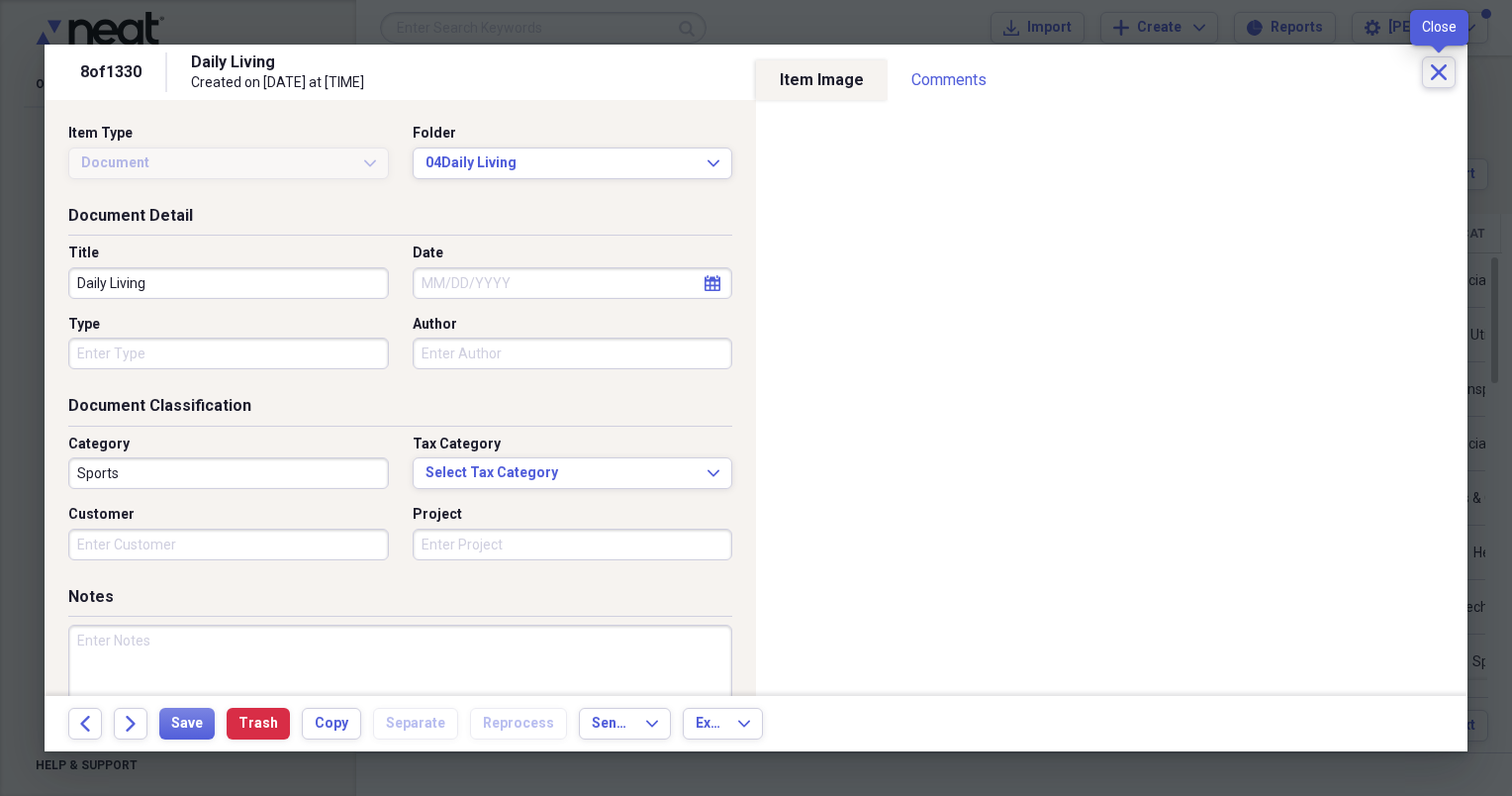 click 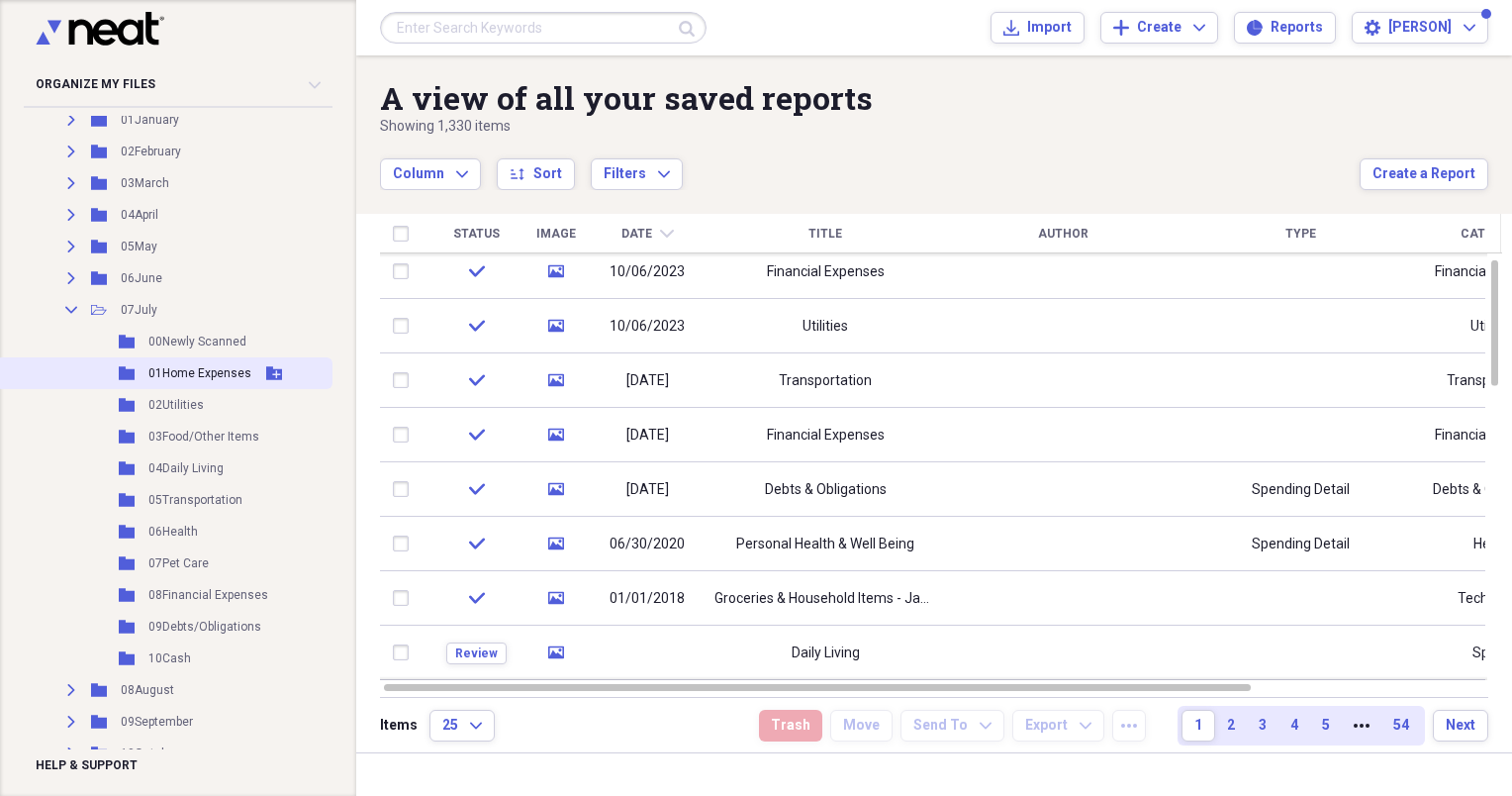 click on "01Home Expenses" at bounding box center (200, 373) 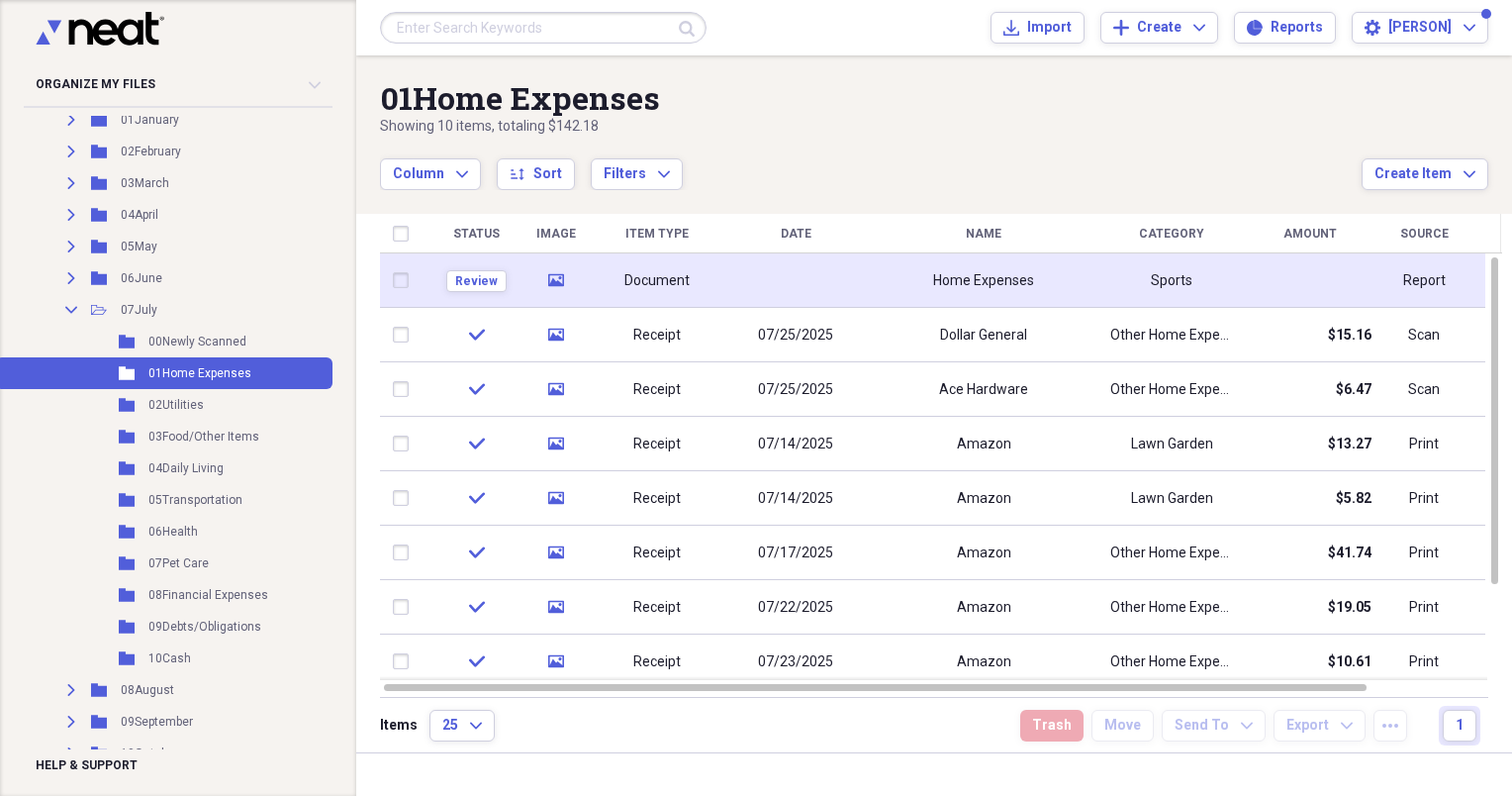 click at bounding box center (796, 280) 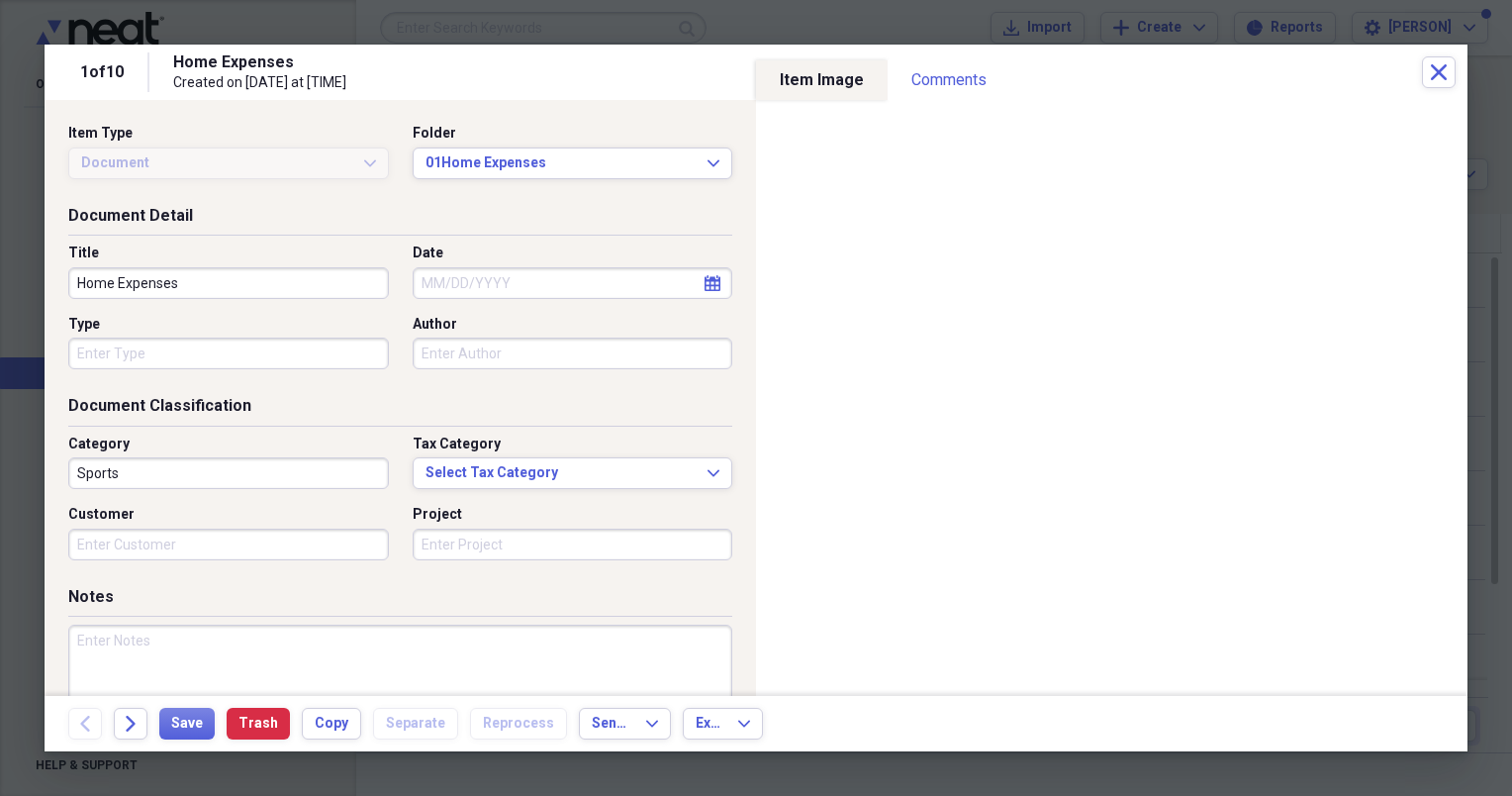 click on "Sports" at bounding box center (229, 473) 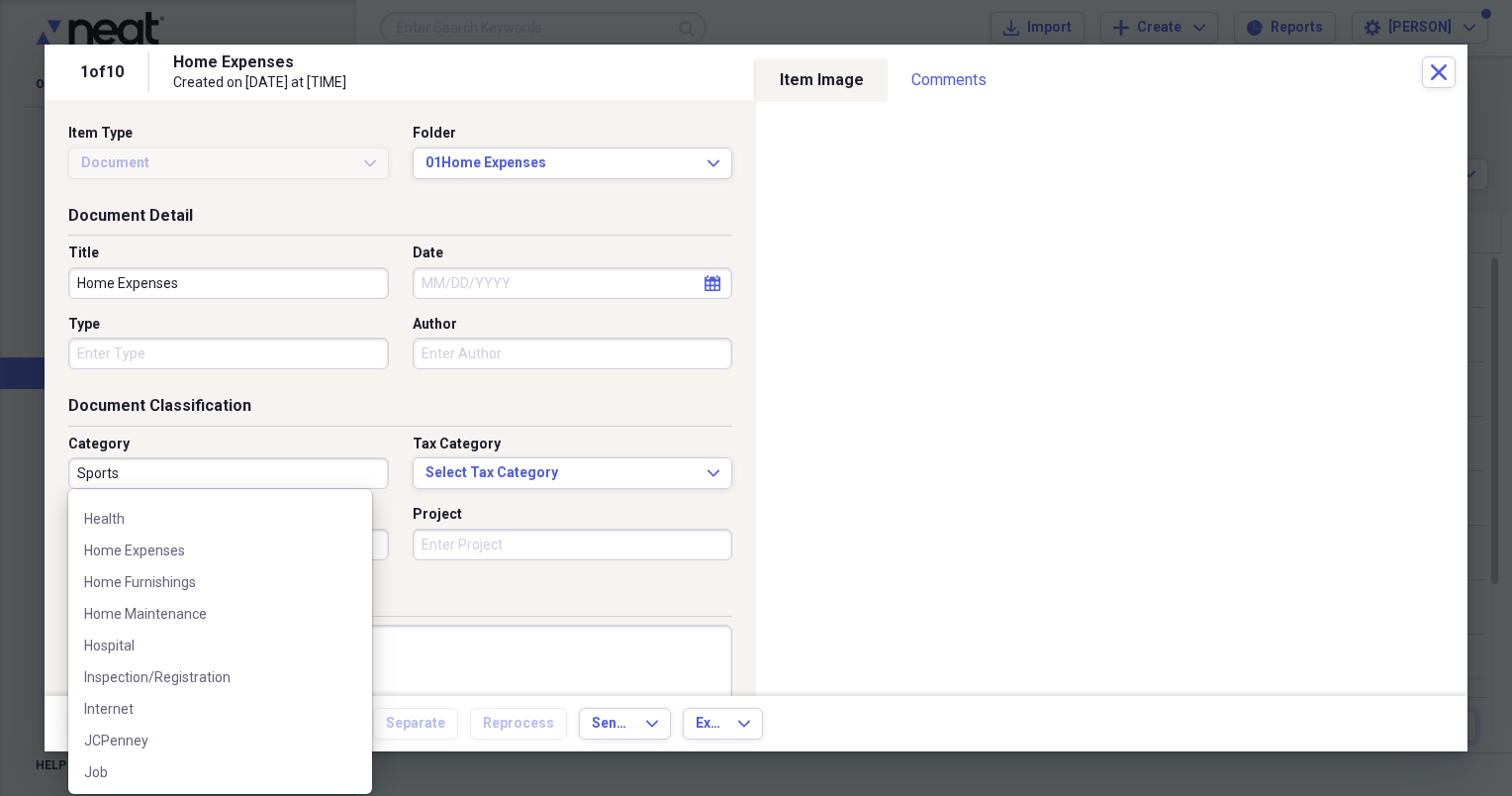 scroll, scrollTop: 1485, scrollLeft: 0, axis: vertical 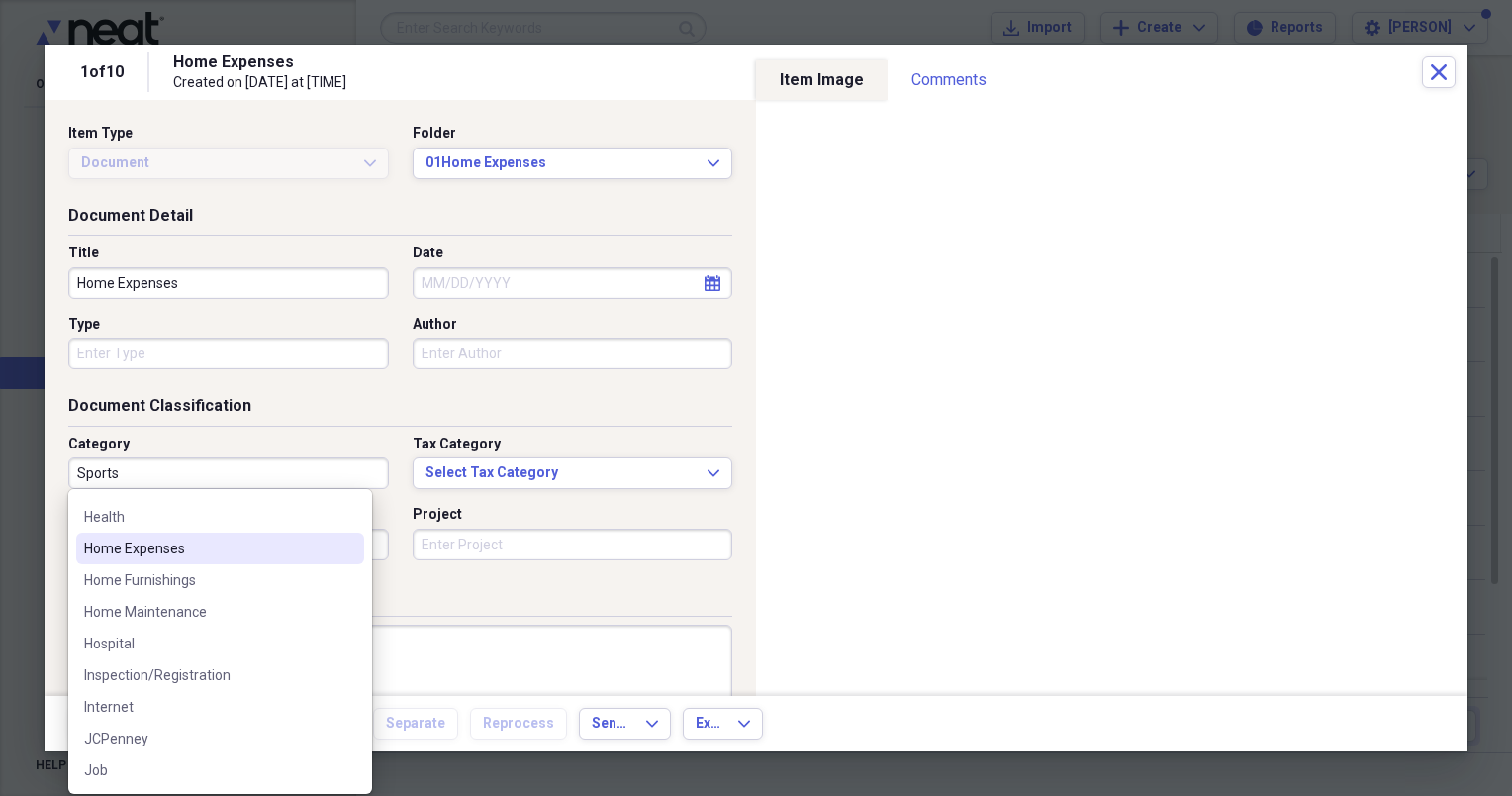 click on "Home Expenses" at bounding box center [208, 548] 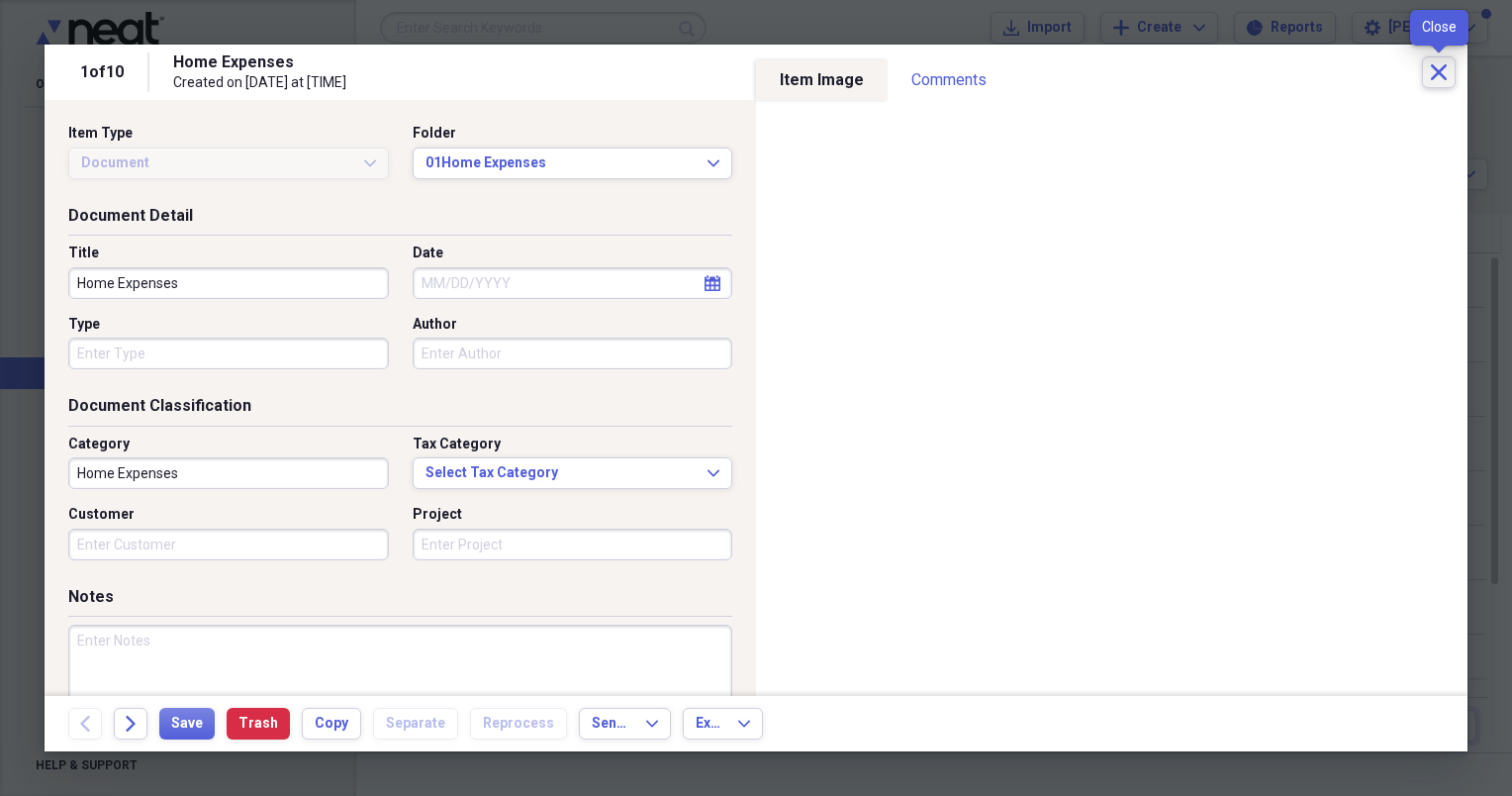 click 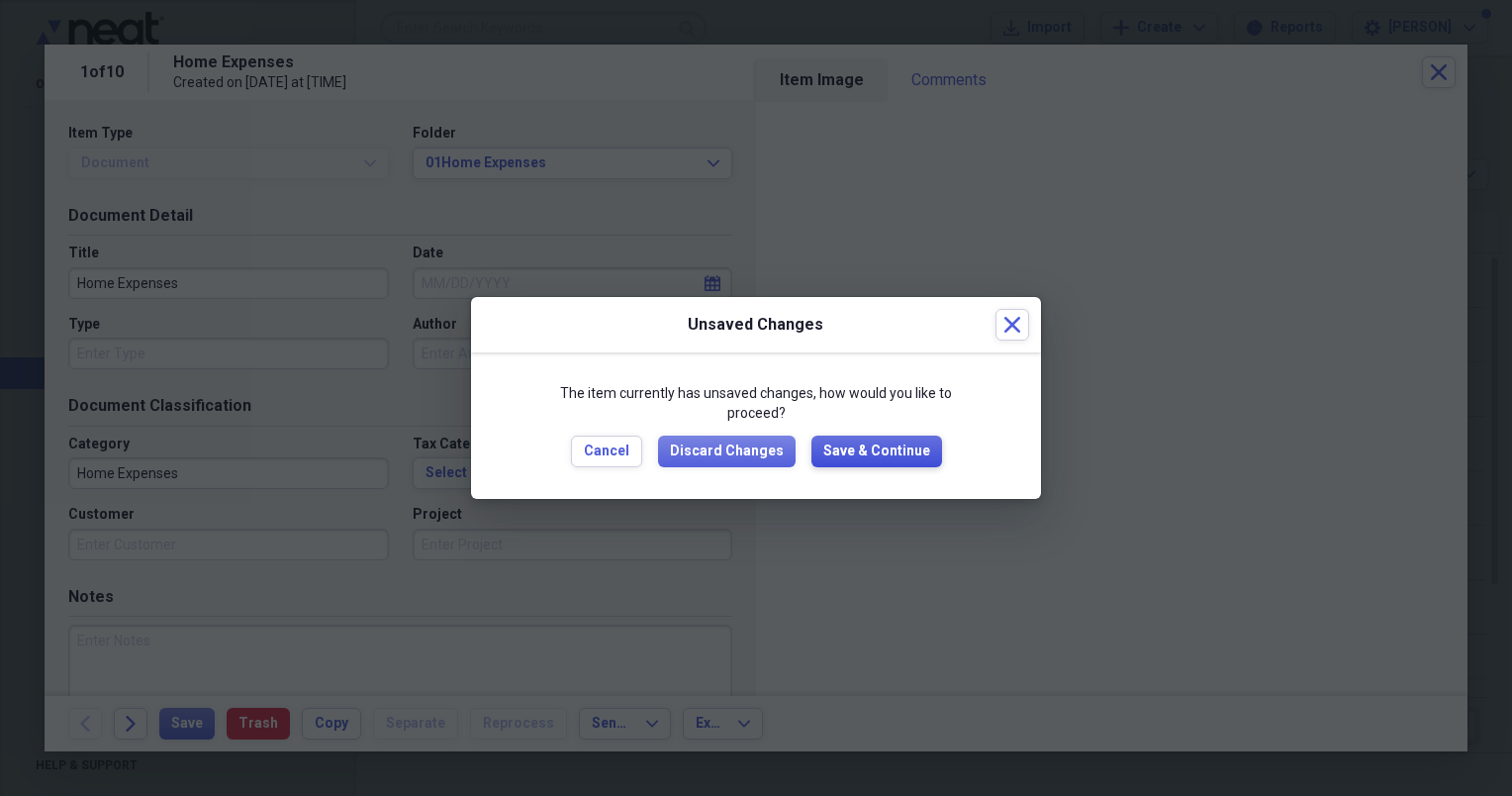 click on "Save & Continue" at bounding box center (877, 451) 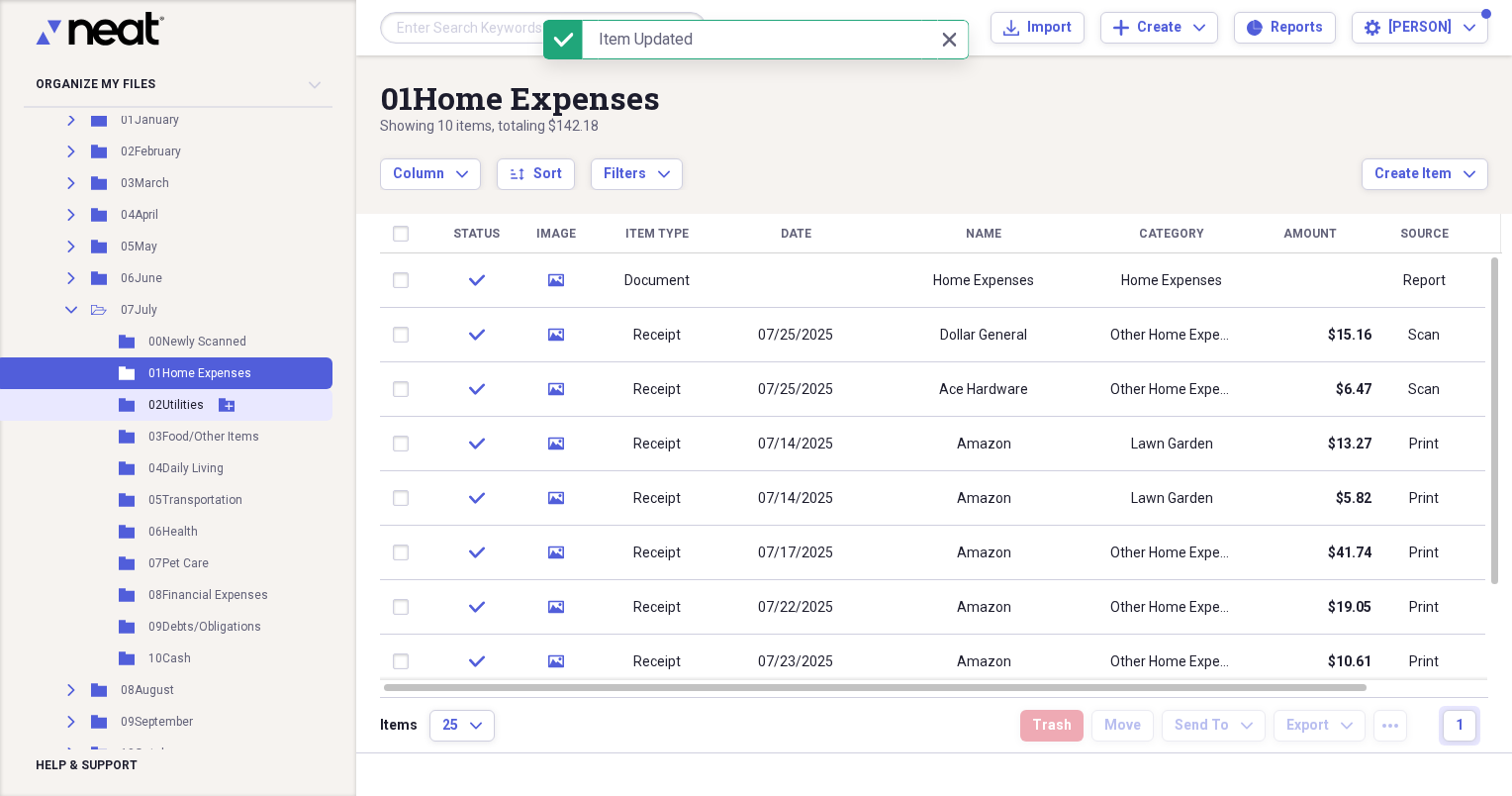 click on "02Utilities" at bounding box center [176, 405] 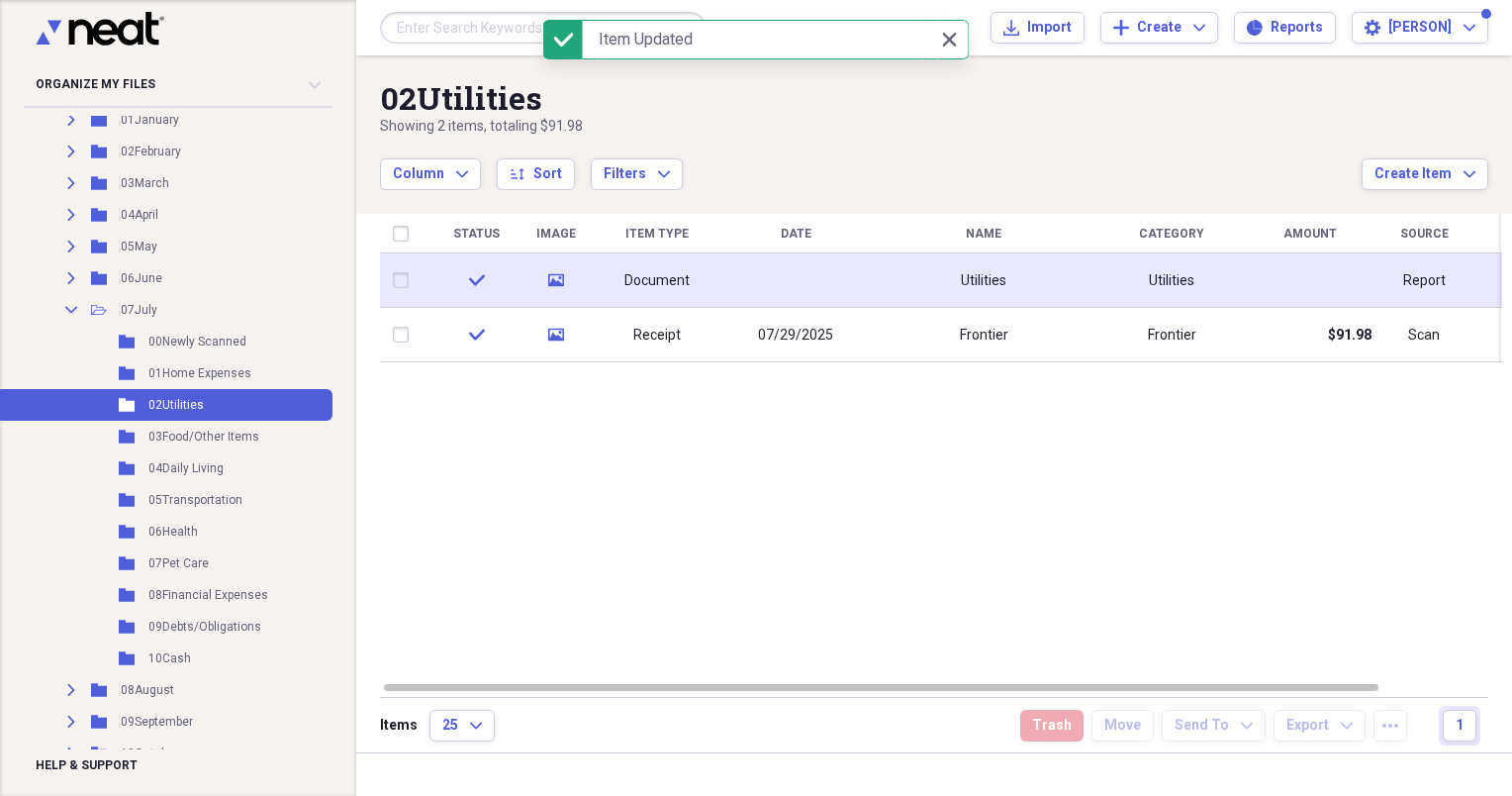click at bounding box center [796, 280] 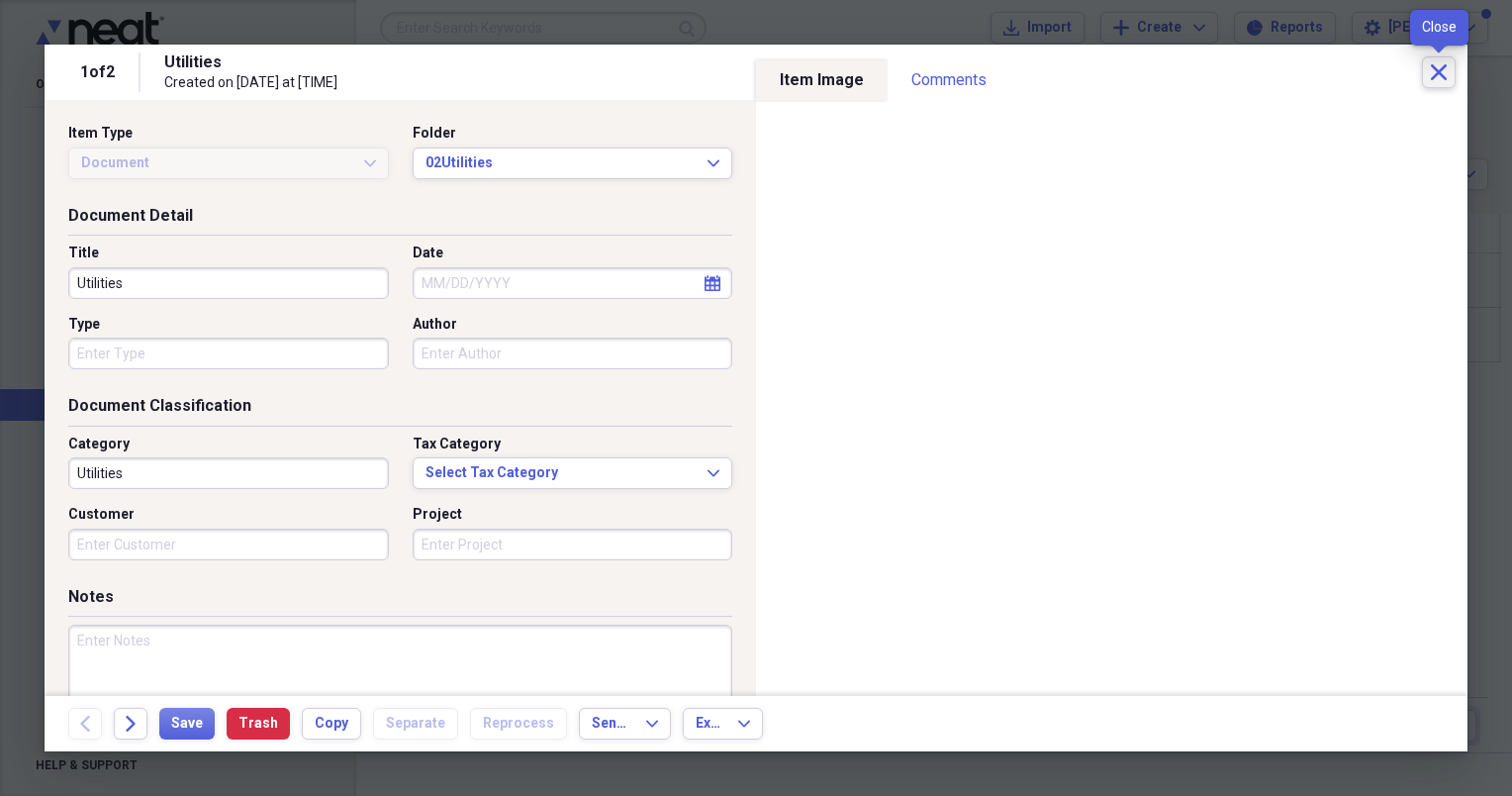 click 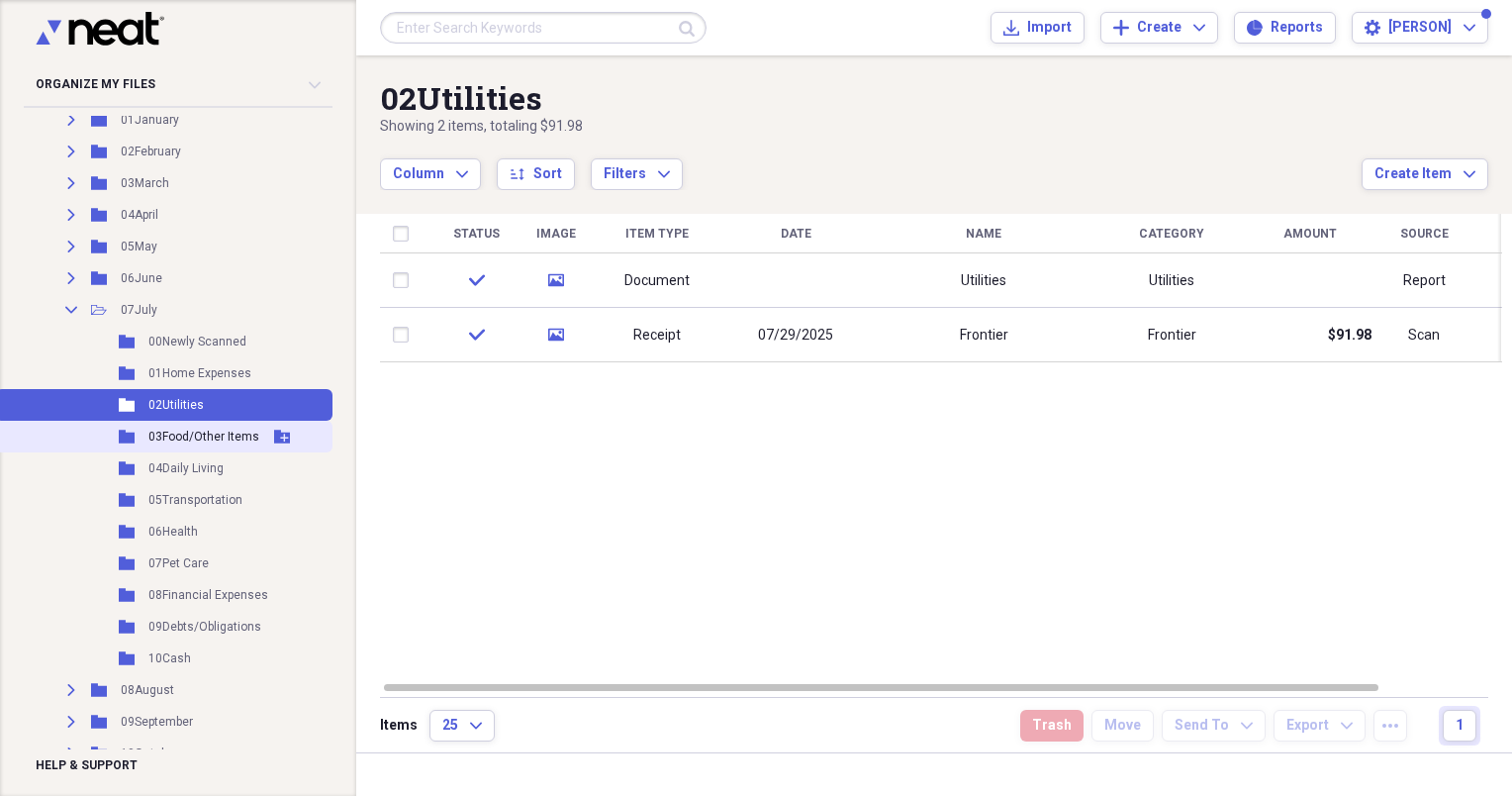 click on "Folder 03Food/Other Items Add Folder" at bounding box center (164, 437) 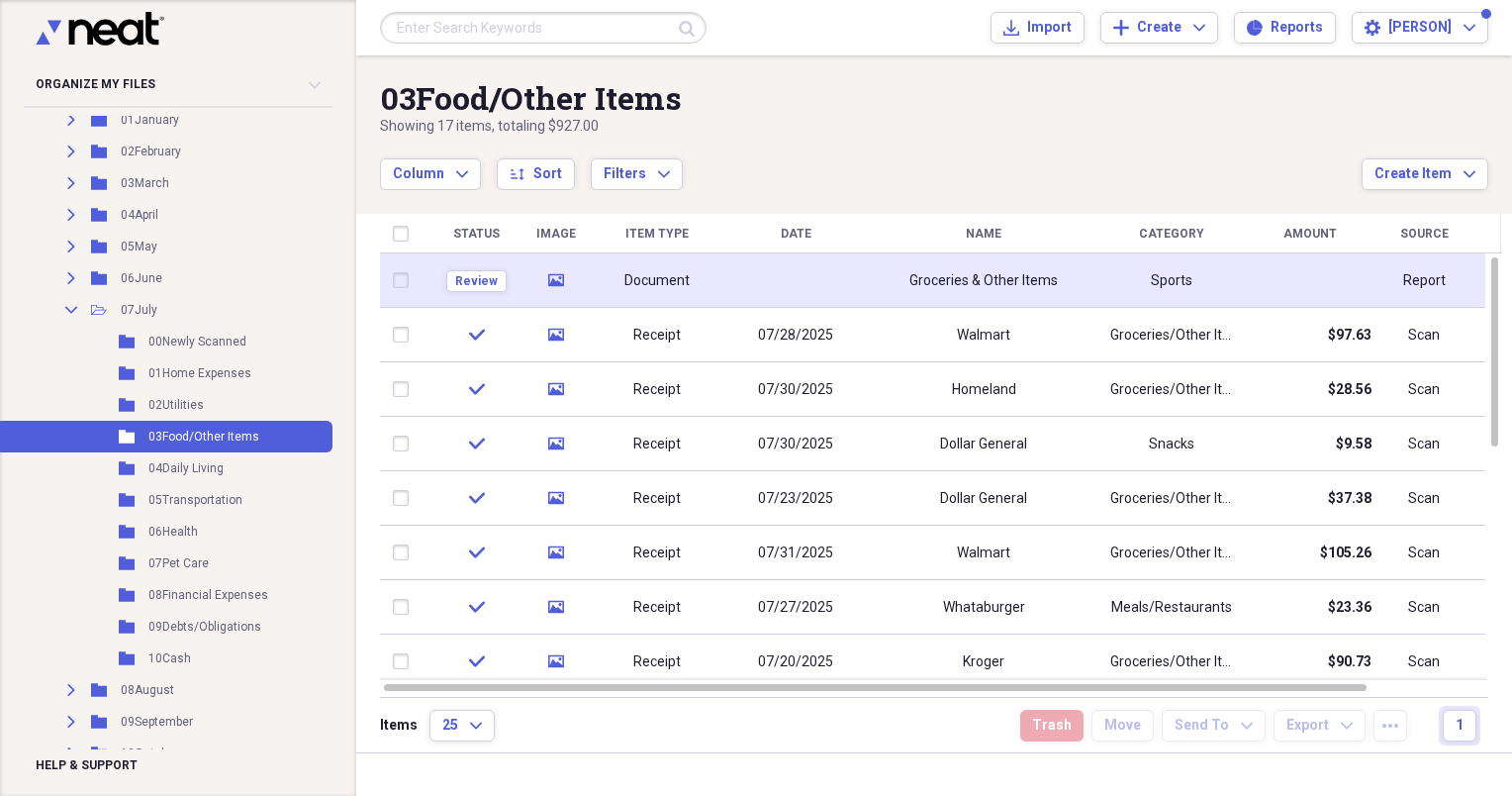 click on "Groceries & Other Items" at bounding box center (984, 280) 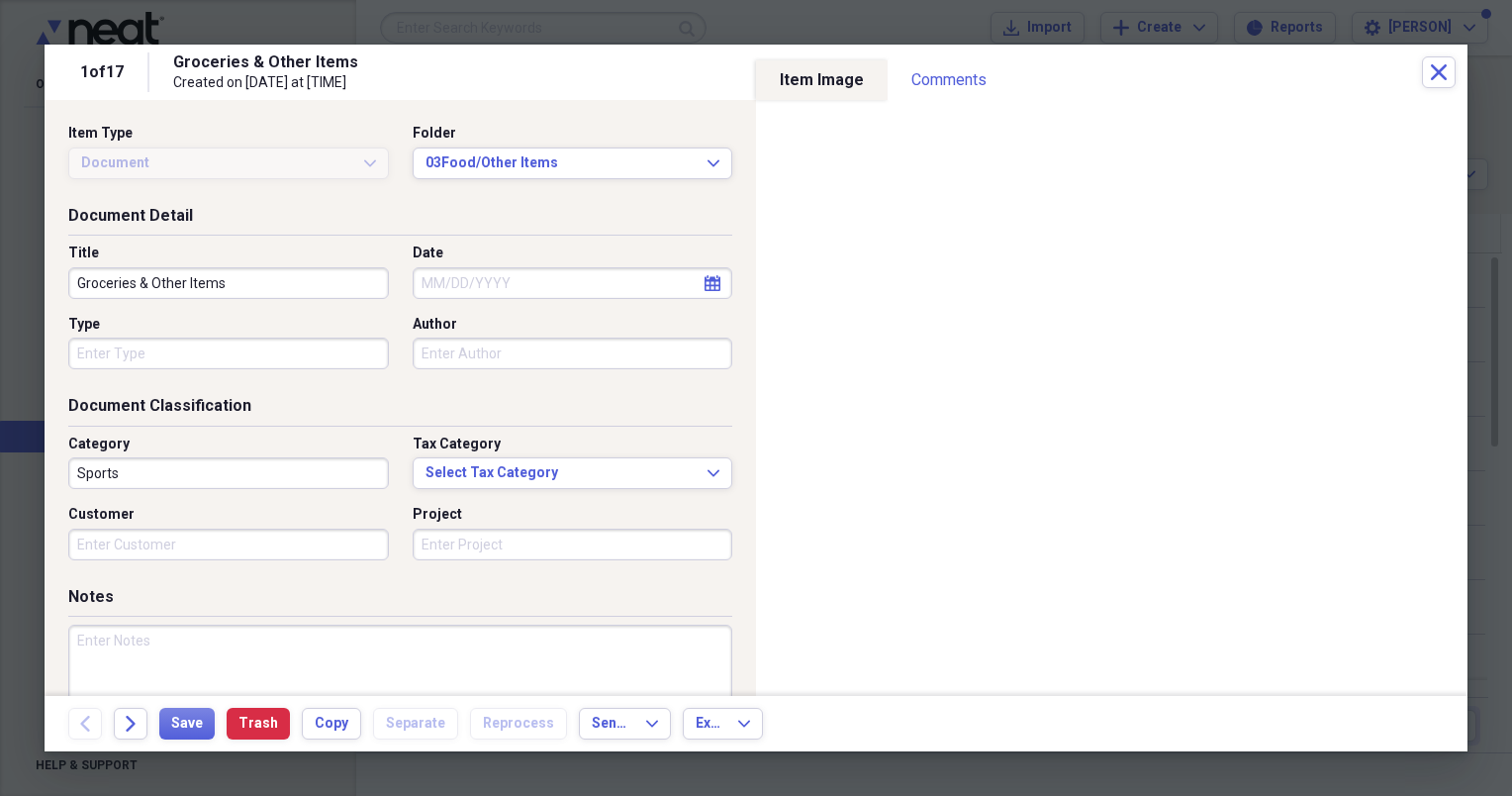 click on "Sports" at bounding box center (229, 473) 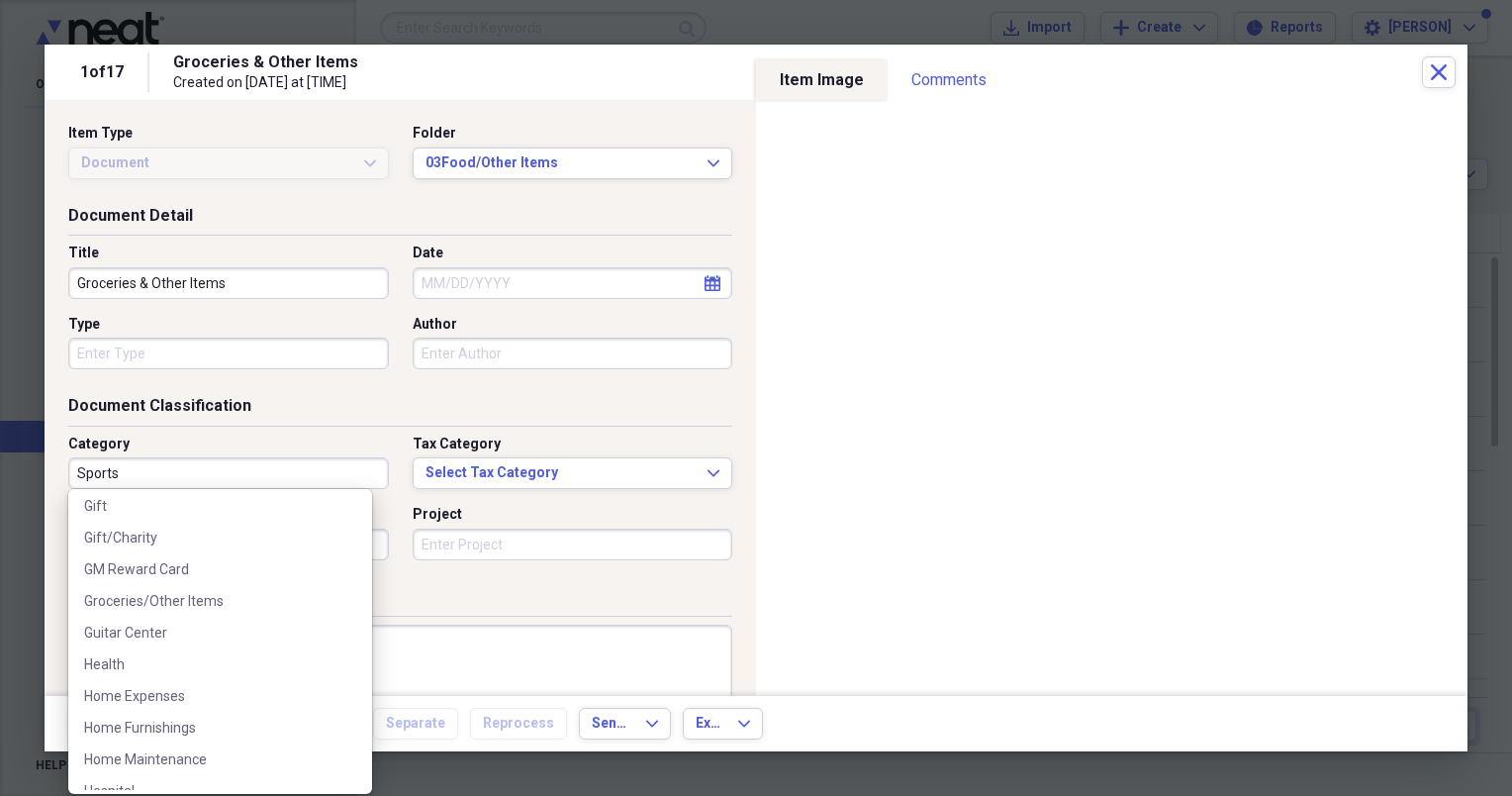 scroll, scrollTop: 1386, scrollLeft: 0, axis: vertical 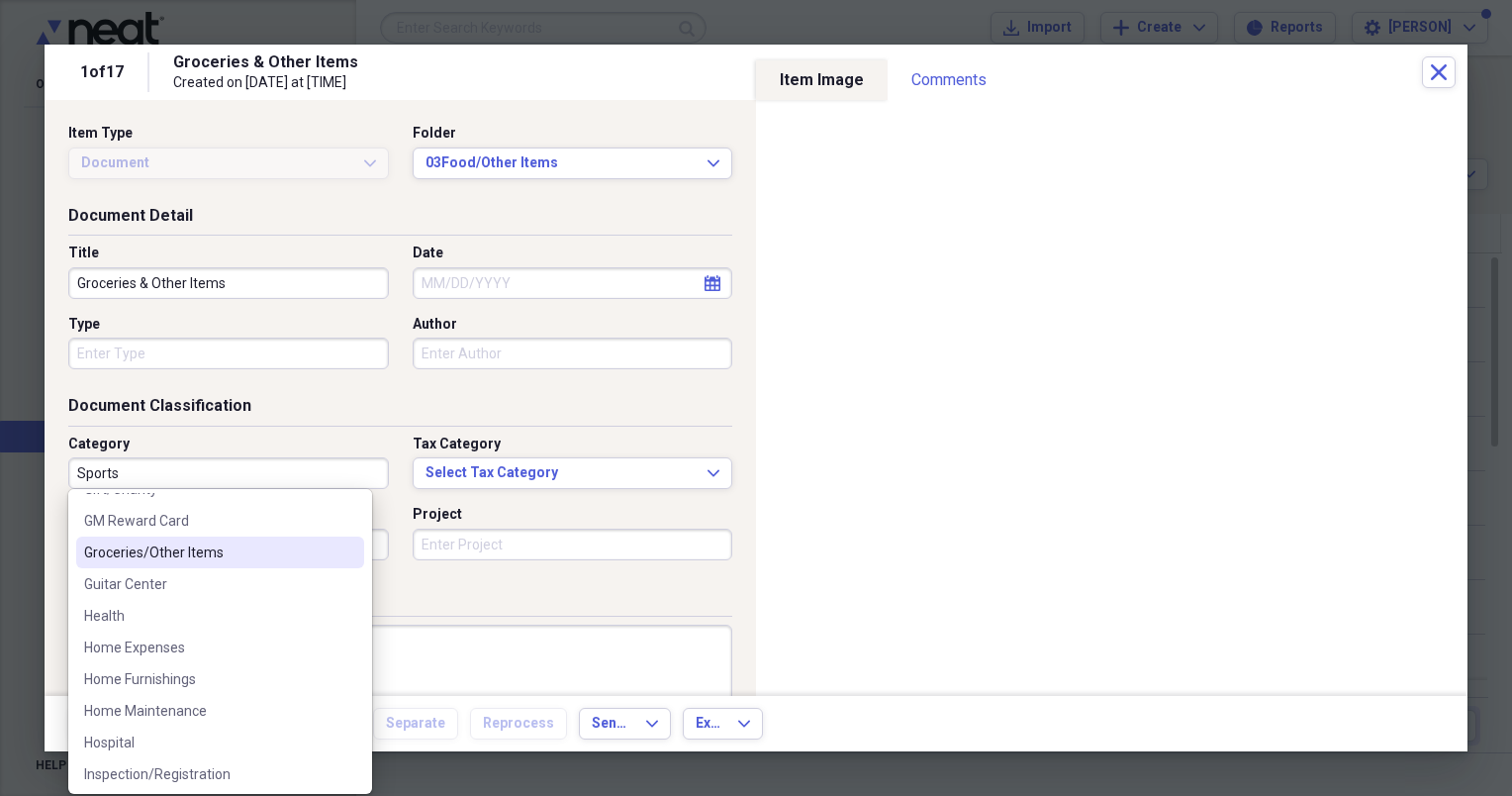 click on "Groceries/Other Items" at bounding box center [208, 552] 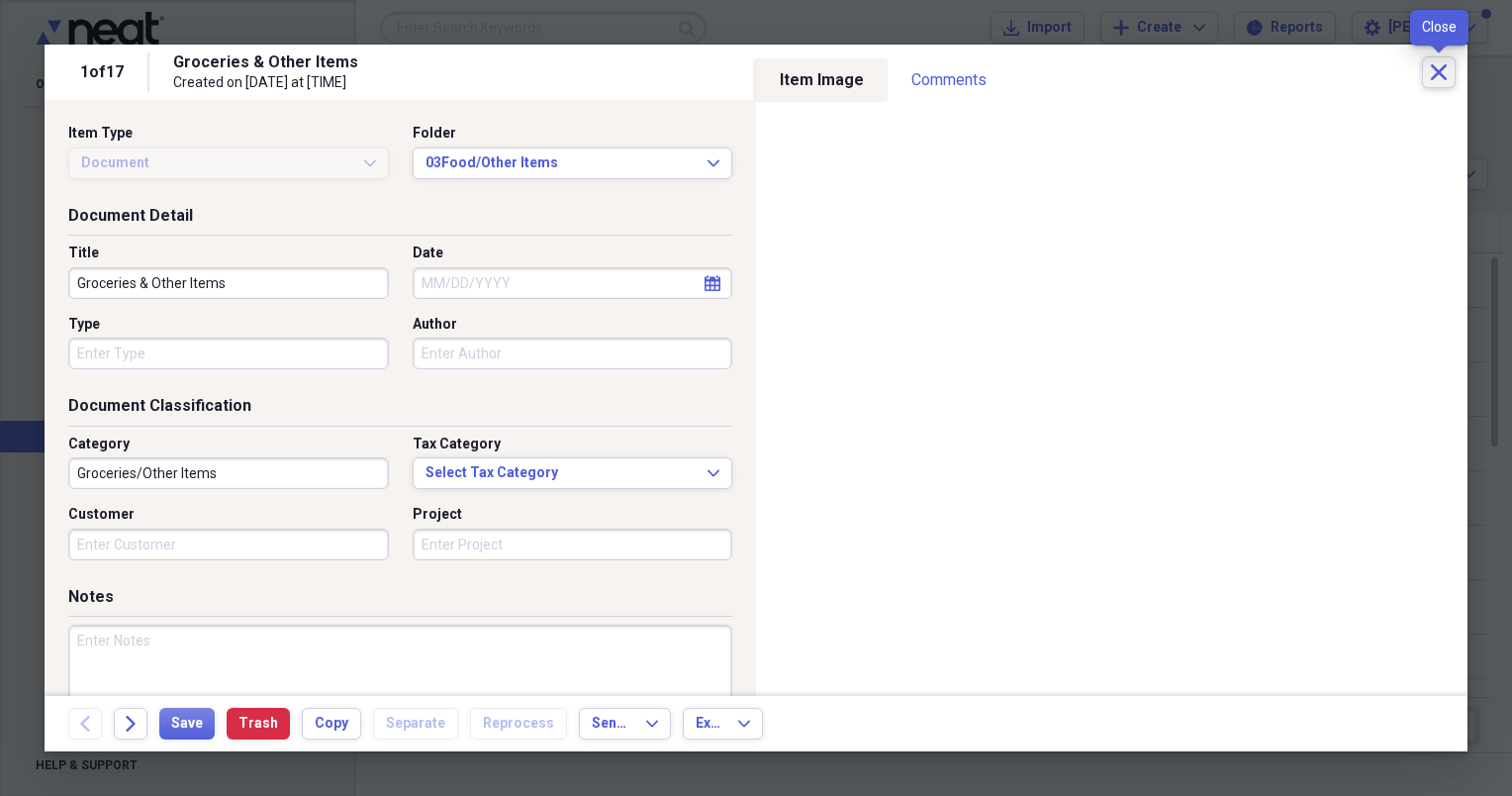 click on "Close" 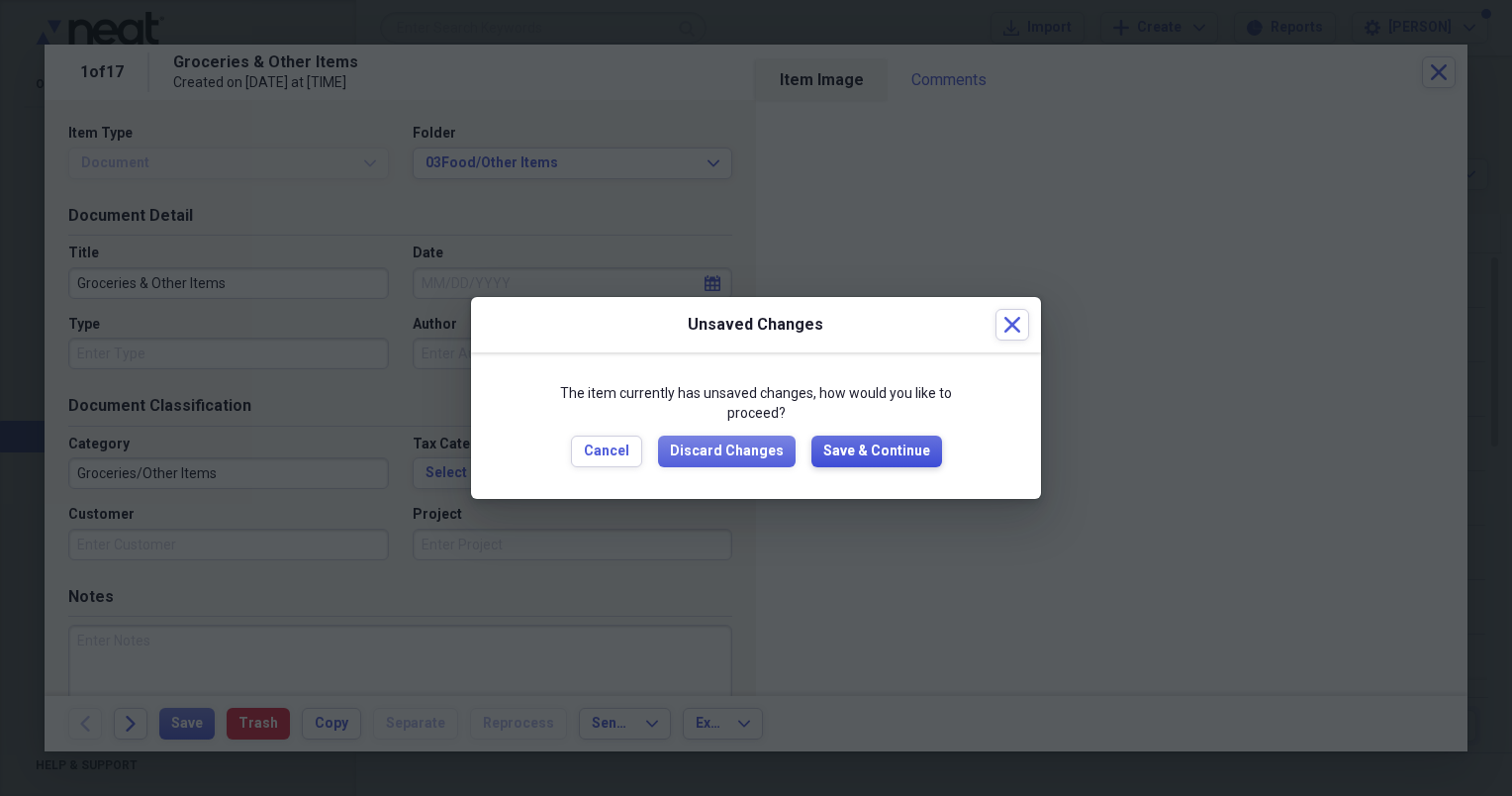 click on "Save & Continue" at bounding box center [877, 451] 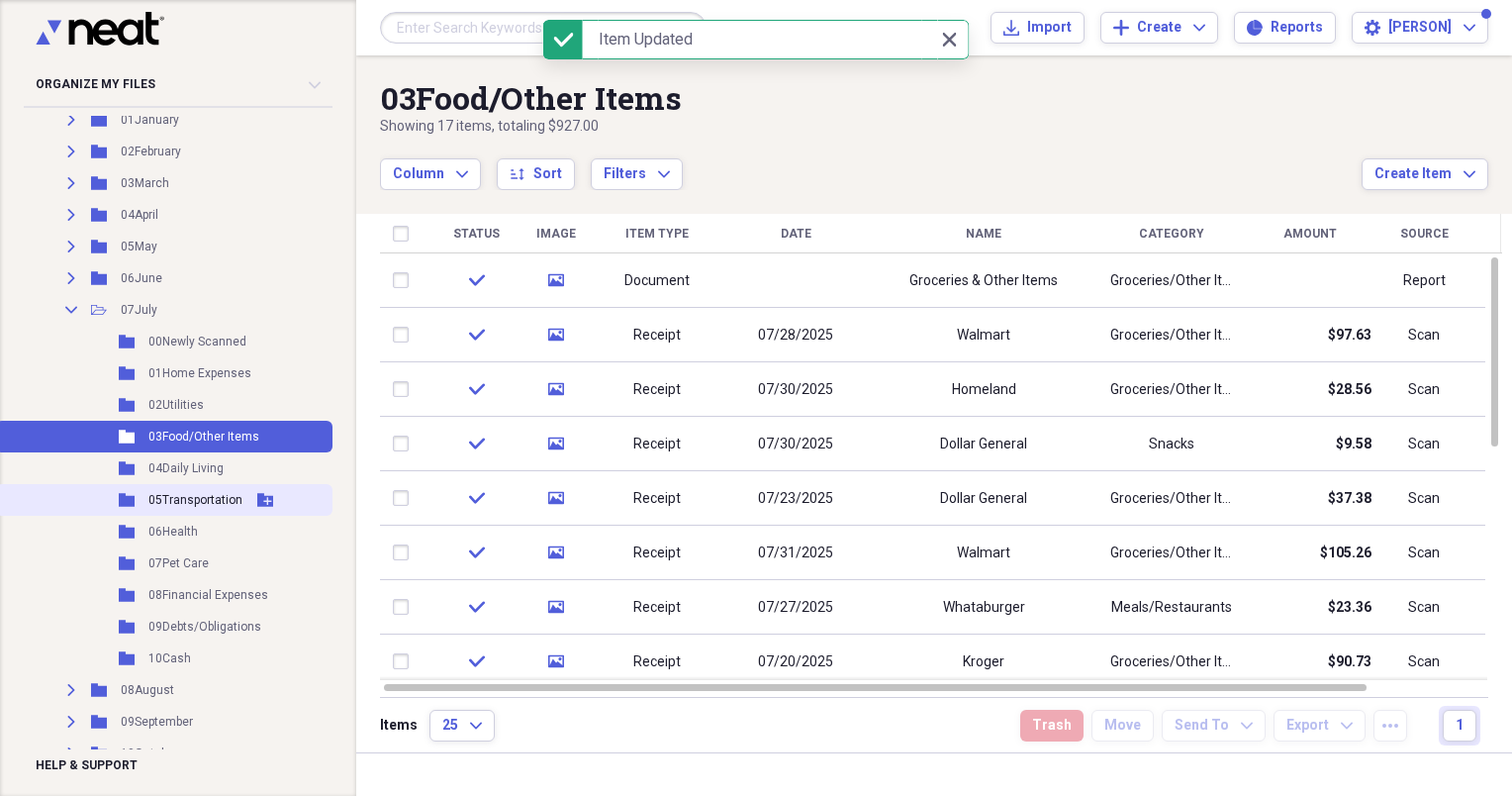 click on "05Transportation" at bounding box center [195, 500] 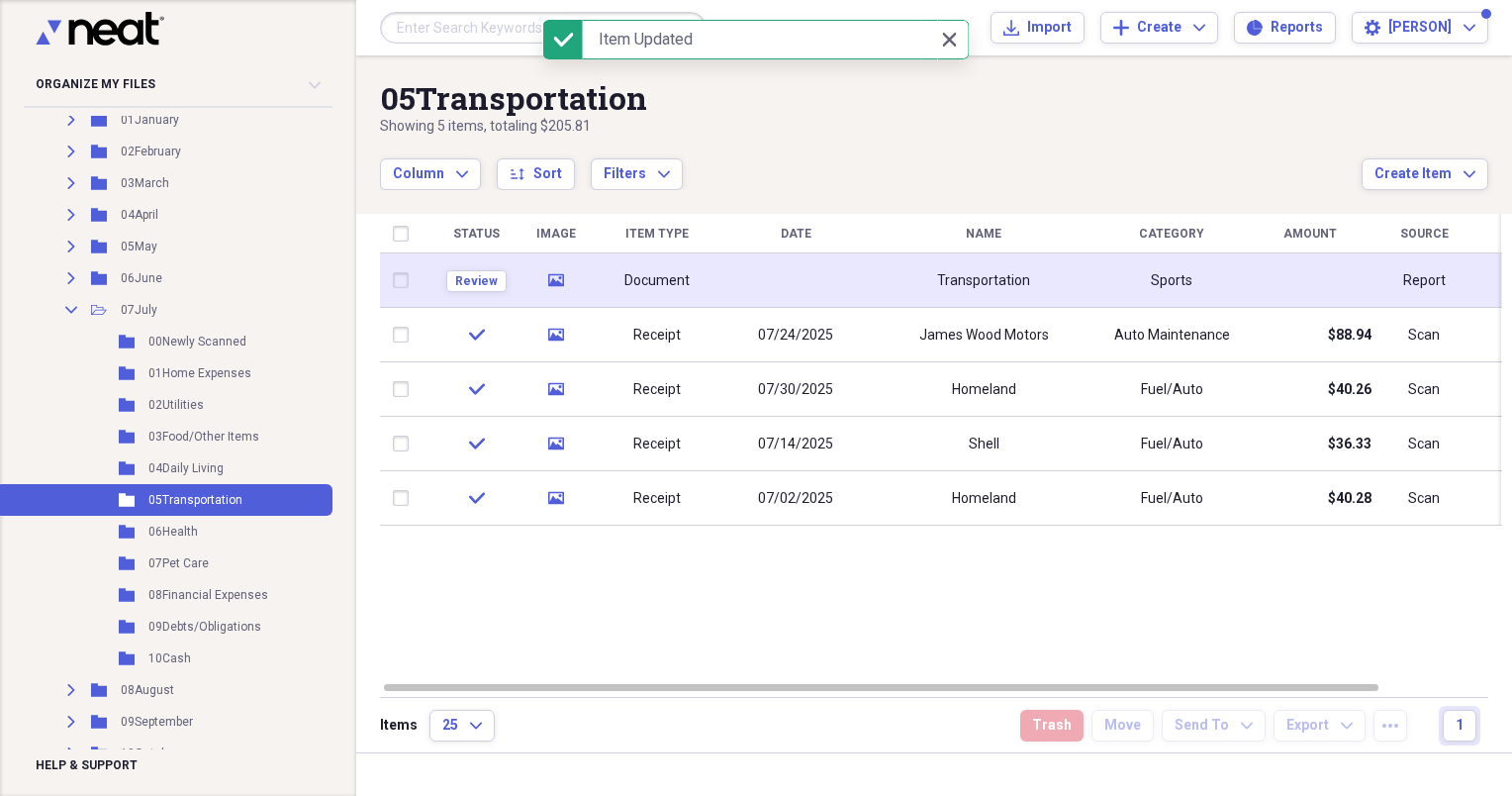 click on "Transportation" at bounding box center [984, 280] 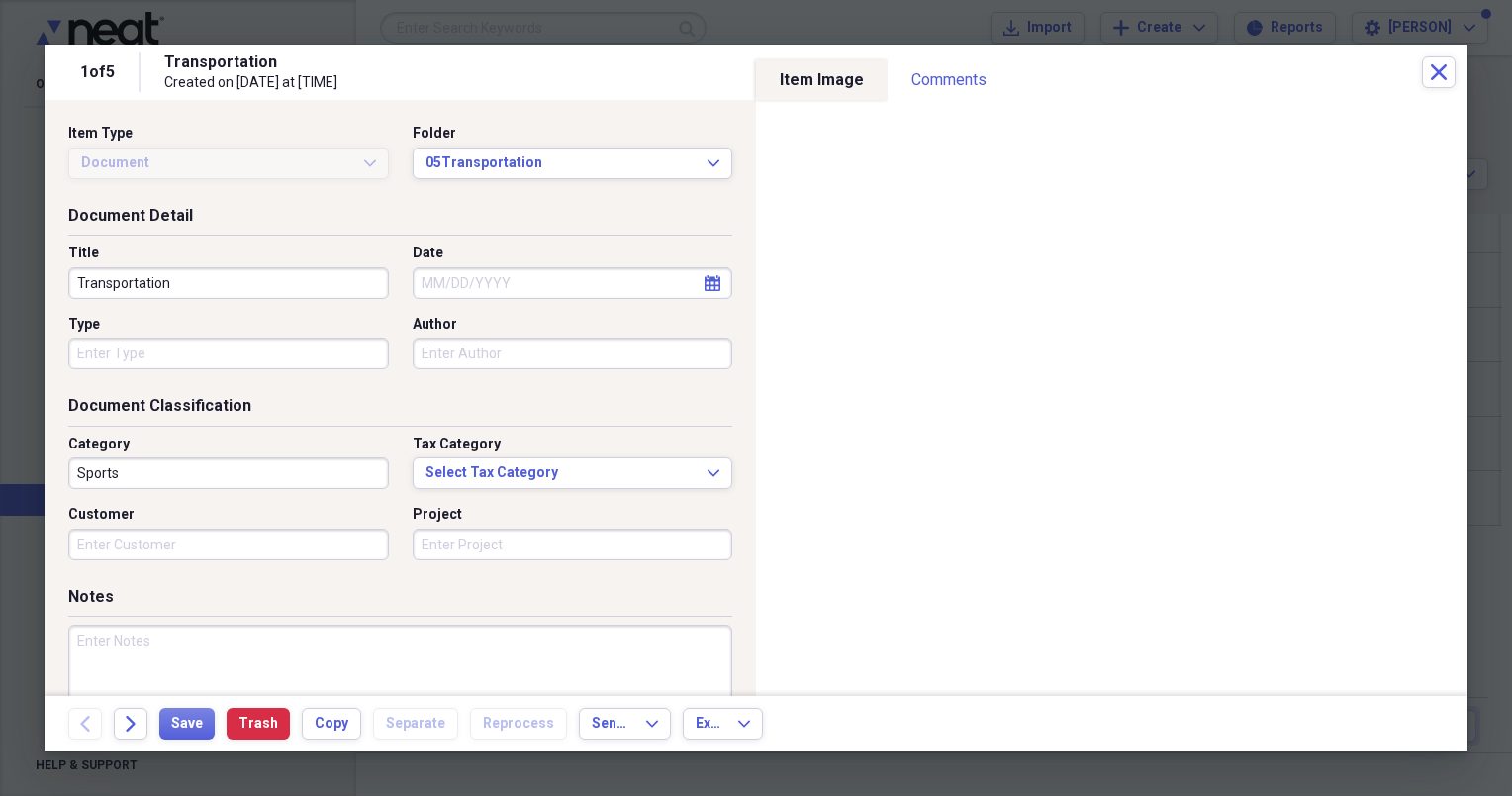 click on "Sports" at bounding box center [229, 473] 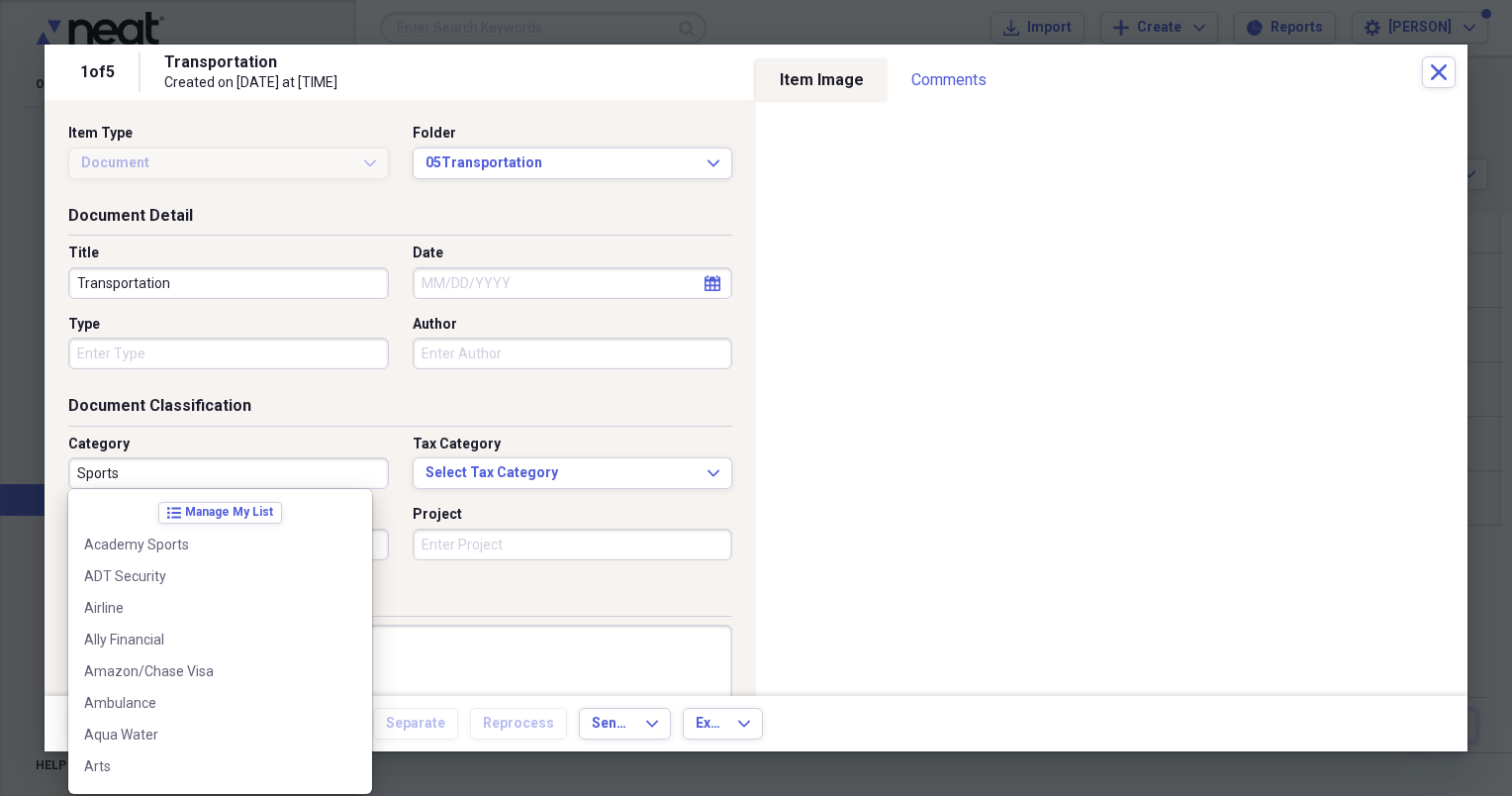 click on "Transportation" at bounding box center (208, 3966) 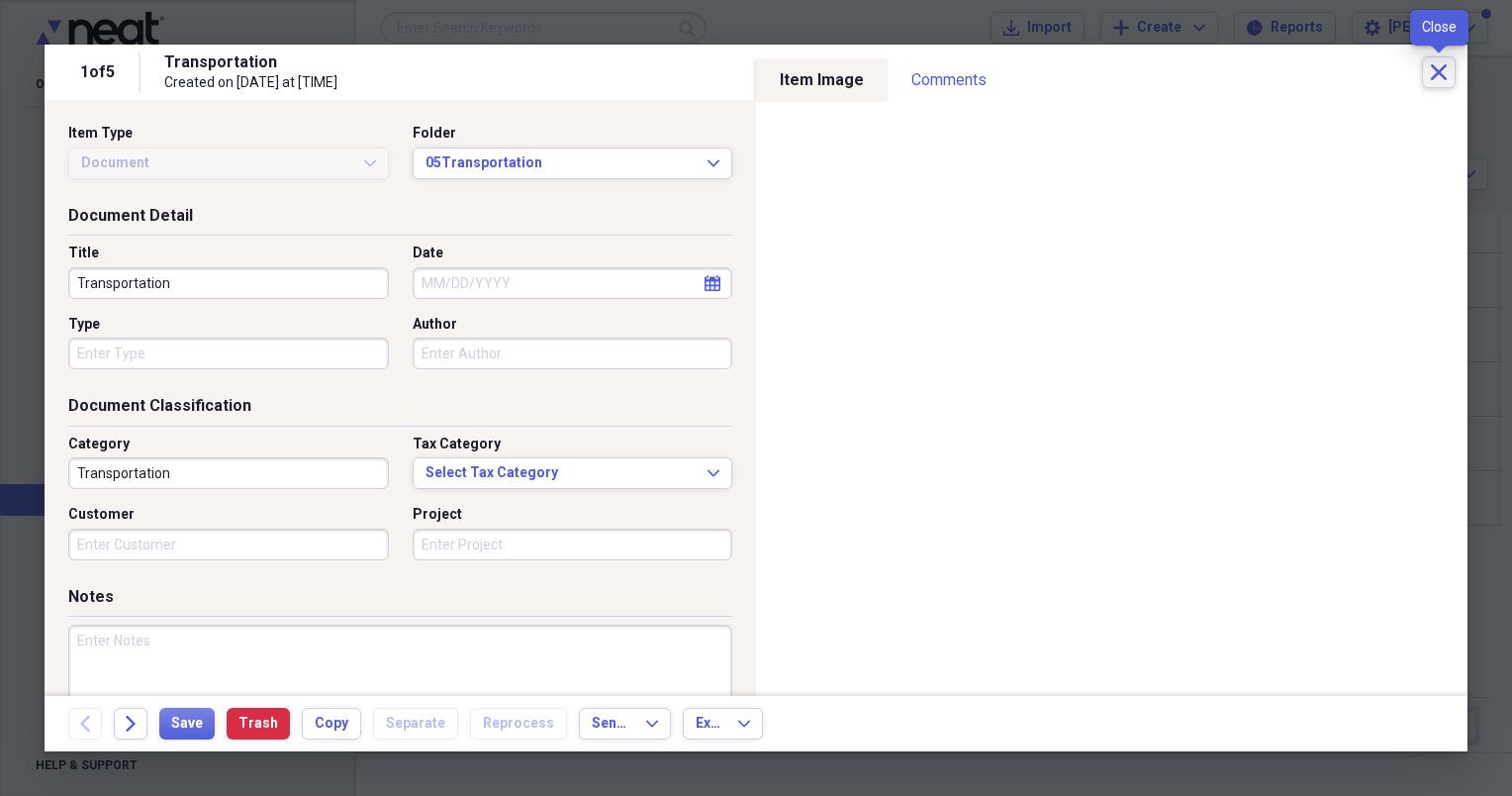 click 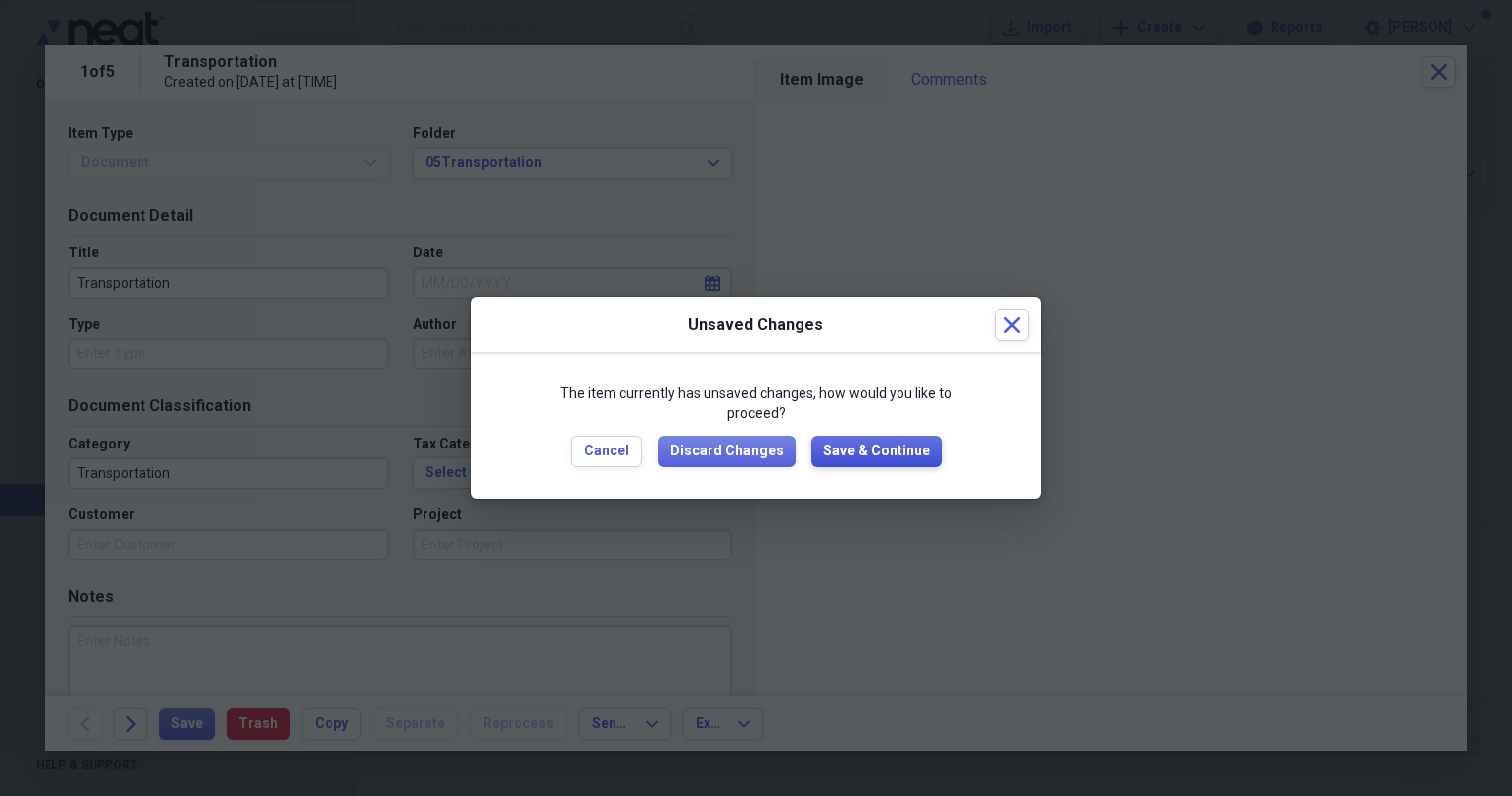 click on "Save & Continue" at bounding box center [877, 451] 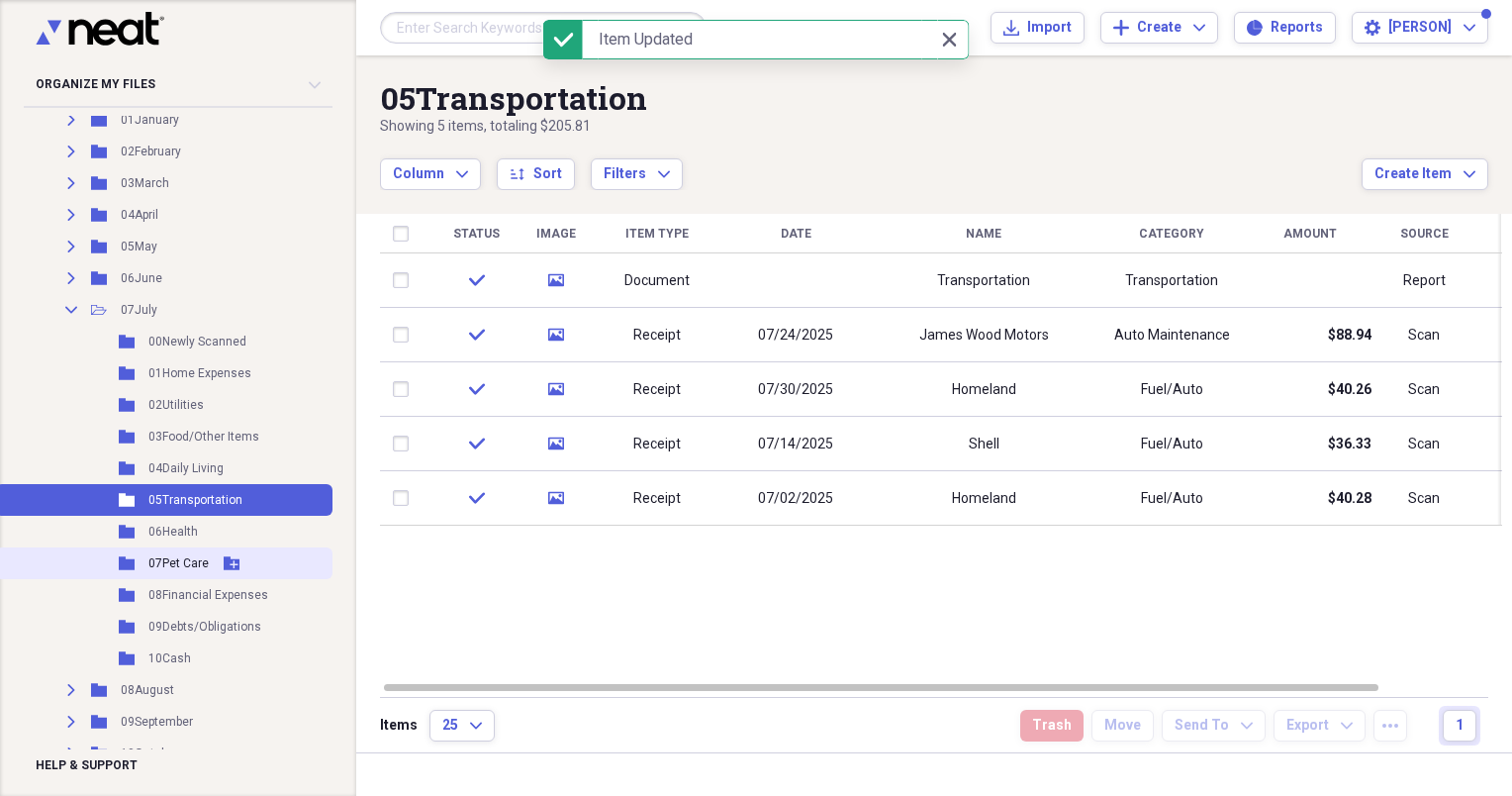 click on "07Pet Care" at bounding box center [178, 563] 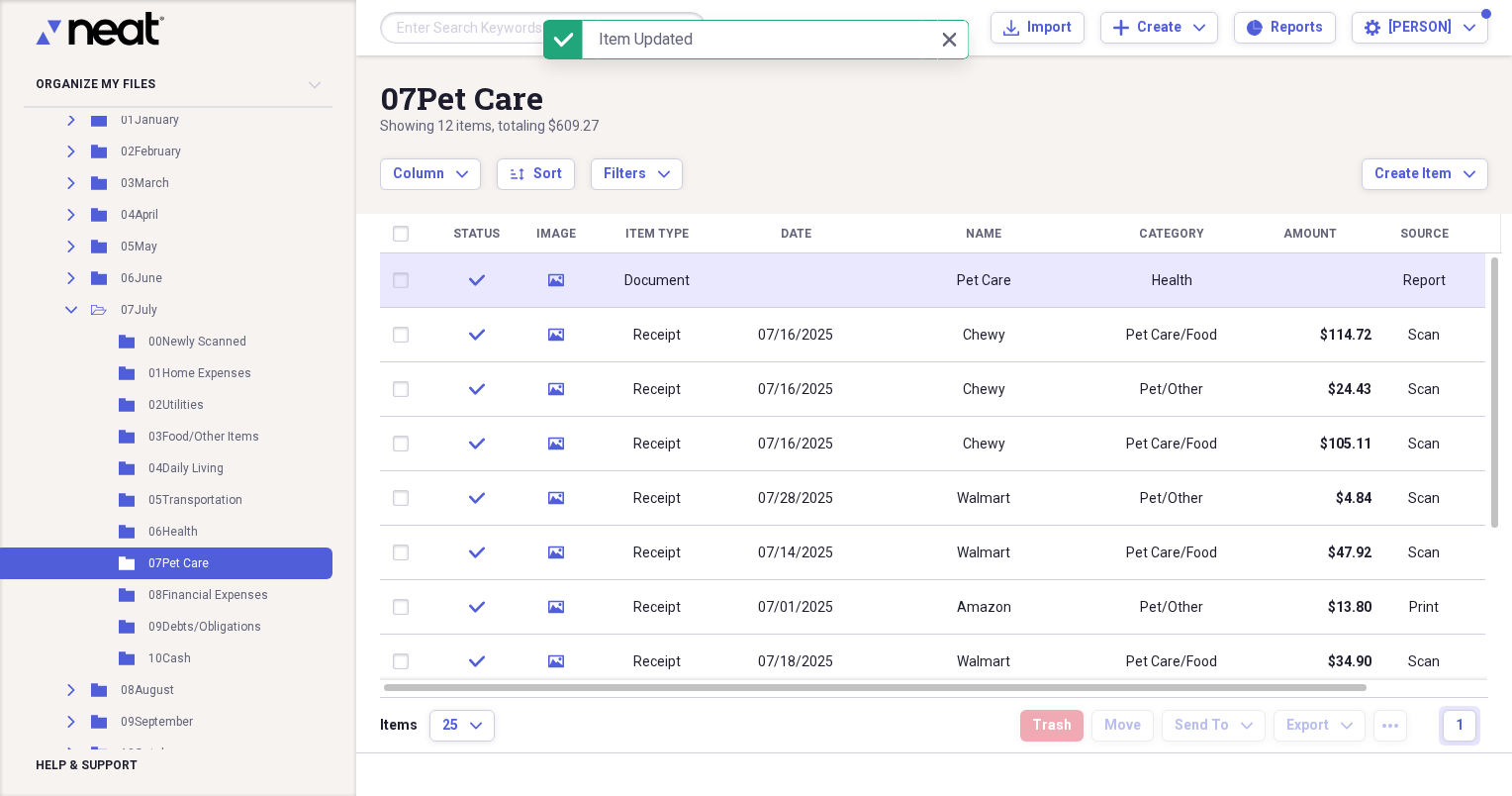 click on "Pet Care" at bounding box center [984, 281] 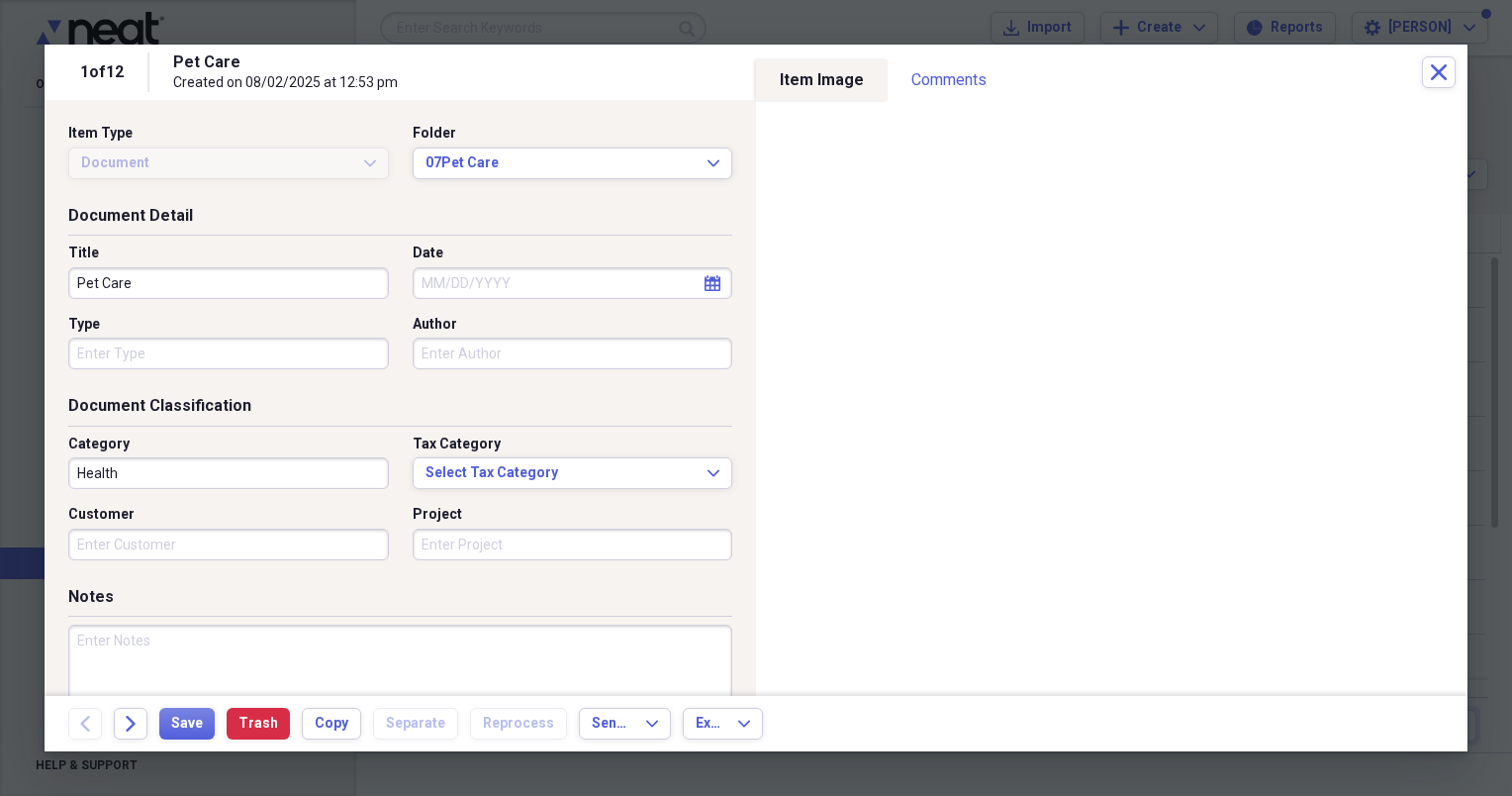 click on "Health" at bounding box center [229, 473] 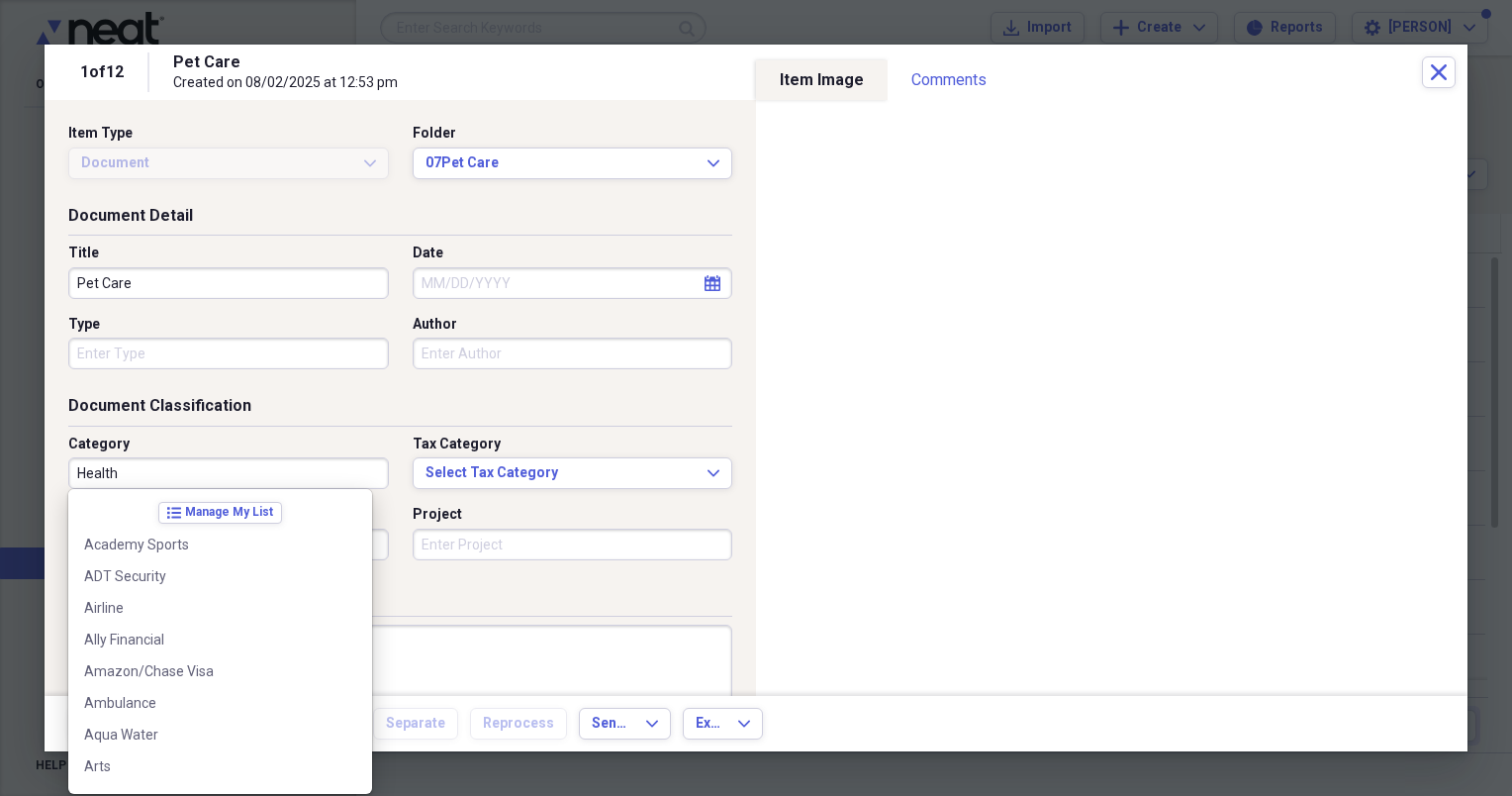 click on "Pet Care" at bounding box center [208, 3174] 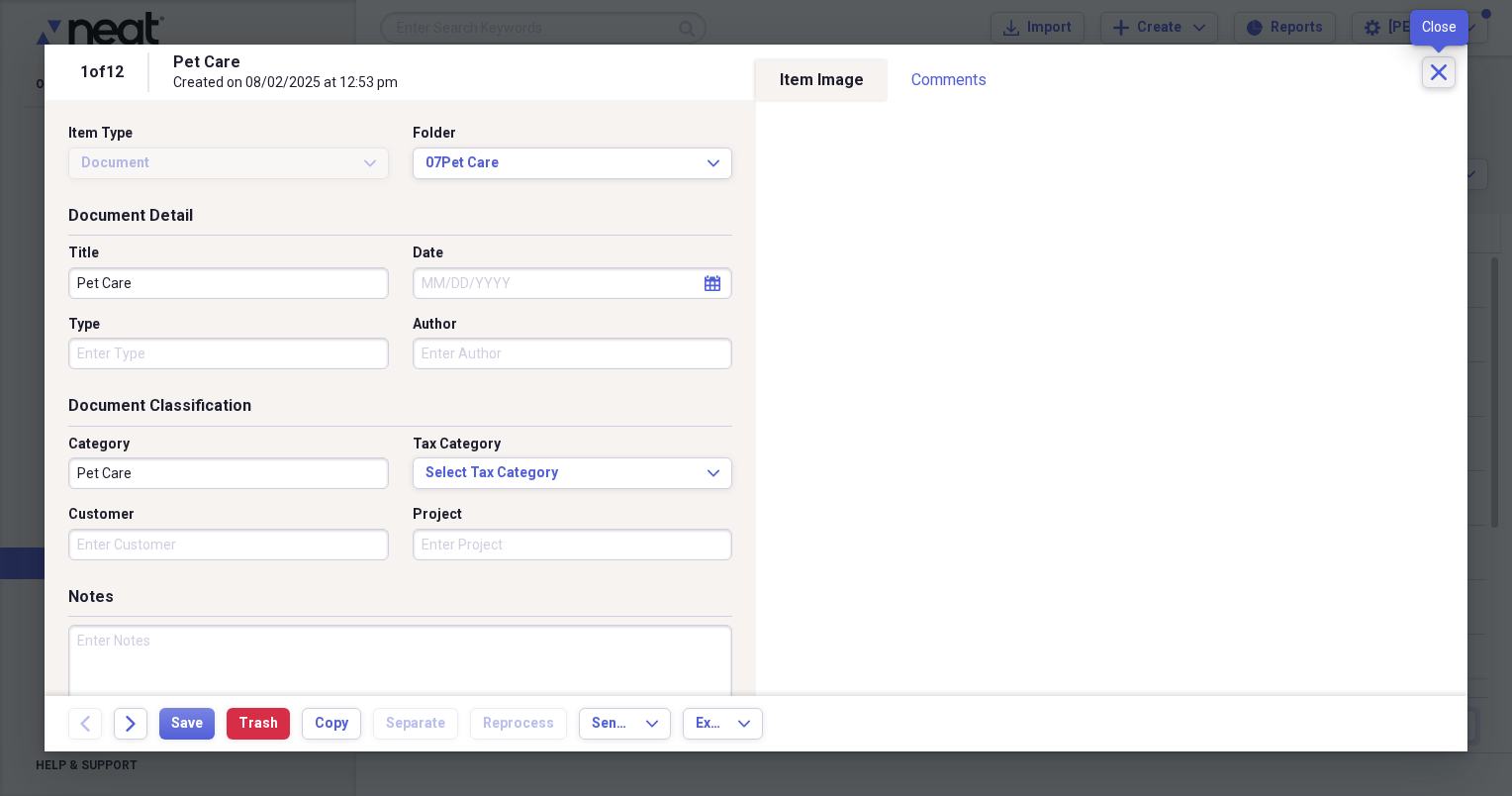 click on "Close" 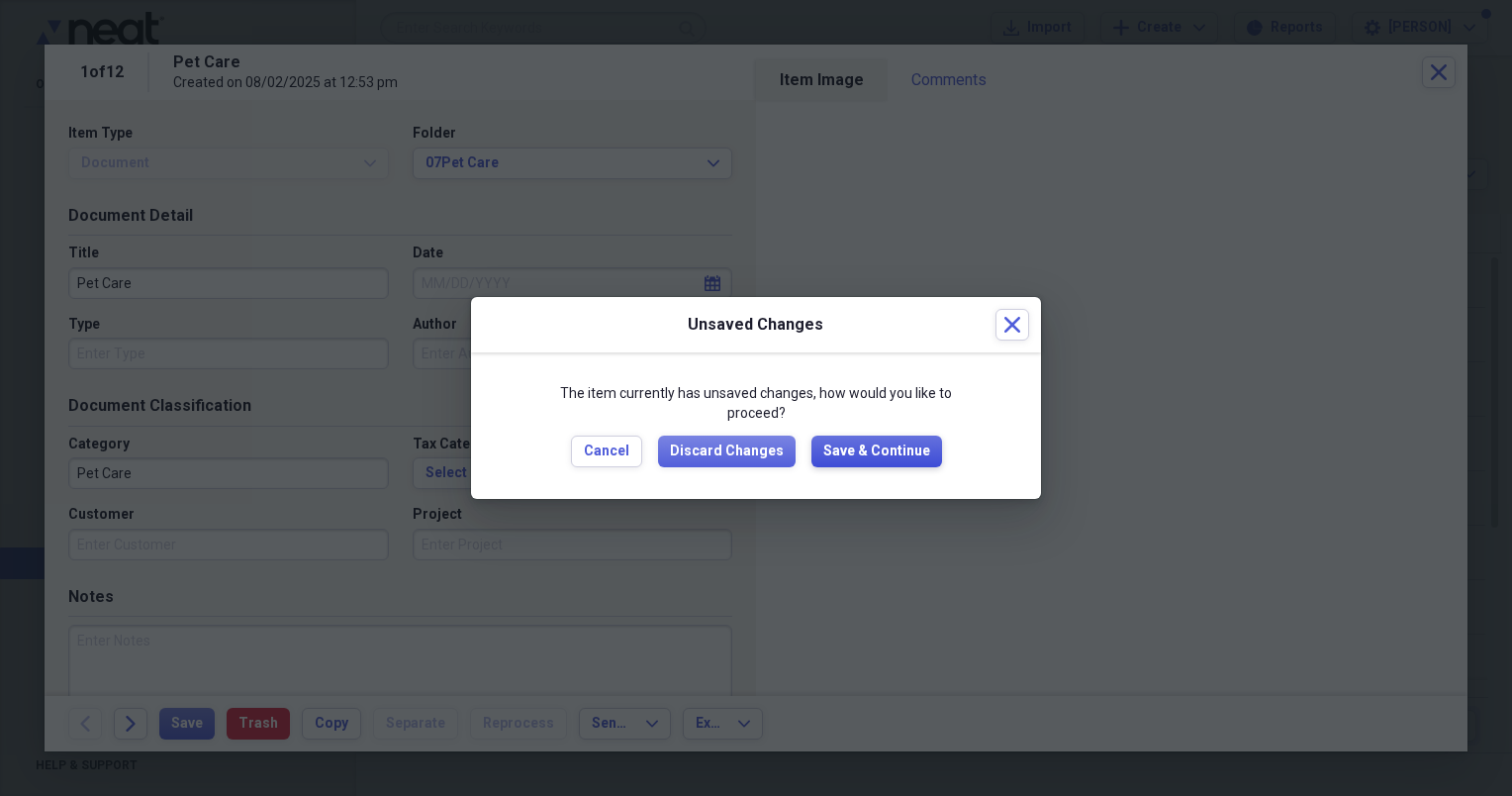 drag, startPoint x: 897, startPoint y: 451, endPoint x: 895, endPoint y: 432, distance: 19.10497 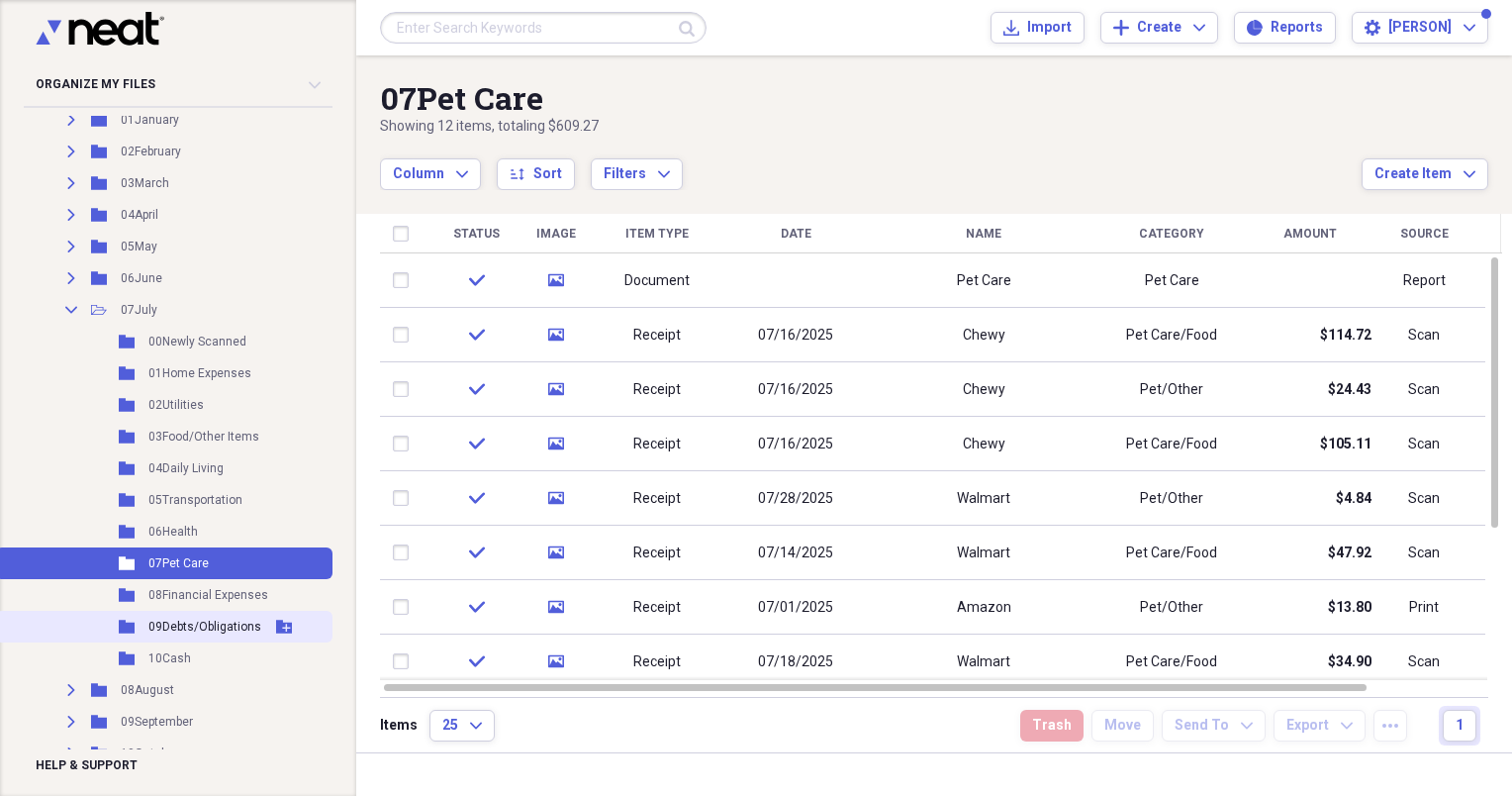 click on "09Debts/Obligations" at bounding box center (205, 627) 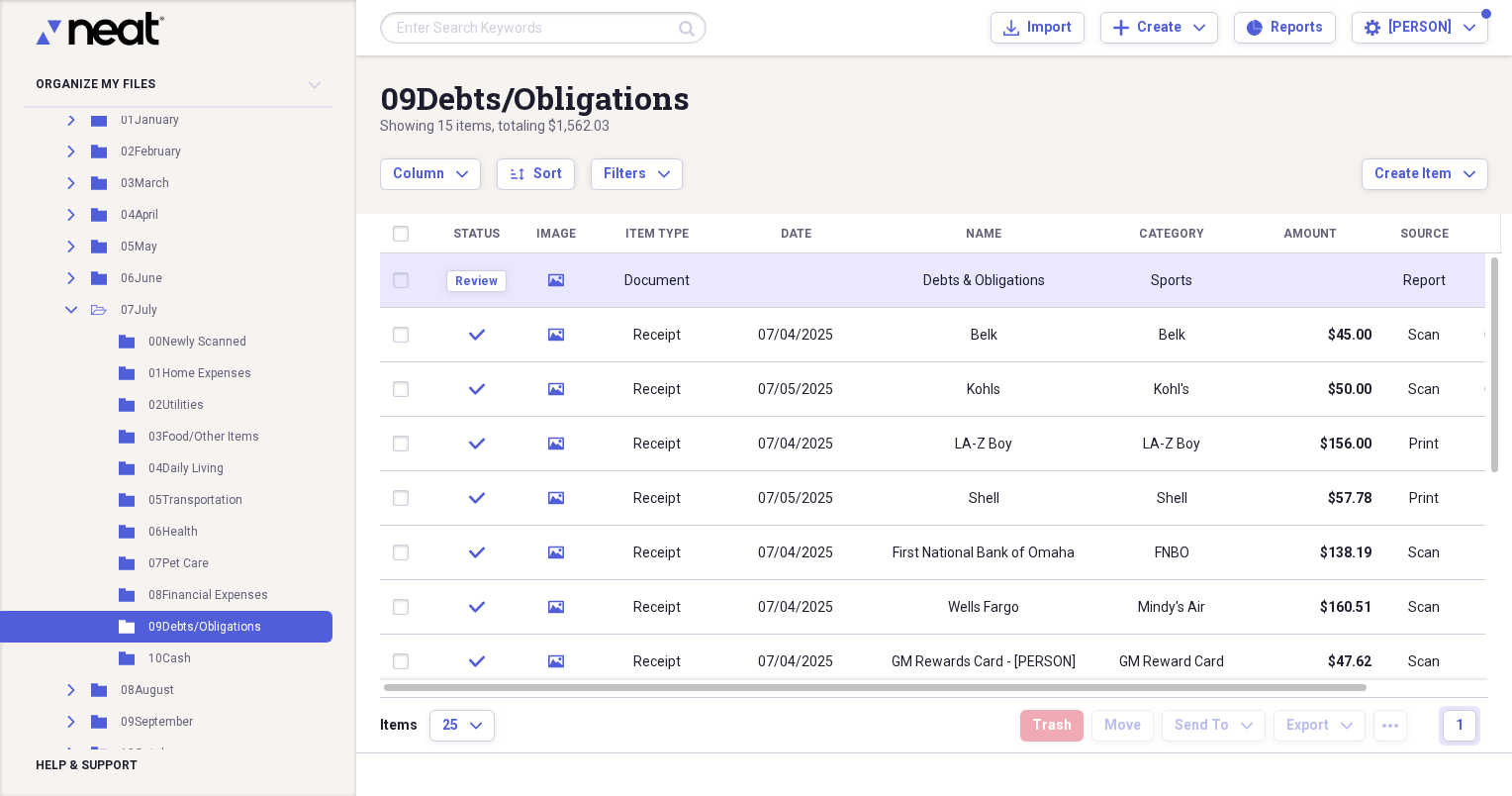 click on "Debts & Obligations" at bounding box center (984, 280) 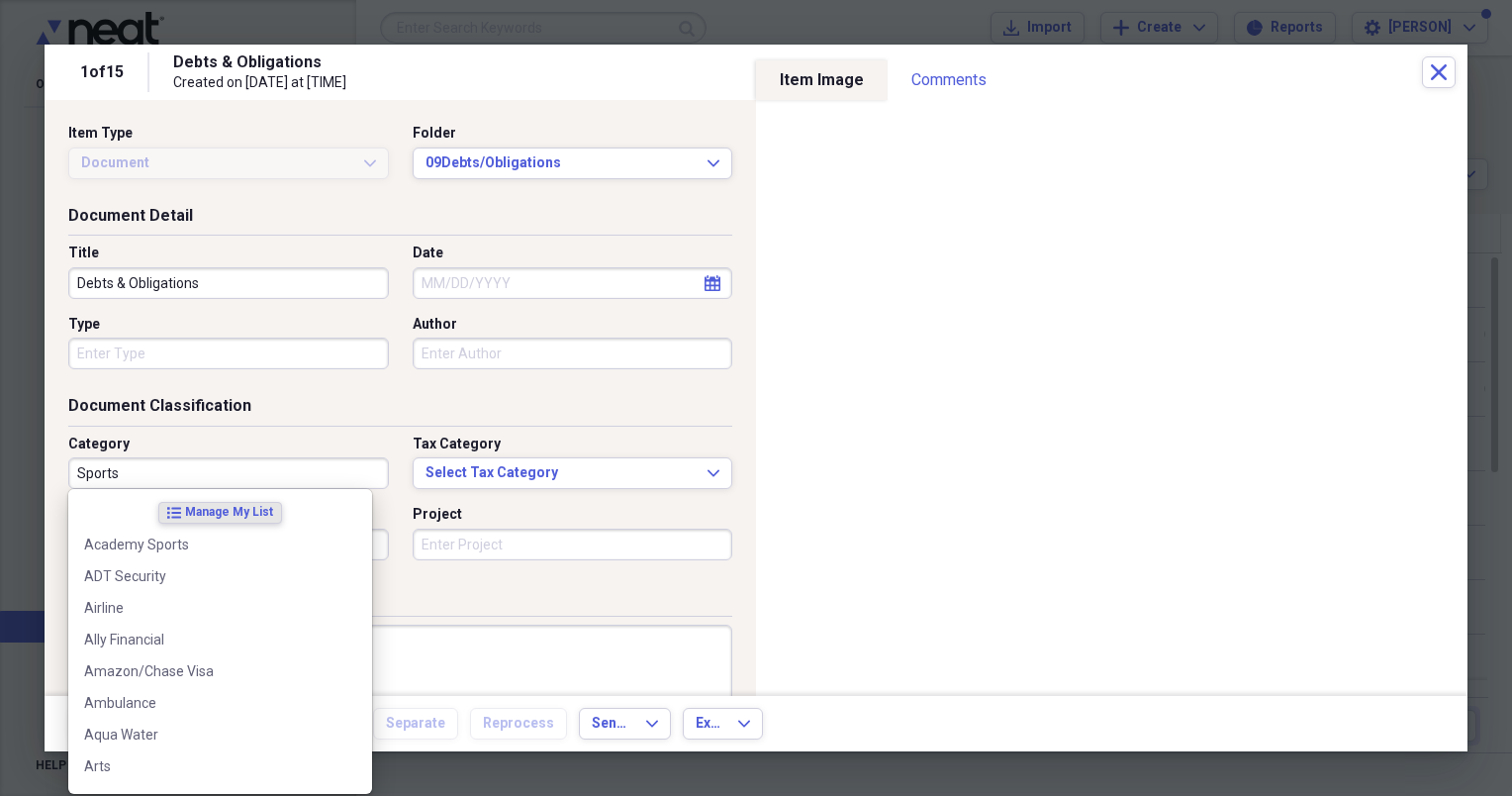 click on "Sports" at bounding box center (229, 473) 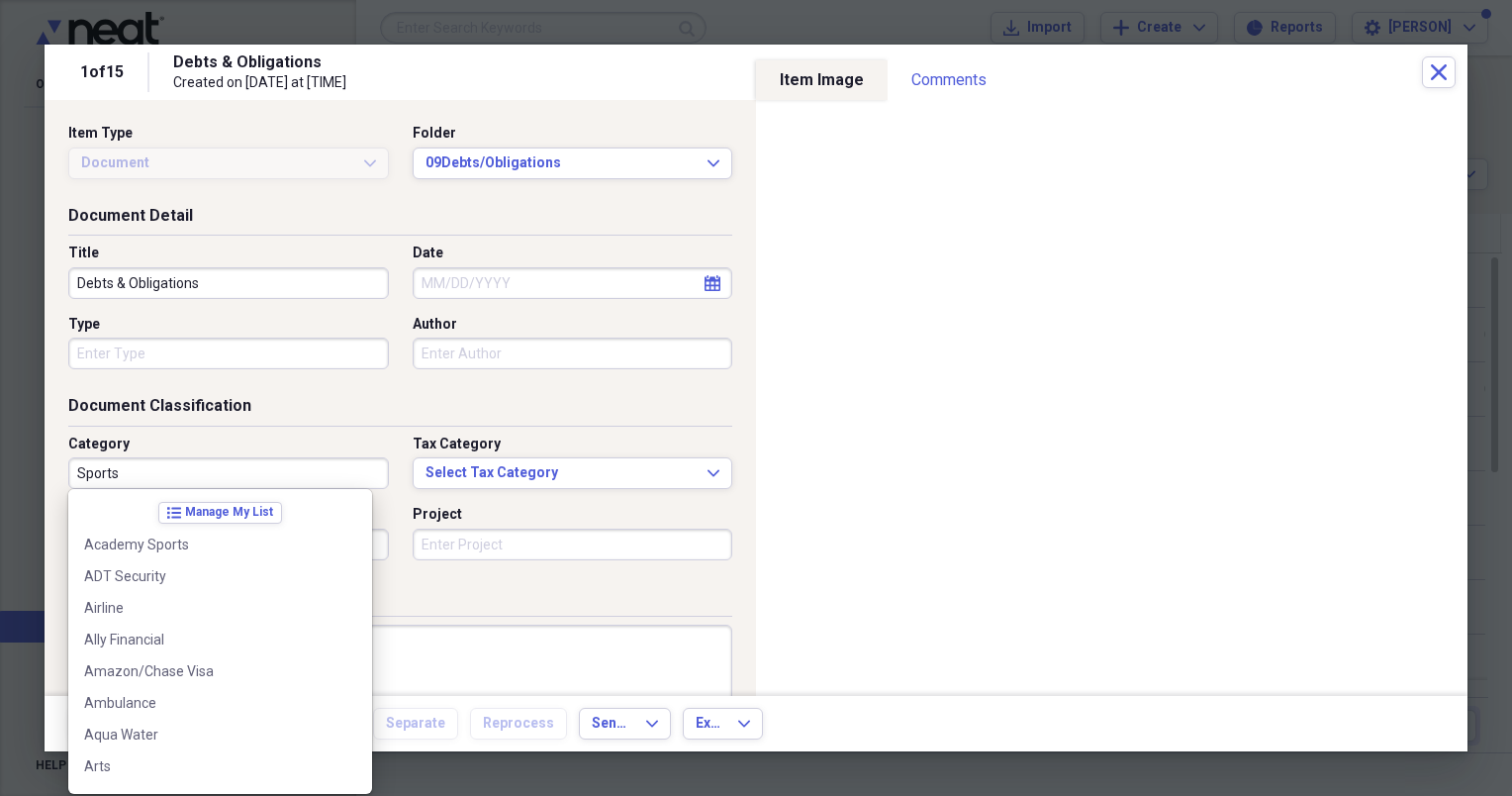 click on "Debts & Obligations" at bounding box center [208, 1432] 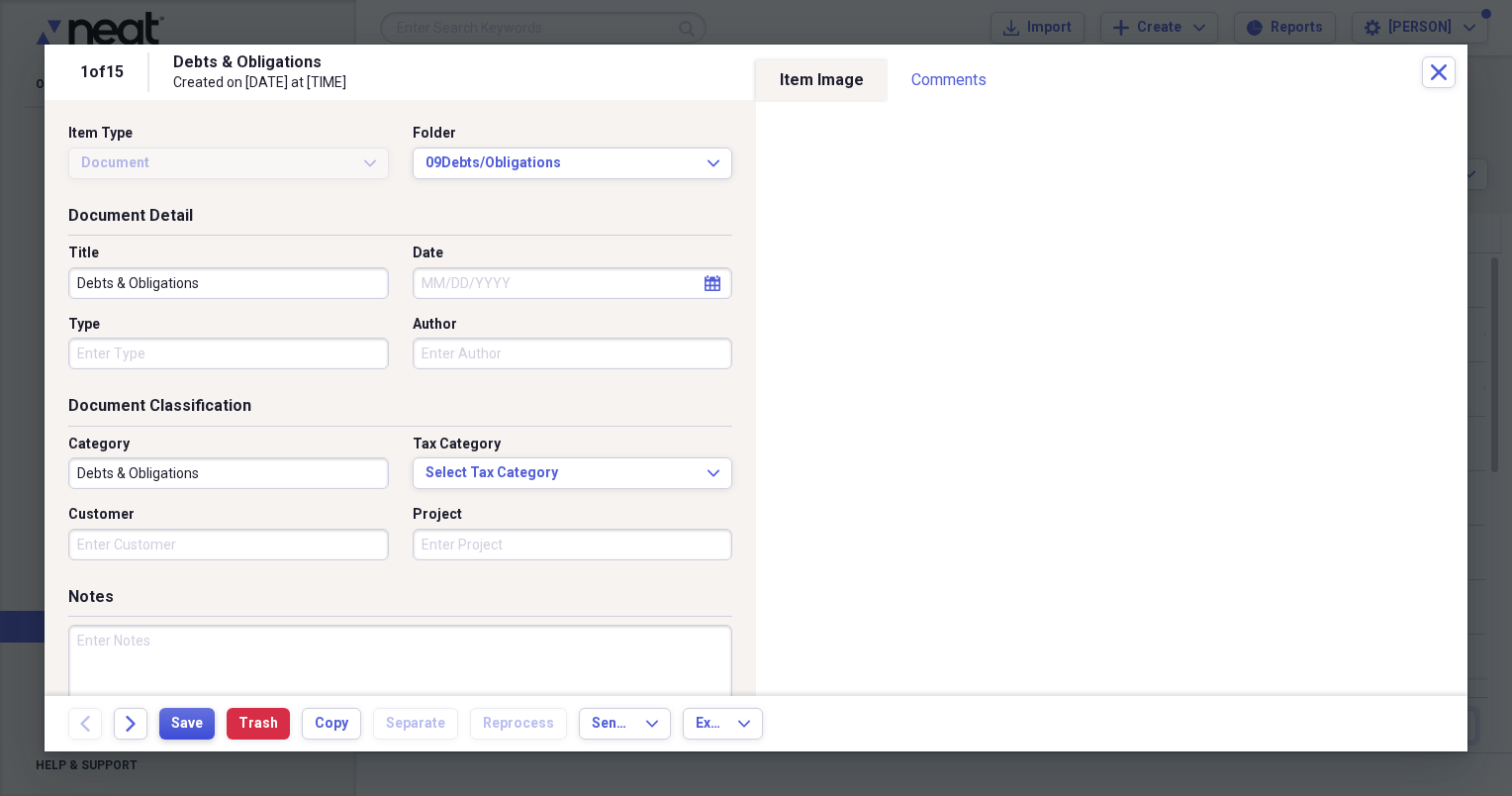 click on "Save" at bounding box center (187, 724) 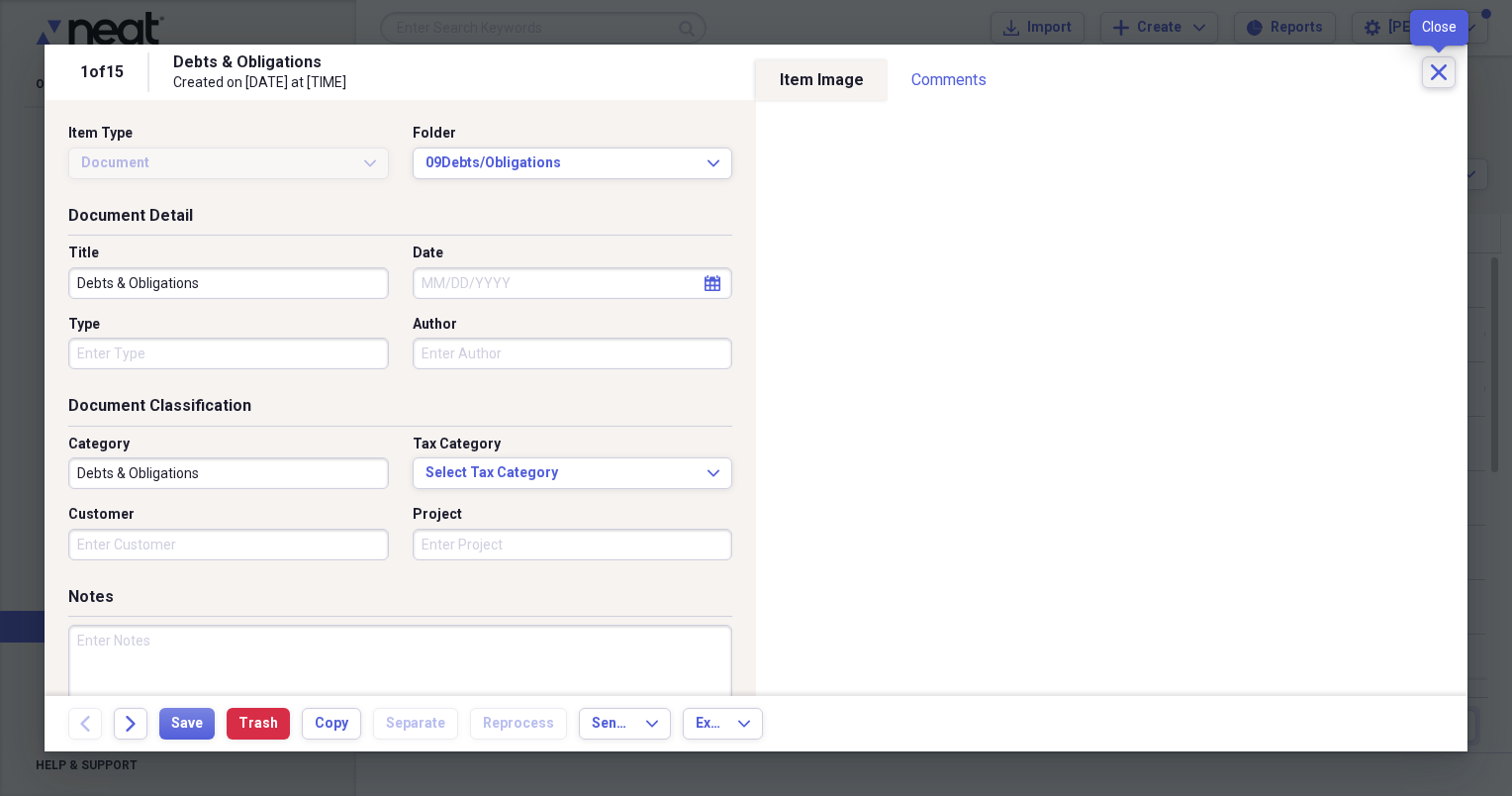 click on "Close" at bounding box center [1439, 72] 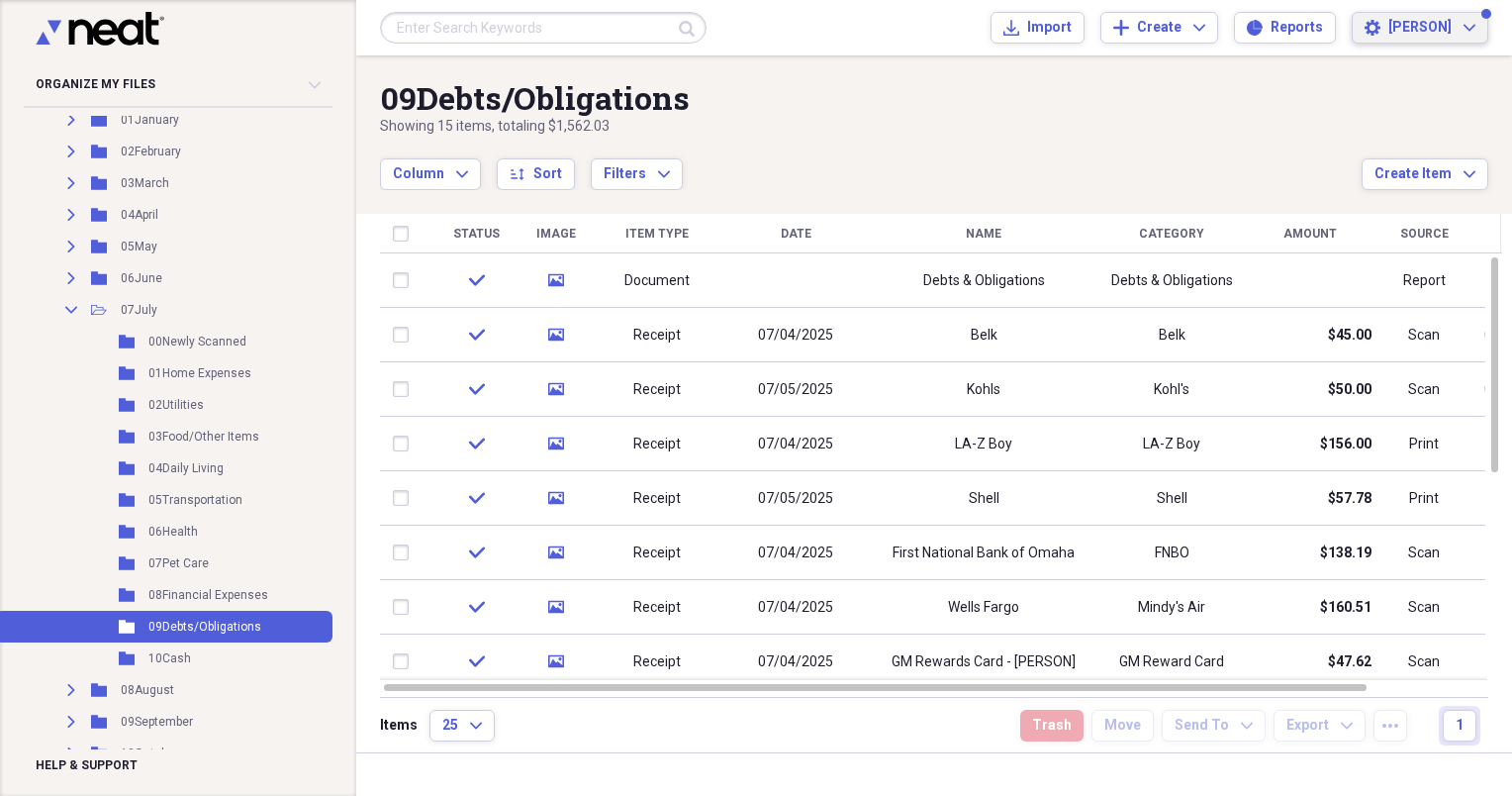 click on "Claudia Expand" at bounding box center [1432, 28] 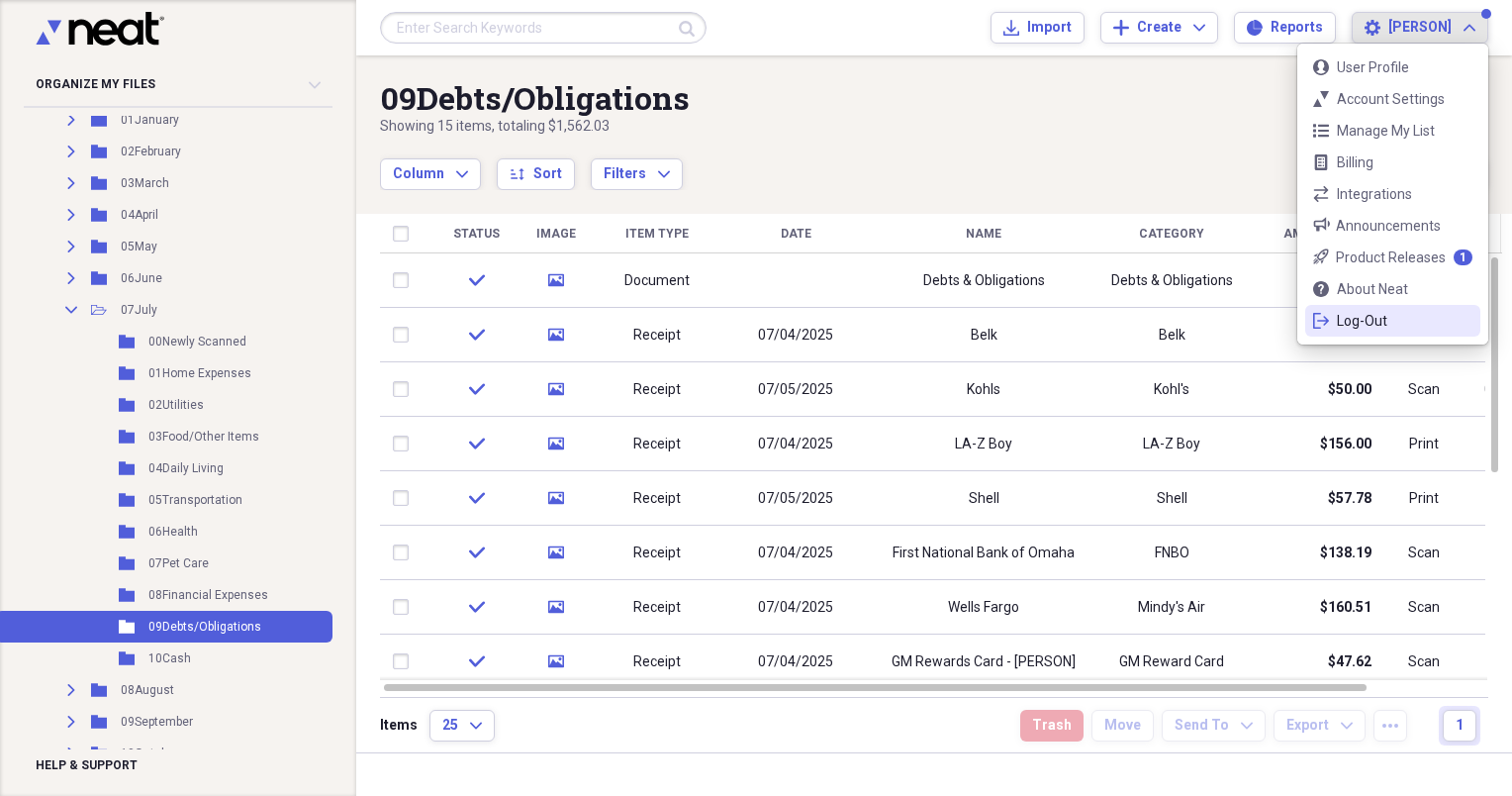 click on "user User Profile neat-ticks Account Settings list Manage My List bill Billing exchange Integrations bullhorn Announcements rocket-launch-outline Product Releases 1 support About Neat logout Log-Out" at bounding box center [1392, 194] 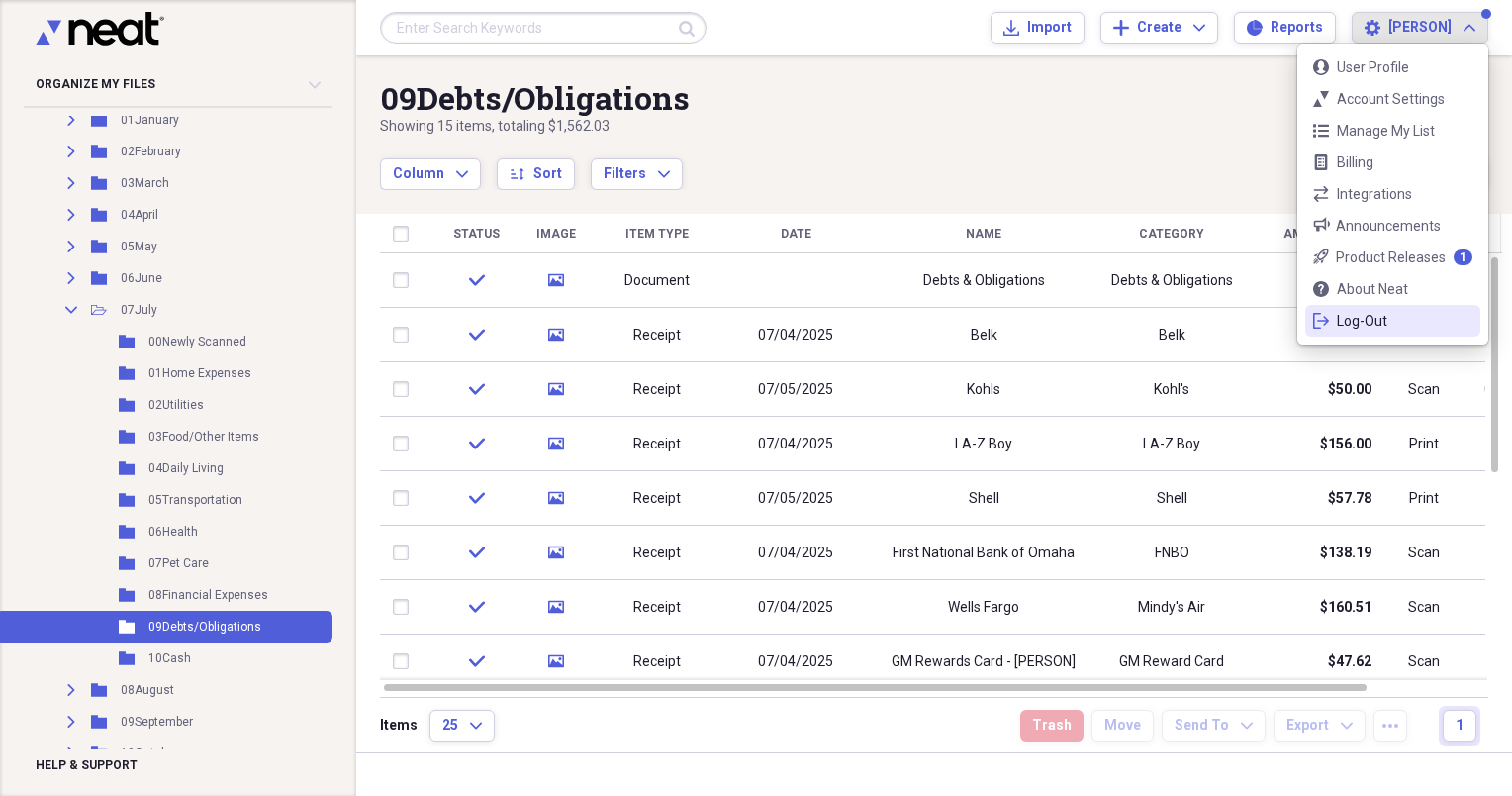 click on "Log-Out" at bounding box center [1392, 321] 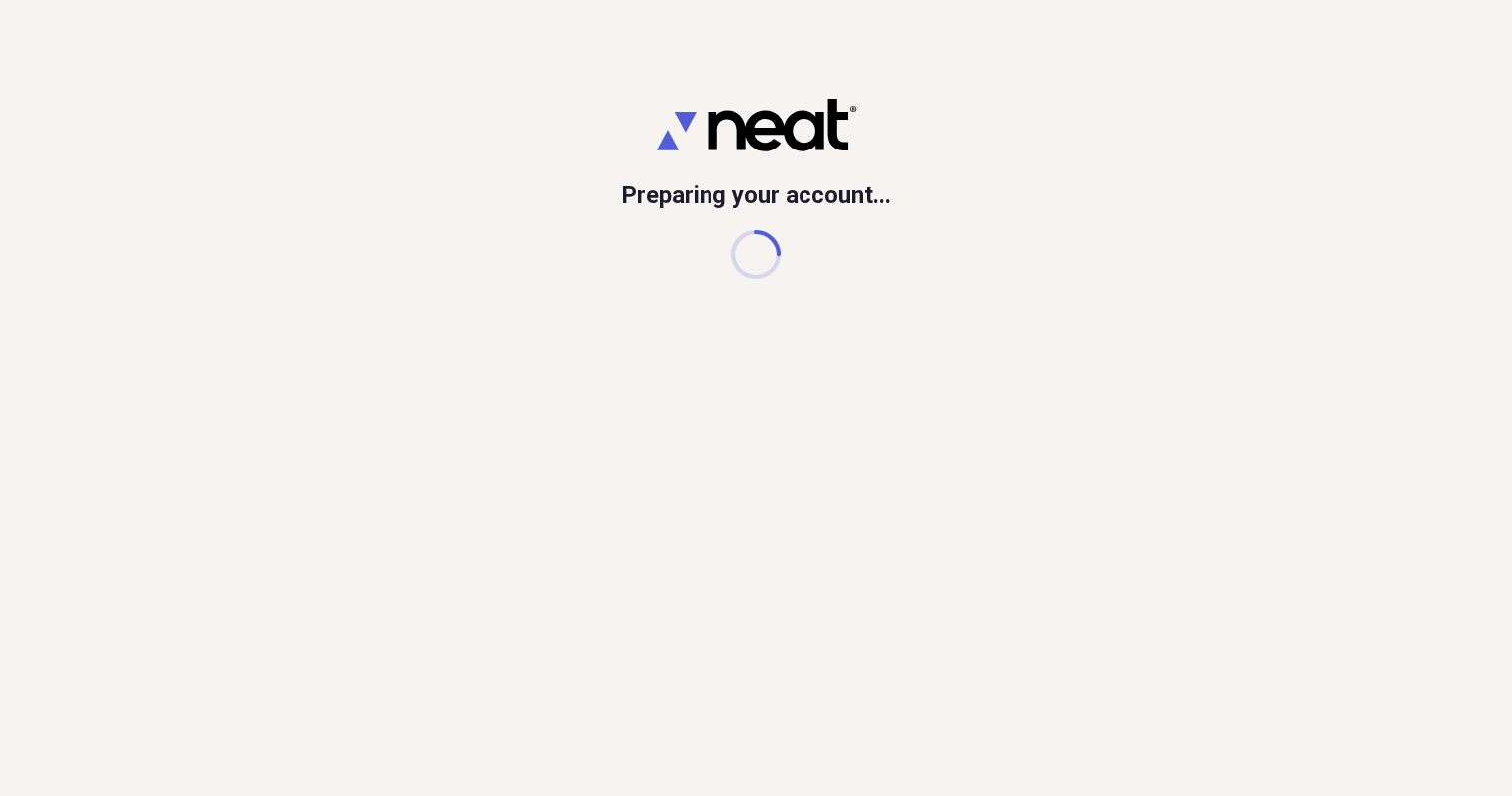 scroll, scrollTop: 0, scrollLeft: 0, axis: both 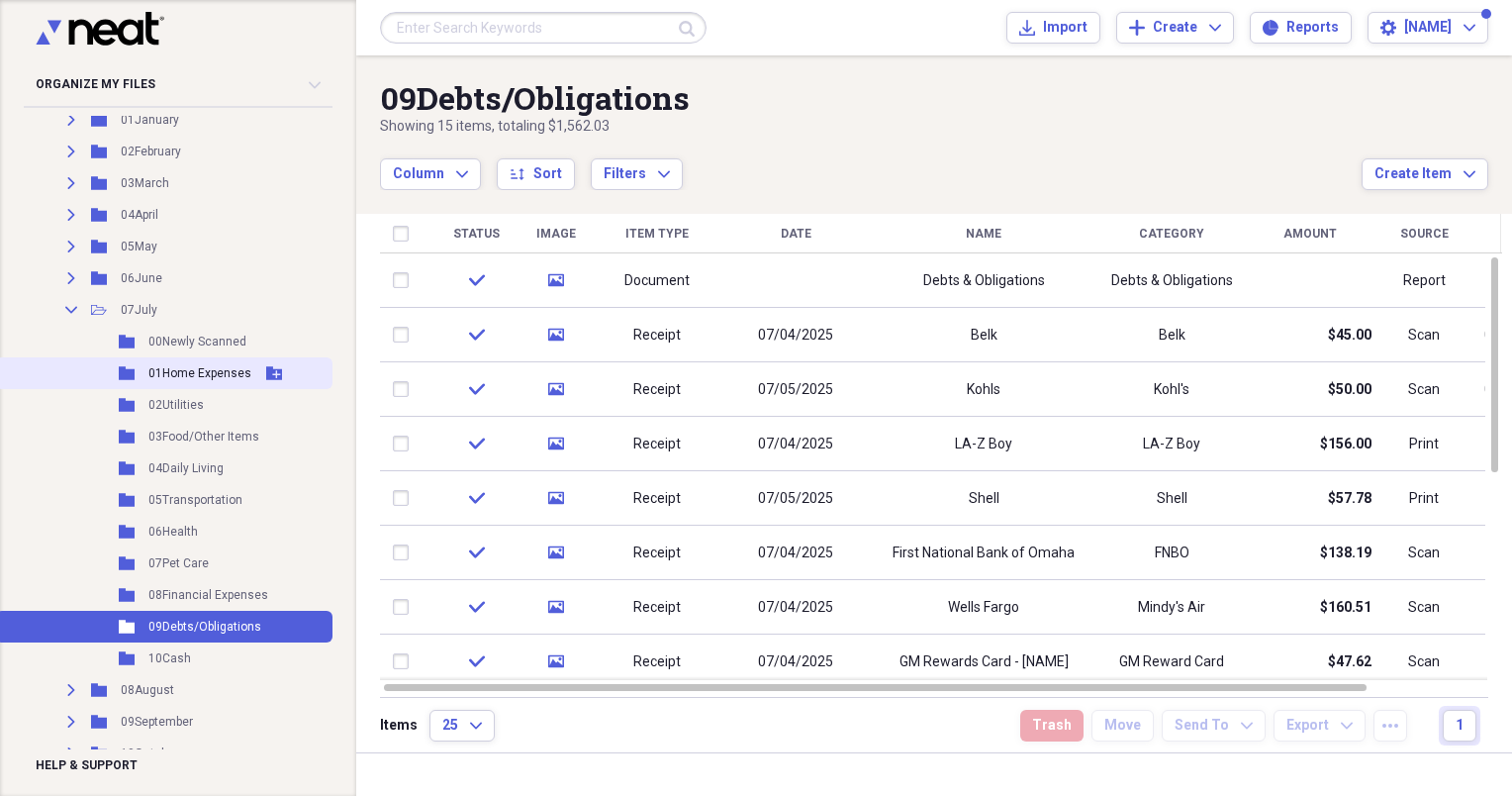 click on "01Home Expenses" at bounding box center (200, 373) 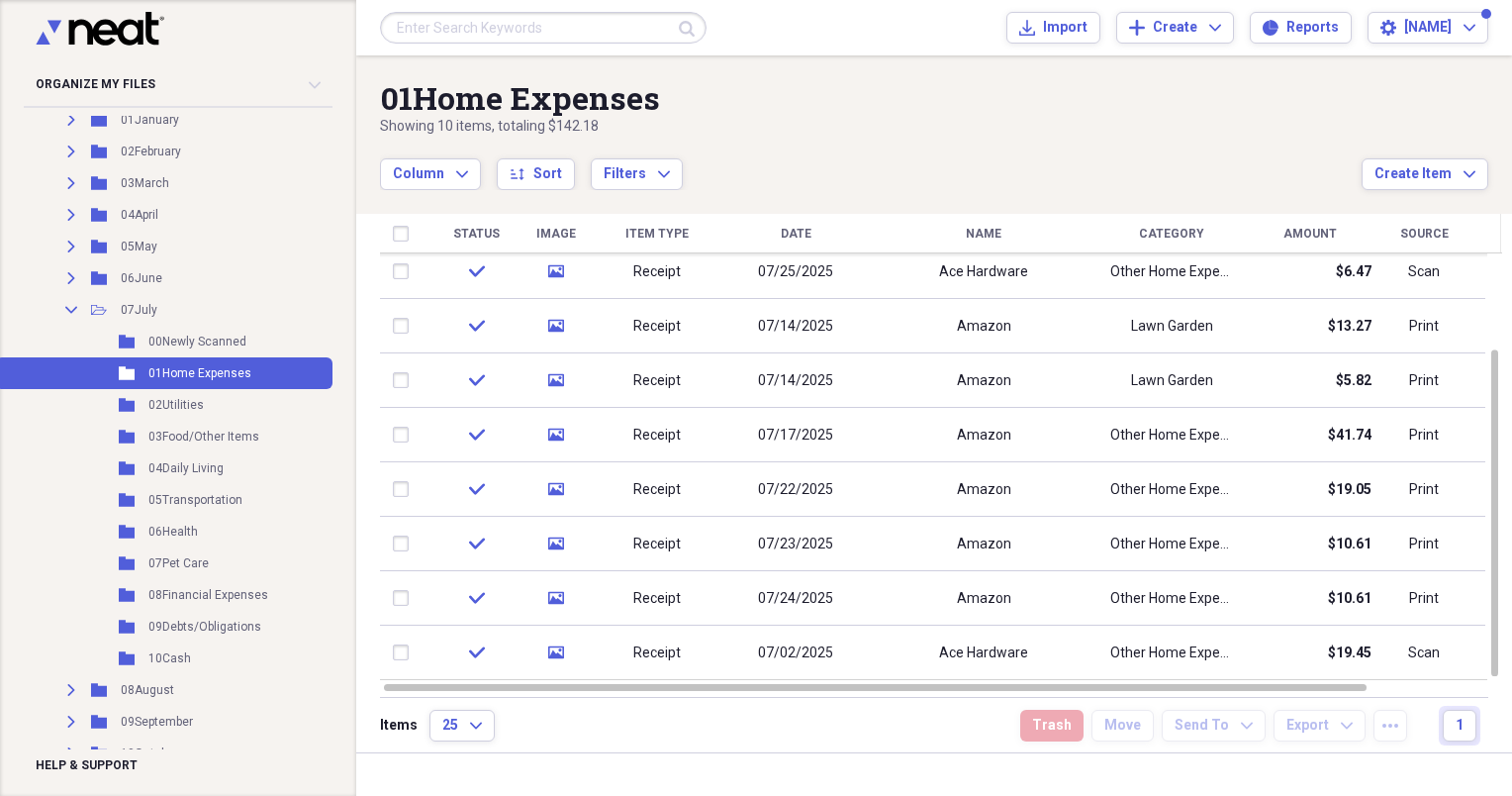 click at bounding box center (543, 28) 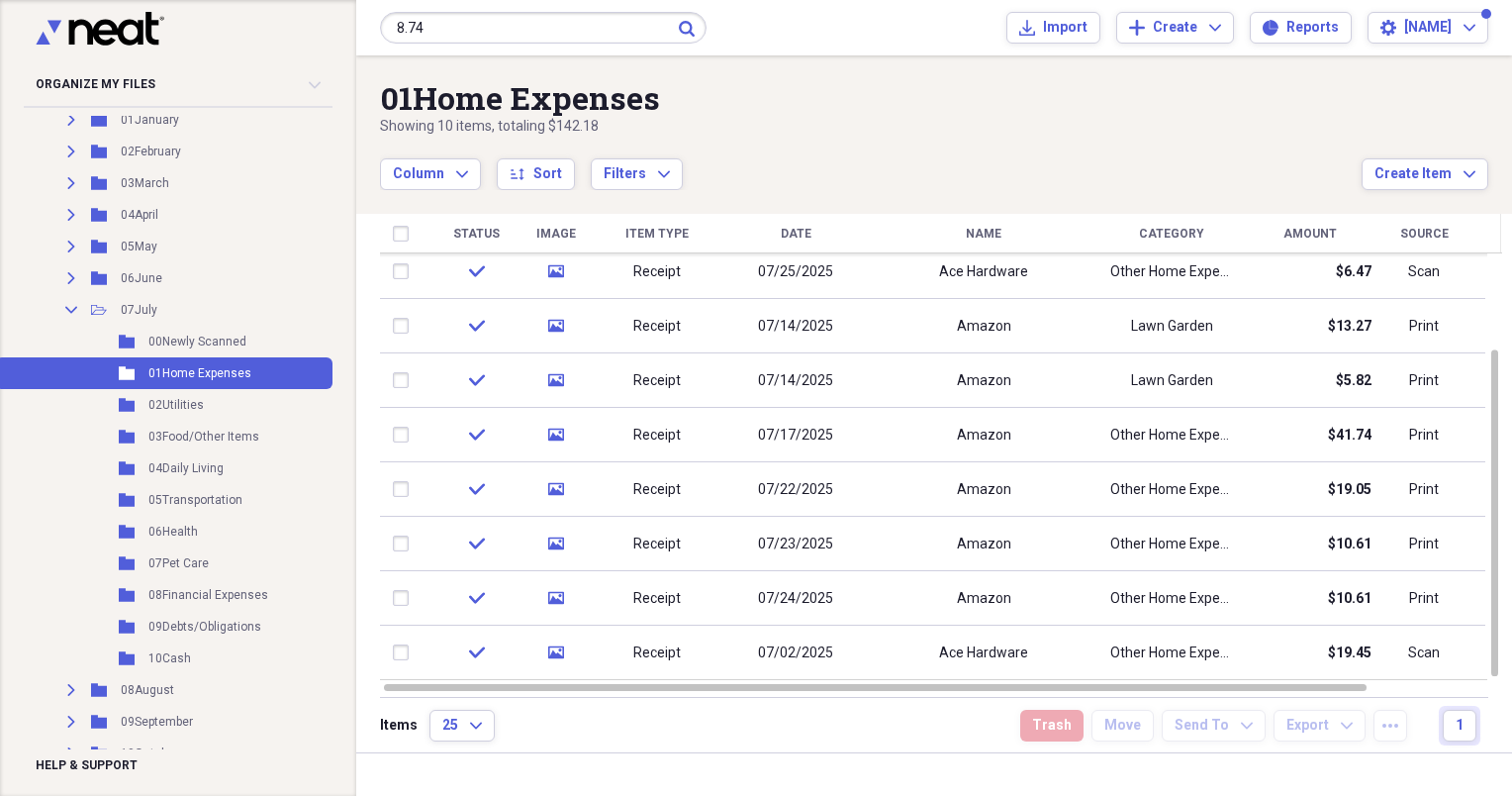 type on "8.74" 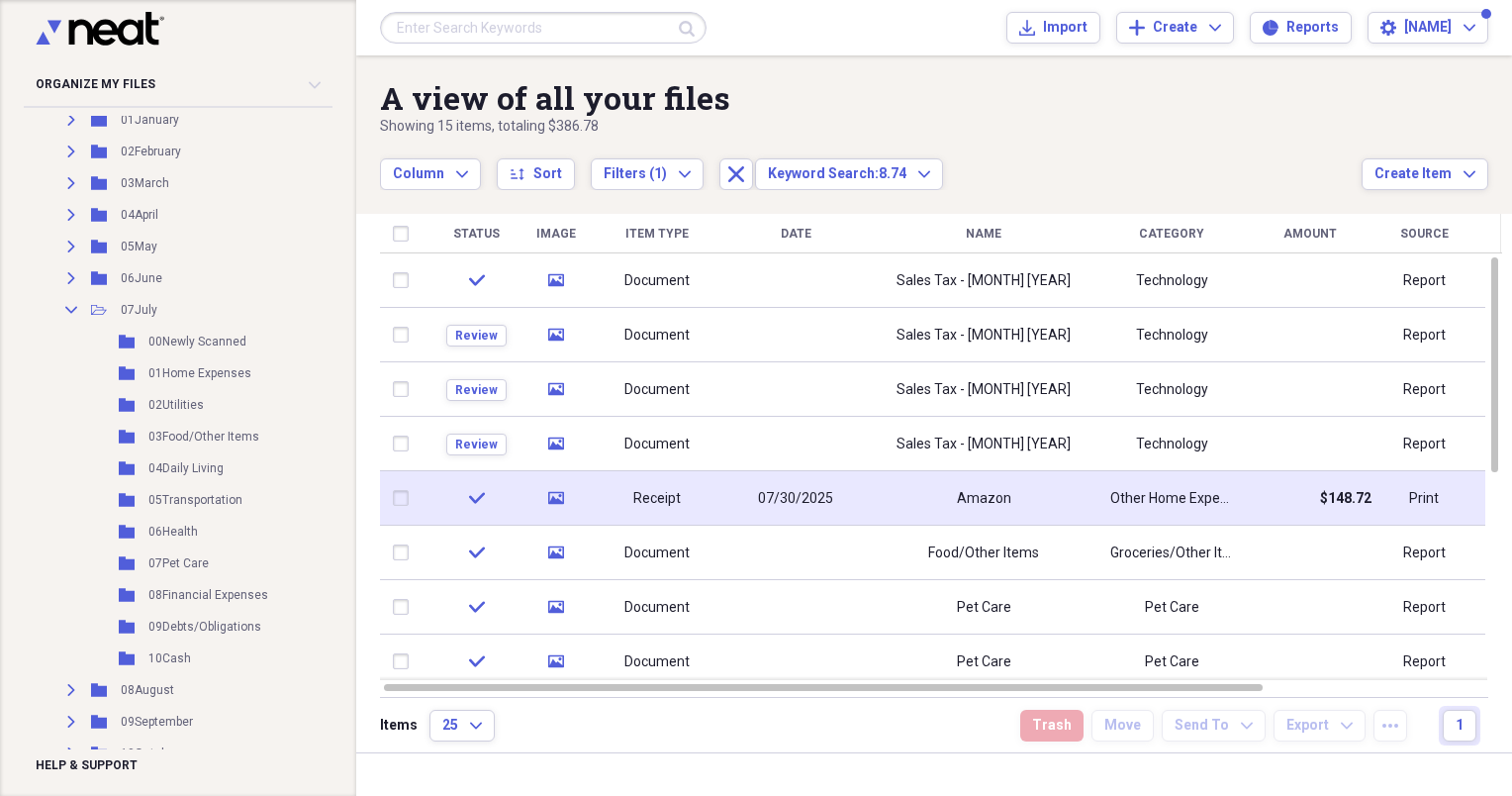 click on "Amazon" at bounding box center (984, 498) 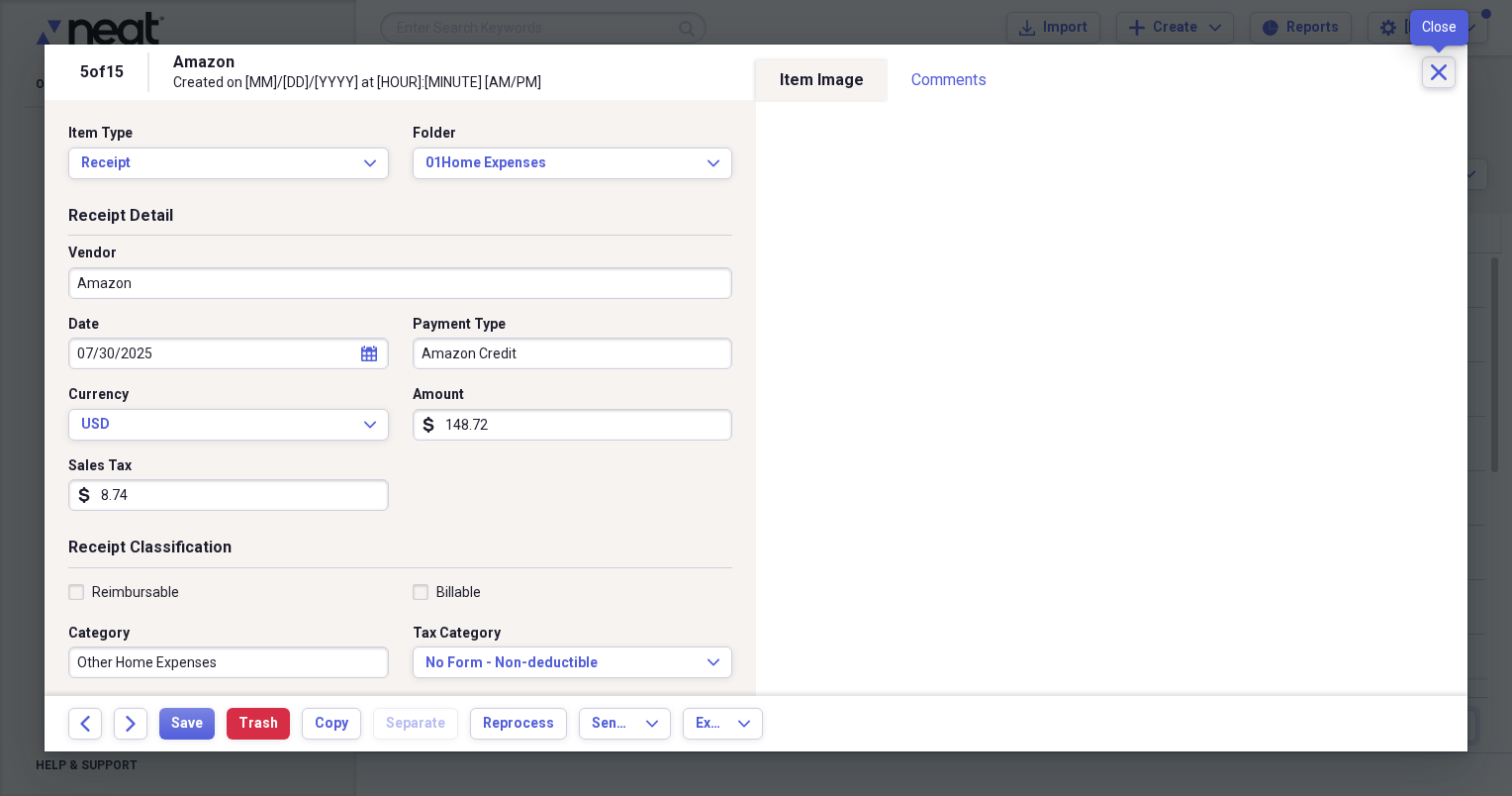 click on "Close" 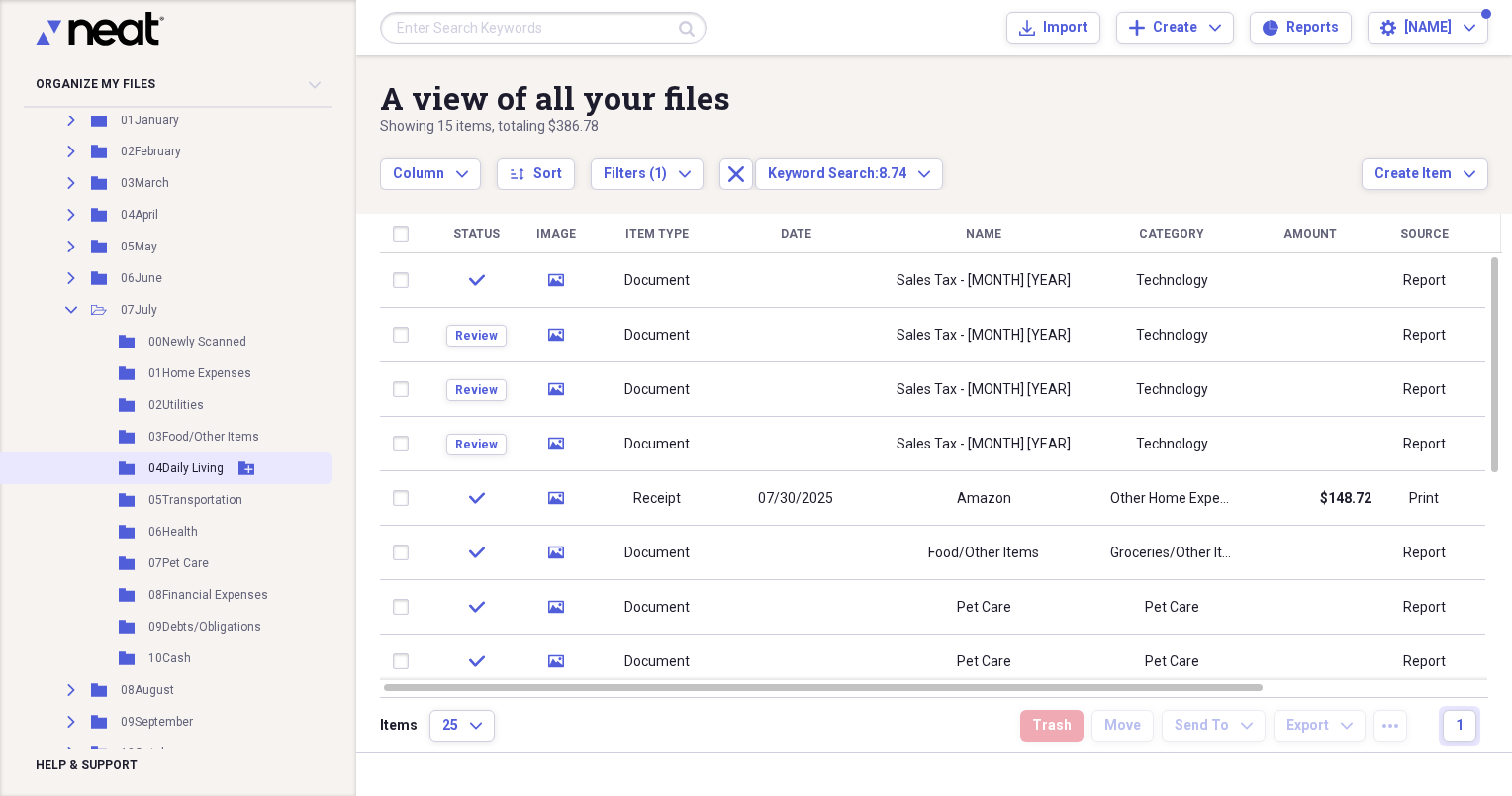 click on "04Daily Living" at bounding box center (186, 468) 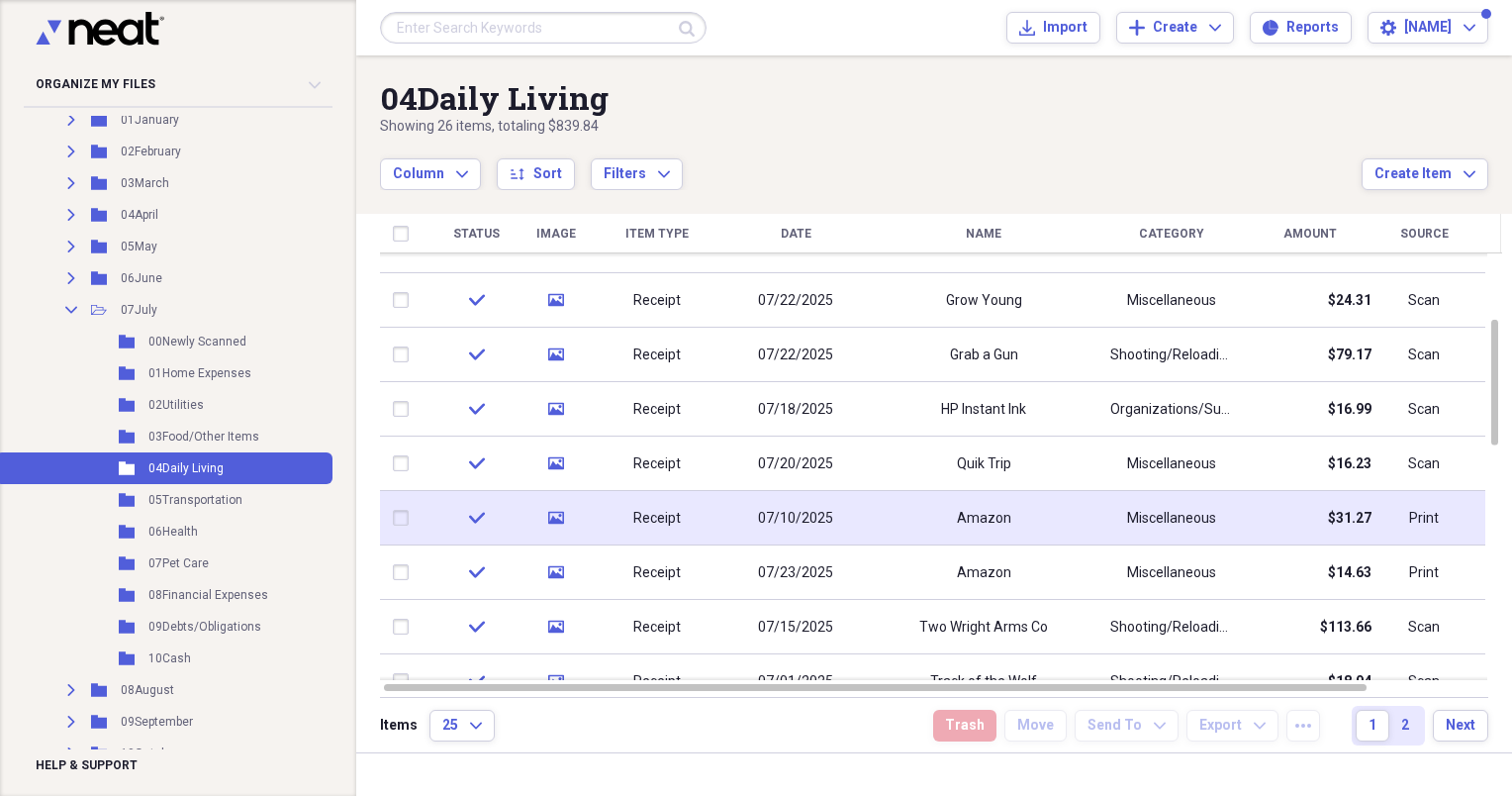 click on "07/10/2025" at bounding box center [796, 519] 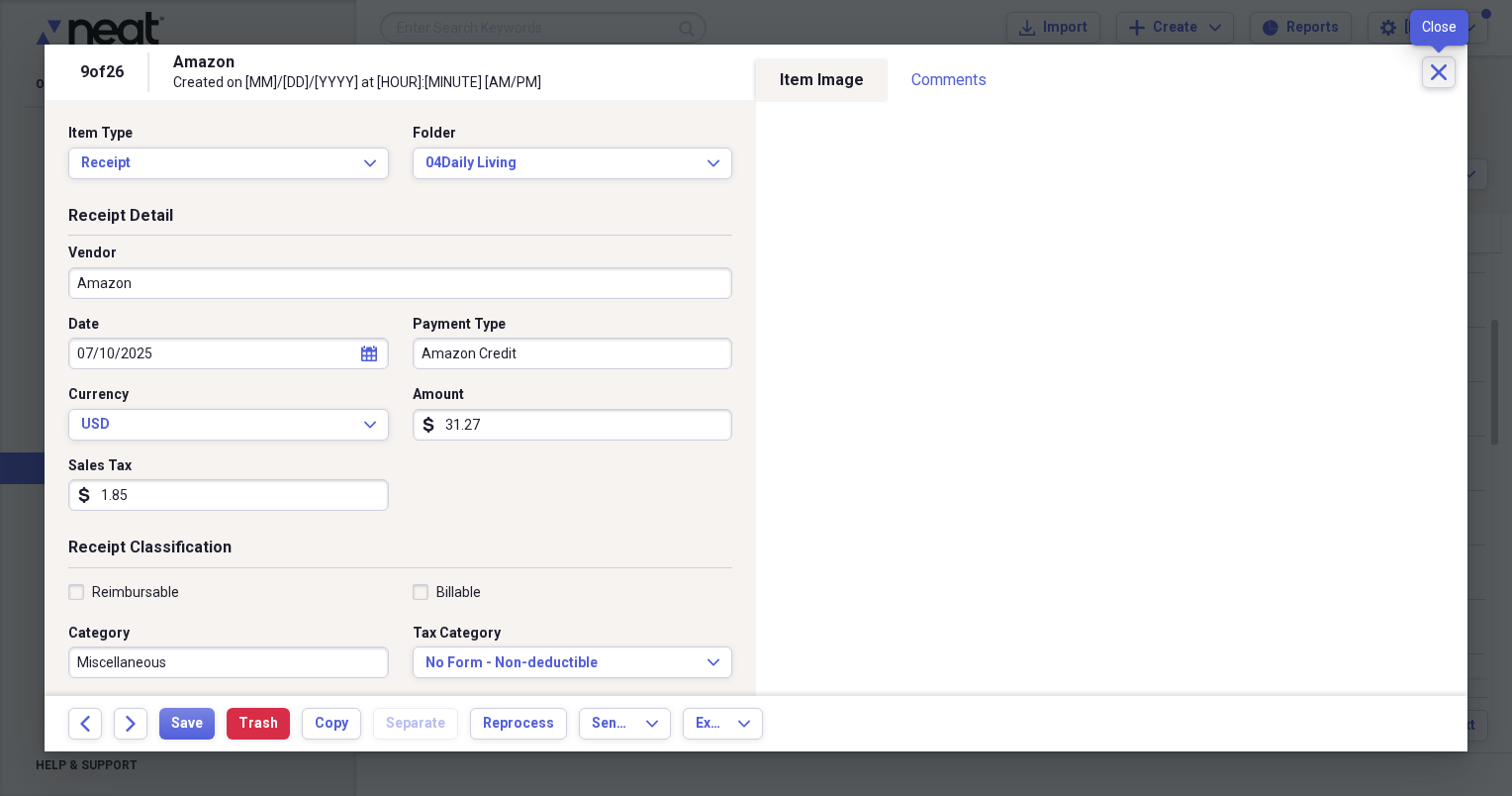 click 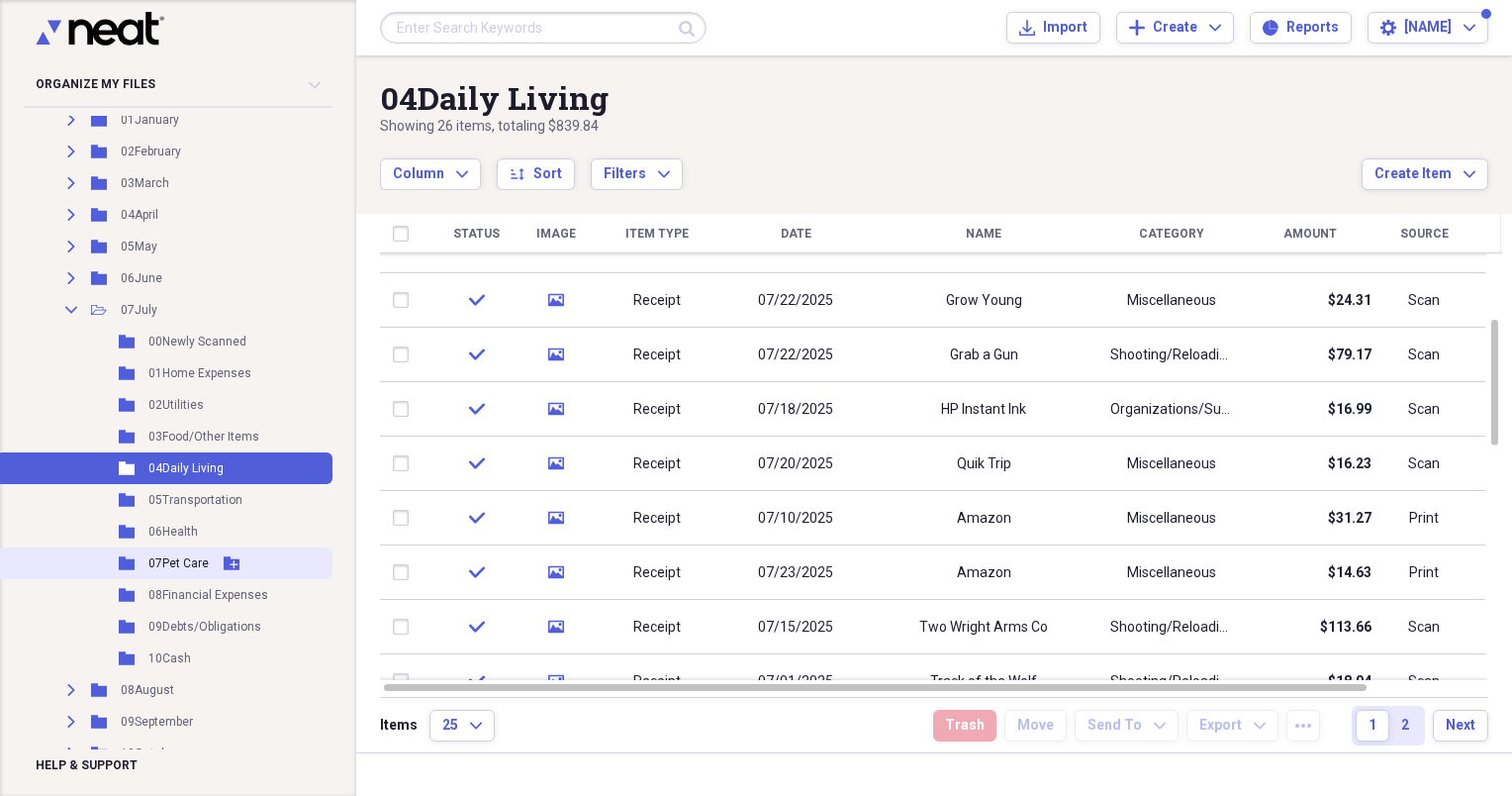click on "Folder 07Pet Care Add Folder" at bounding box center (164, 563) 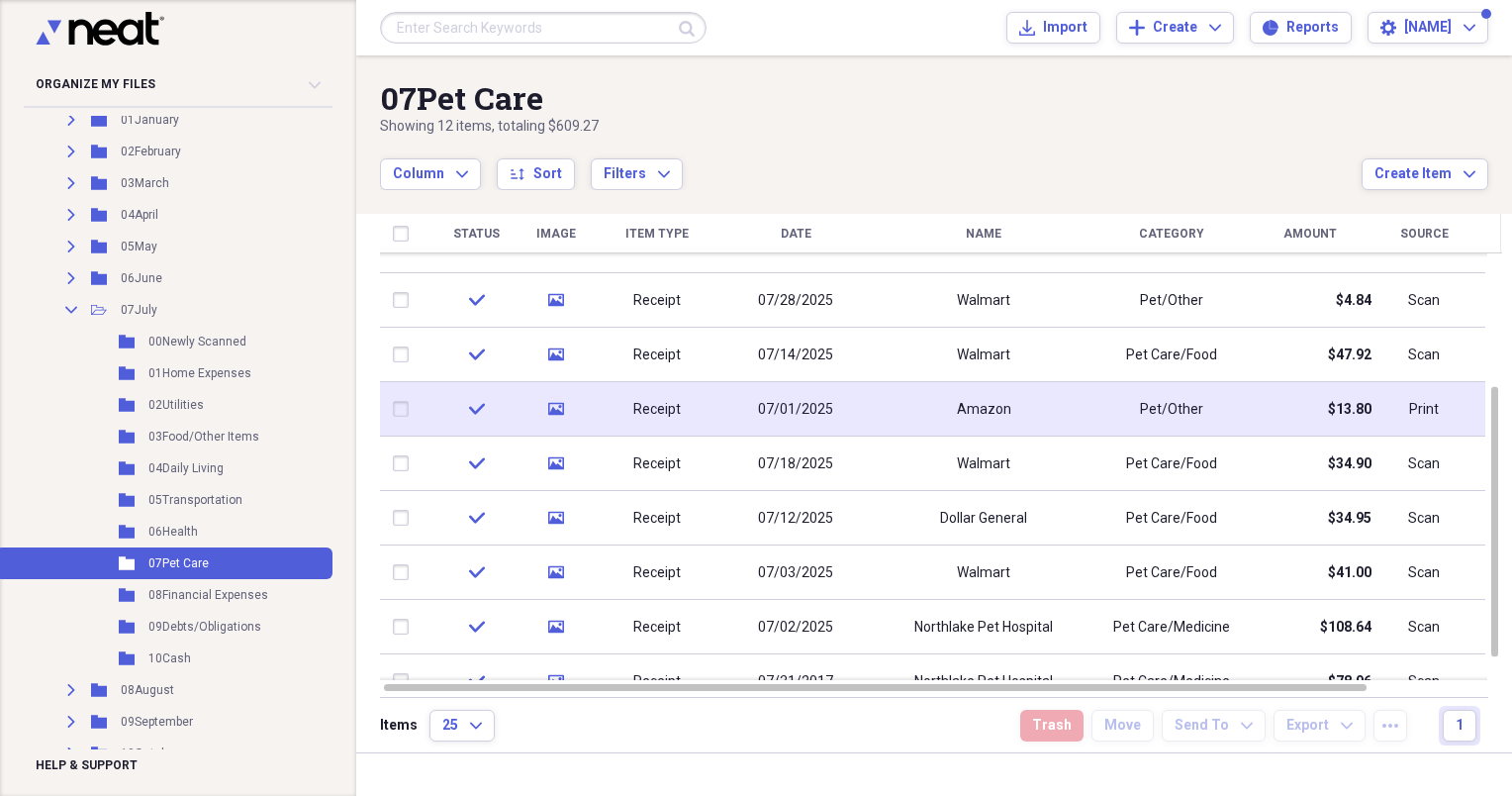 click on "07/01/2025" at bounding box center (796, 410) 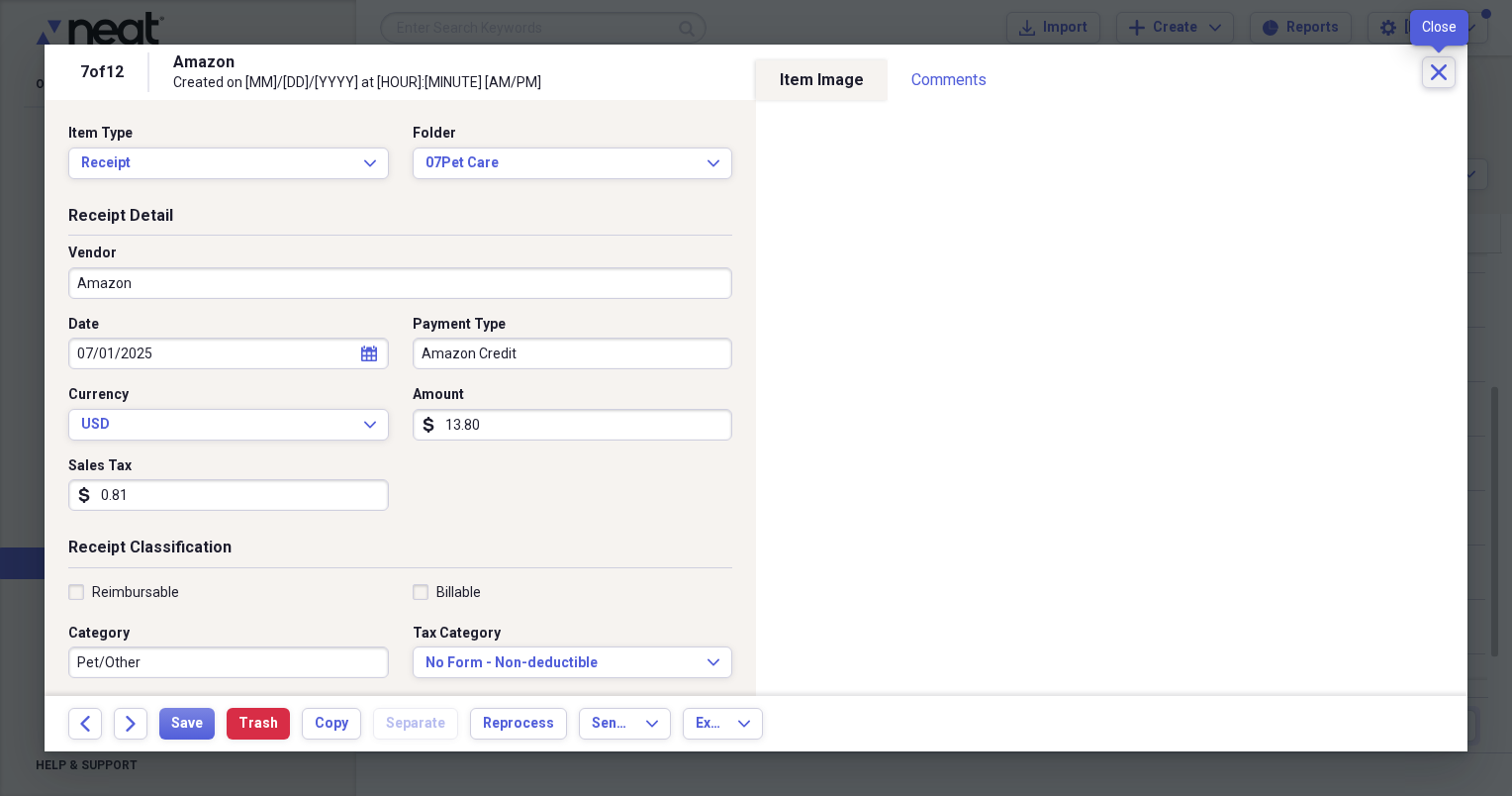 click 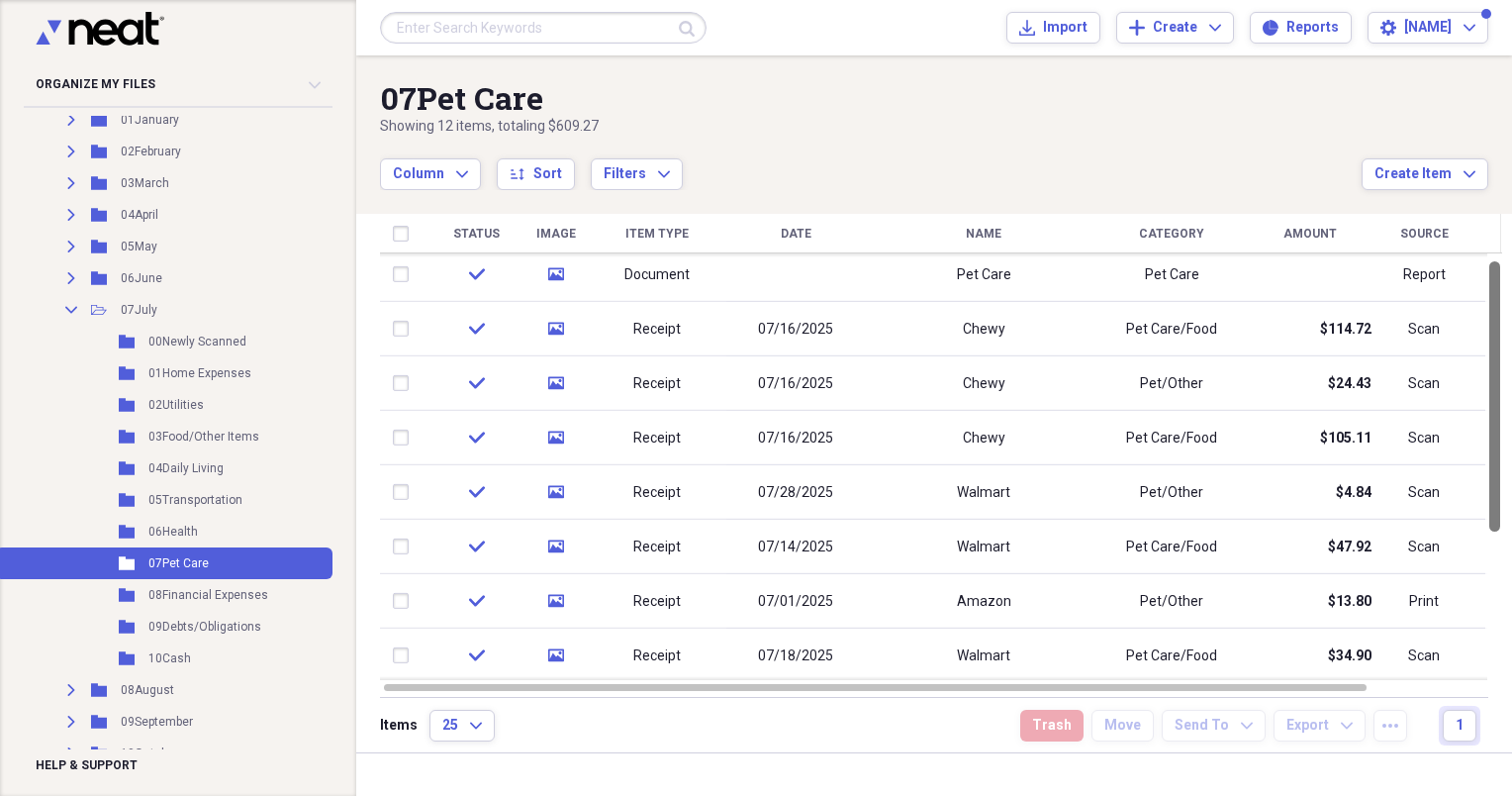 drag, startPoint x: 1514, startPoint y: 491, endPoint x: 1515, endPoint y: 122, distance: 369.00136 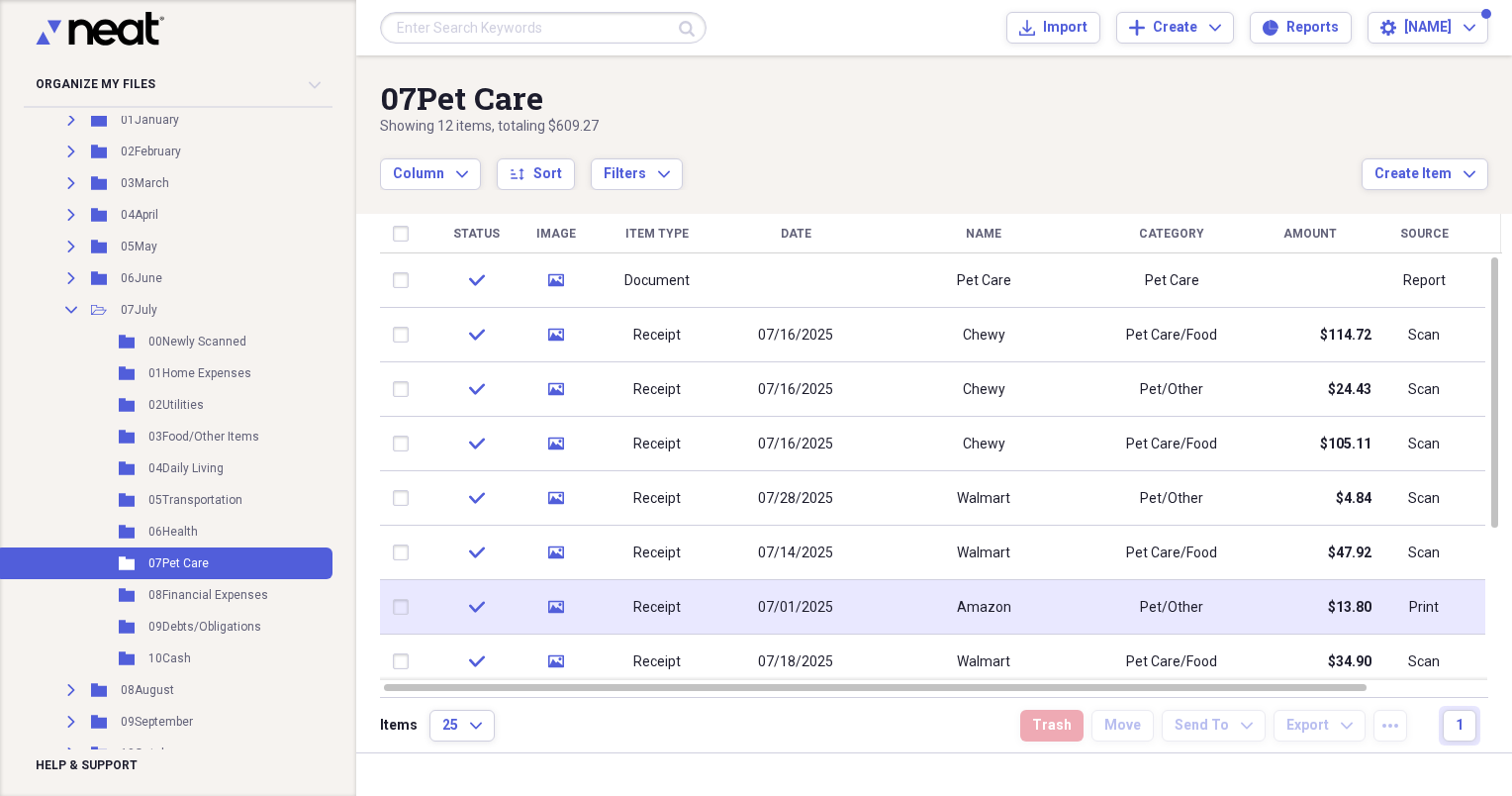 click on "Amazon" at bounding box center (984, 607) 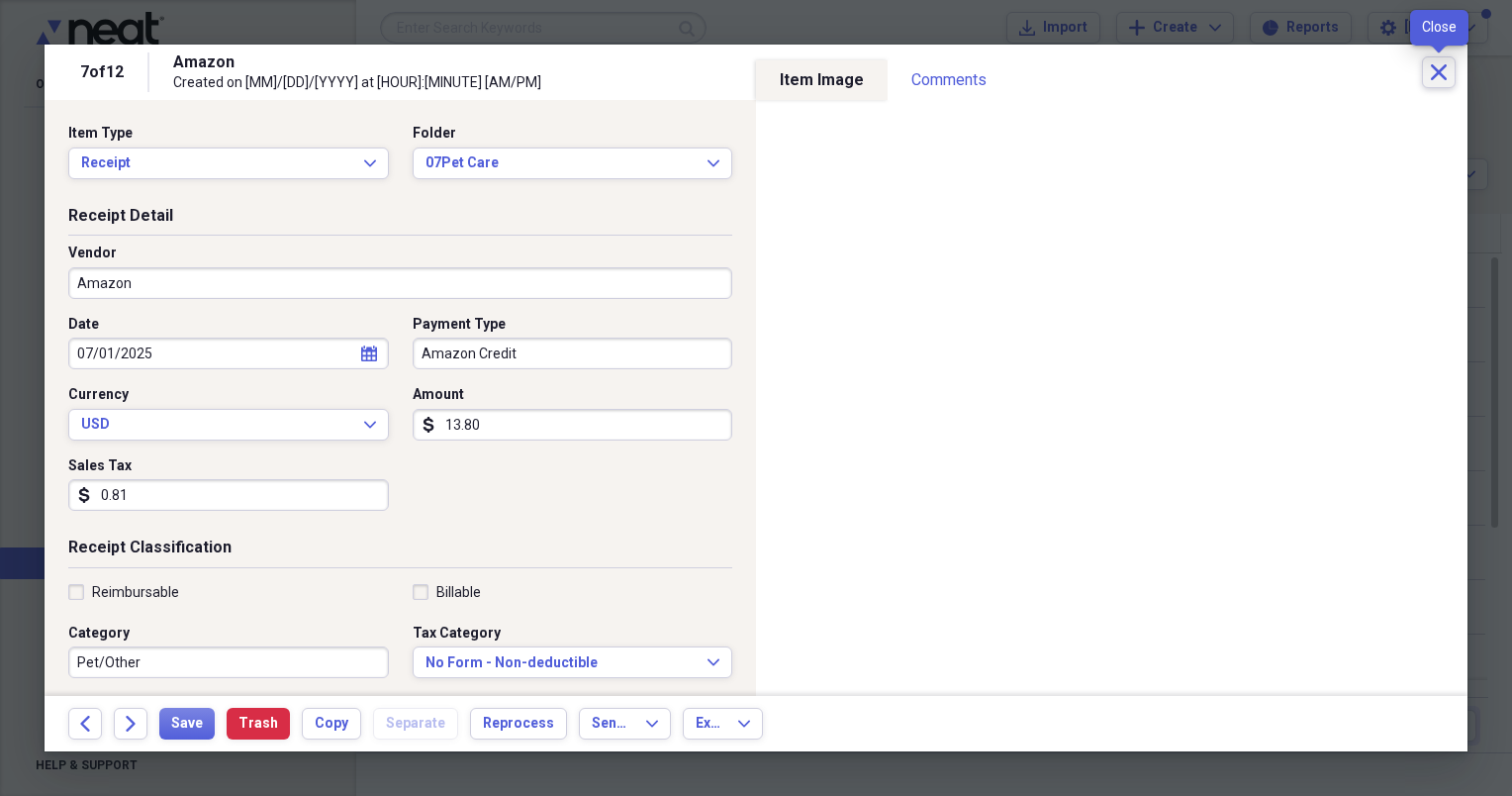 click on "Close" at bounding box center (1439, 72) 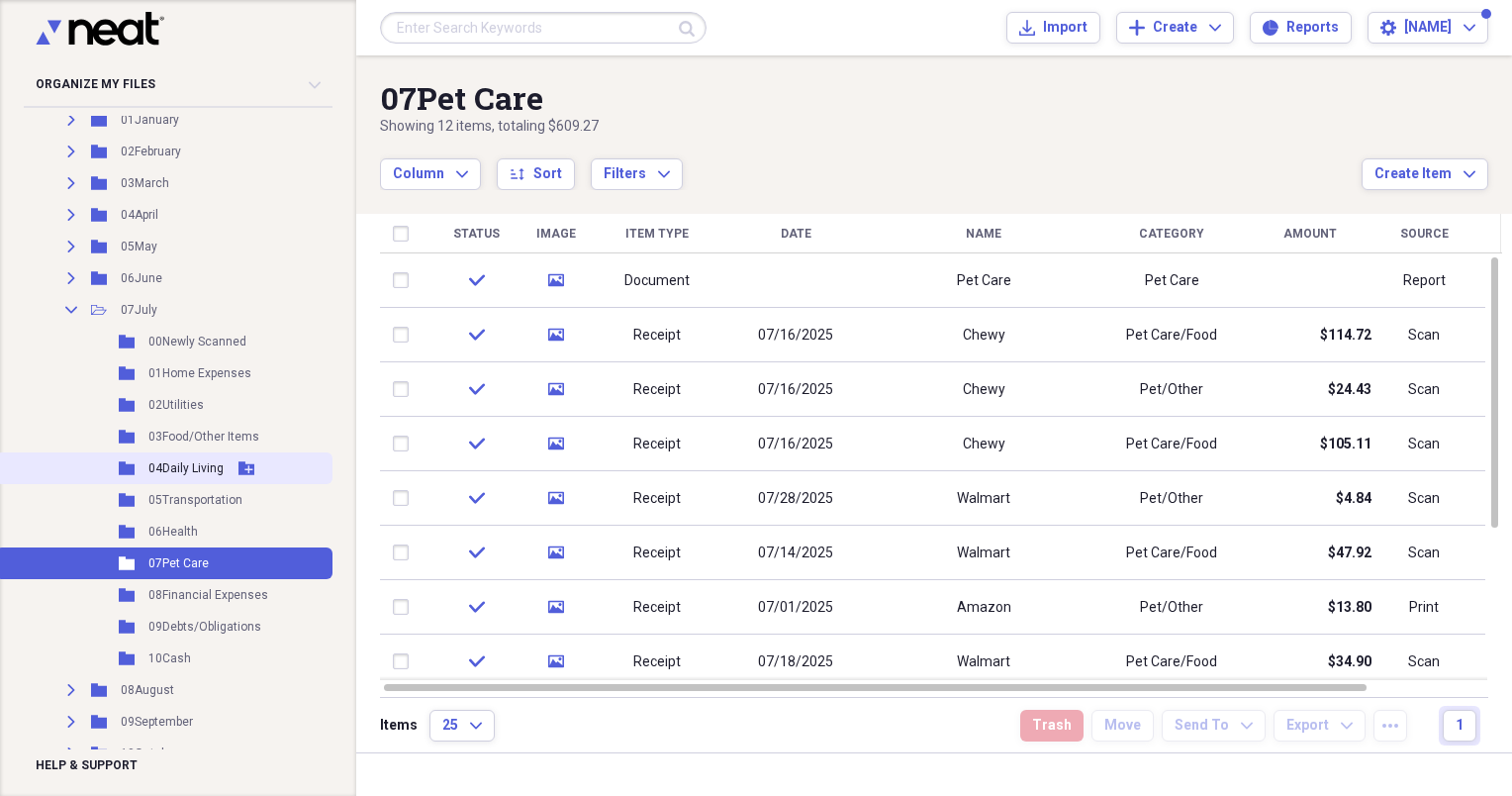 click on "04Daily Living" at bounding box center [186, 468] 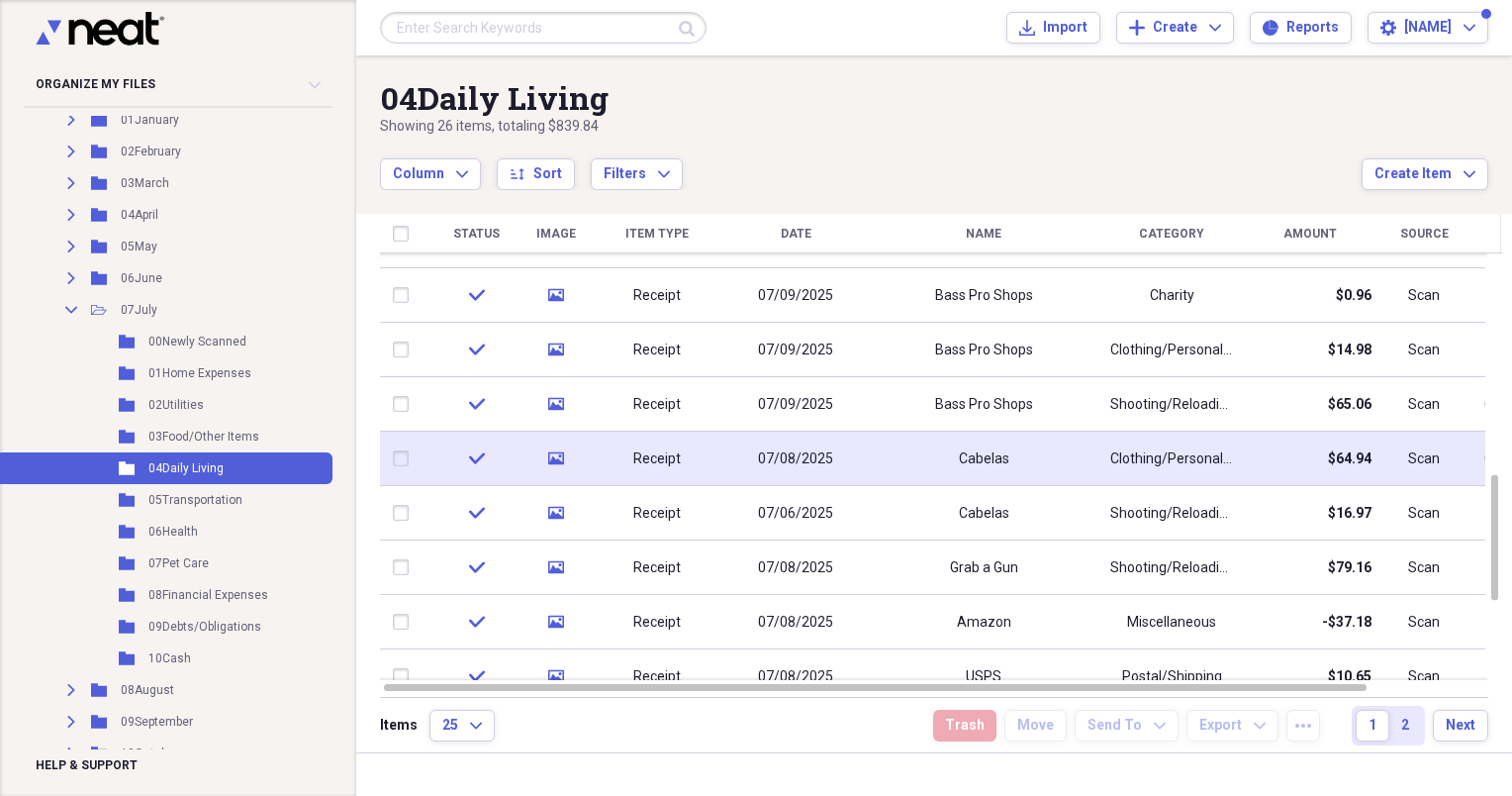 click on "Cabelas" at bounding box center (984, 458) 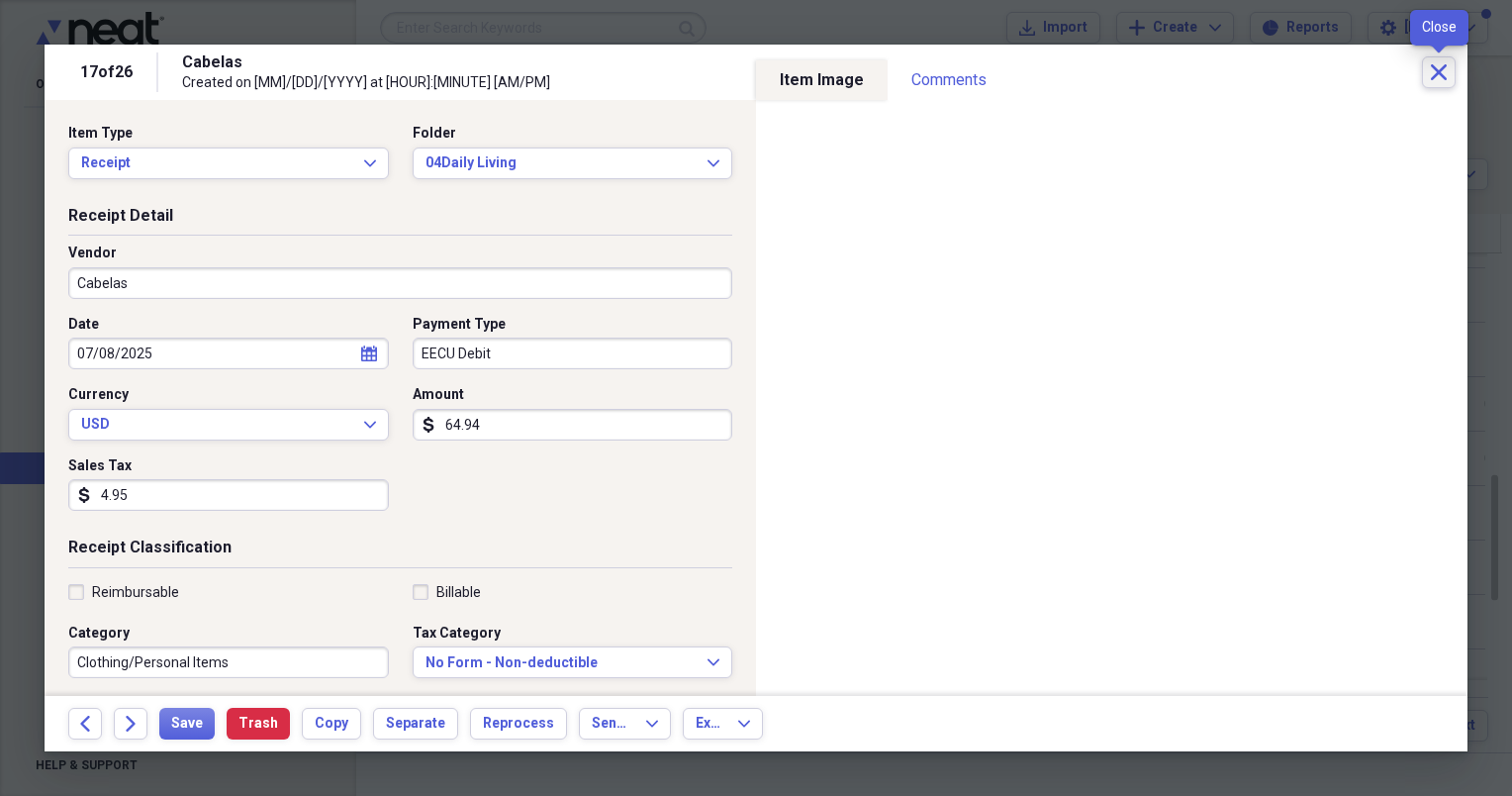 click on "Close" at bounding box center [1439, 72] 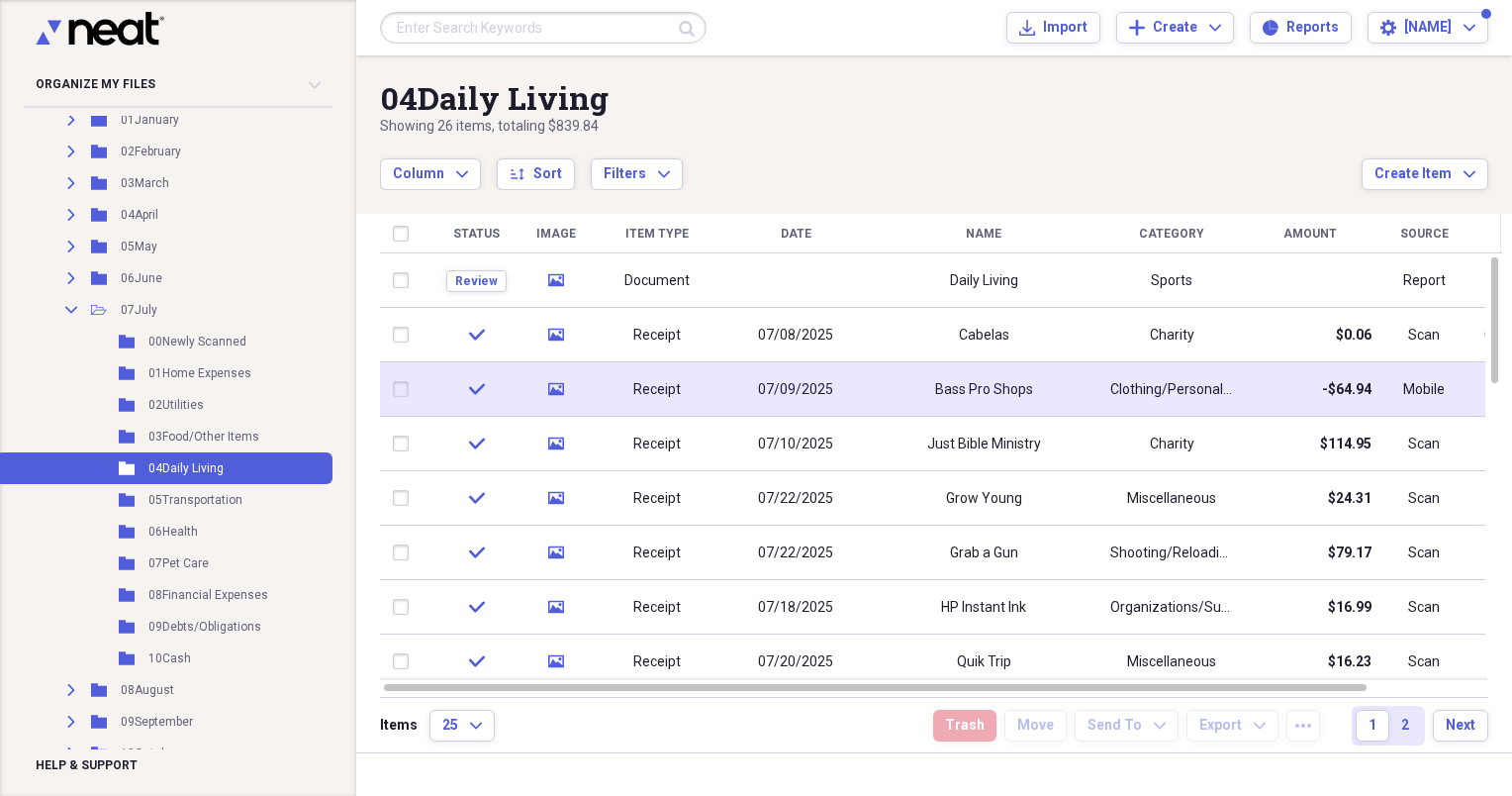click on "07/09/2025" at bounding box center (796, 389) 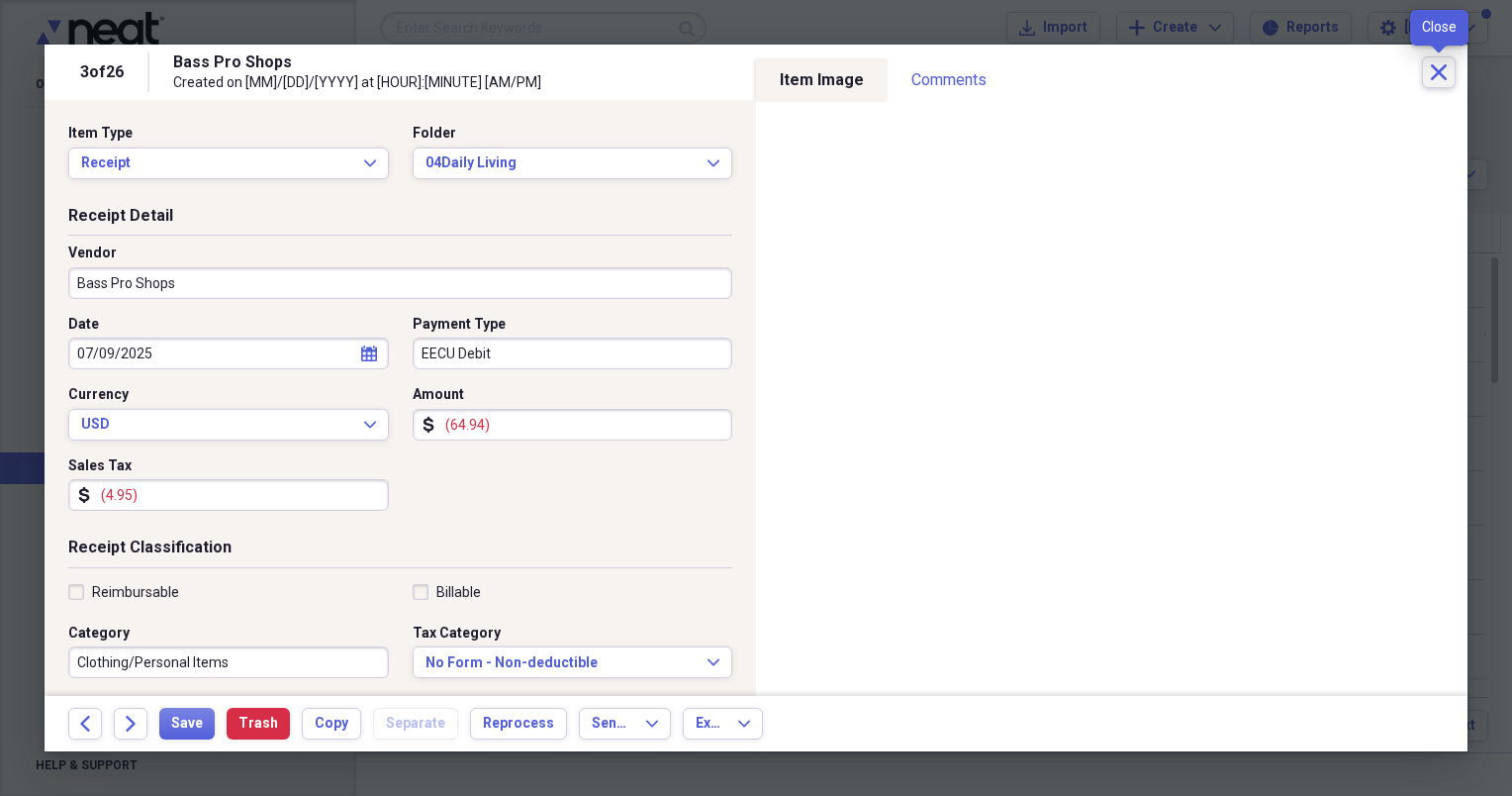 click on "Close" 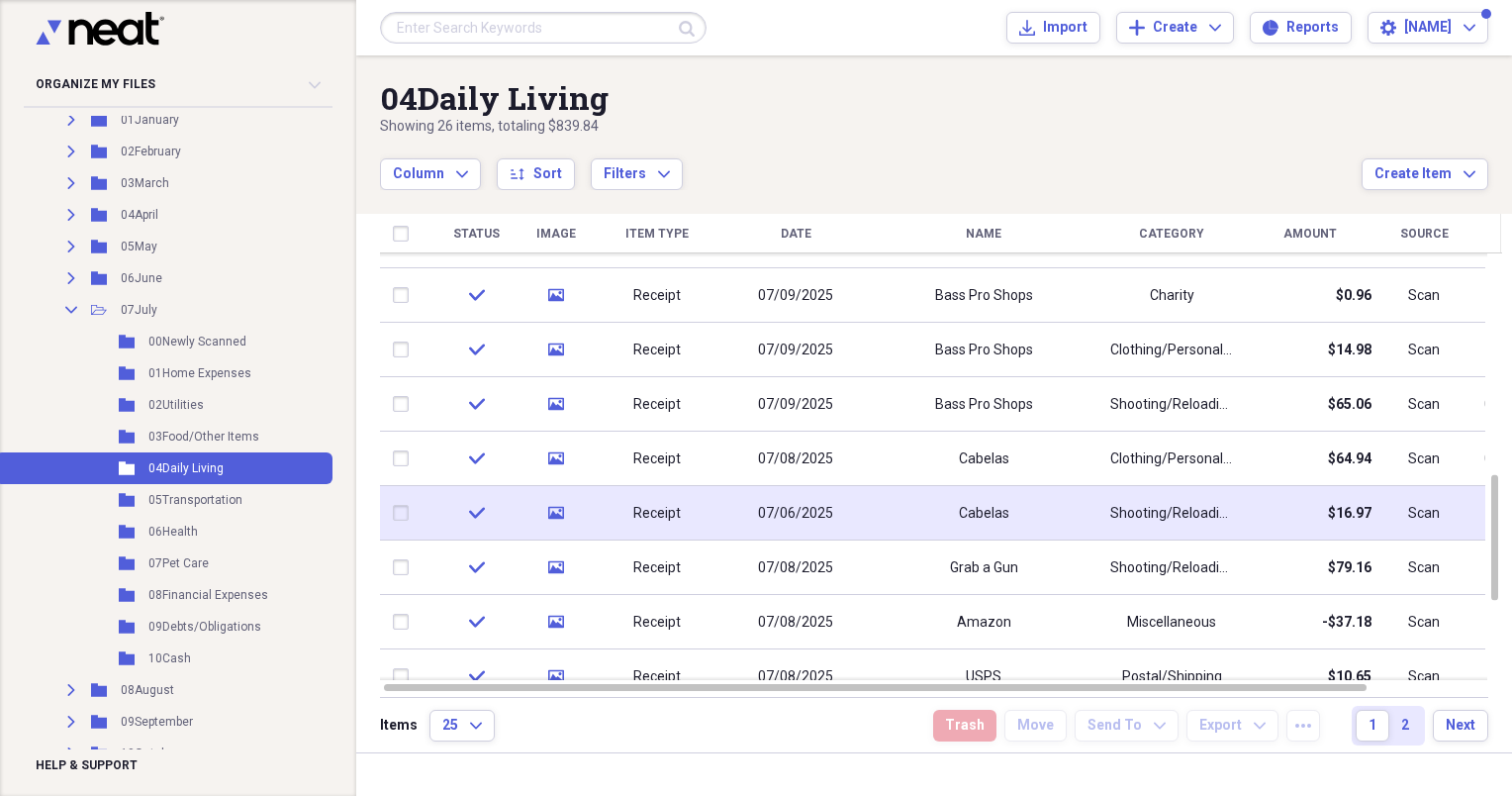 click on "Cabelas" at bounding box center (984, 513) 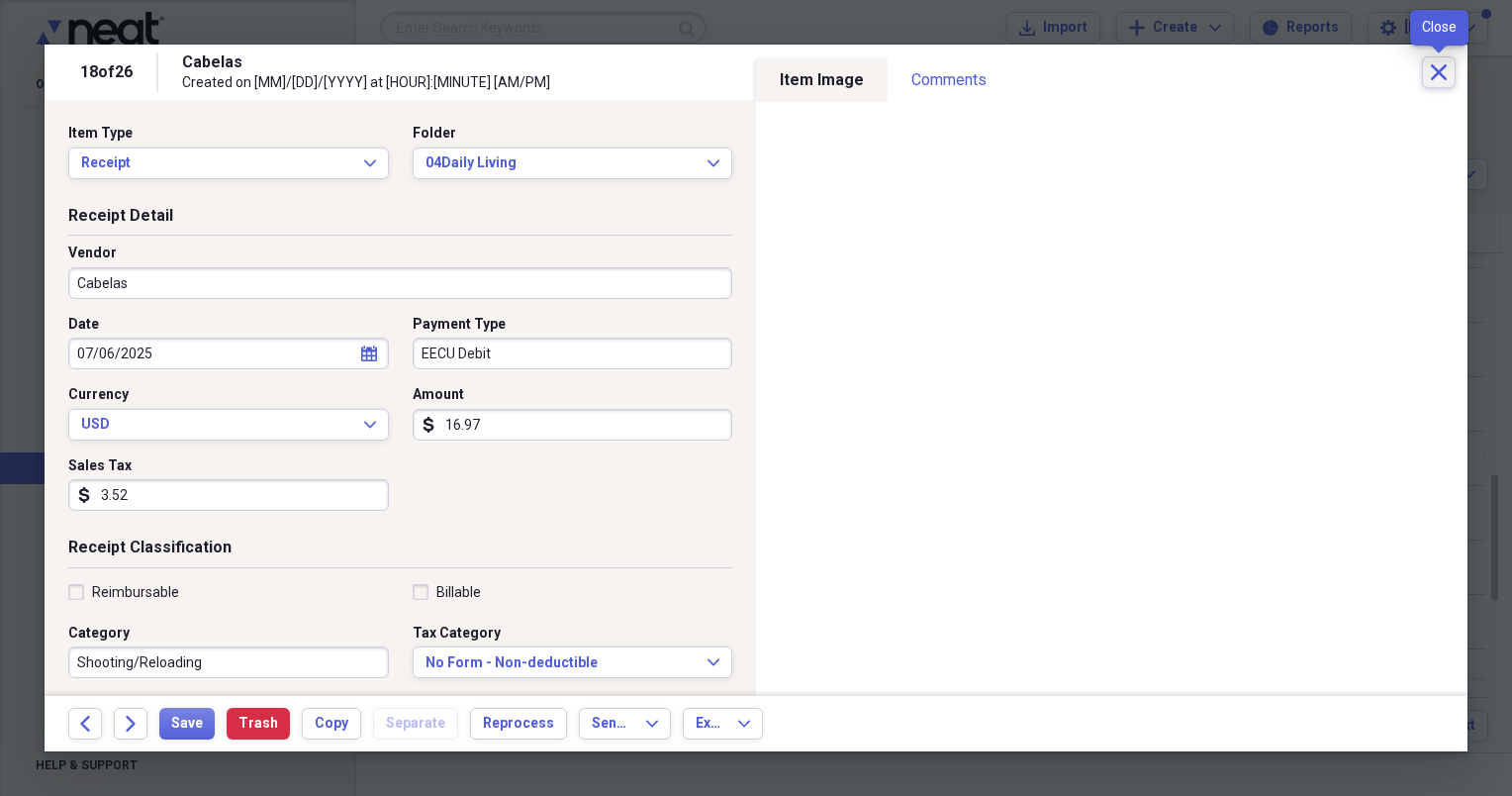 click on "Close" at bounding box center [1439, 72] 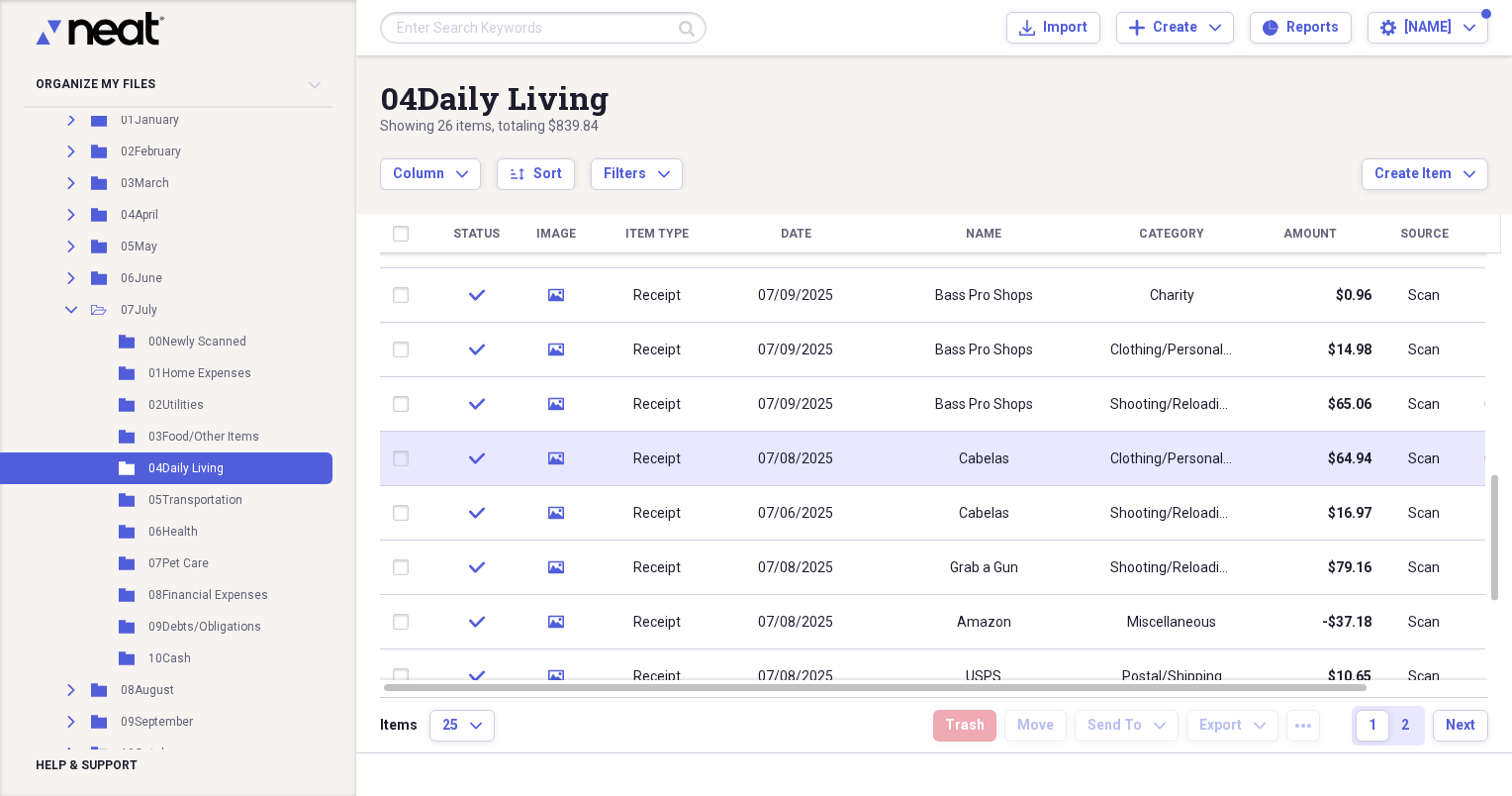 click on "Cabelas" at bounding box center (984, 458) 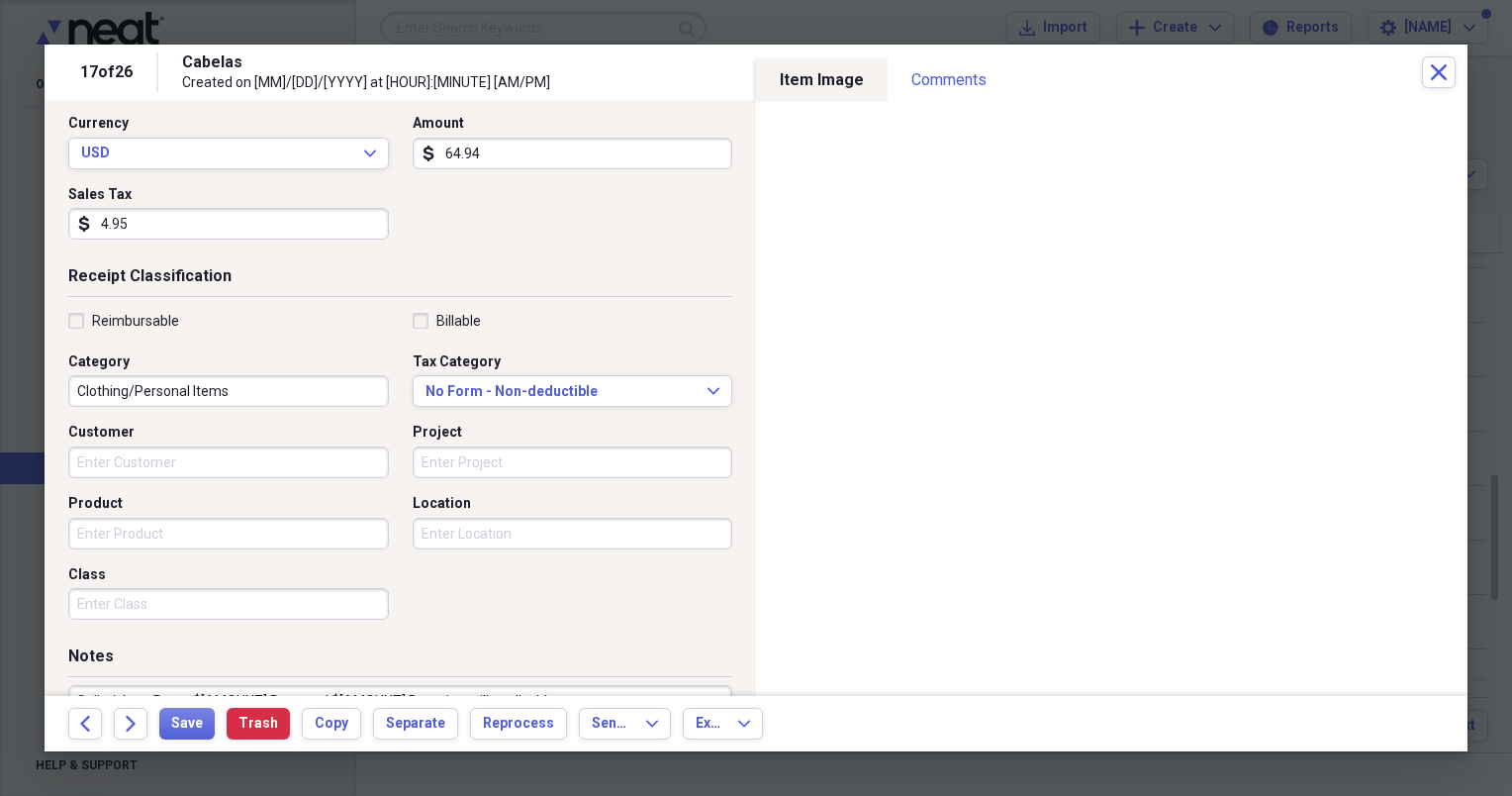scroll, scrollTop: 413, scrollLeft: 0, axis: vertical 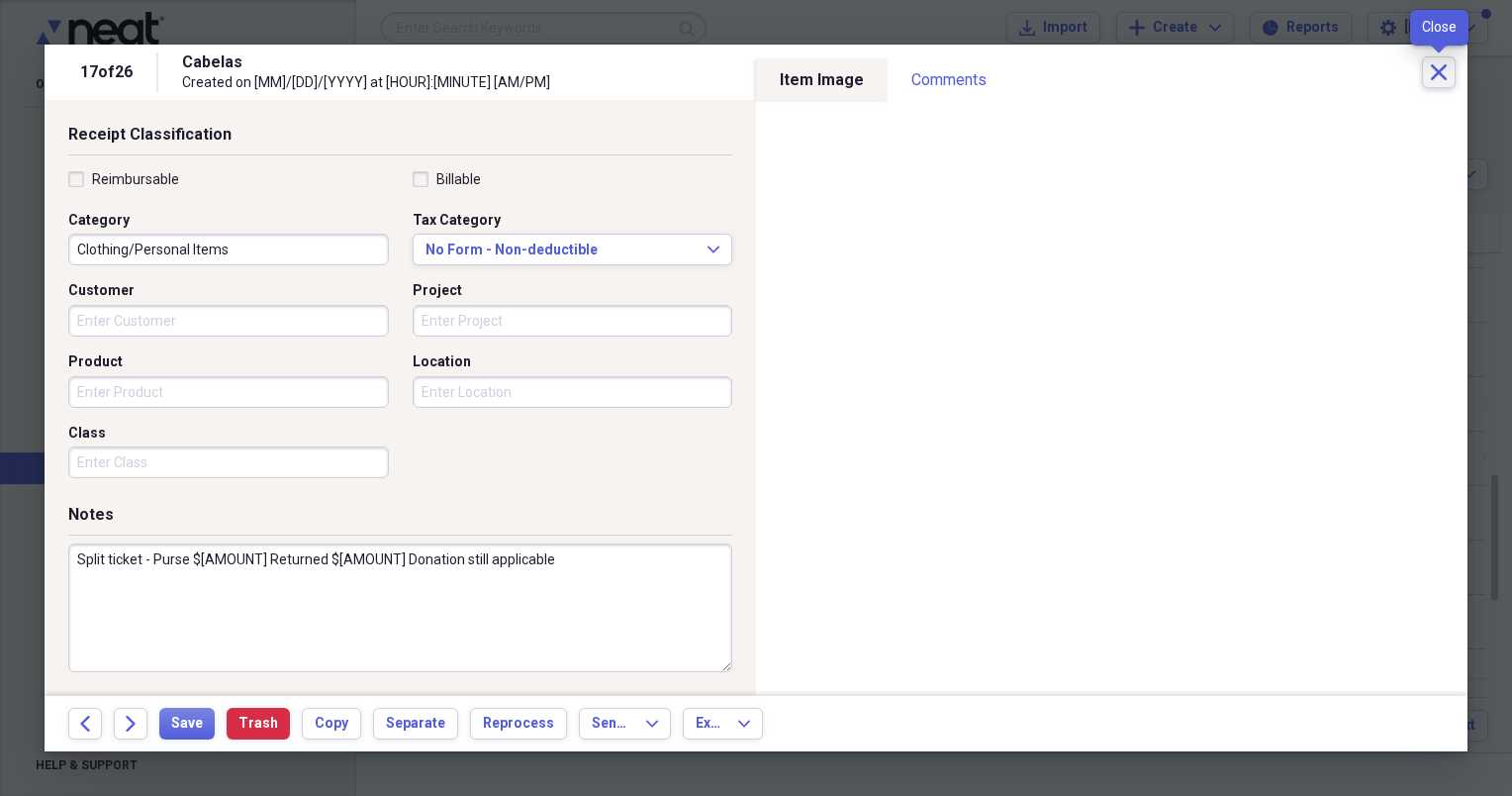 click on "Close" 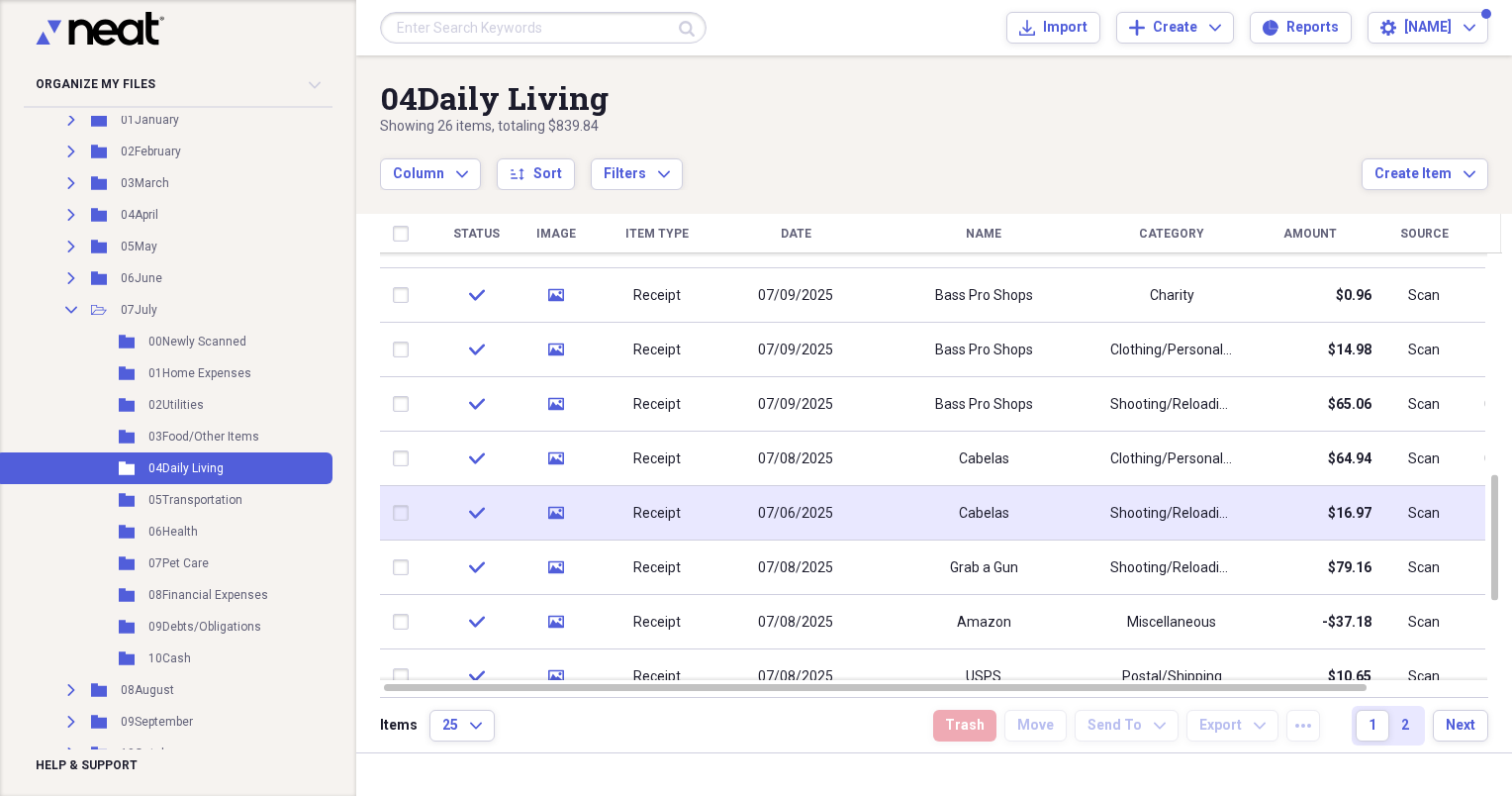 click on "Cabelas" at bounding box center [984, 513] 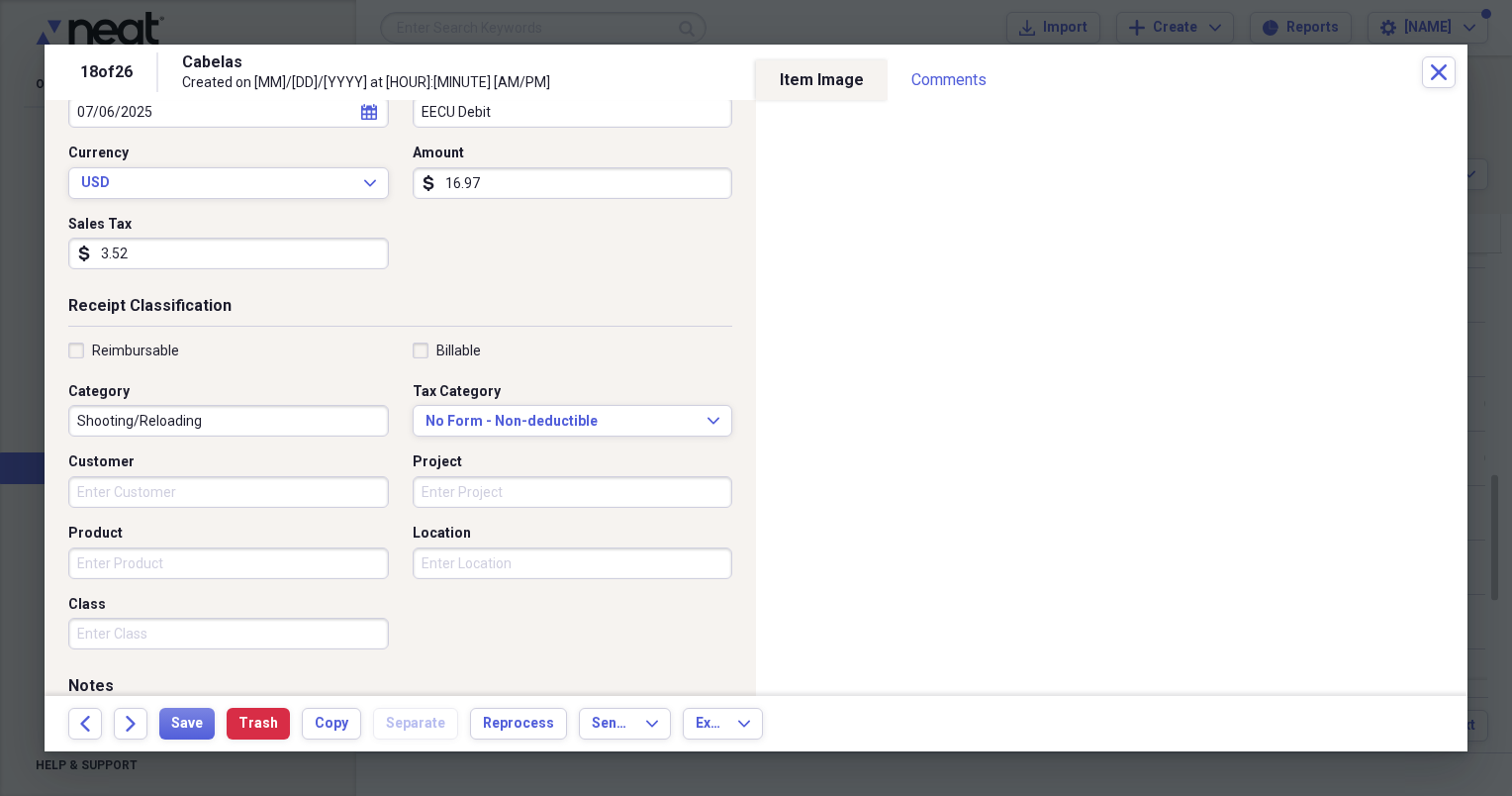 scroll, scrollTop: 99, scrollLeft: 0, axis: vertical 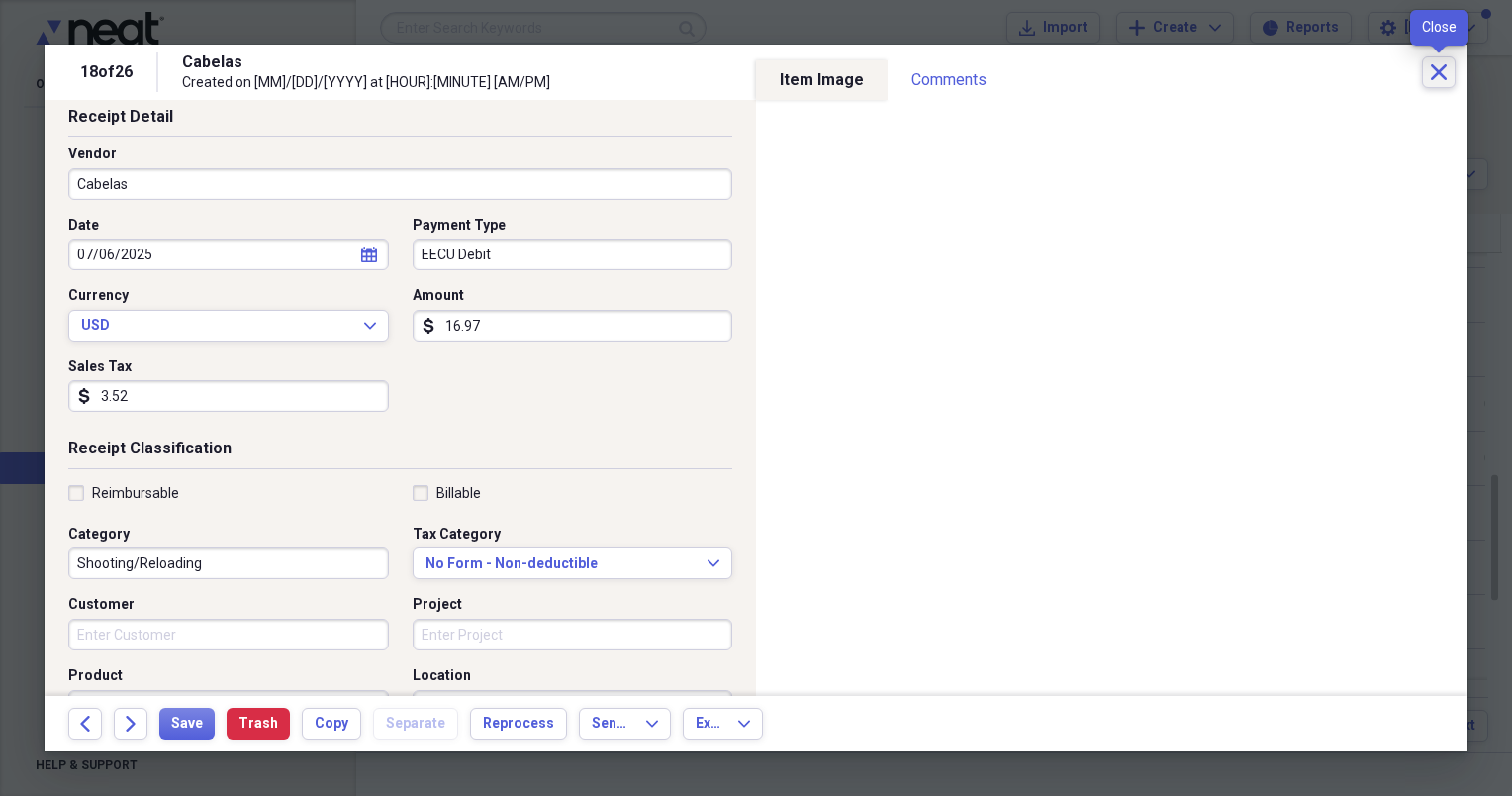 click on "Close" 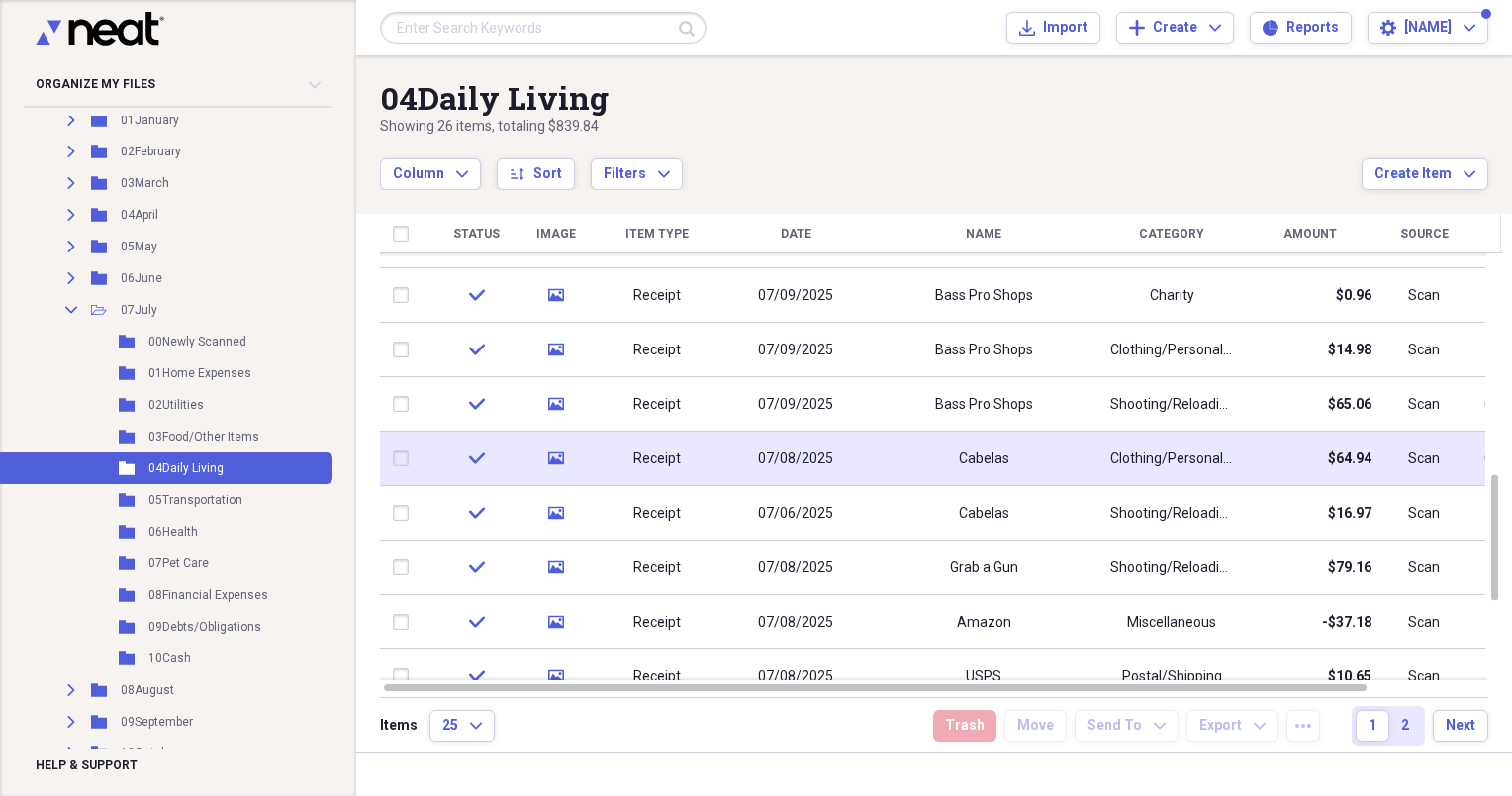 click on "07/08/2025" at bounding box center (796, 458) 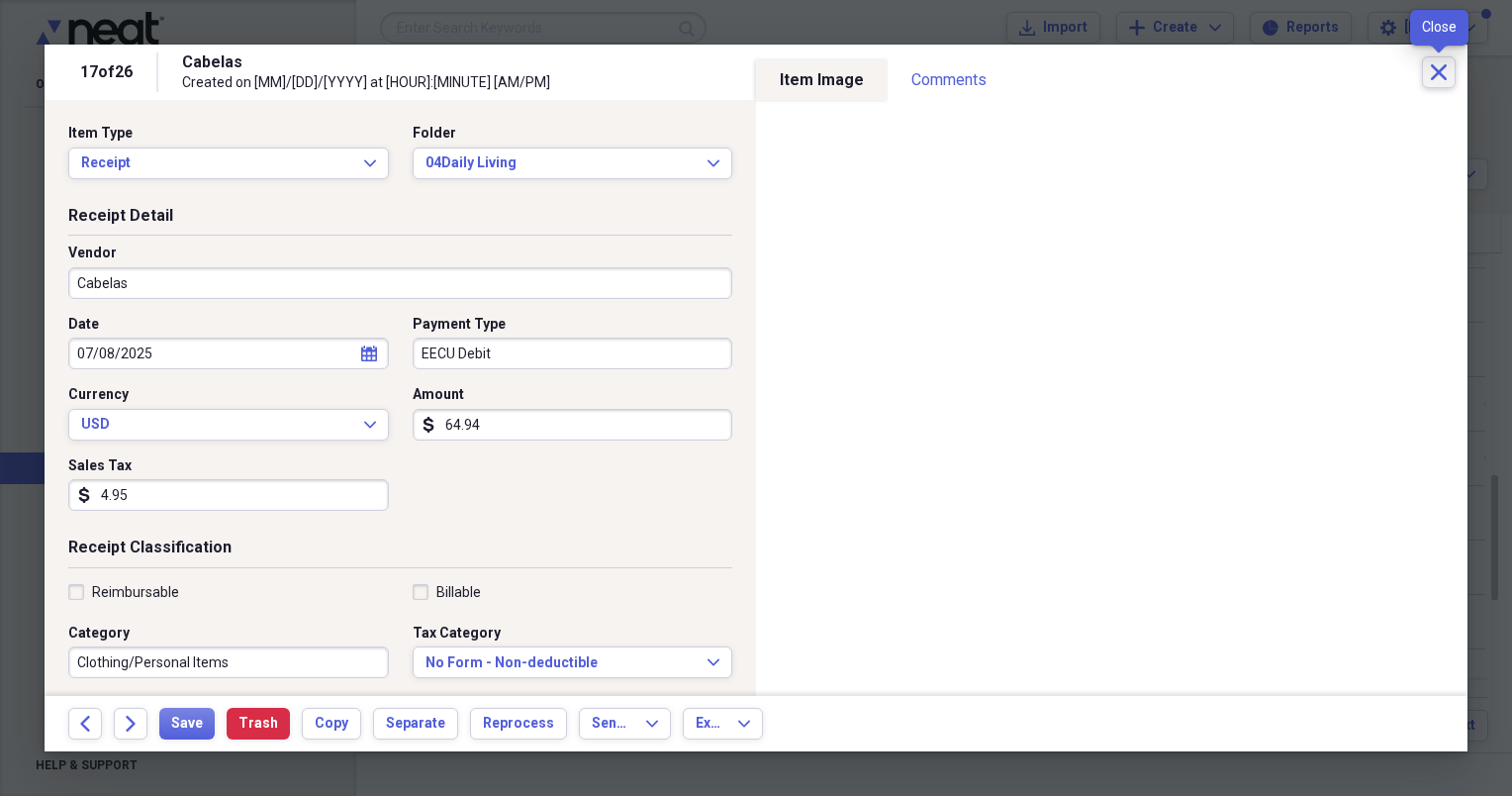 click 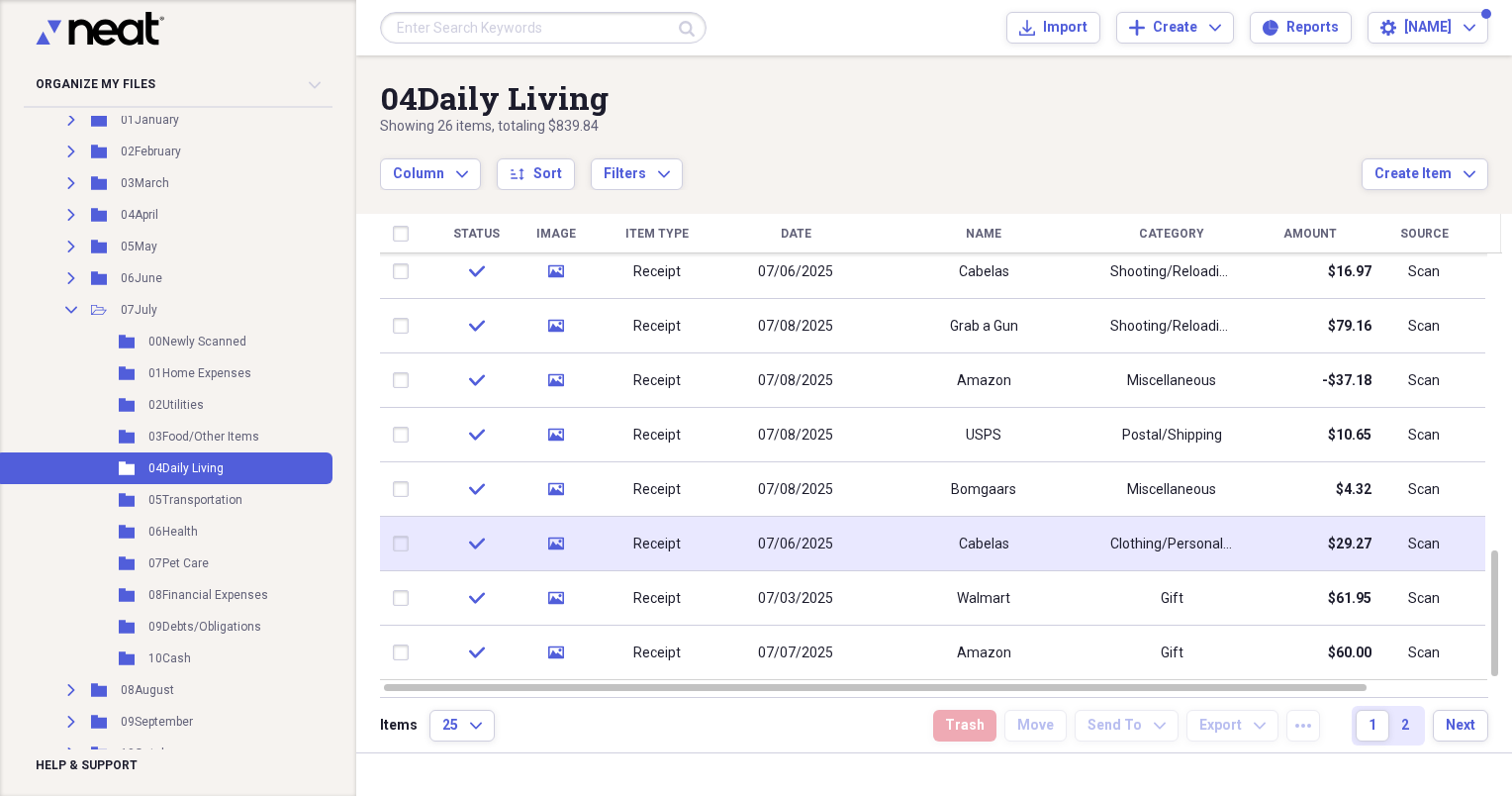 click on "Cabelas" at bounding box center [984, 544] 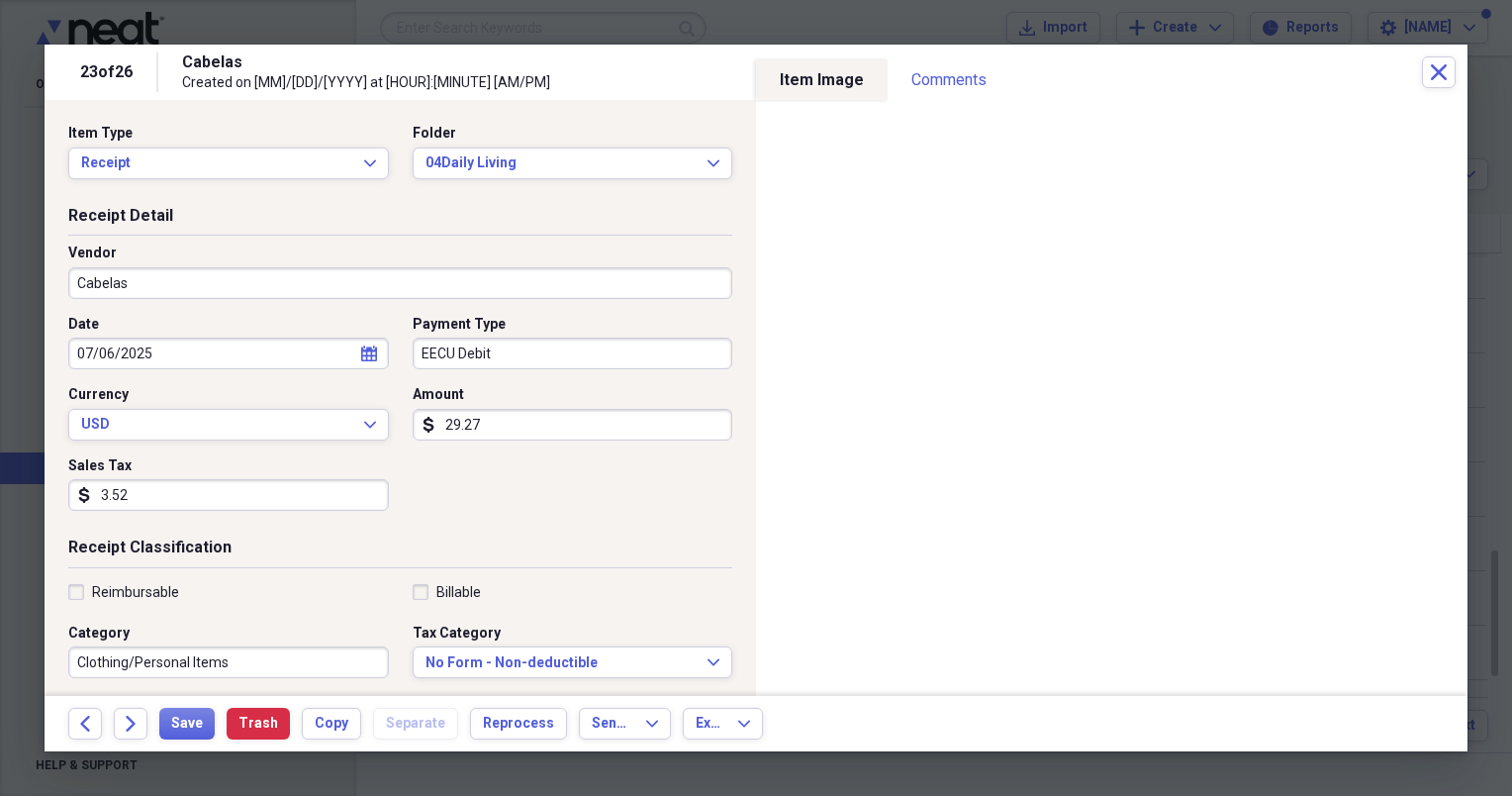 click on "3.52" at bounding box center [229, 495] 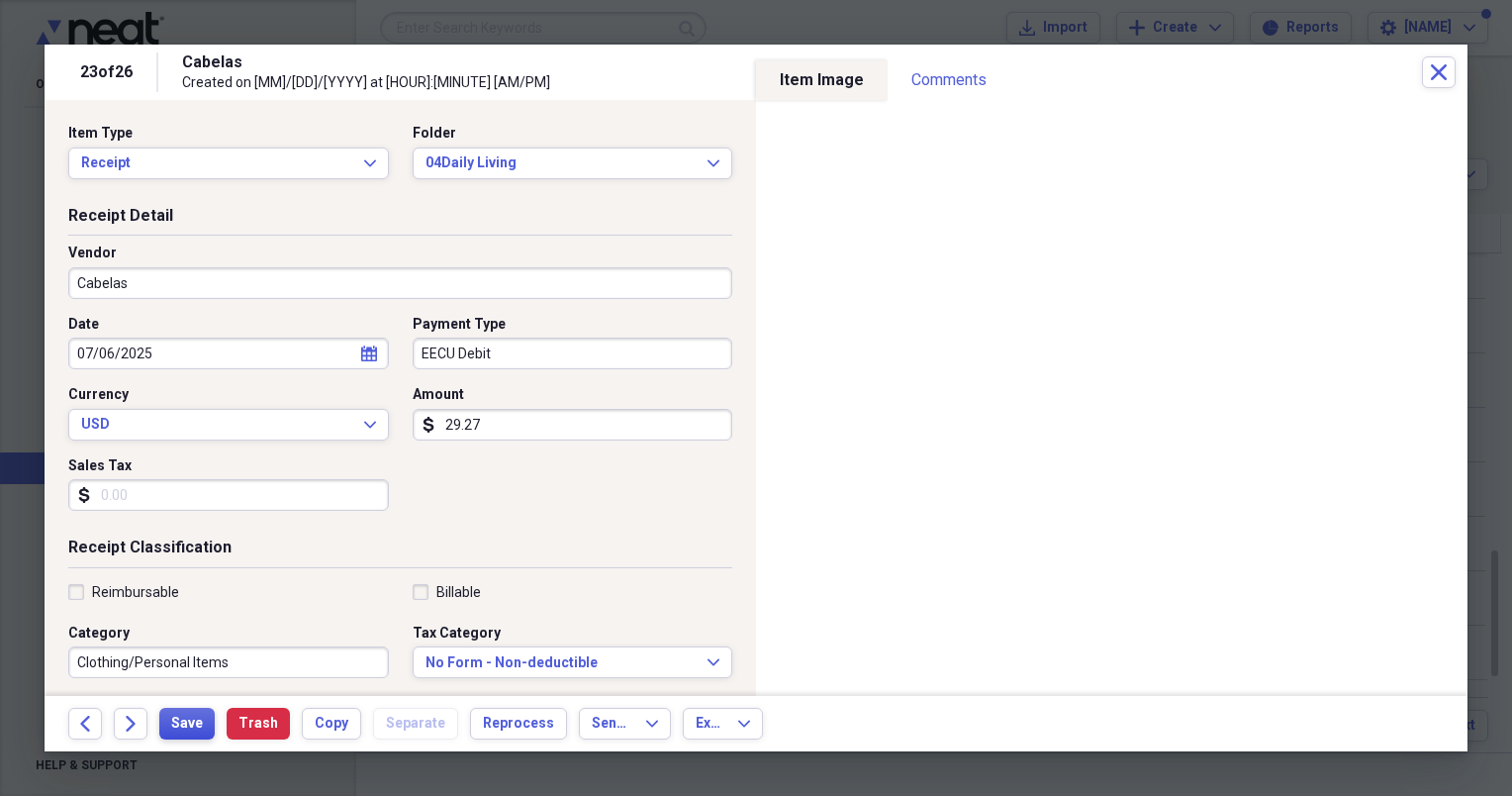 type 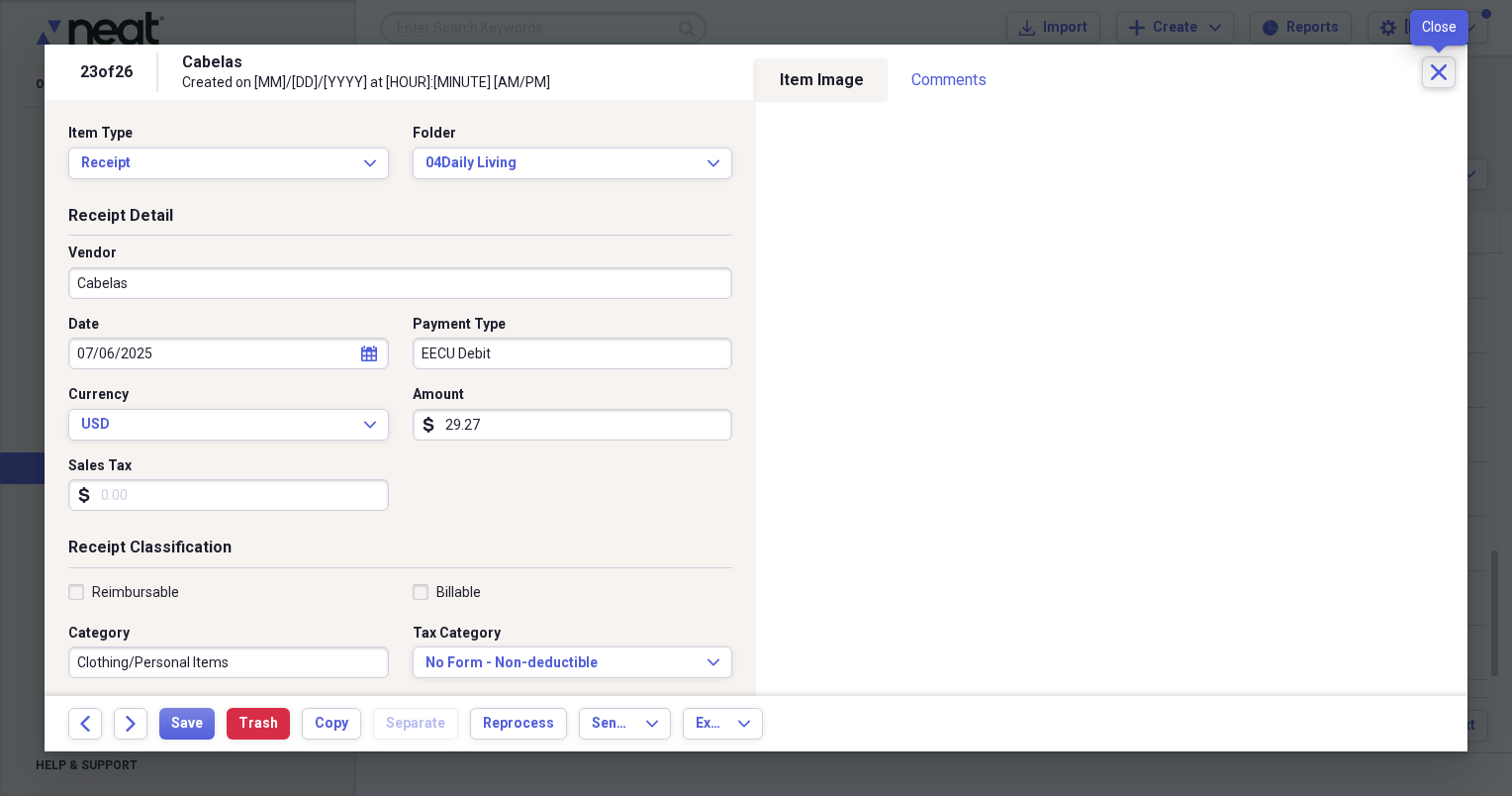 click on "Close" at bounding box center (1439, 72) 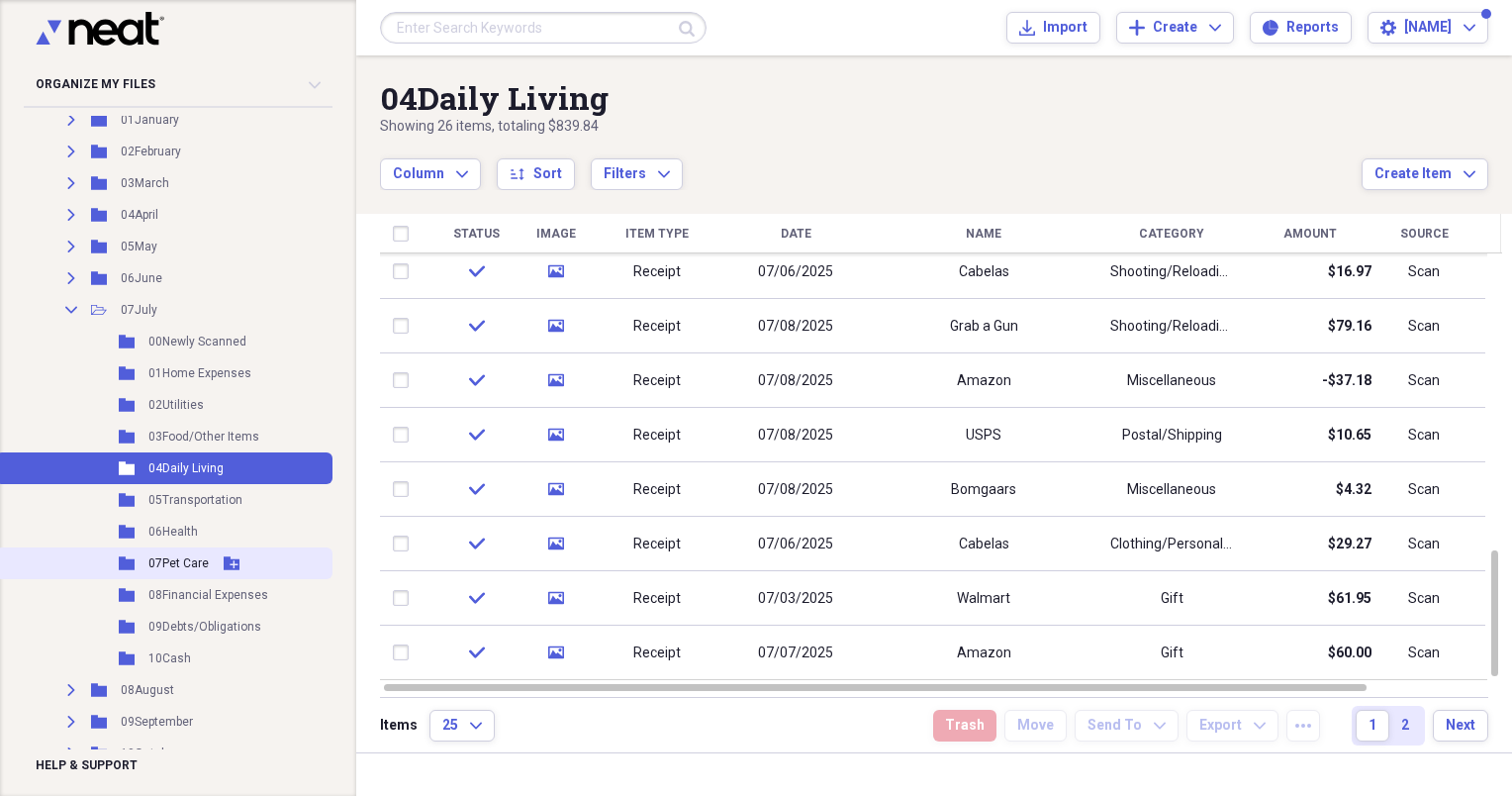 click on "07Pet Care" at bounding box center [178, 563] 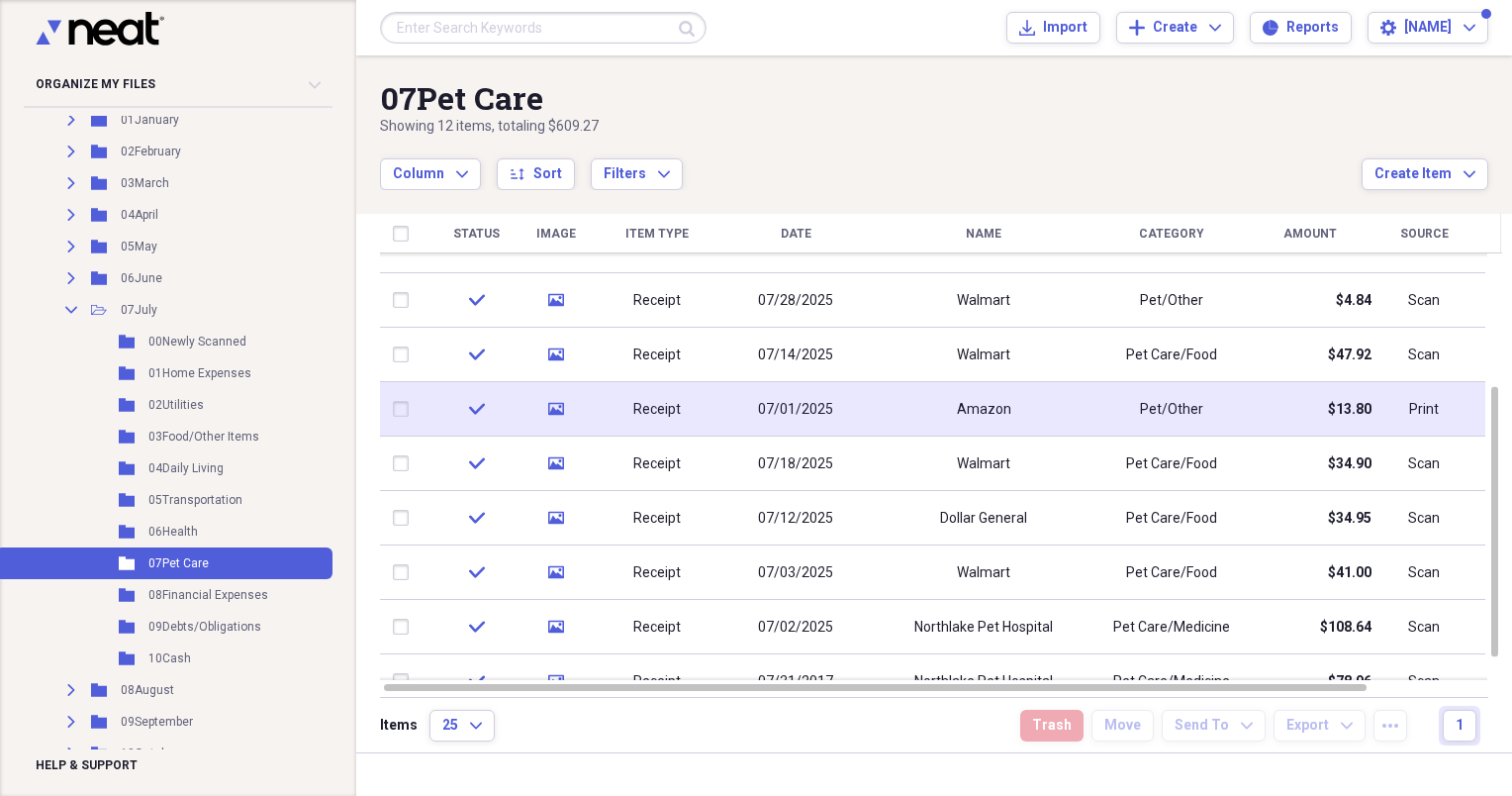 click on "Amazon" at bounding box center [984, 409] 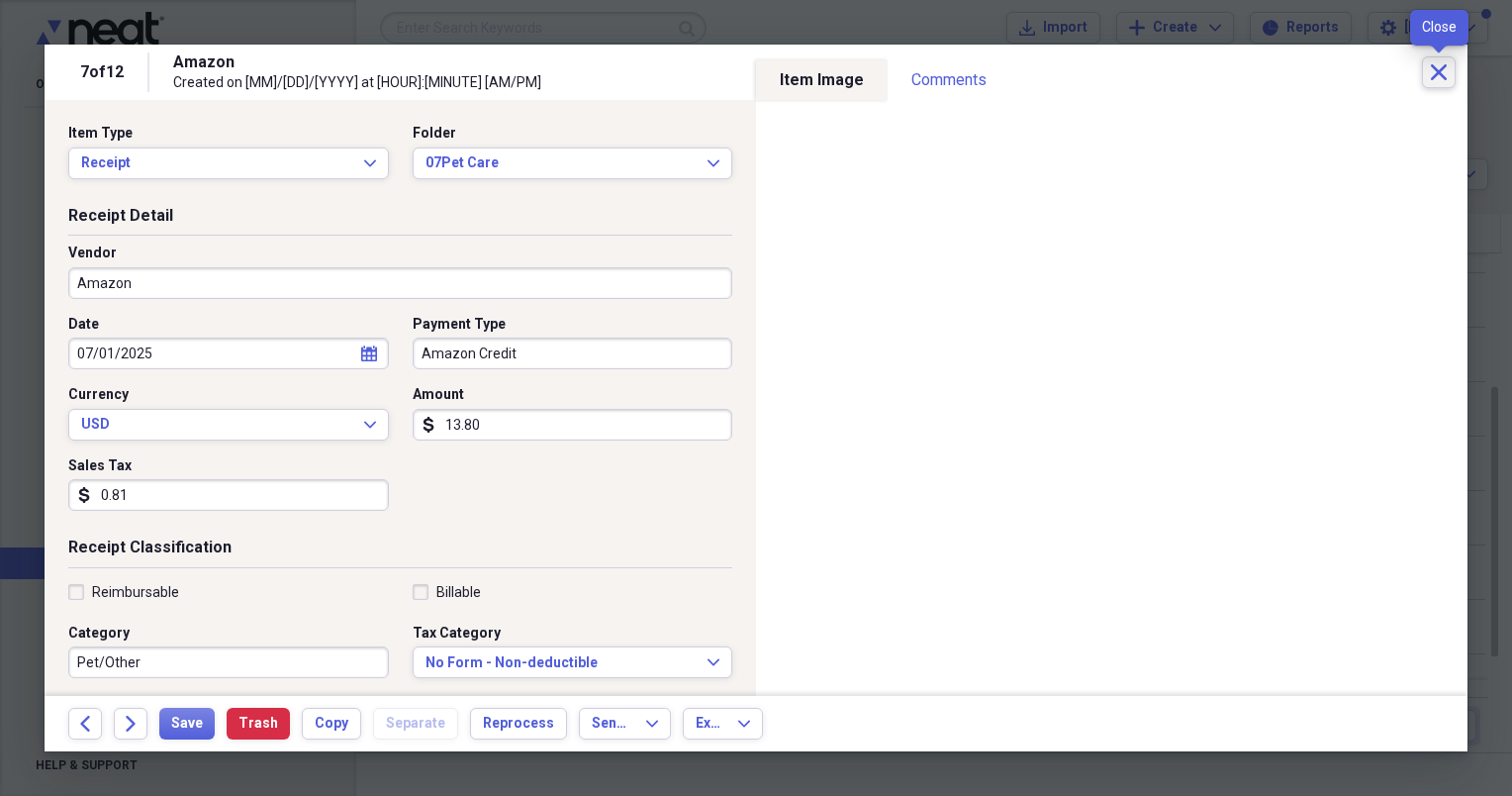 click on "Close" 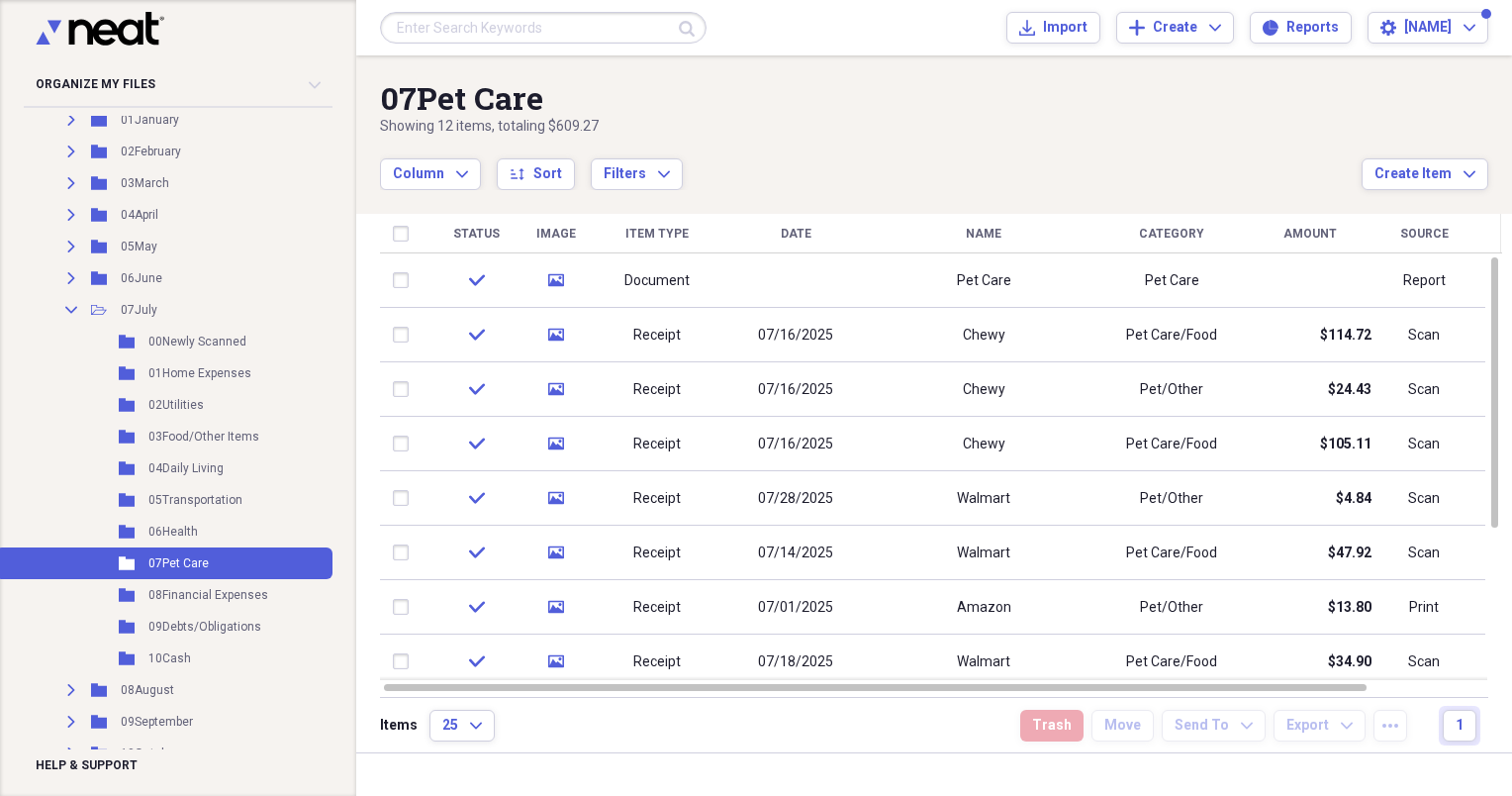 click at bounding box center (543, 28) 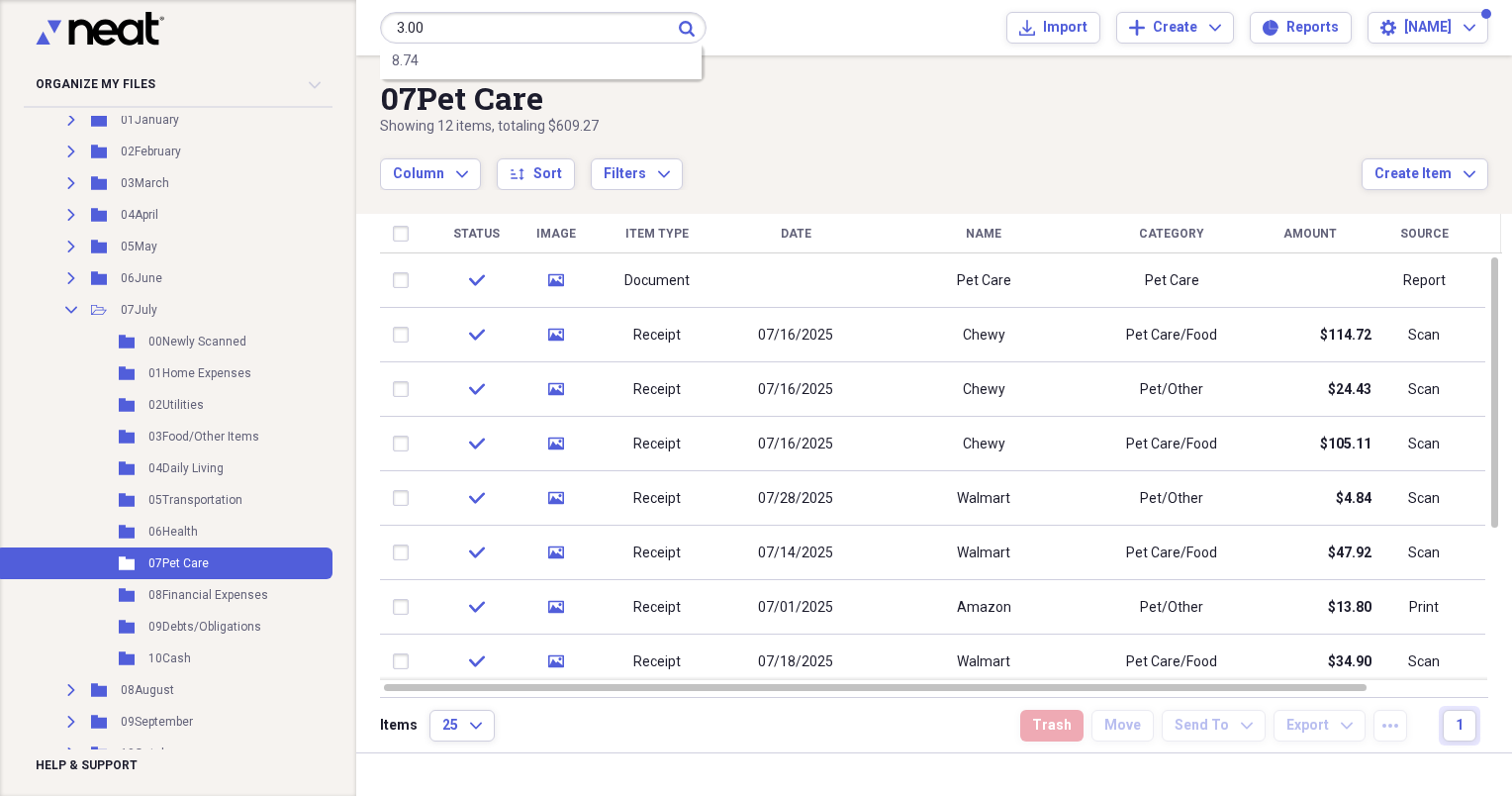 type on "3.00" 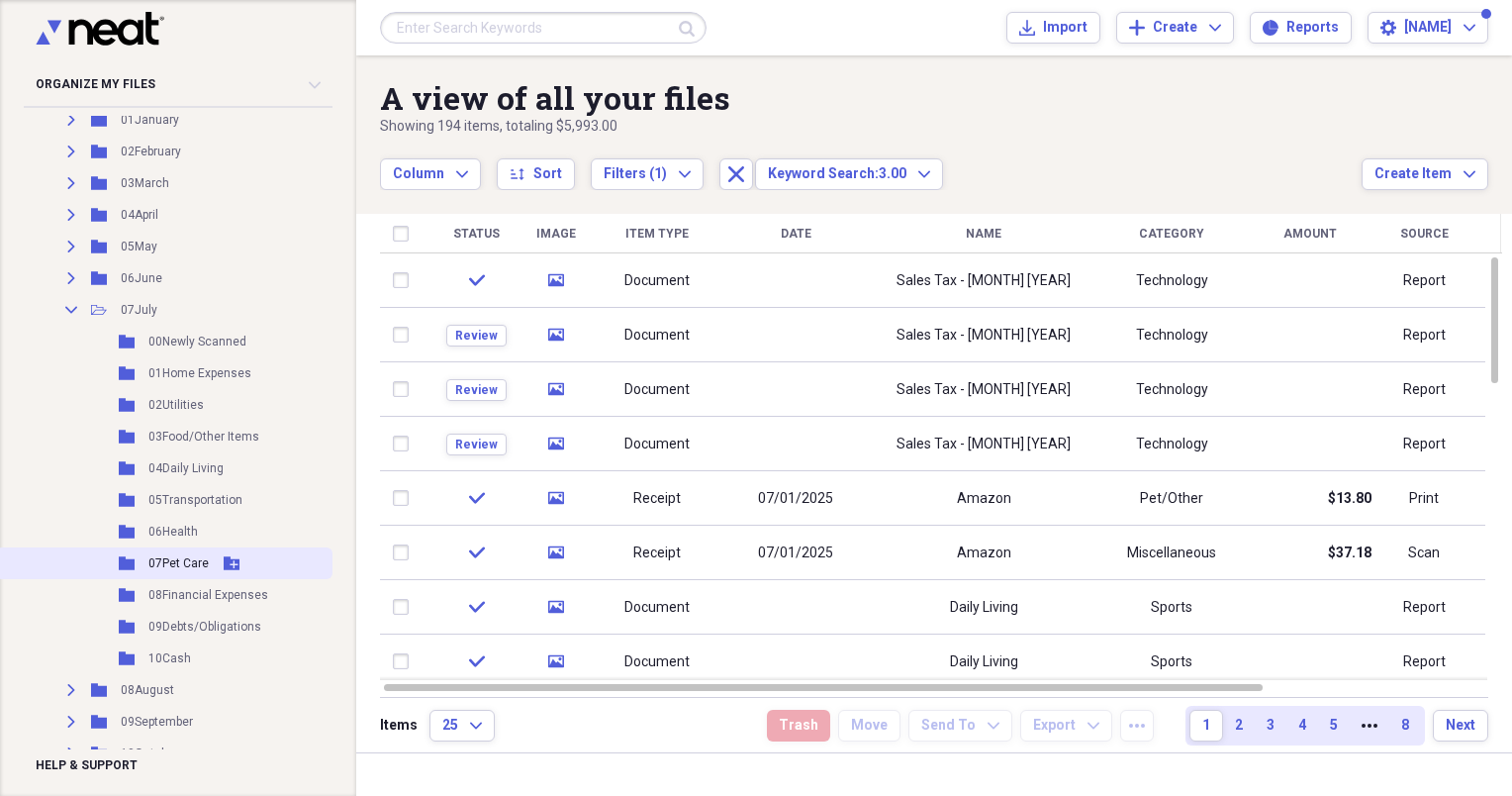 click on "07Pet Care" at bounding box center (178, 563) 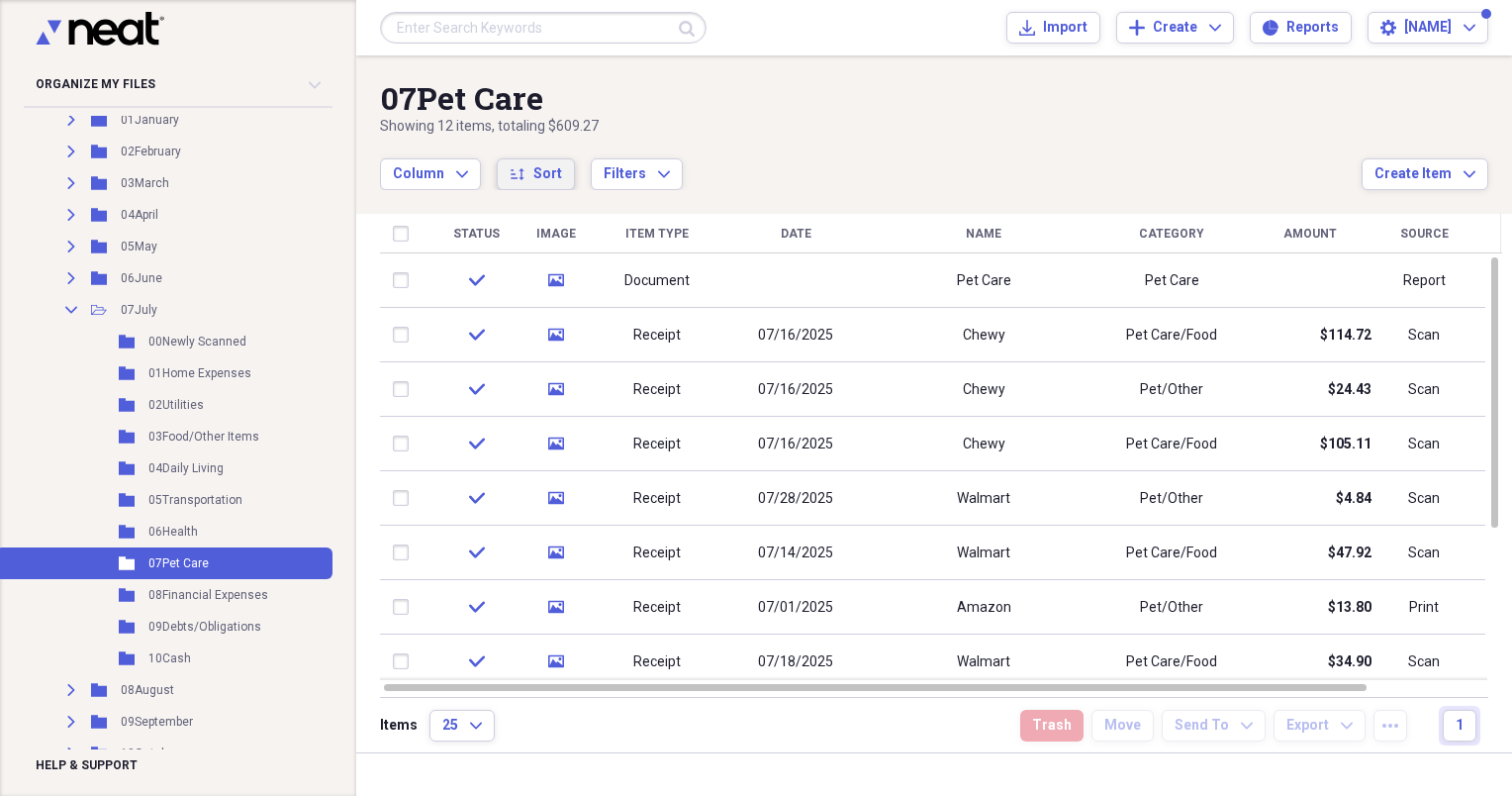 click on "Sort" at bounding box center (547, 174) 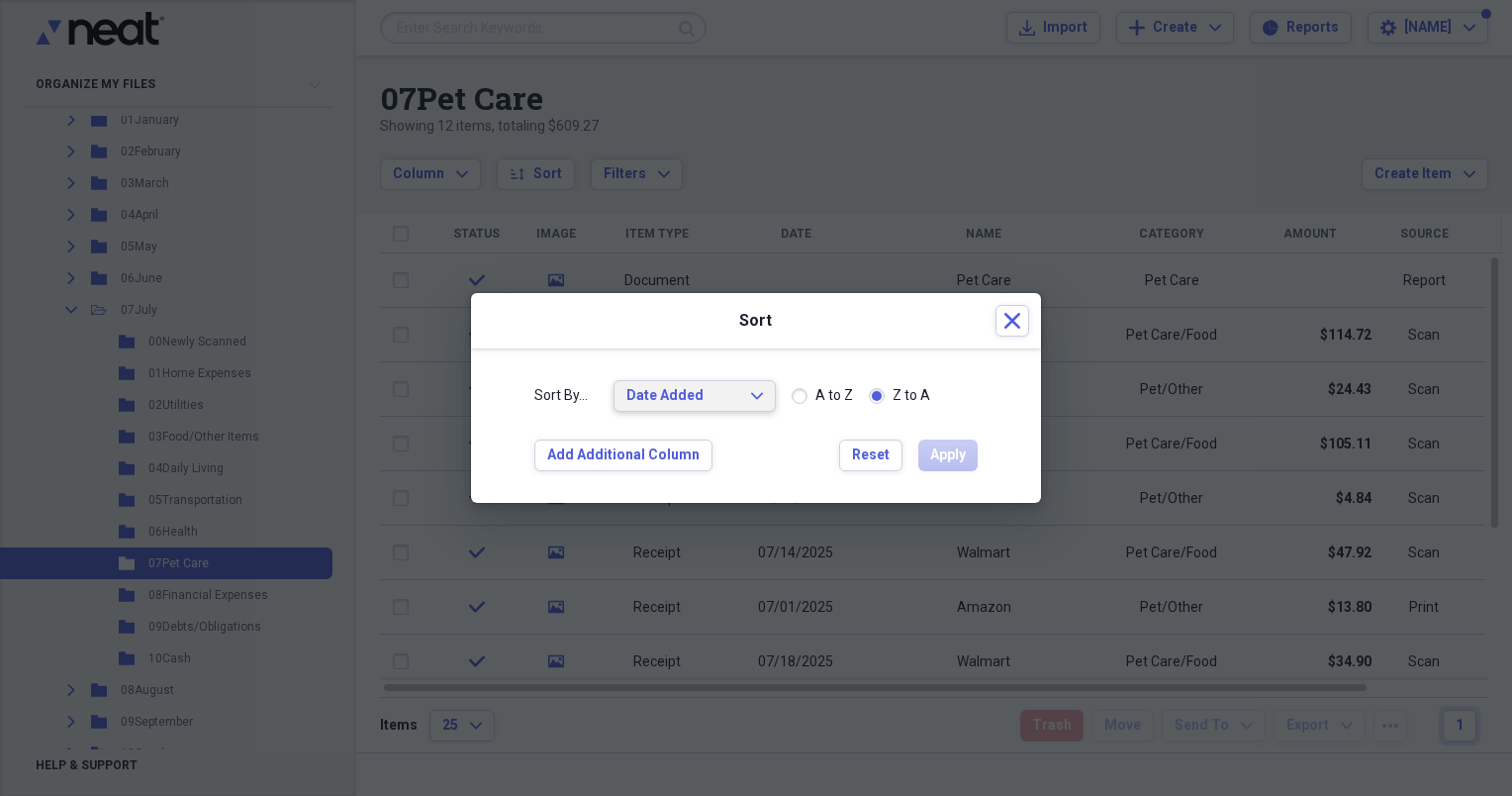 drag, startPoint x: 765, startPoint y: 400, endPoint x: 751, endPoint y: 410, distance: 17.20465 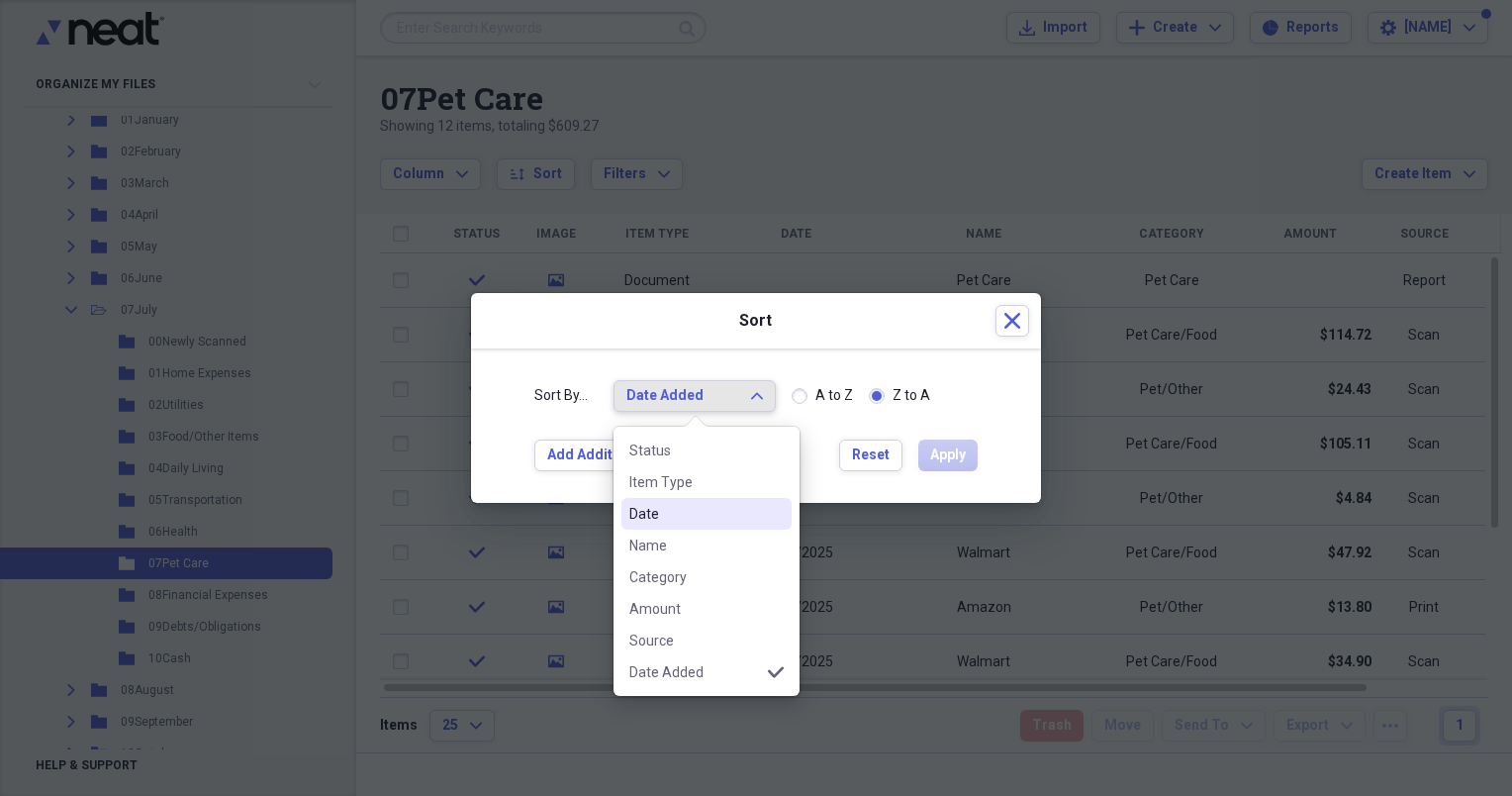 click on "Date" at bounding box center [695, 514] 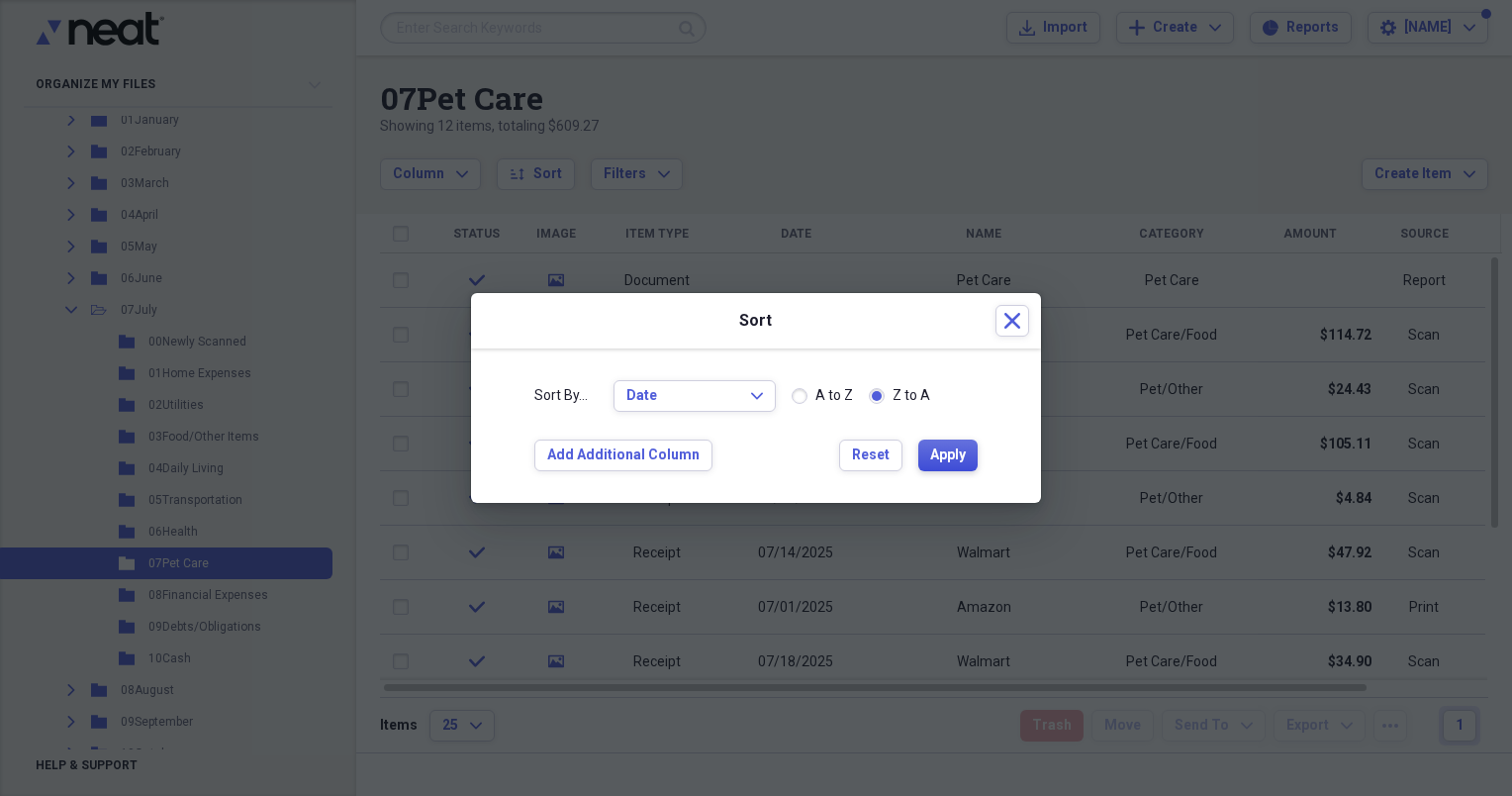 click on "Apply" at bounding box center [948, 455] 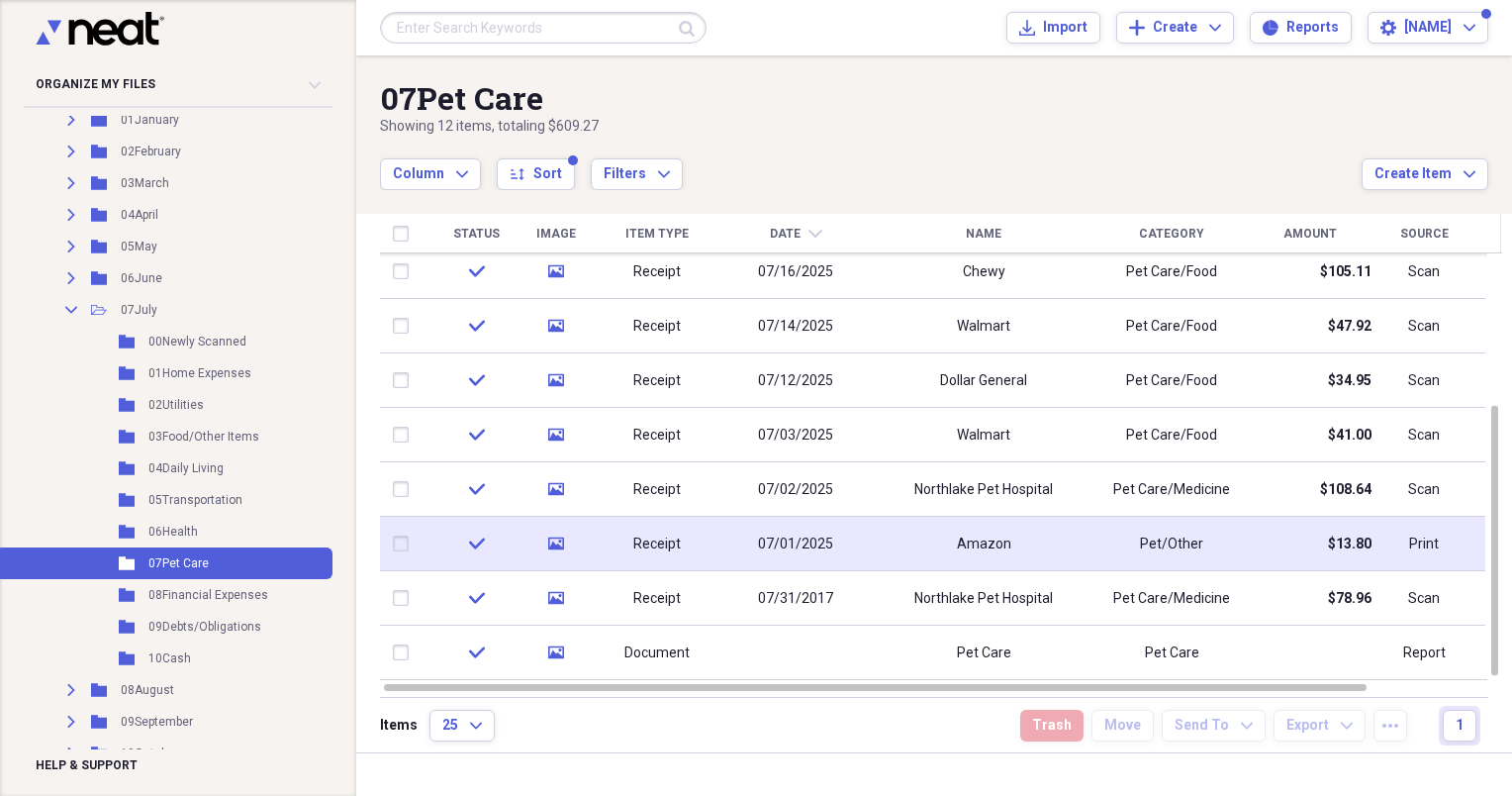 click on "Amazon" at bounding box center (984, 544) 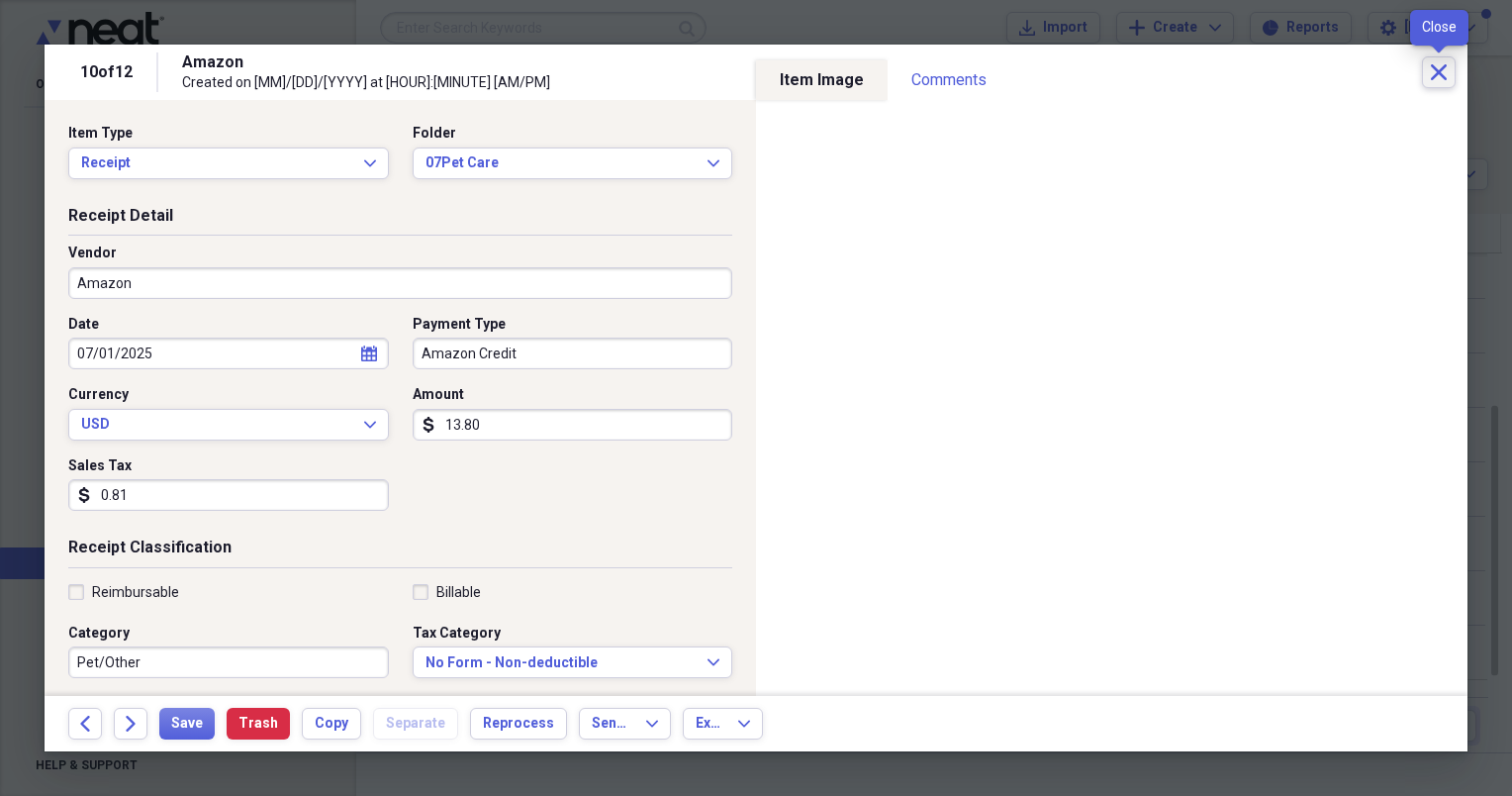 click on "Close" 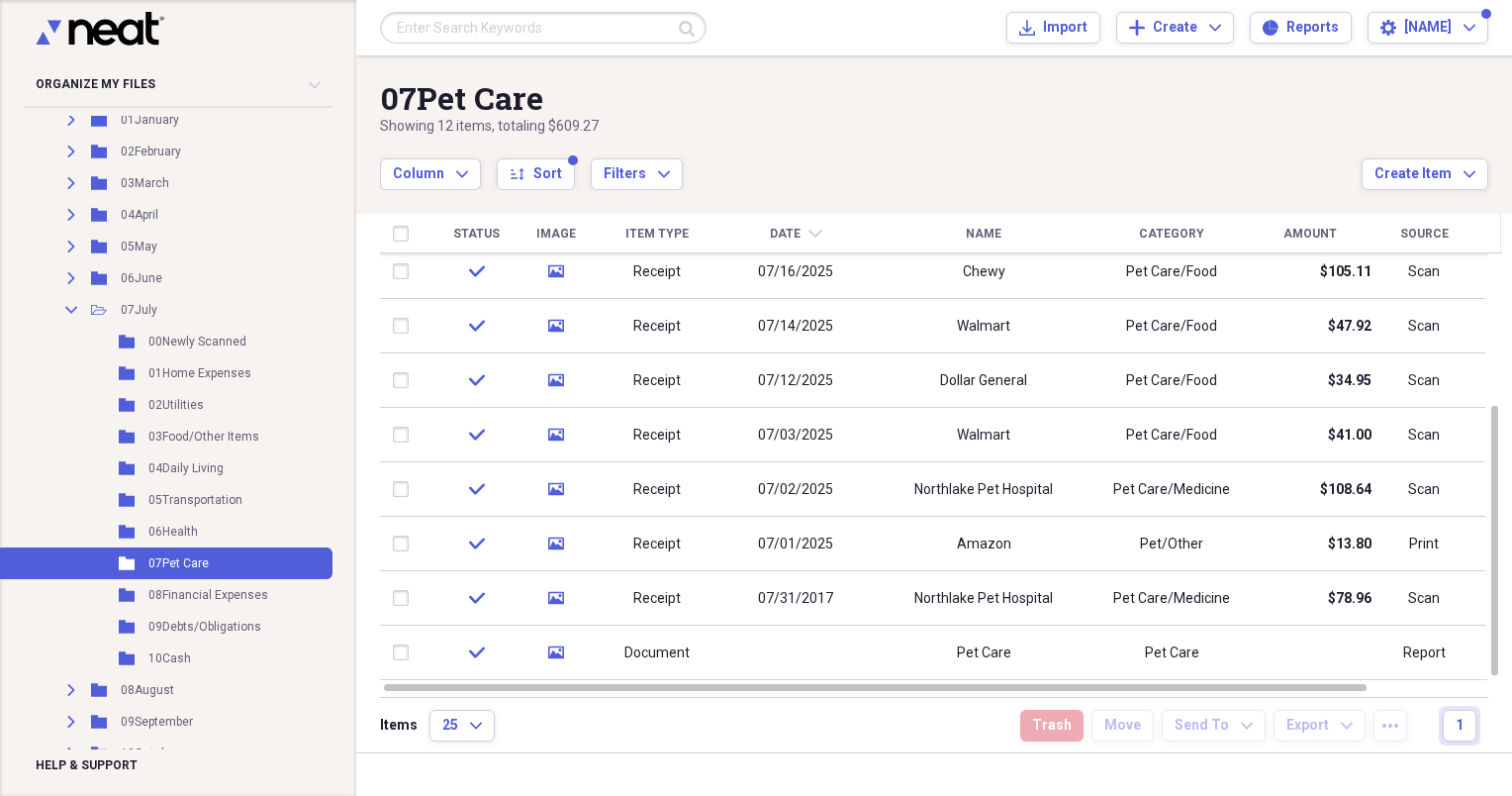 click at bounding box center (543, 28) 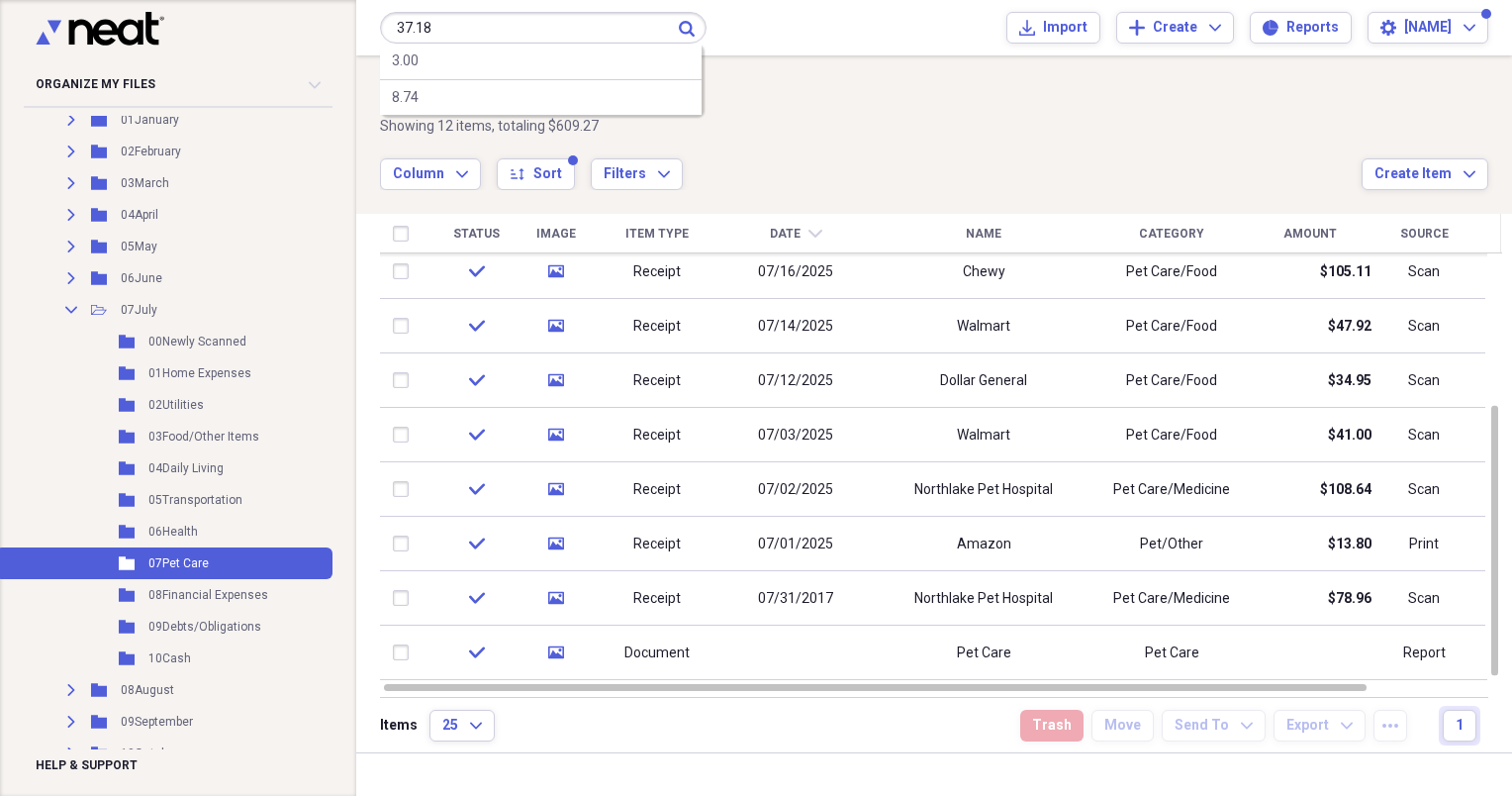 type on "37.18" 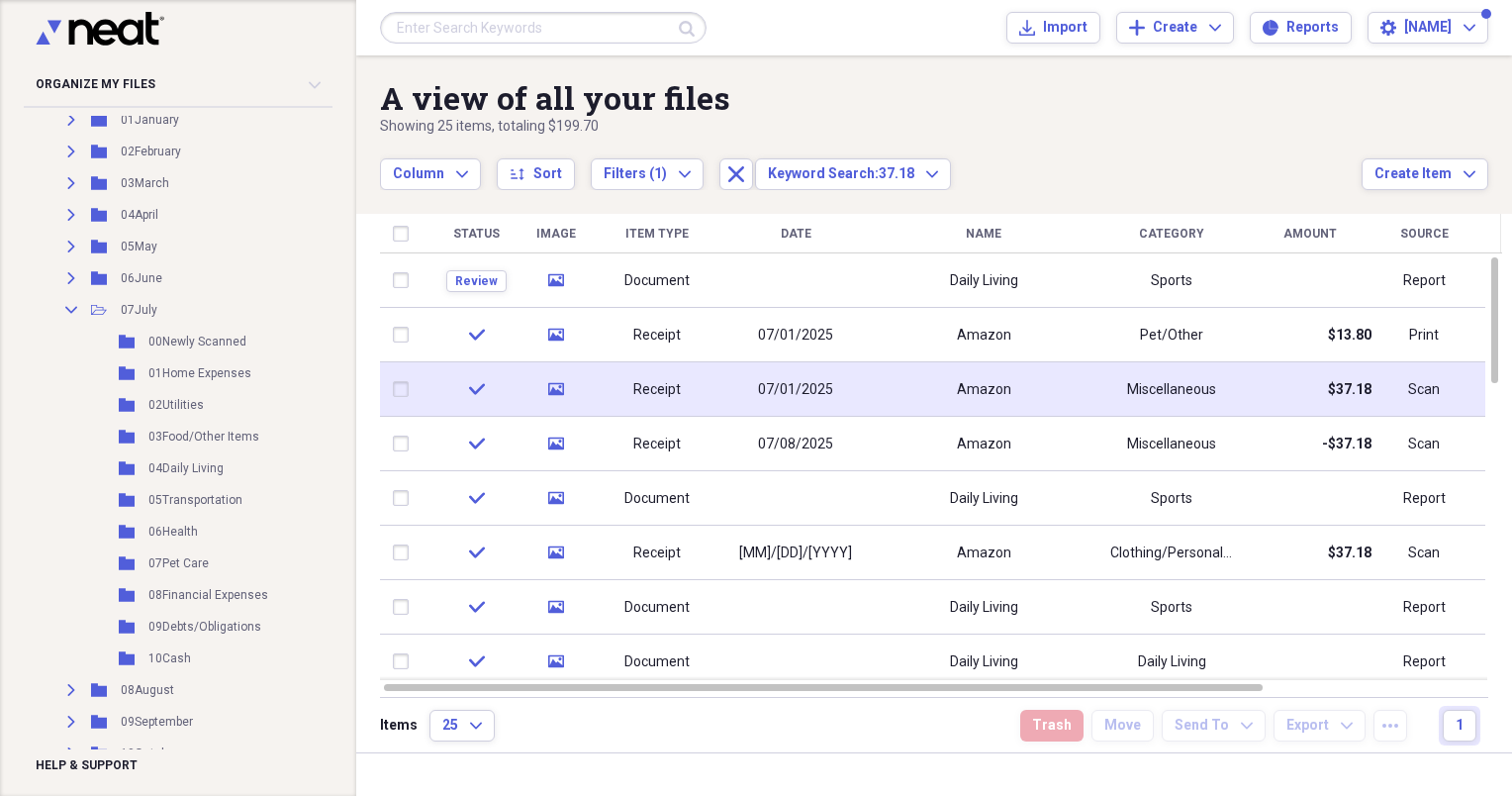 click on "Amazon" at bounding box center (984, 389) 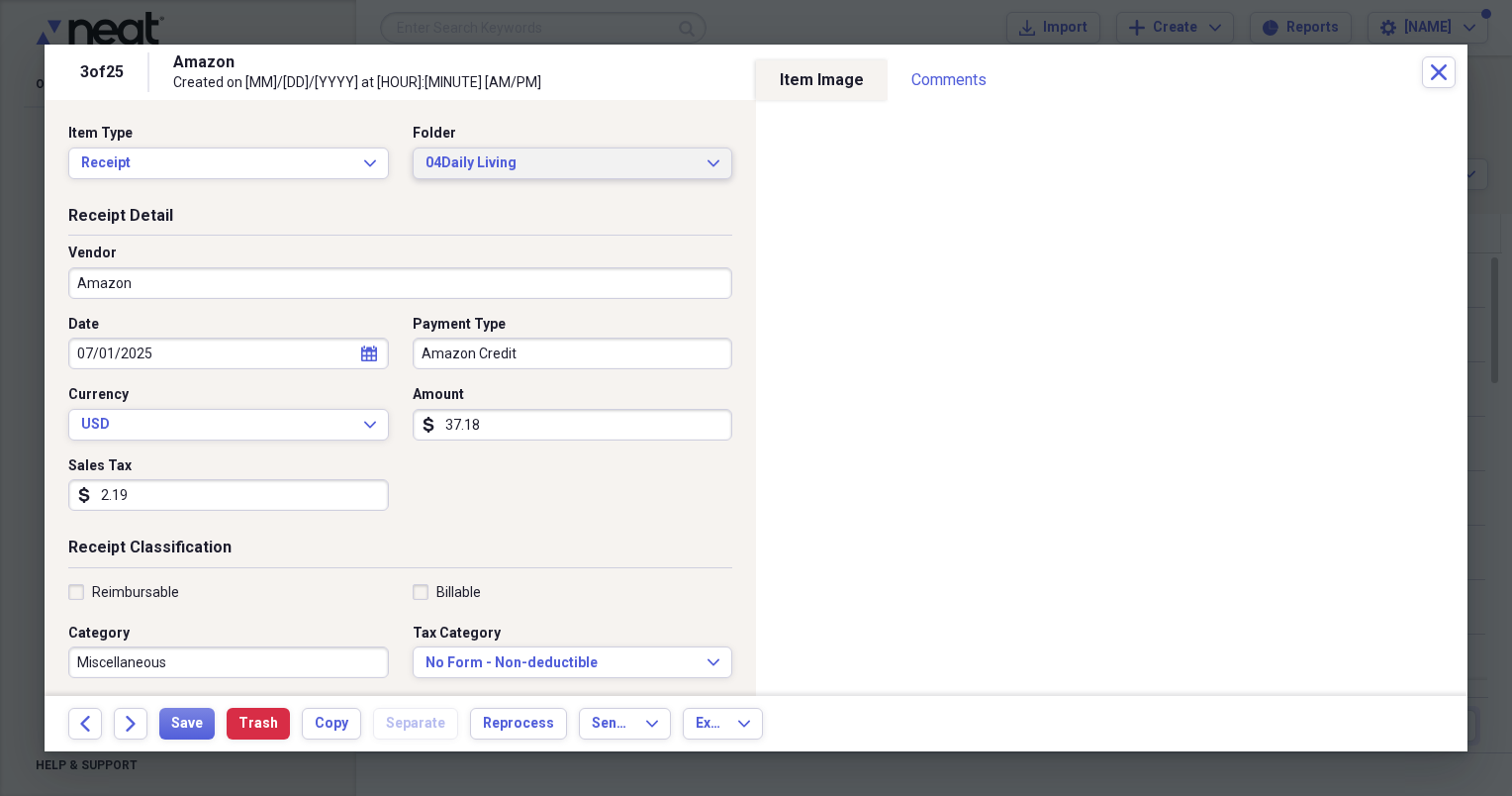 click on "04Daily Living" at bounding box center [561, 163] 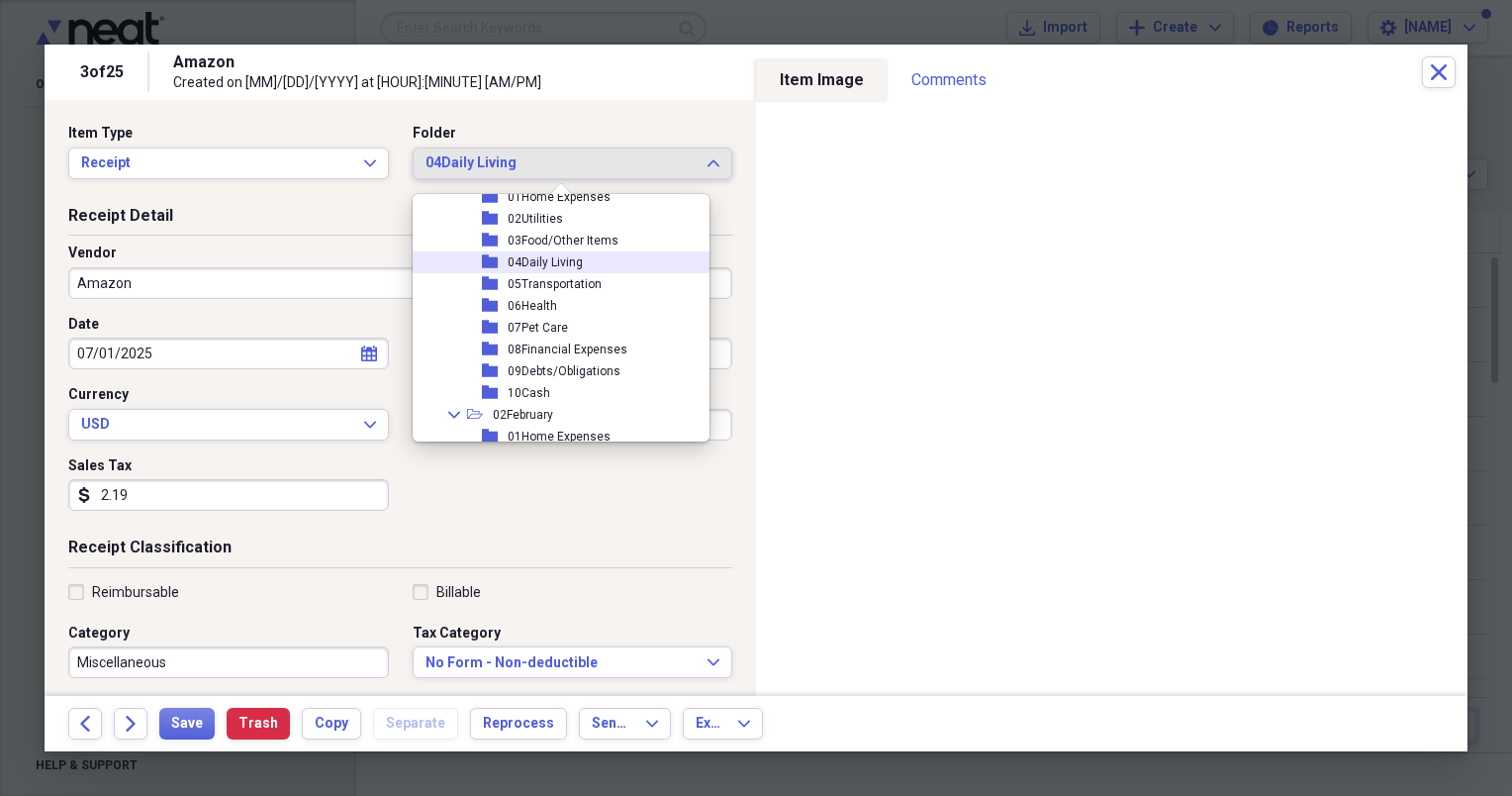 scroll, scrollTop: 708, scrollLeft: 0, axis: vertical 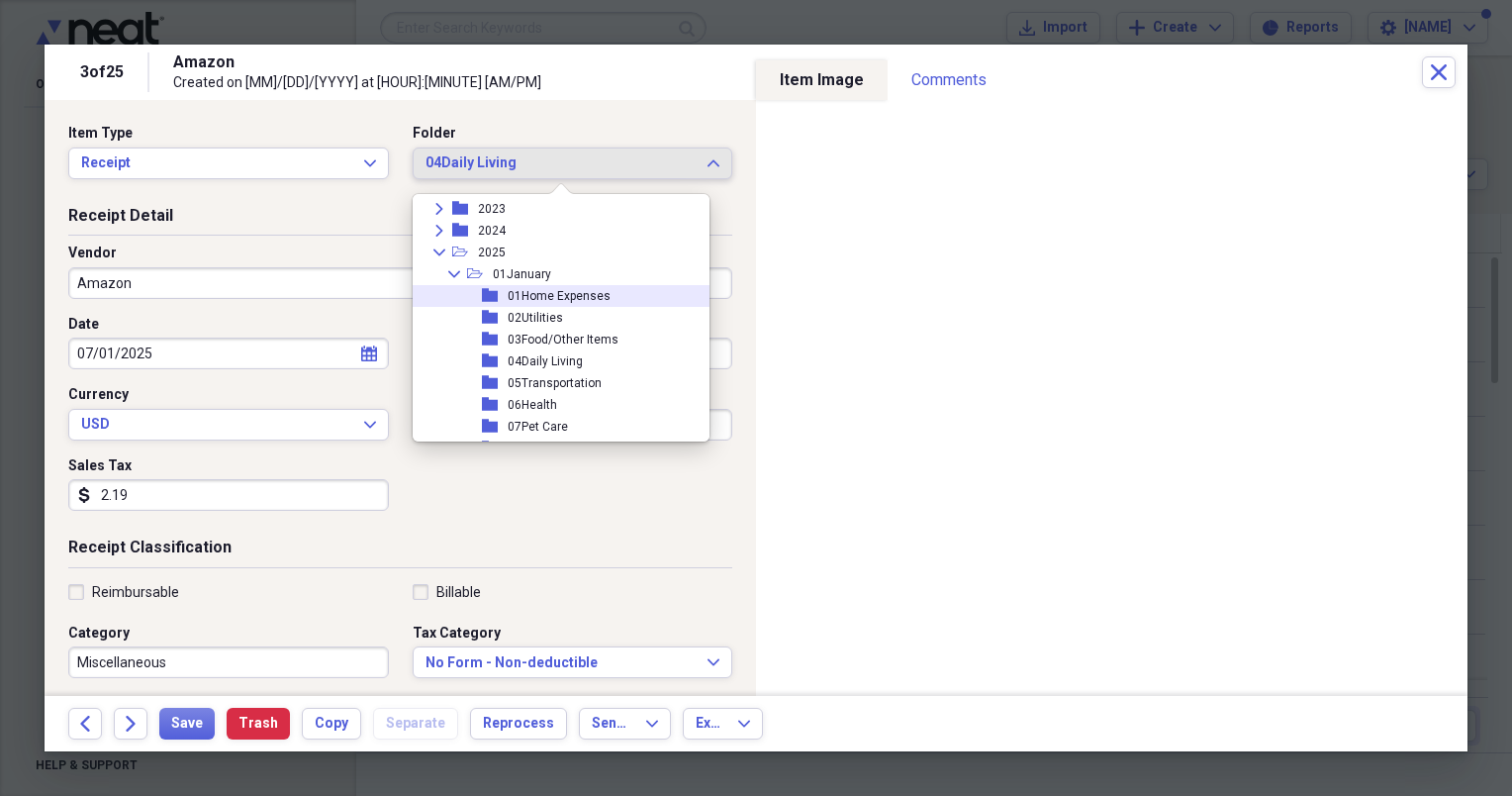 click on "04Daily Living" at bounding box center [561, 163] 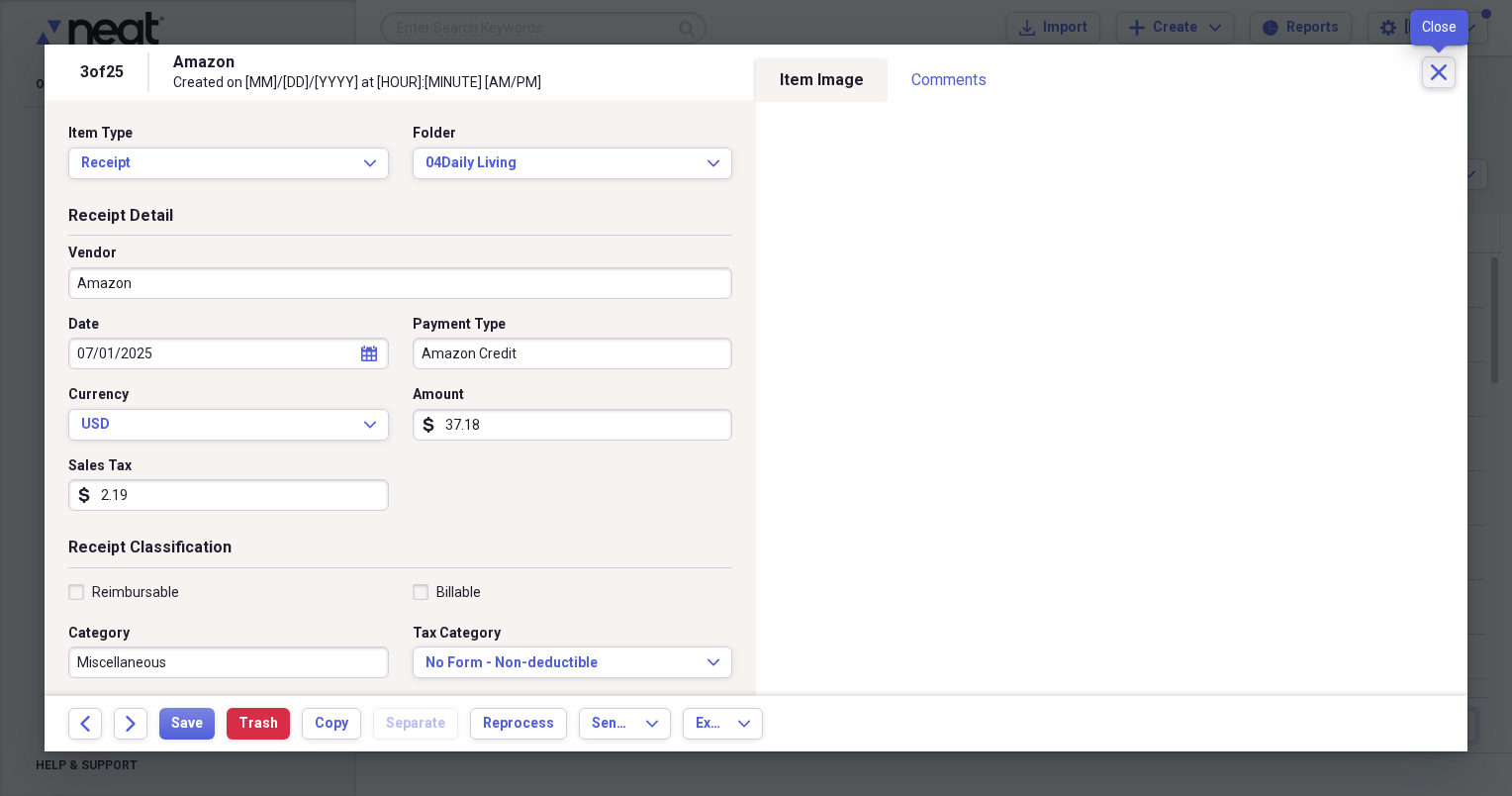 click on "Close" 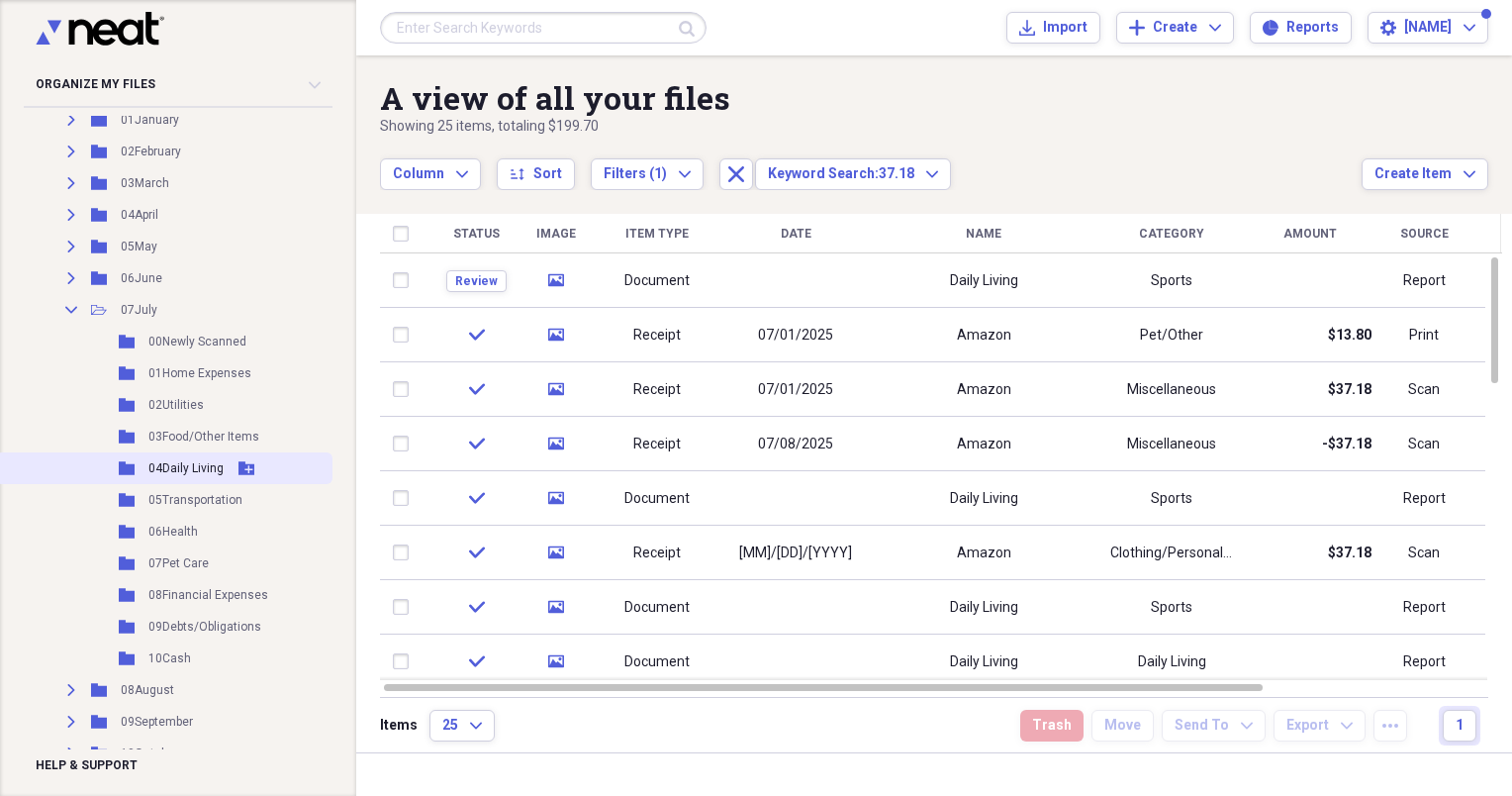 click on "04Daily Living" at bounding box center [186, 468] 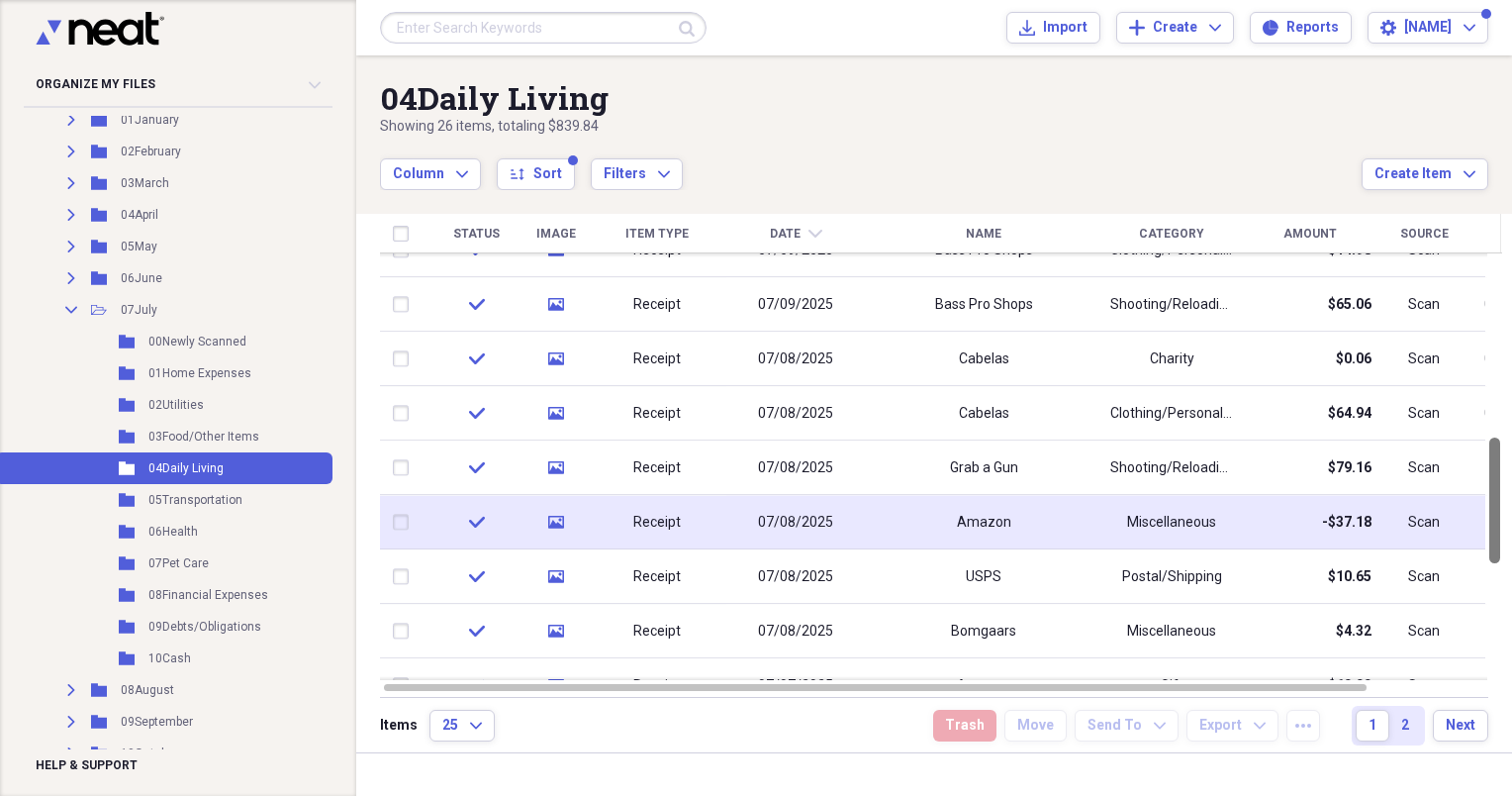 drag, startPoint x: 1502, startPoint y: 319, endPoint x: 1459, endPoint y: 495, distance: 181.17671 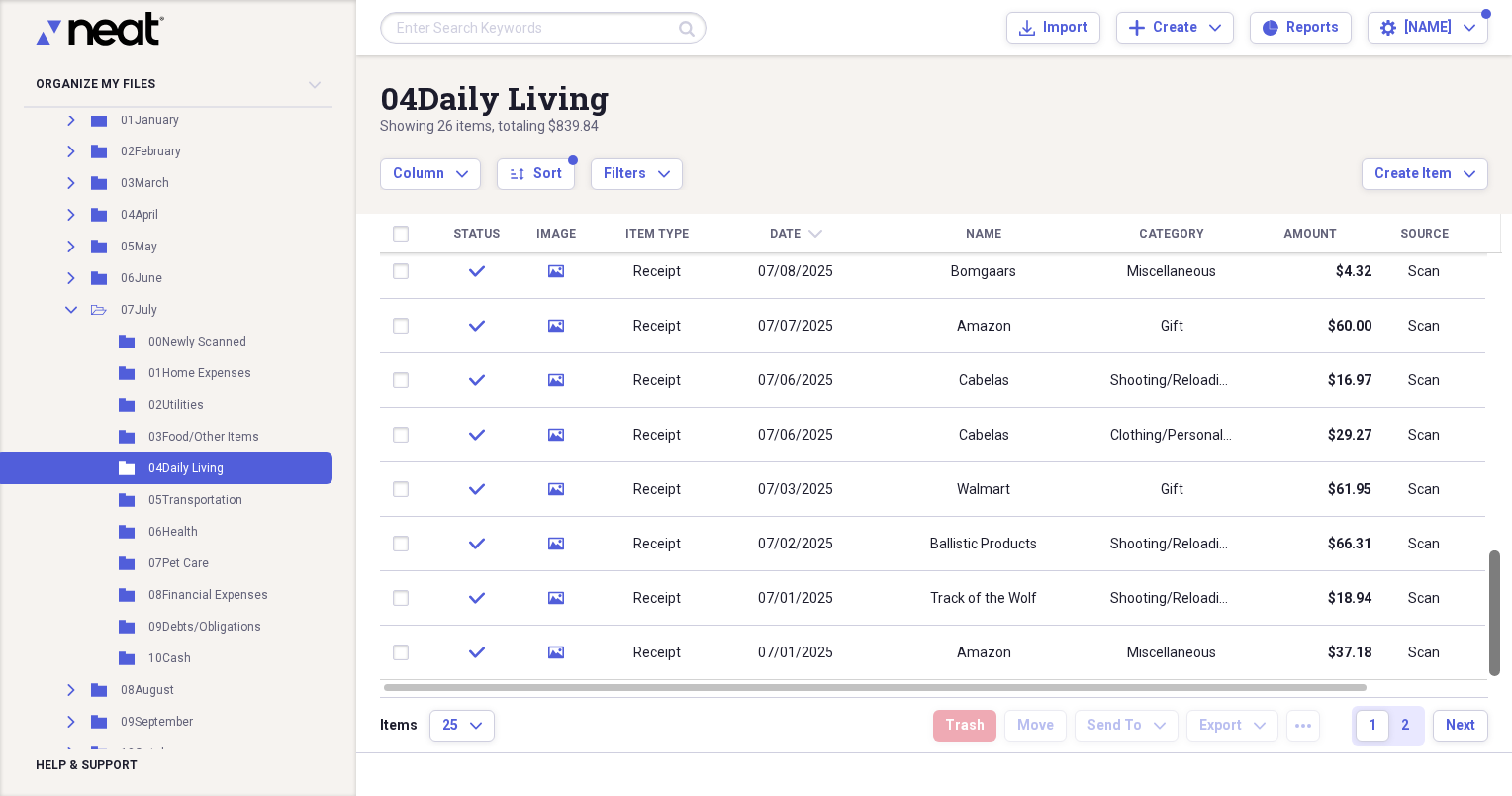 drag, startPoint x: 1496, startPoint y: 518, endPoint x: 1504, endPoint y: 642, distance: 124.2578 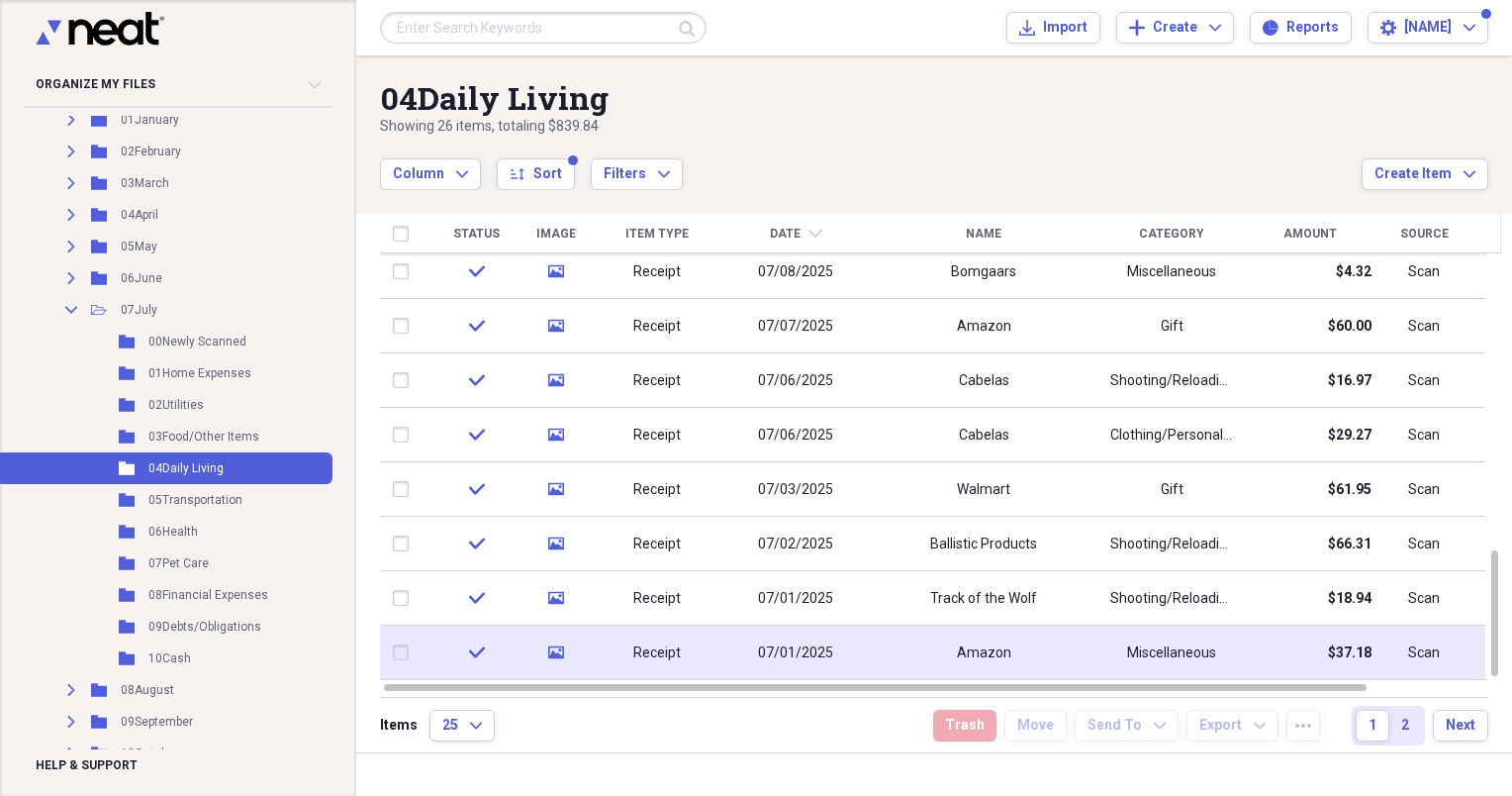click on "Amazon" at bounding box center [984, 652] 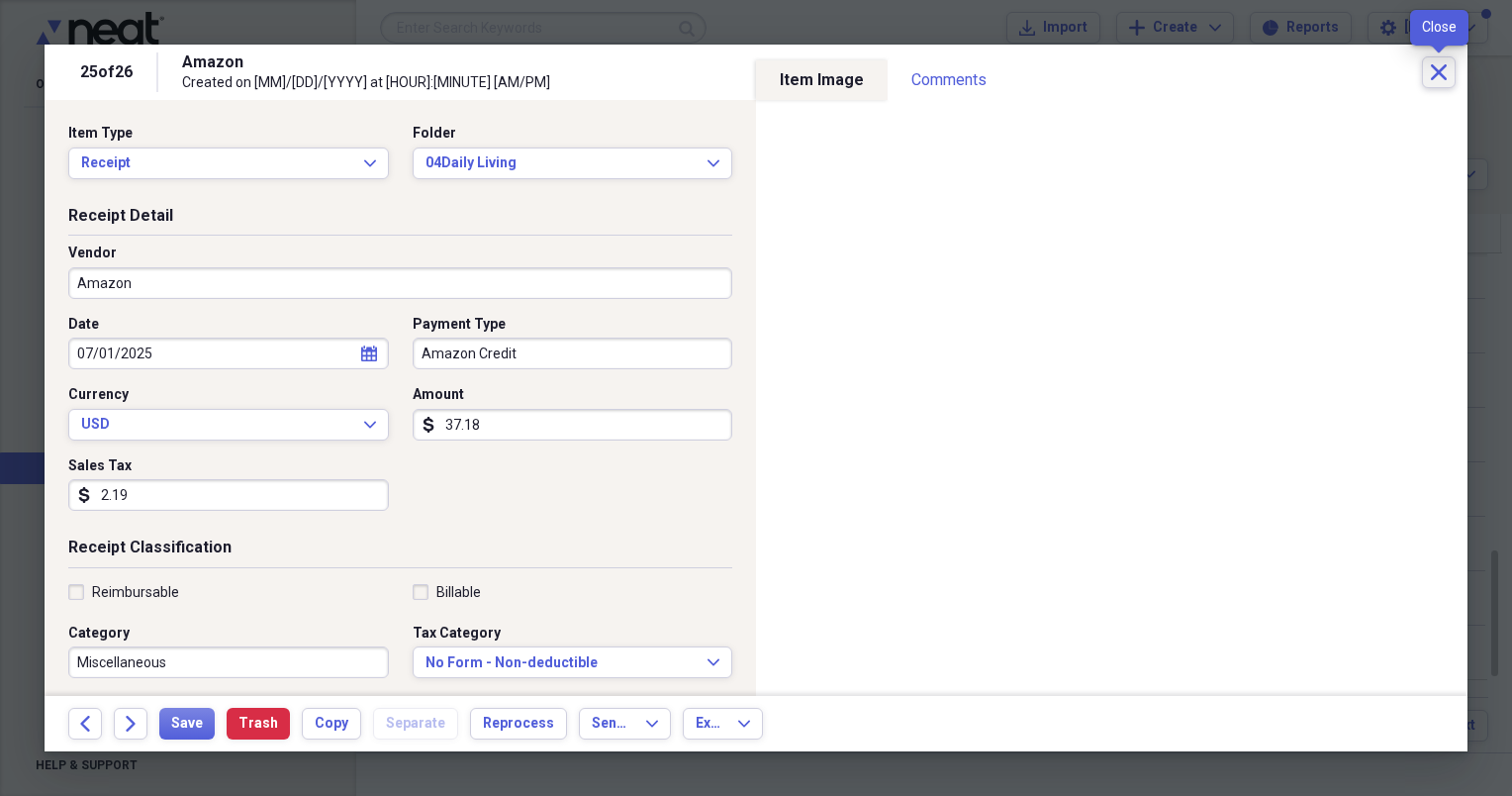 click 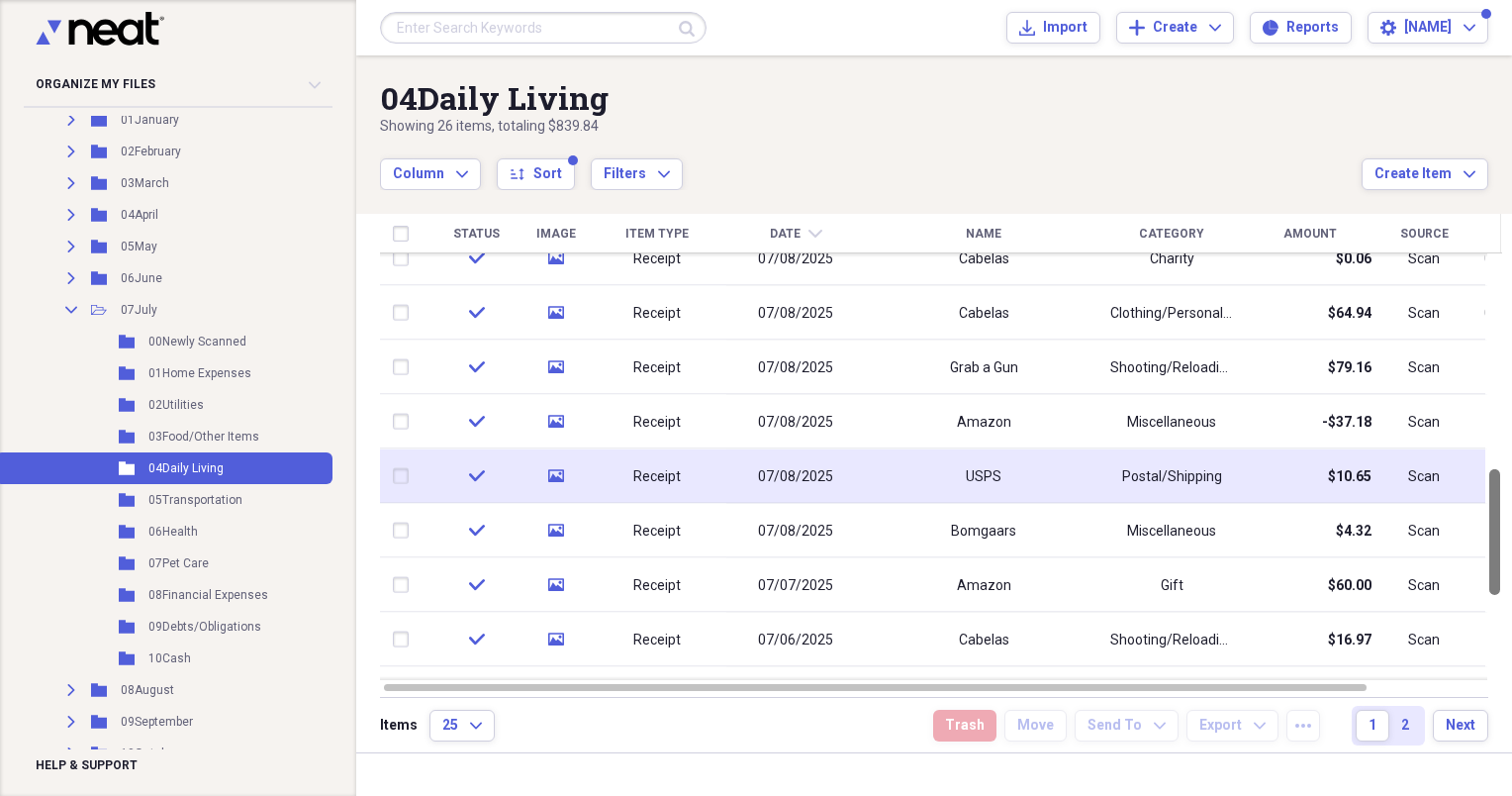 drag, startPoint x: 1506, startPoint y: 623, endPoint x: 1491, endPoint y: 521, distance: 103.097 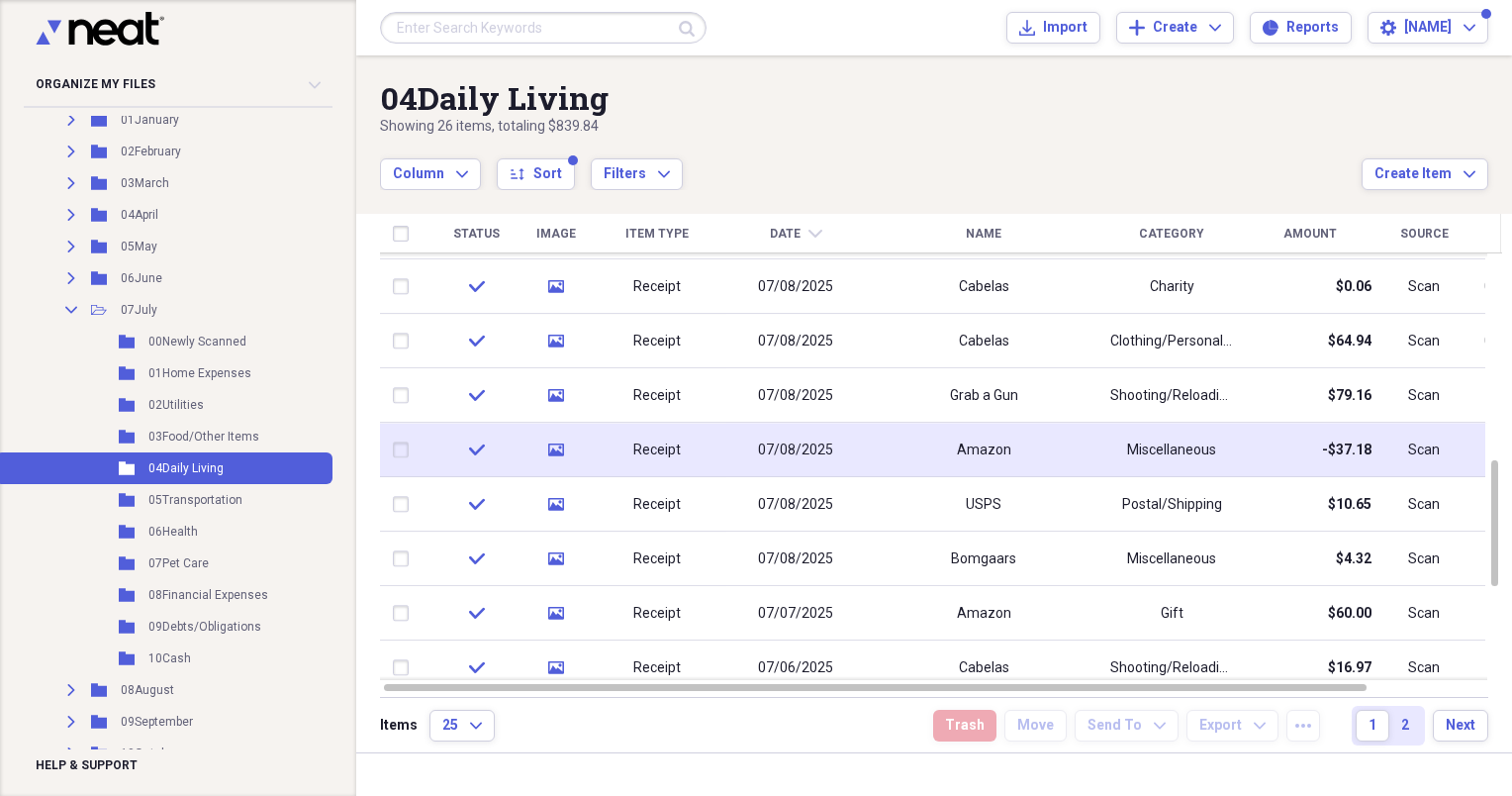 click on "Amazon" at bounding box center [984, 449] 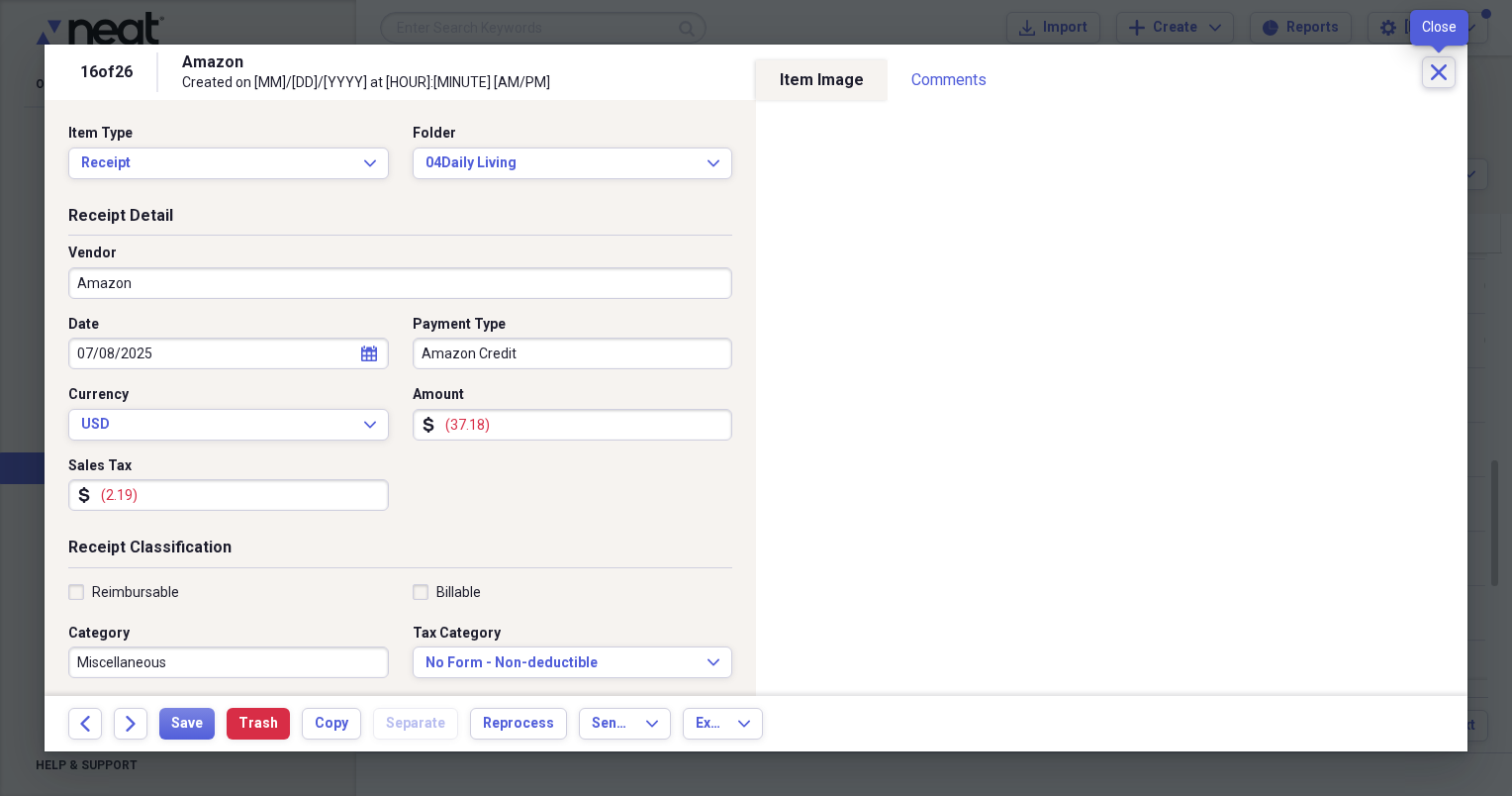 click on "Close" at bounding box center (1439, 72) 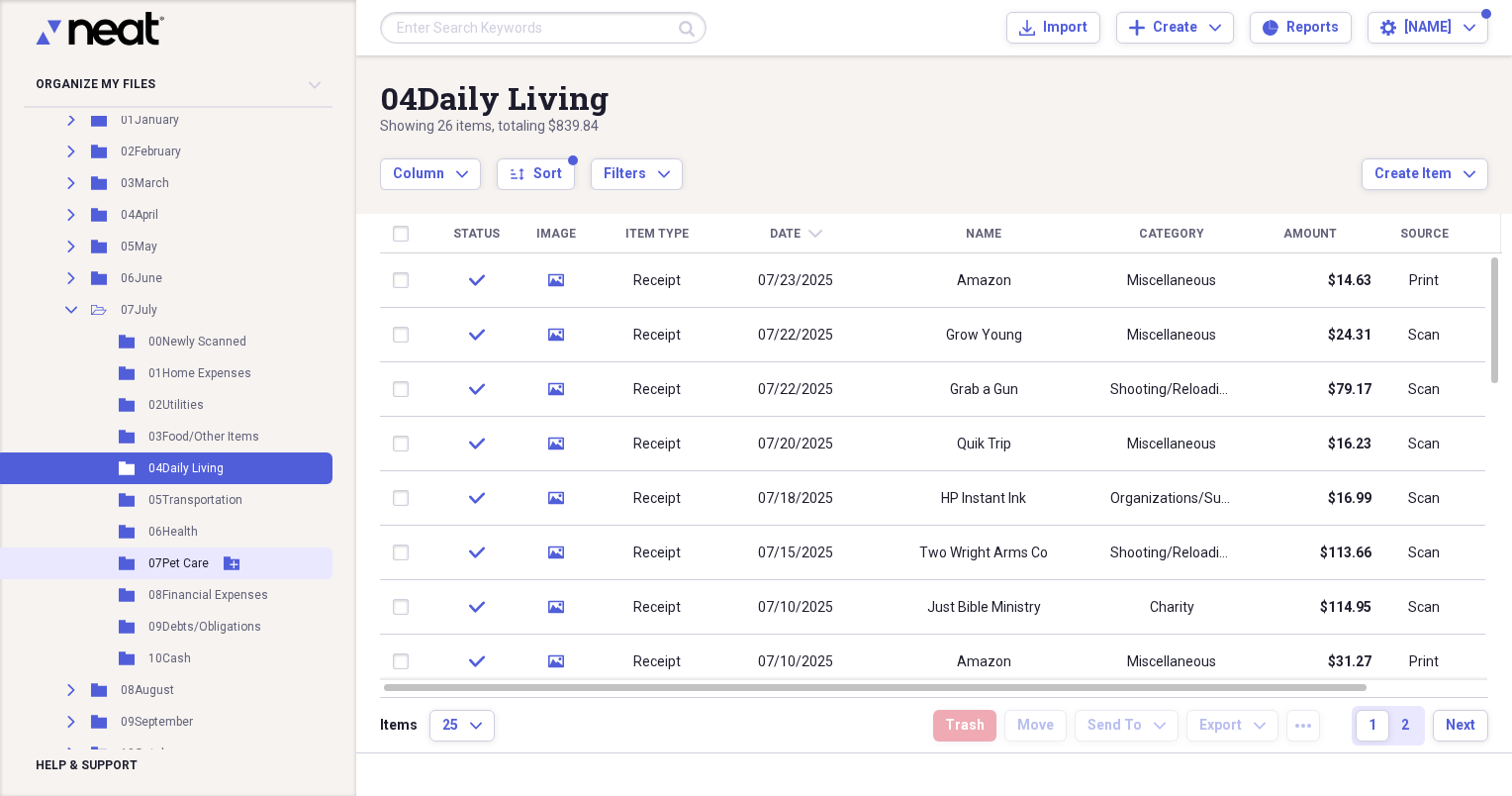 click on "07Pet Care" at bounding box center (178, 563) 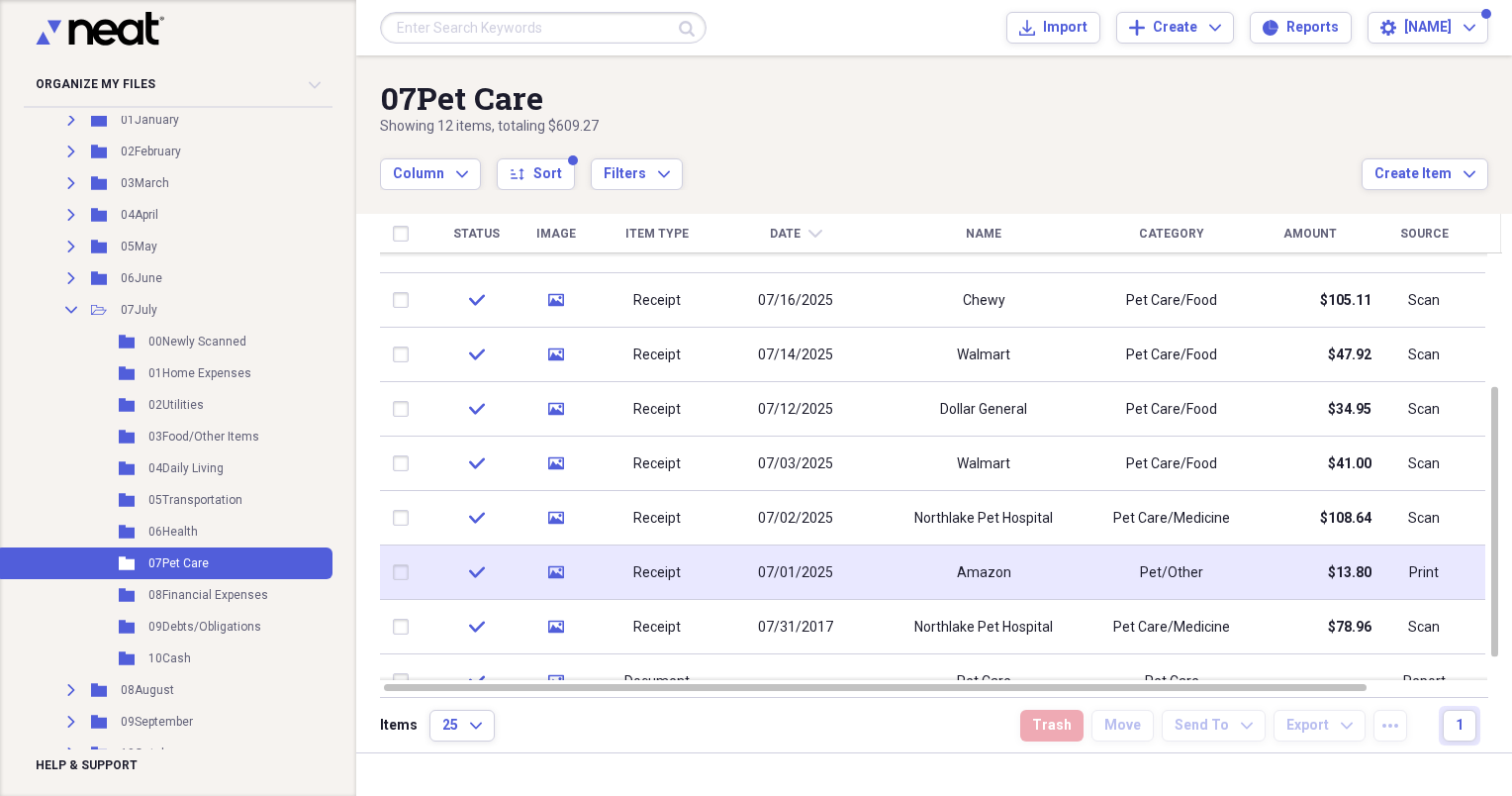 click on "Pet/Other" at bounding box center [1172, 572] 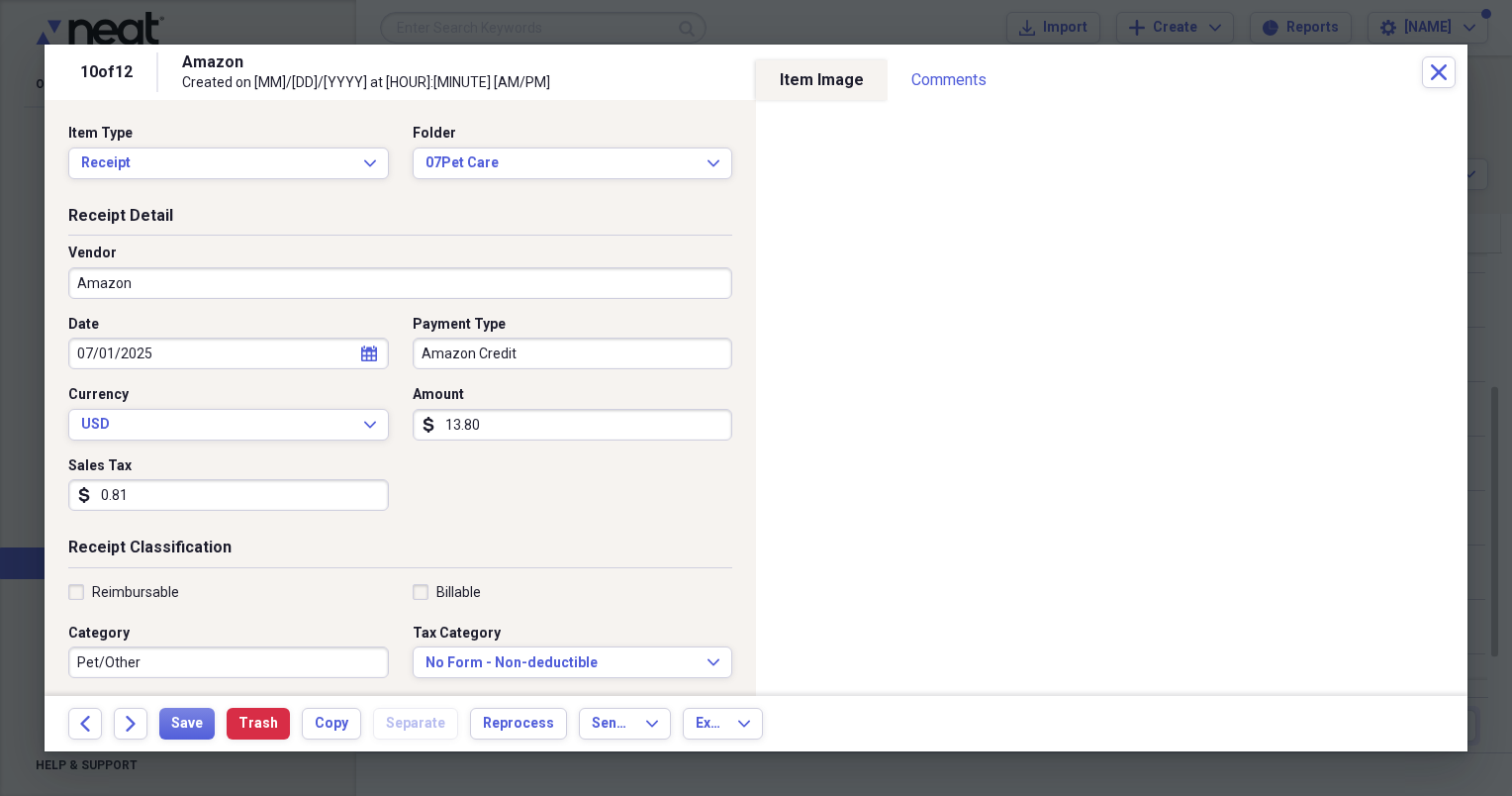 click on "[NUMBER]  of  [NUMBER] Amazon Created on [MM]/[DD]/[YYYY] at [HOUR]:[MINUTE] [AM/PM] Close" at bounding box center [756, 72] 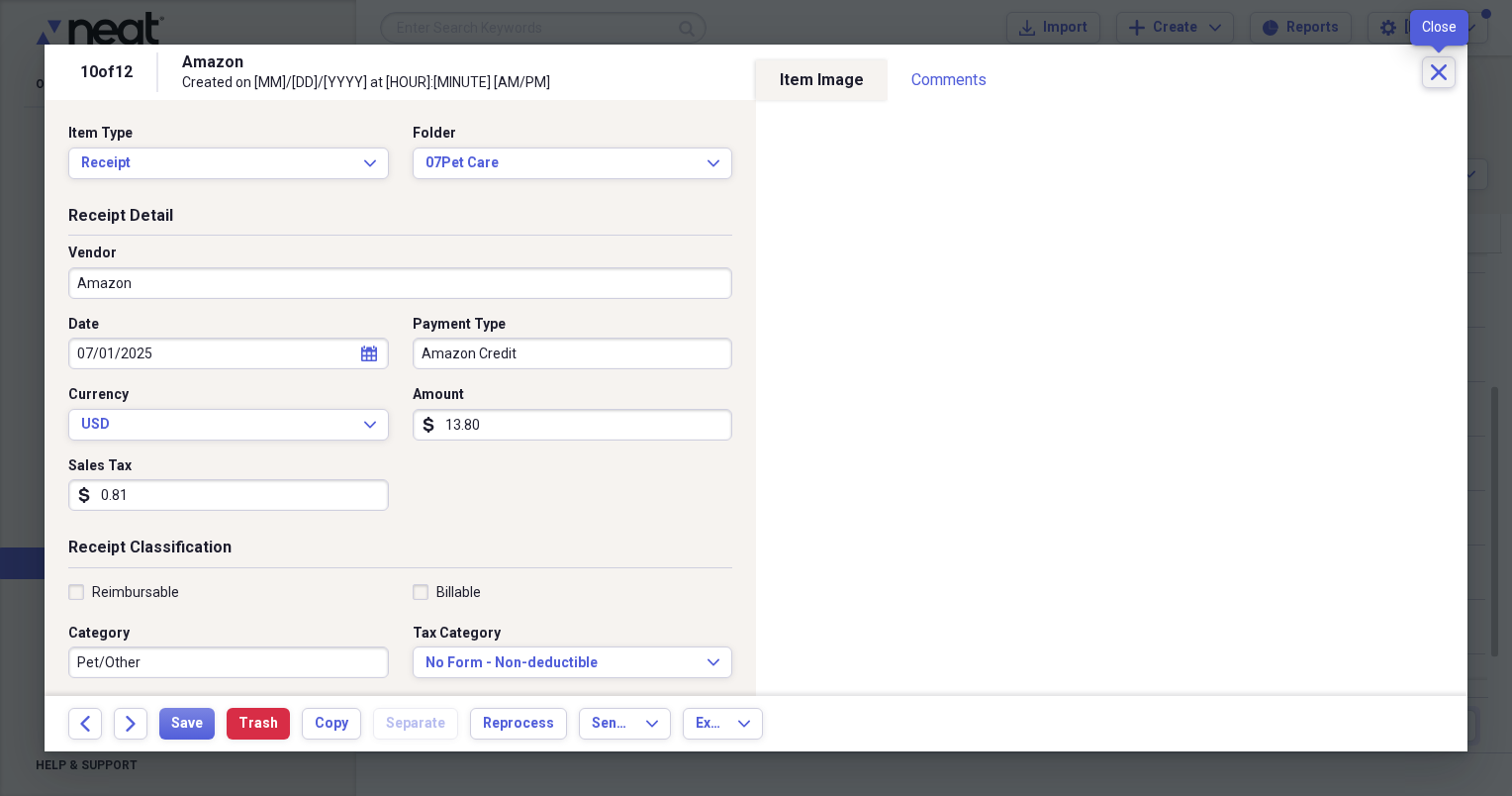 click 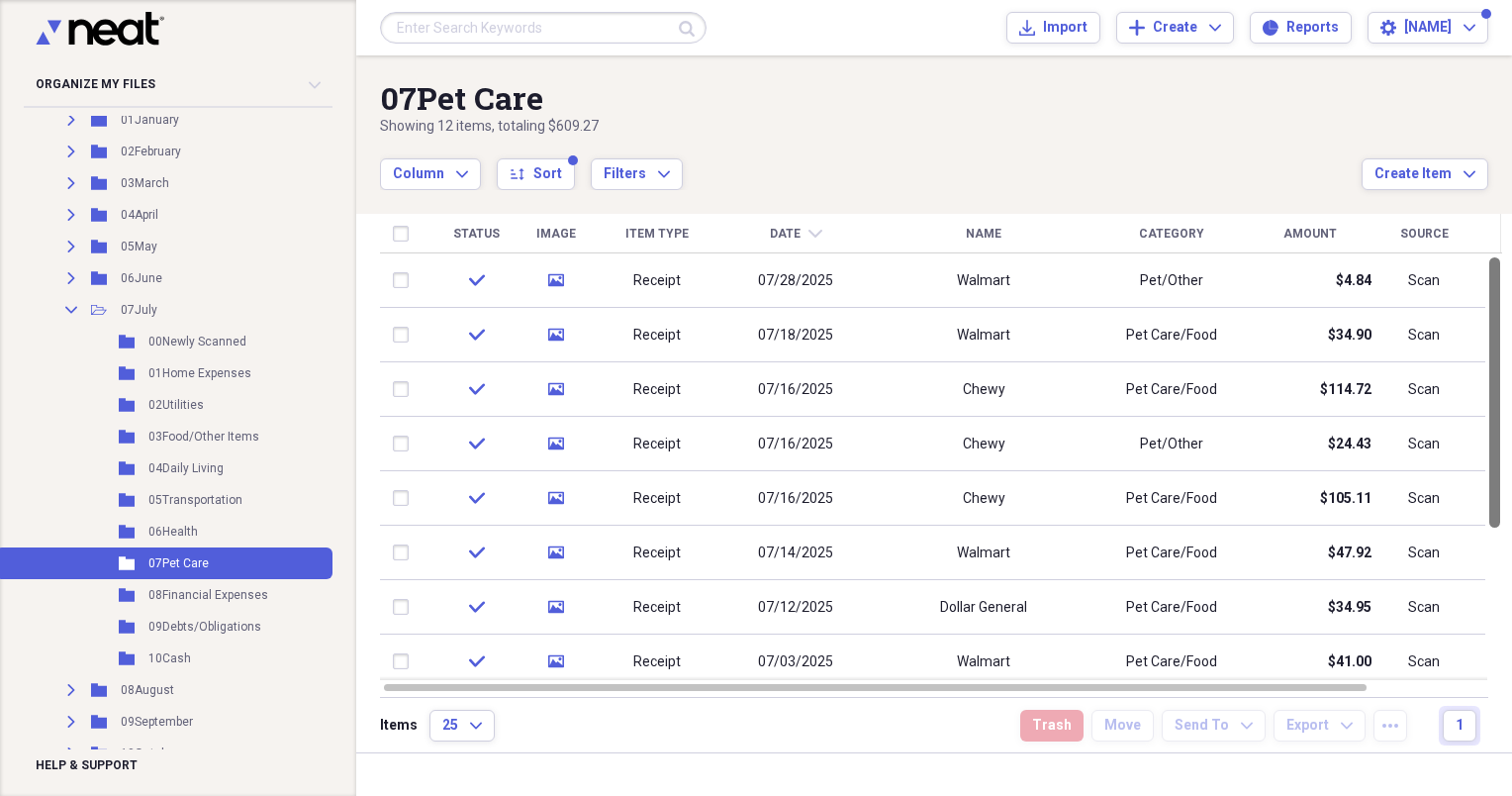 drag, startPoint x: 1504, startPoint y: 372, endPoint x: 1515, endPoint y: 317, distance: 56.089215 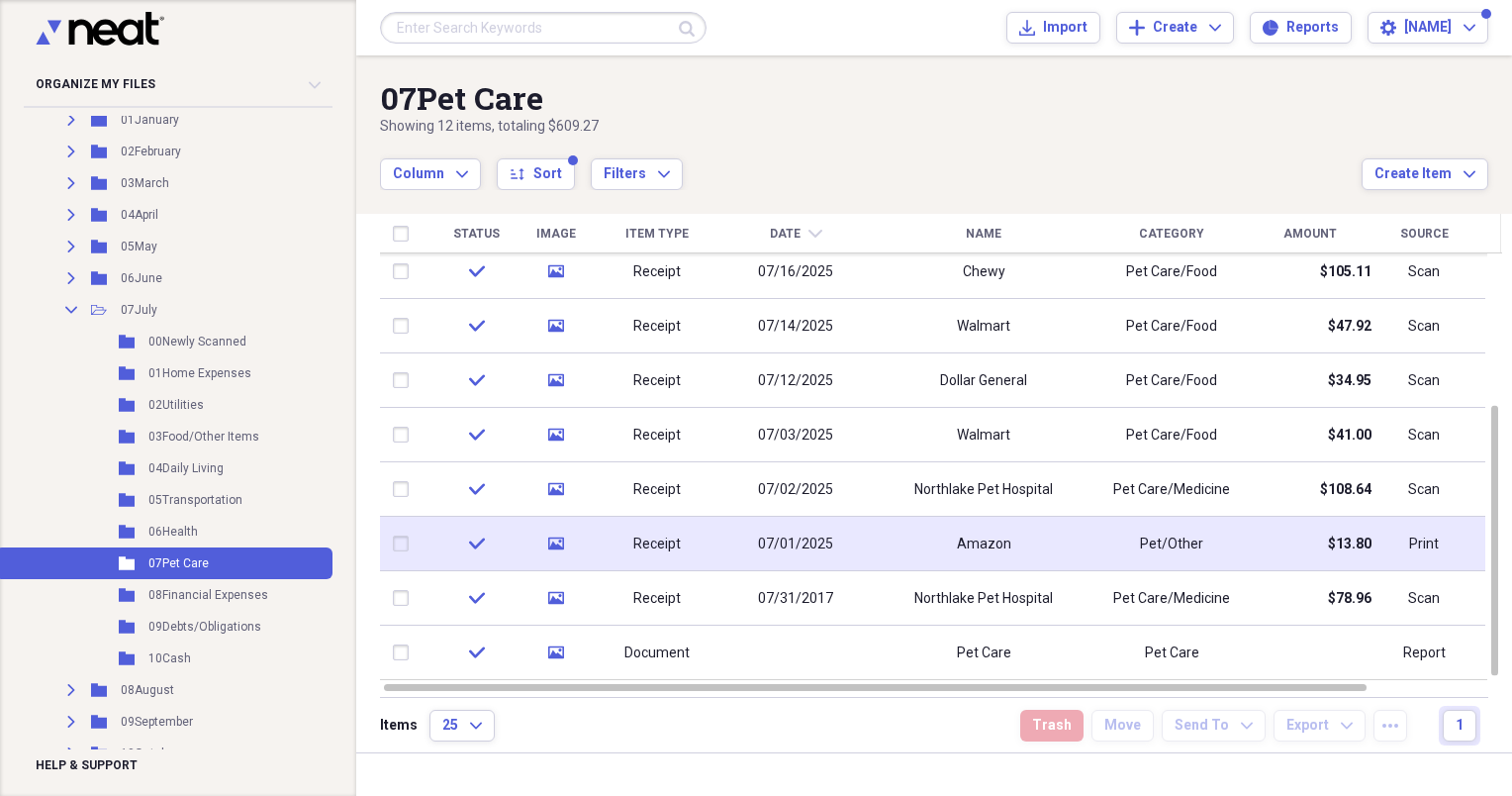 click on "Amazon" at bounding box center [984, 544] 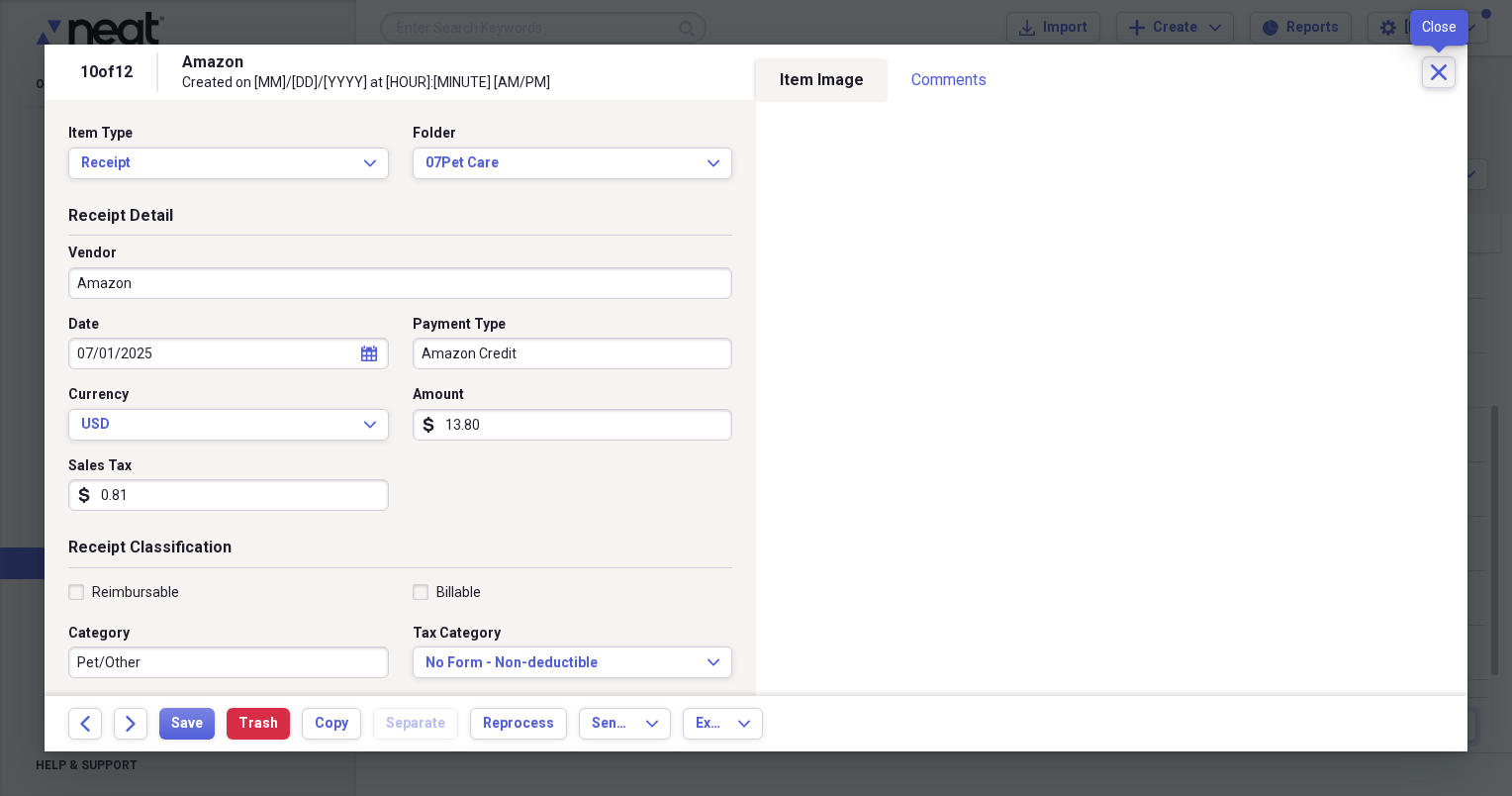 click on "Close" 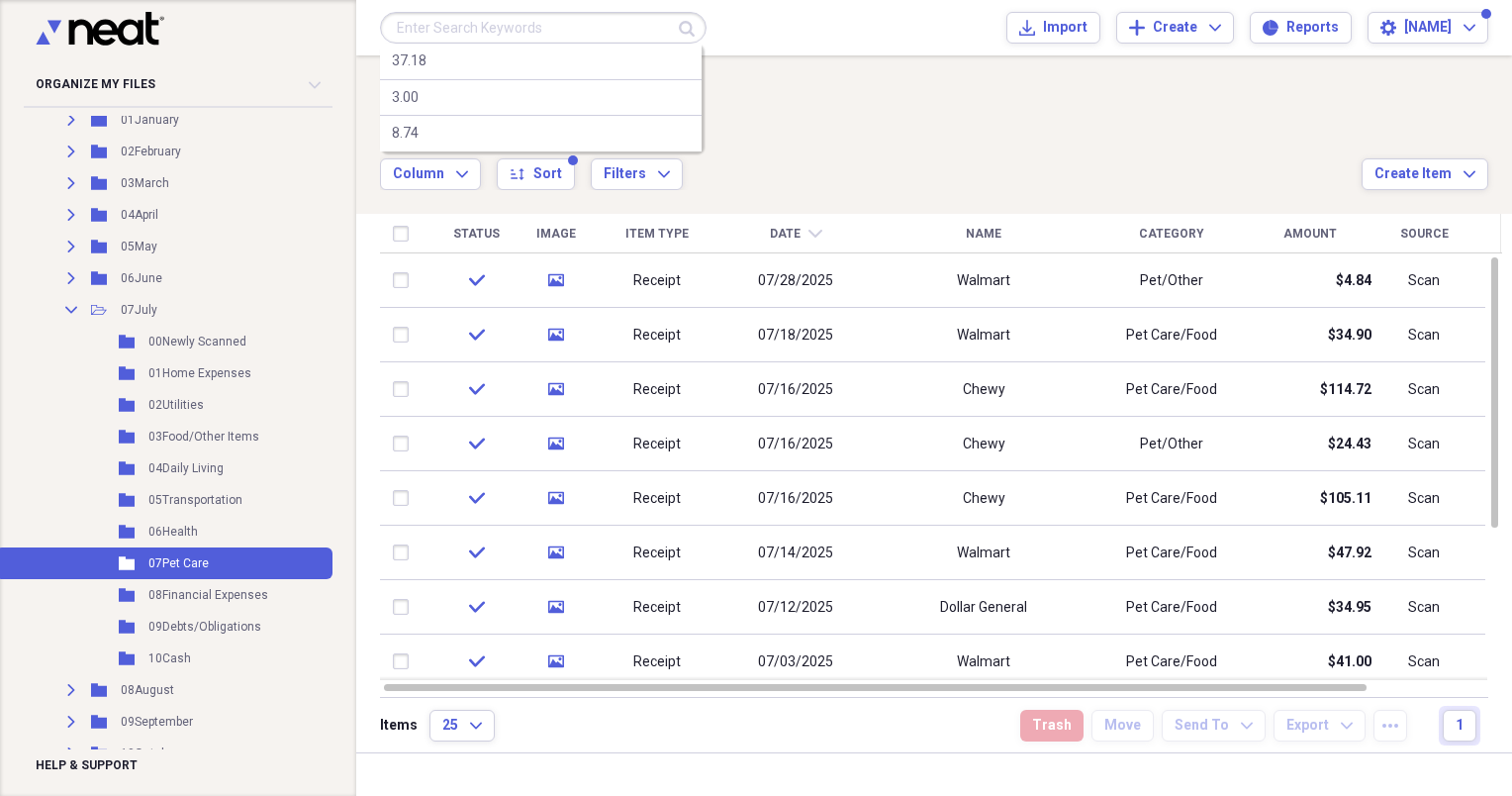 click at bounding box center [543, 28] 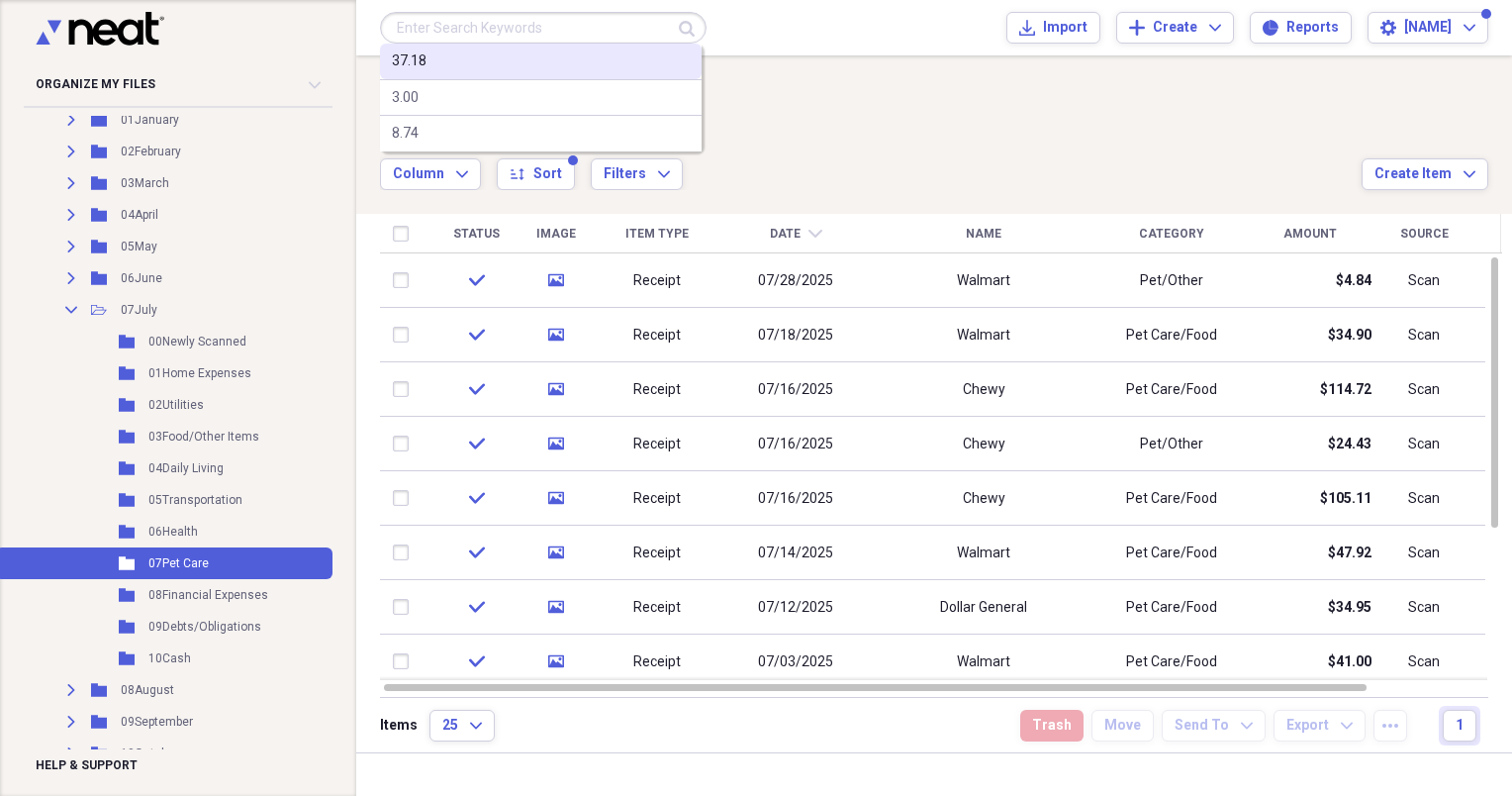 click on "37.18" at bounding box center [540, 61] 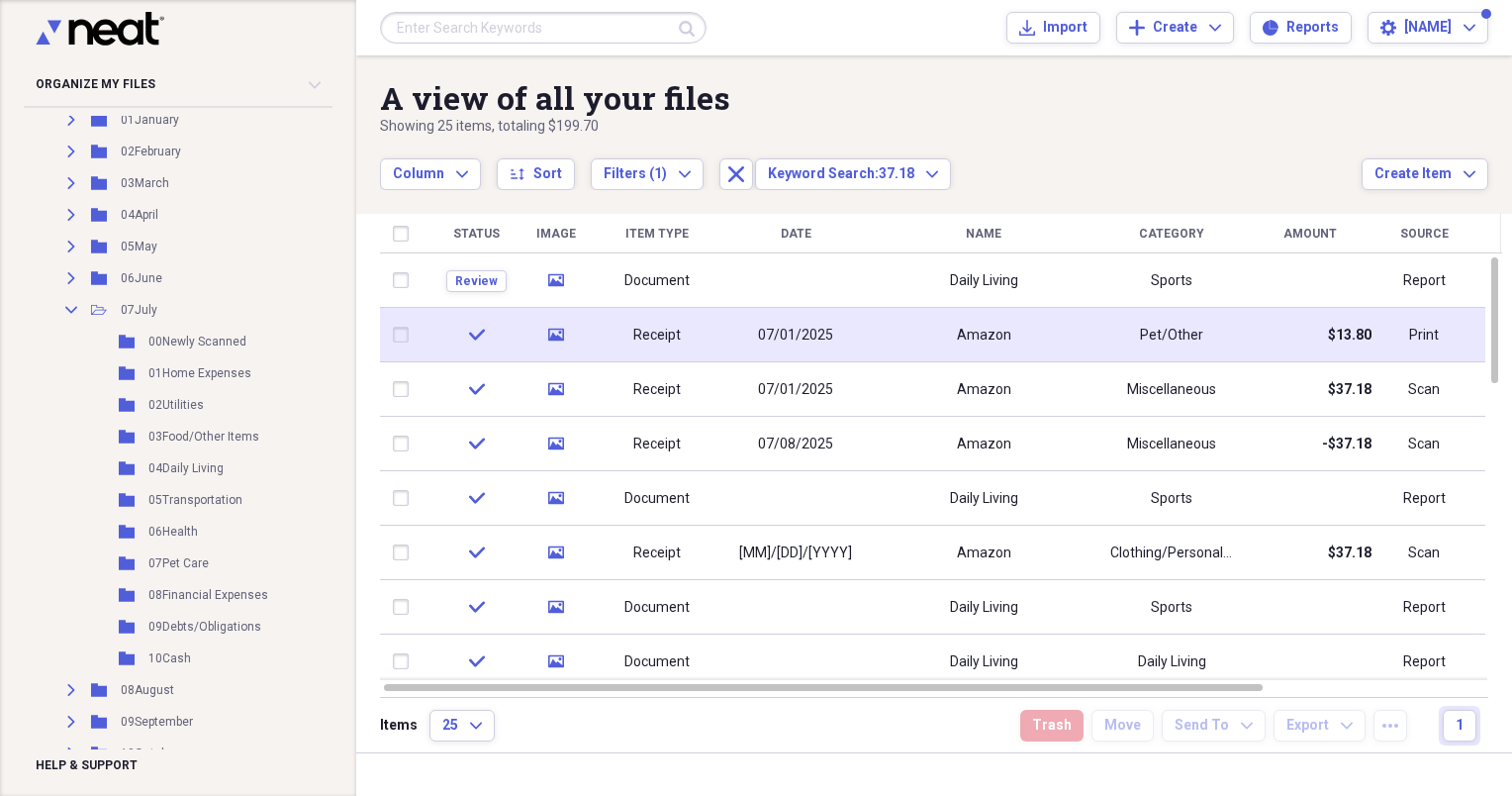 click on "$13.80" at bounding box center [1310, 335] 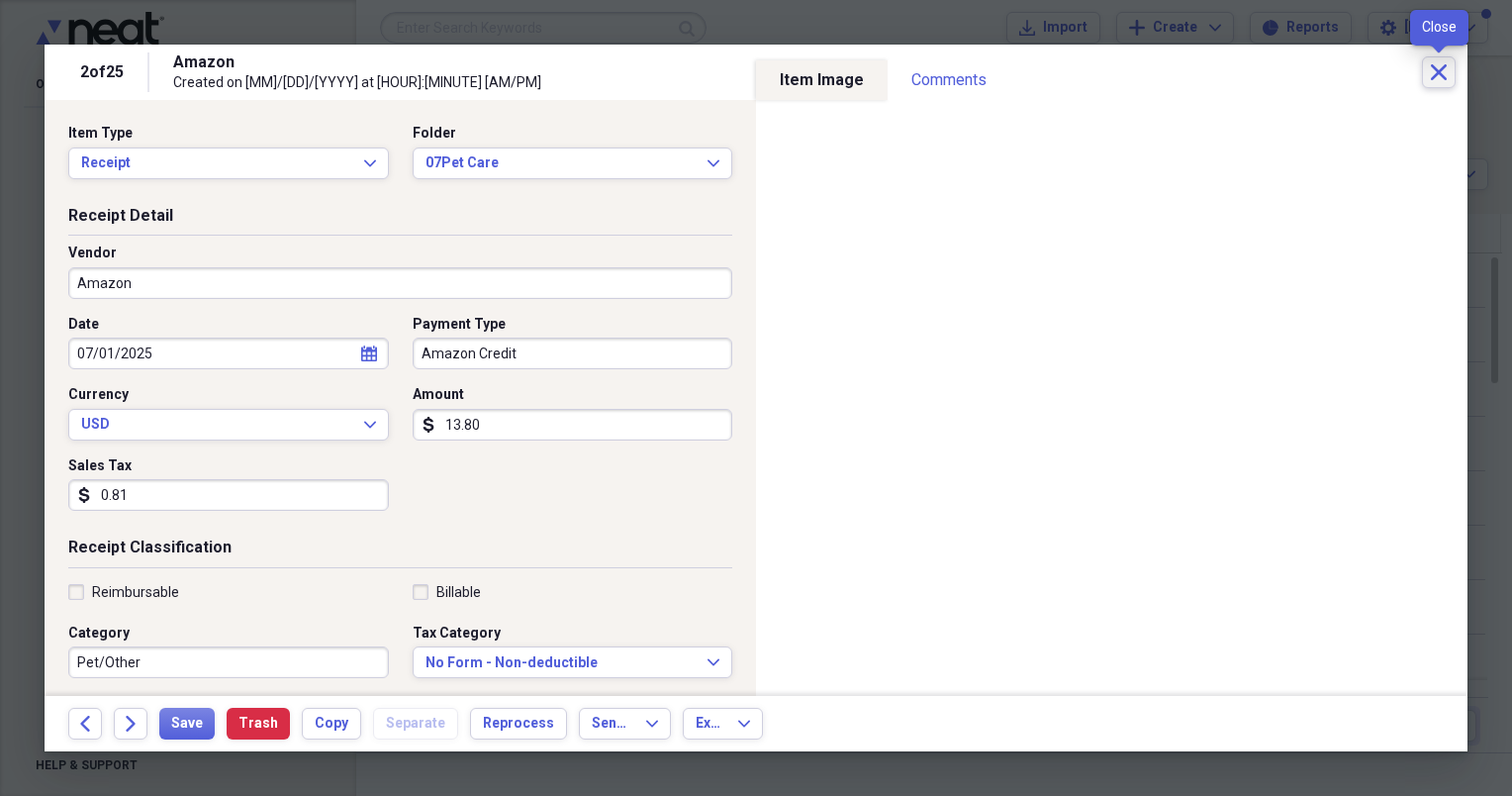 click on "Close" at bounding box center (1439, 72) 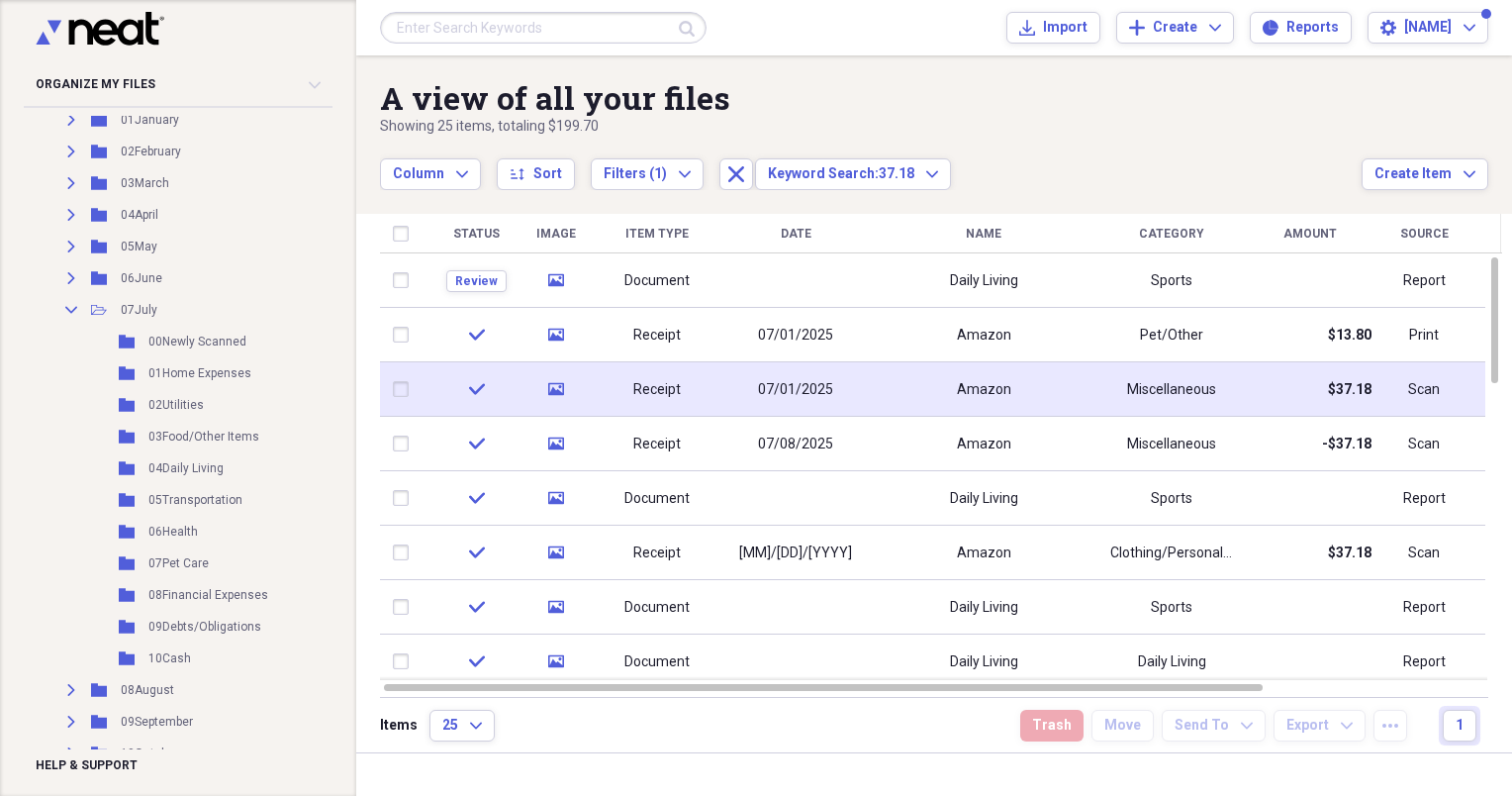 click on "Amazon" at bounding box center (984, 389) 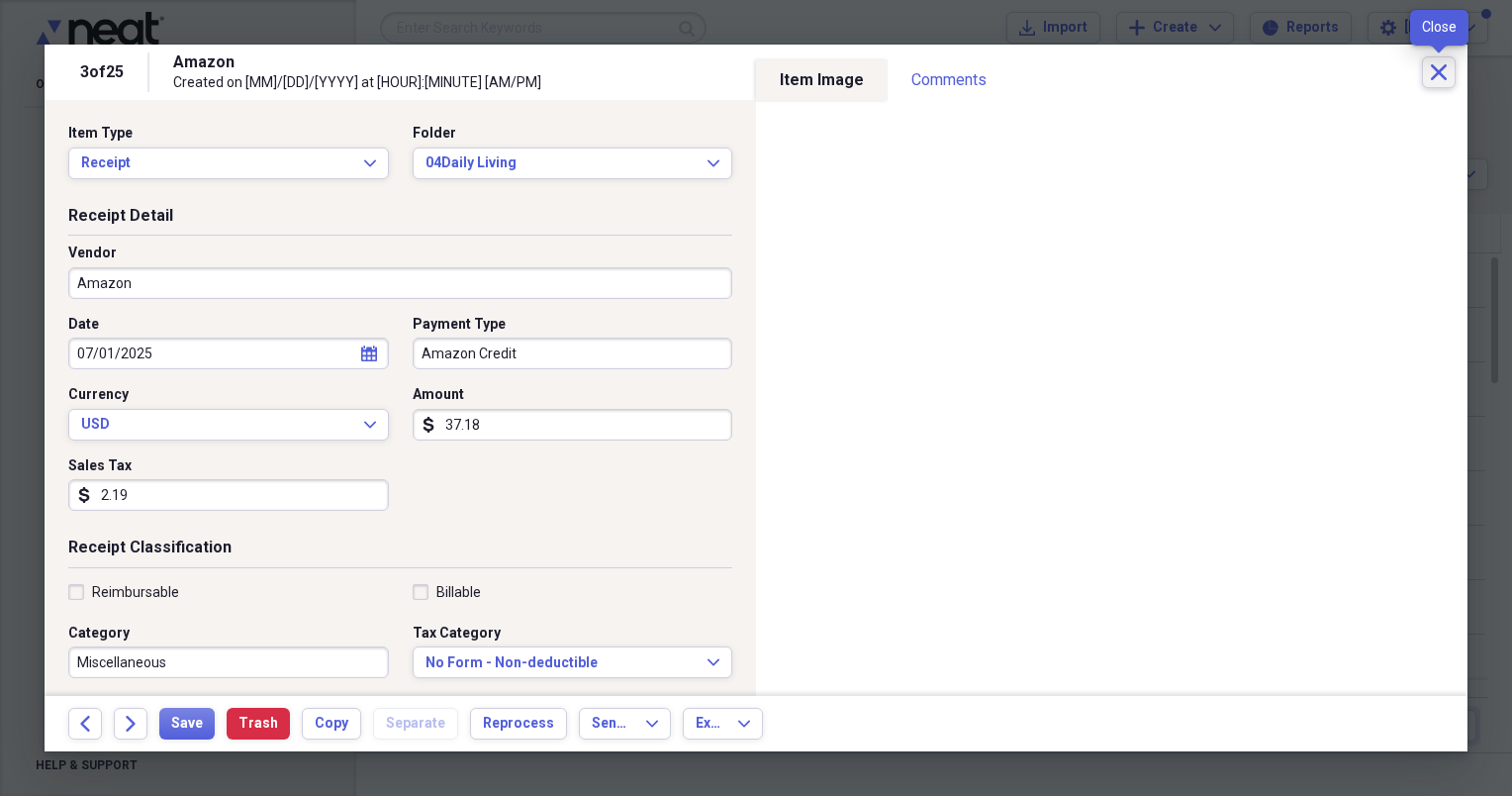 click 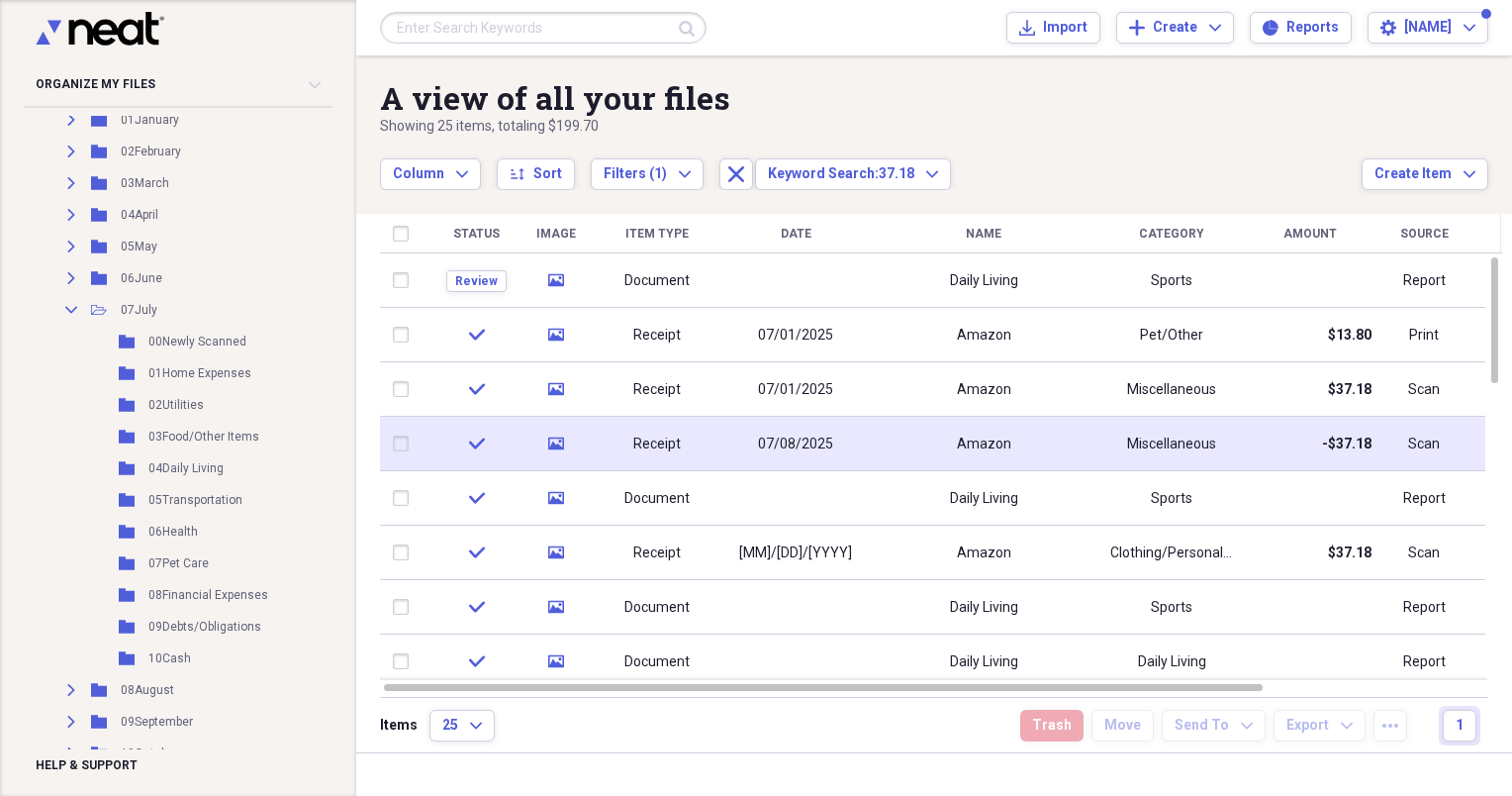 click on "Amazon" at bounding box center (984, 444) 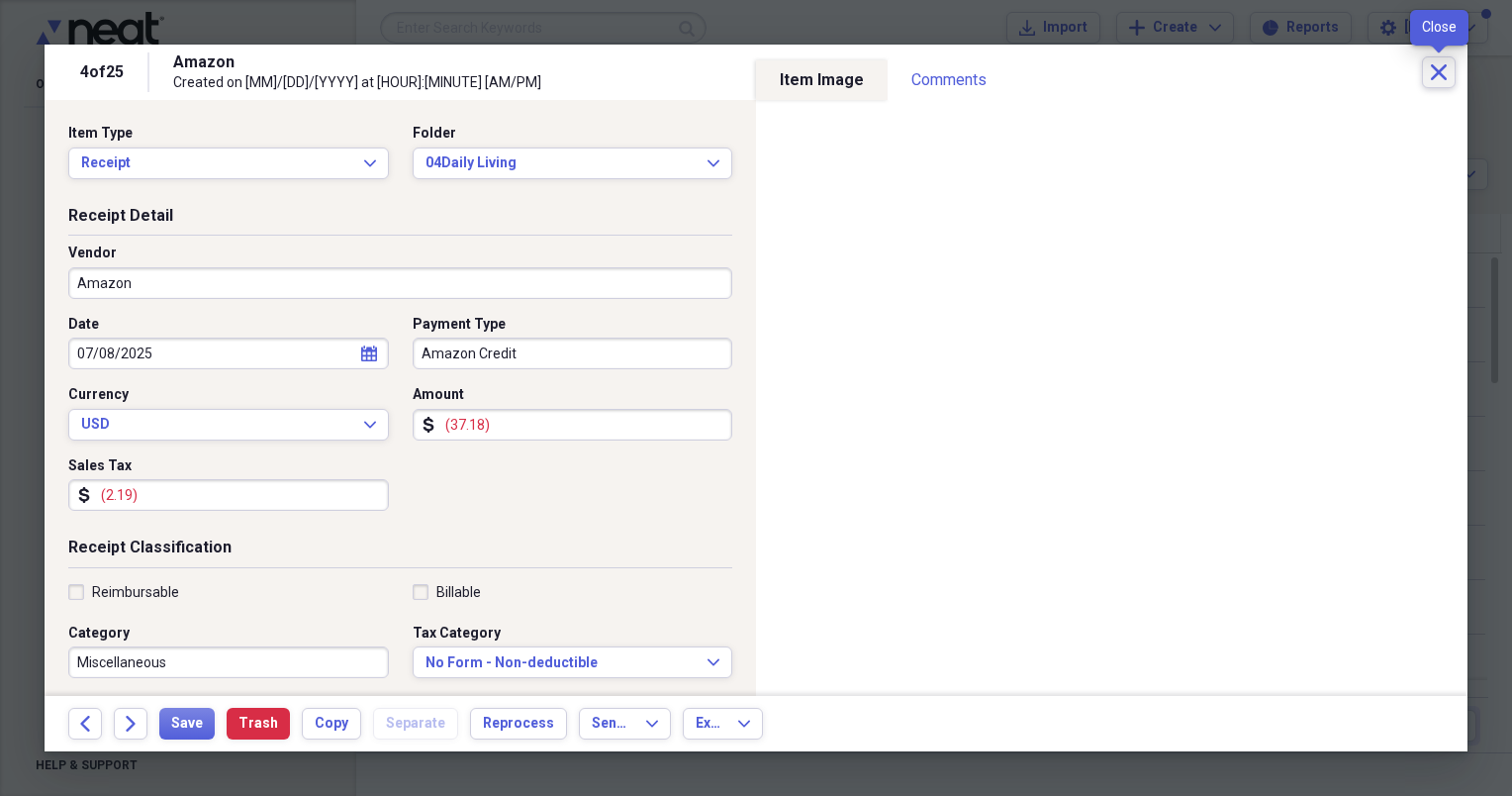 click 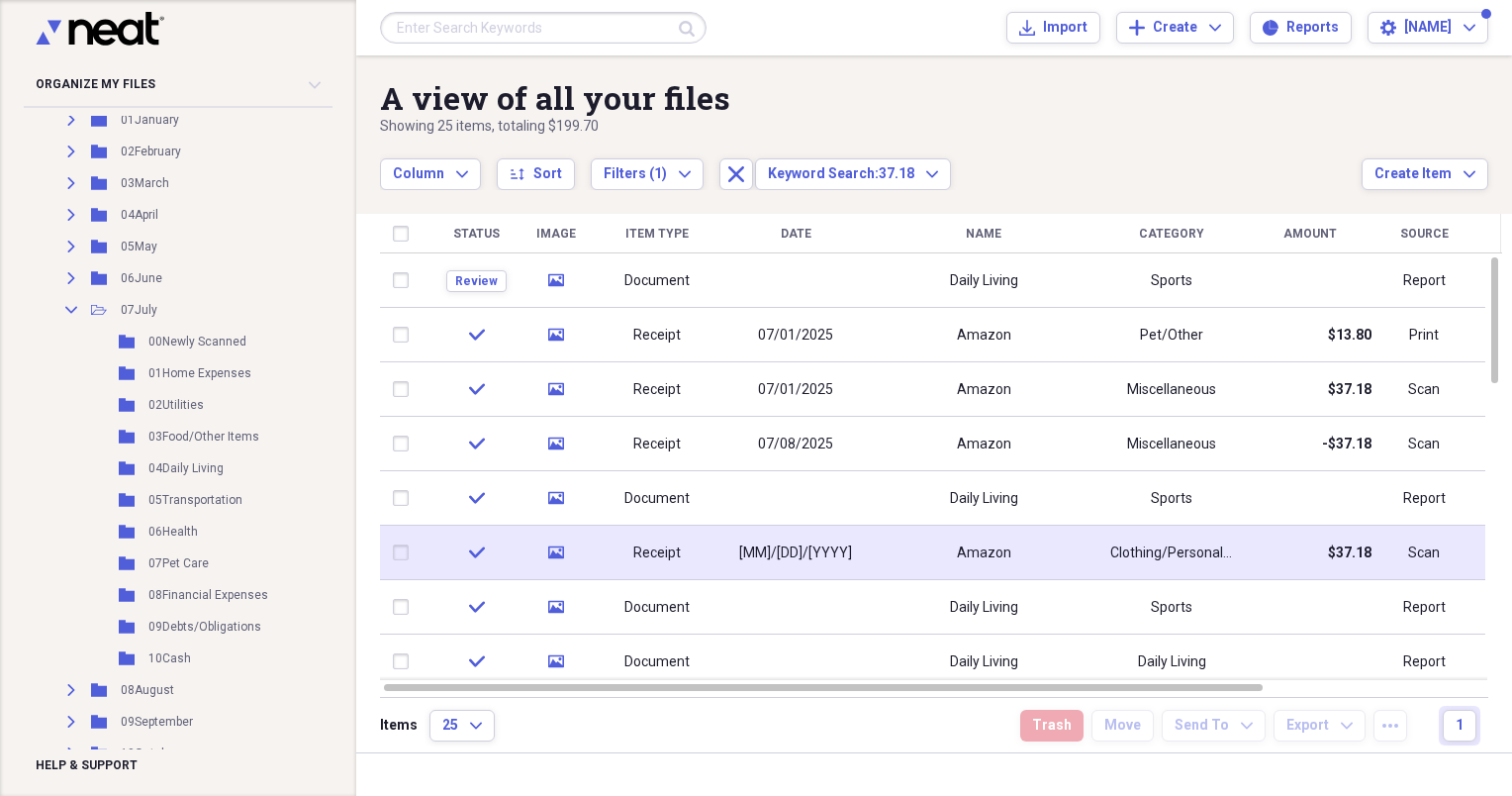 click on "Clothing/Personal Items" at bounding box center [1172, 553] 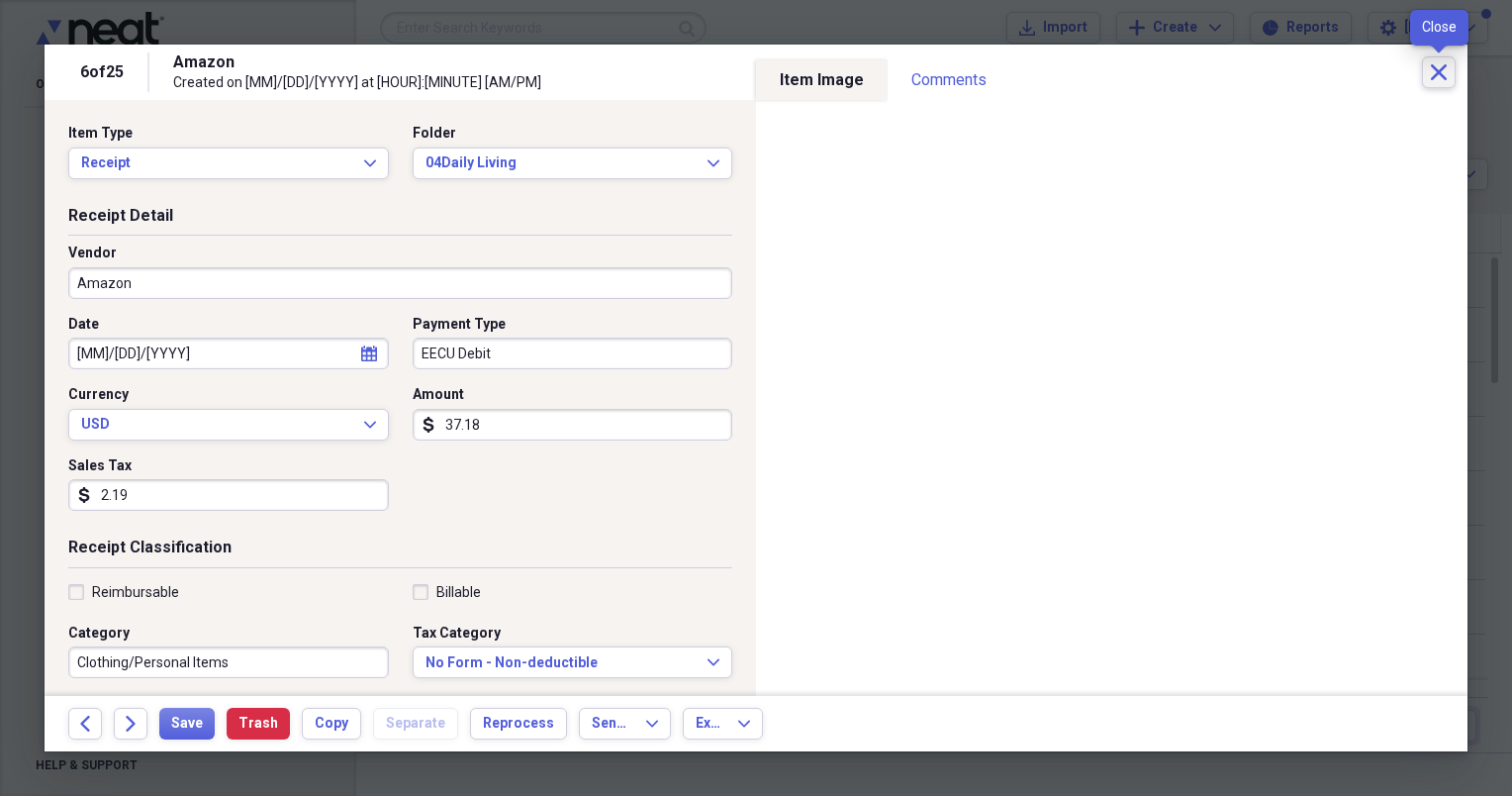 click 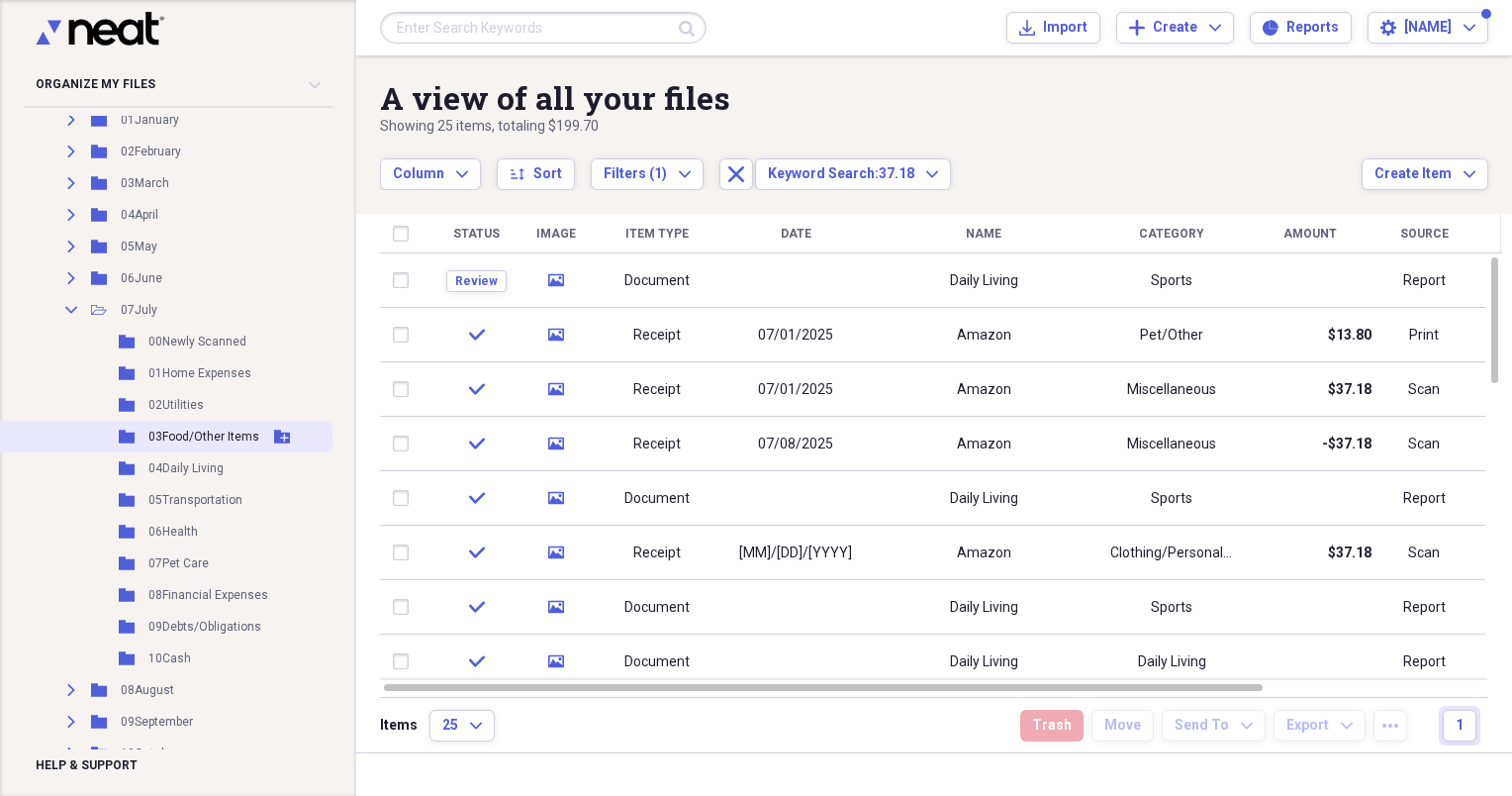 click on "Folder 03Food/Other Items Add Folder" at bounding box center [164, 437] 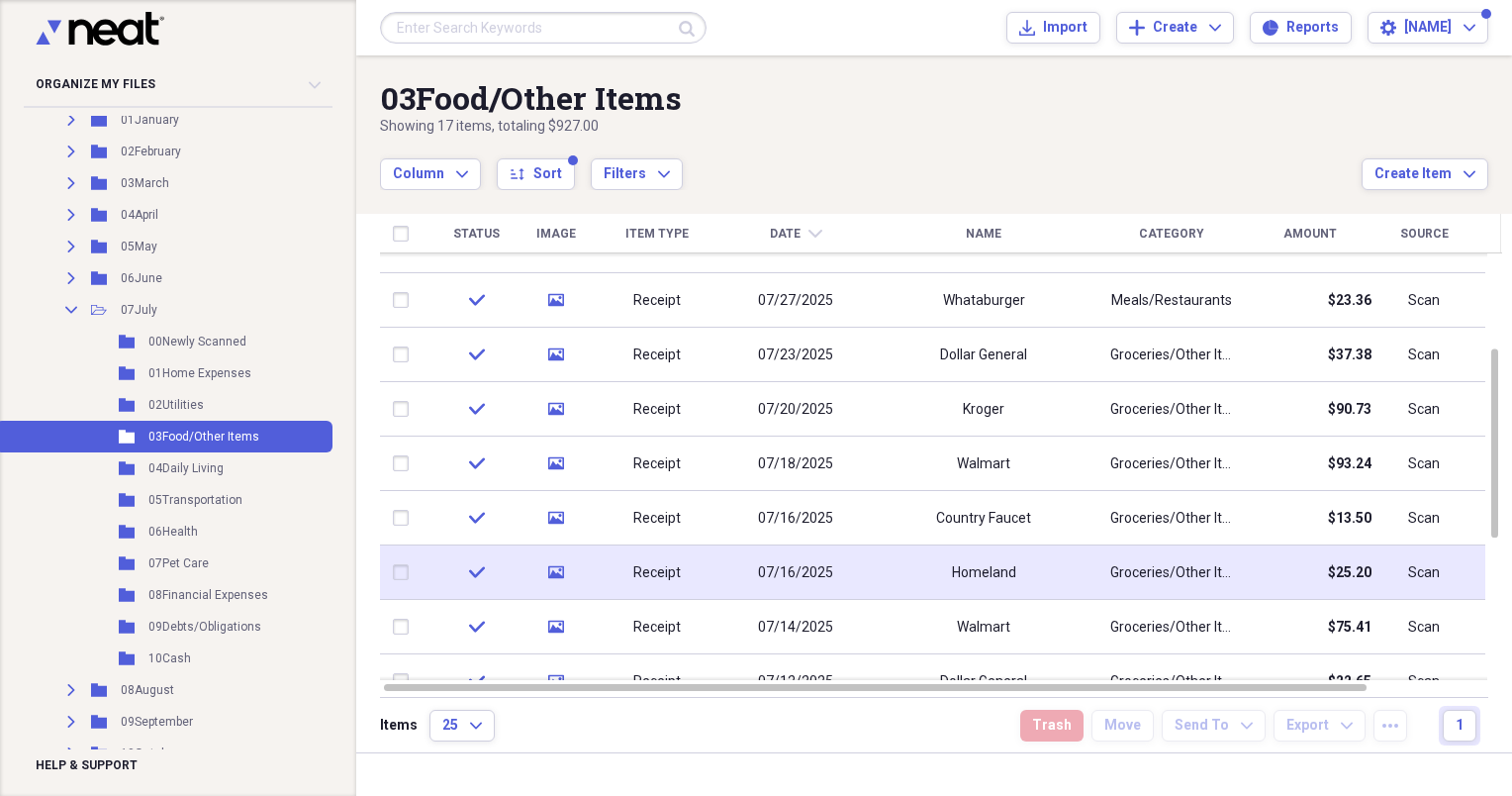 click on "Homeland" at bounding box center (984, 572) 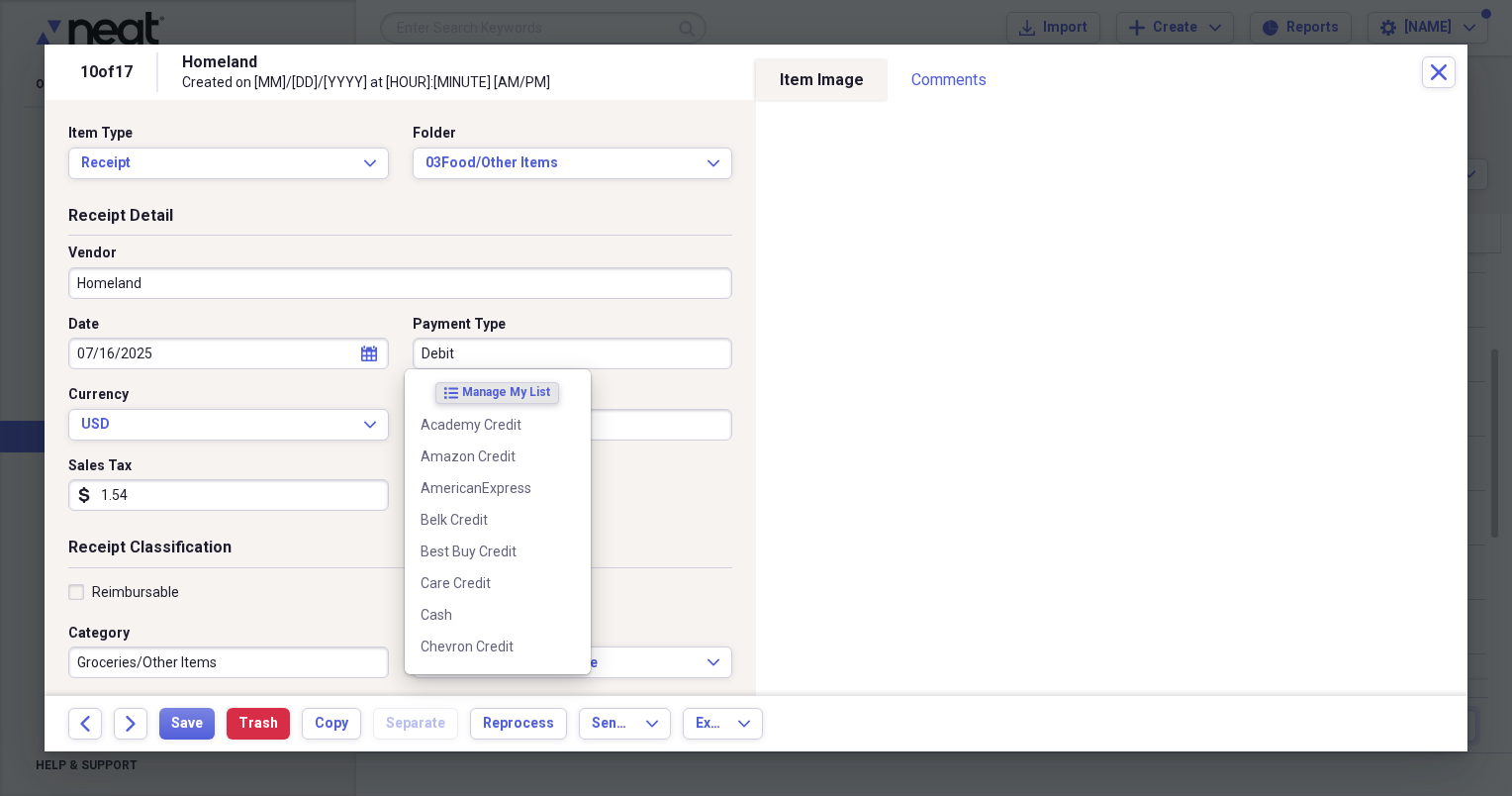 click on "Debit" at bounding box center (573, 353) 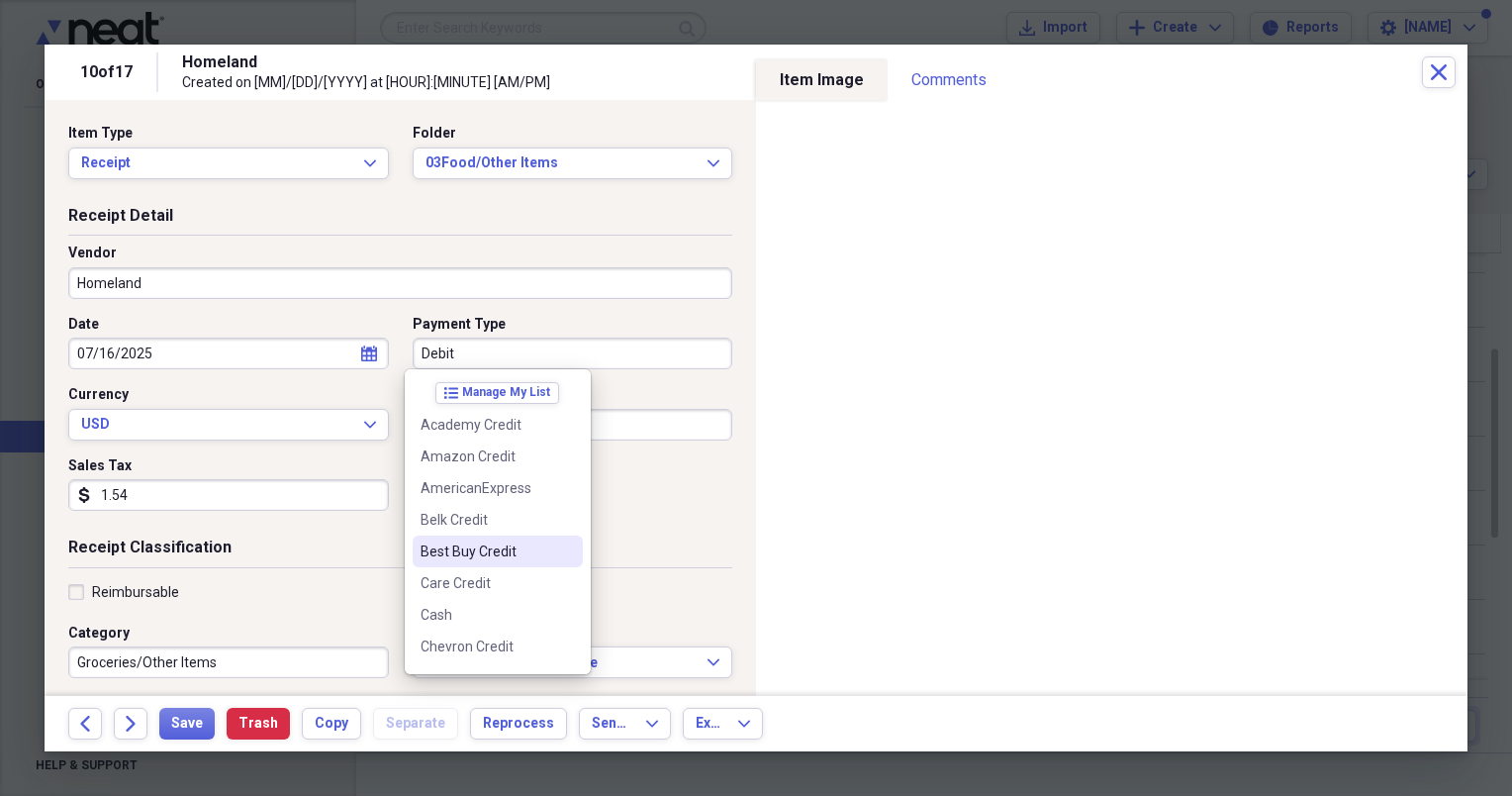 scroll, scrollTop: 198, scrollLeft: 0, axis: vertical 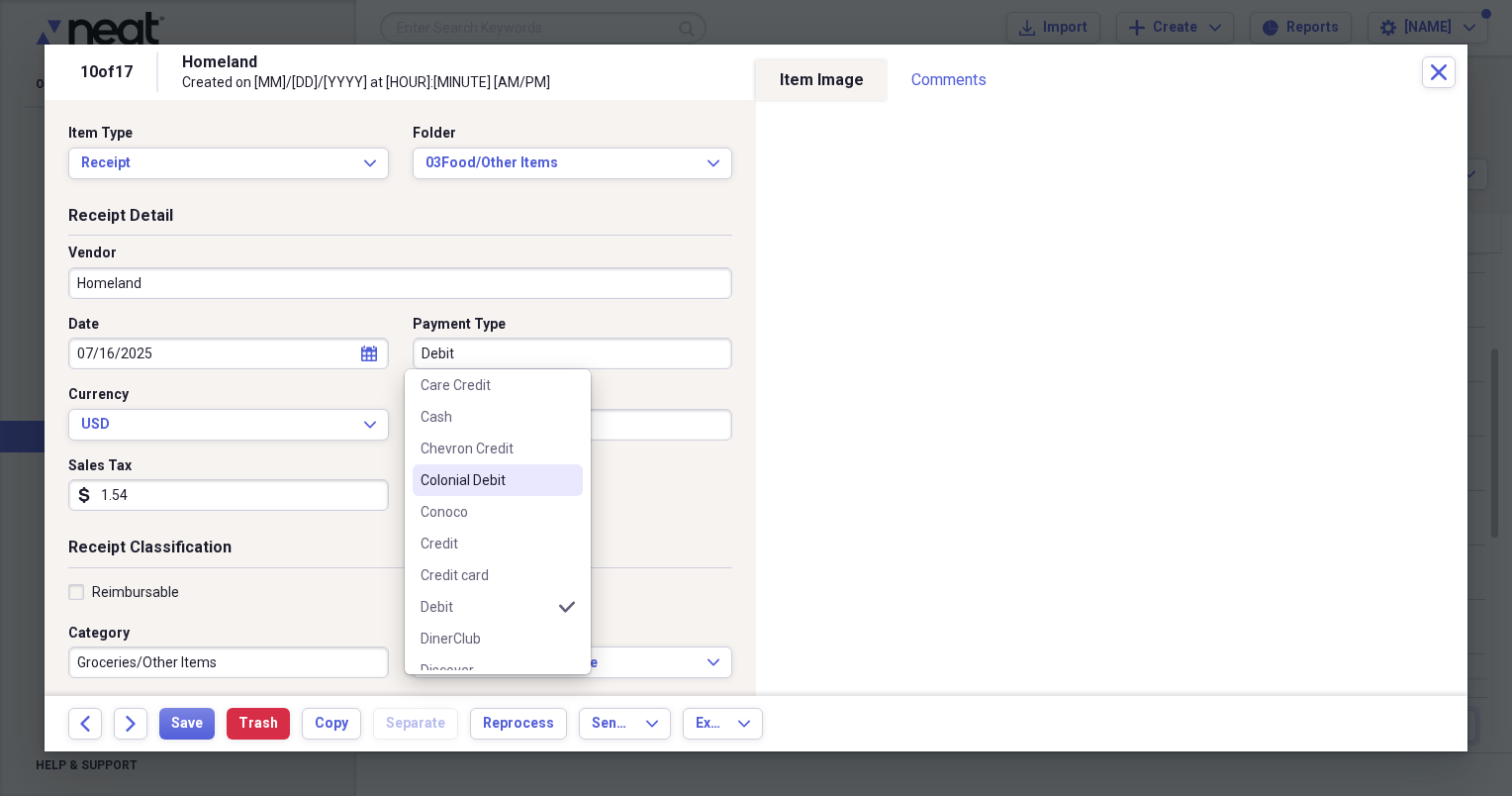 click on "Colonial Debit" at bounding box center [486, 480] 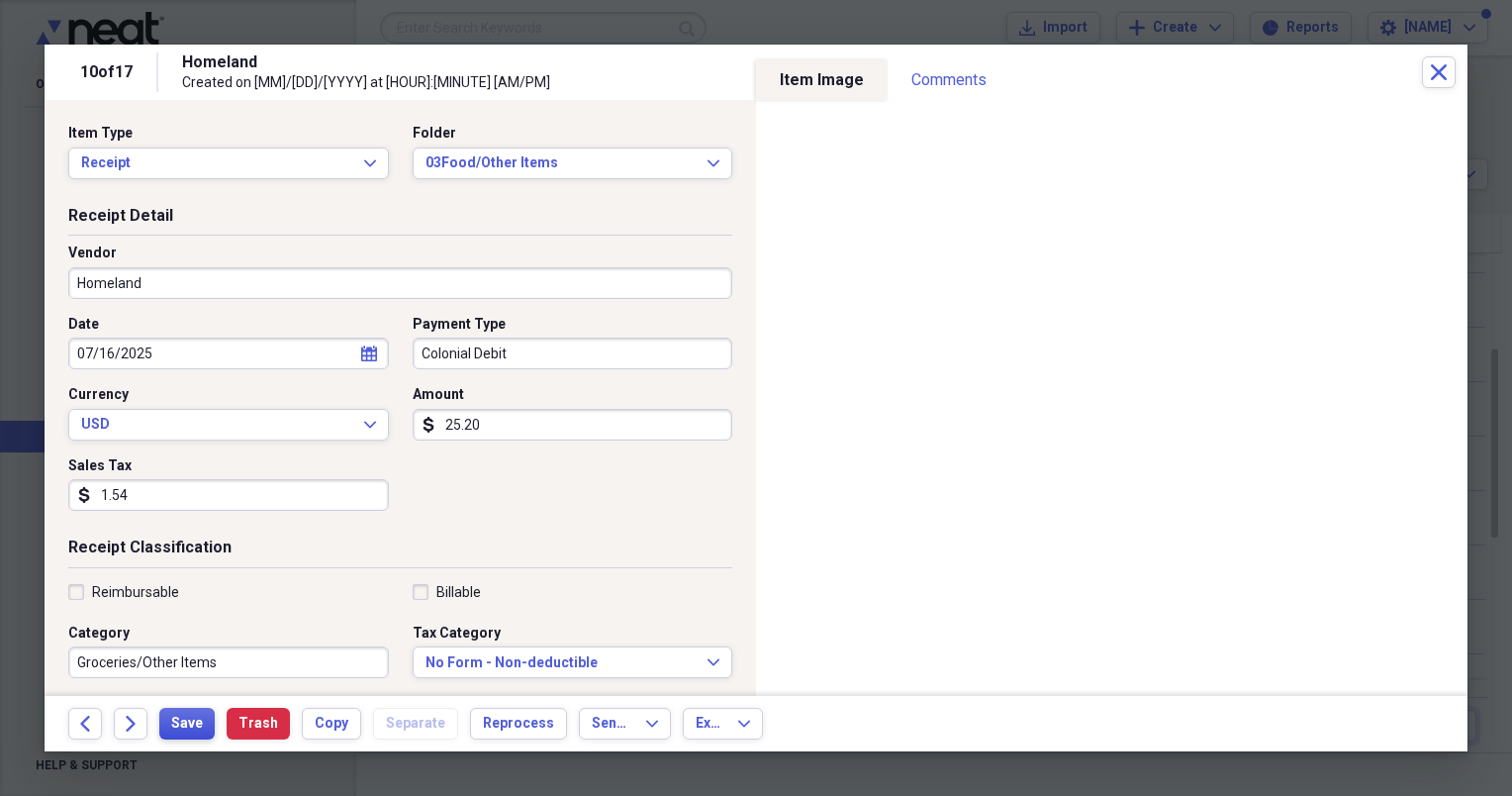 click on "Save" at bounding box center [187, 724] 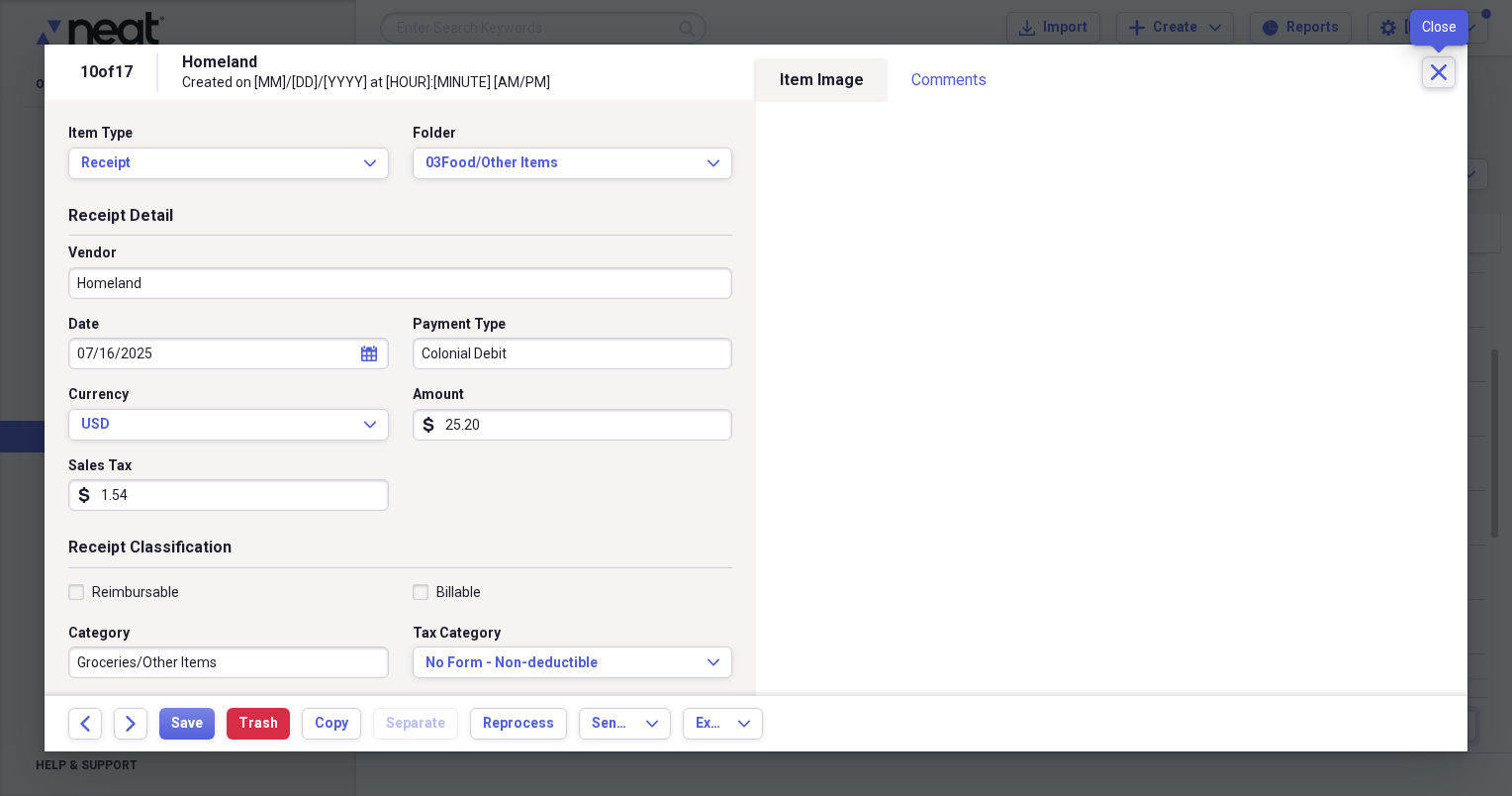 click on "Close" 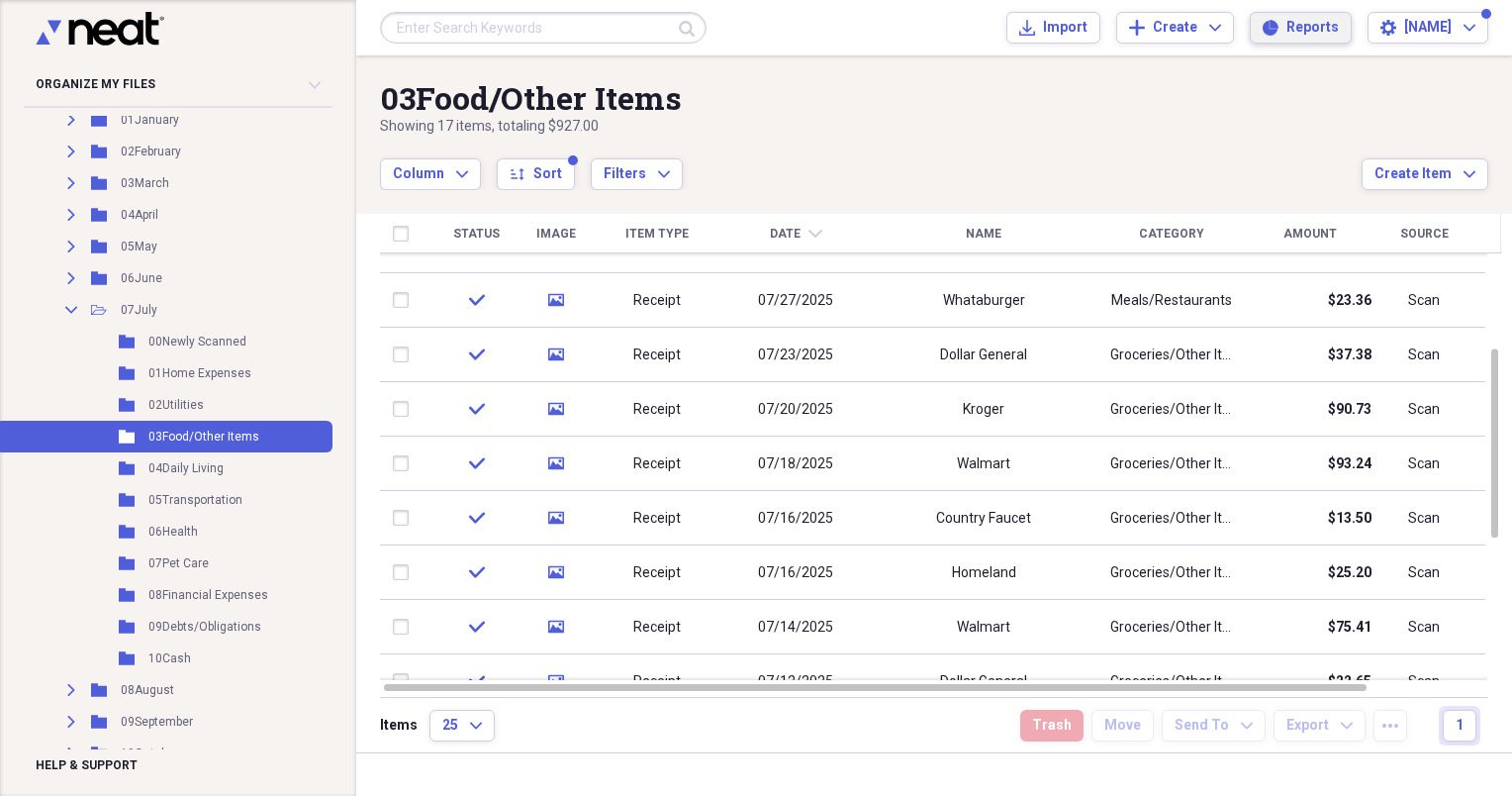 click on "Reports" at bounding box center [1312, 28] 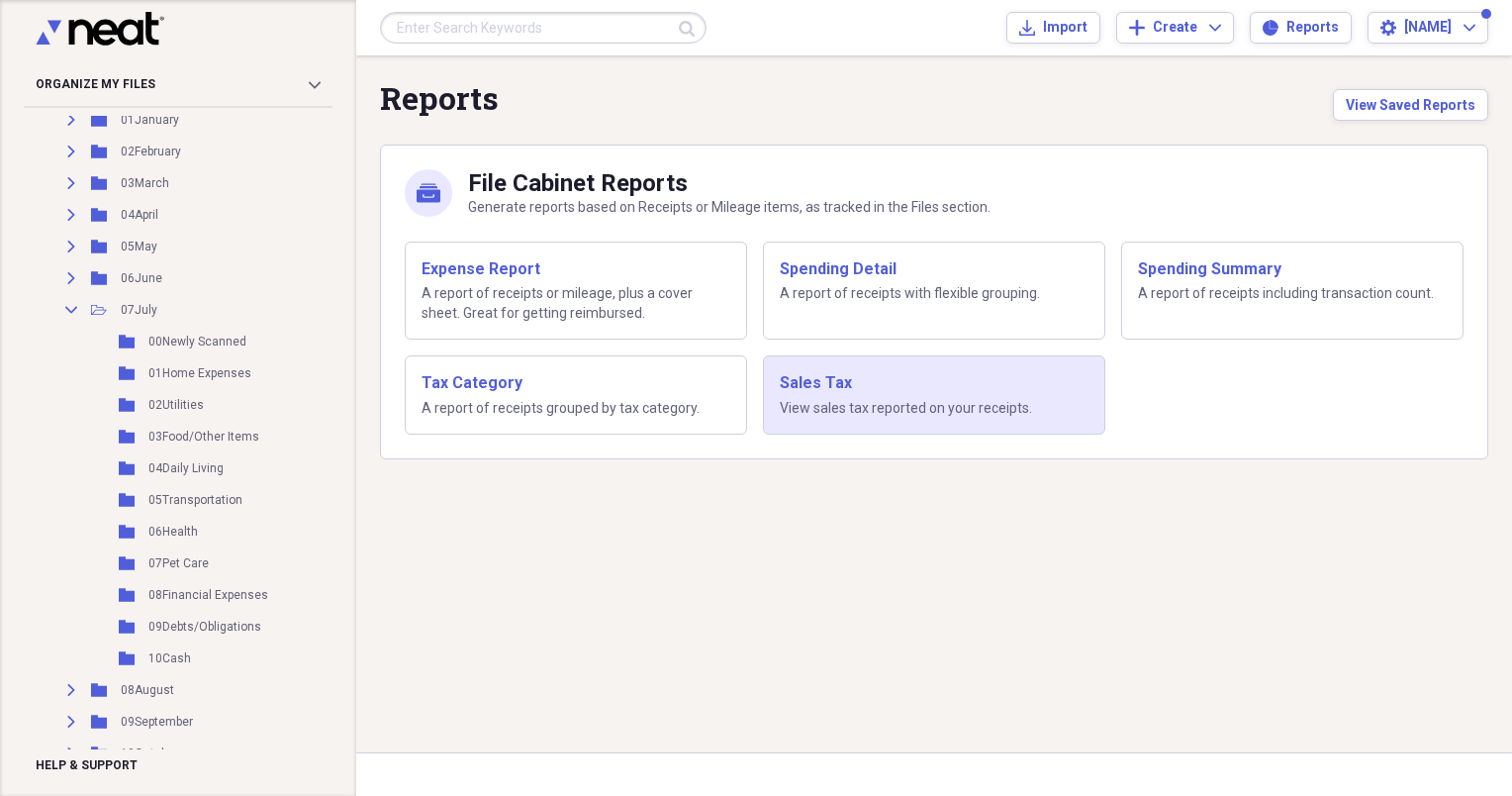 click on "View sales tax reported on your receipts." at bounding box center [934, 409] 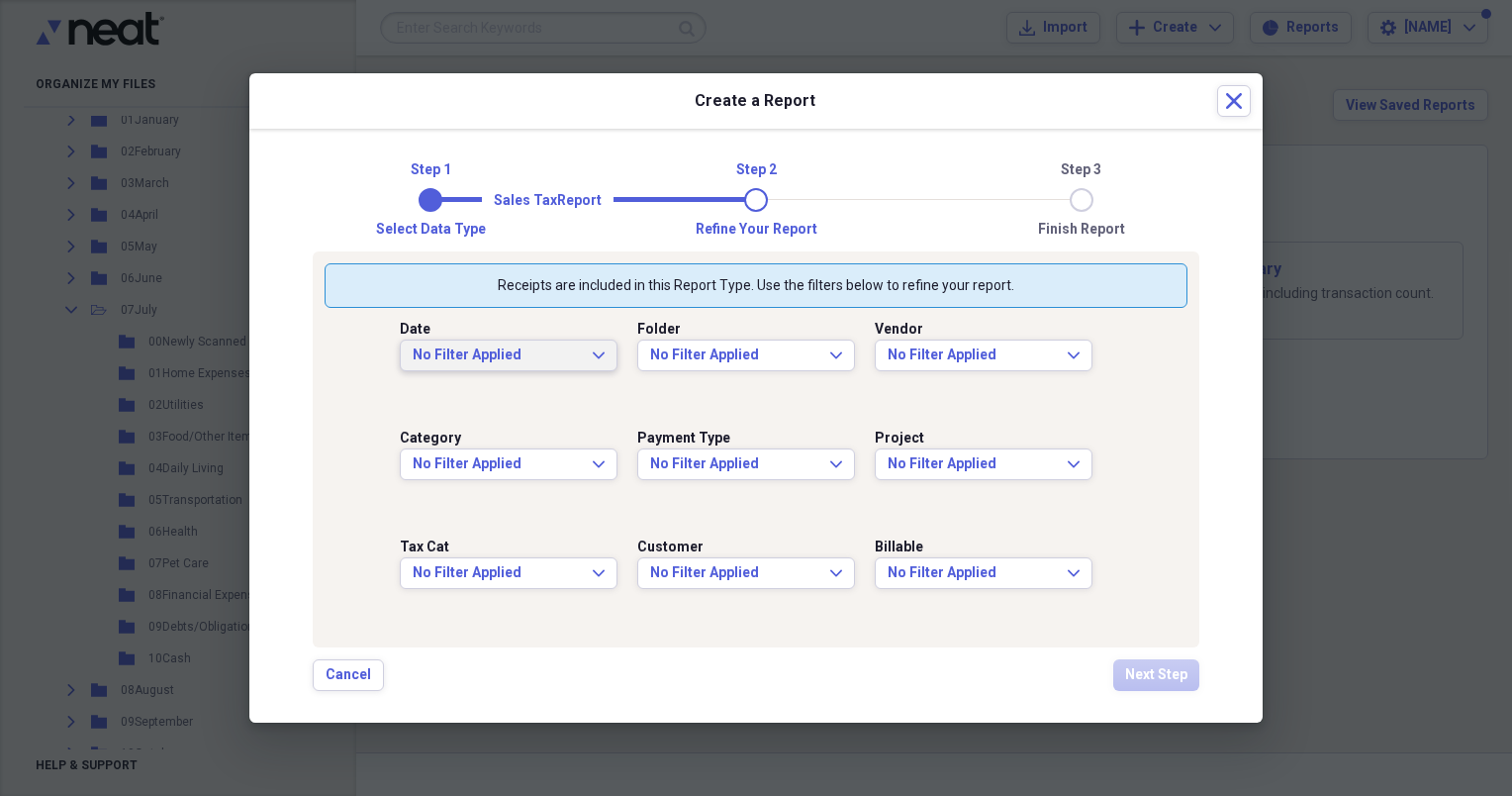 click on "No Filter Applied" at bounding box center (497, 355) 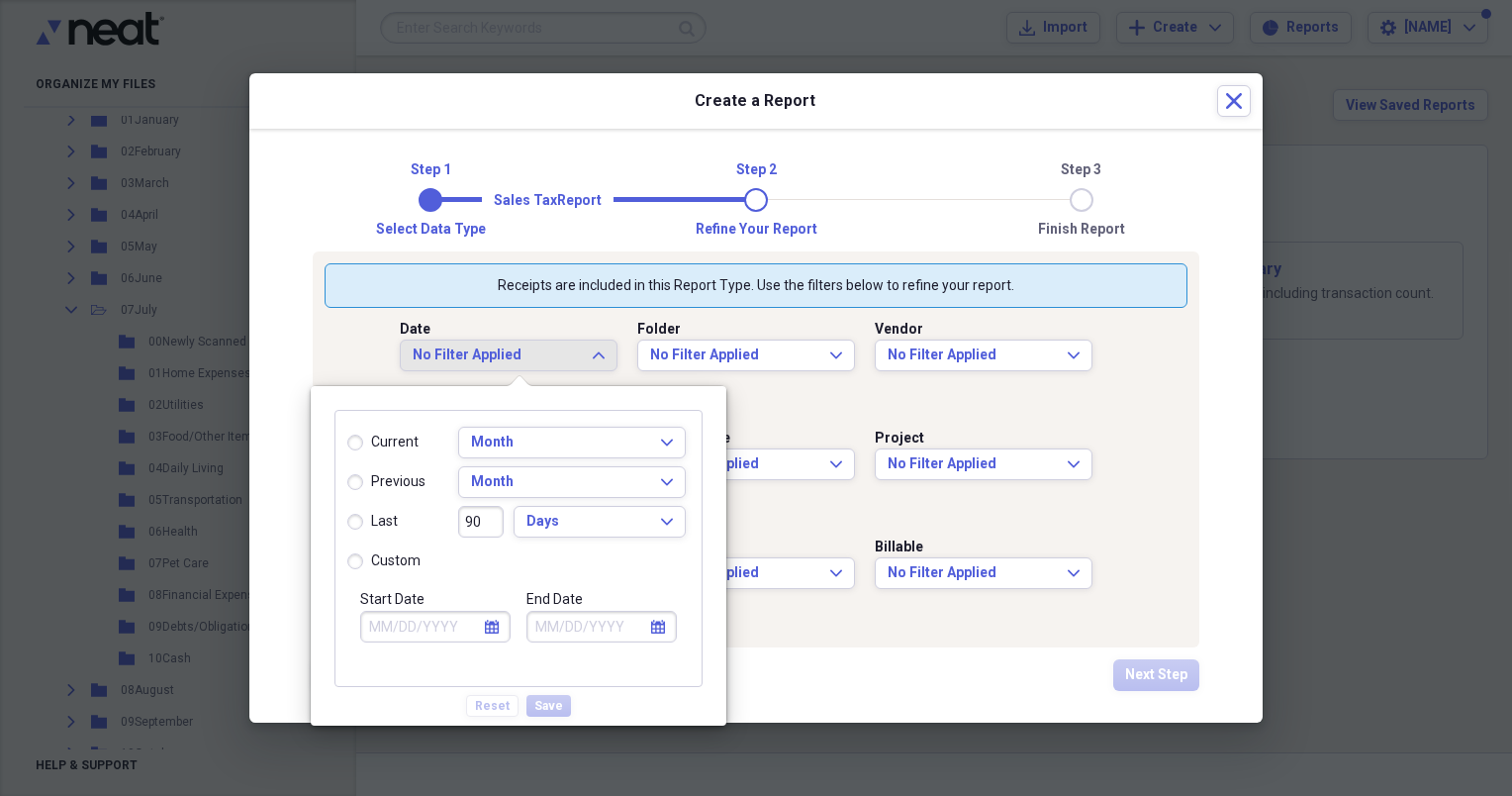 click on "calendar" 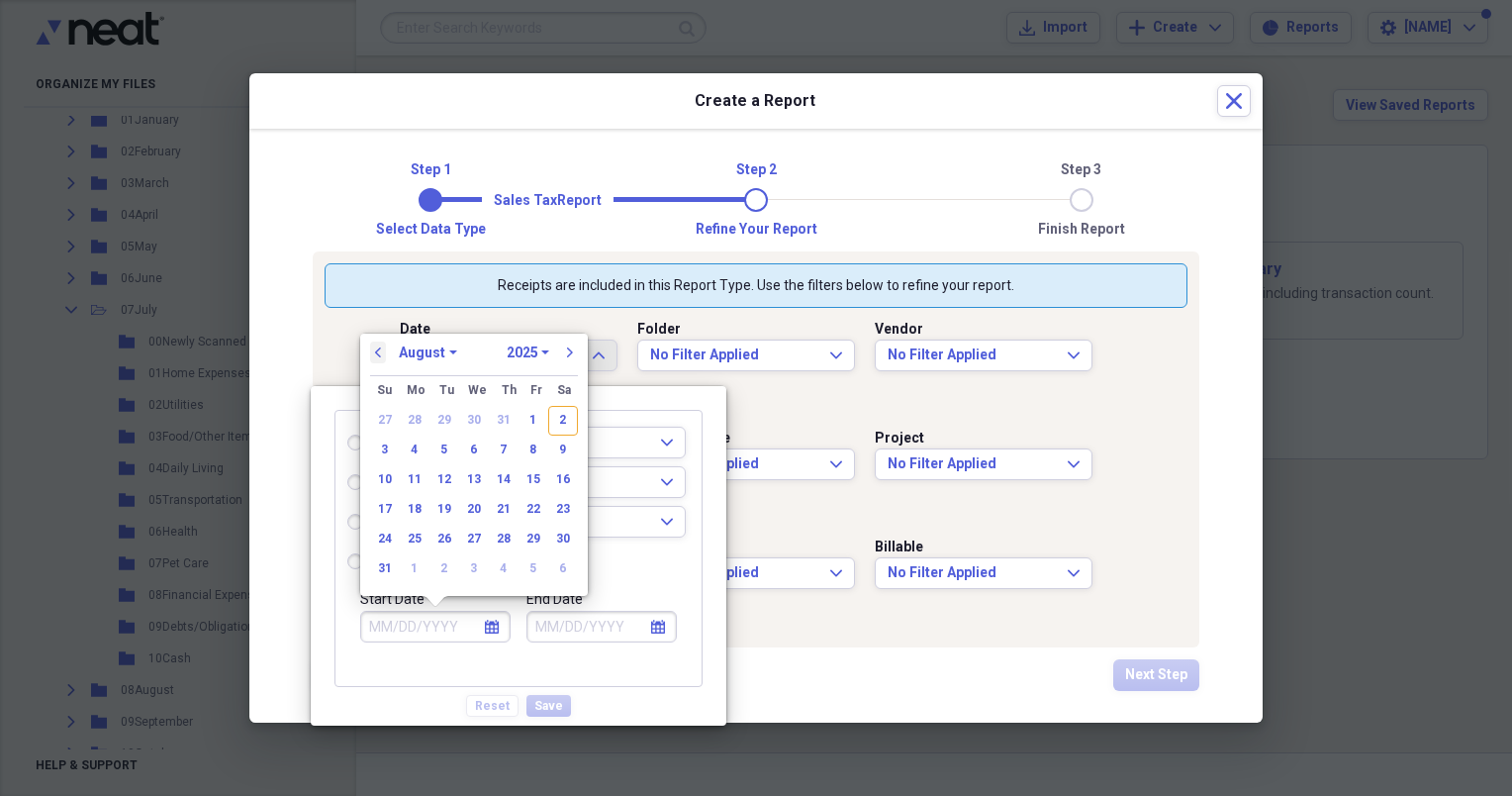 click on "previous" at bounding box center (378, 352) 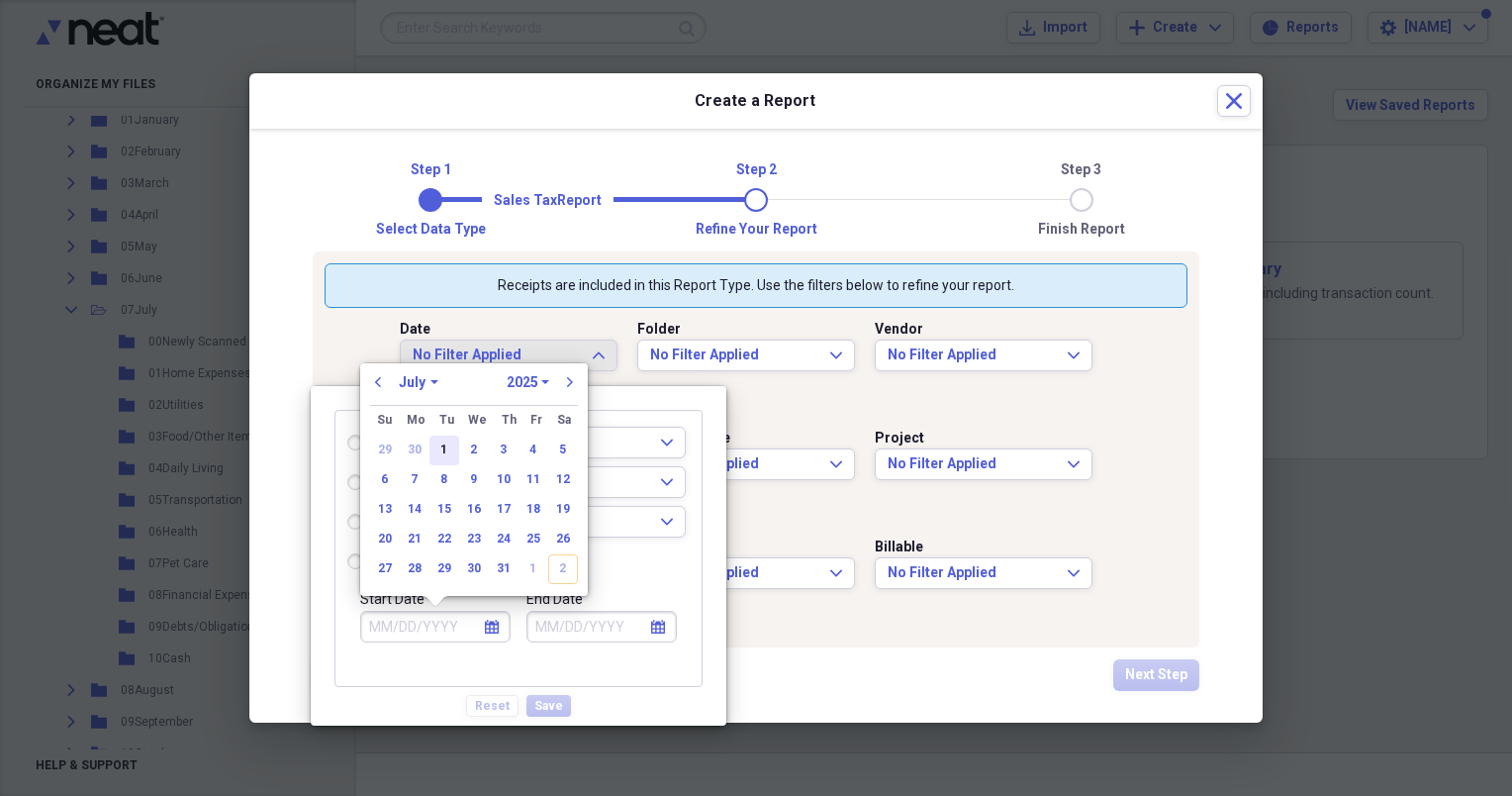 click on "1" at bounding box center [444, 450] 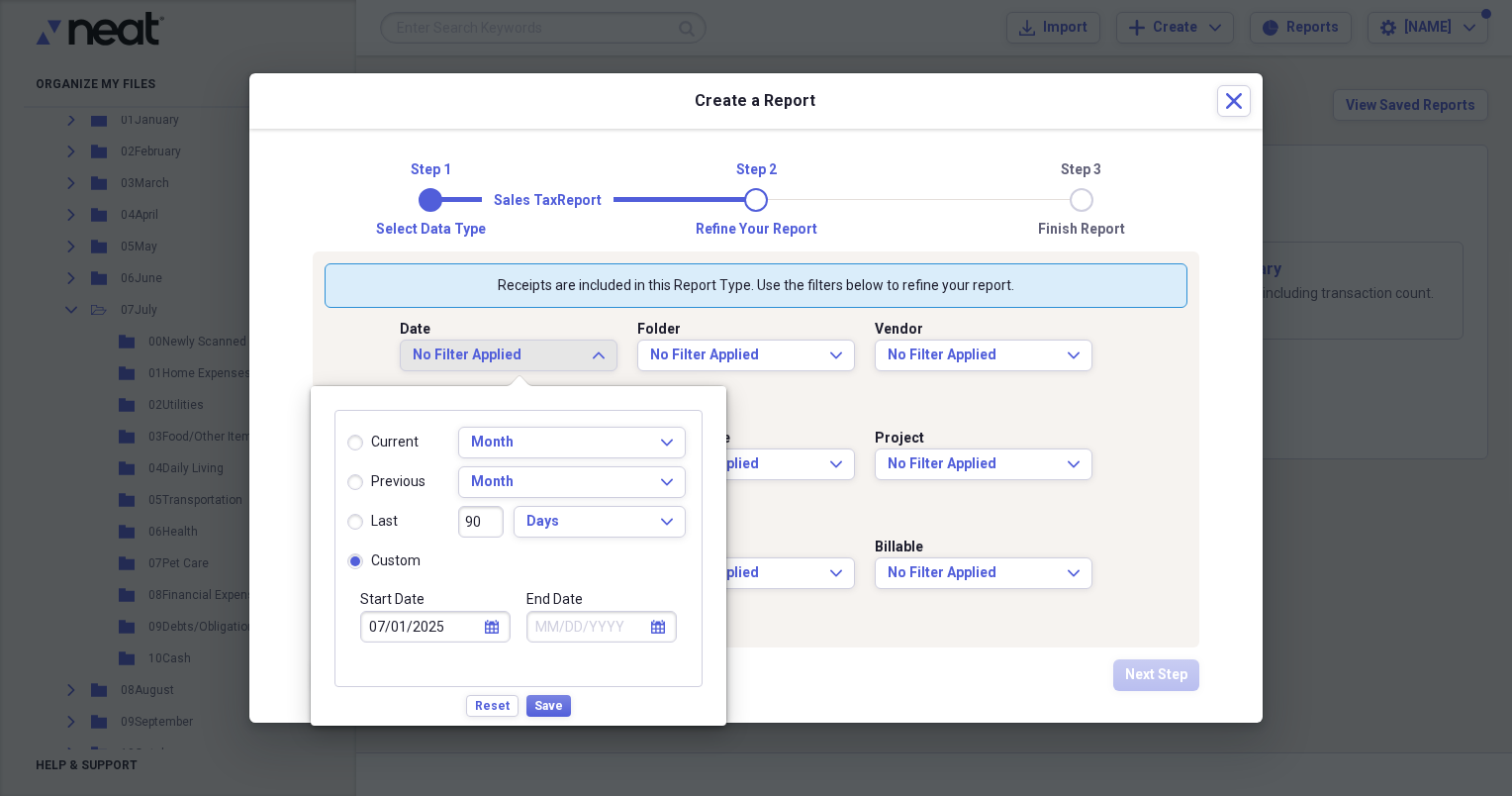 click on "calendar" 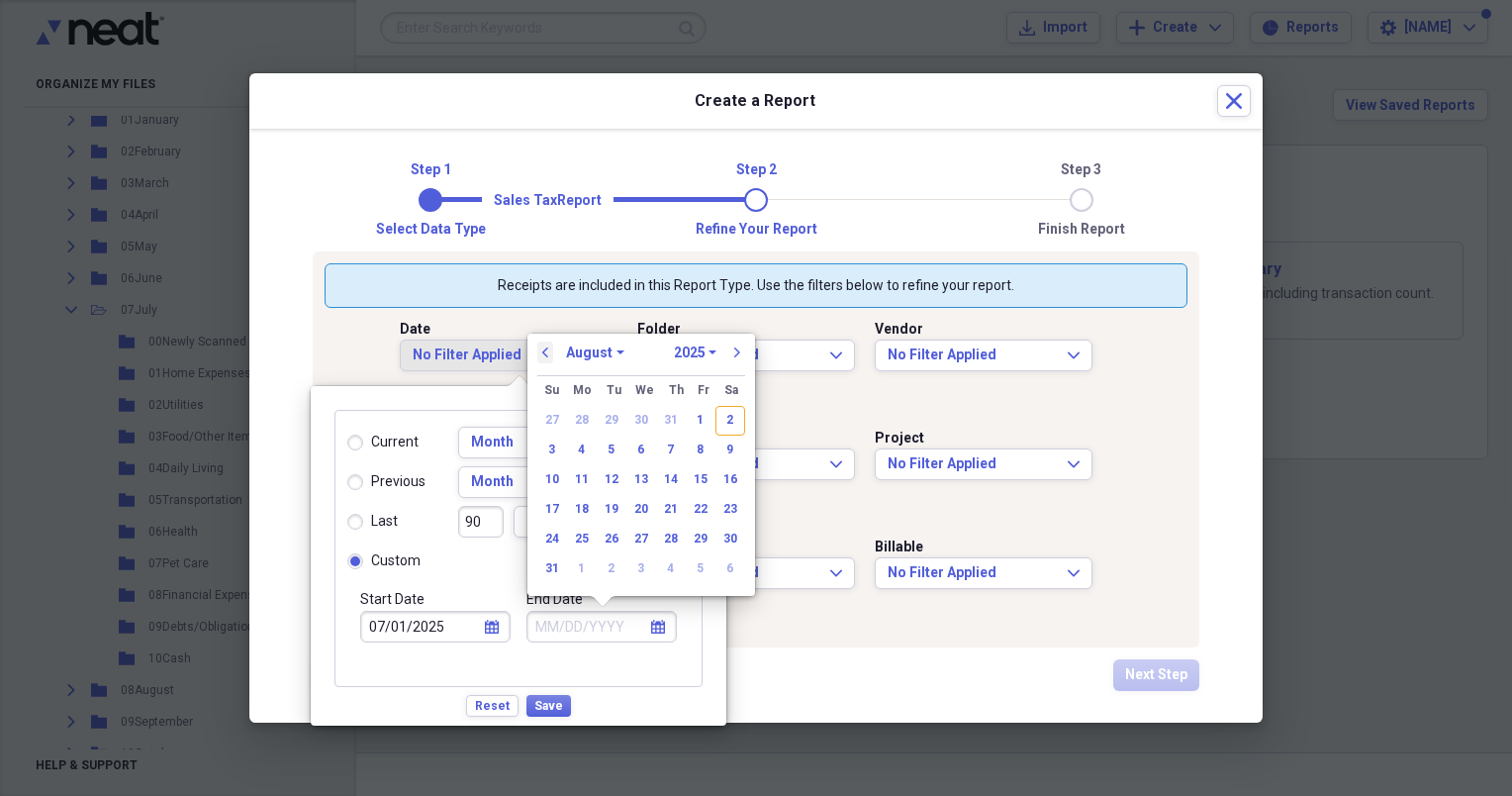 click on "previous" at bounding box center [545, 352] 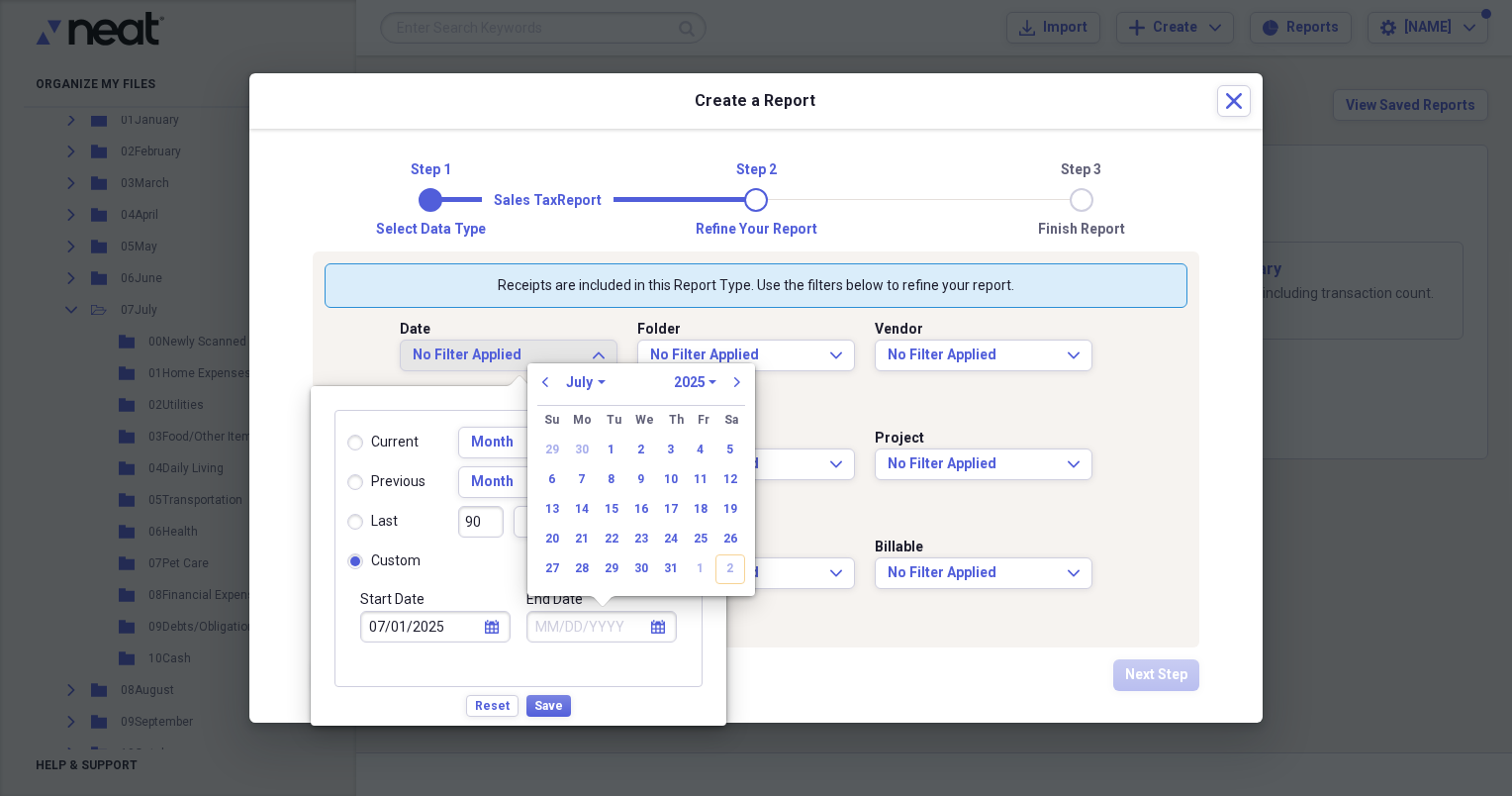 click on "31" at bounding box center (671, 569) 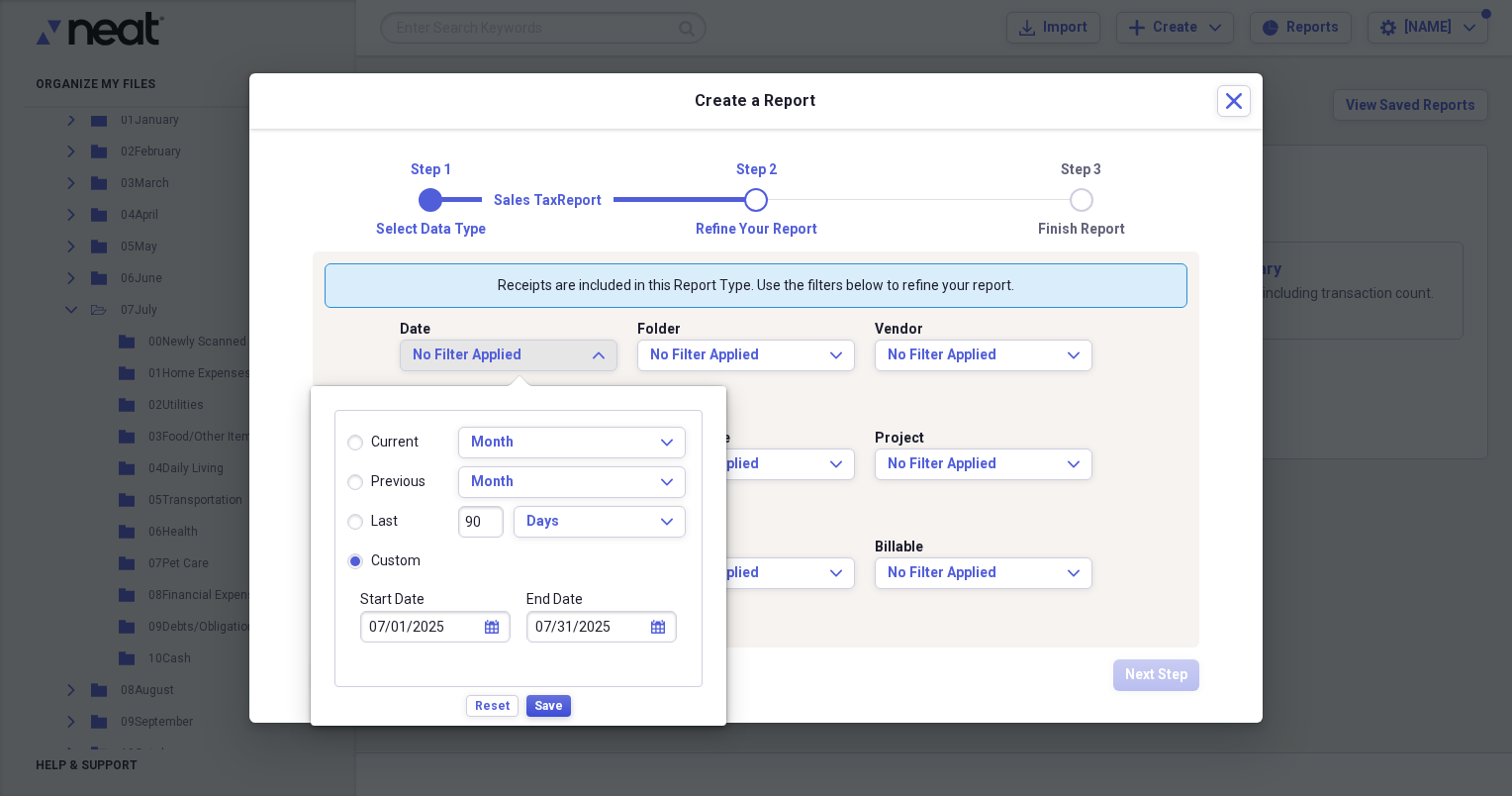 click on "Save" at bounding box center (548, 706) 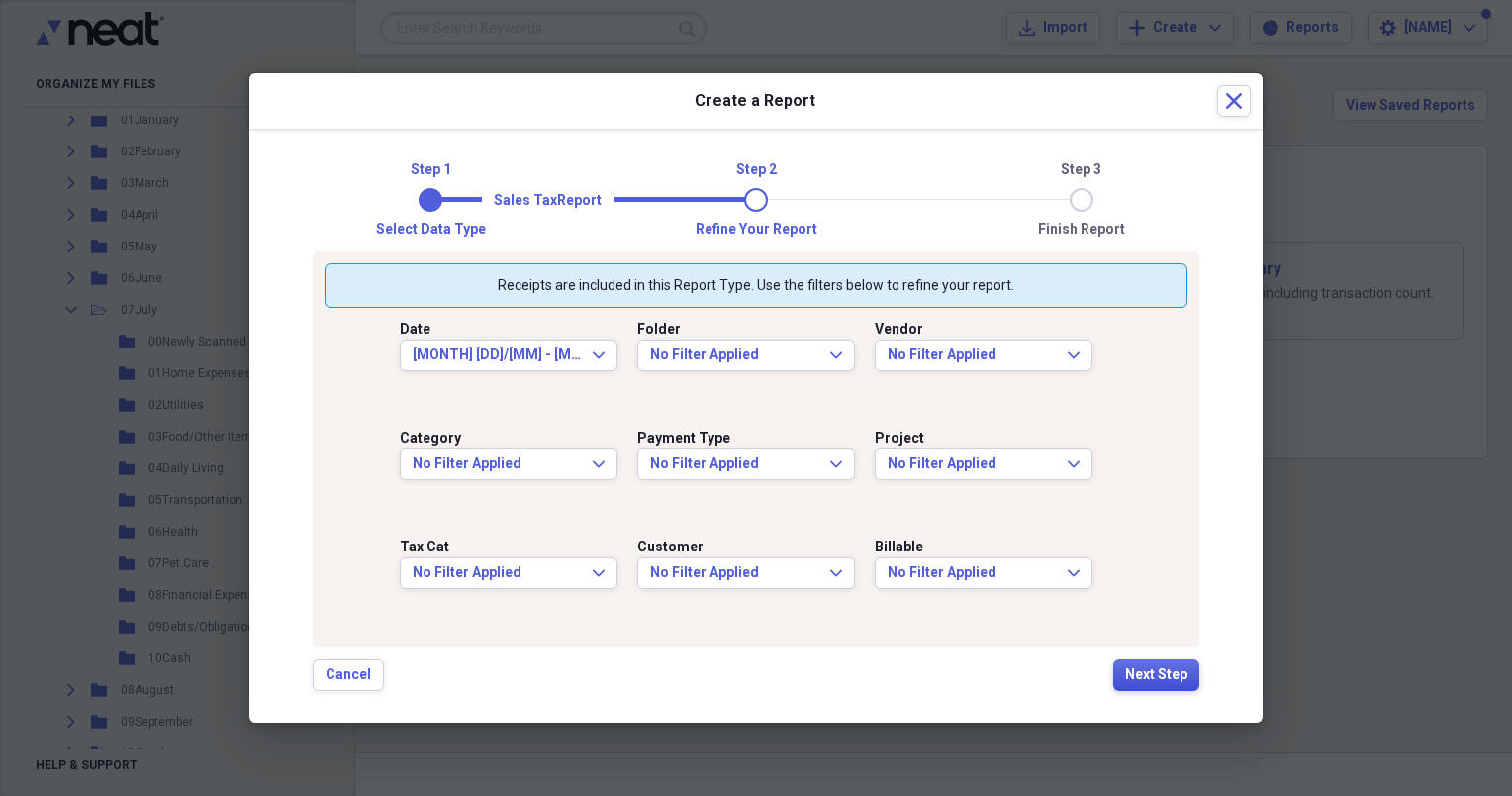 click on "Next Step" at bounding box center [1156, 675] 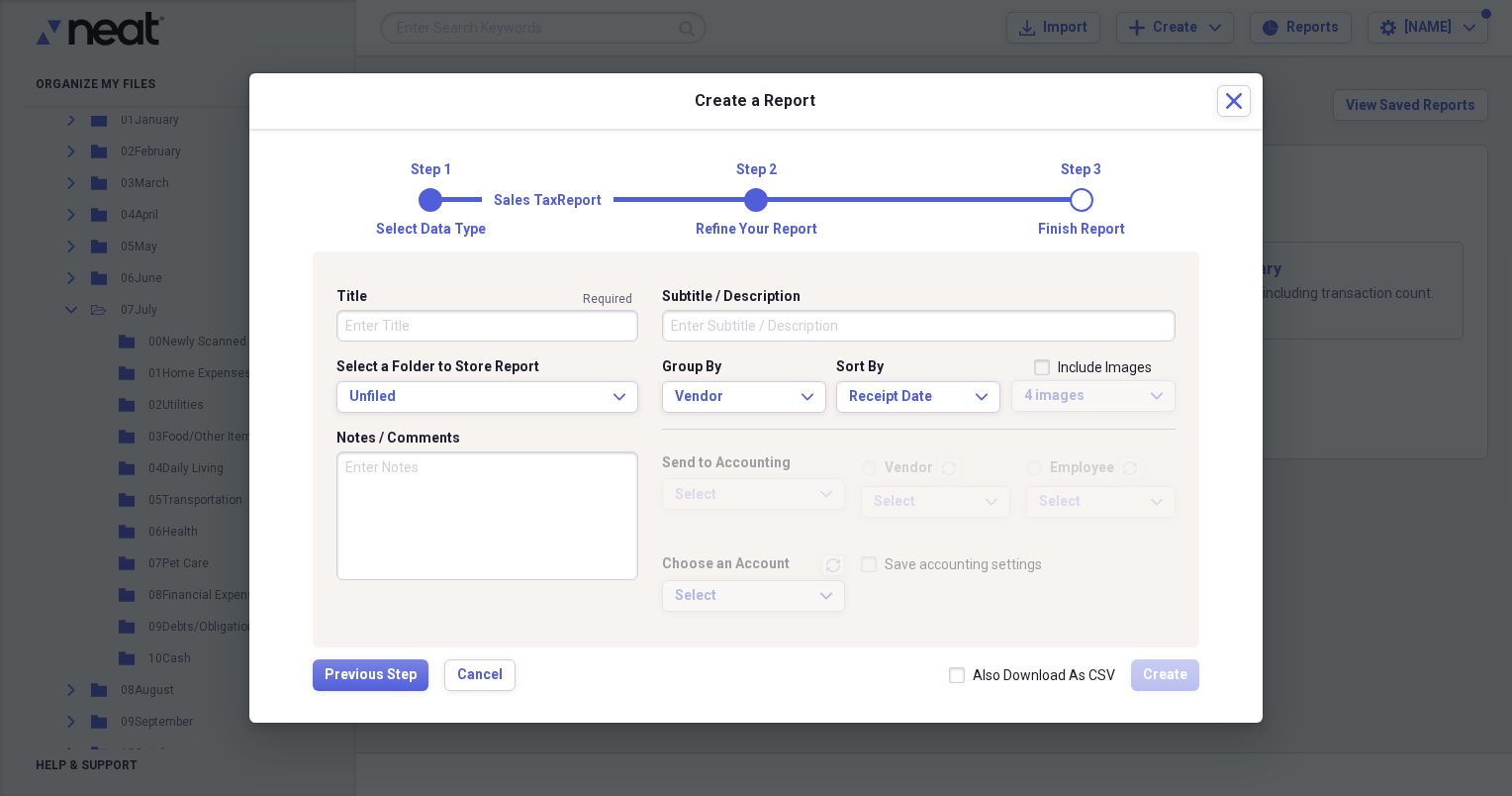 drag, startPoint x: 379, startPoint y: 327, endPoint x: 477, endPoint y: 226, distance: 140.73024 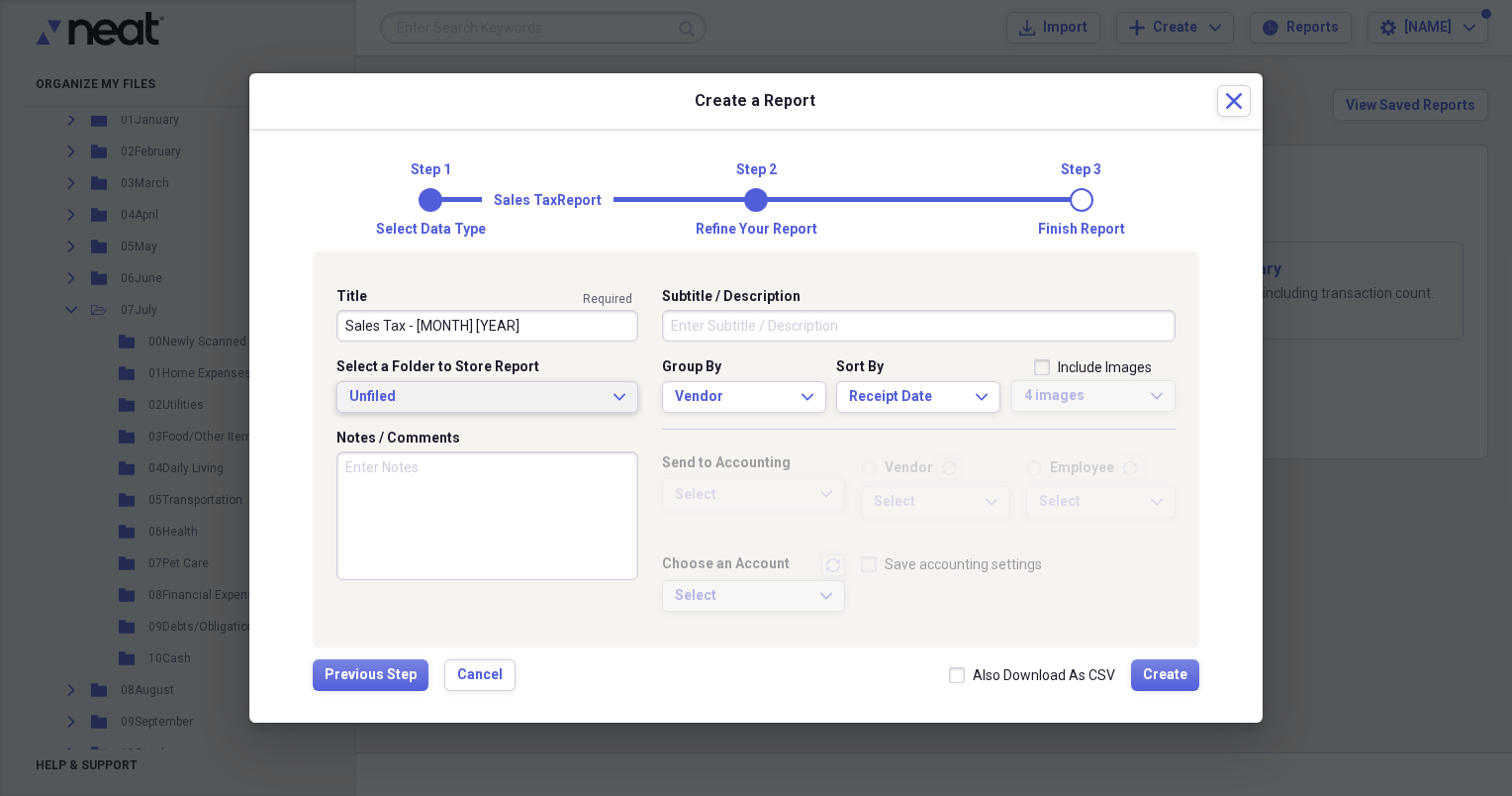type on "Sales Tax - [MONTH] [YEAR]" 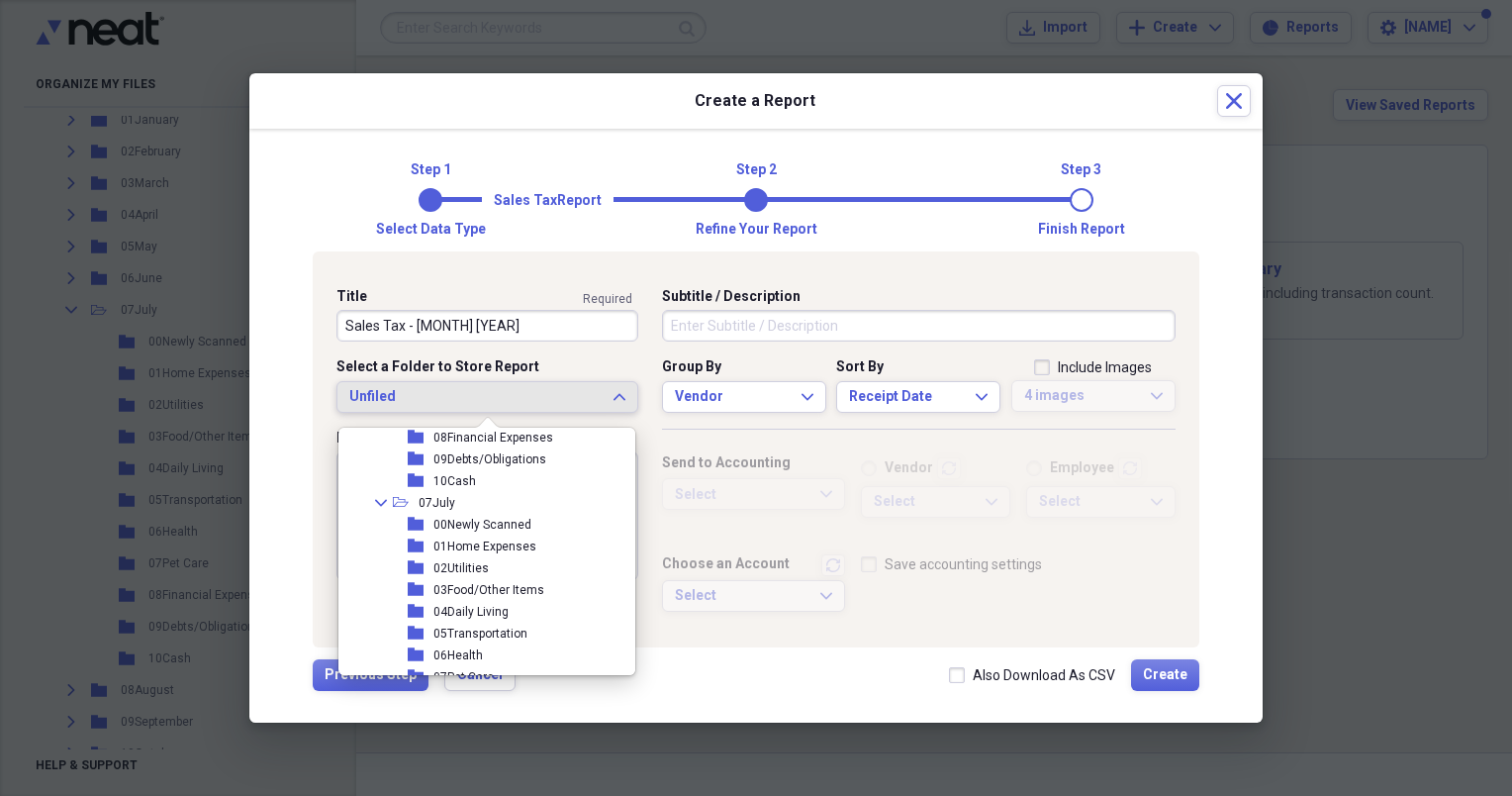 scroll, scrollTop: 2079, scrollLeft: 0, axis: vertical 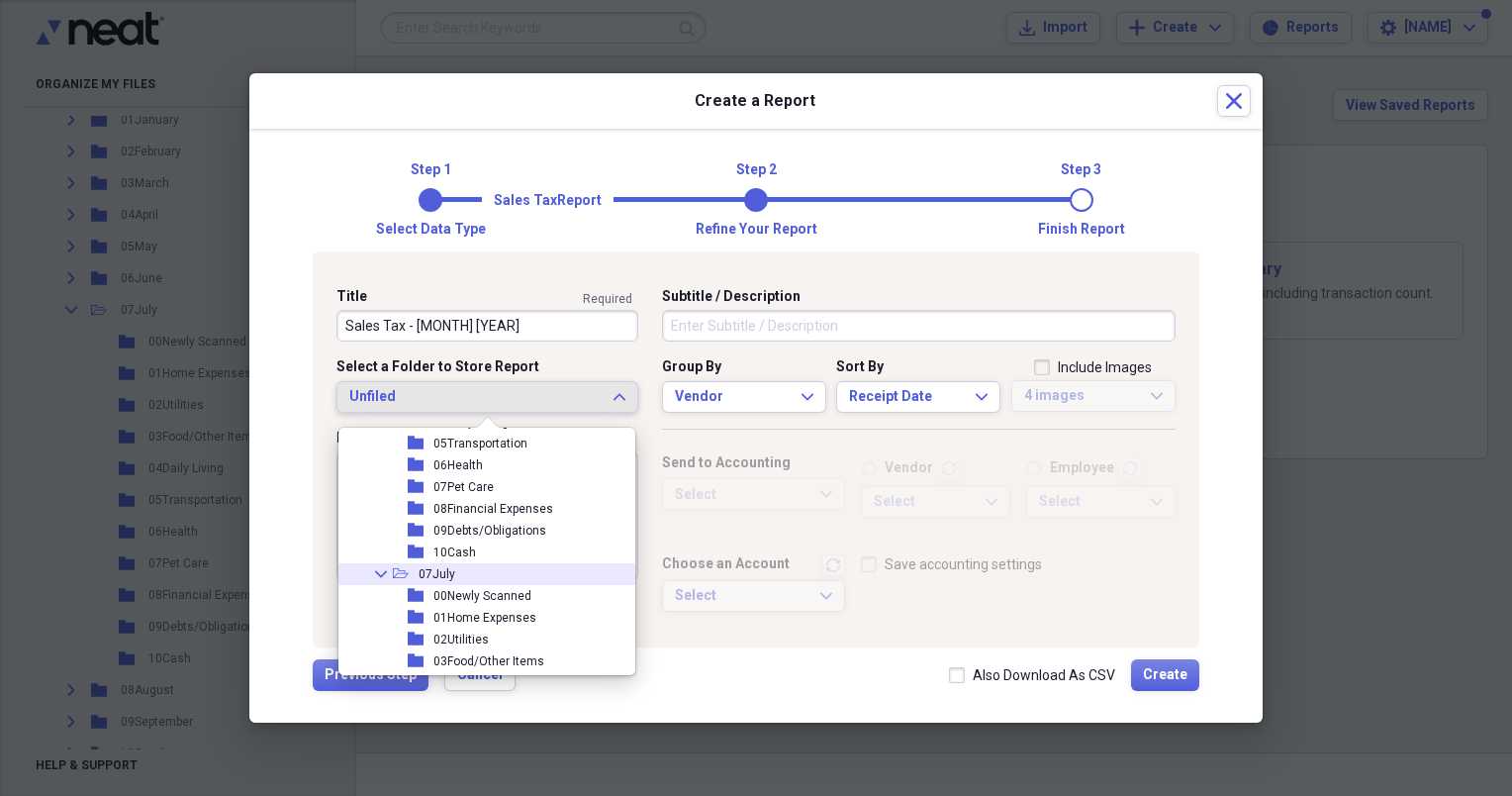 click on "Collapse open-folder 07July" at bounding box center (479, 574) 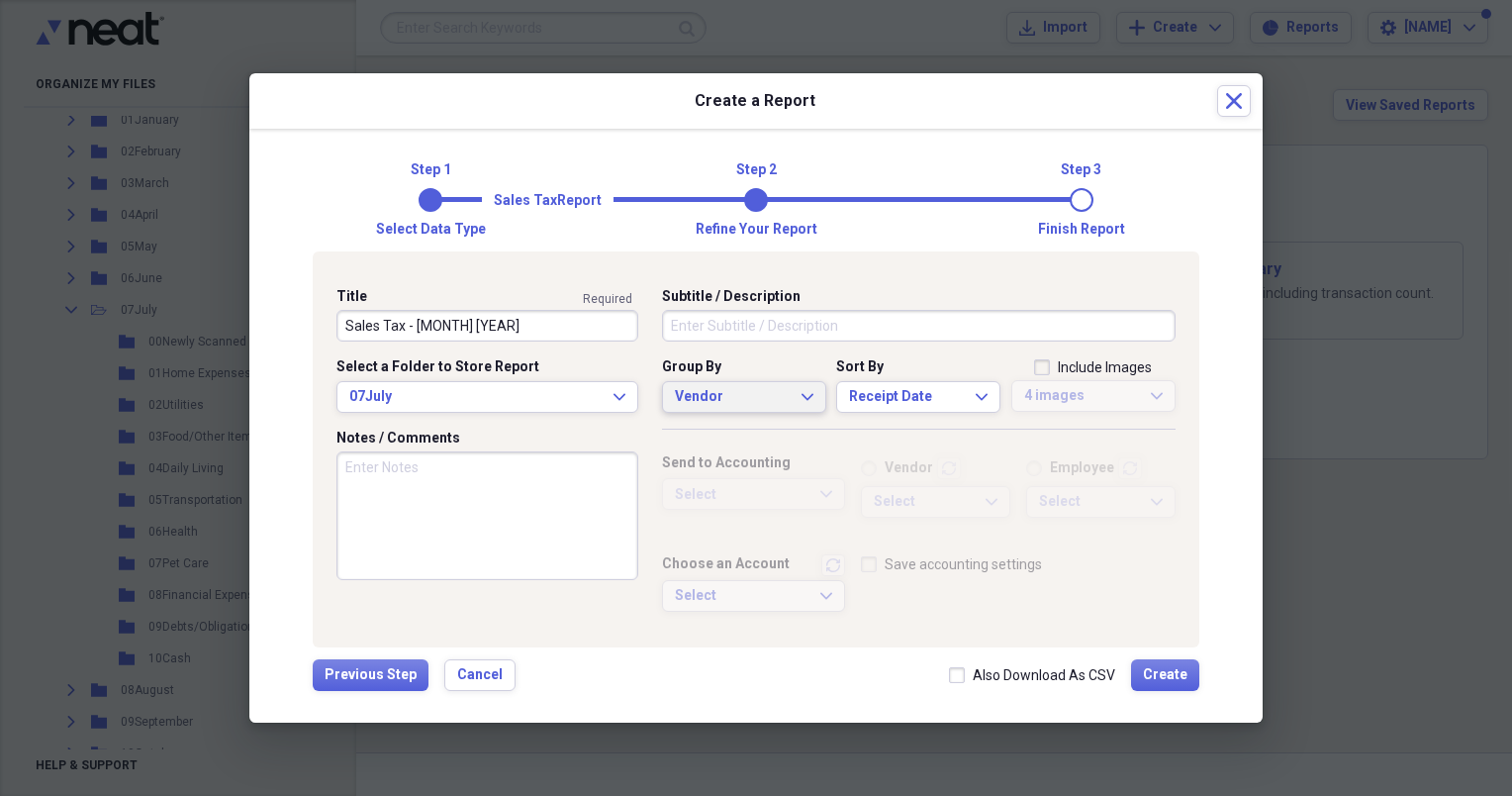 click on "Vendor Expand" at bounding box center [744, 397] 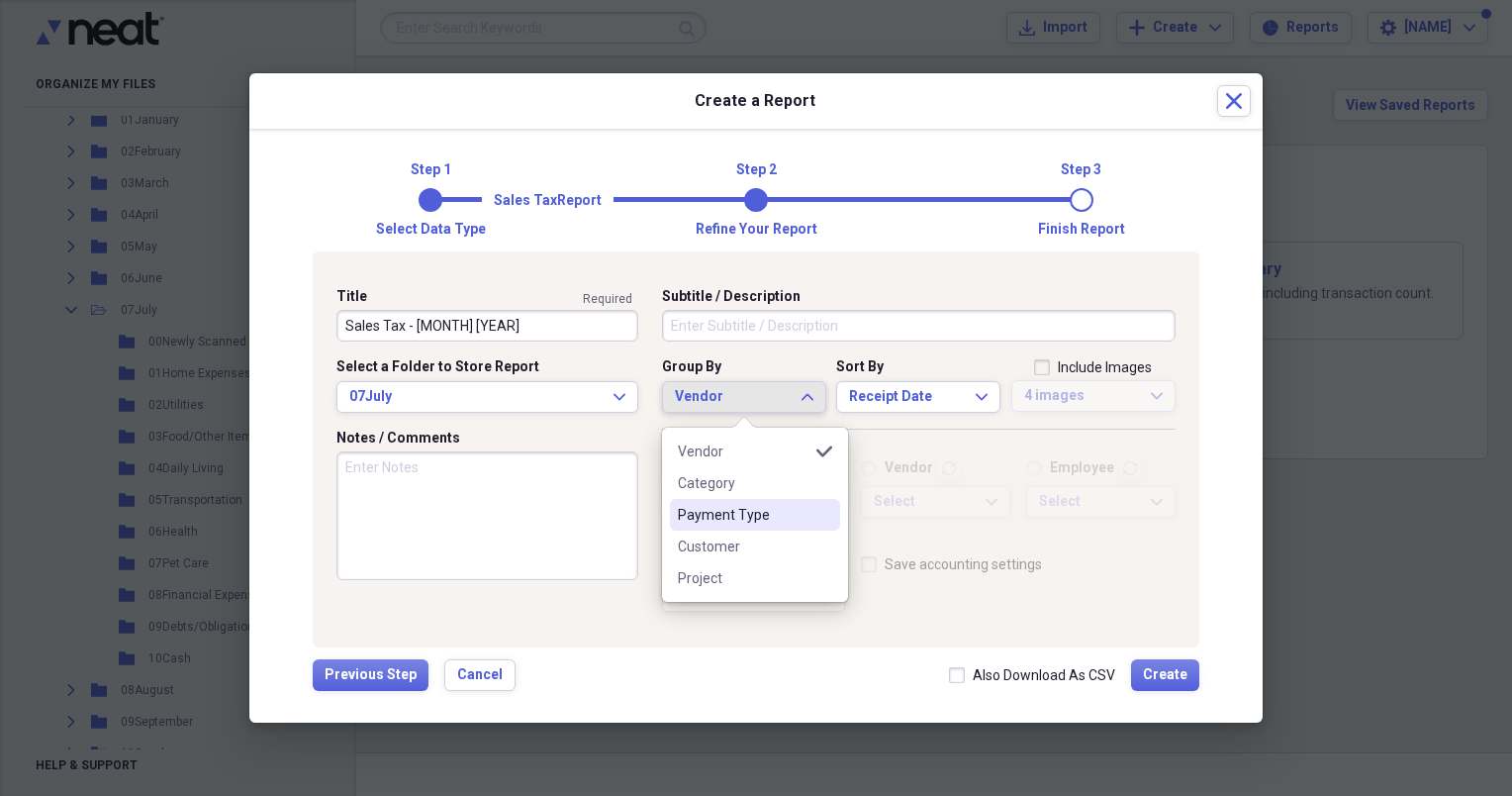 click on "Payment Type" at bounding box center (743, 515) 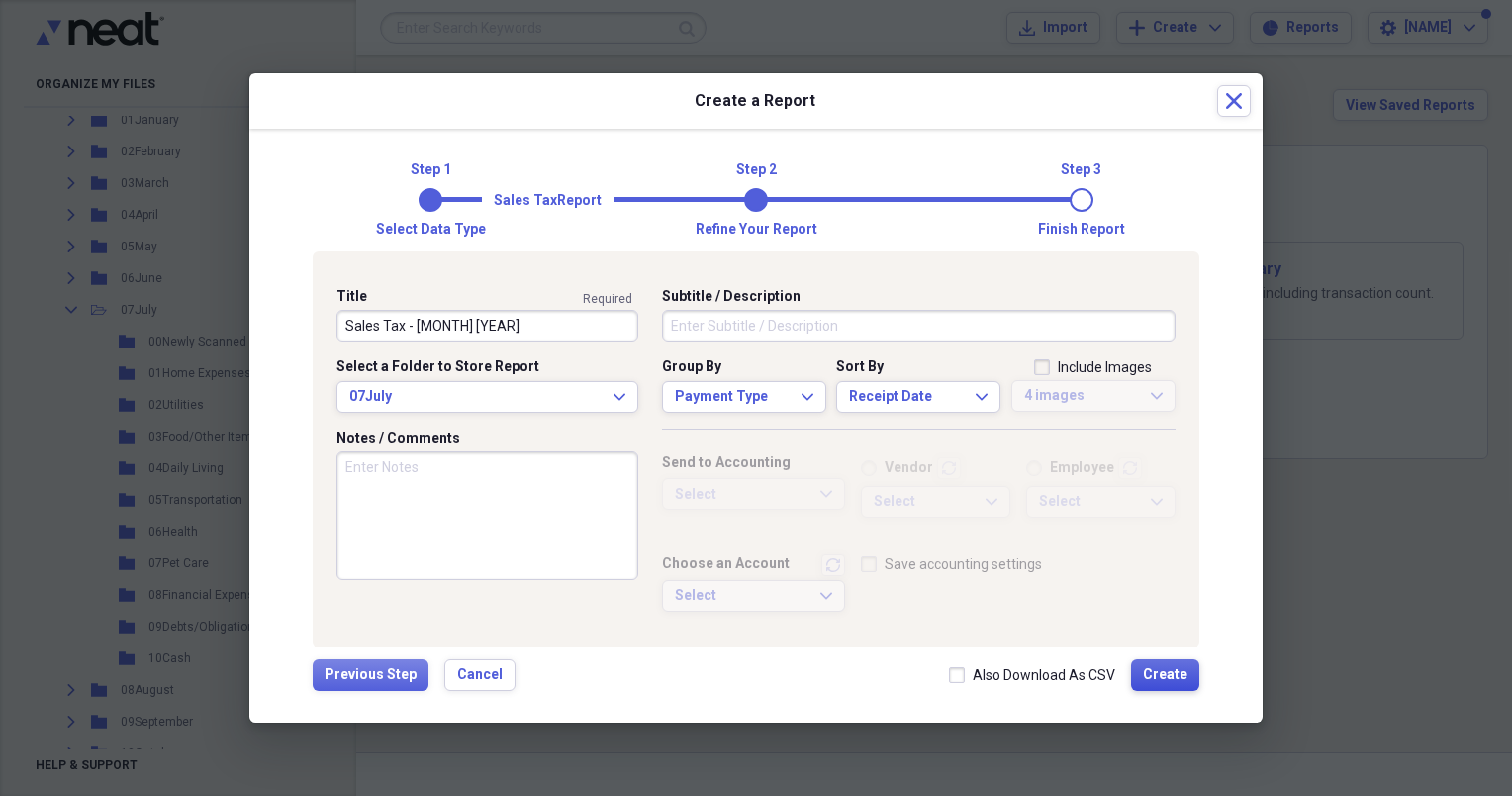 click on "Create" at bounding box center [1165, 675] 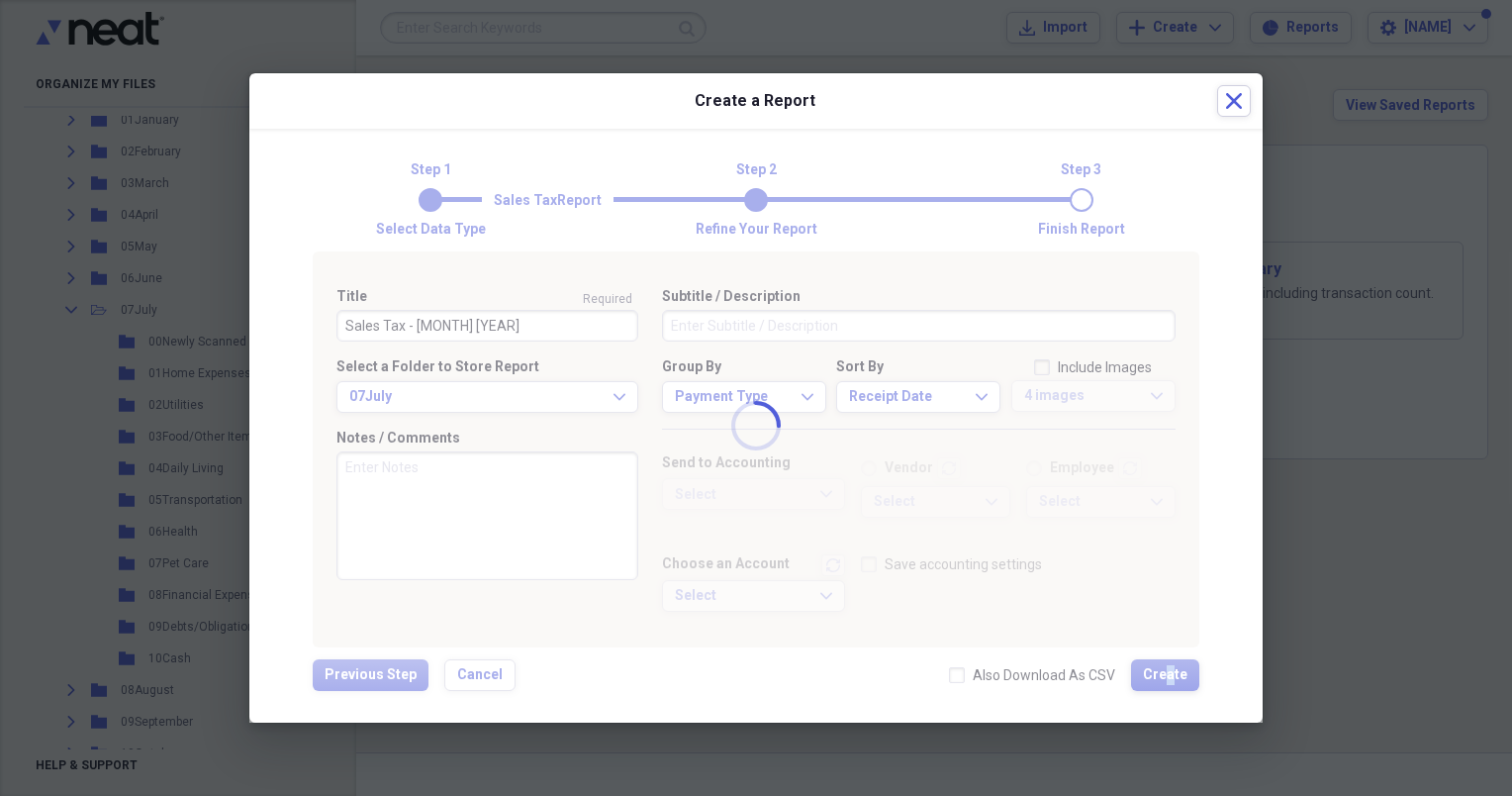 type 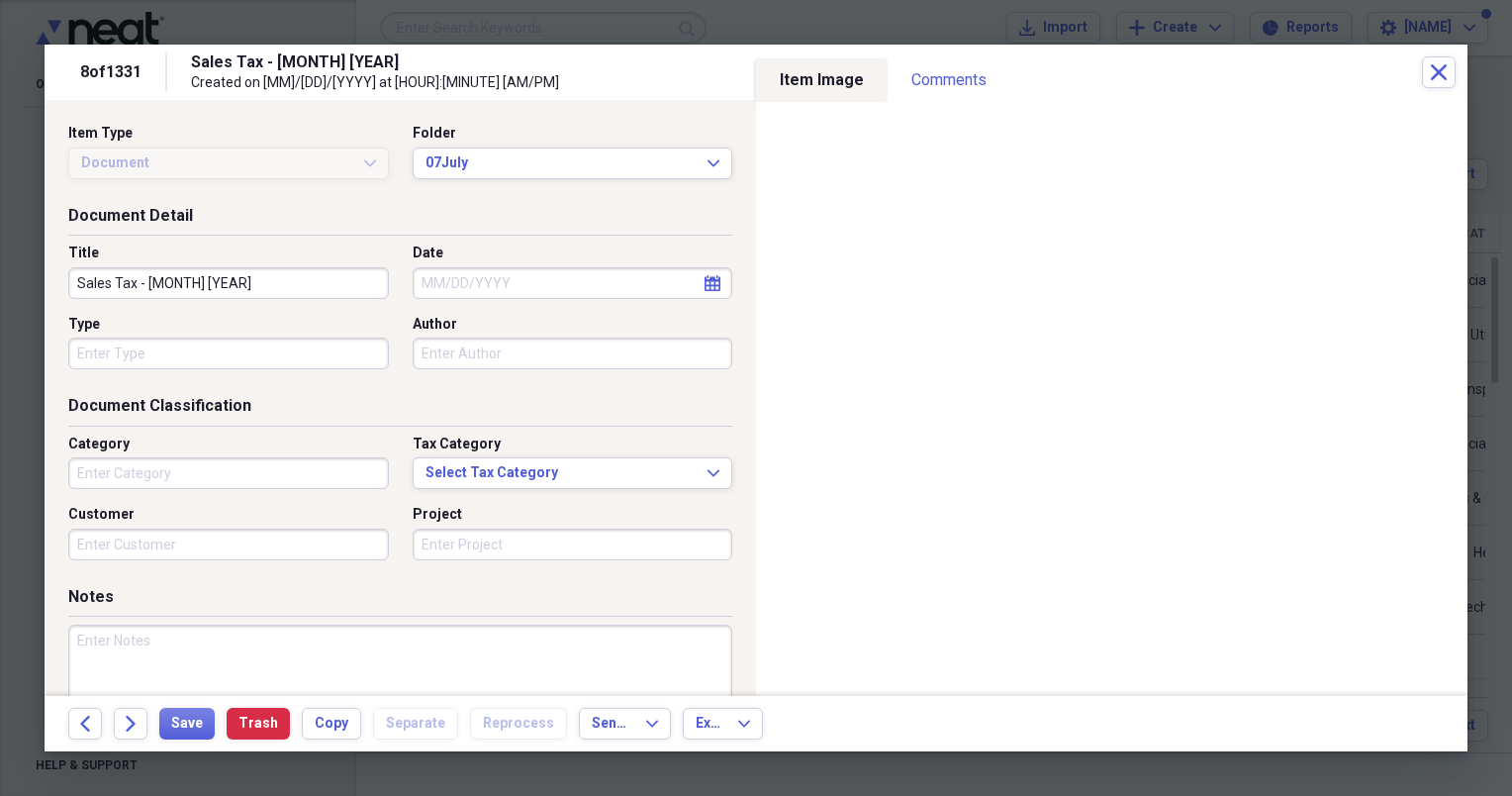 type on "Technology" 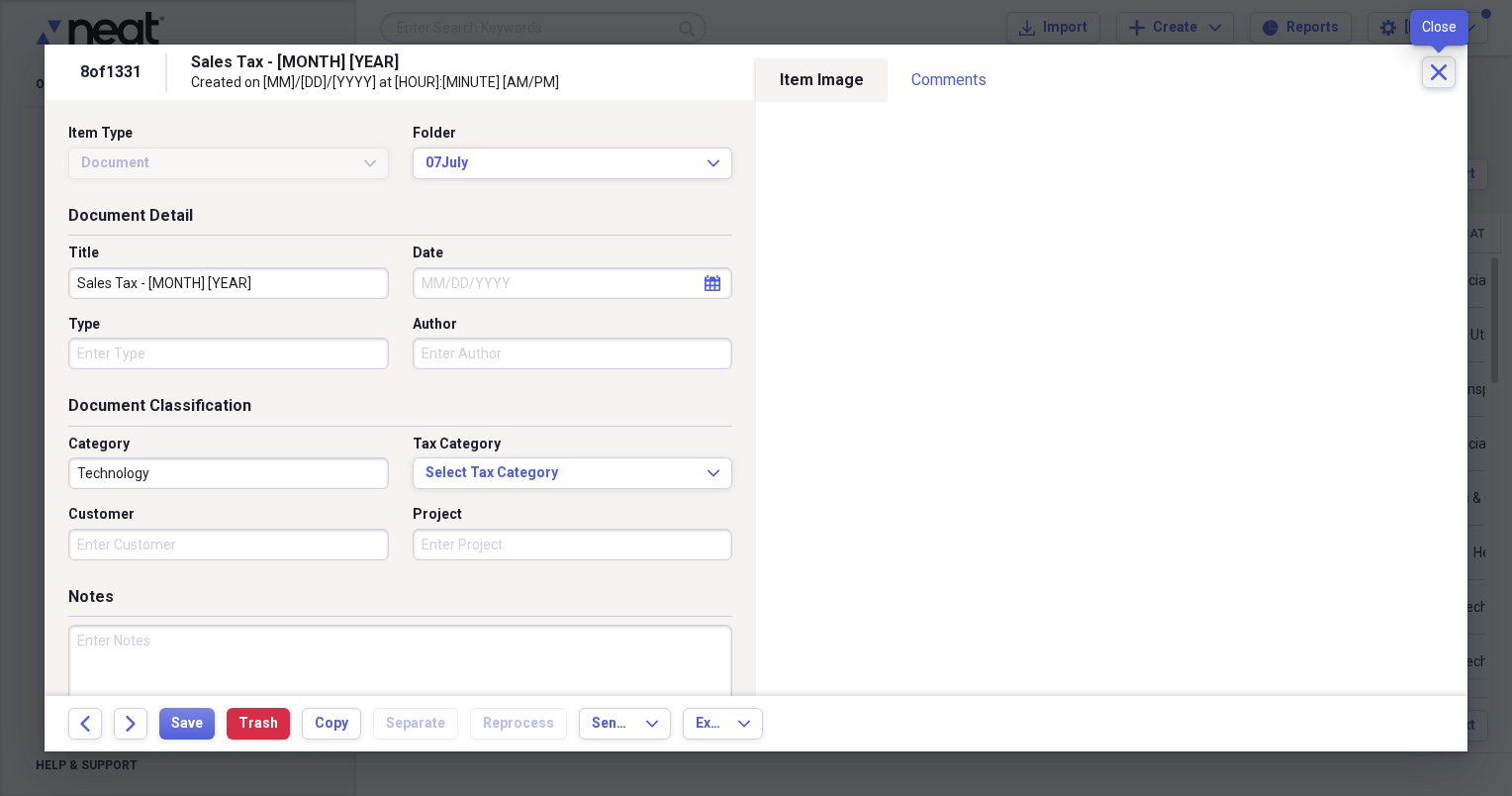 click on "Close" at bounding box center (1439, 72) 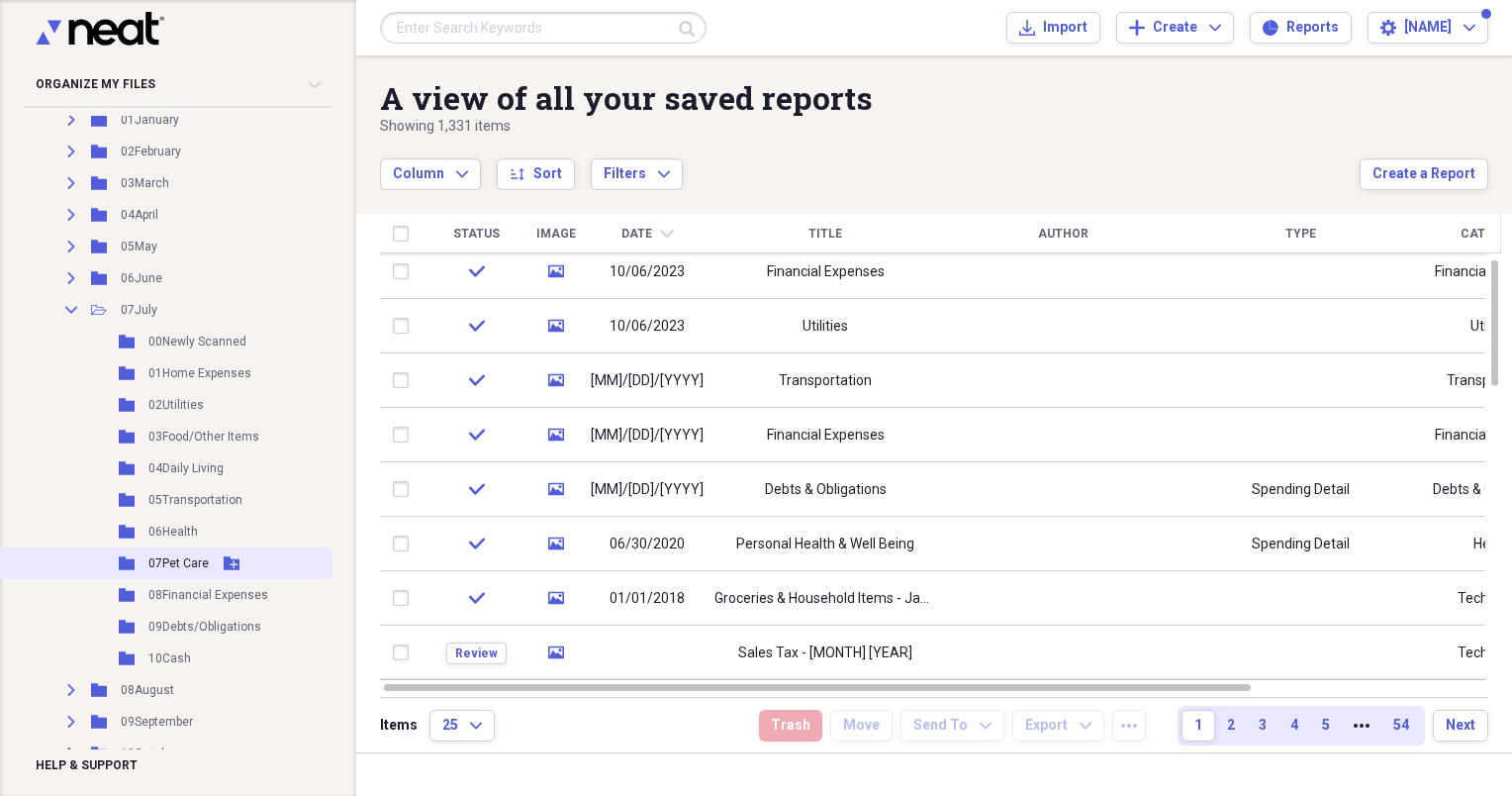 click on "Folder 07Pet Care Add Folder" at bounding box center [164, 563] 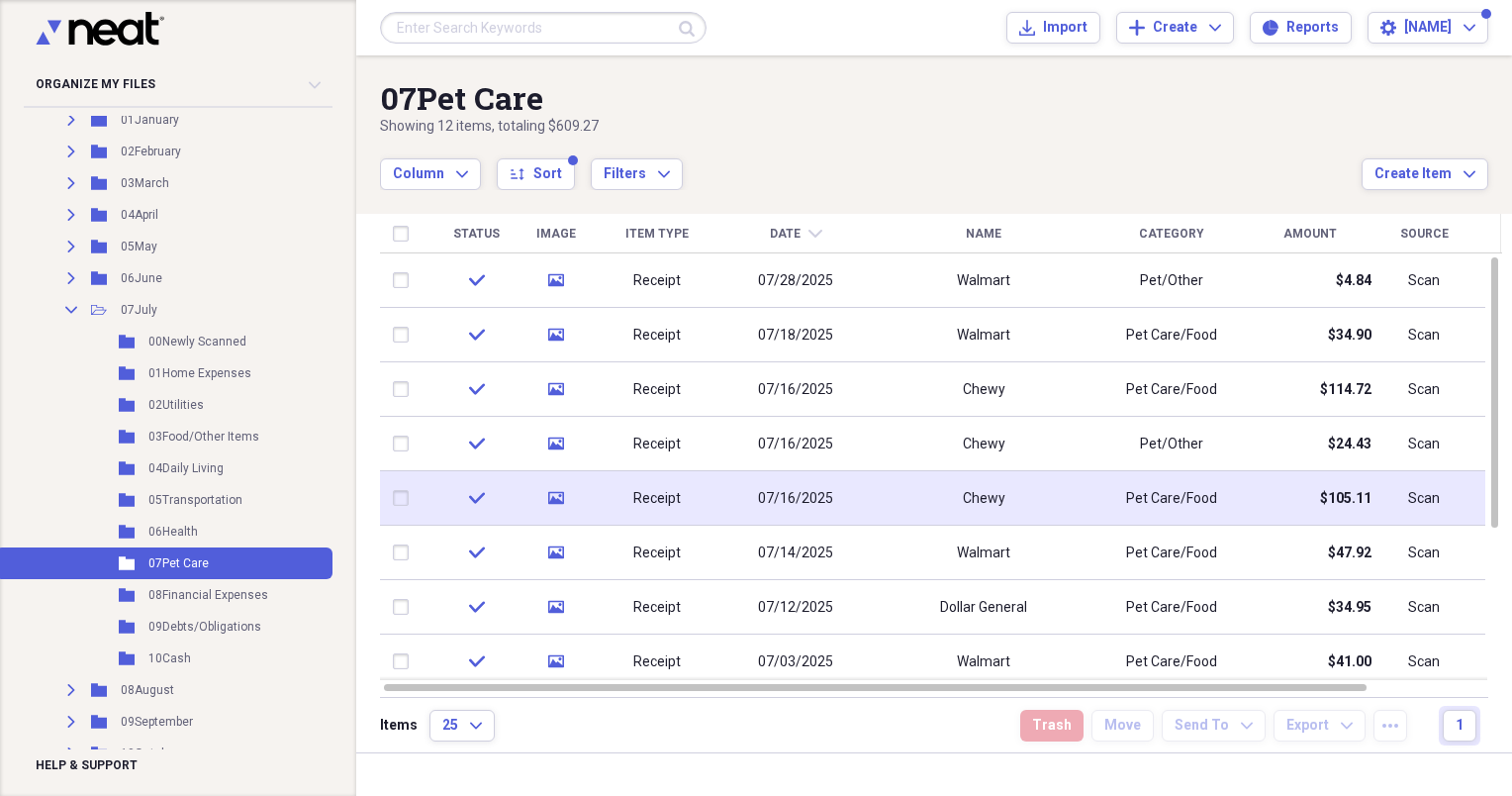 click on "Chewy" at bounding box center (984, 499) 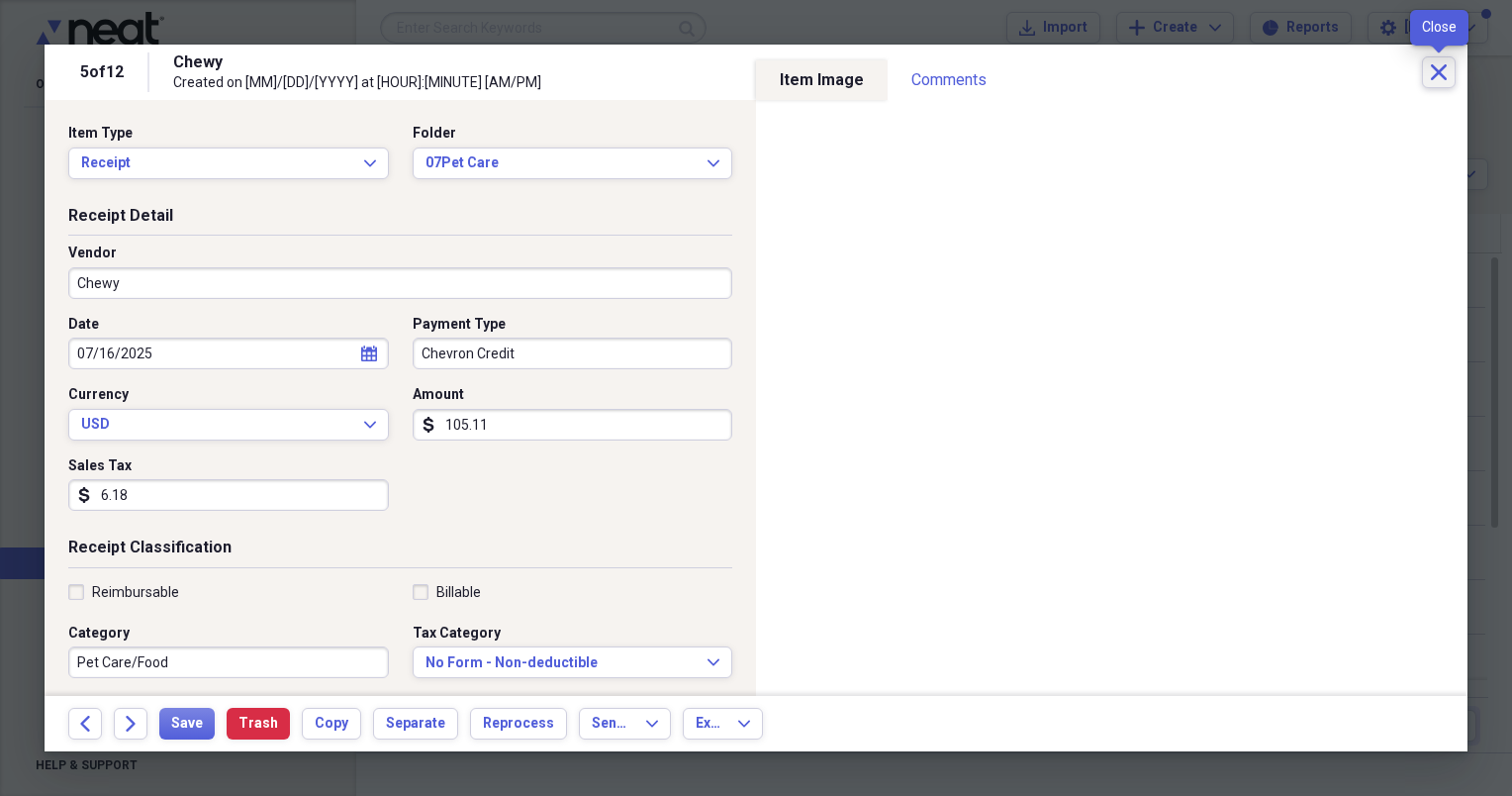 click on "Close" at bounding box center (1439, 72) 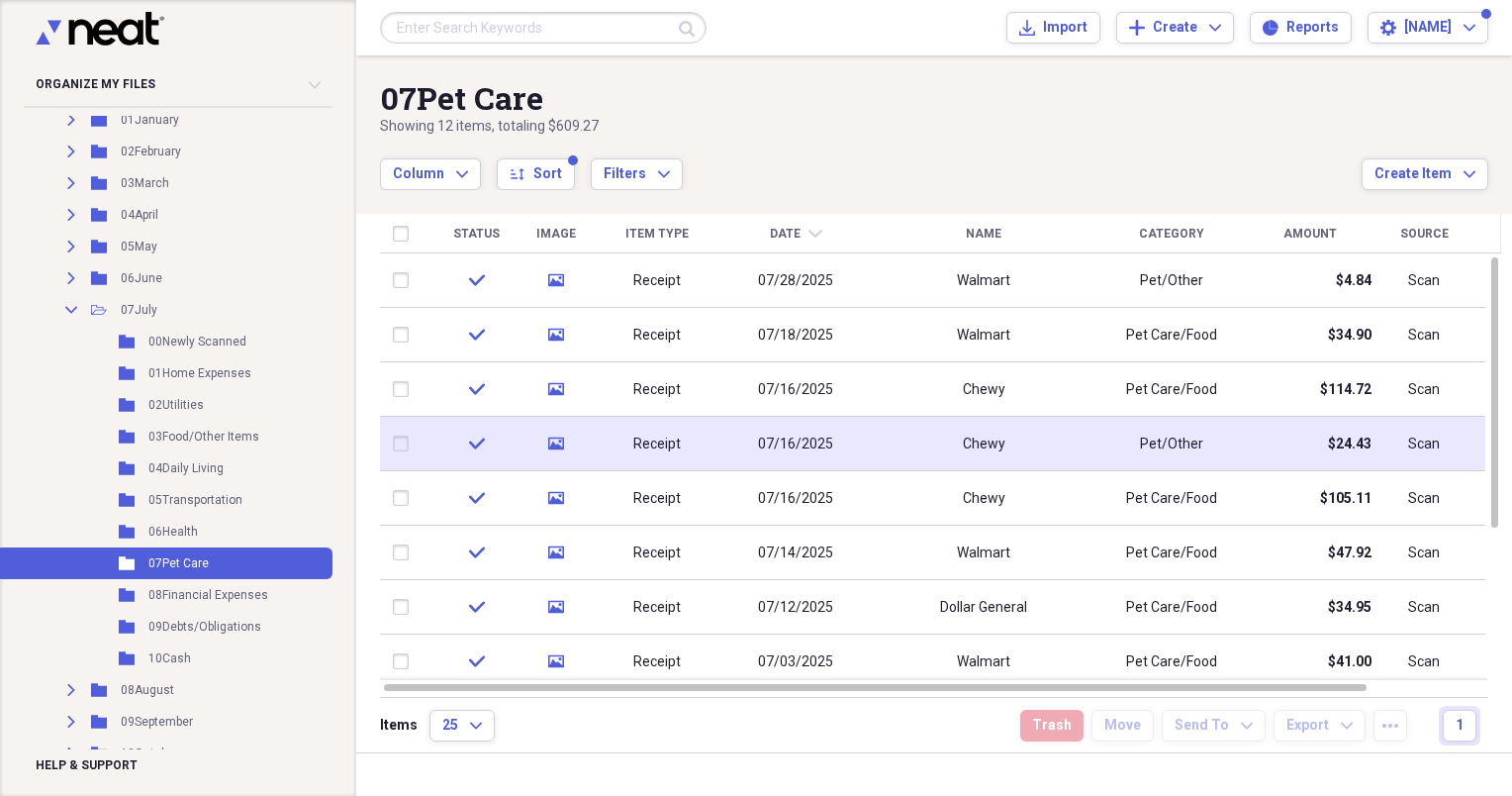 click on "Chewy" at bounding box center [984, 445] 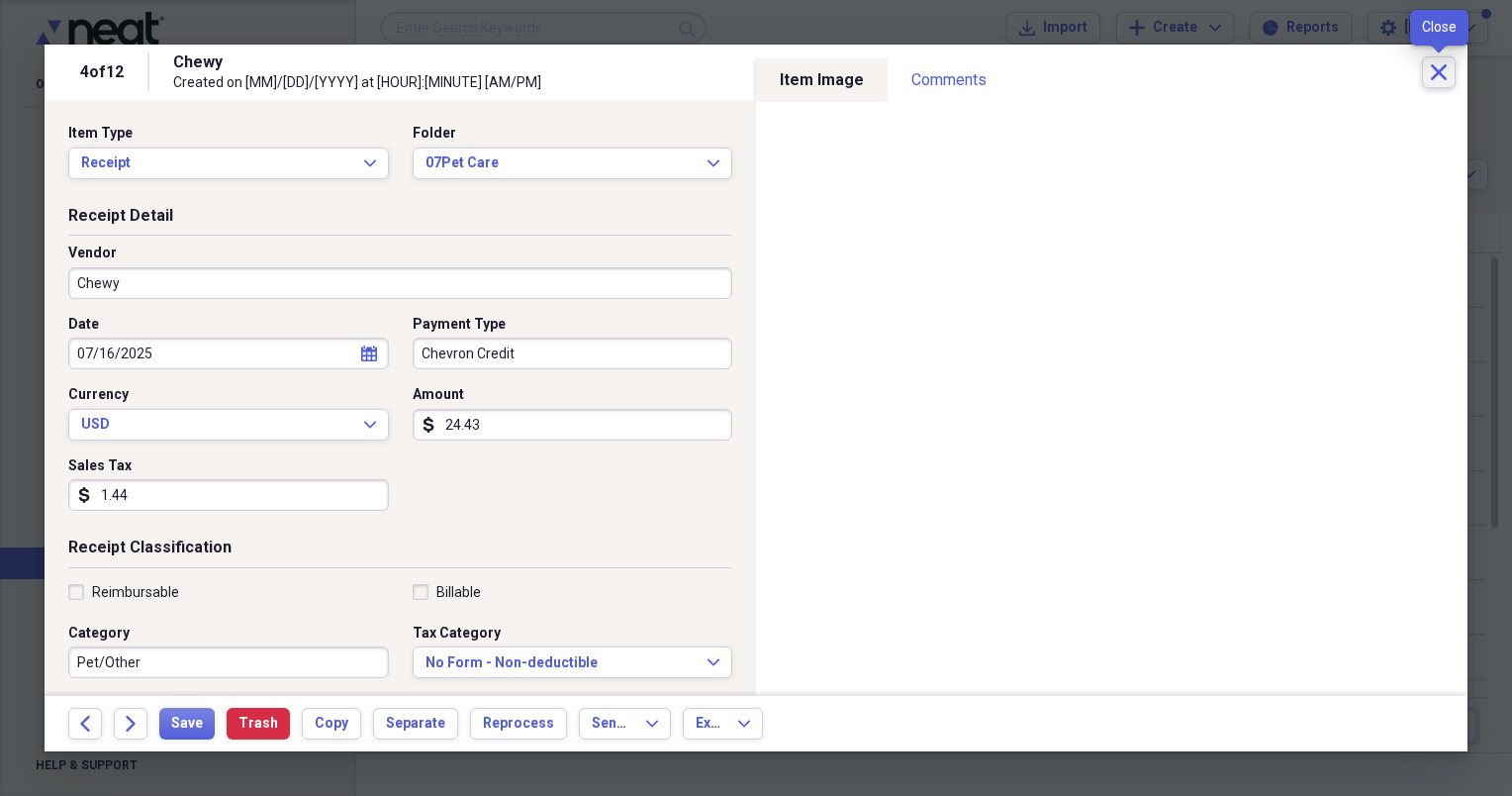 click 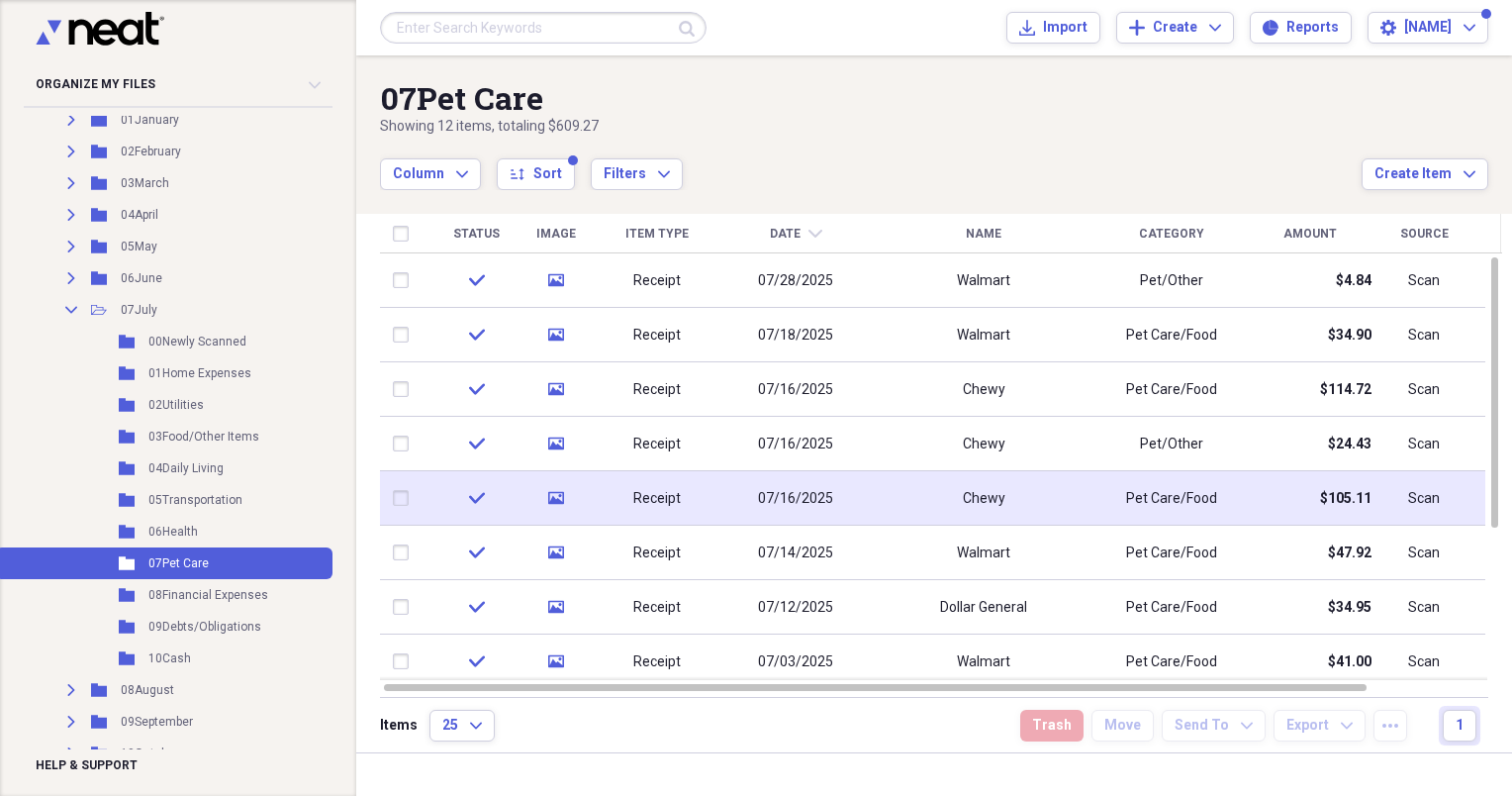 click on "Chewy" at bounding box center [984, 498] 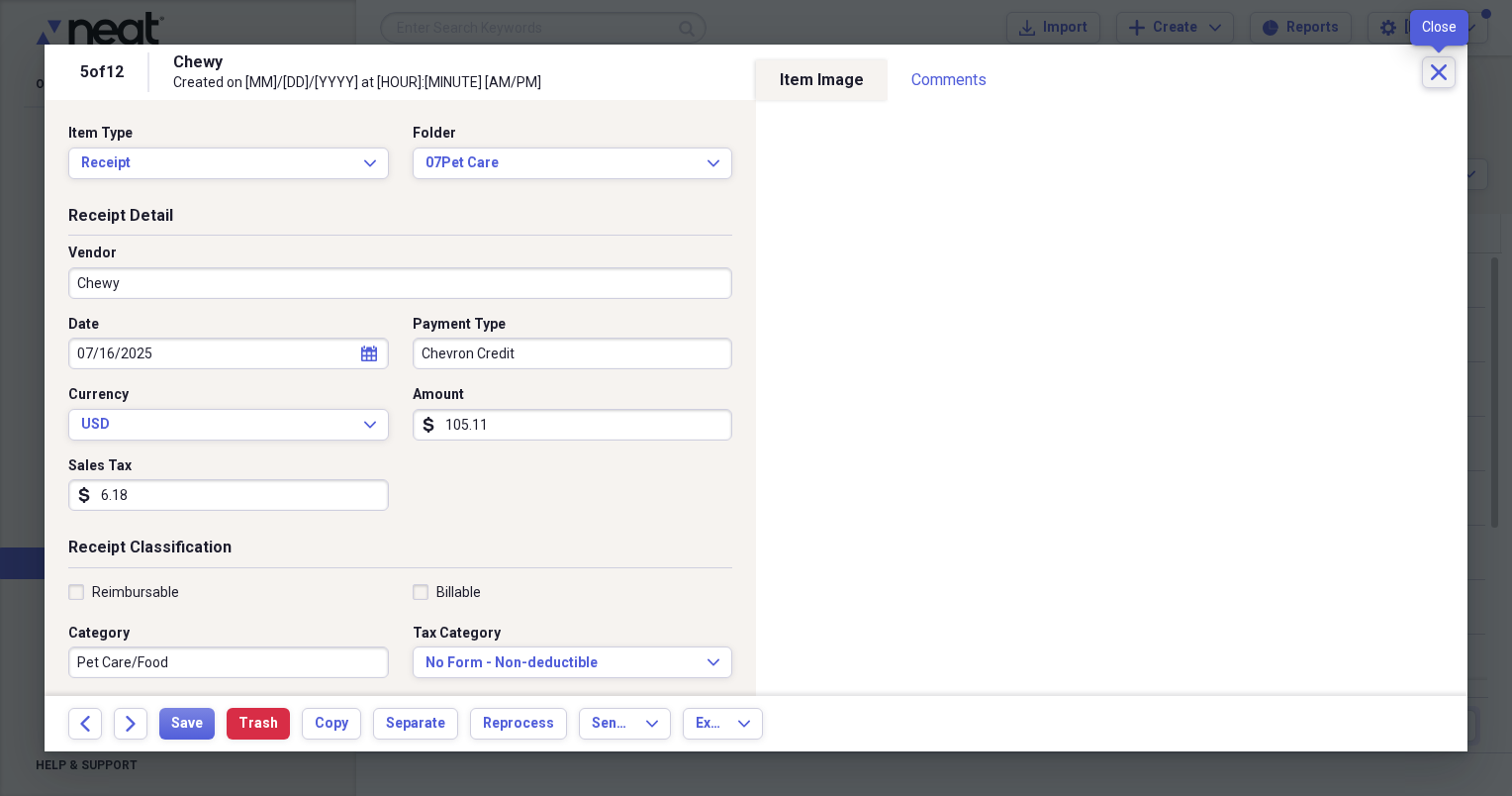 click 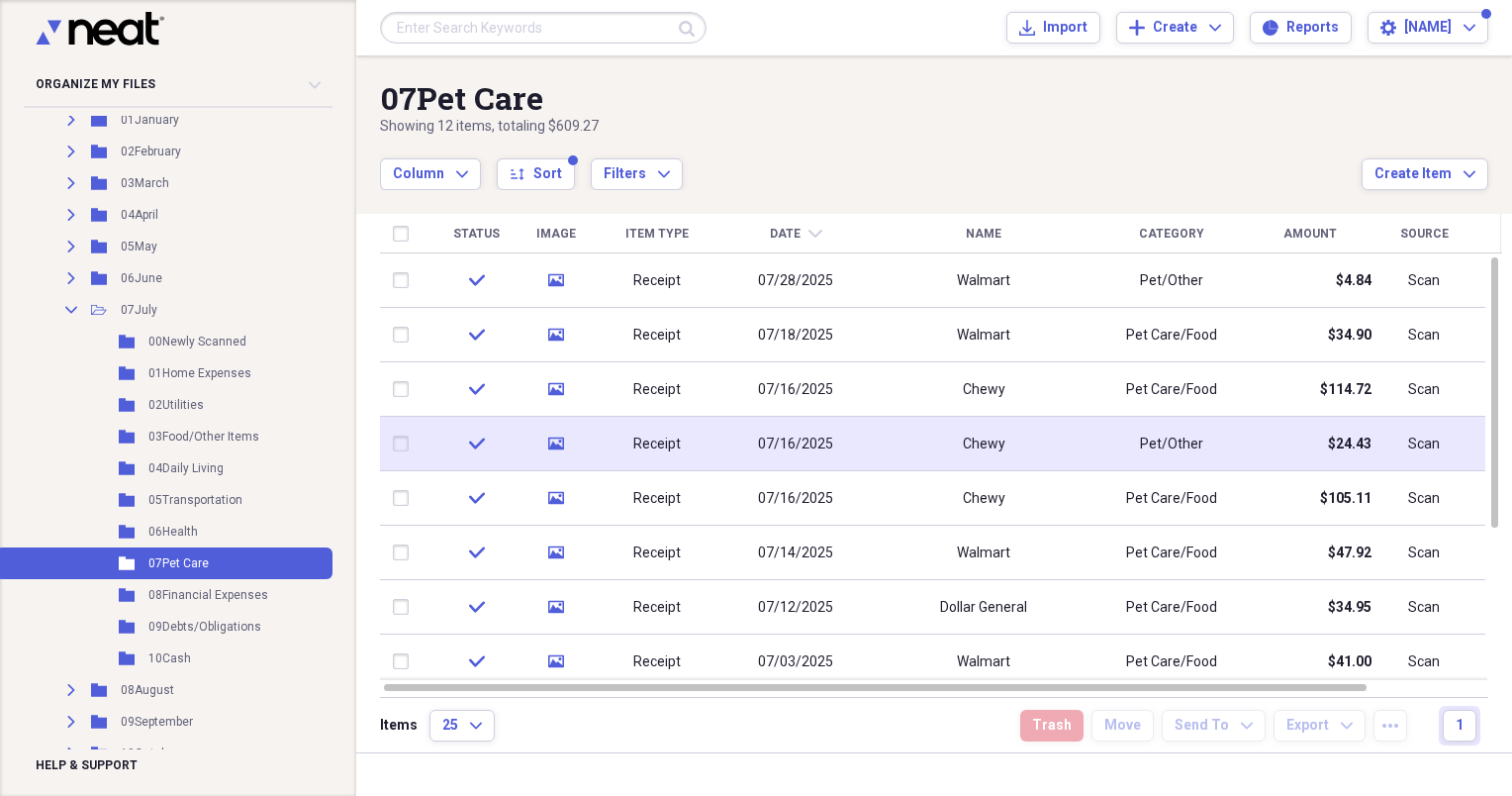 click on "07/16/2025" at bounding box center (796, 444) 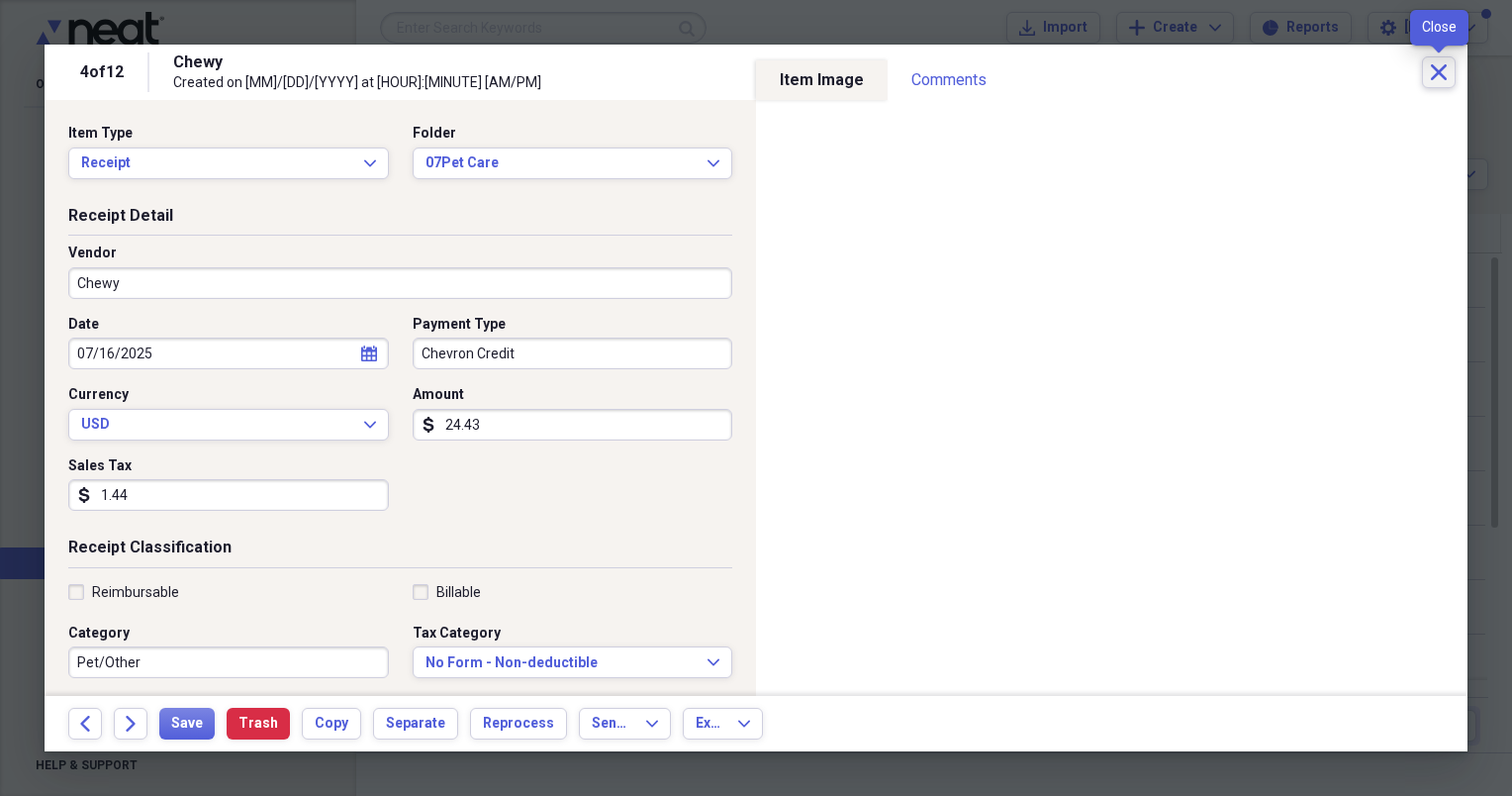 click on "Close" 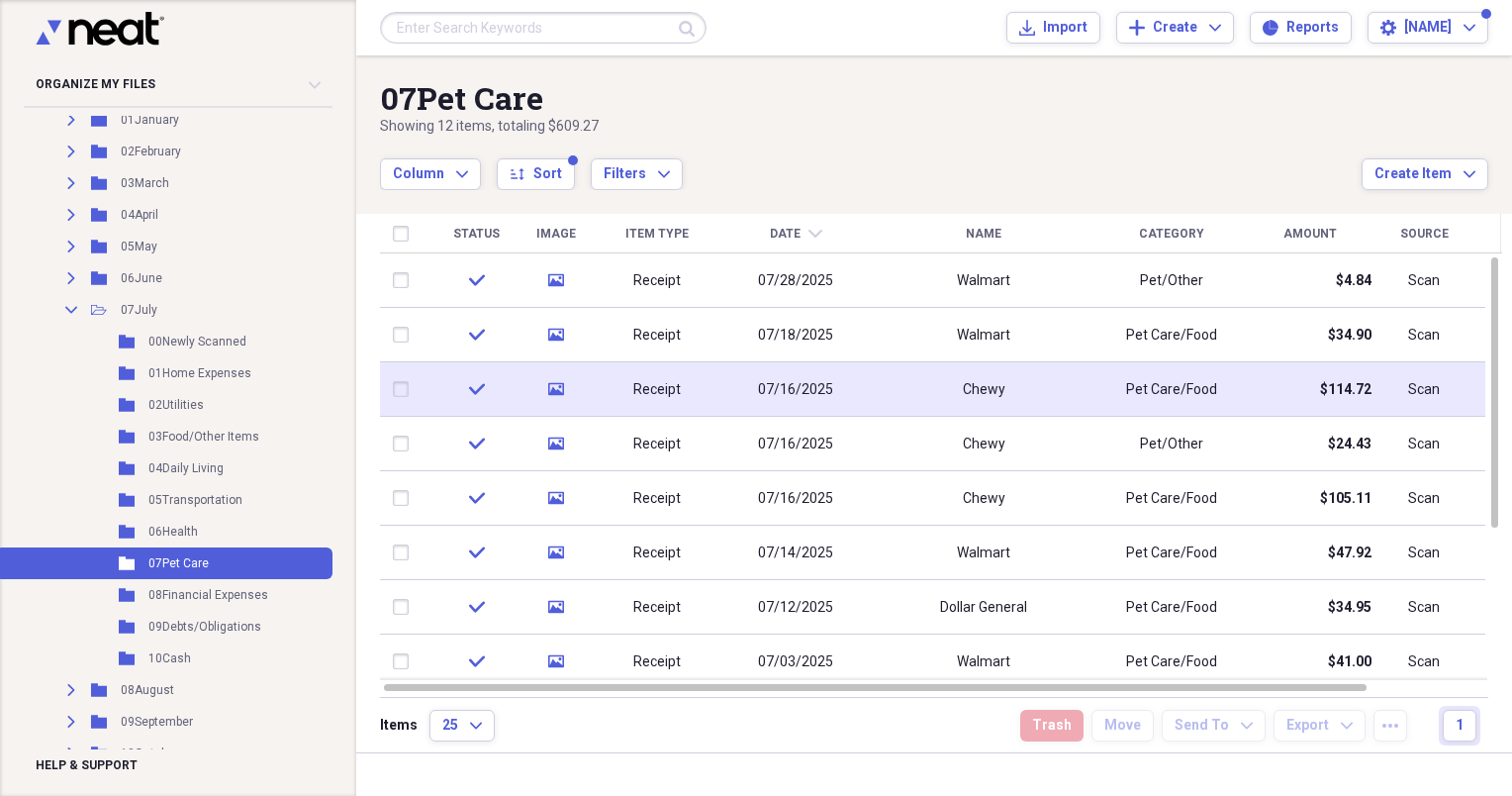 click on "07/16/2025" at bounding box center [796, 389] 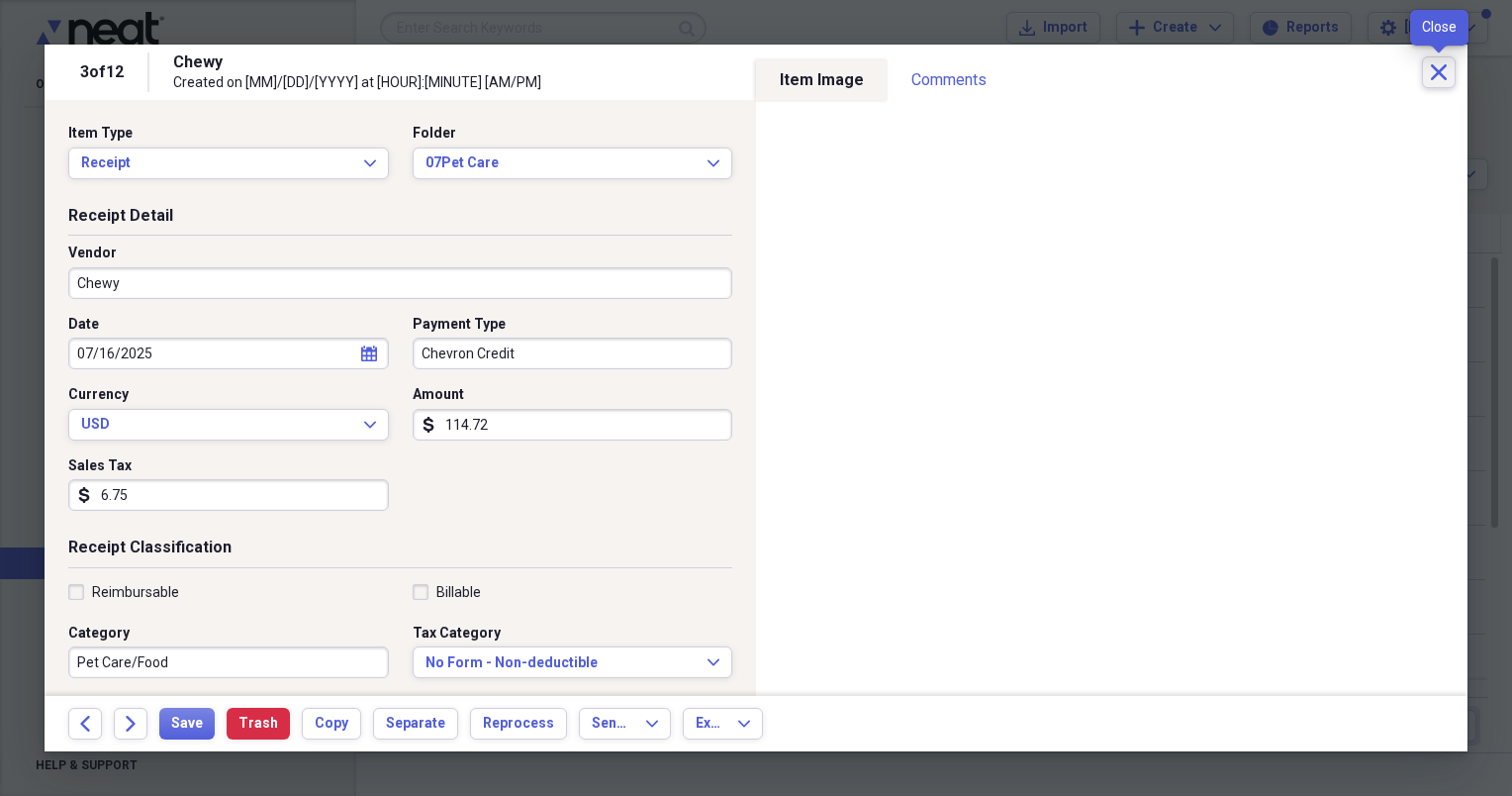 click 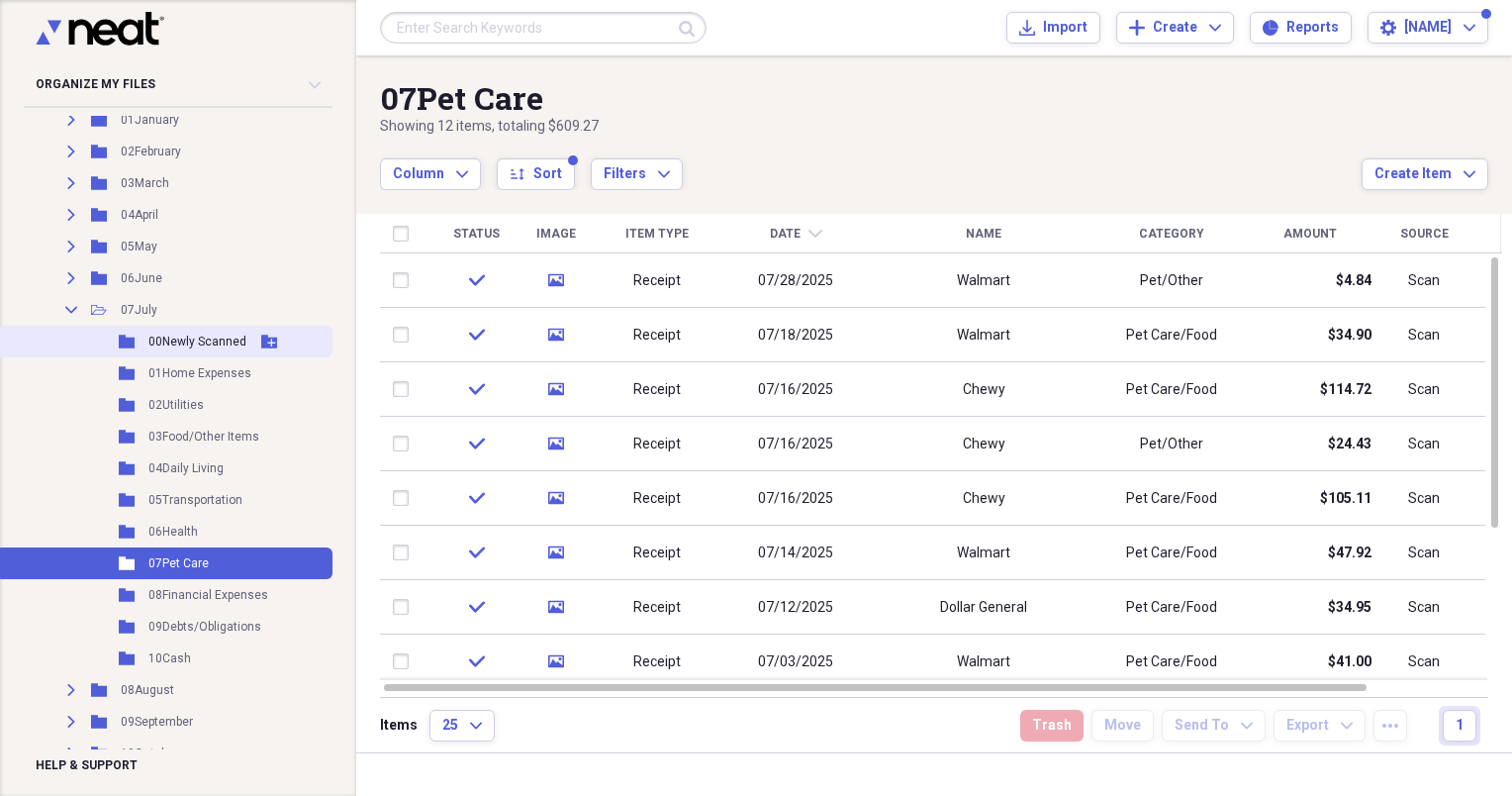 click on "00Newly Scanned" at bounding box center (197, 342) 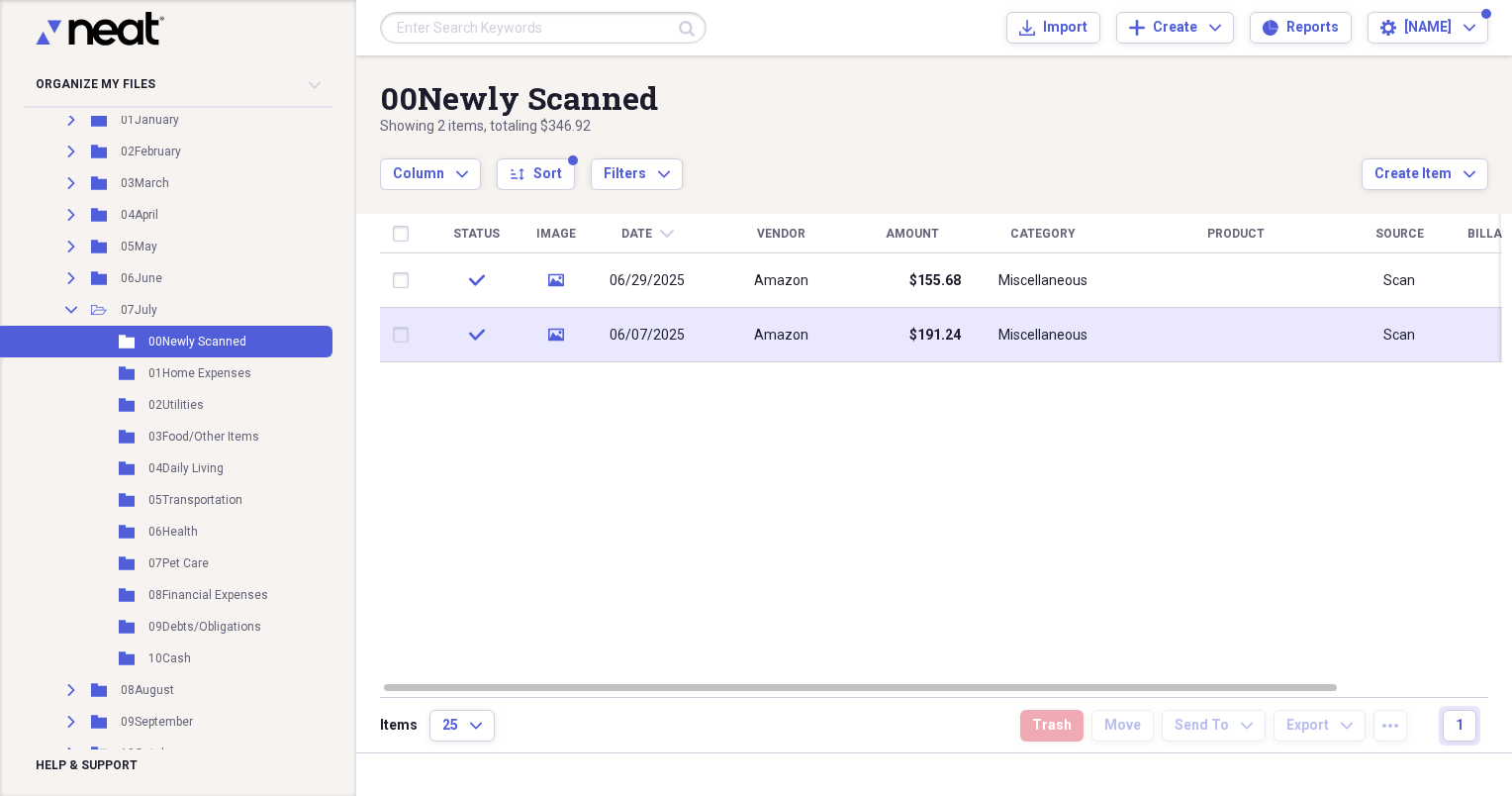 click on "$191.24" at bounding box center (911, 335) 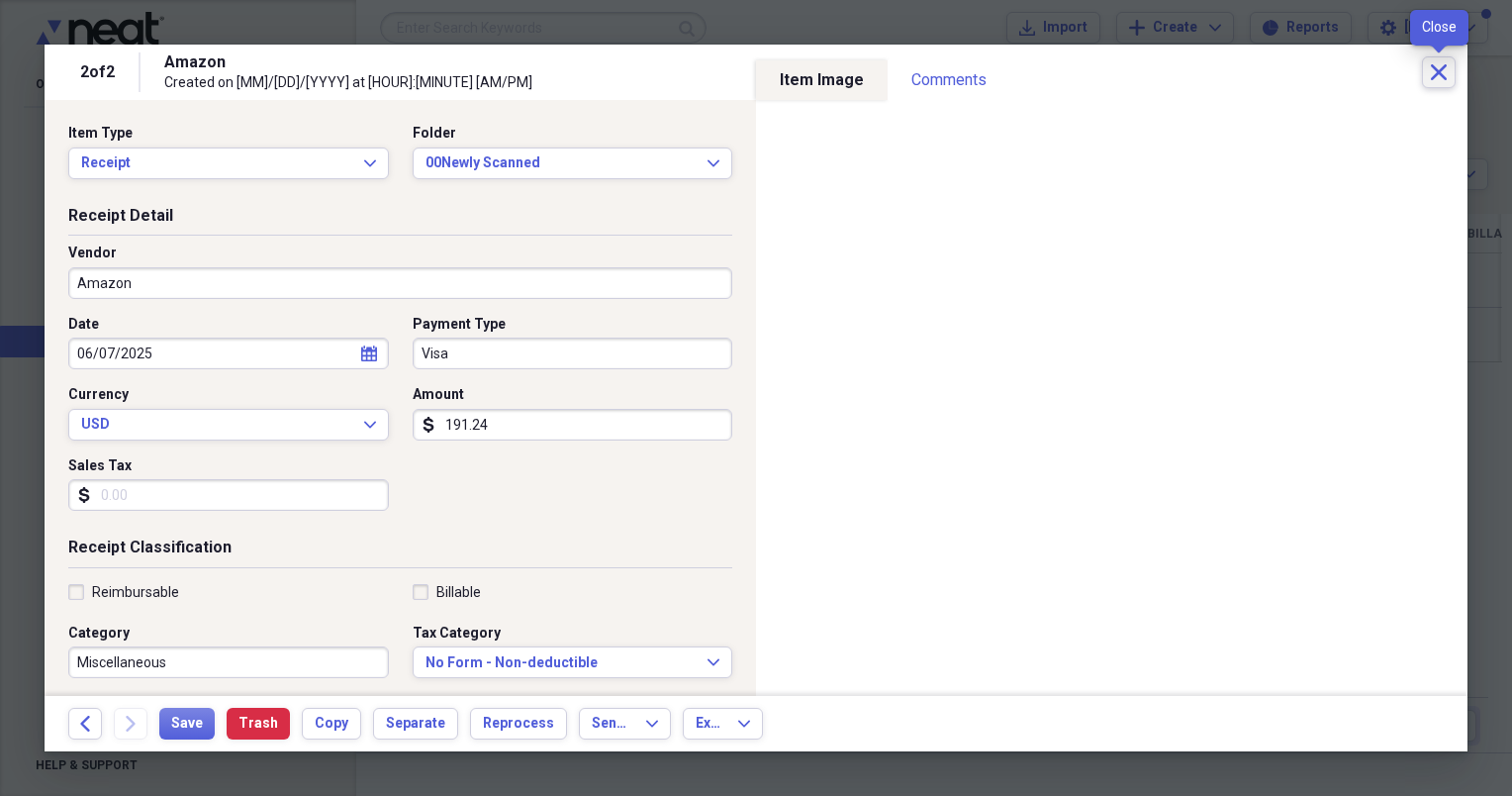 click on "Close" at bounding box center (1439, 72) 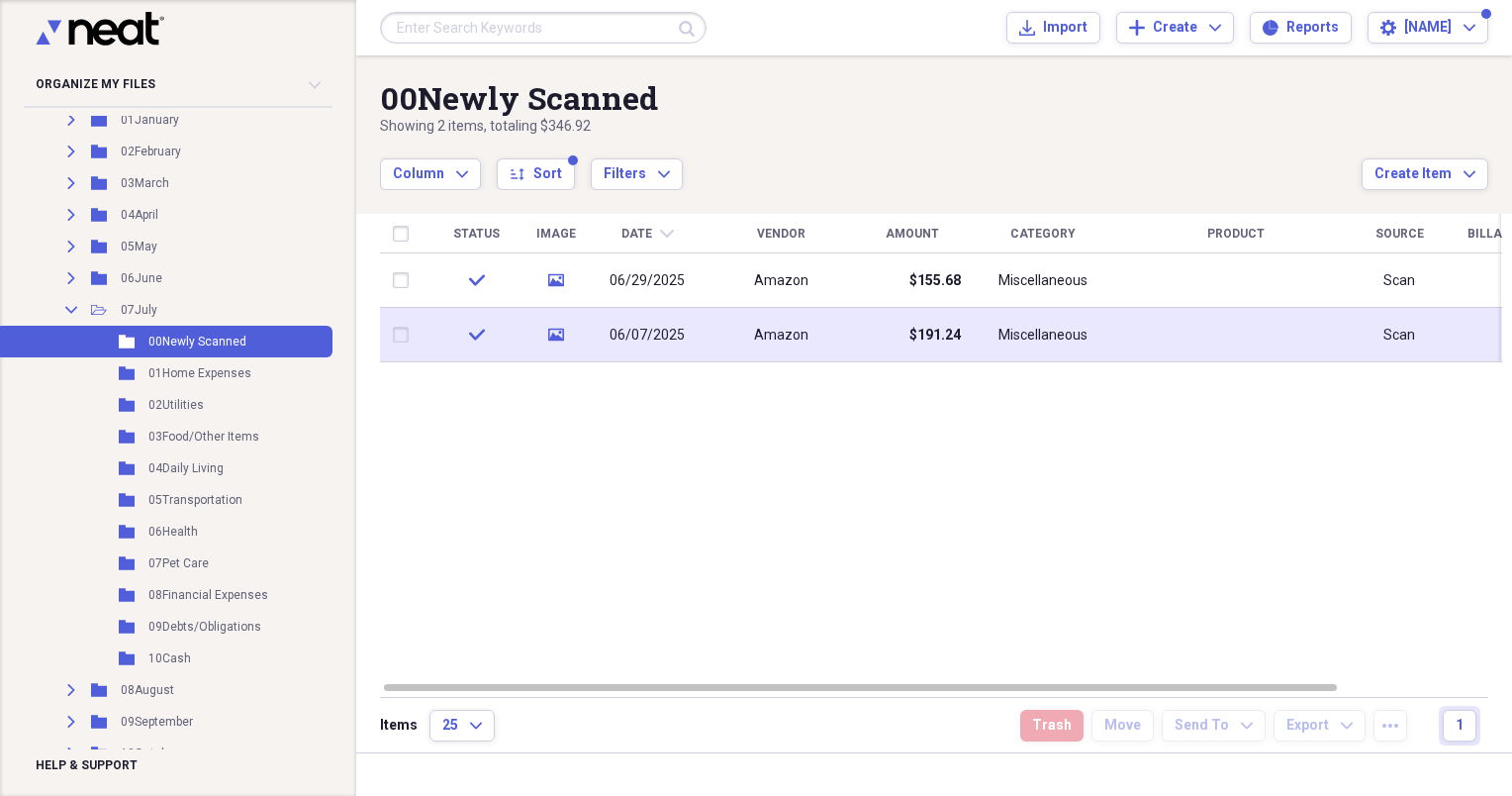 click on "06/07/2025" at bounding box center (647, 335) 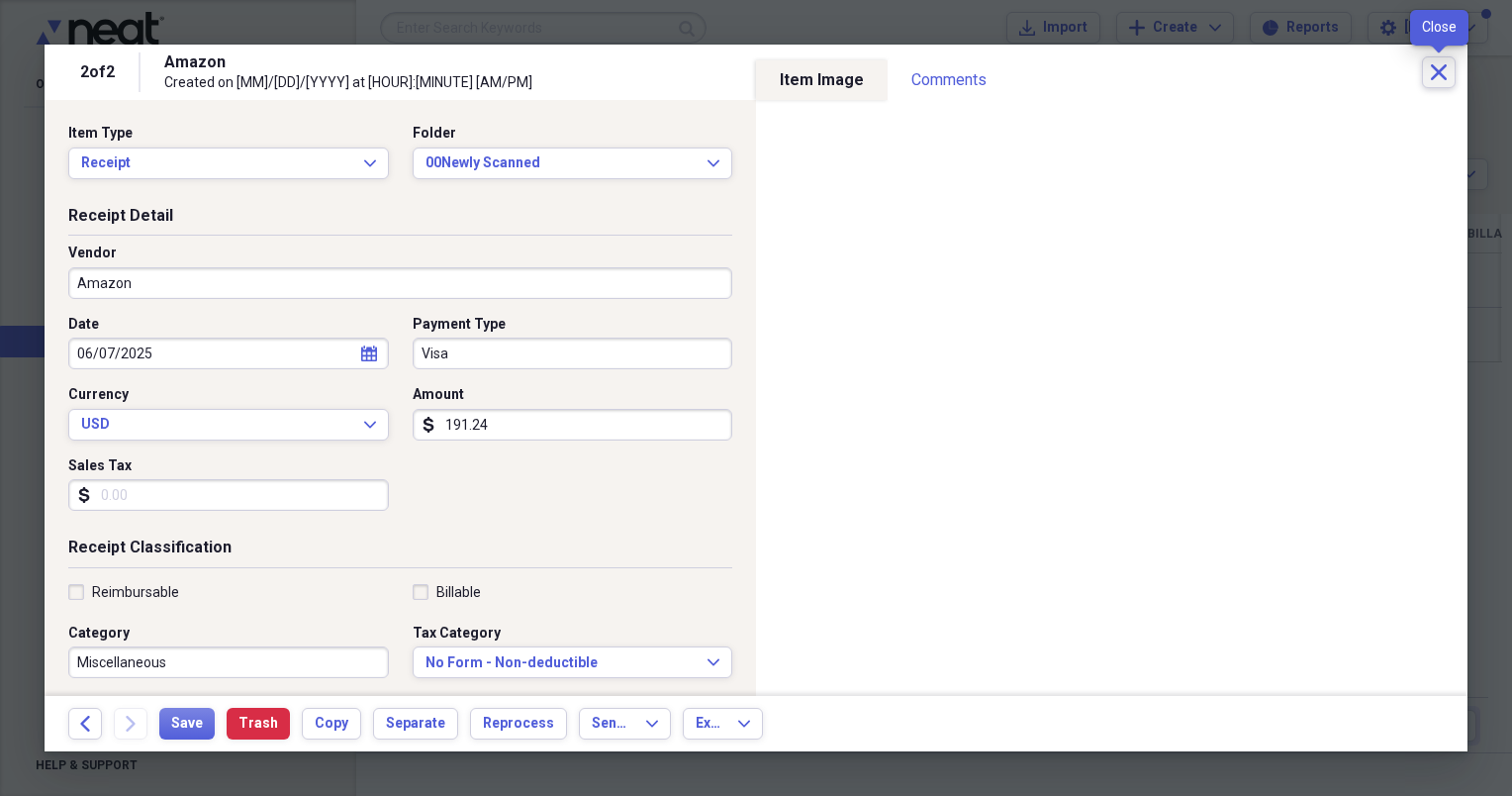 click on "Close" at bounding box center (1439, 72) 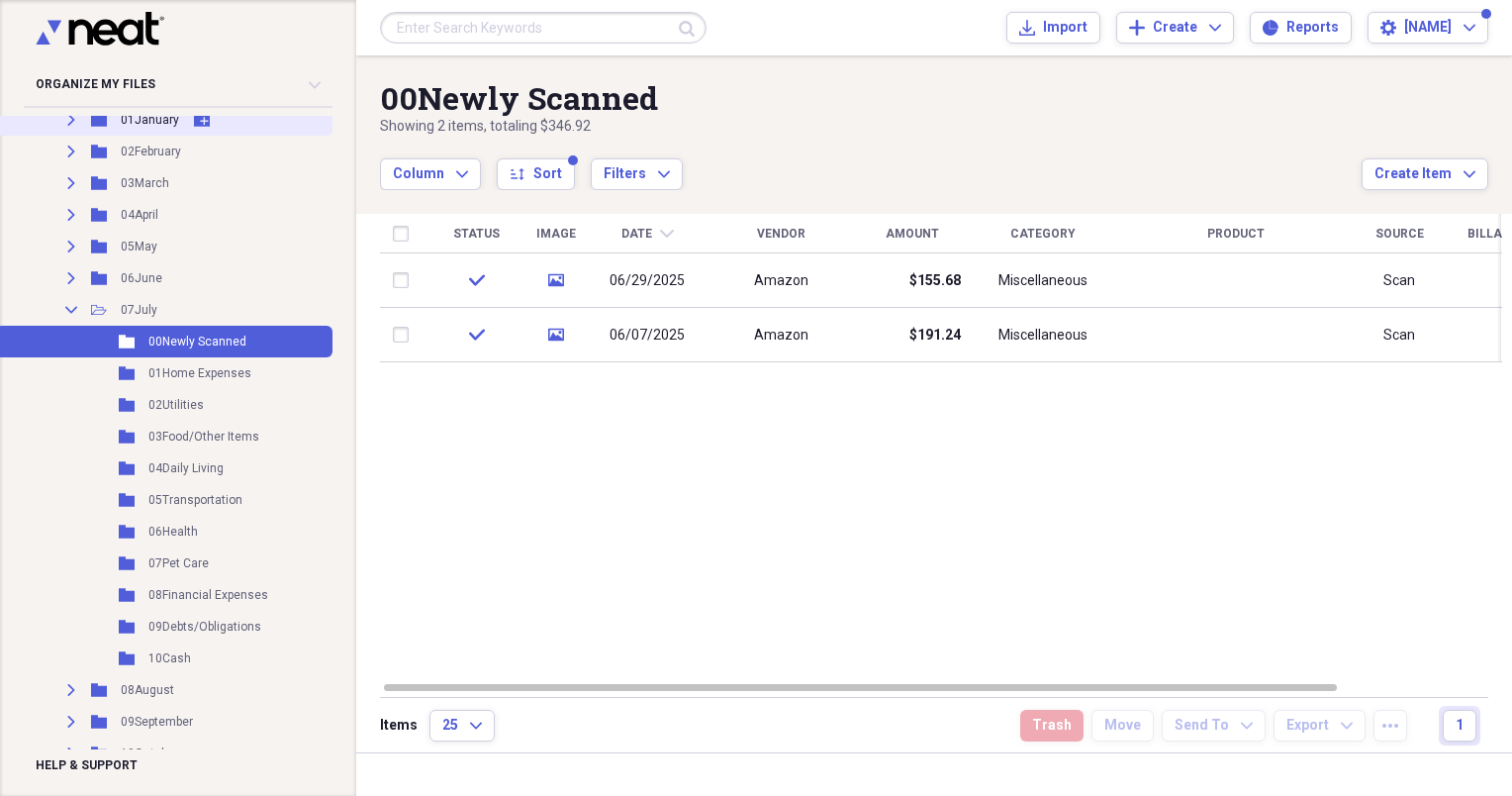 scroll, scrollTop: 0, scrollLeft: 0, axis: both 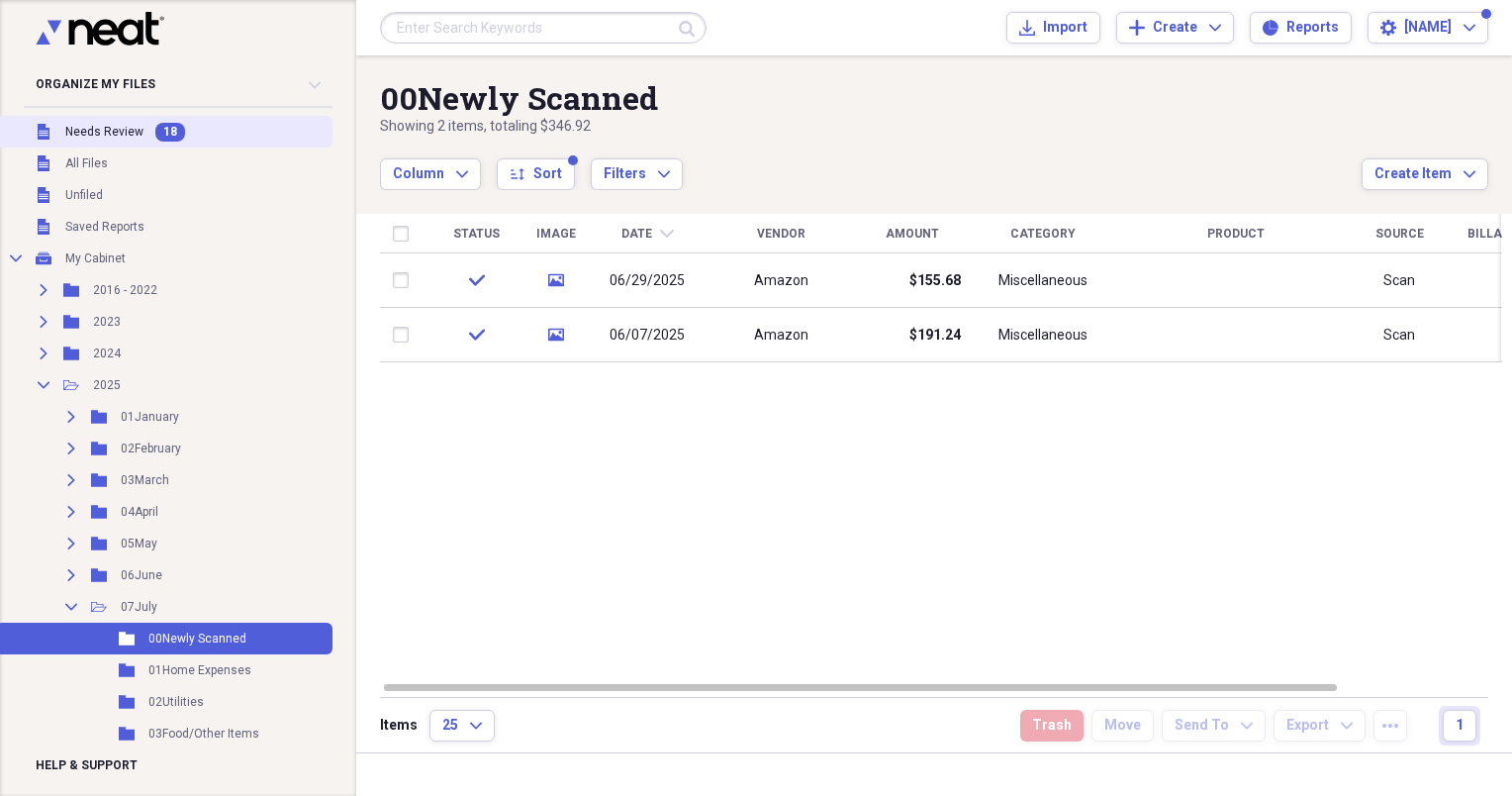 click on "Needs Review" at bounding box center (104, 132) 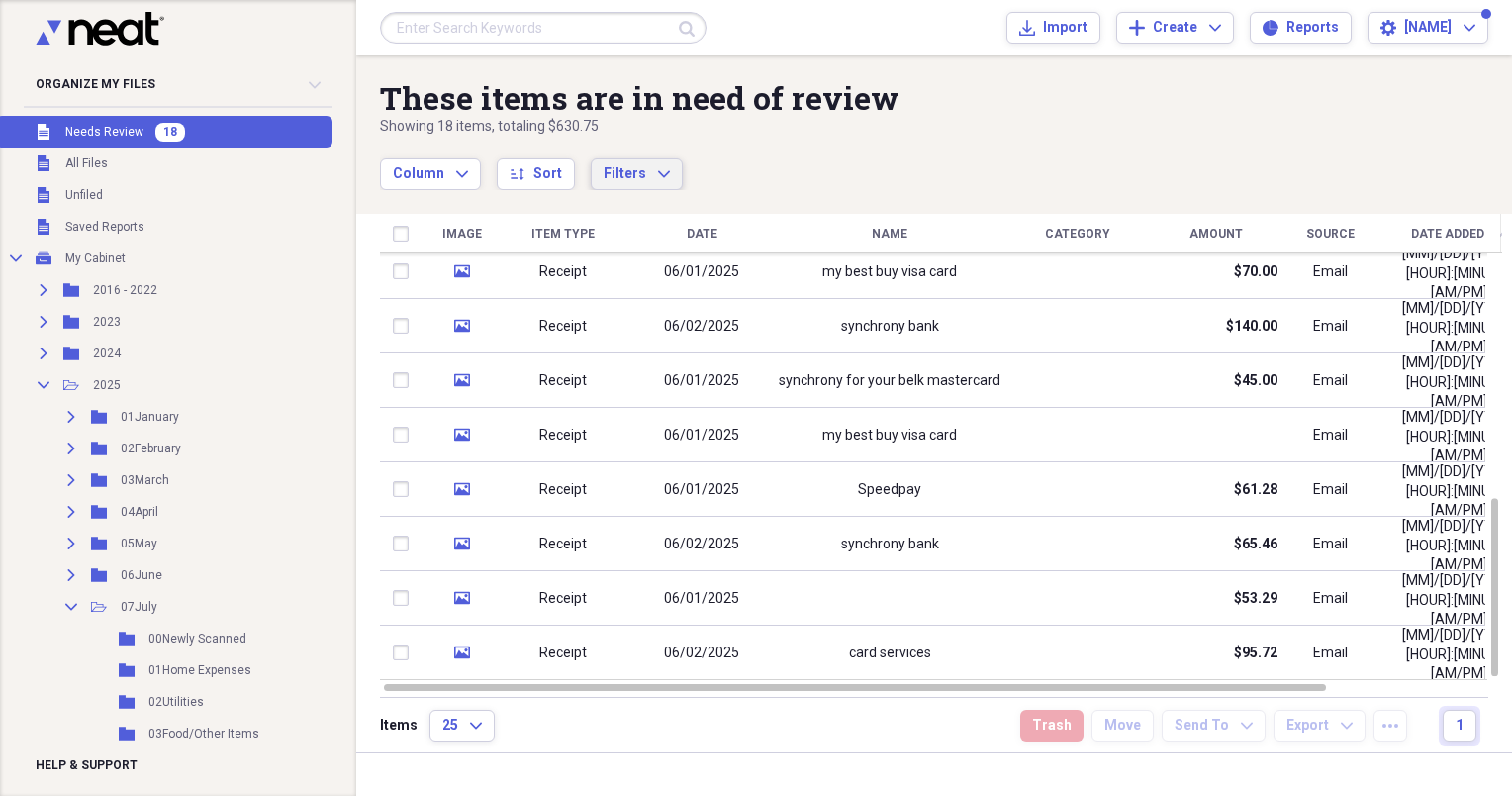 click on "Filters" at bounding box center (624, 173) 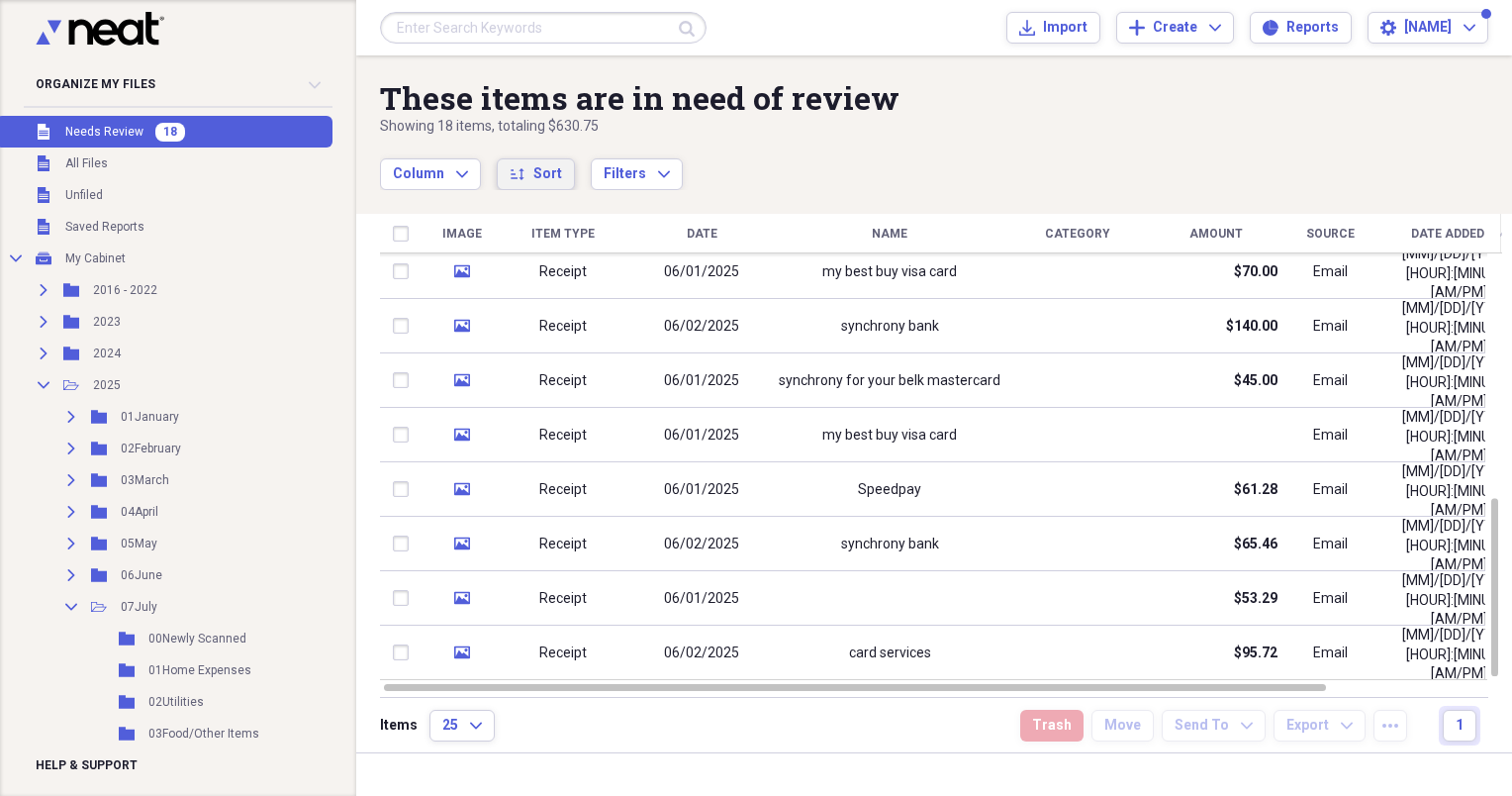 click on "Sort" at bounding box center (547, 174) 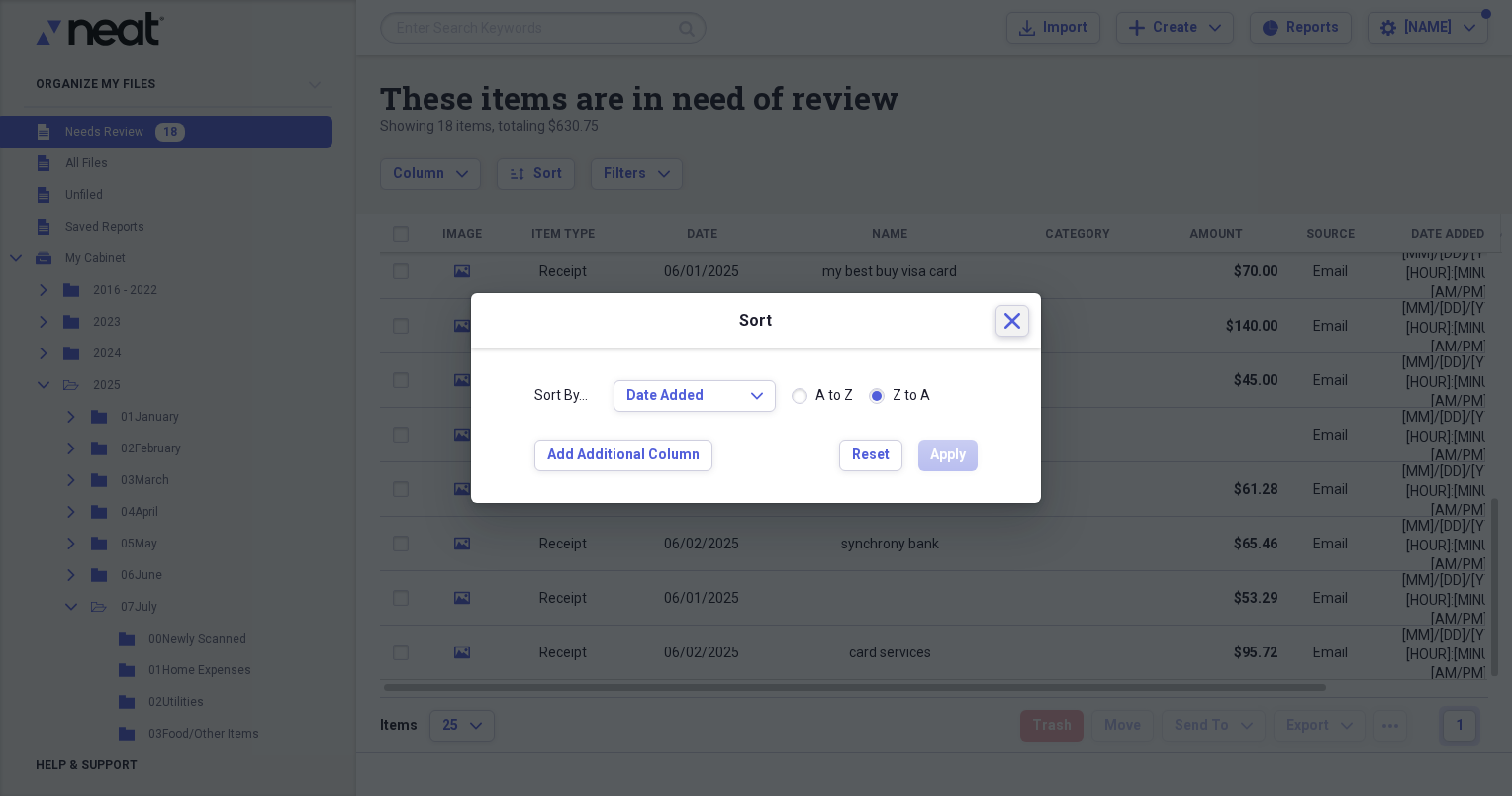 click on "Close" at bounding box center [1012, 321] 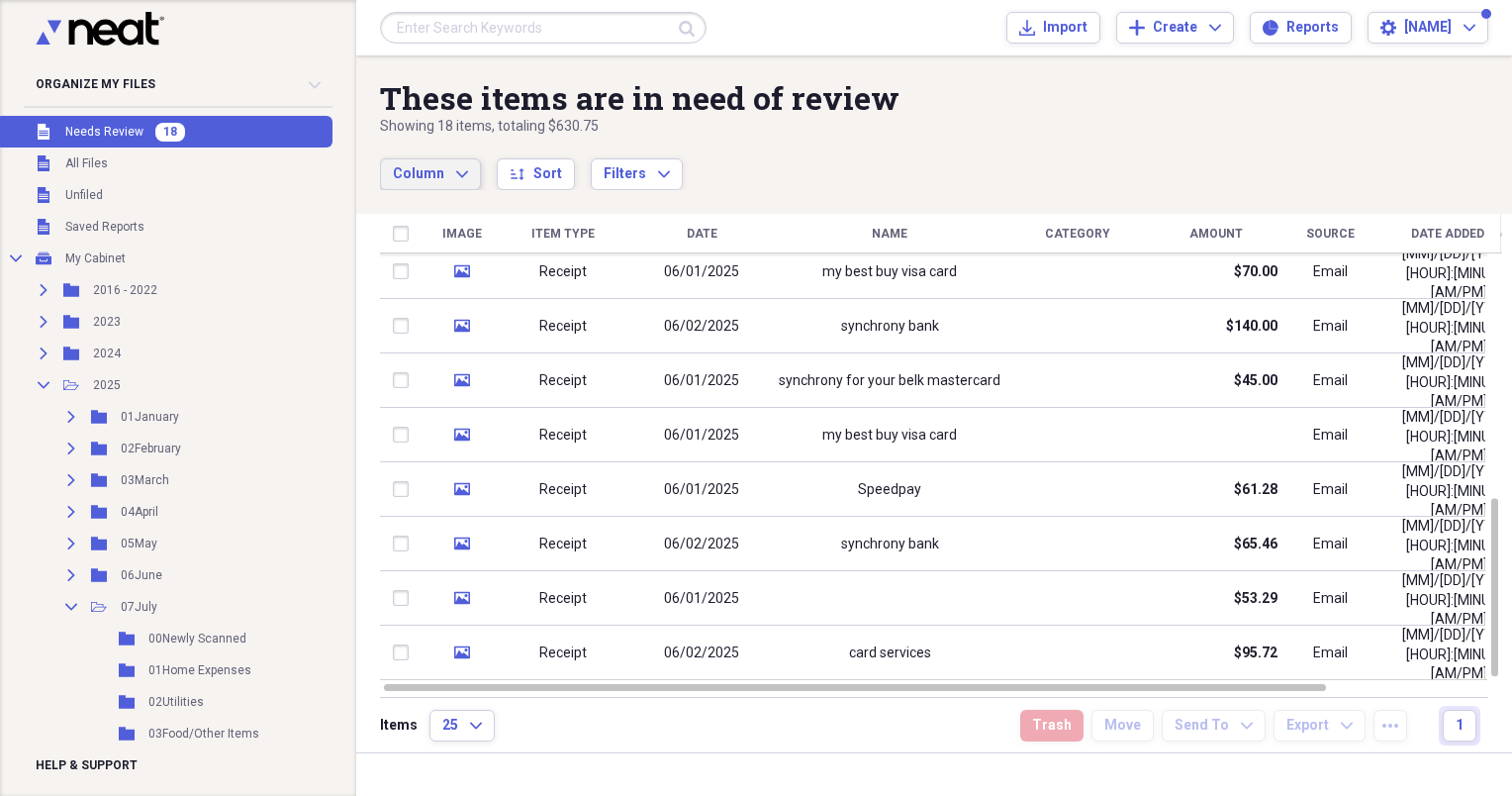 click on "Column" at bounding box center (419, 173) 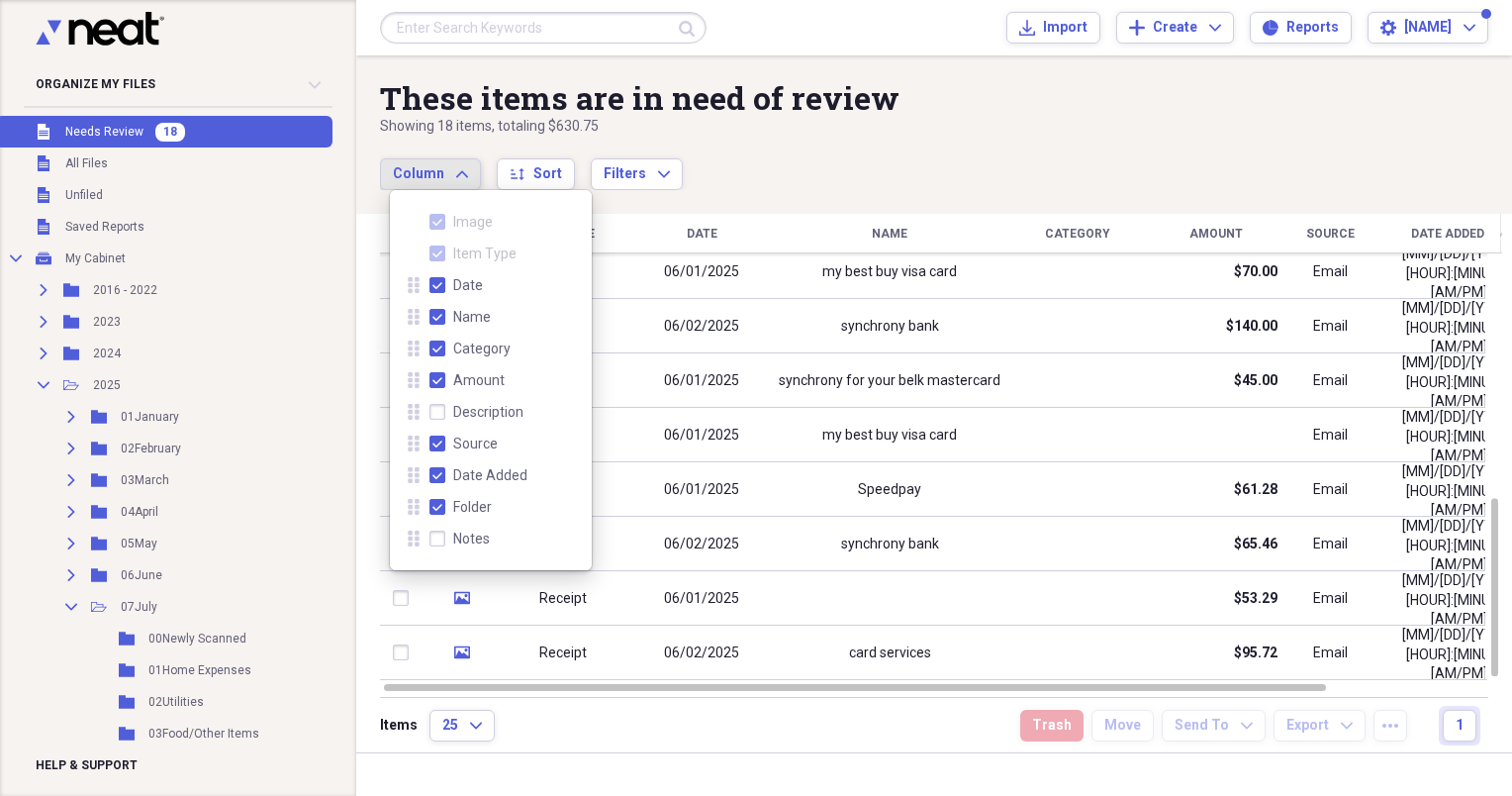 click on "Column Expand sort Sort Filters  Expand" at bounding box center (871, 163) 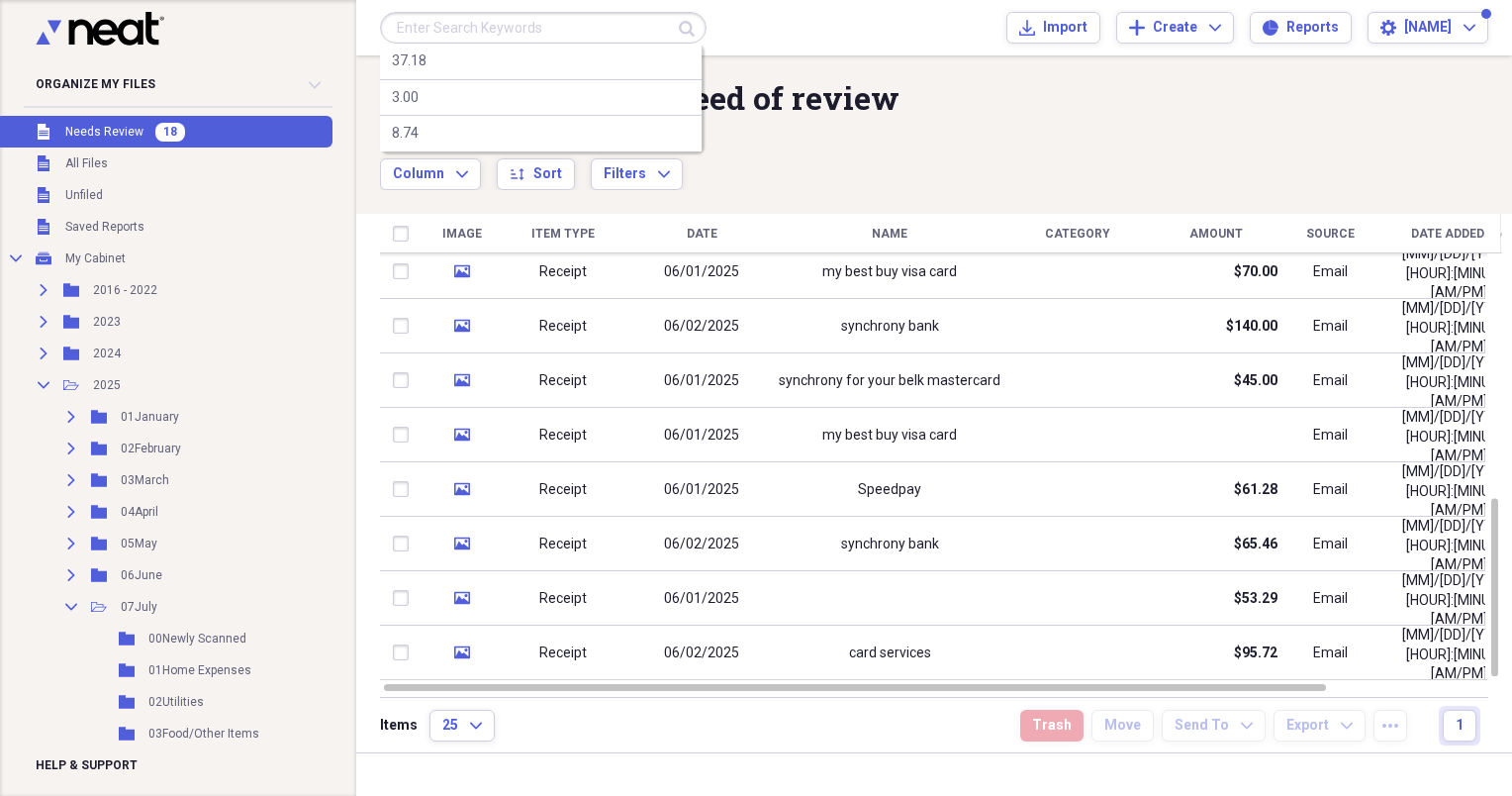 click at bounding box center [543, 28] 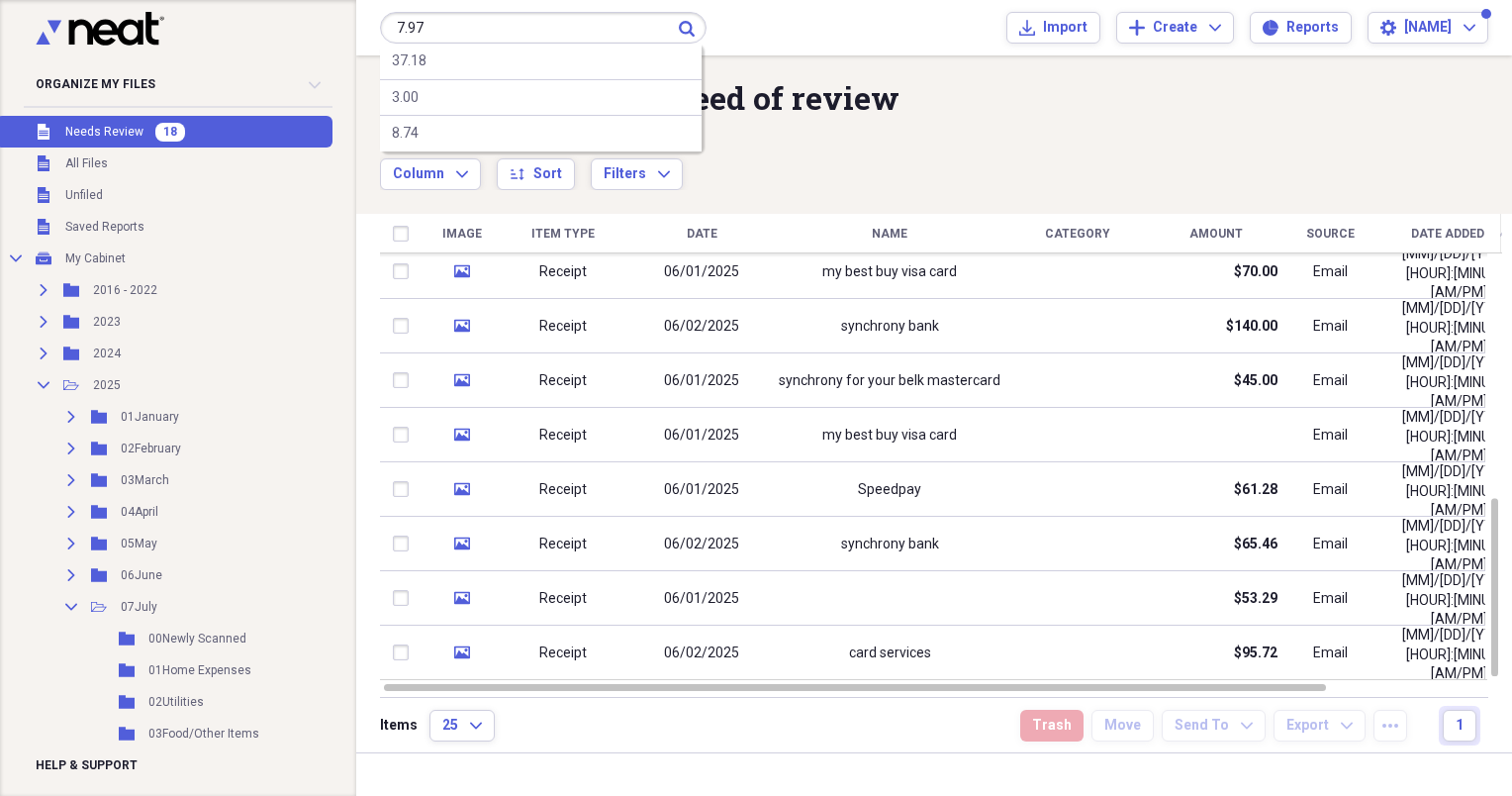 type on "7.97" 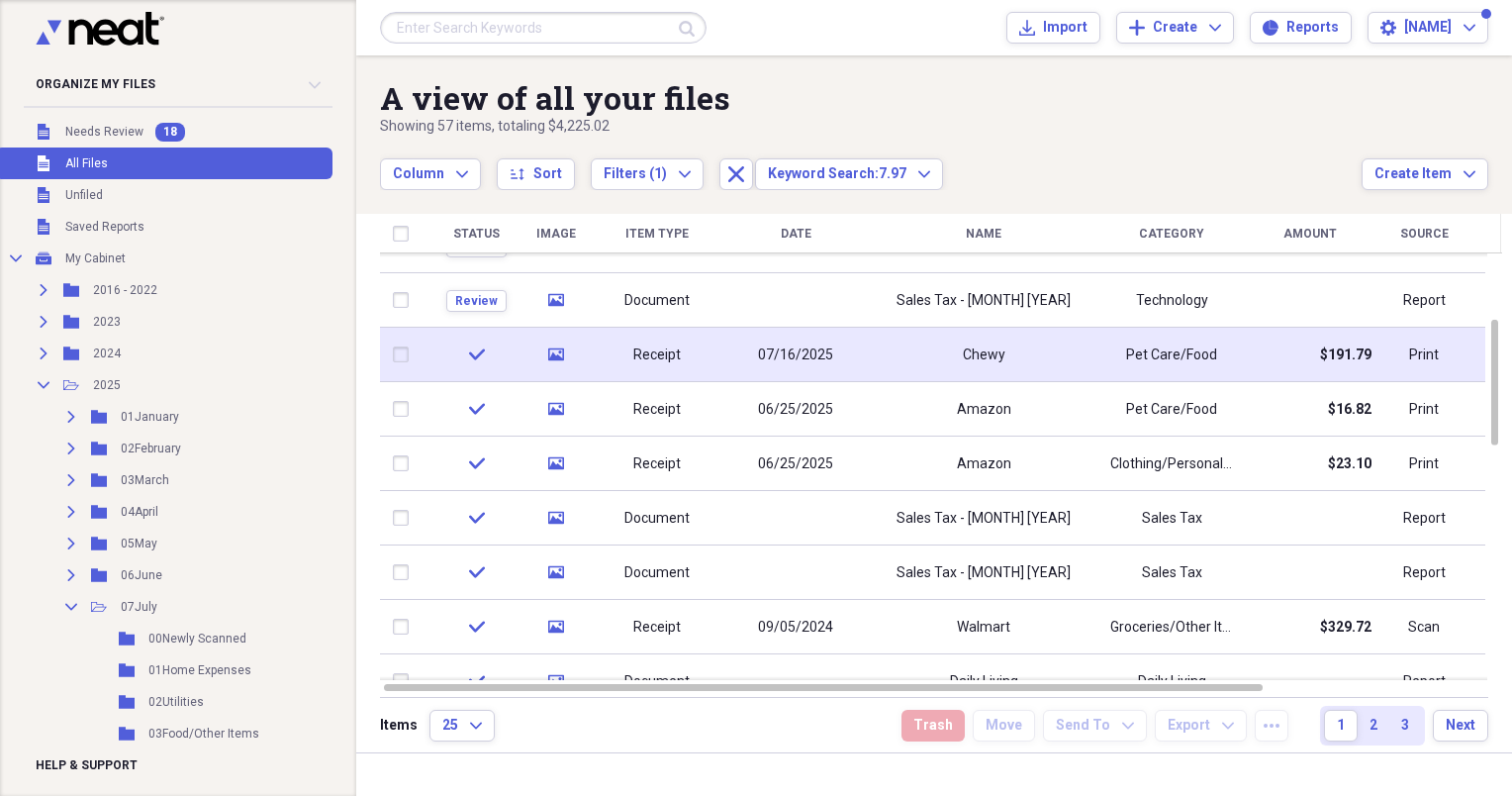 click on "Chewy" at bounding box center [984, 354] 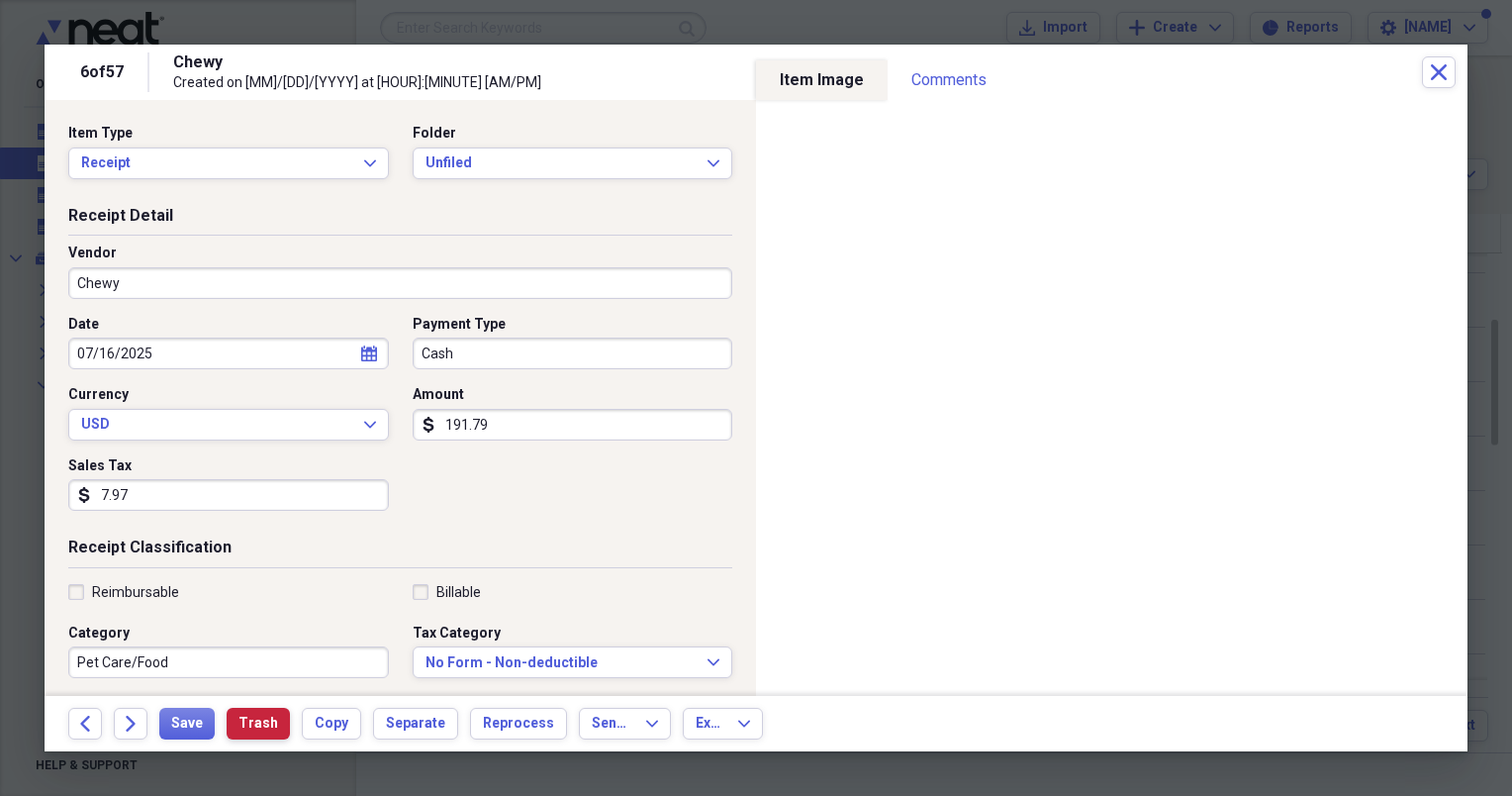 click on "Trash" at bounding box center [258, 724] 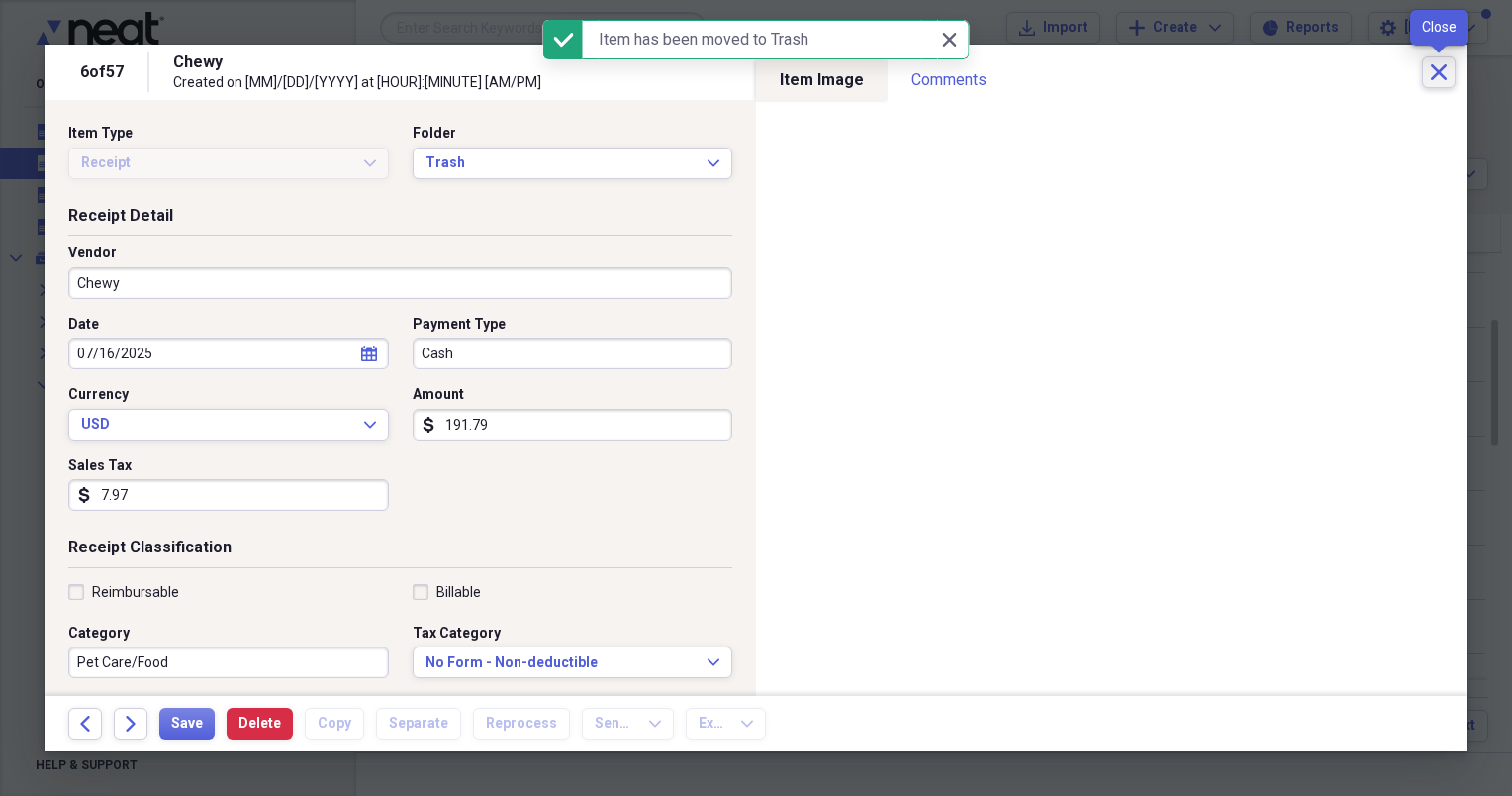 click on "Close" 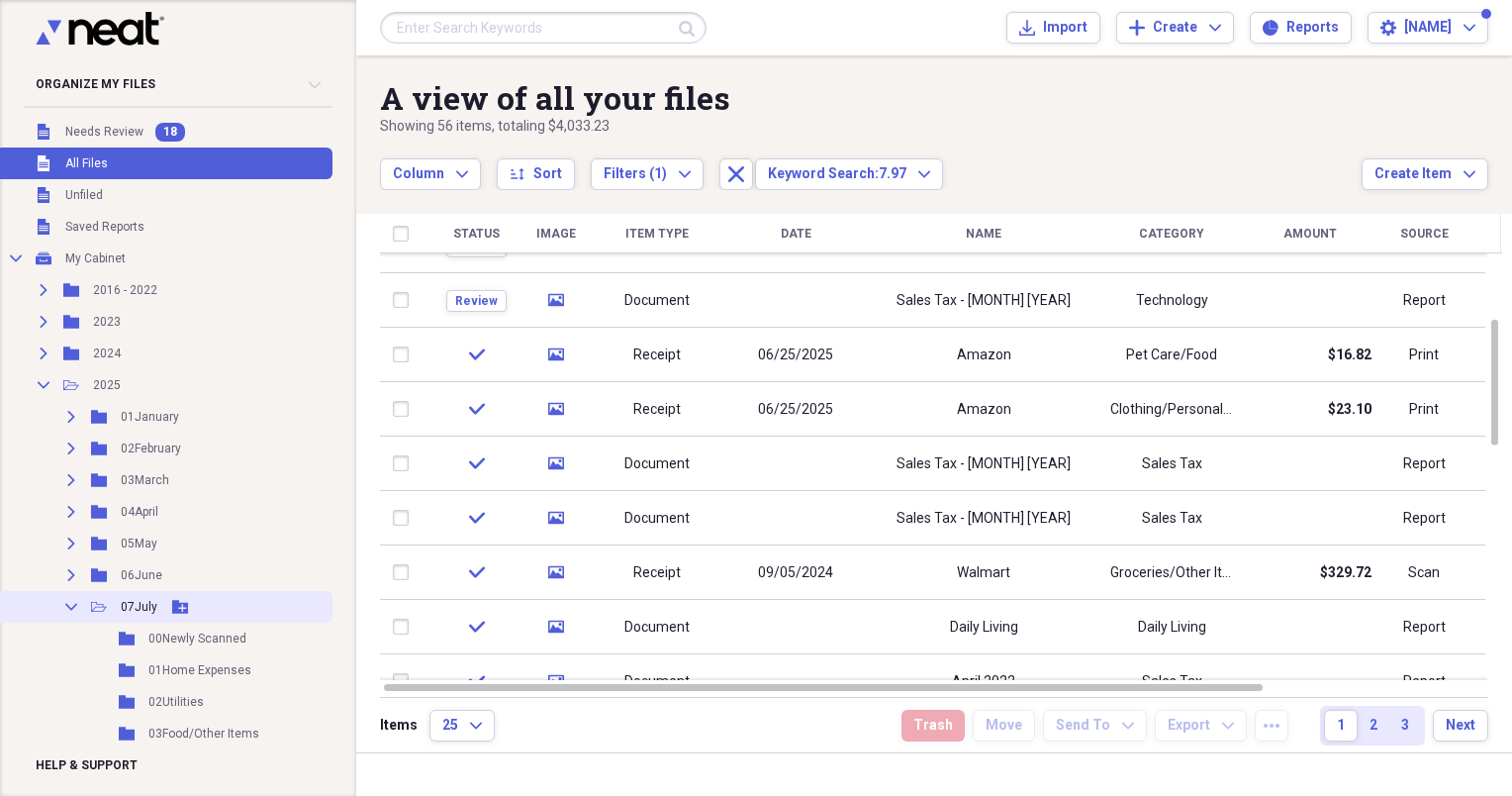 click on "07July" at bounding box center [139, 607] 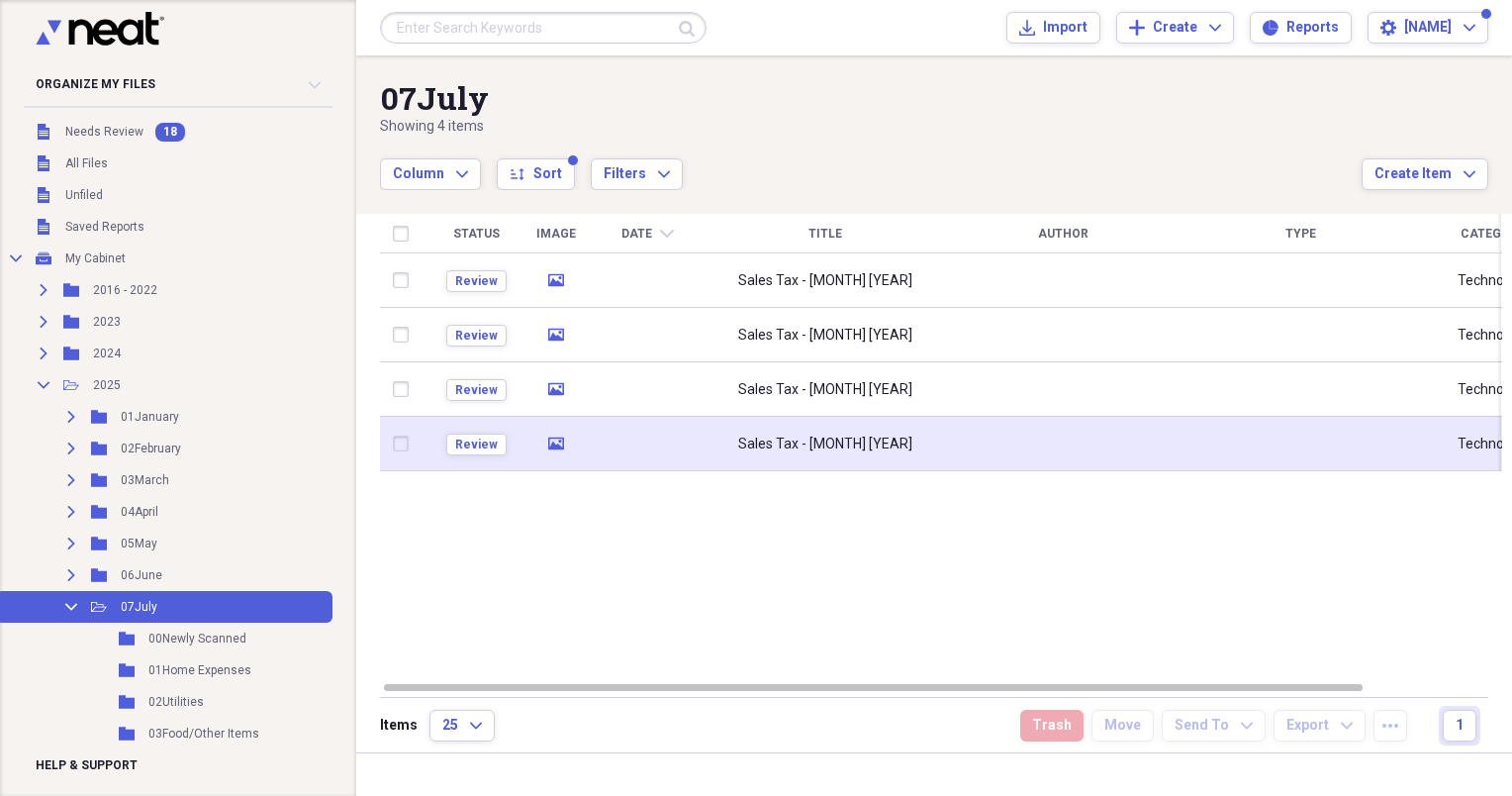 click at bounding box center (405, 444) 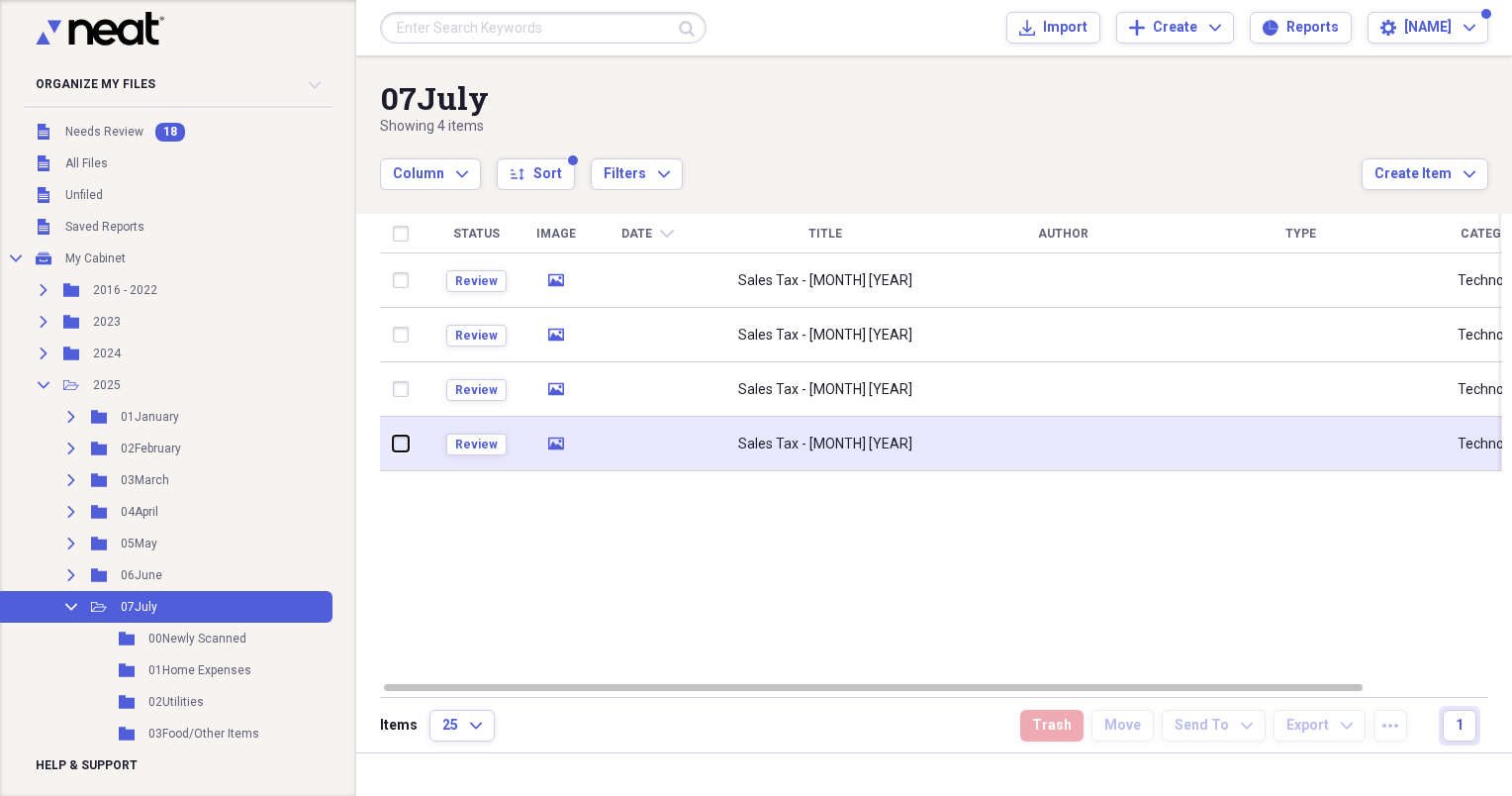 click at bounding box center (393, 444) 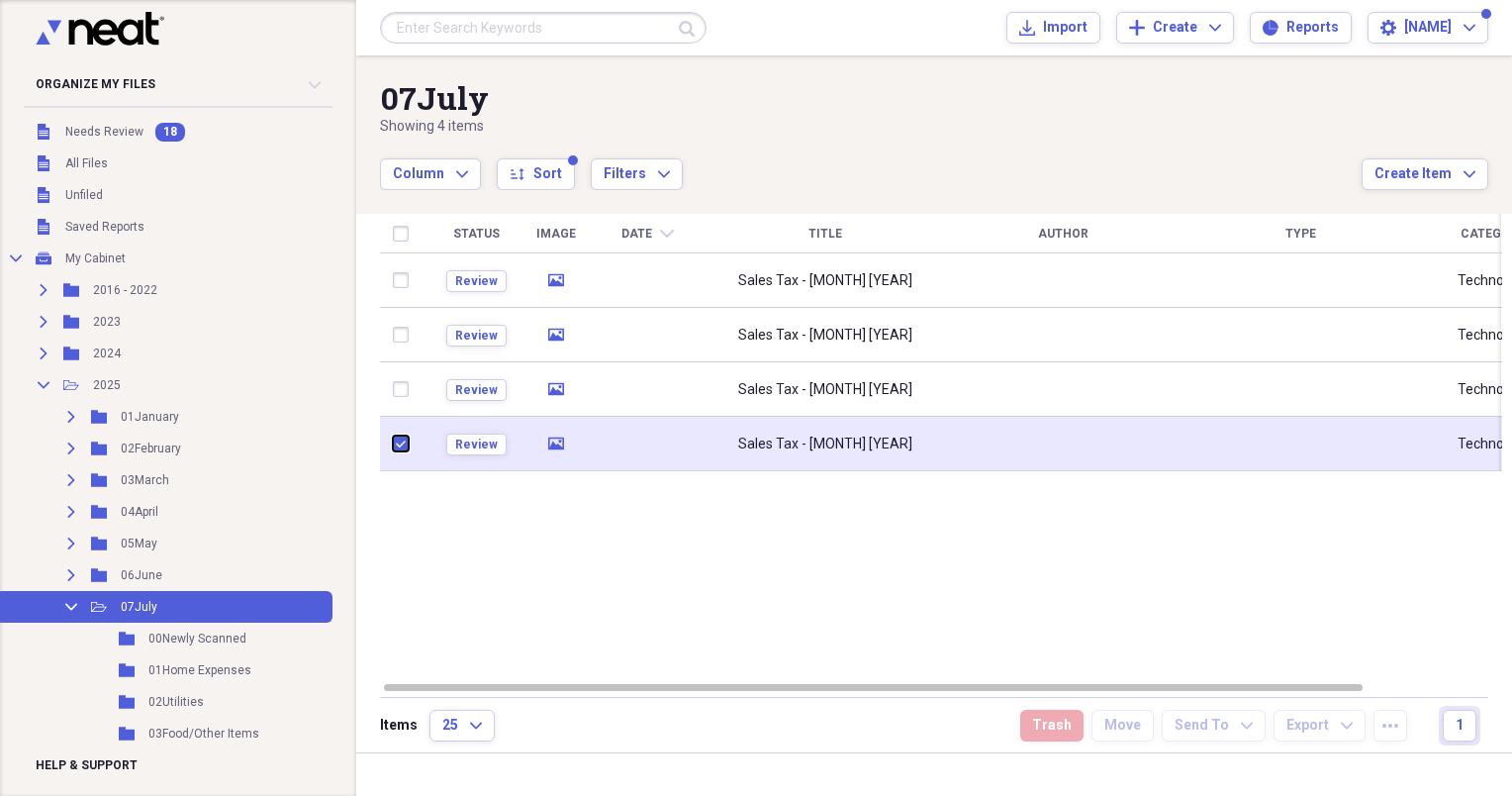 checkbox on "true" 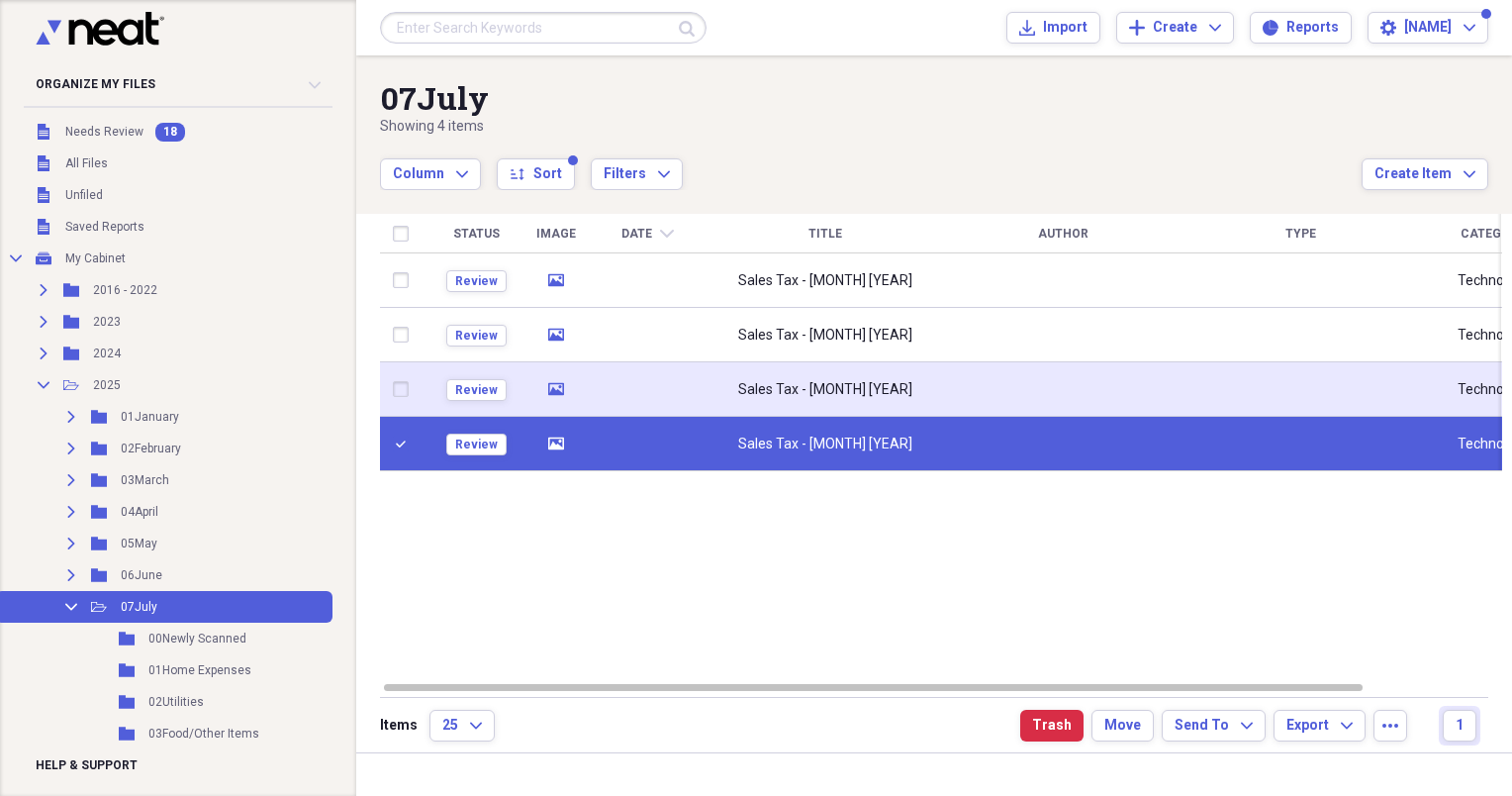 click at bounding box center (405, 389) 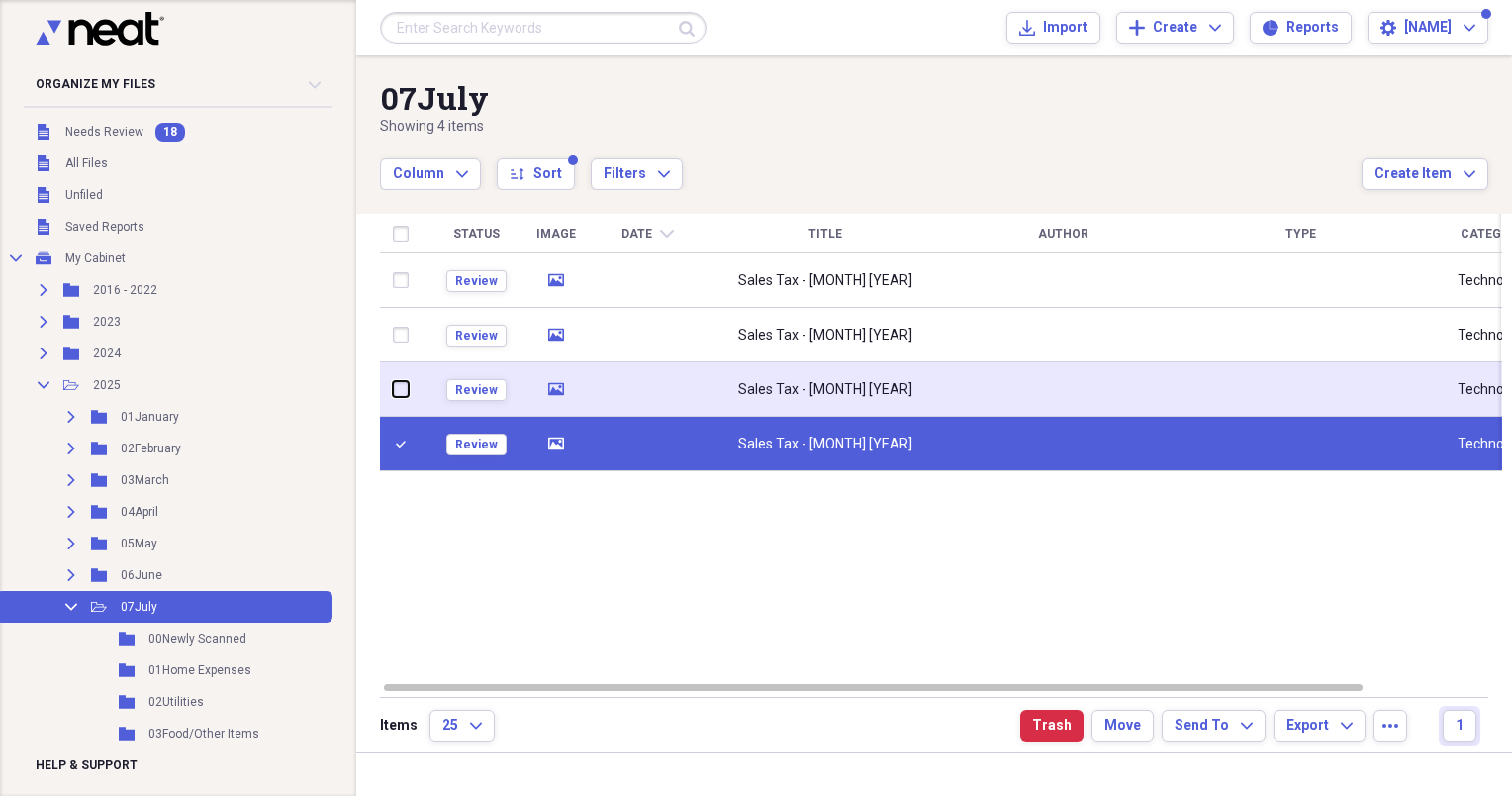 click at bounding box center [393, 389] 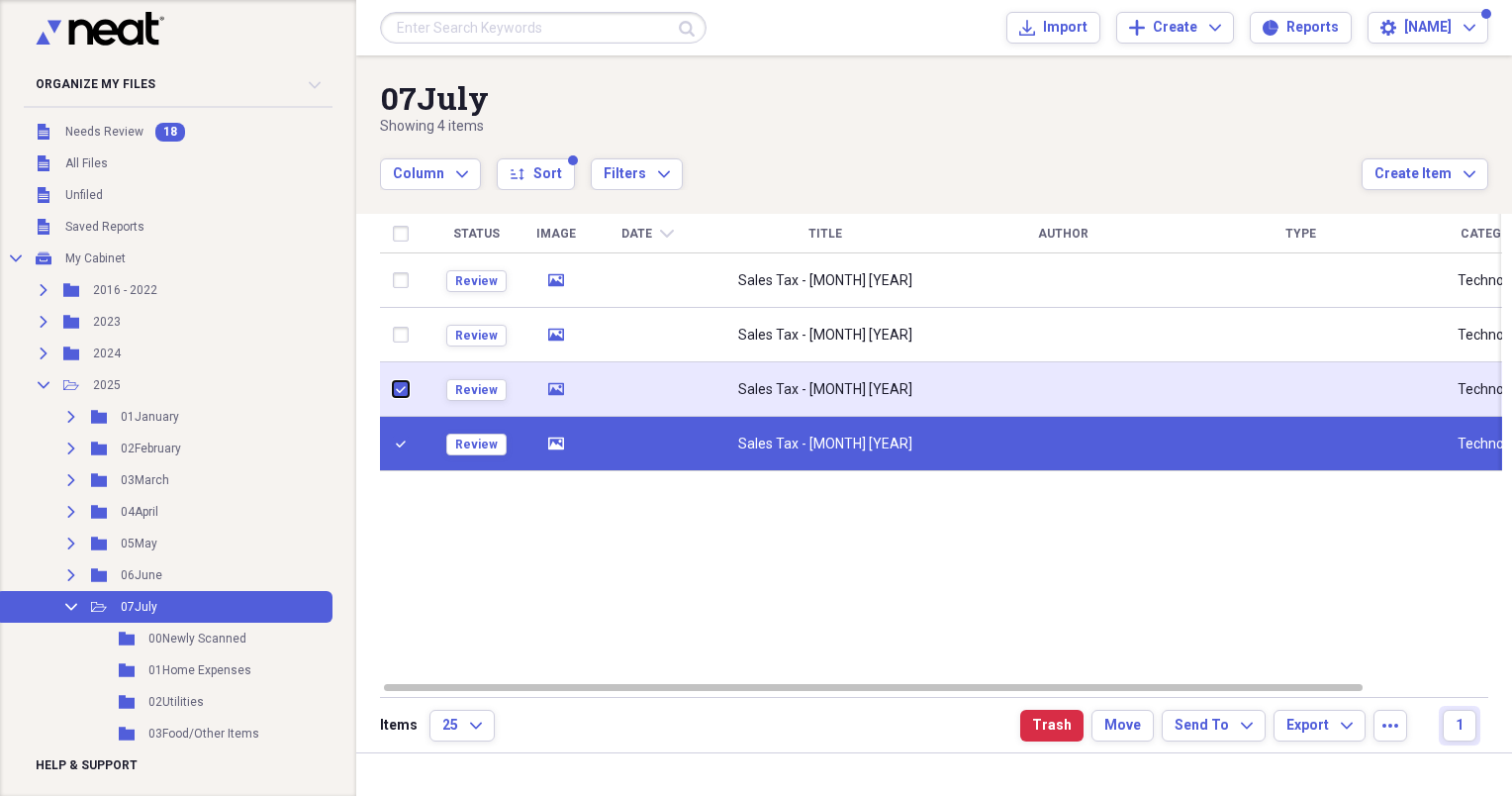 checkbox on "true" 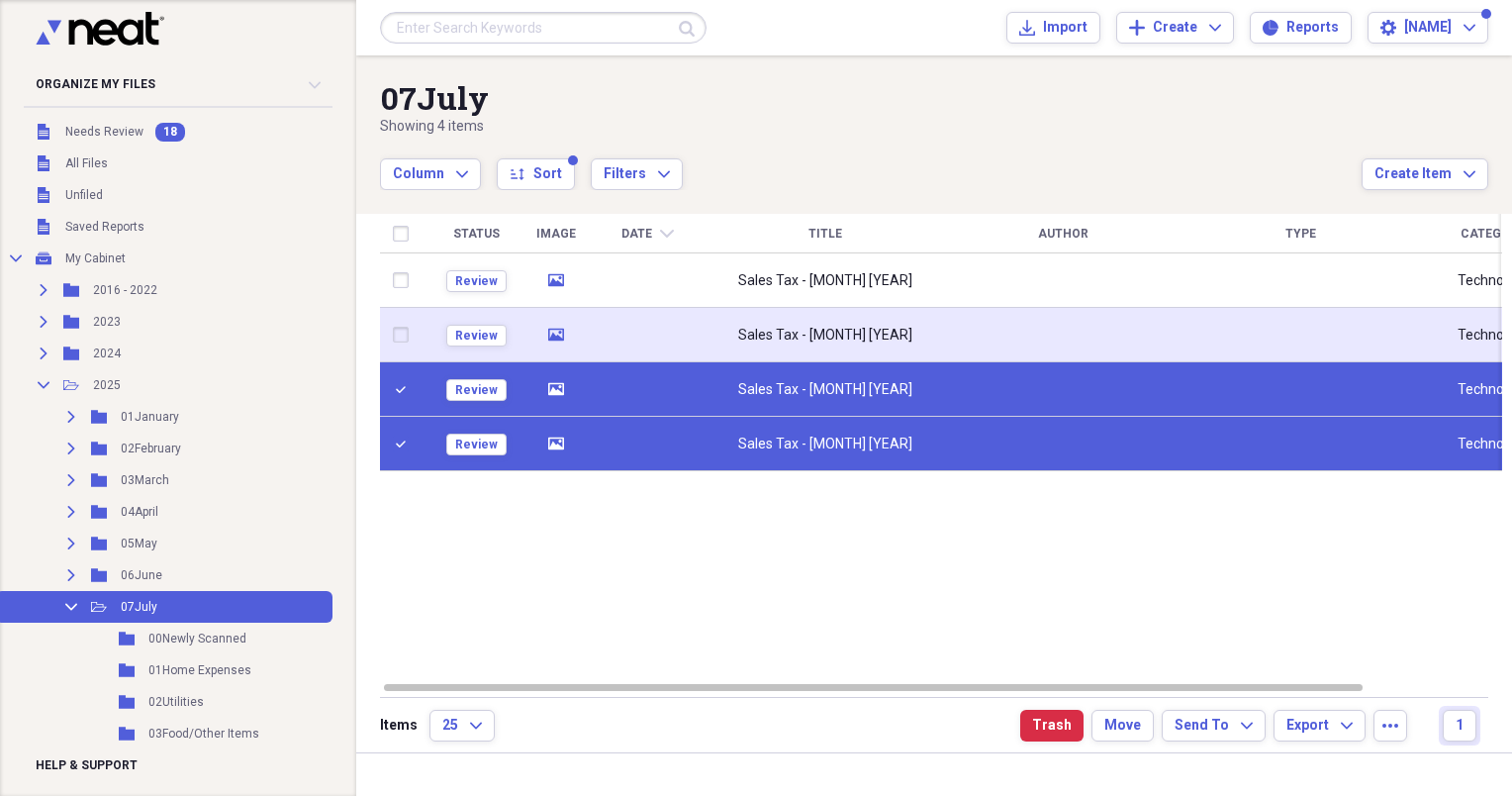 click at bounding box center [405, 335] 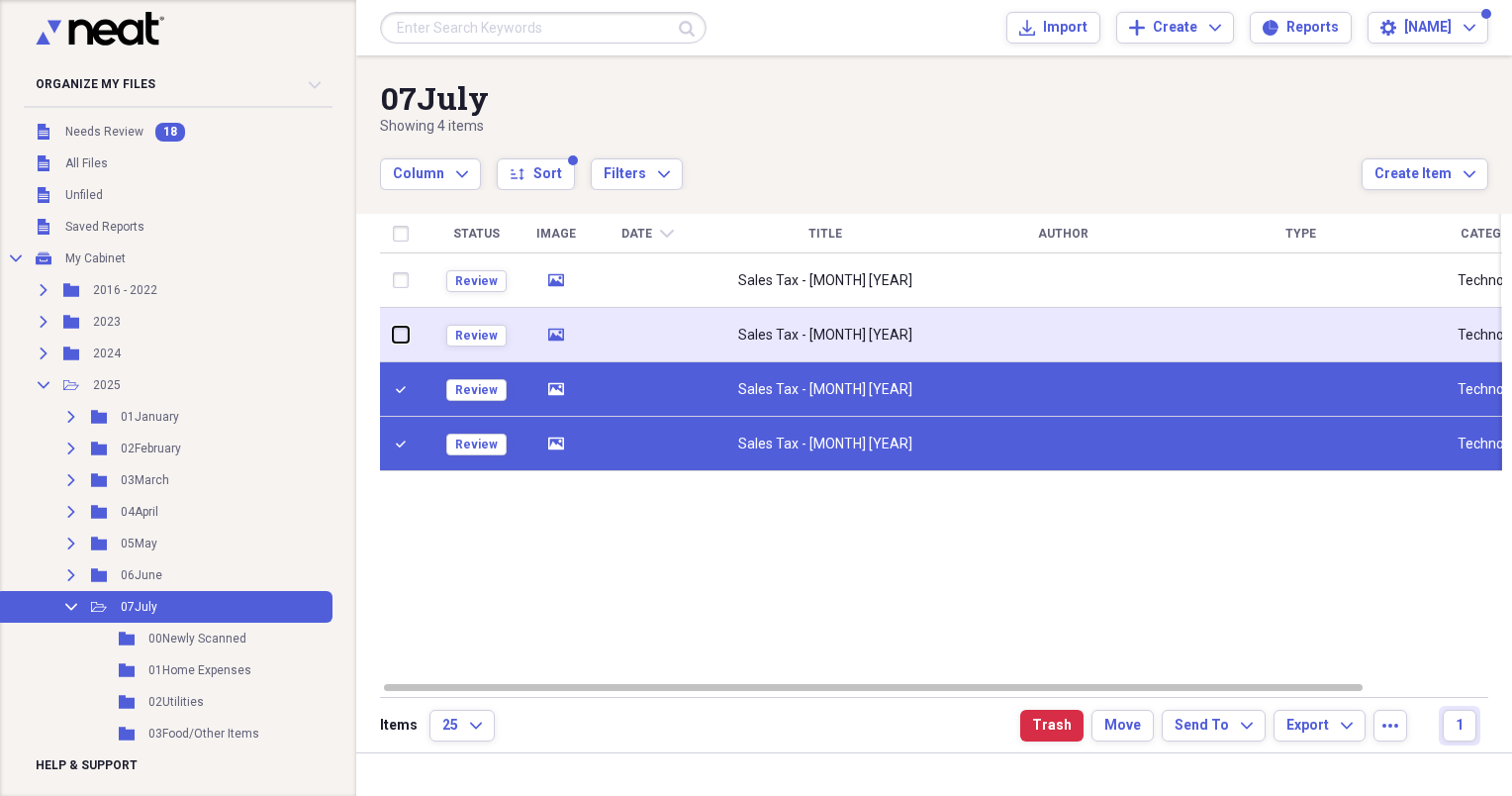 click at bounding box center (393, 335) 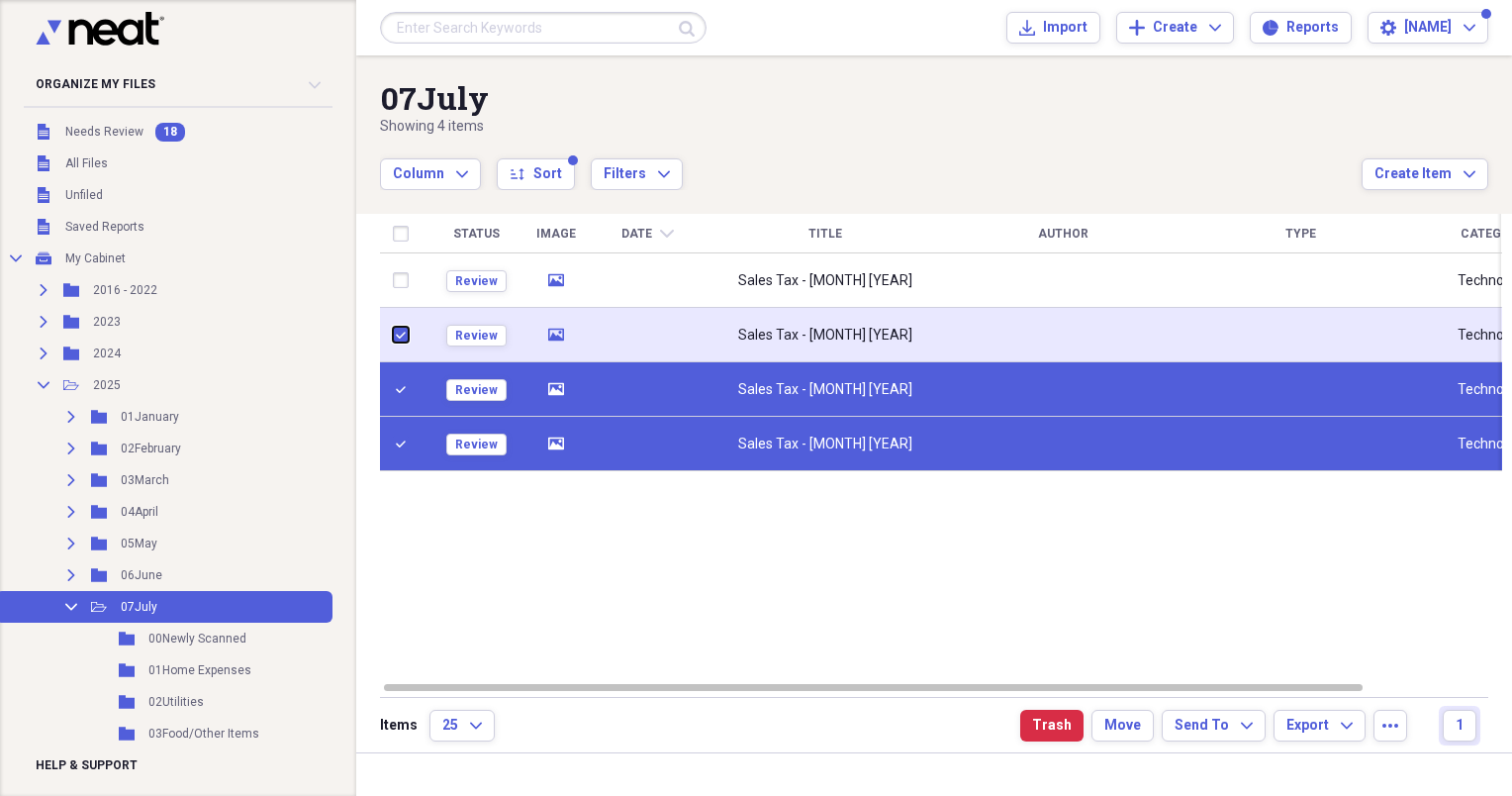 checkbox on "true" 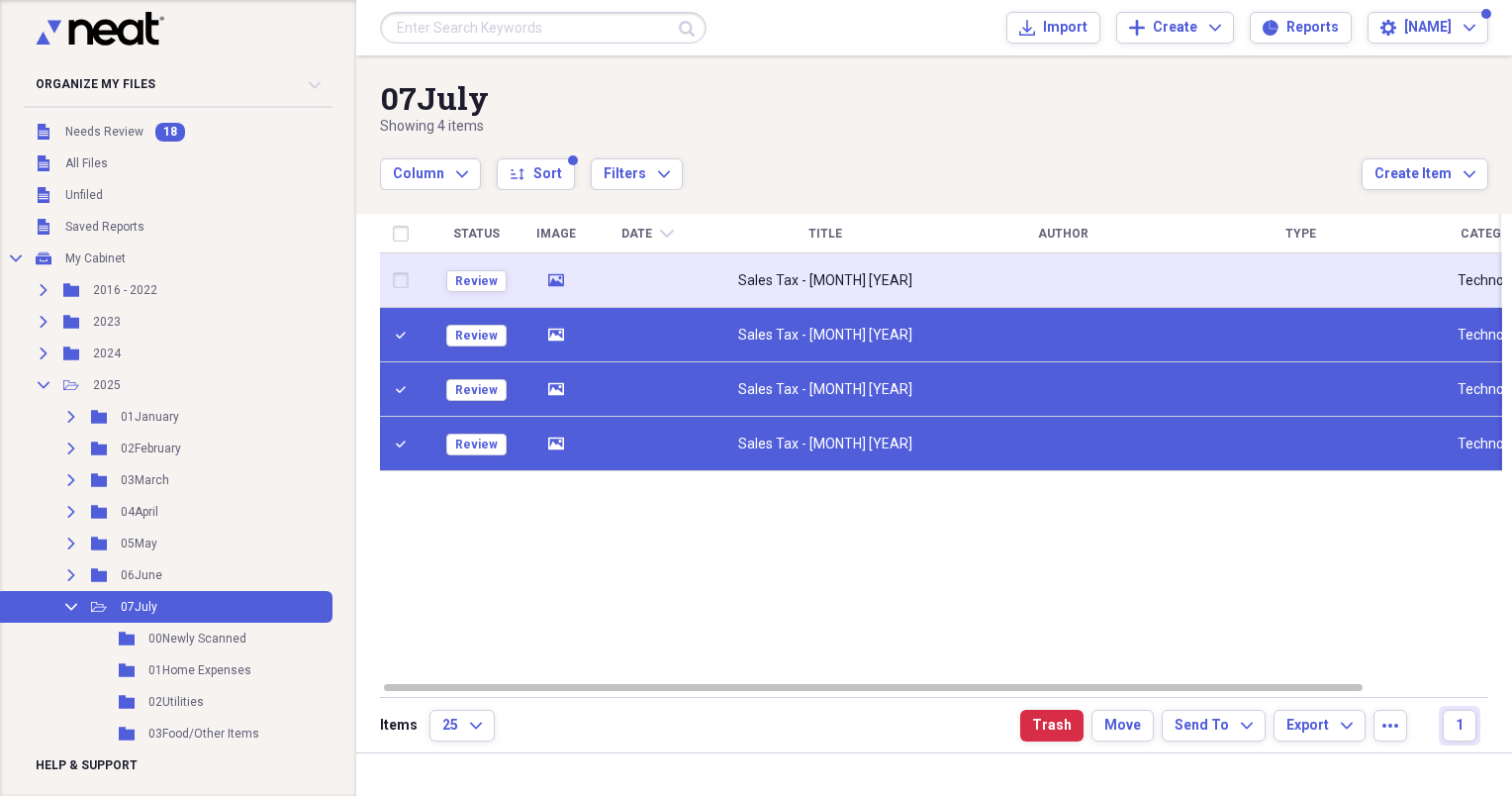 click at bounding box center (405, 280) 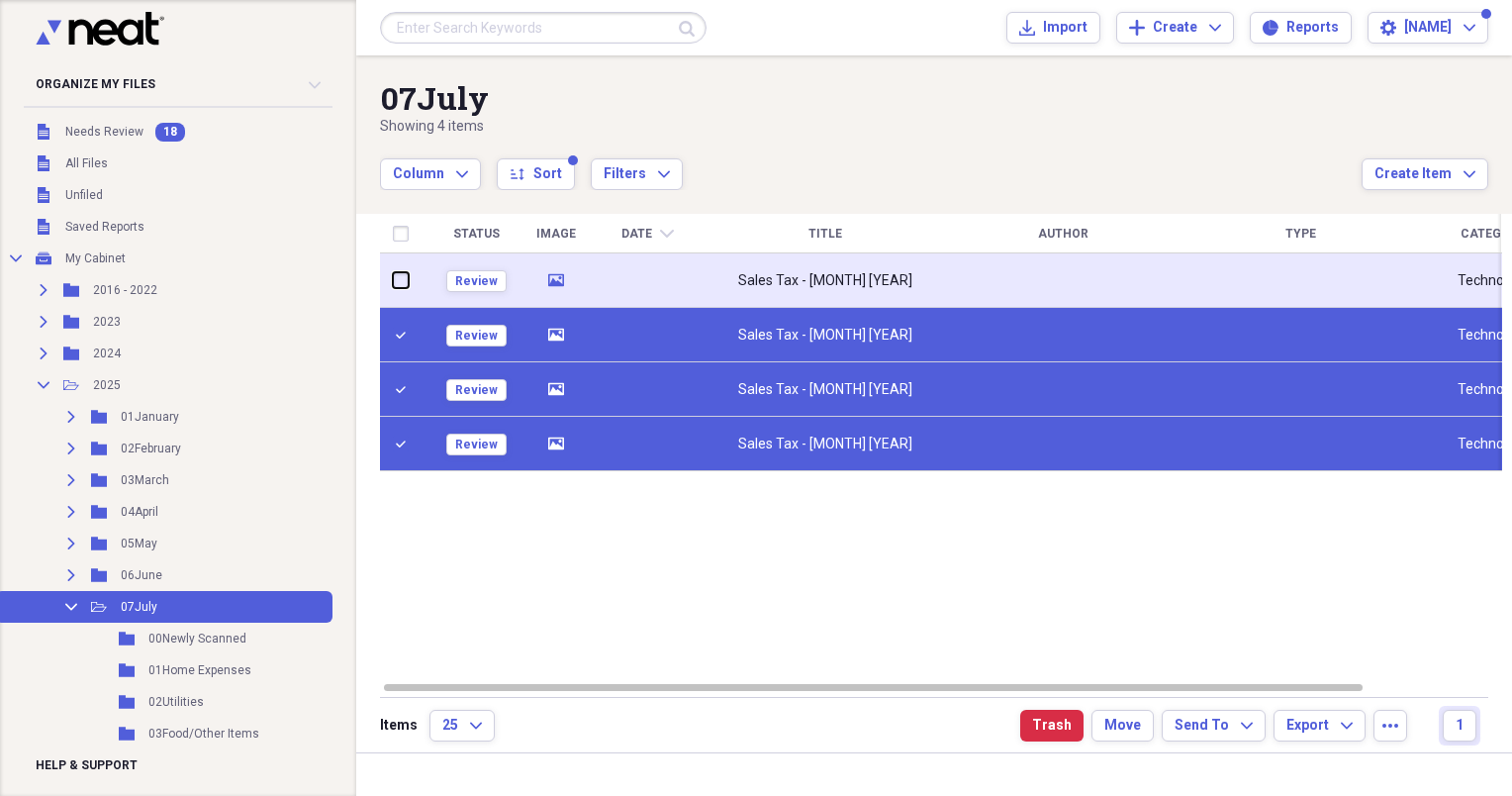 click at bounding box center [393, 280] 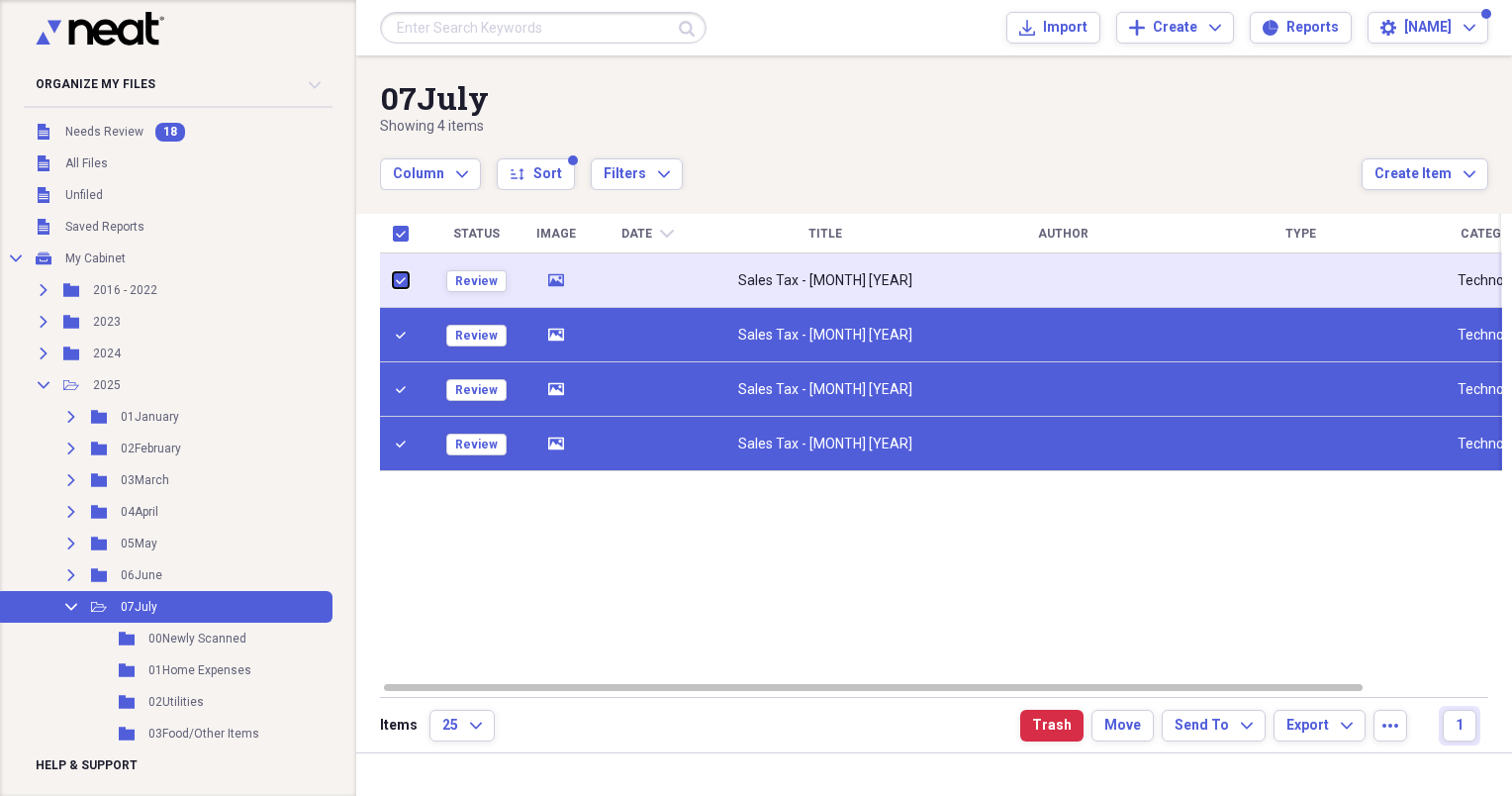 checkbox on "true" 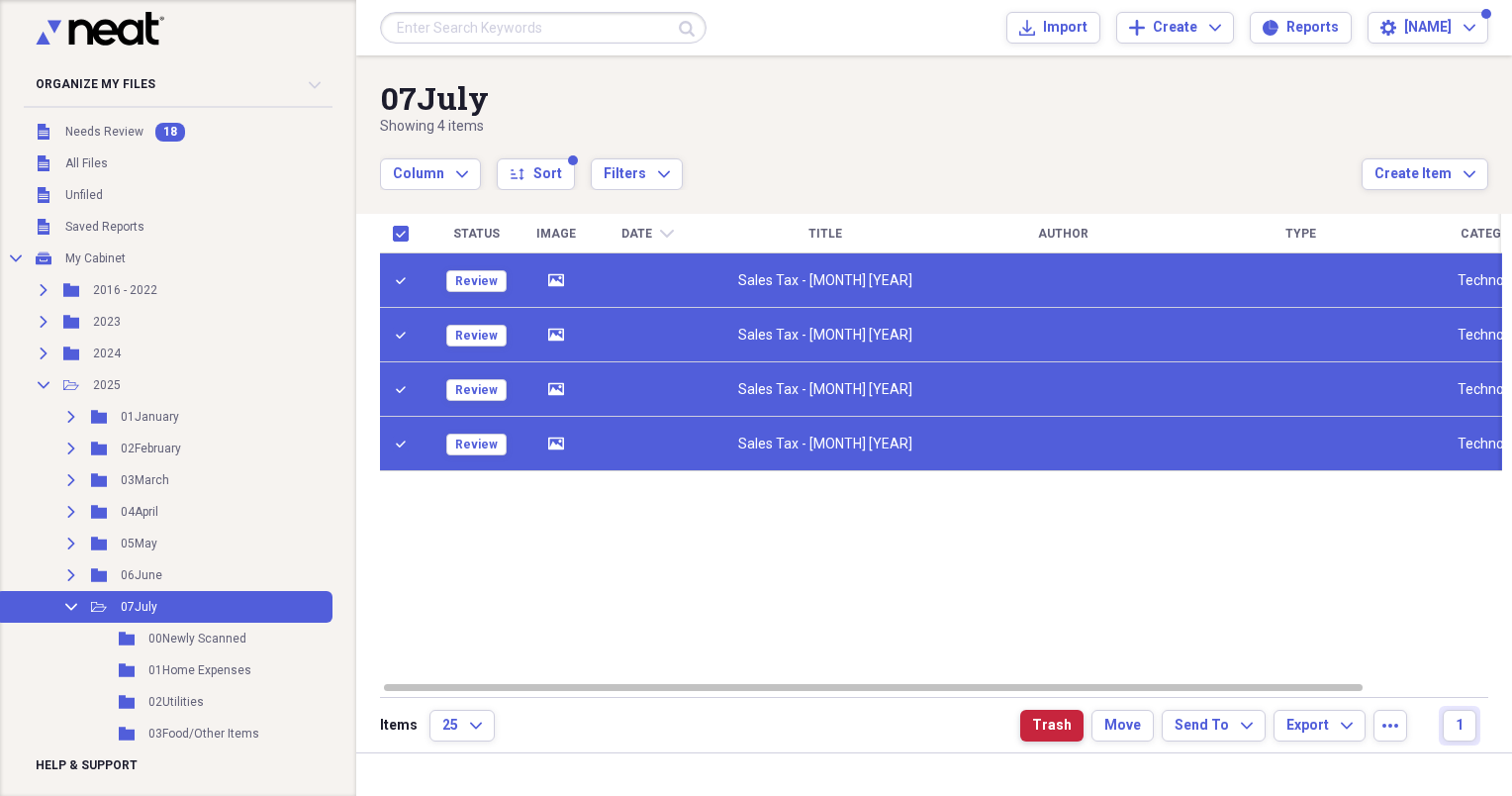 drag, startPoint x: 1057, startPoint y: 735, endPoint x: 1058, endPoint y: 713, distance: 22.022716 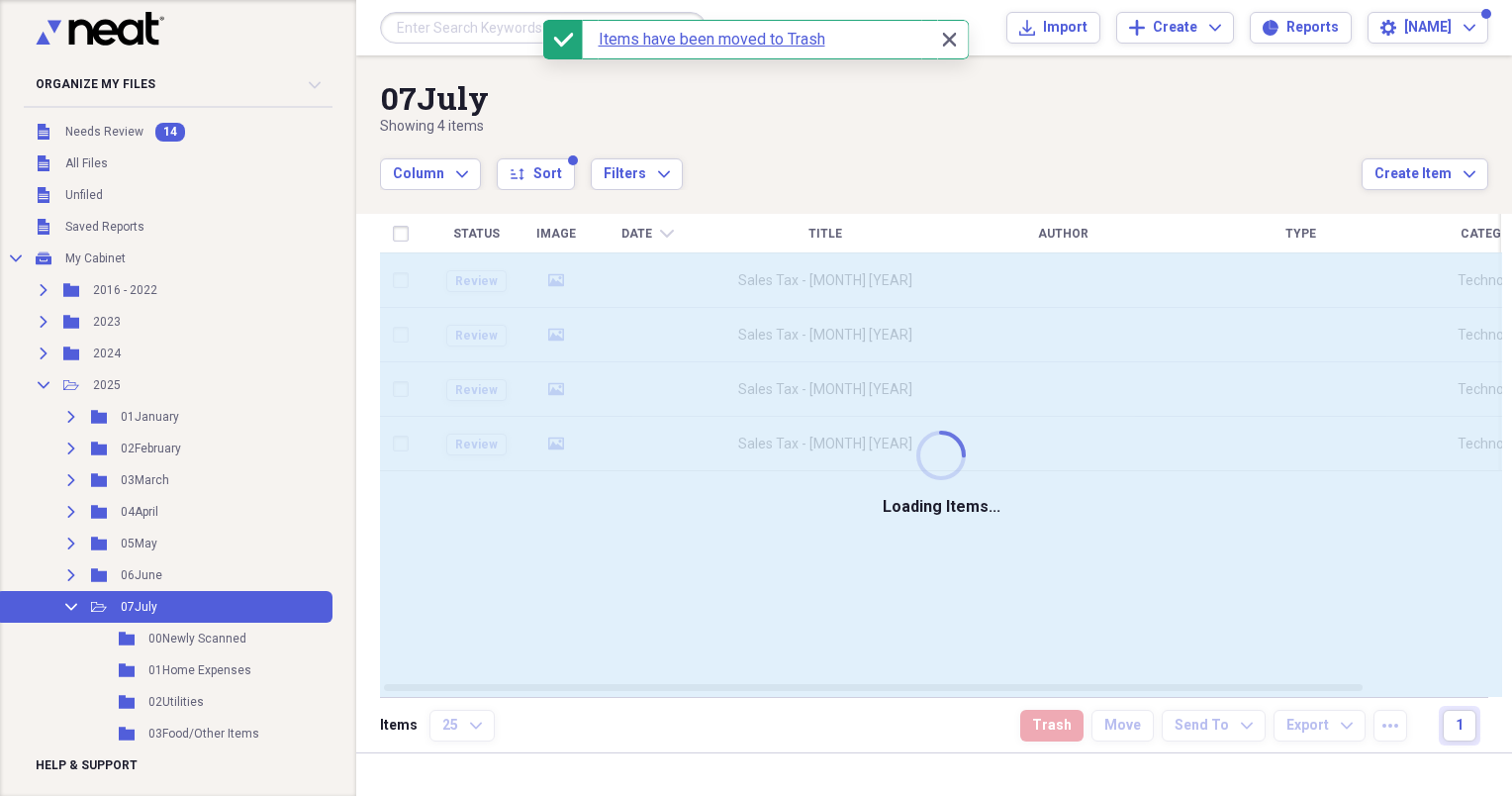 checkbox on "false" 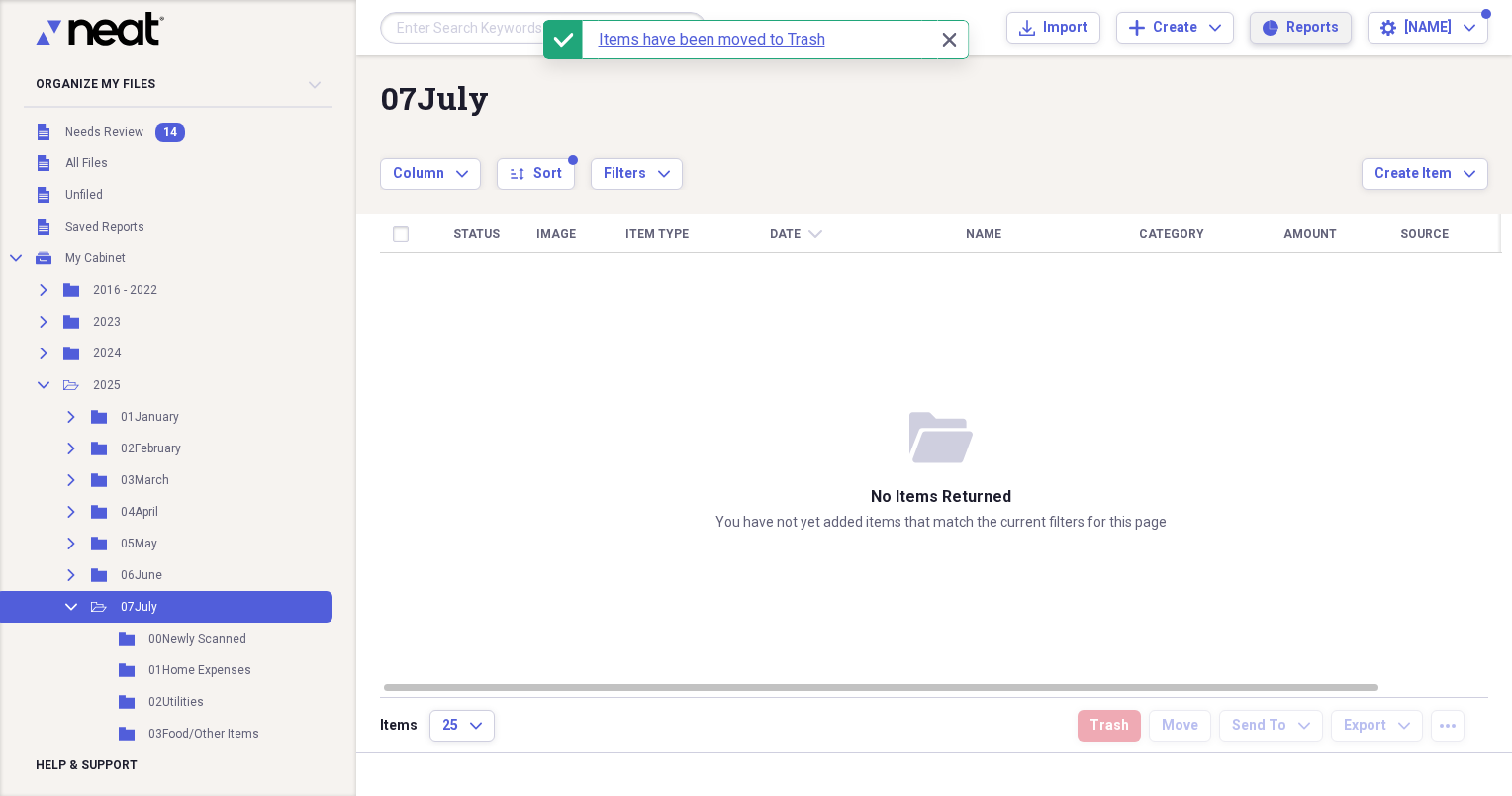 click on "Reports" at bounding box center [1312, 28] 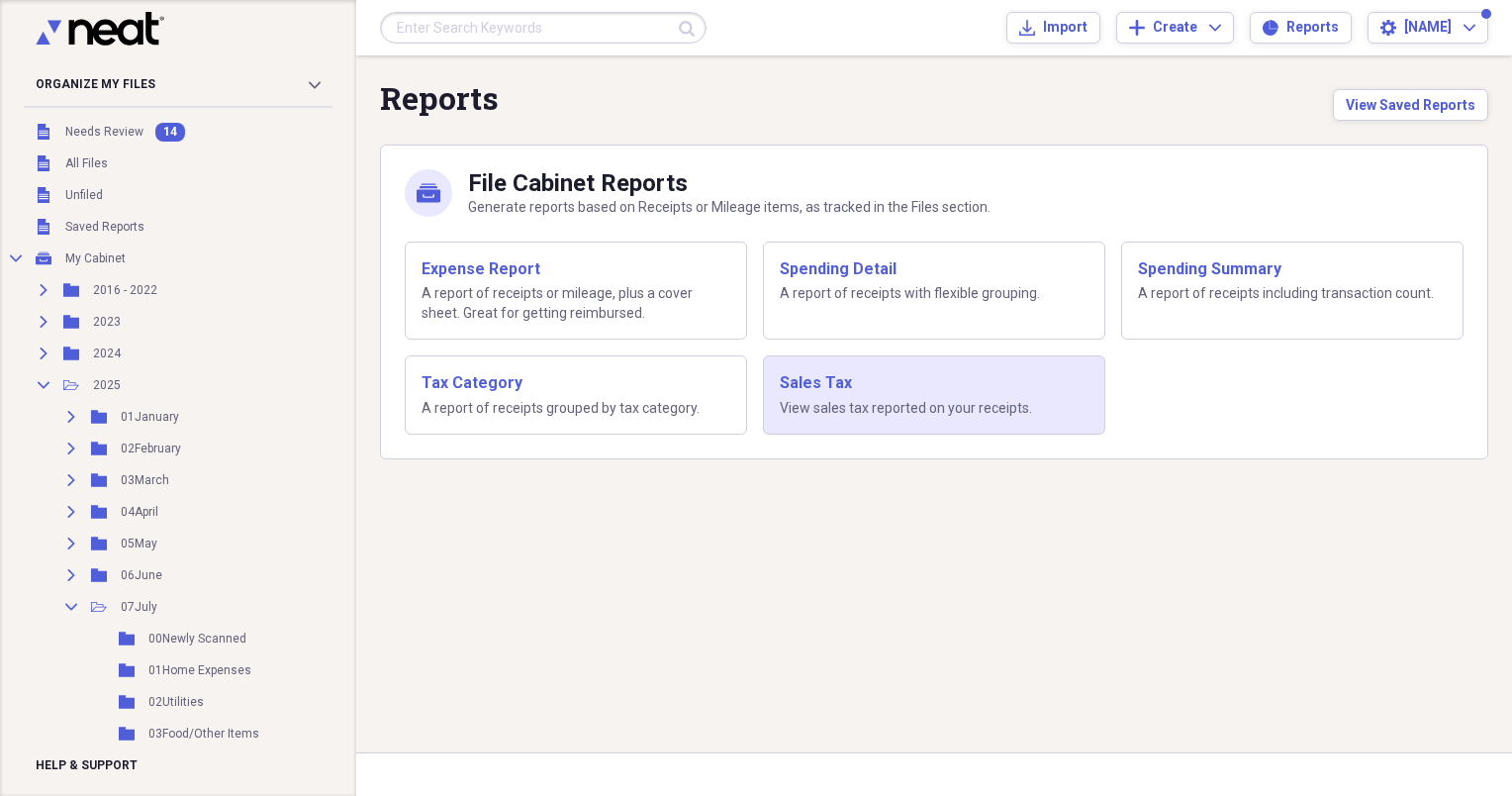 click on "Sales Tax View sales tax reported on your receipts." at bounding box center [934, 395] 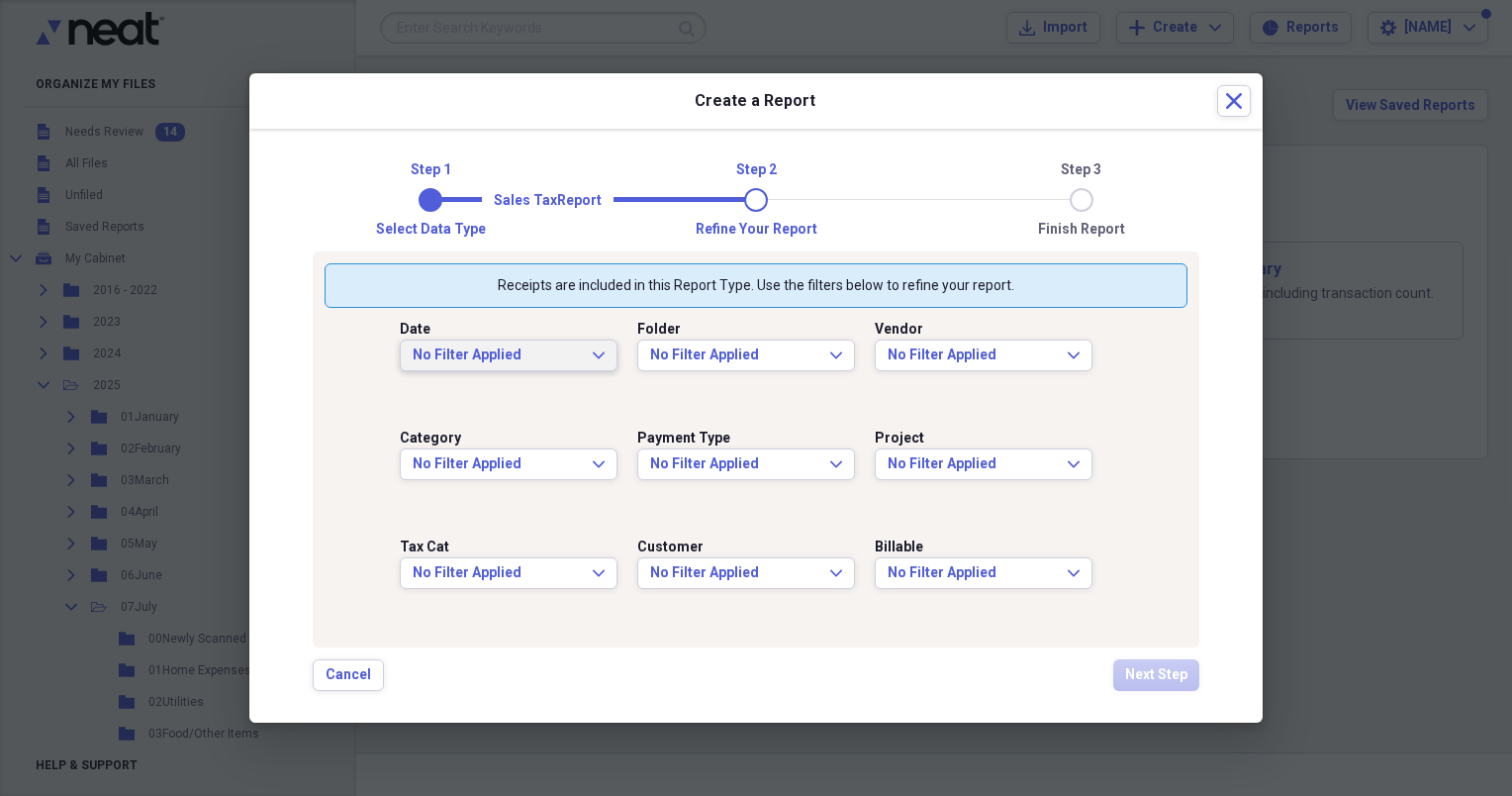 click on "No Filter Applied" at bounding box center [497, 355] 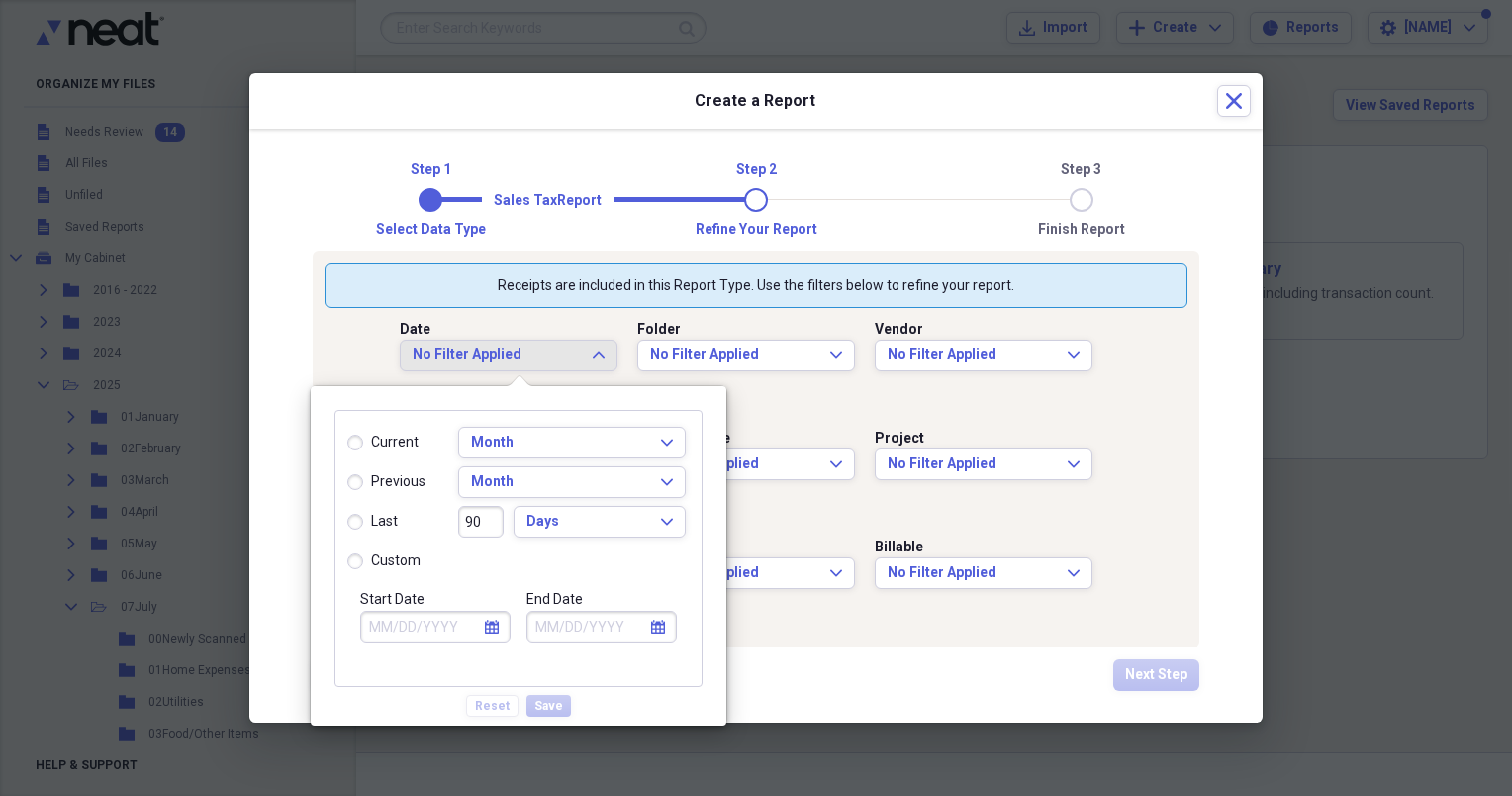 select on "7" 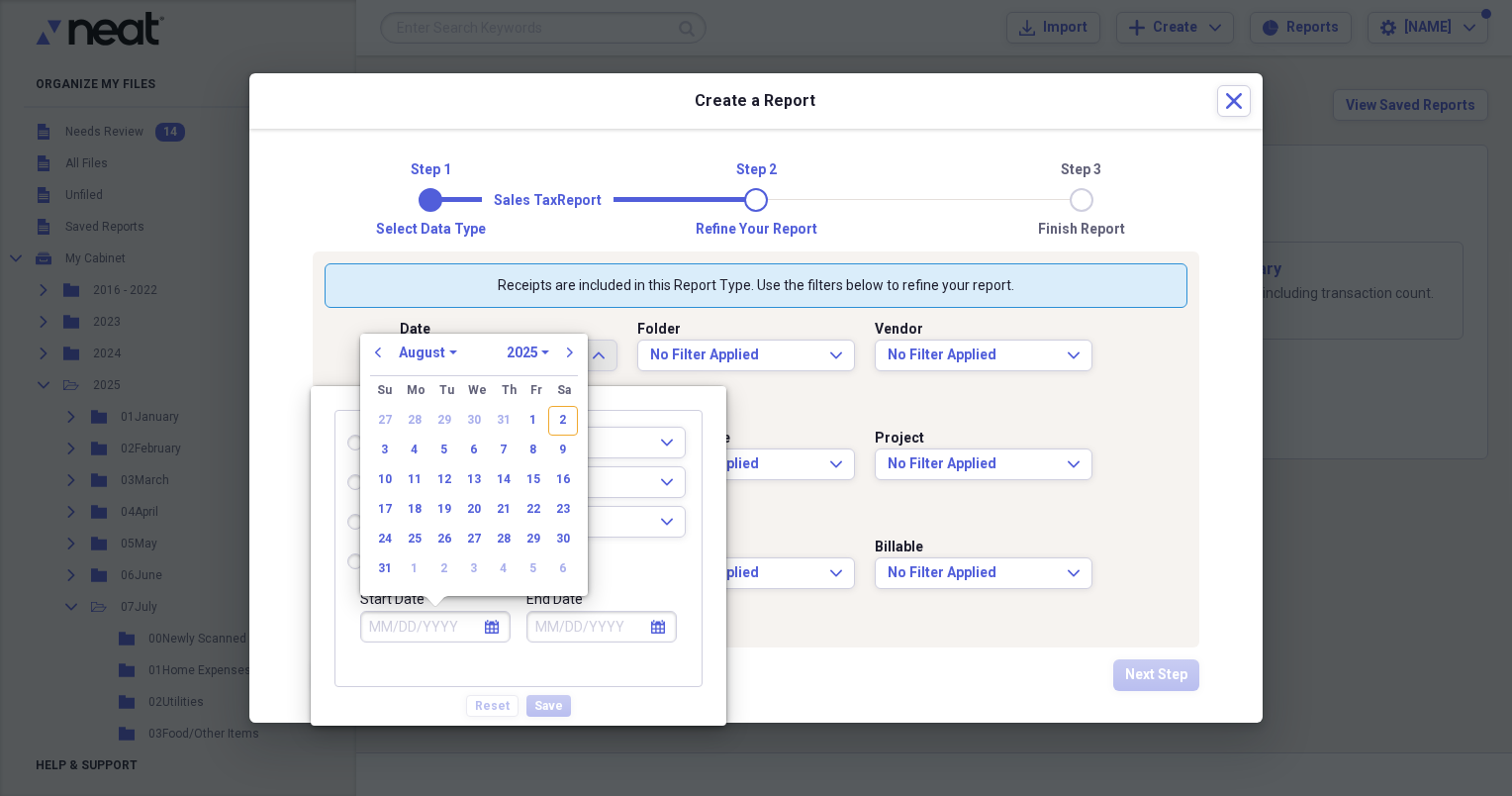 click on "calendar Calendar" at bounding box center [435, 627] 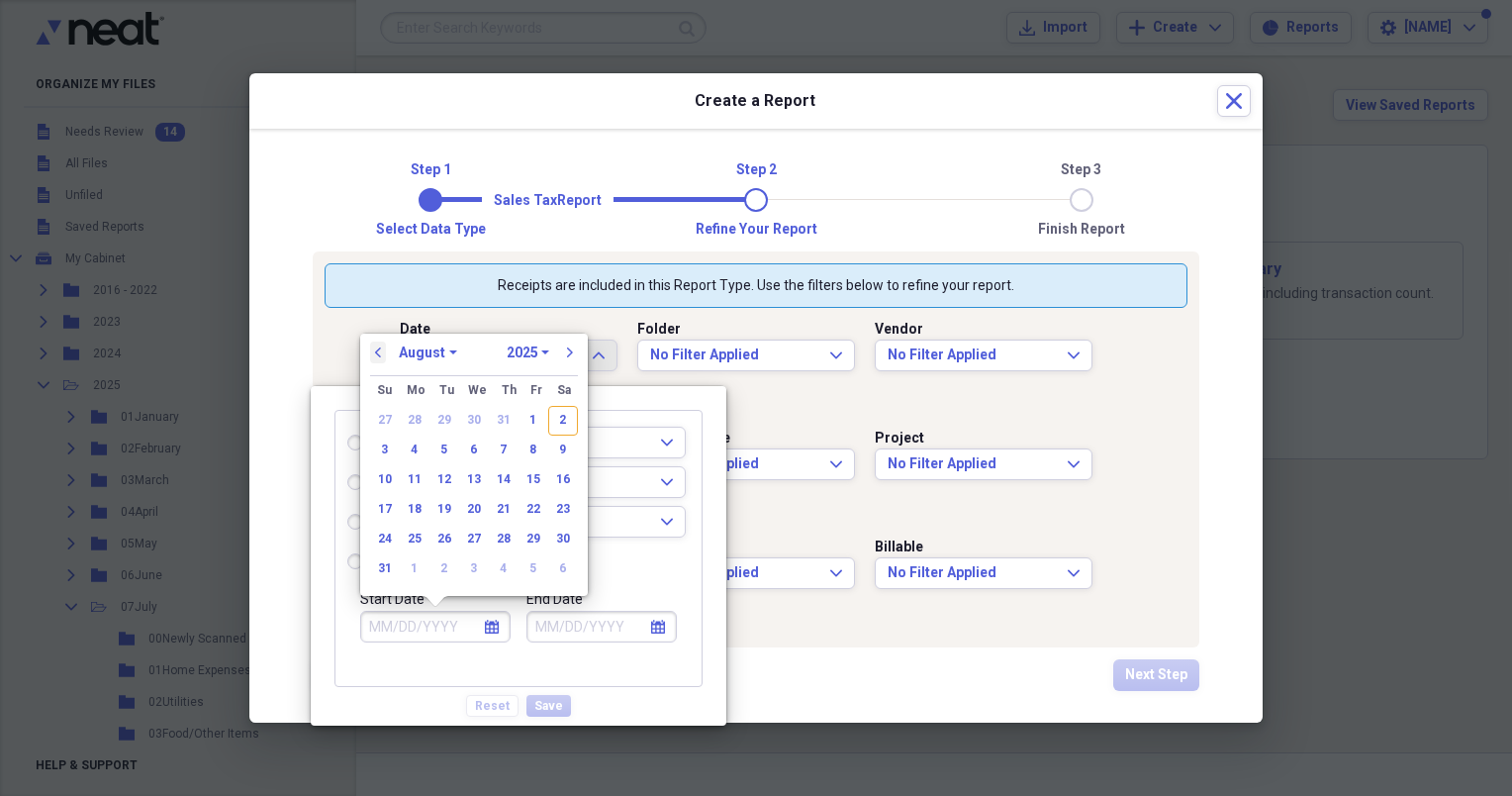 click on "previous" at bounding box center [378, 352] 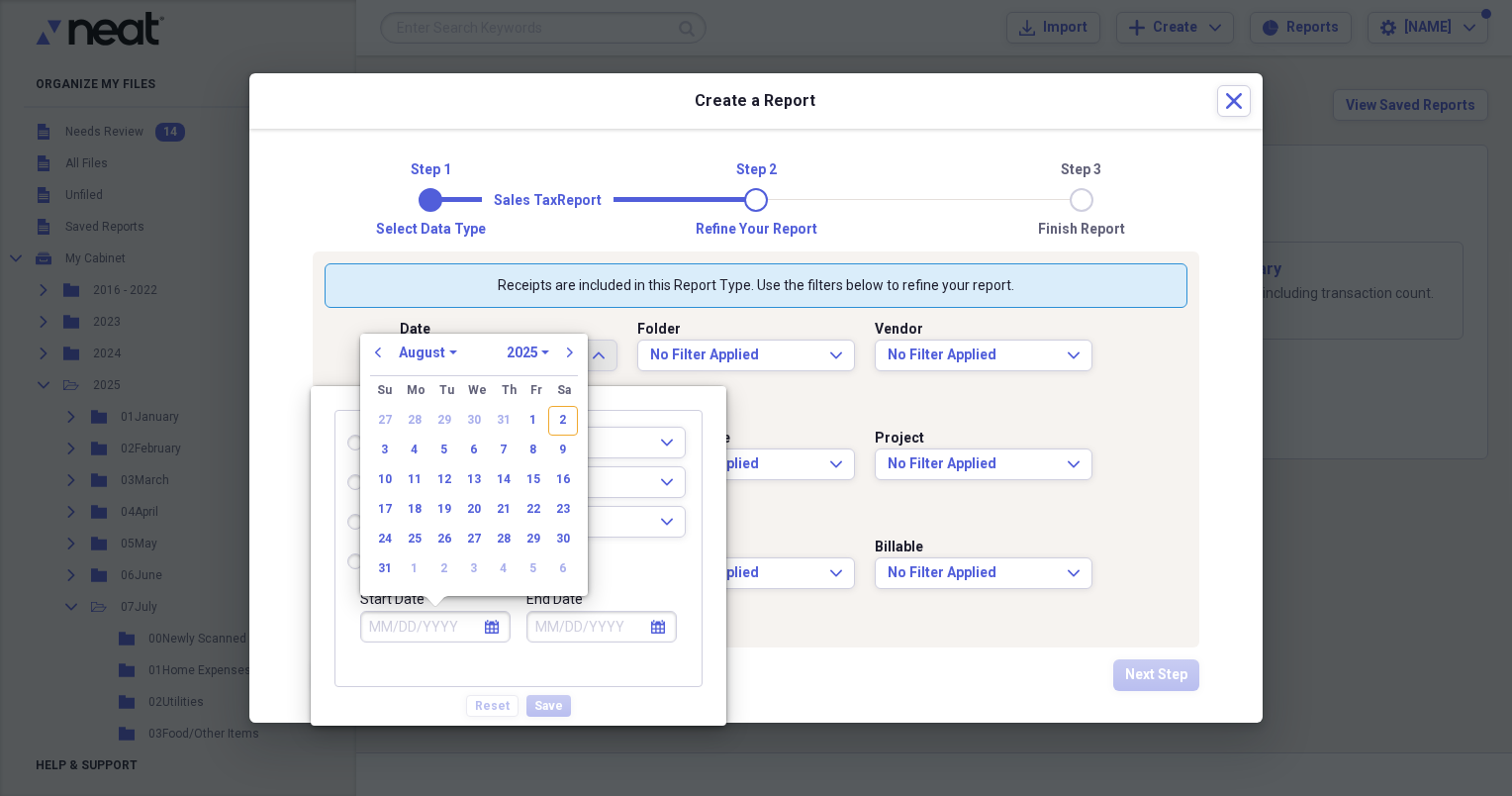 select on "6" 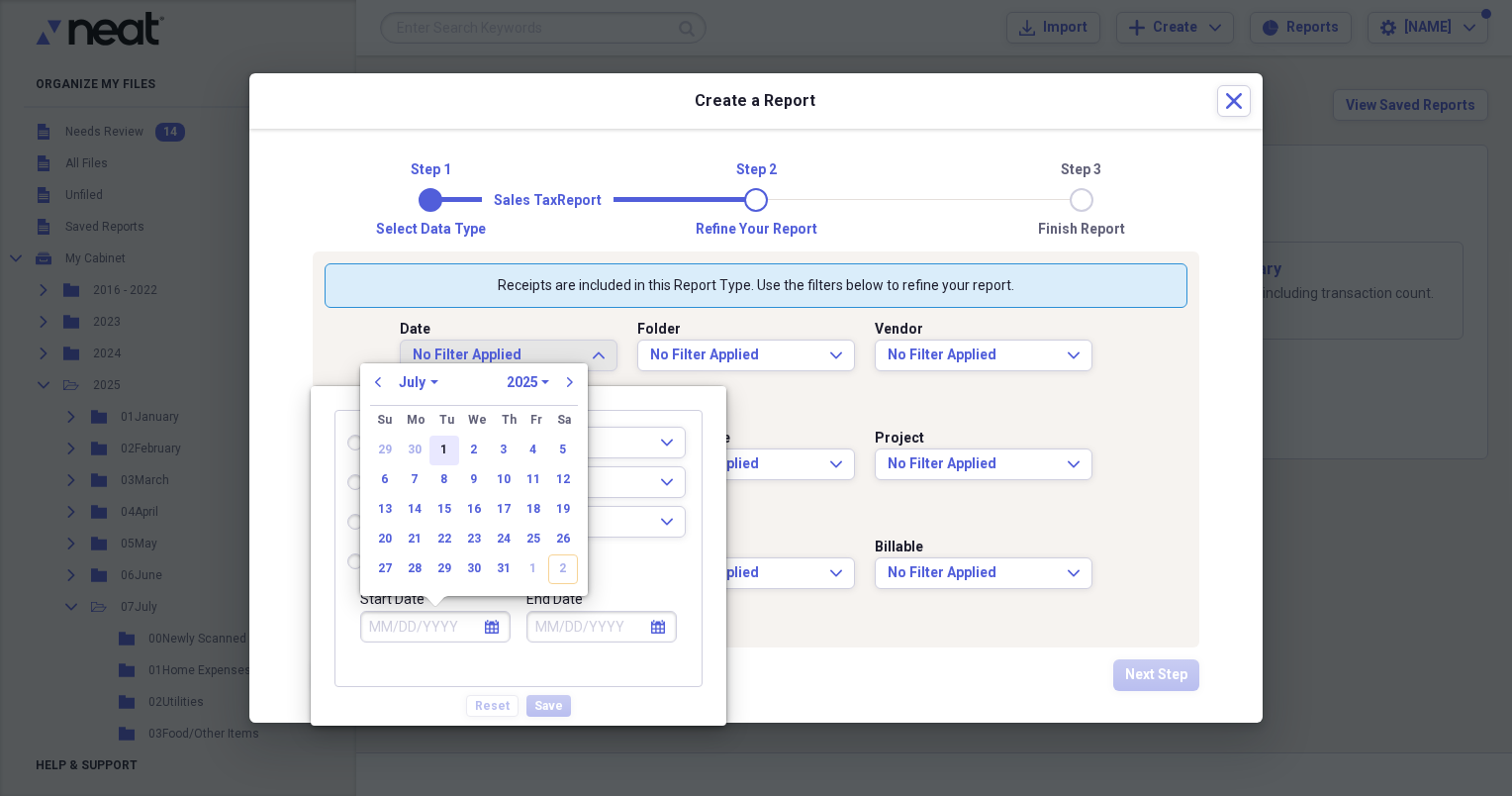click on "1" at bounding box center (444, 450) 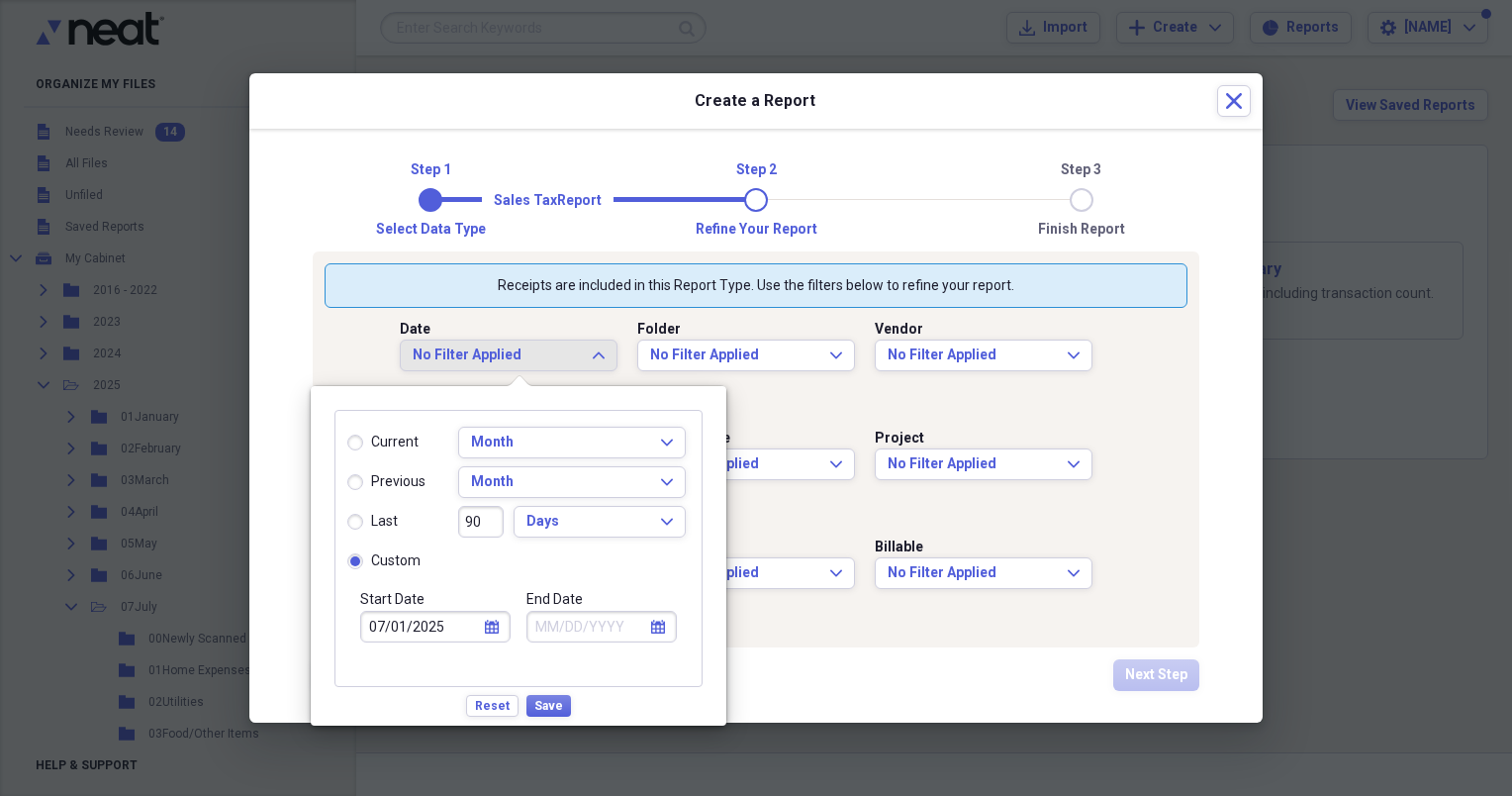 click on "calendar" 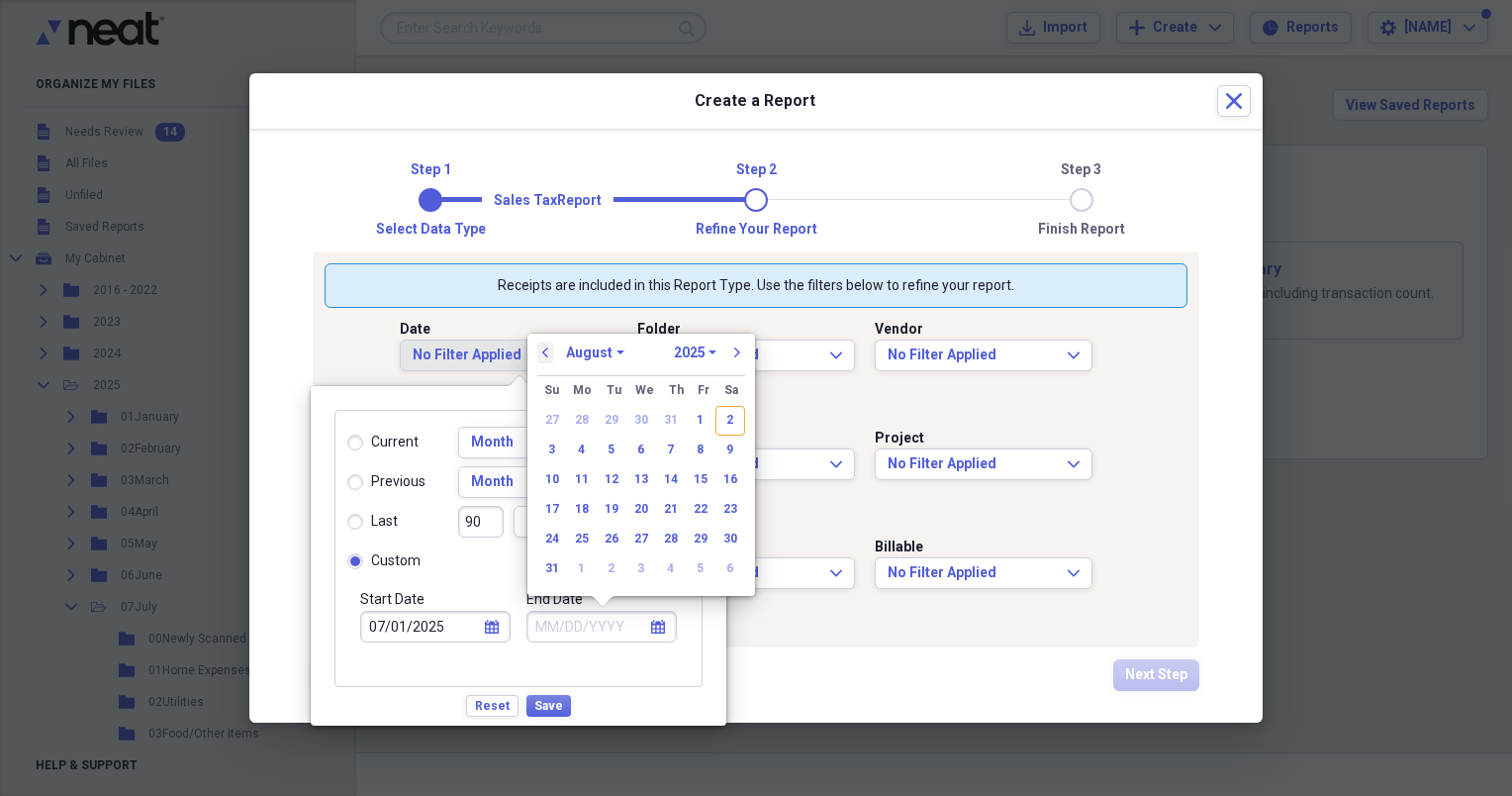 click on "previous" at bounding box center (545, 352) 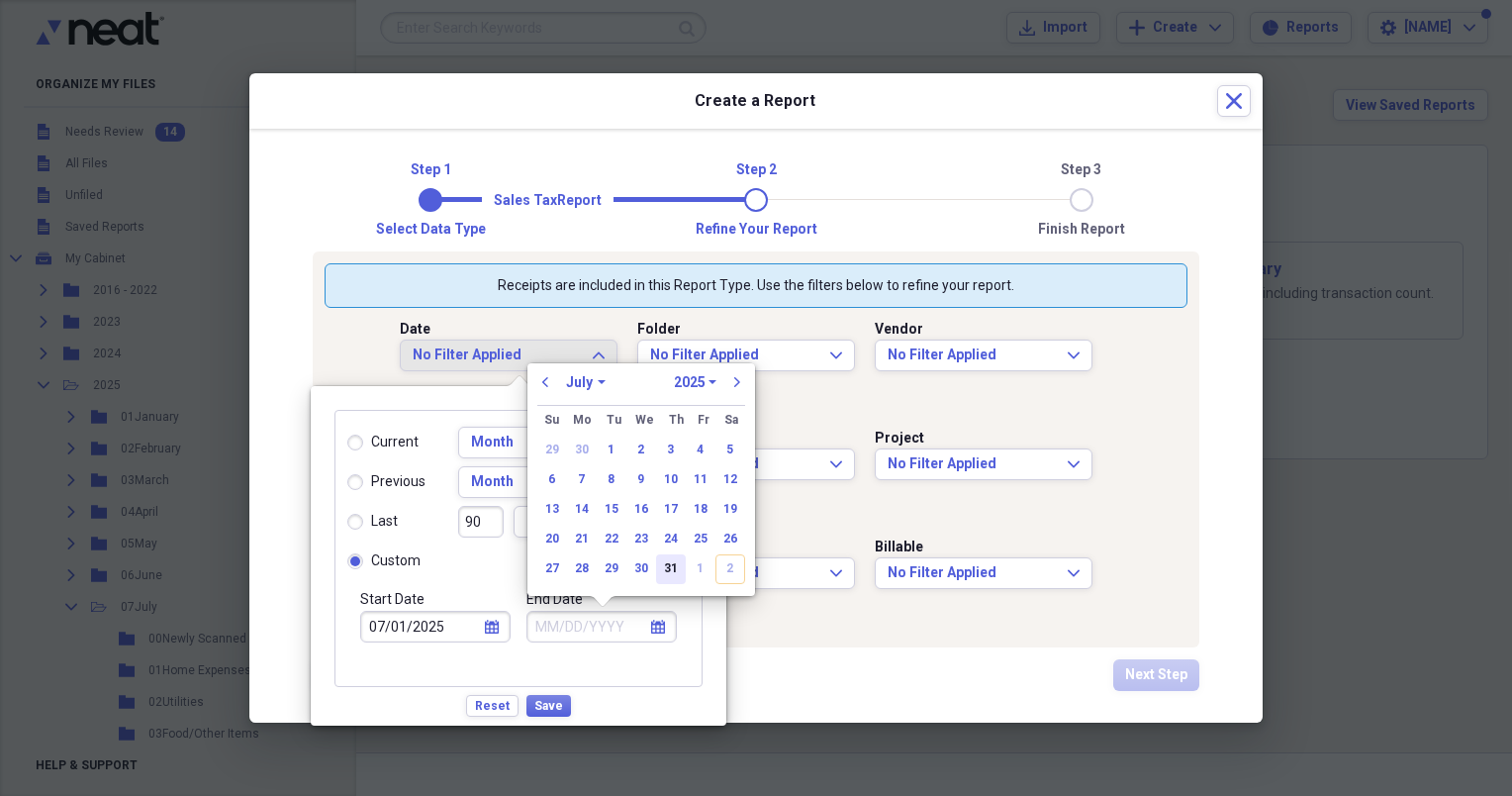click on "31" at bounding box center (671, 569) 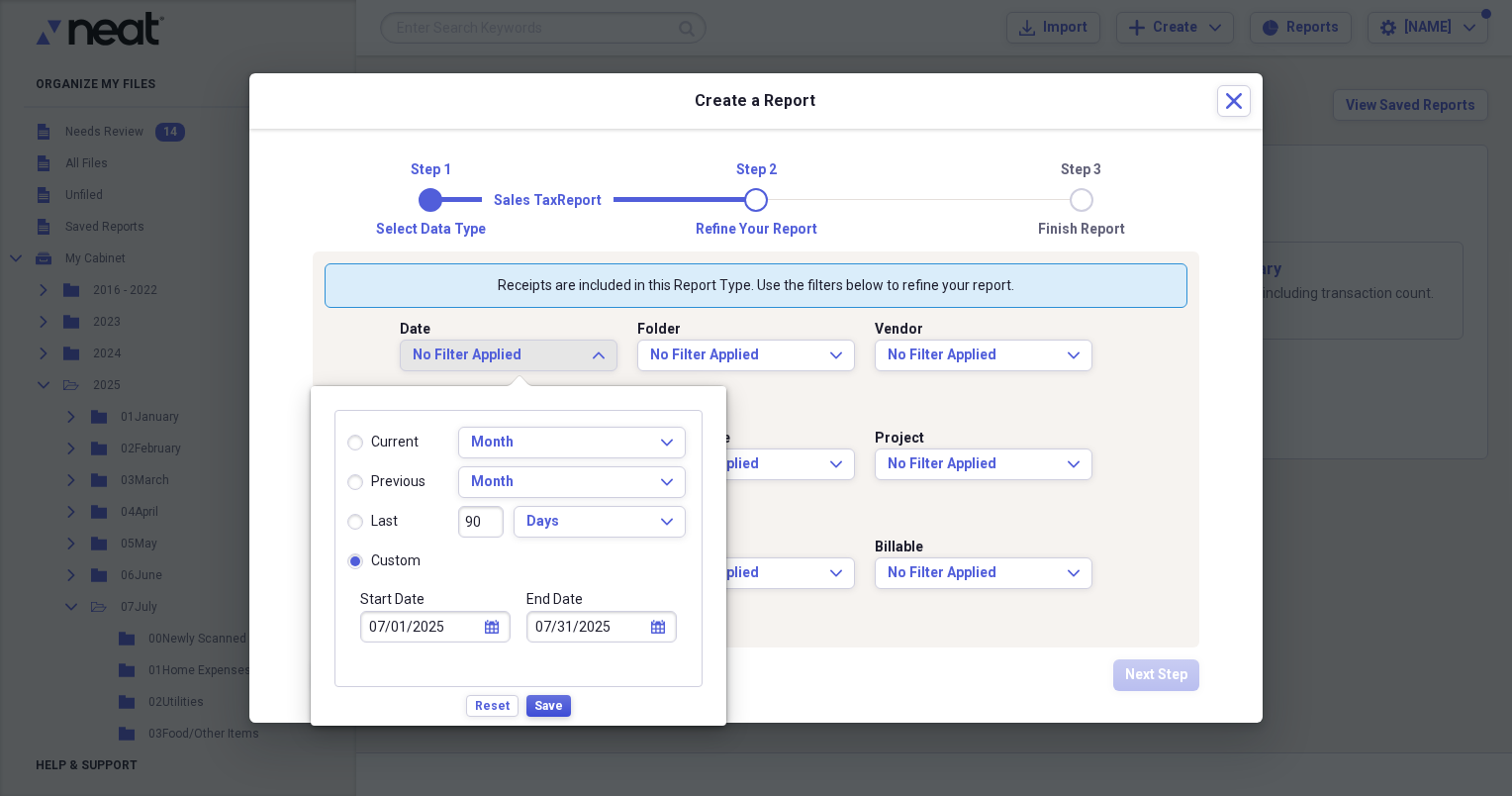 click on "Save" at bounding box center [548, 706] 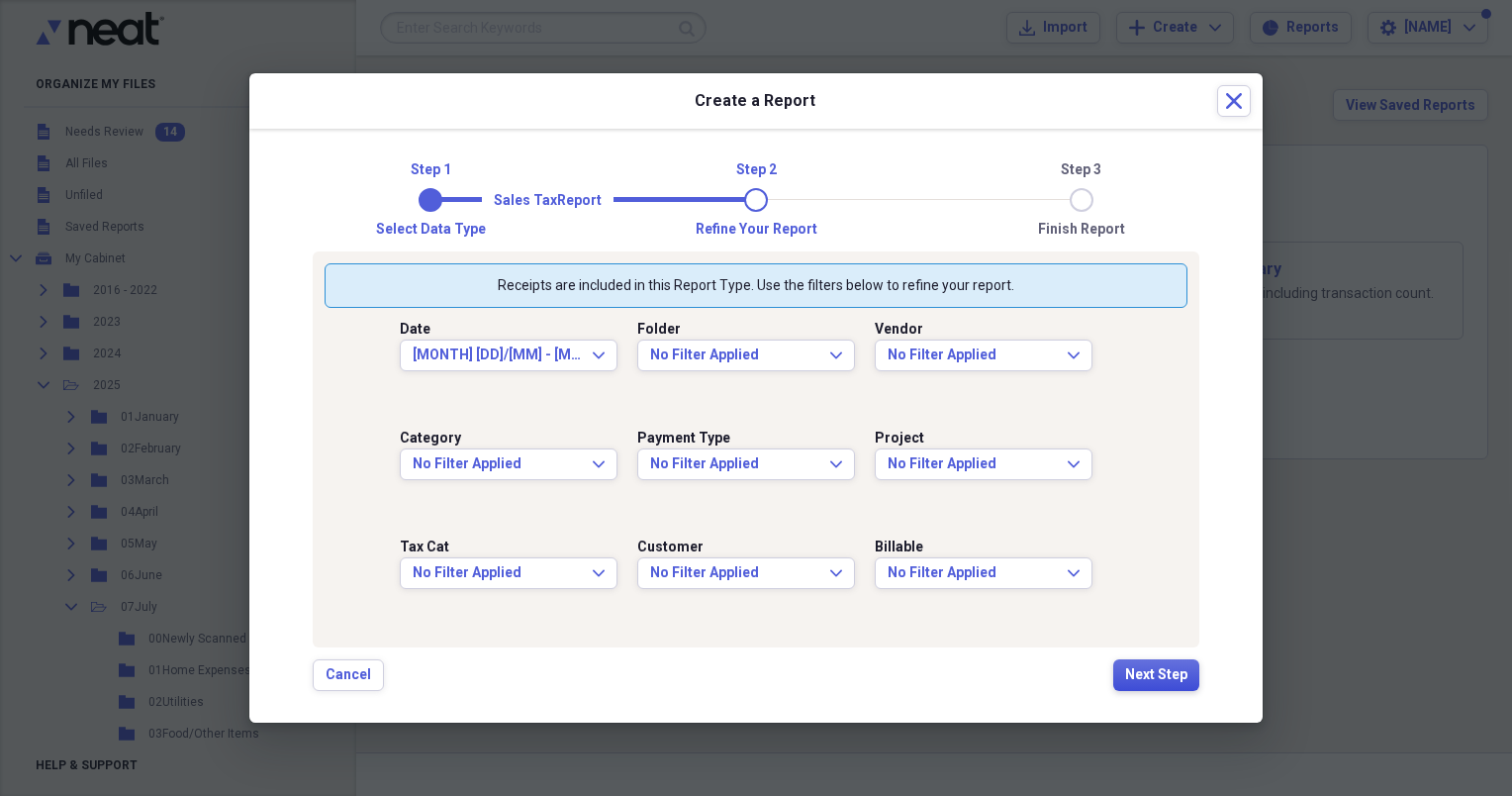 click on "Next Step" at bounding box center (1156, 675) 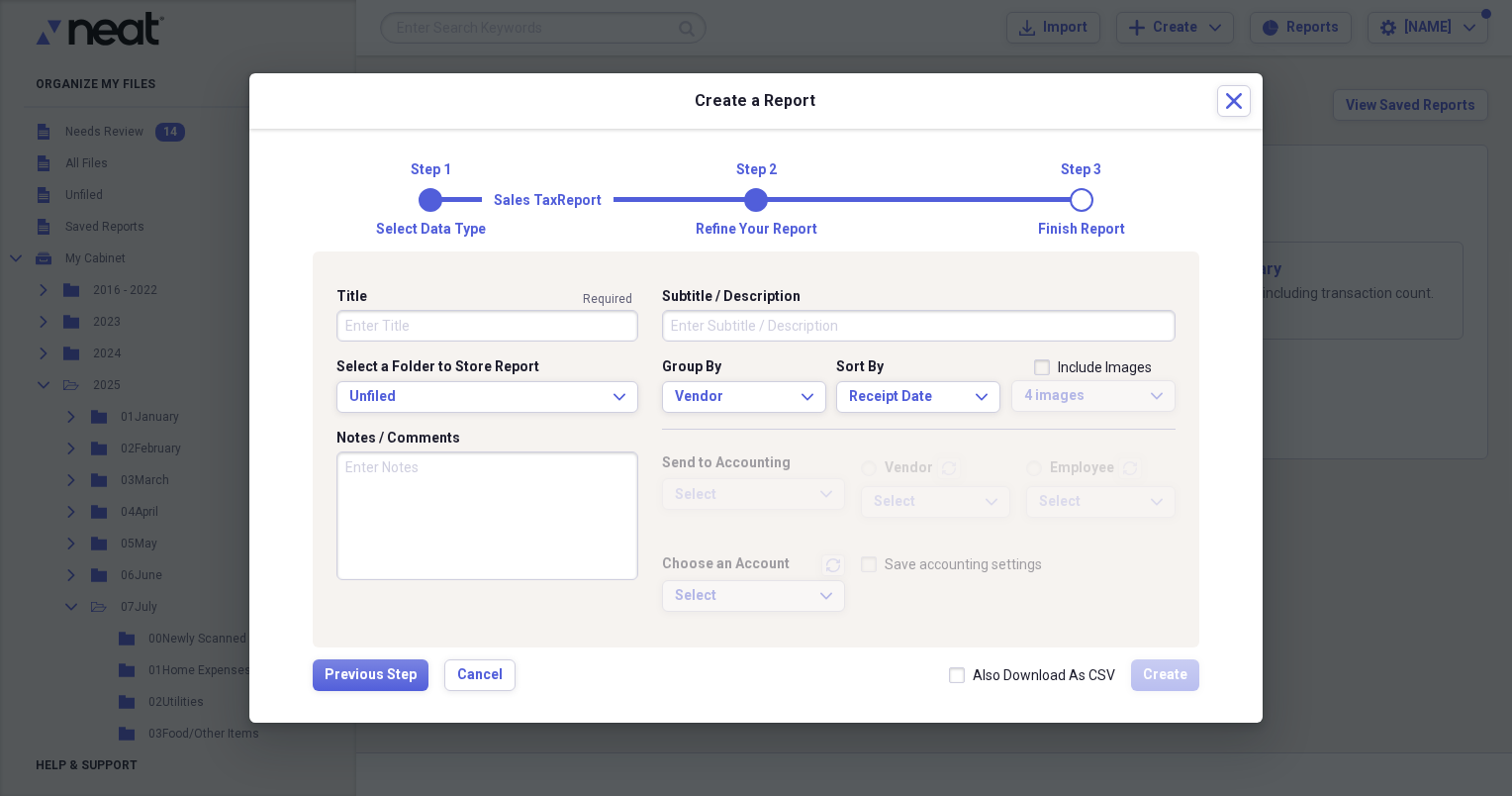 click on "Title" at bounding box center (487, 326) 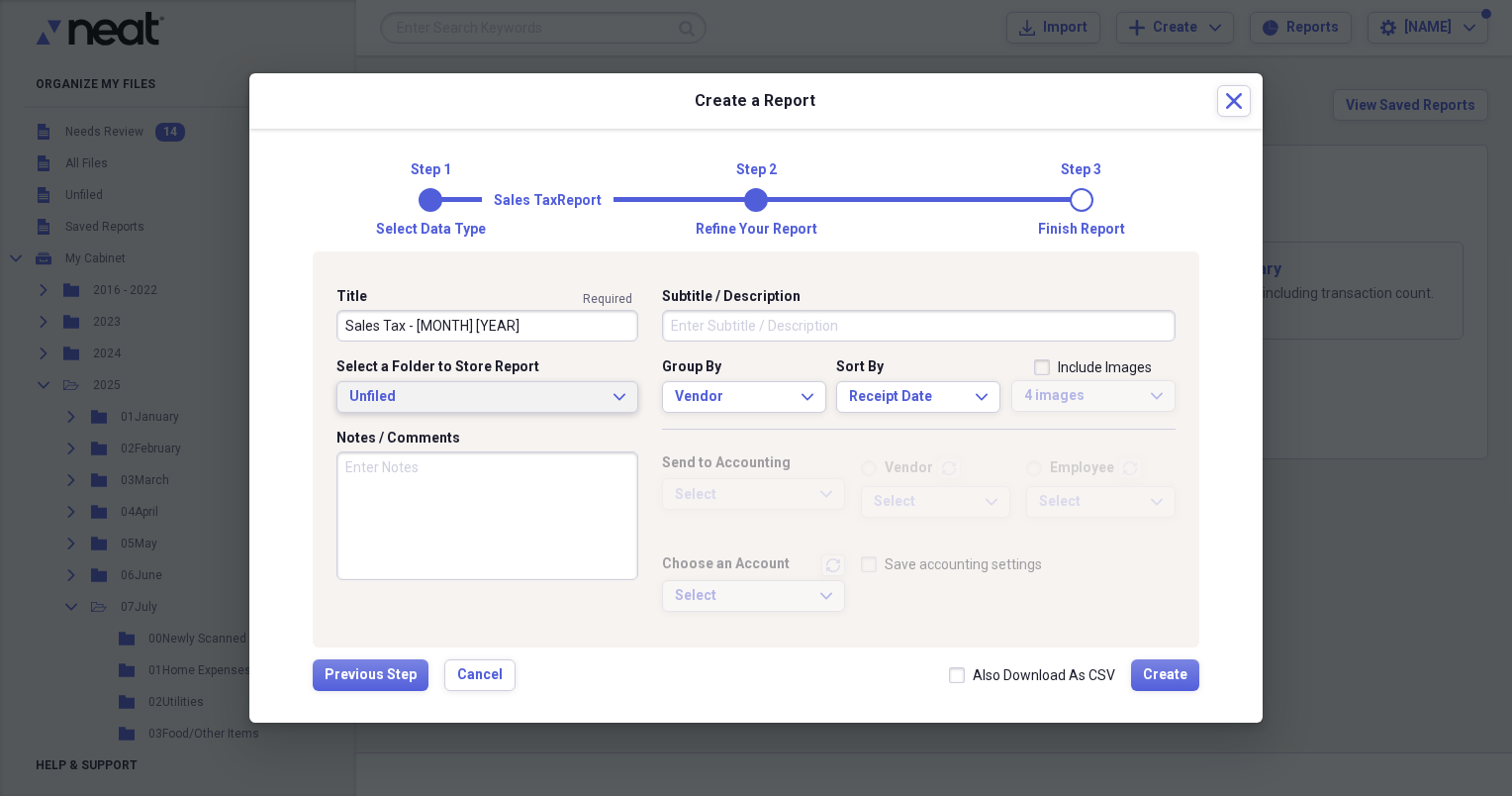 type on "Sales Tax - [MONTH] [YEAR]" 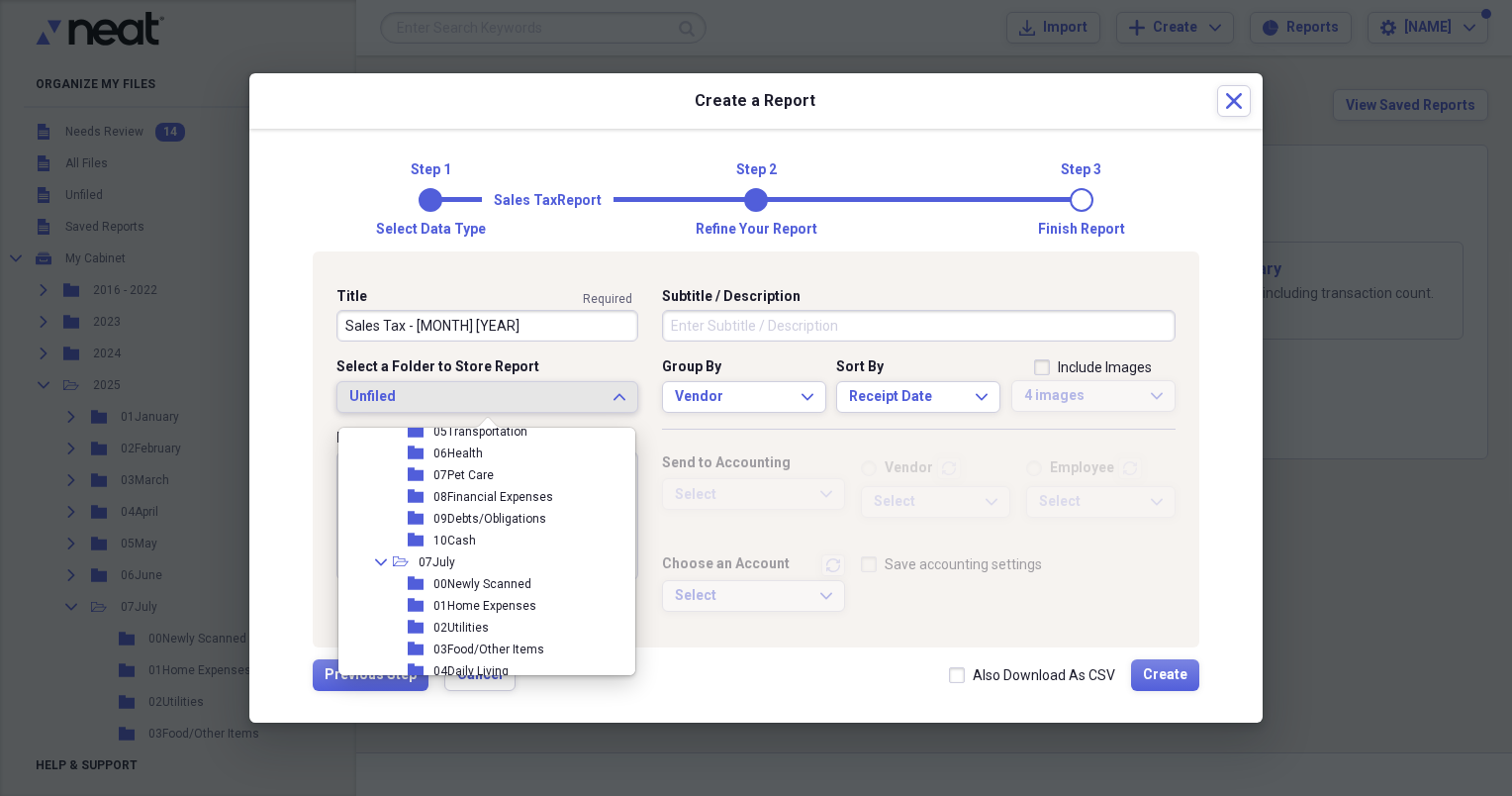 scroll, scrollTop: 2178, scrollLeft: 0, axis: vertical 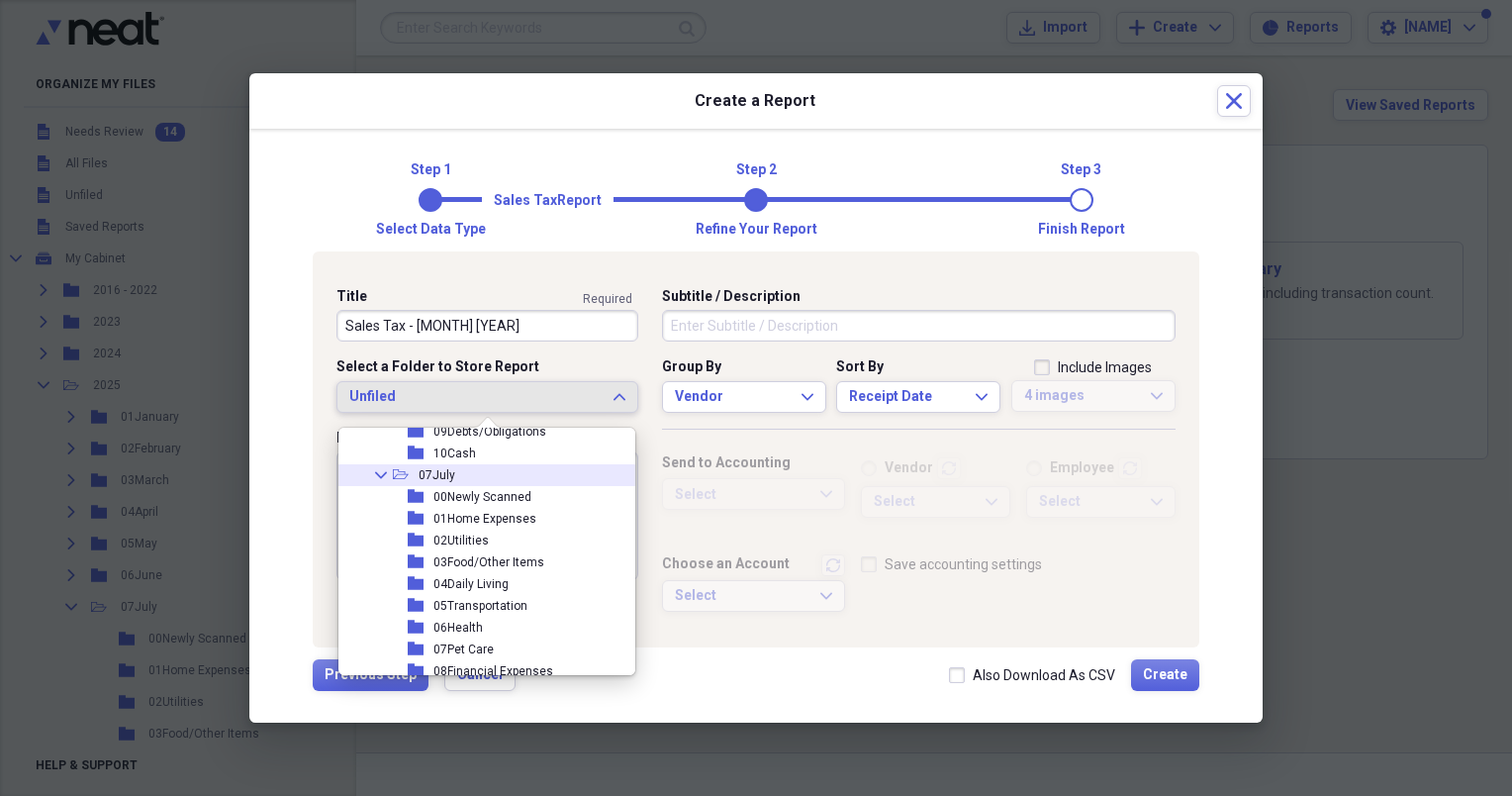 click on "07July" at bounding box center [436, 475] 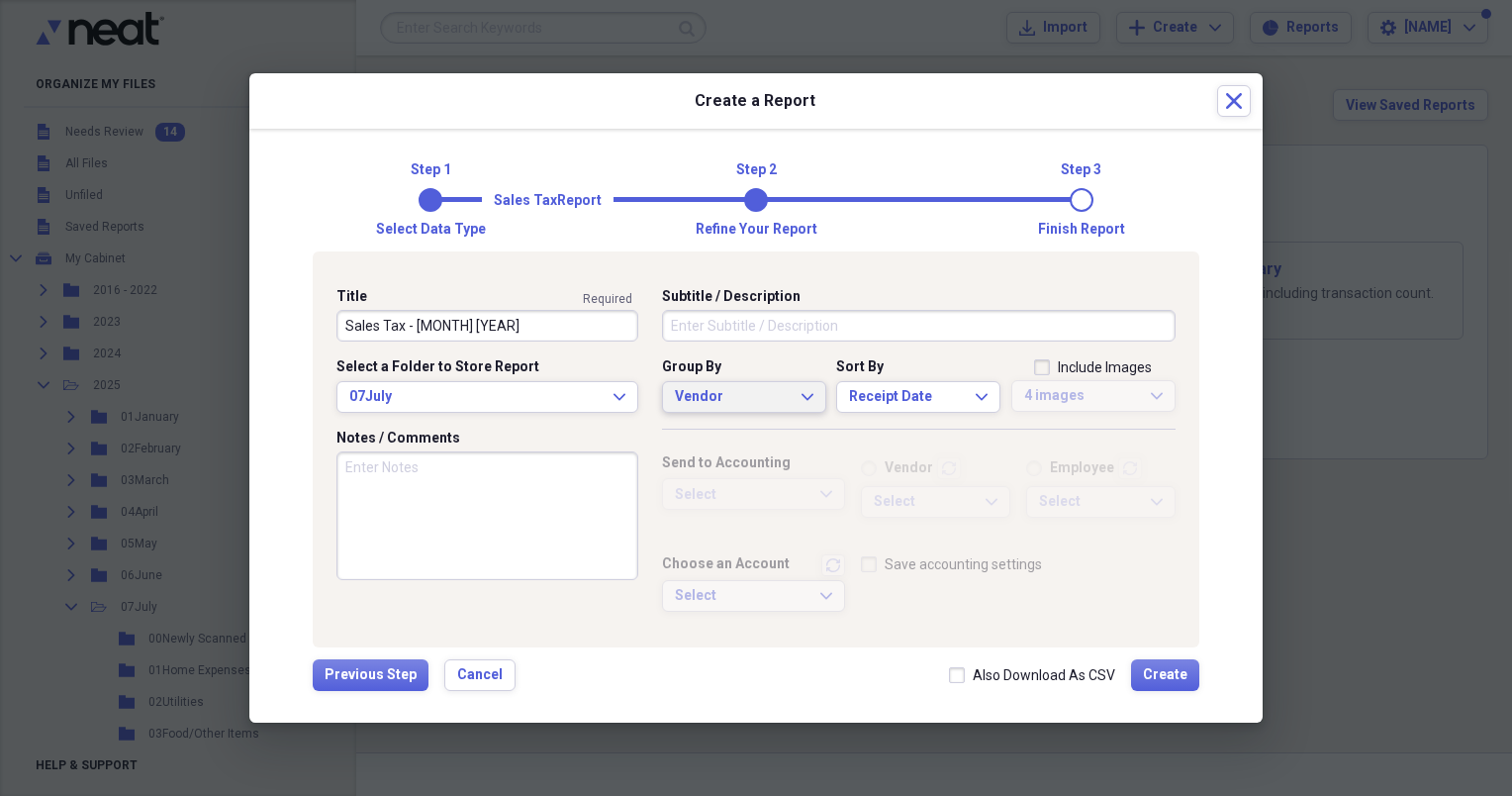 click on "Vendor Expand" at bounding box center (744, 397) 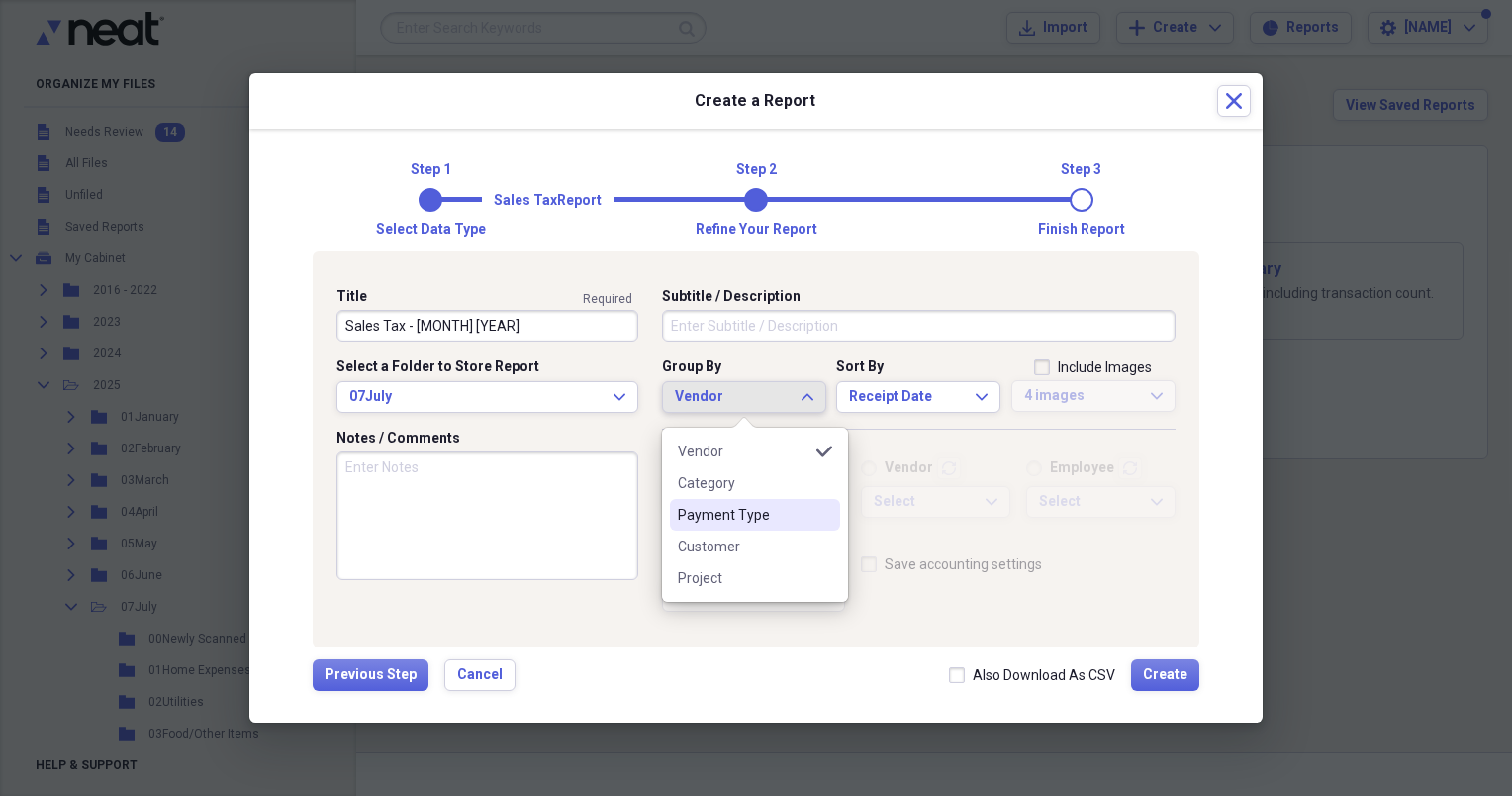 click on "Payment Type" at bounding box center (743, 515) 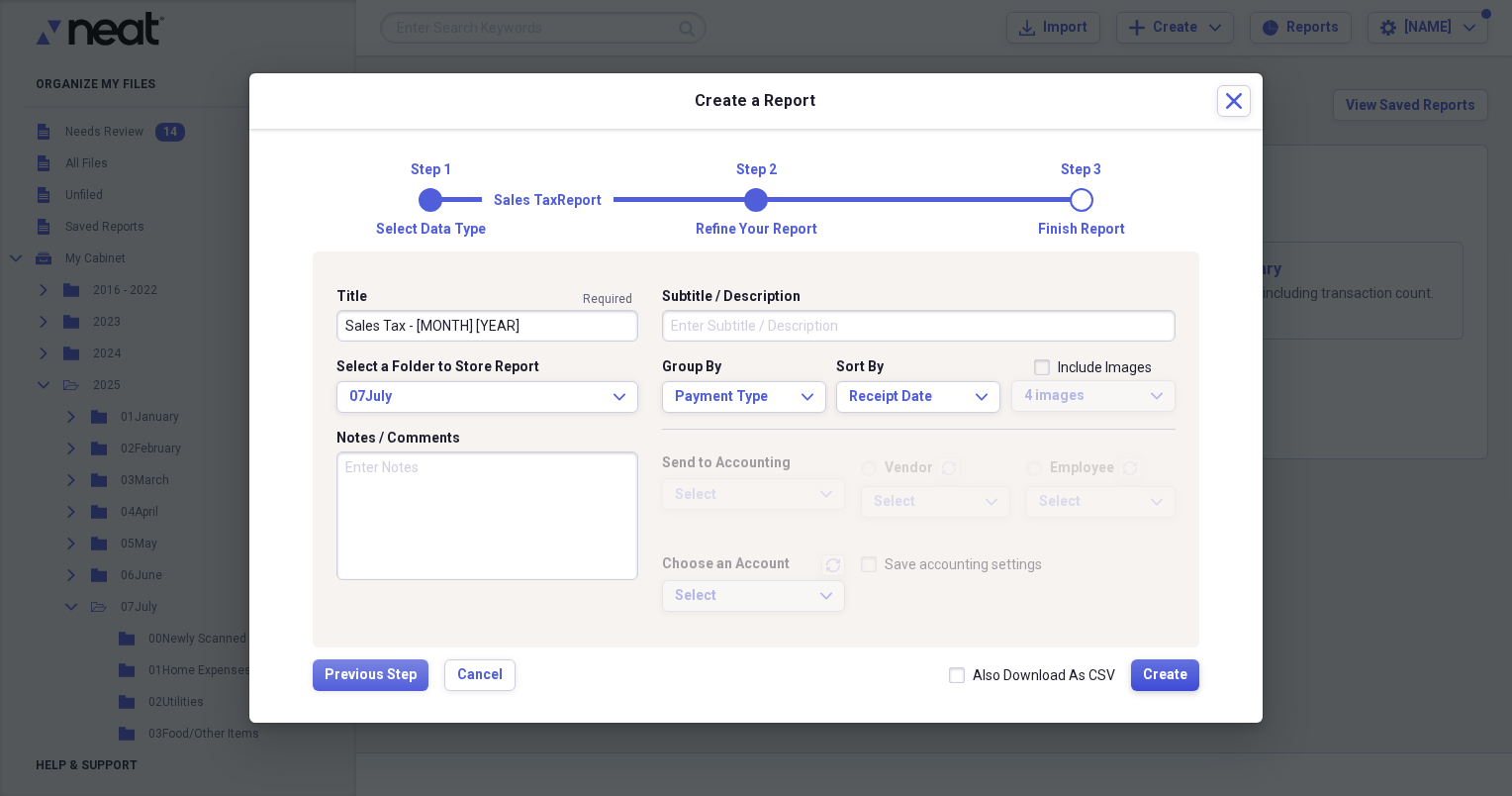 click on "Create" at bounding box center (1165, 675) 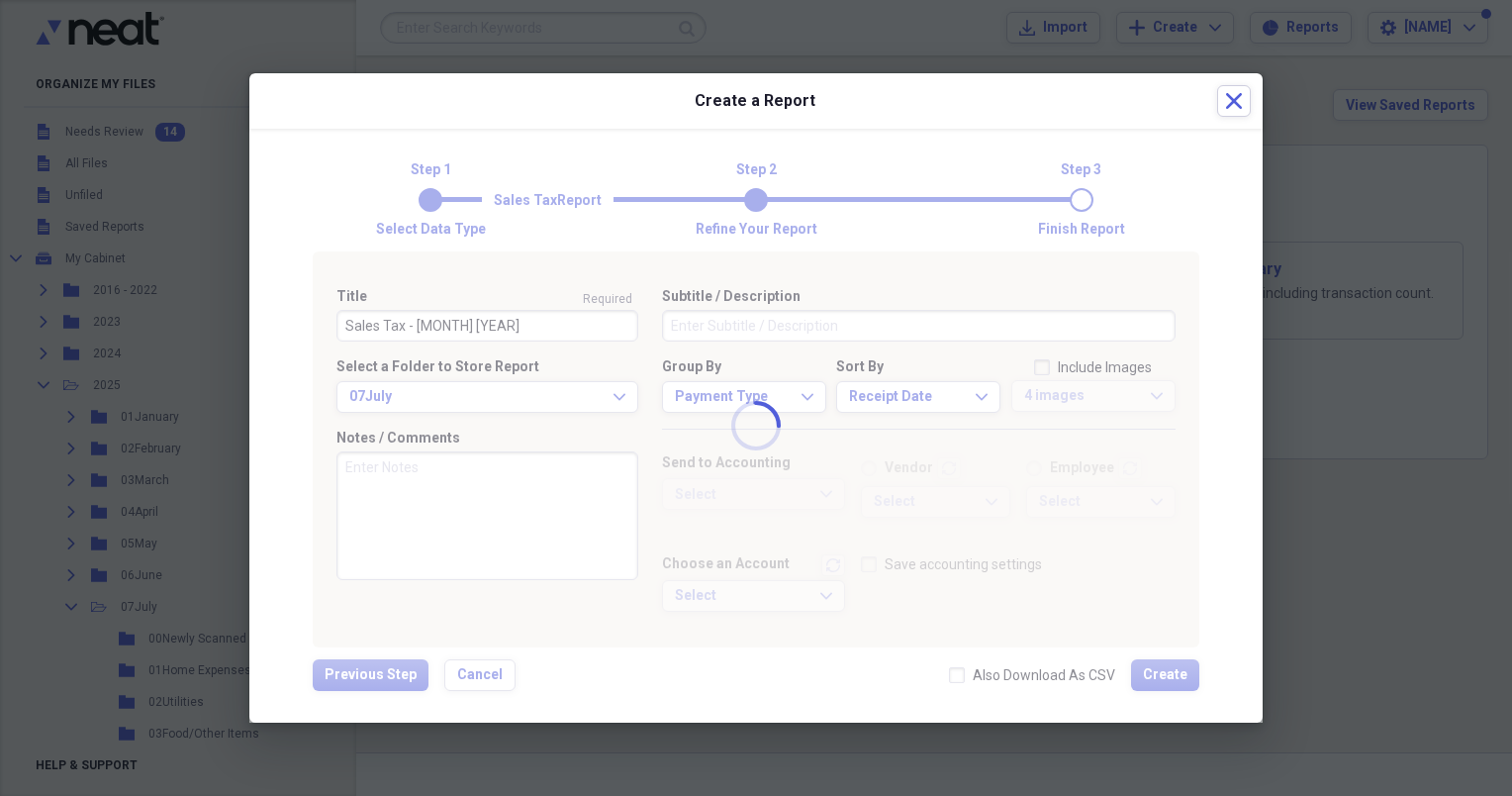 type 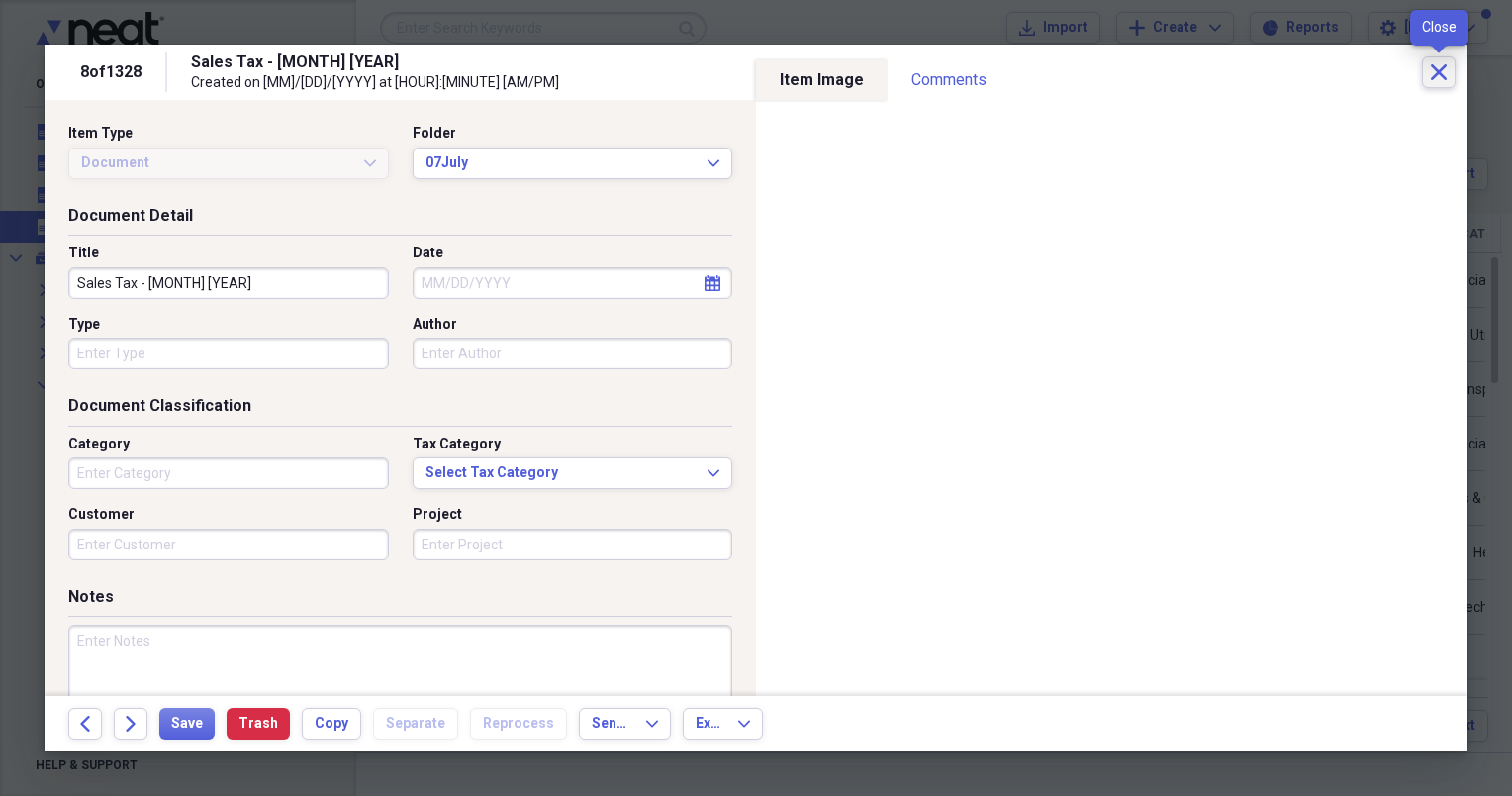 click on "Close" 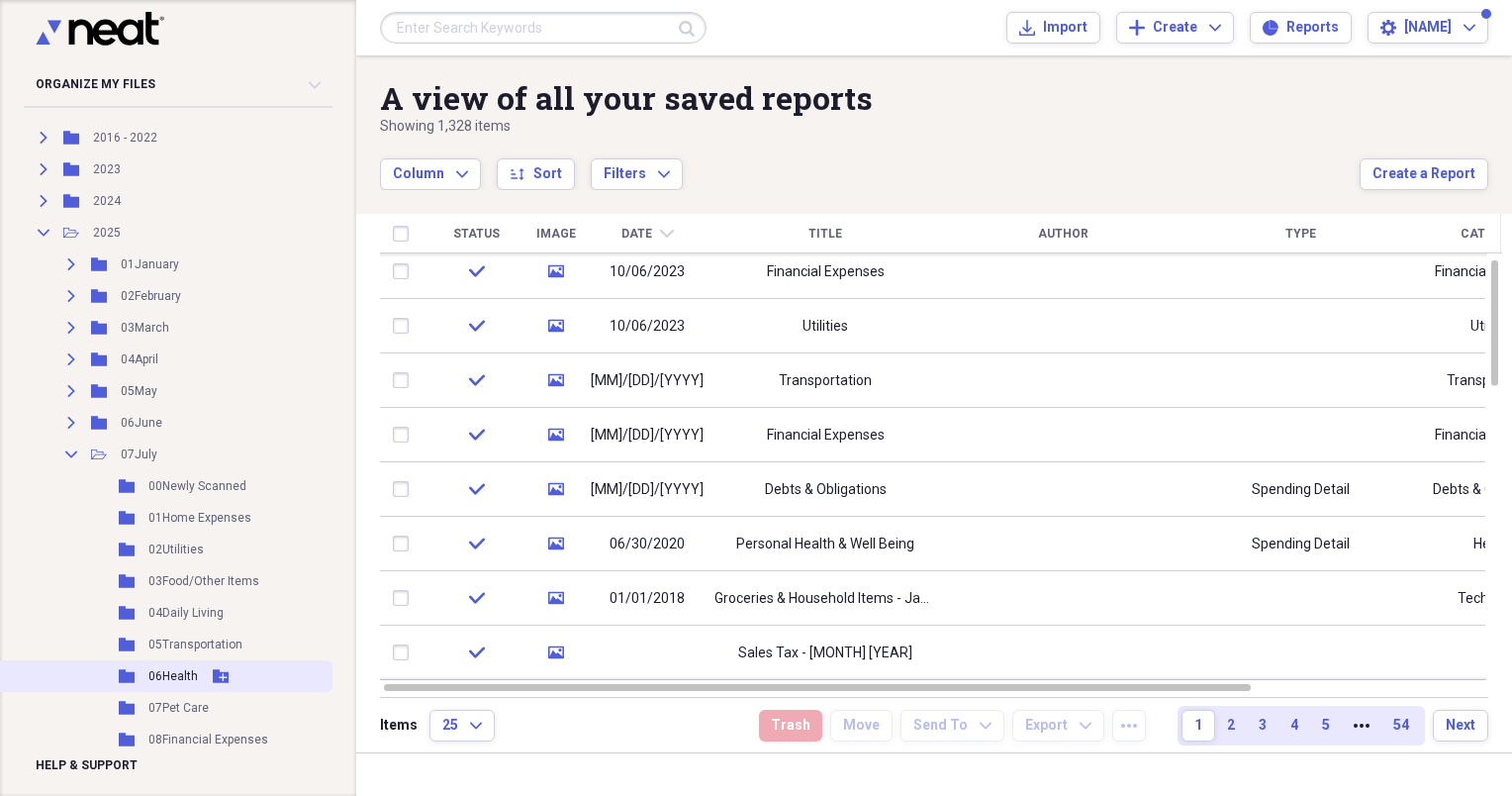 scroll, scrollTop: 198, scrollLeft: 0, axis: vertical 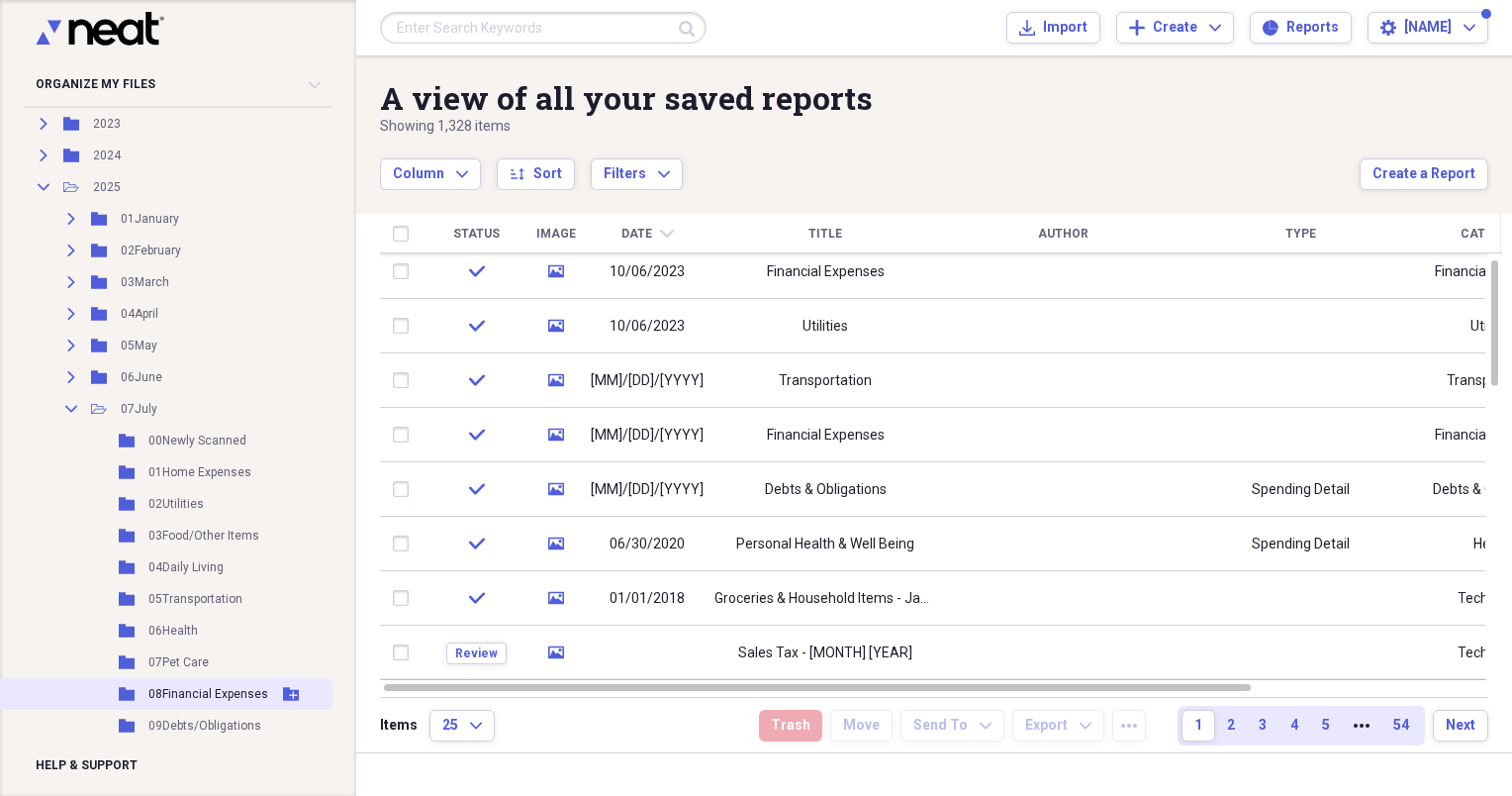 drag, startPoint x: 183, startPoint y: 700, endPoint x: 231, endPoint y: 681, distance: 51.62364 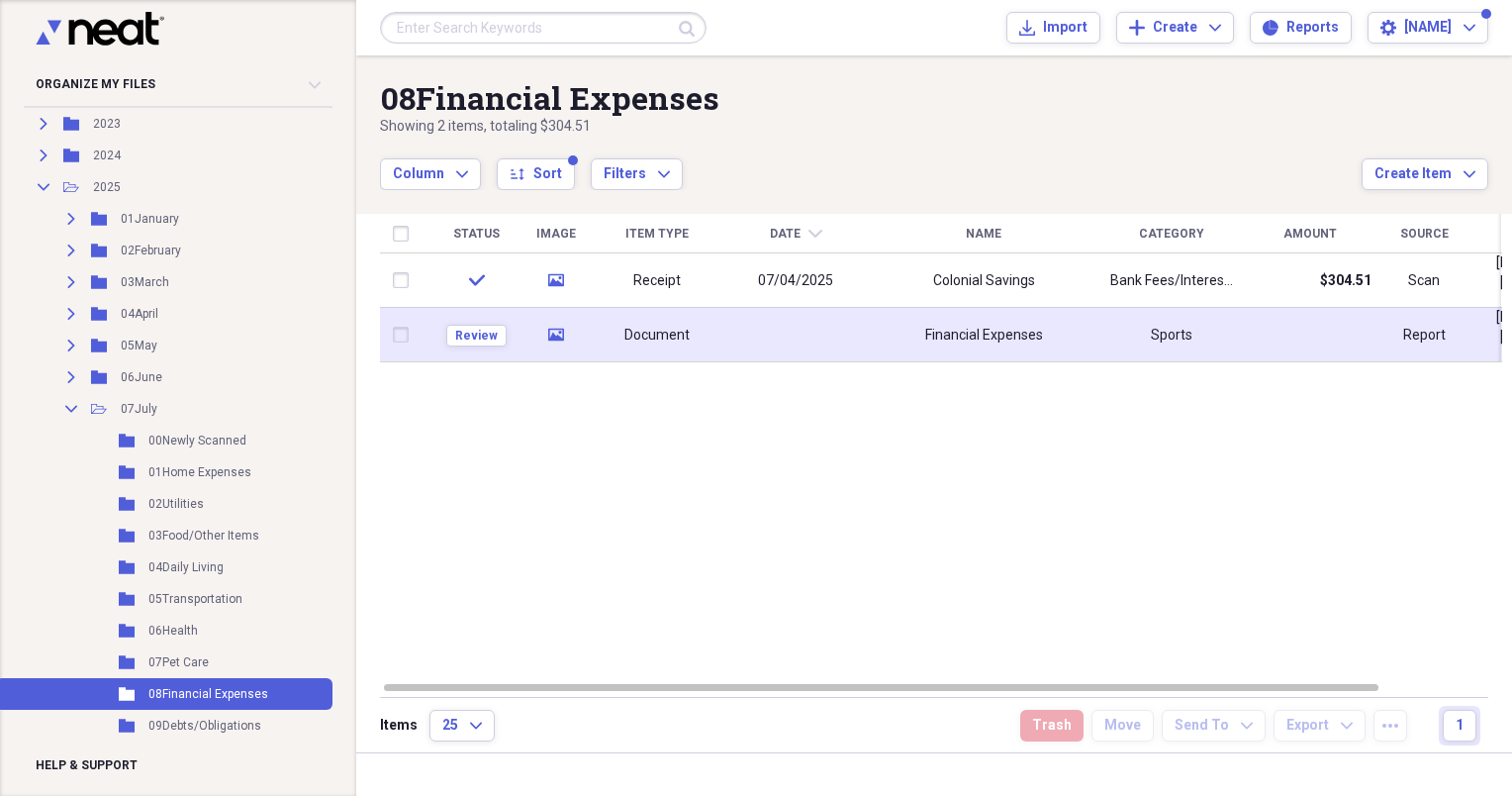 click at bounding box center (796, 335) 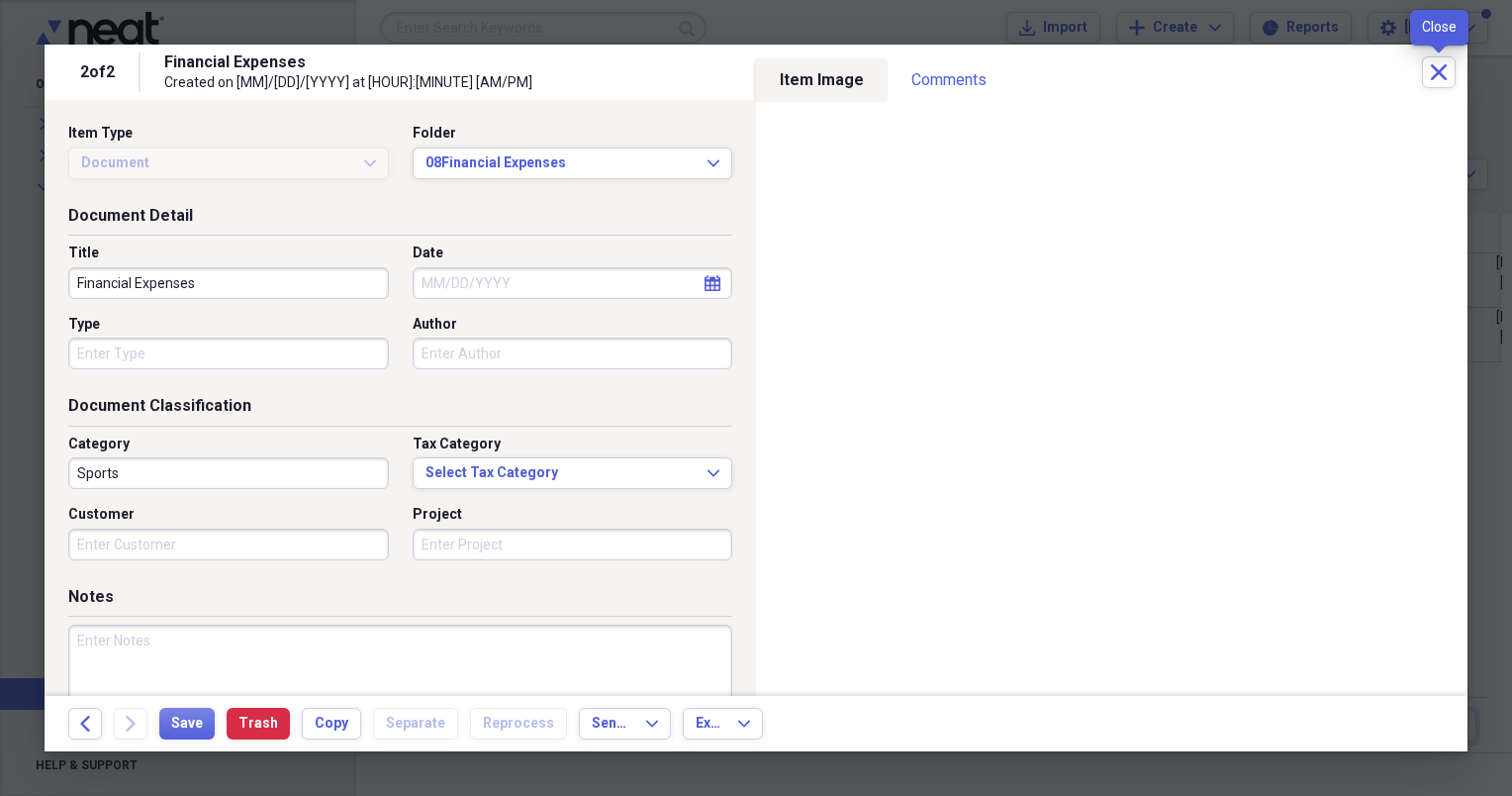 click on "[NUMBER]  of  [NUMBER] Financial Expenses Created on [MM]/[DD]/[YYYY] at [HOUR]:[MINUTE] [AM/PM] Close" at bounding box center (756, 72) 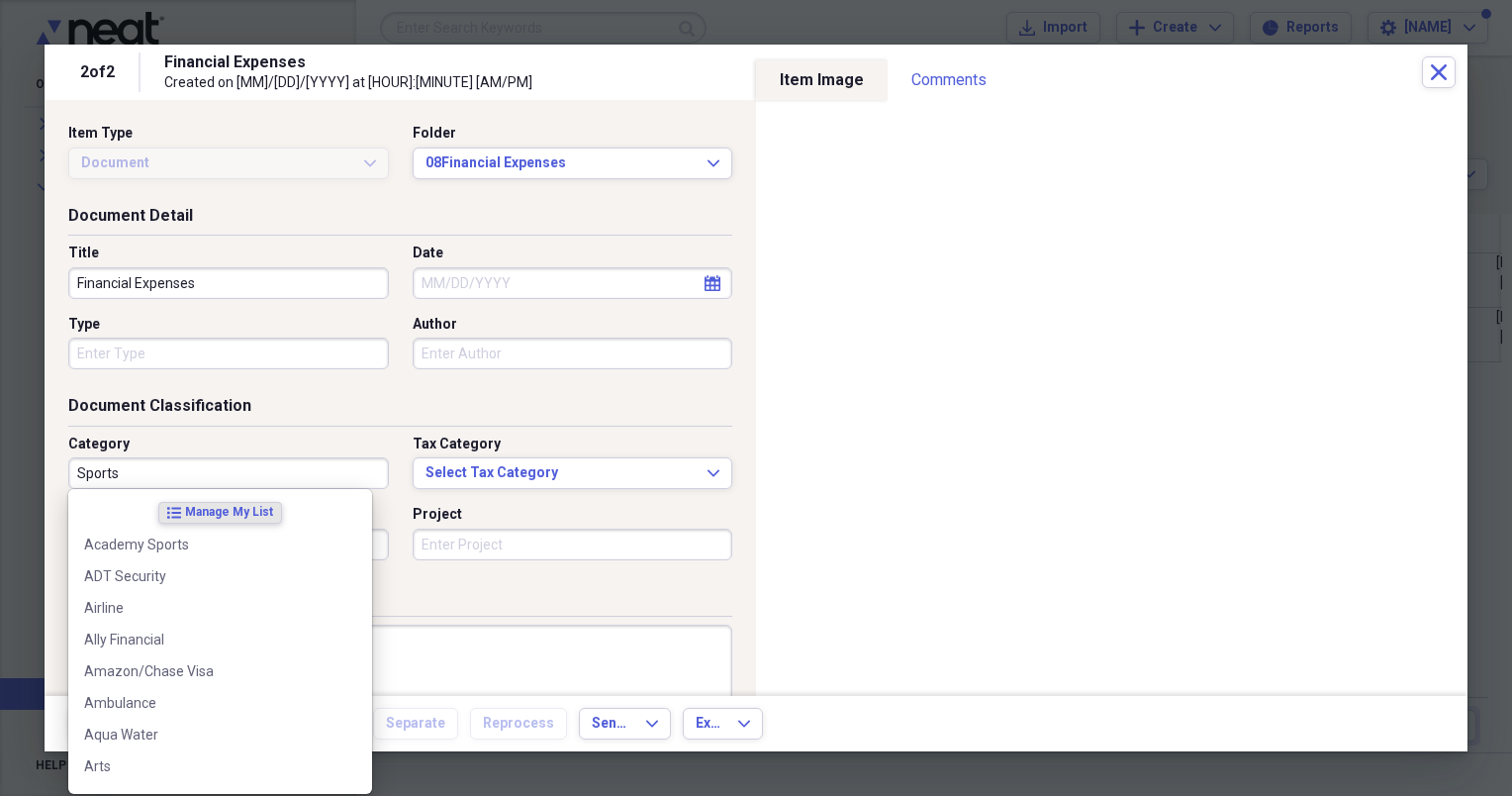 click on "Sports" at bounding box center (229, 473) 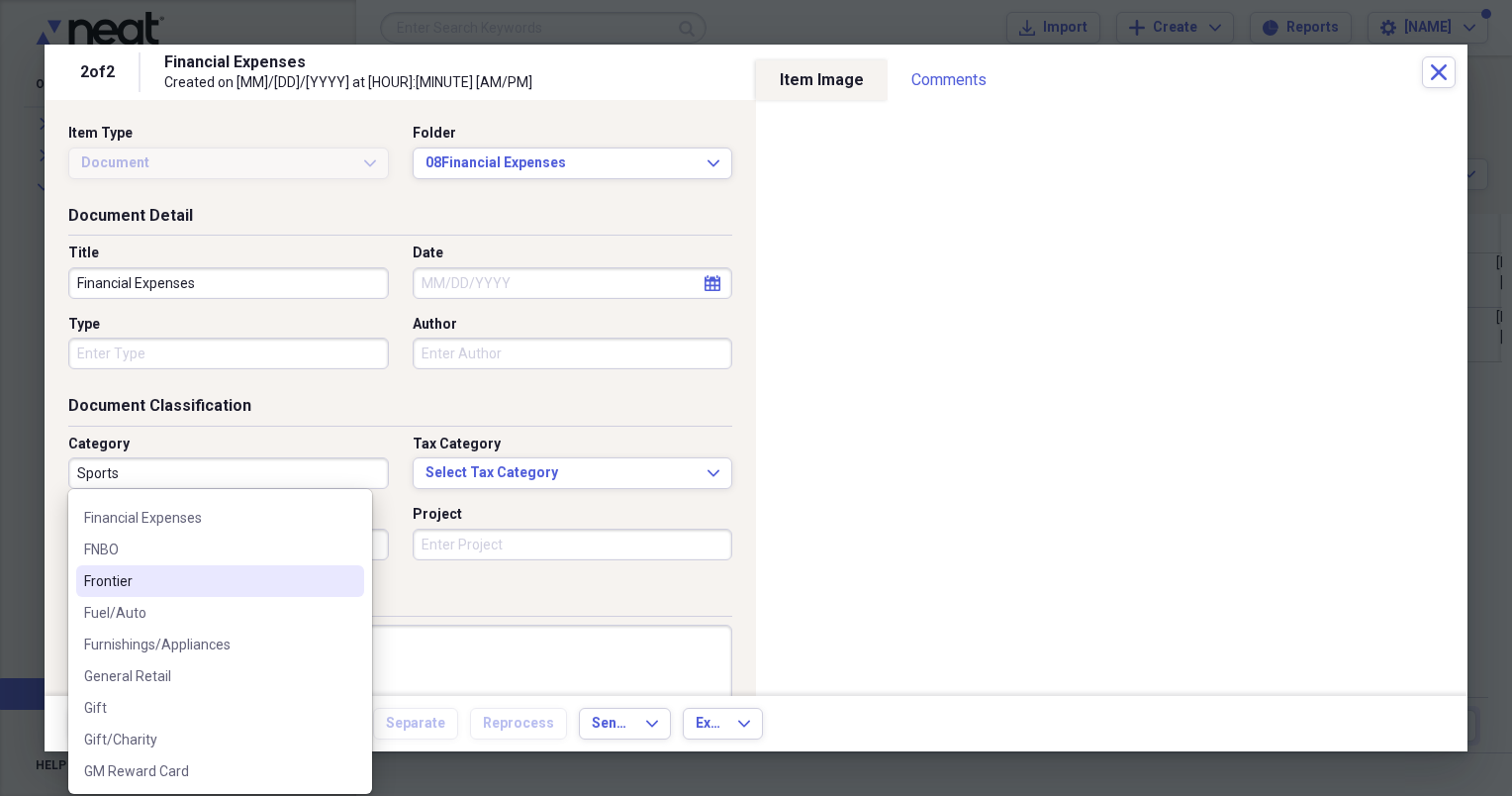 scroll, scrollTop: 1089, scrollLeft: 0, axis: vertical 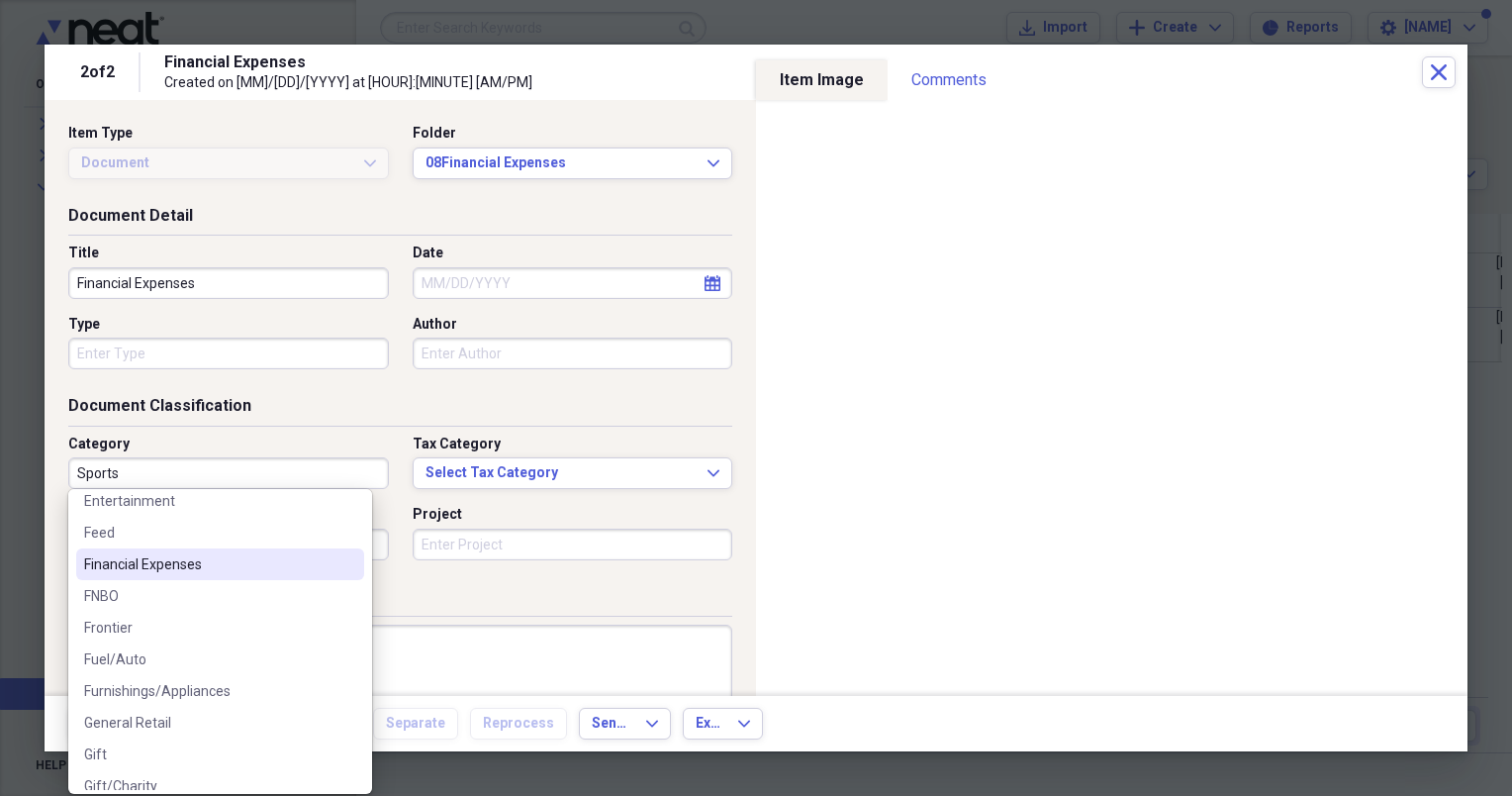 click on "Financial Expenses" at bounding box center (220, 564) 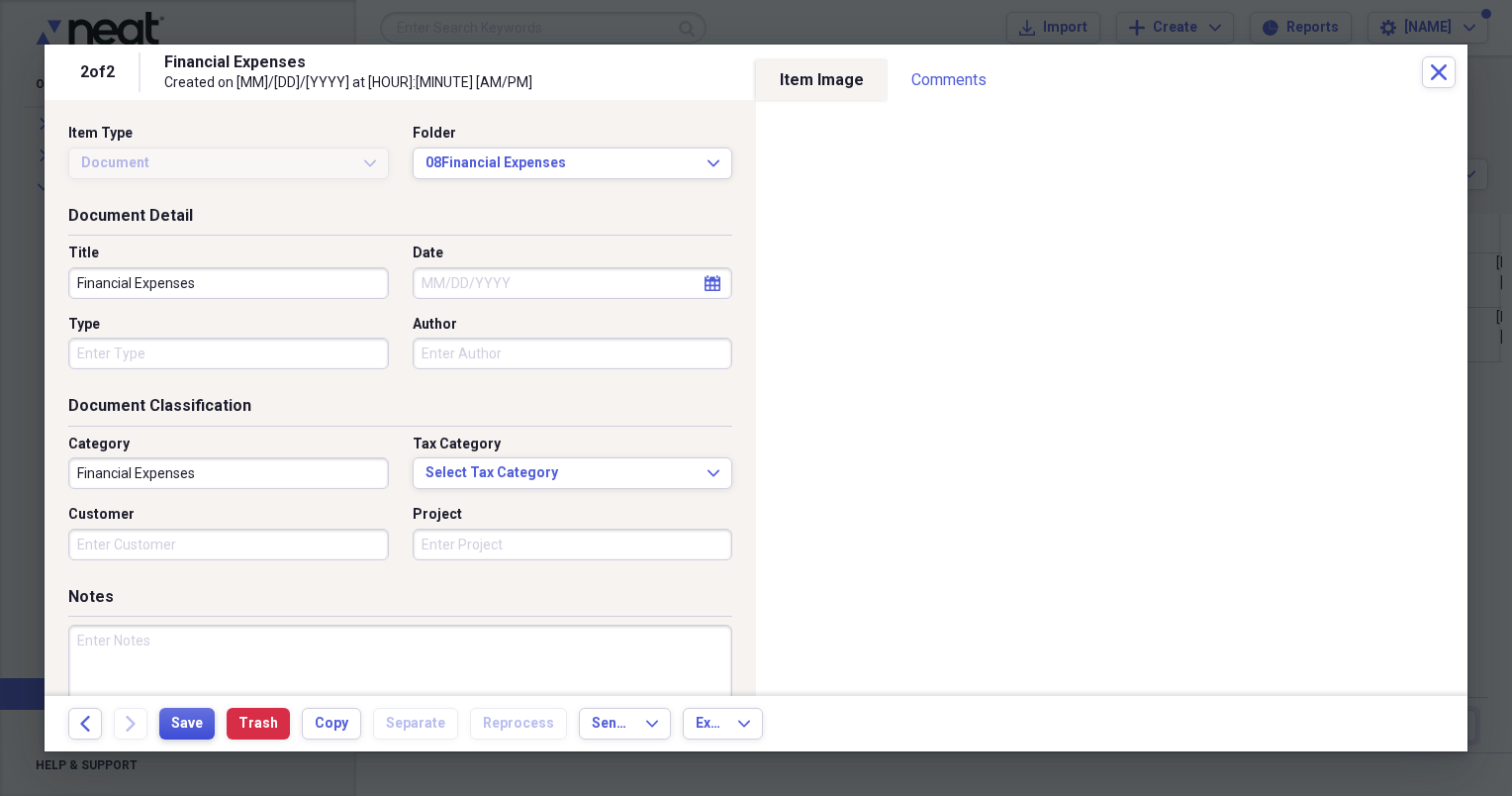 click on "Save" at bounding box center (187, 724) 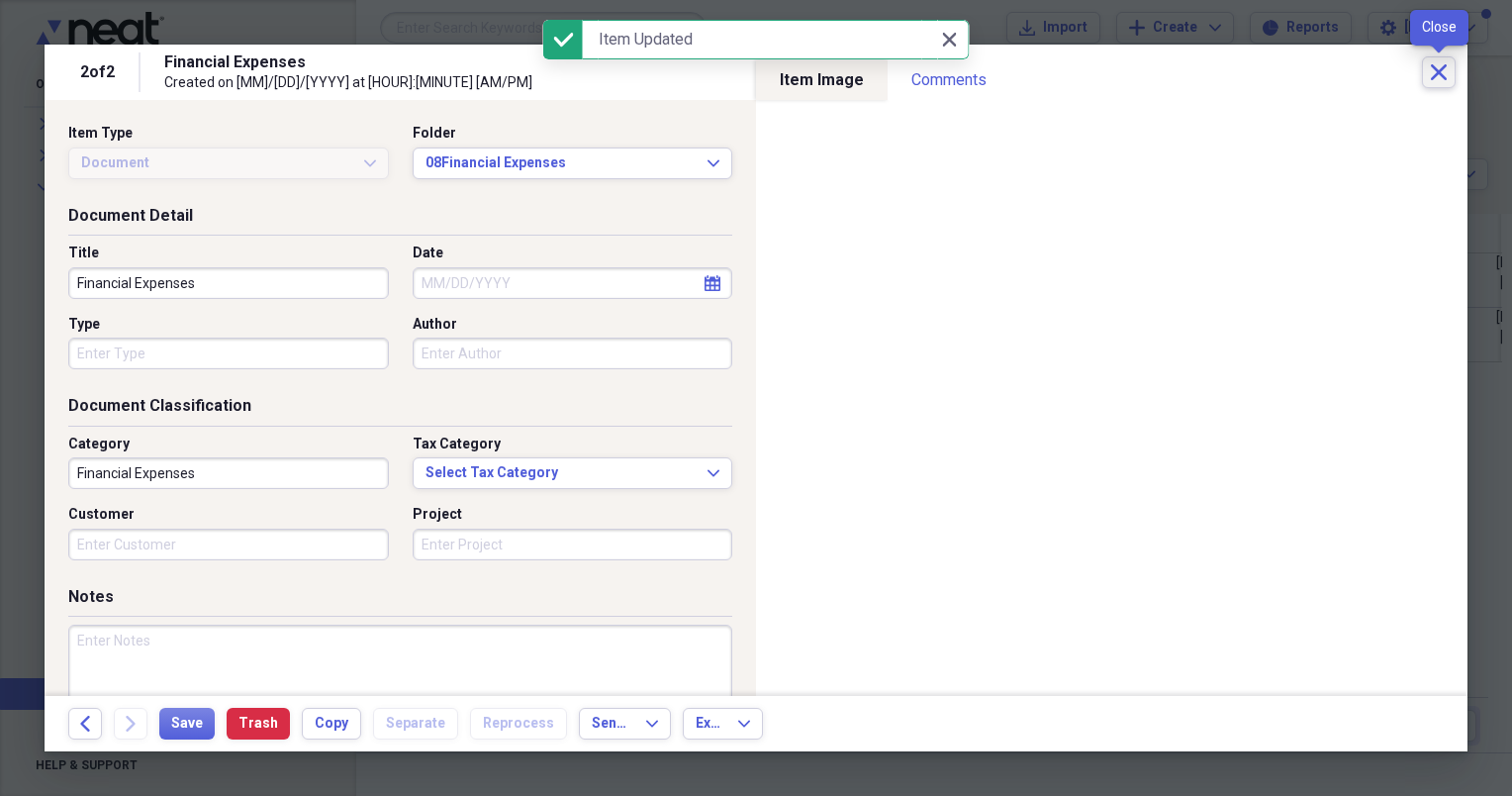 click on "Close" at bounding box center (1439, 72) 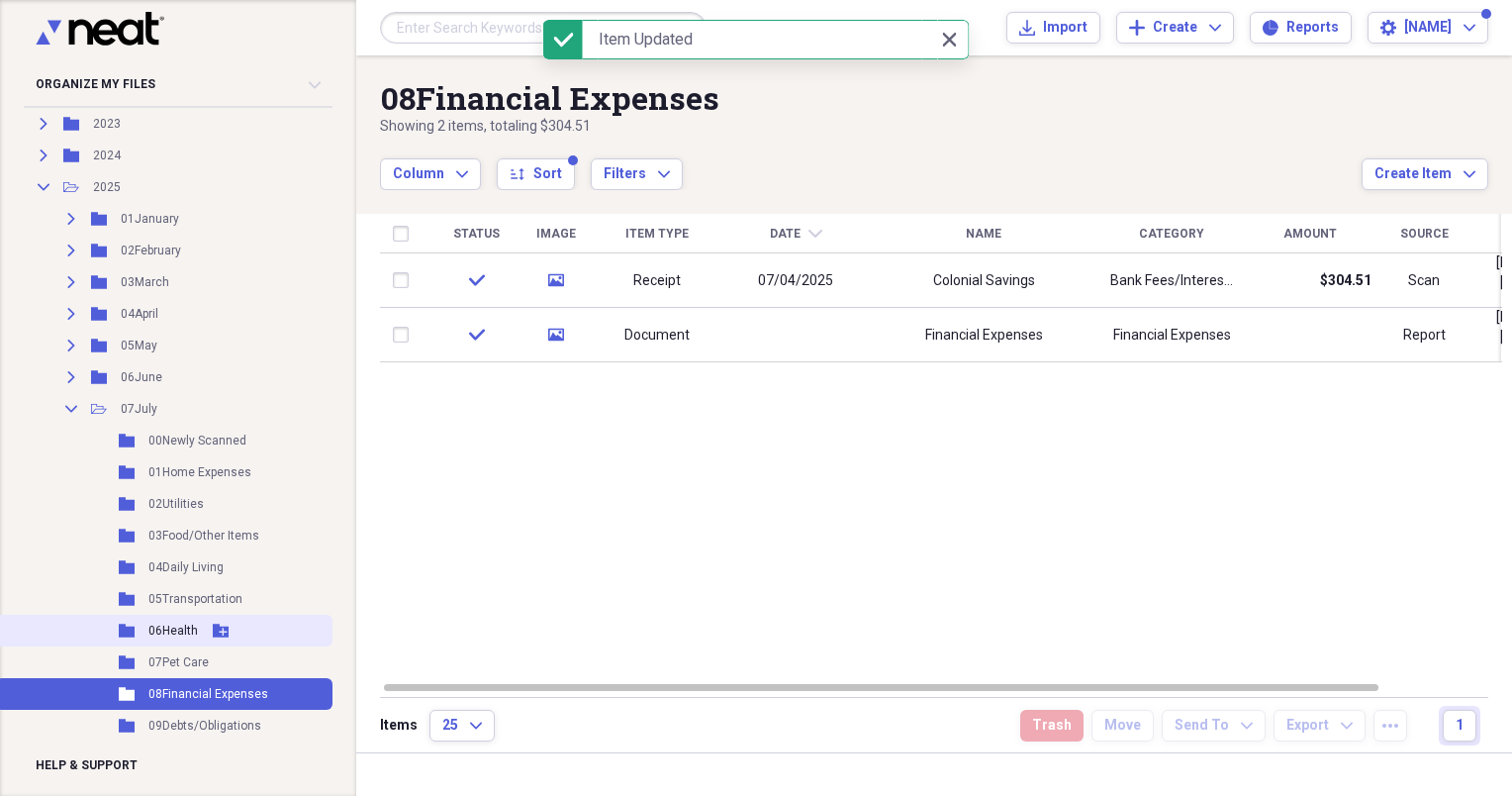 click on "06Health" at bounding box center (173, 631) 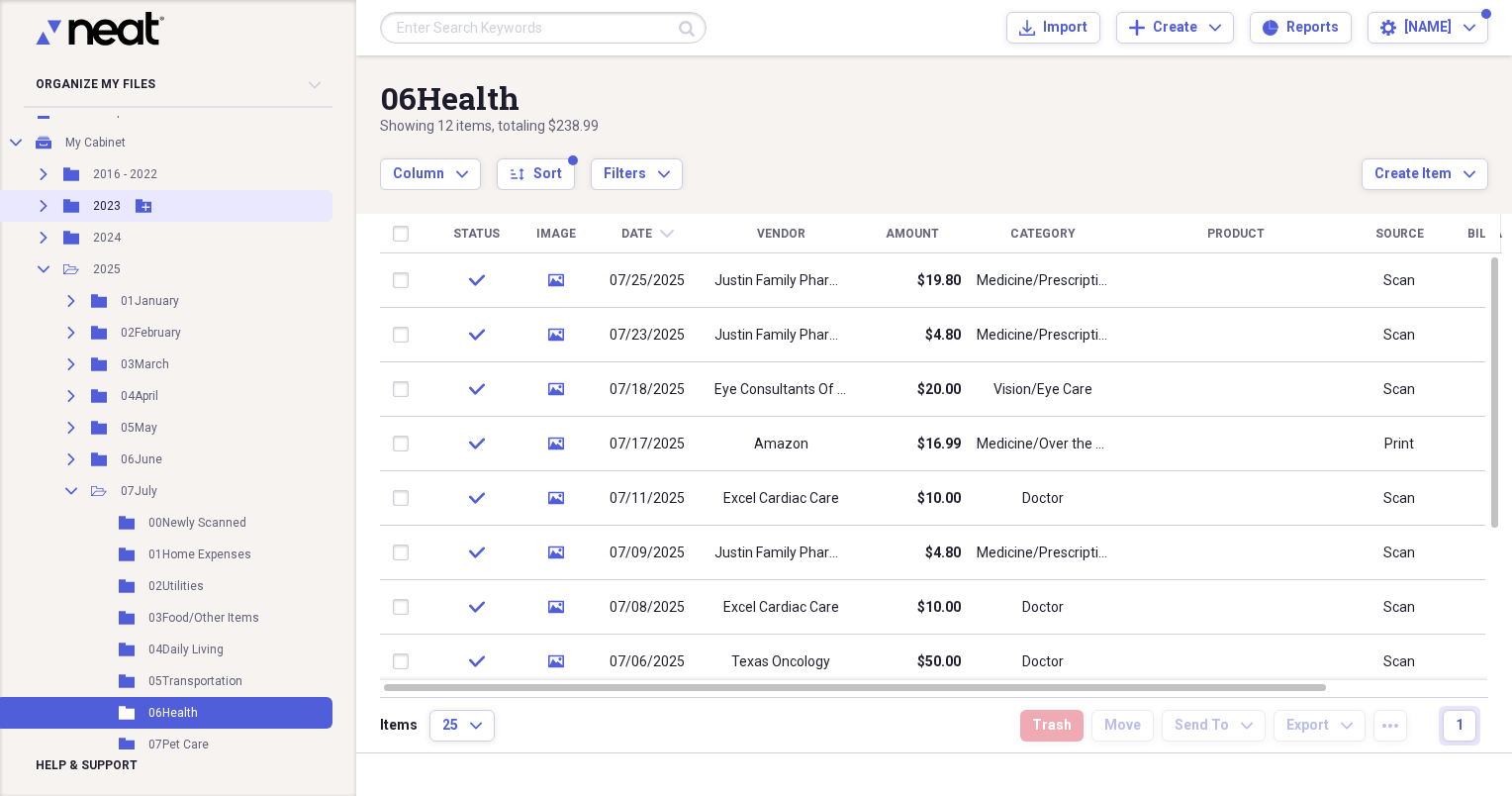 scroll, scrollTop: 0, scrollLeft: 0, axis: both 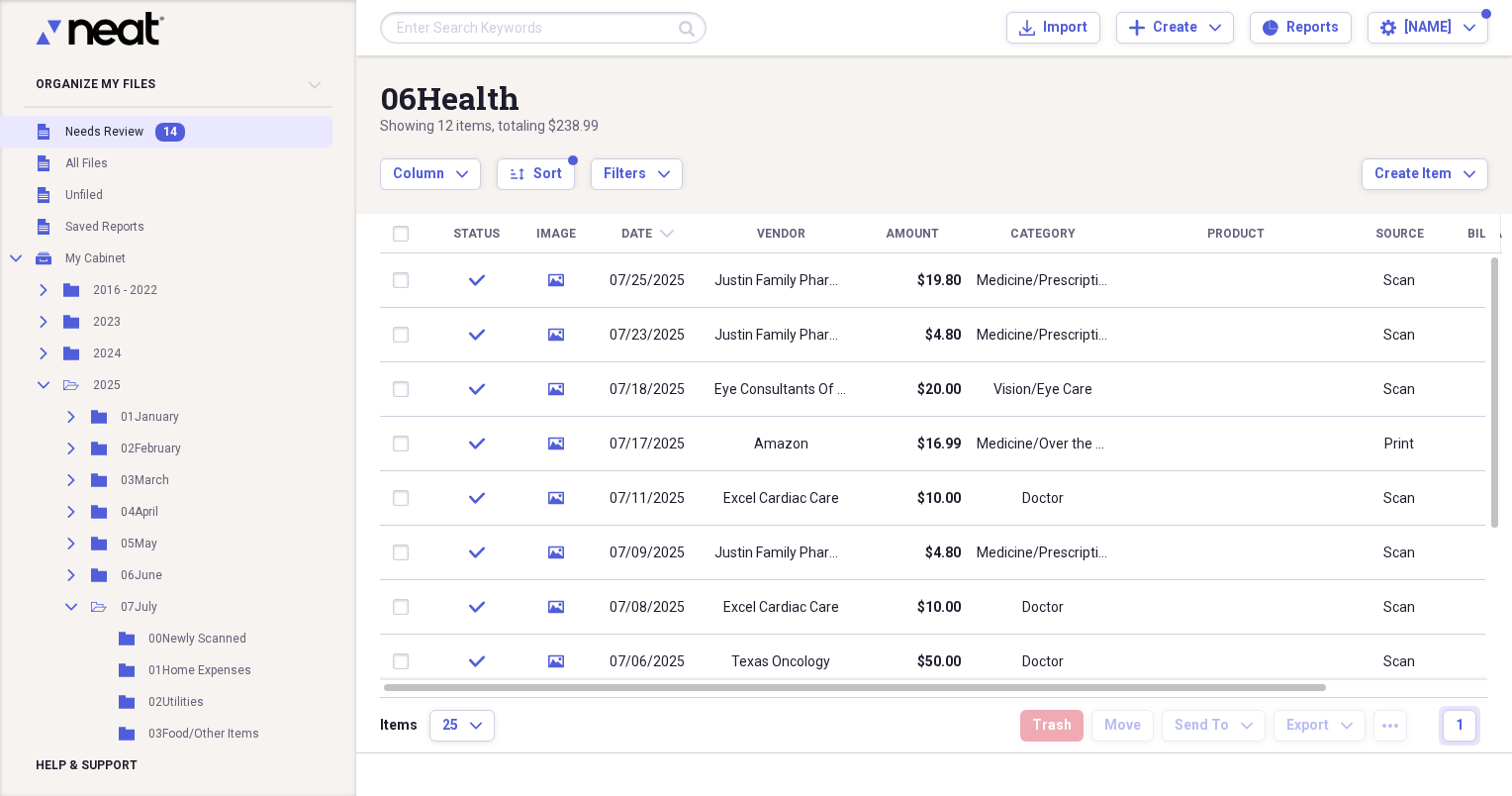 click on "Needs Review" at bounding box center [104, 132] 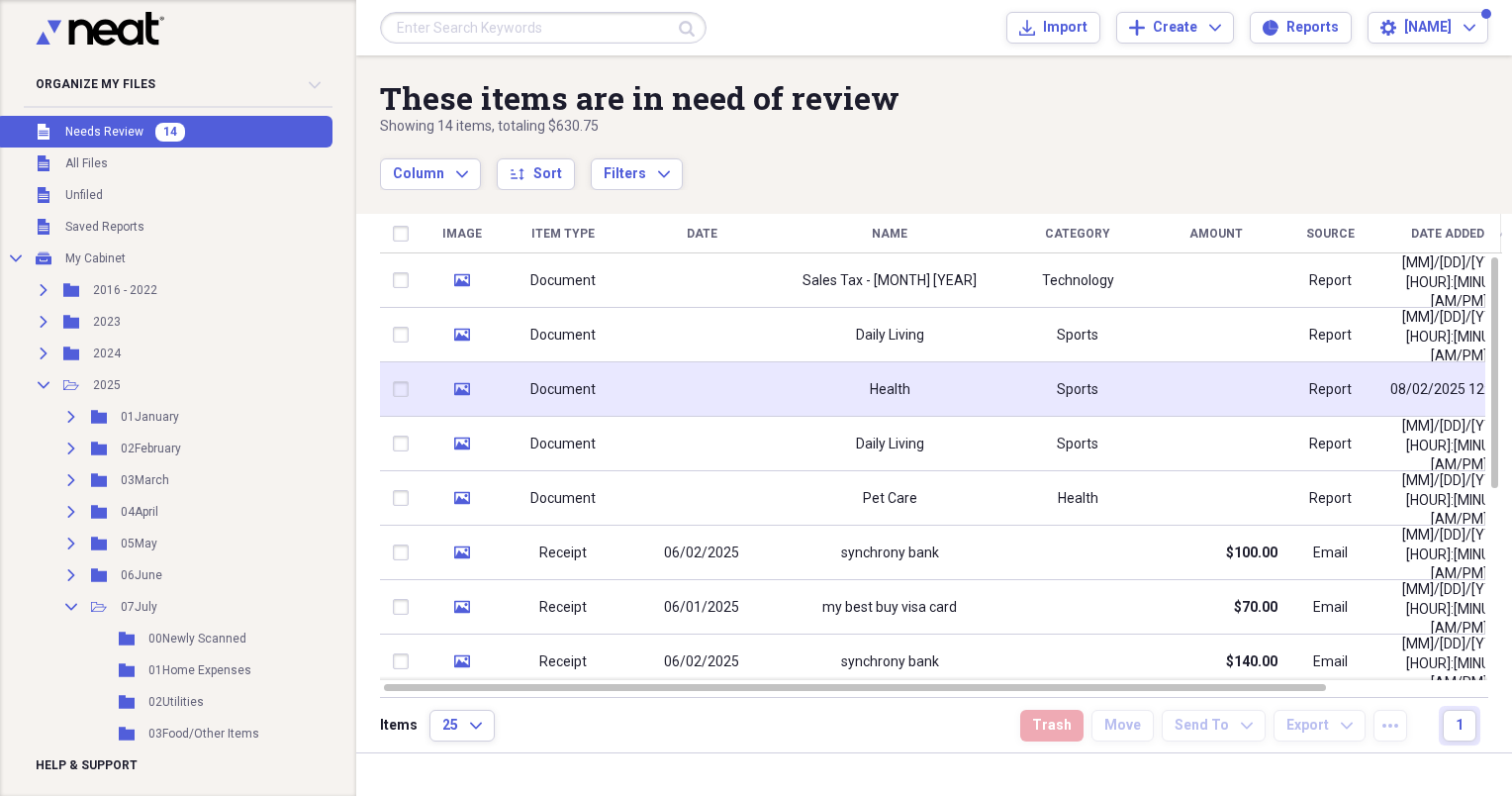 click on "Sports" at bounding box center (1078, 390) 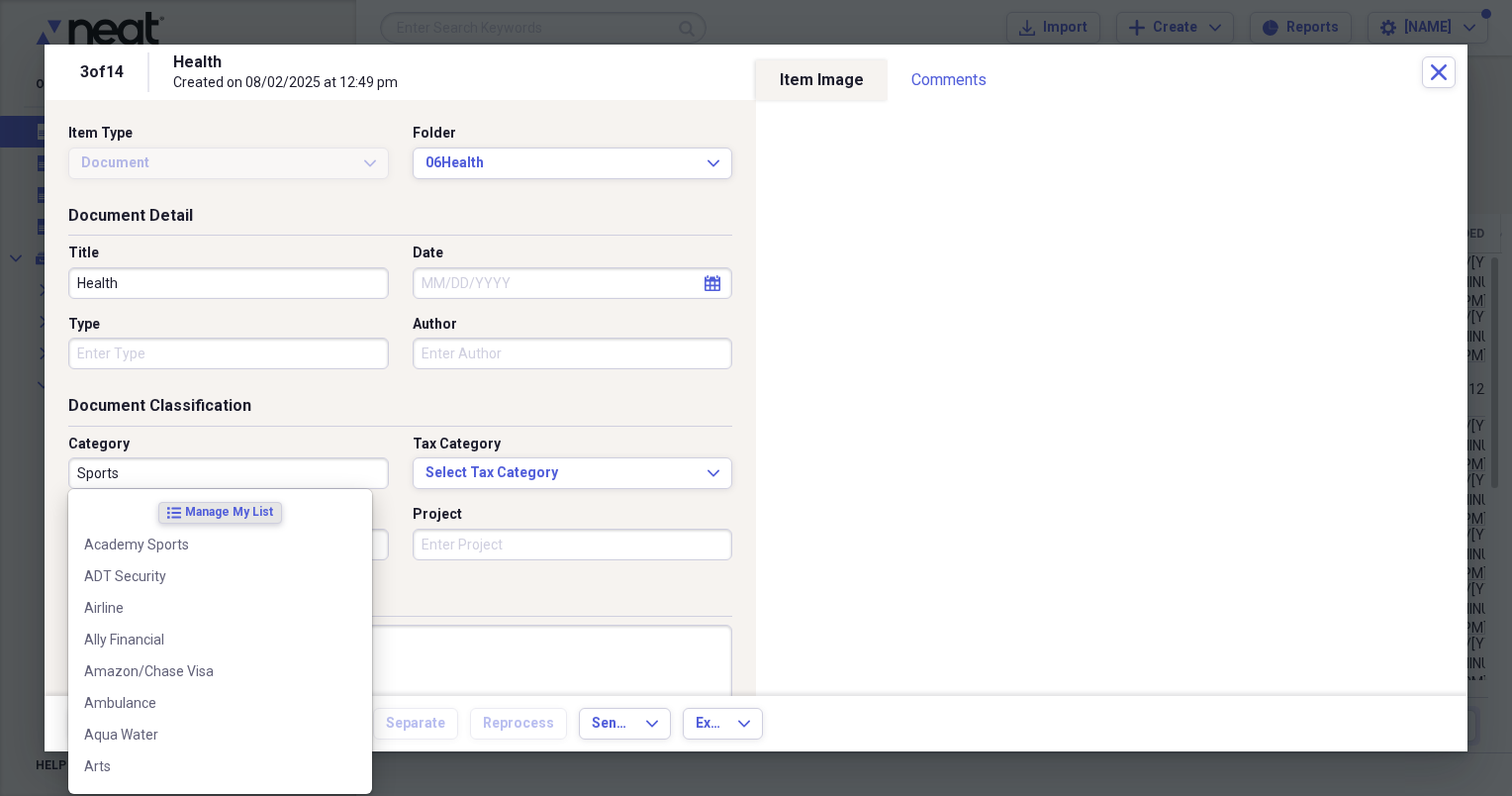 click on "Sports" at bounding box center (229, 473) 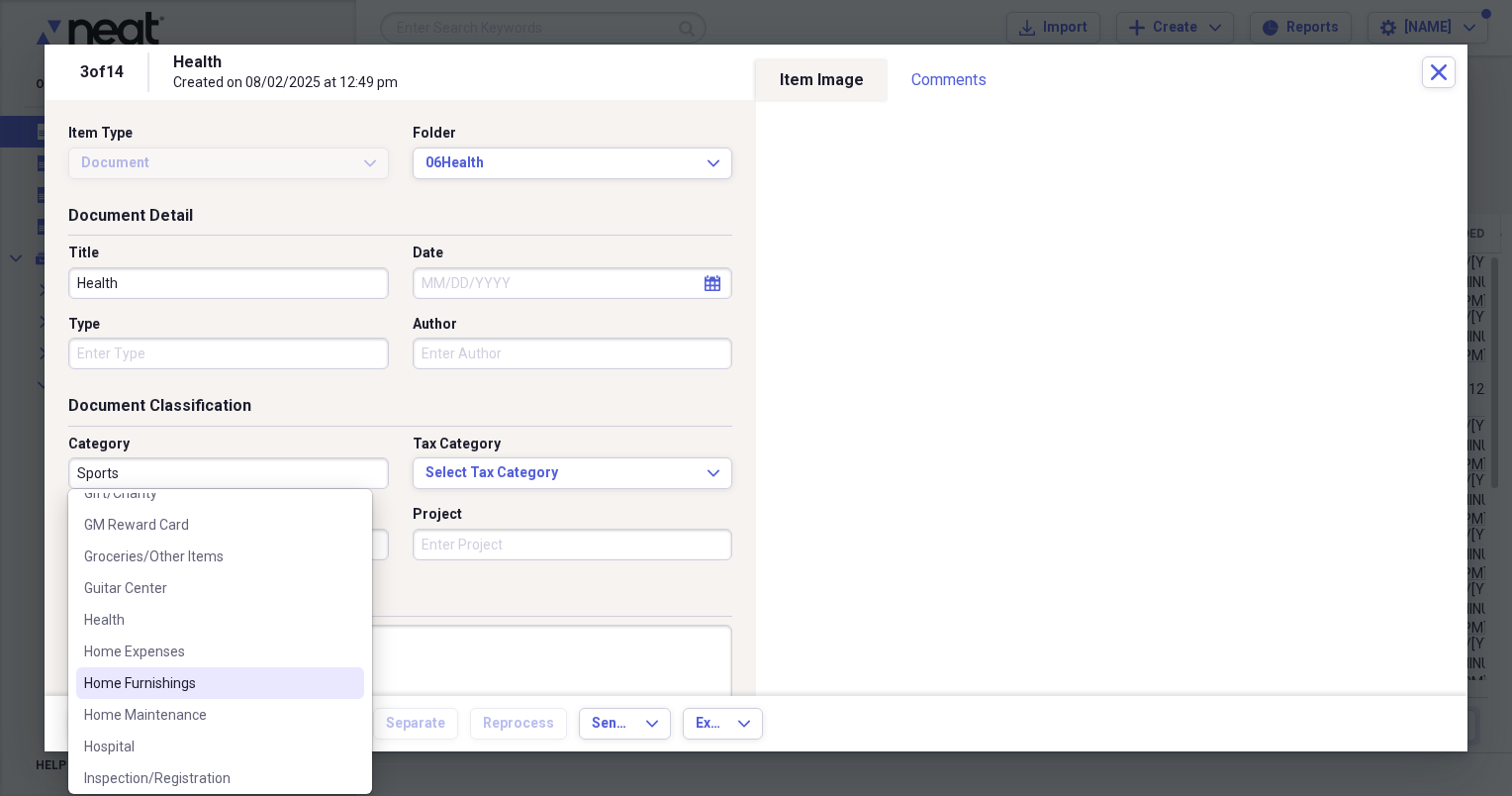 scroll, scrollTop: 1386, scrollLeft: 0, axis: vertical 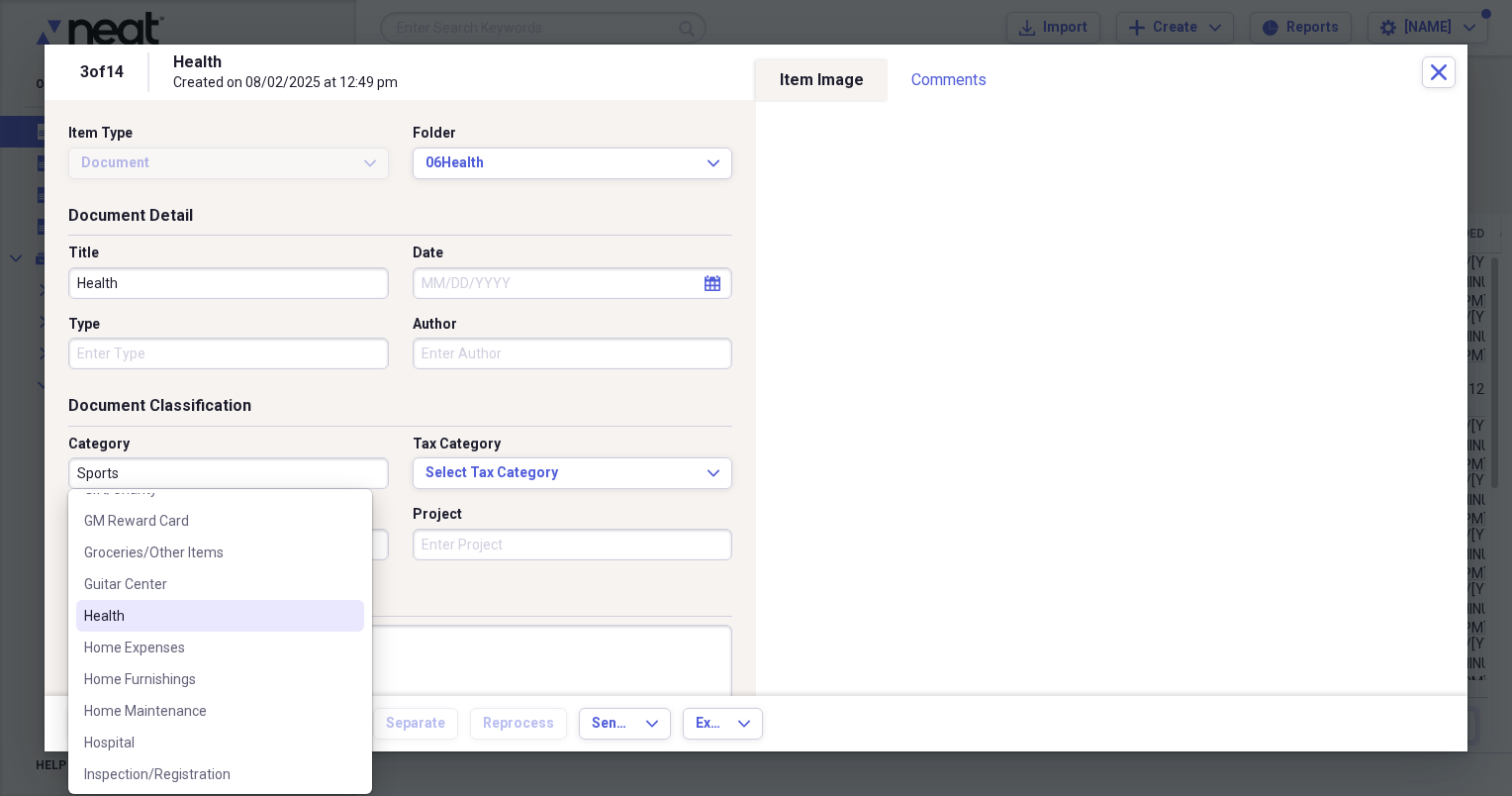 click on "Health" at bounding box center [208, 616] 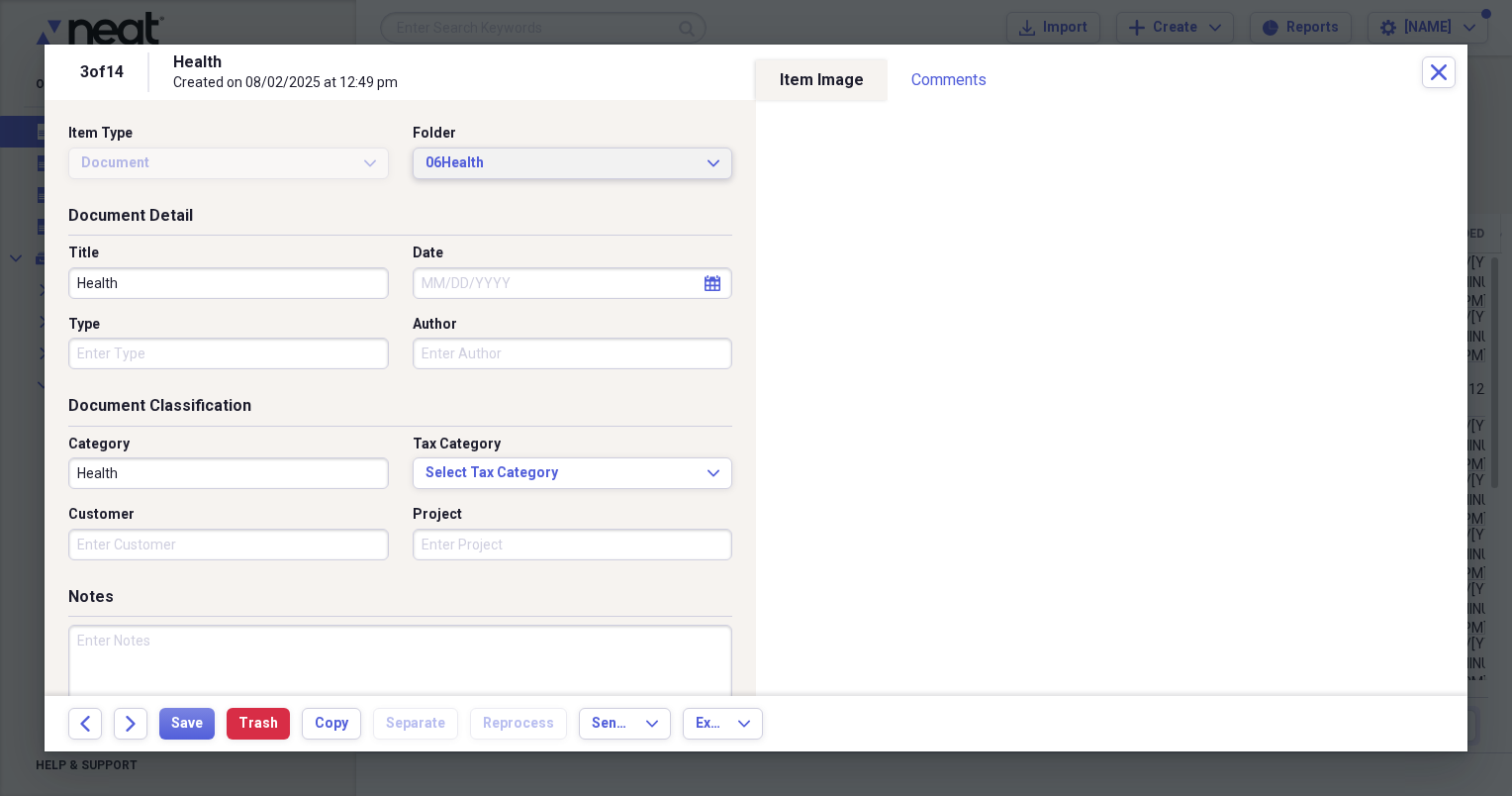 click on "06Health Expand" at bounding box center (573, 163) 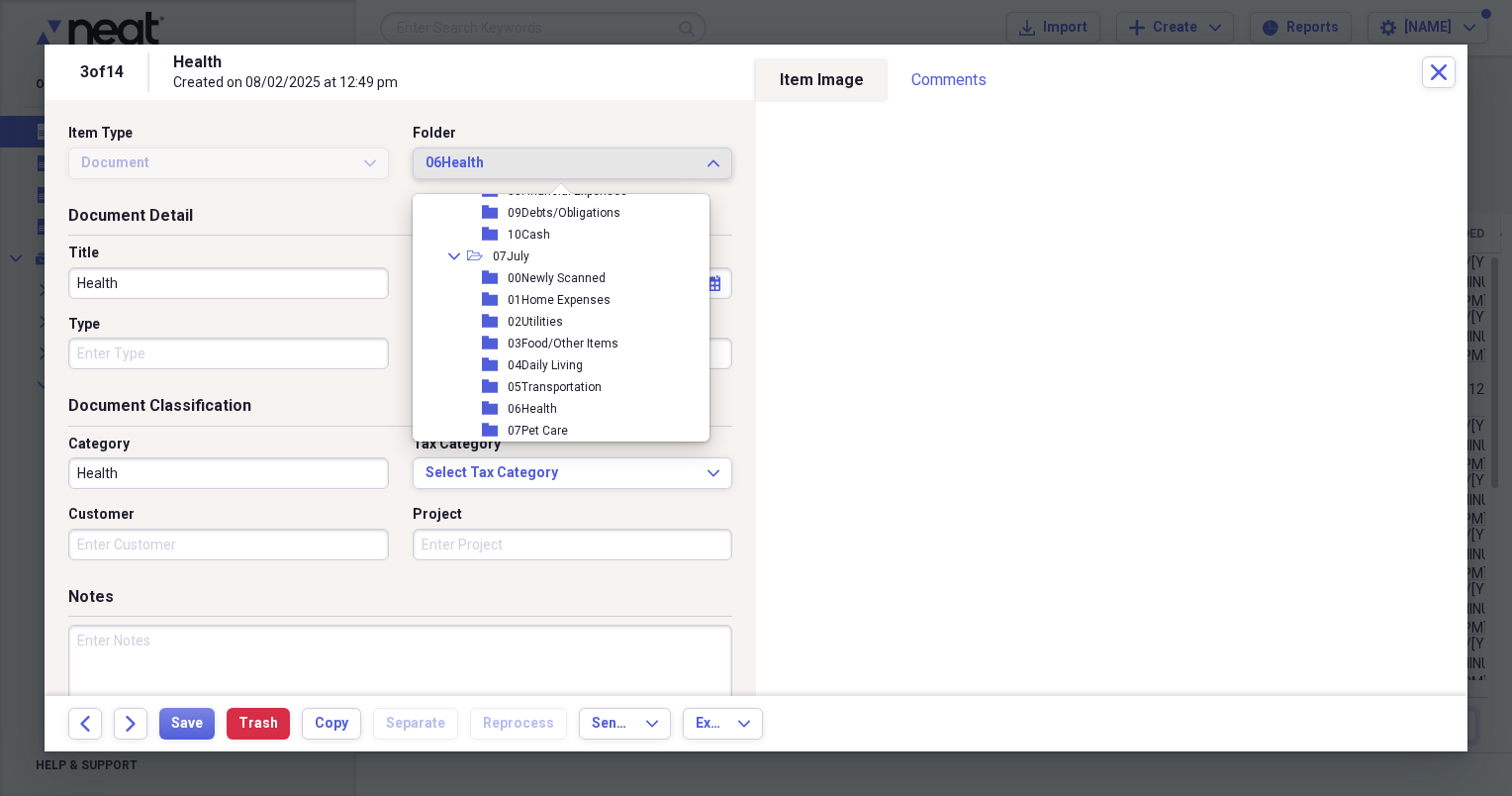 scroll, scrollTop: 2261, scrollLeft: 0, axis: vertical 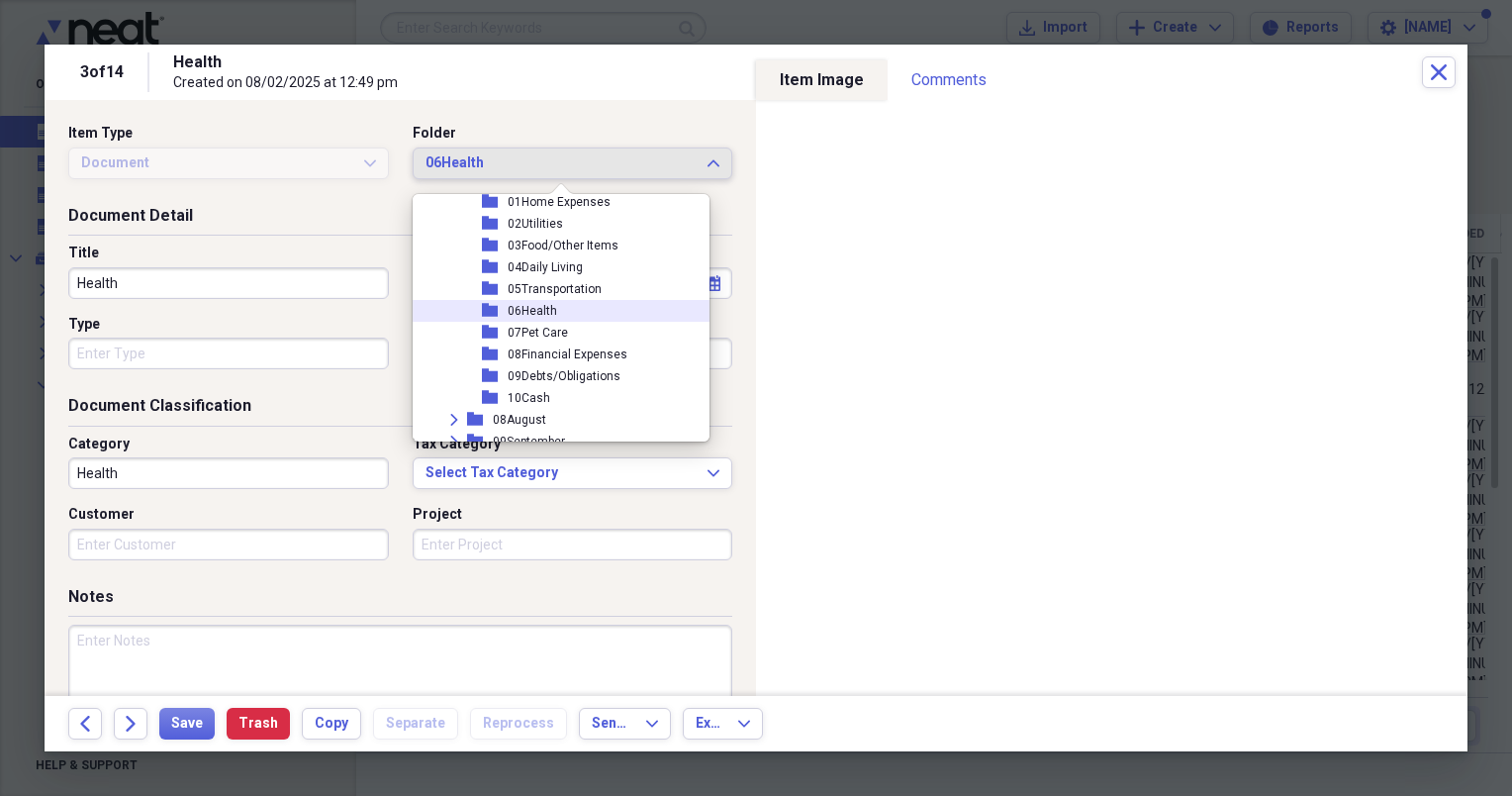 click on "06Health" at bounding box center [532, 311] 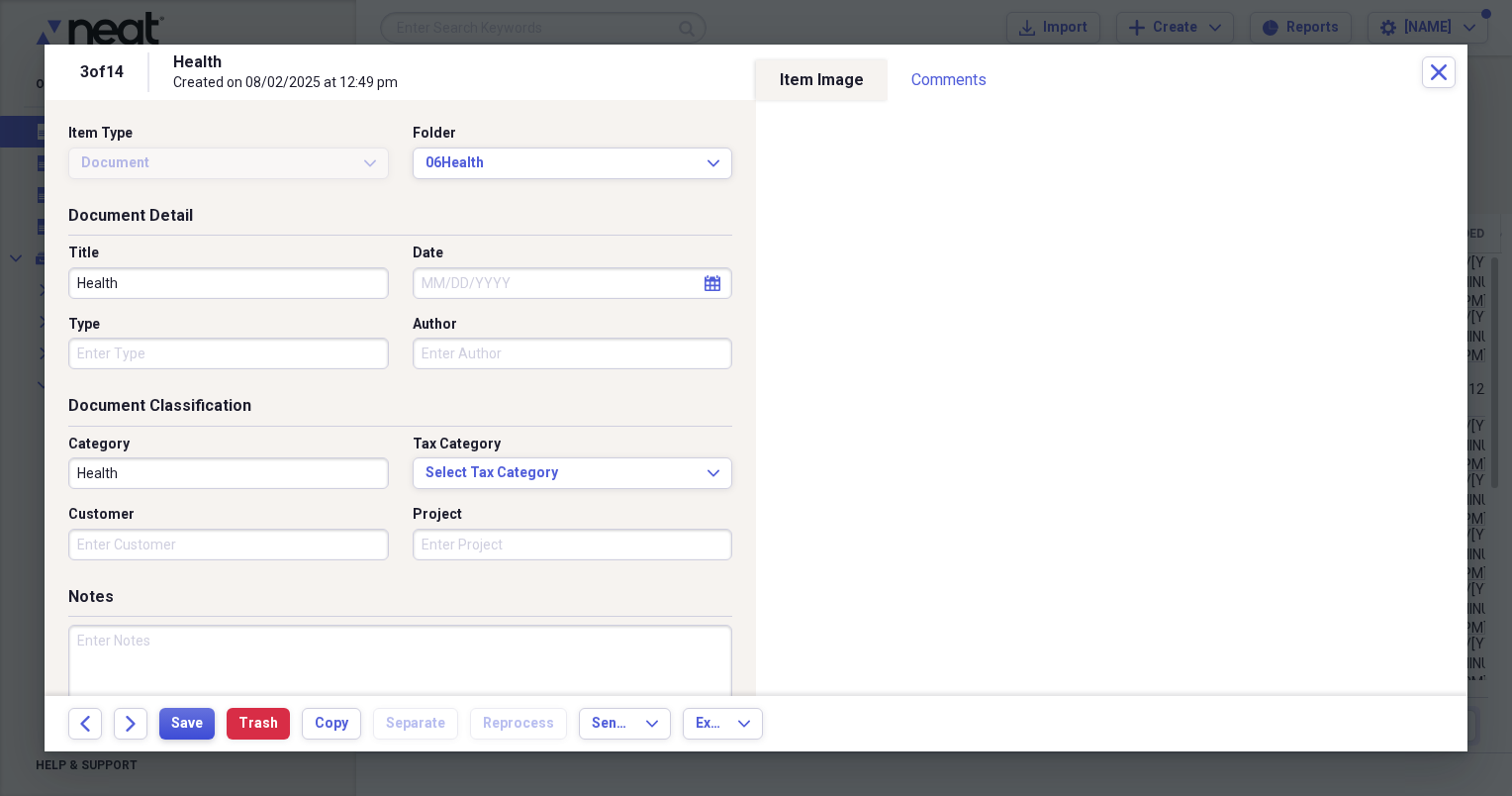 click on "Save" at bounding box center (187, 724) 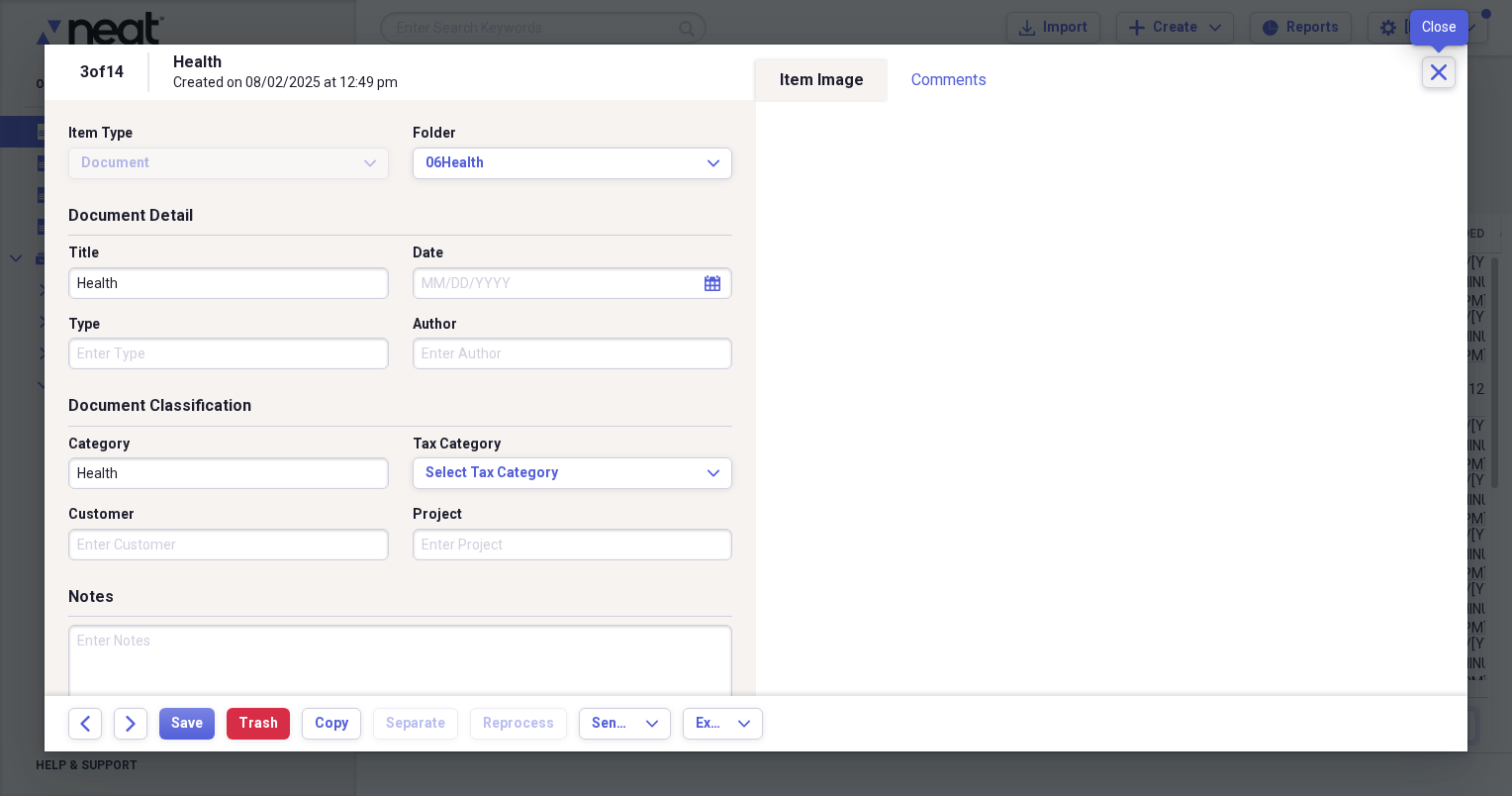 click on "Close" at bounding box center [1439, 72] 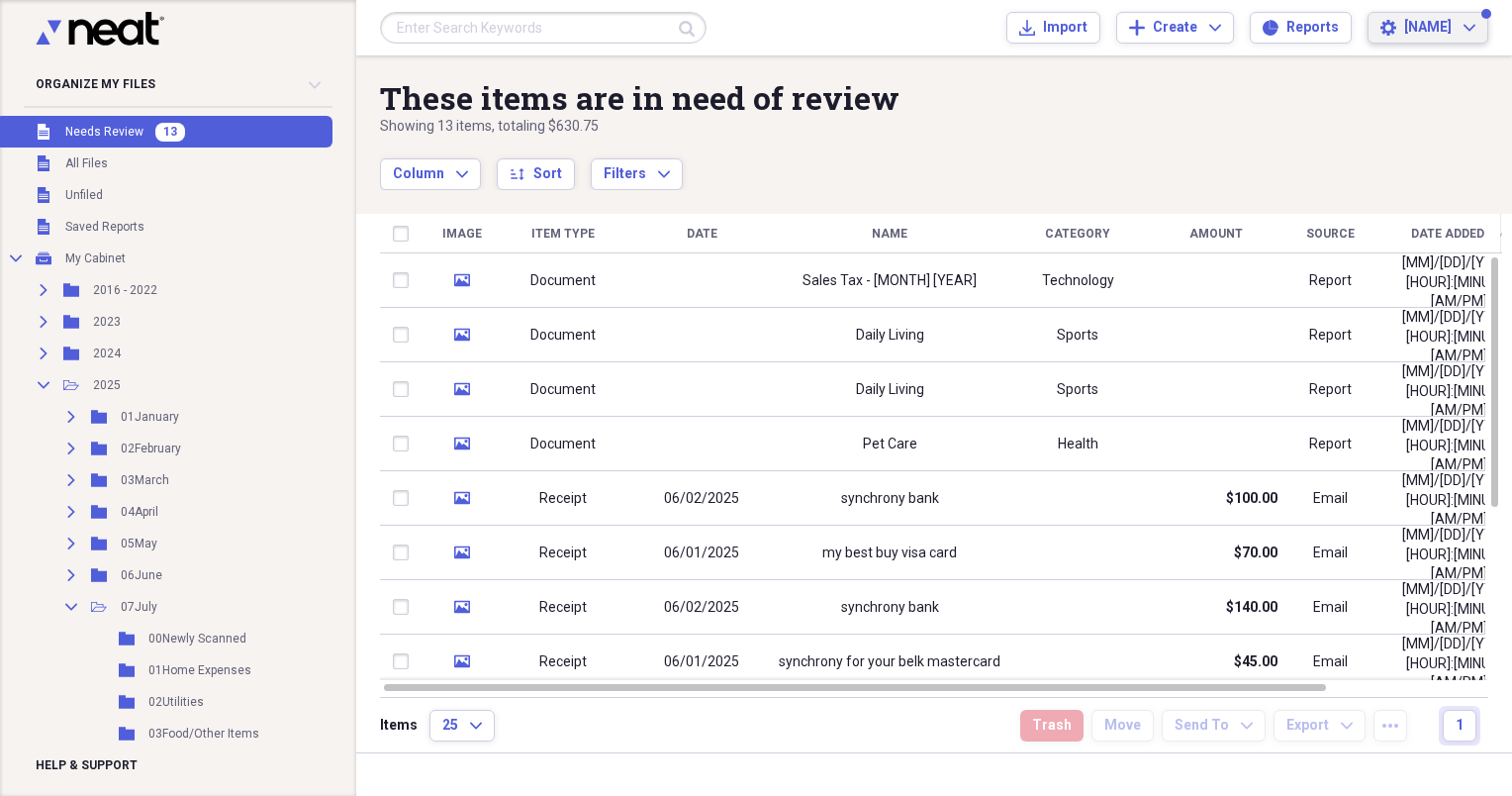 click on "[NAME]" at bounding box center (1428, 28) 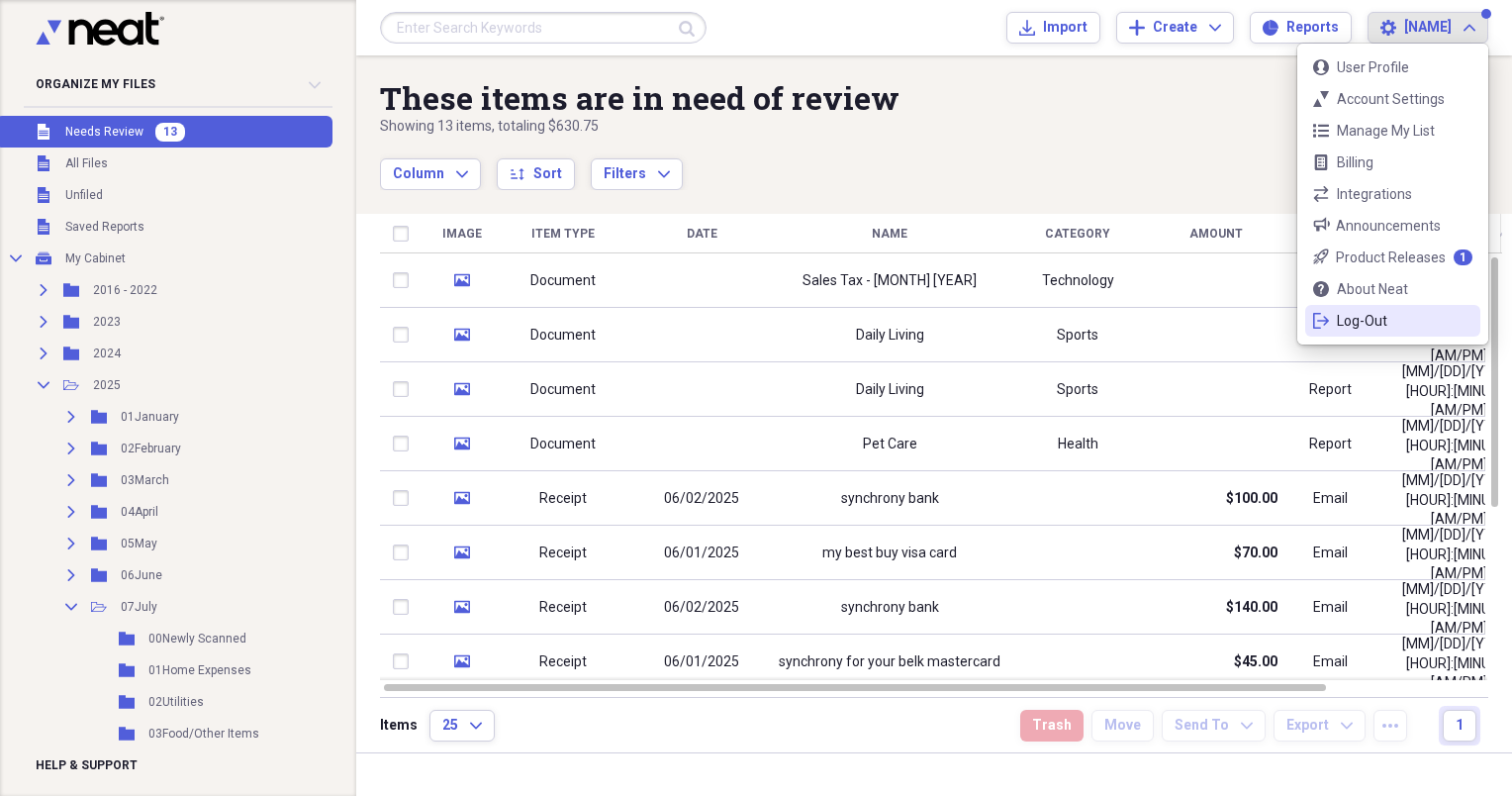 click on "Log-Out" at bounding box center [1392, 321] 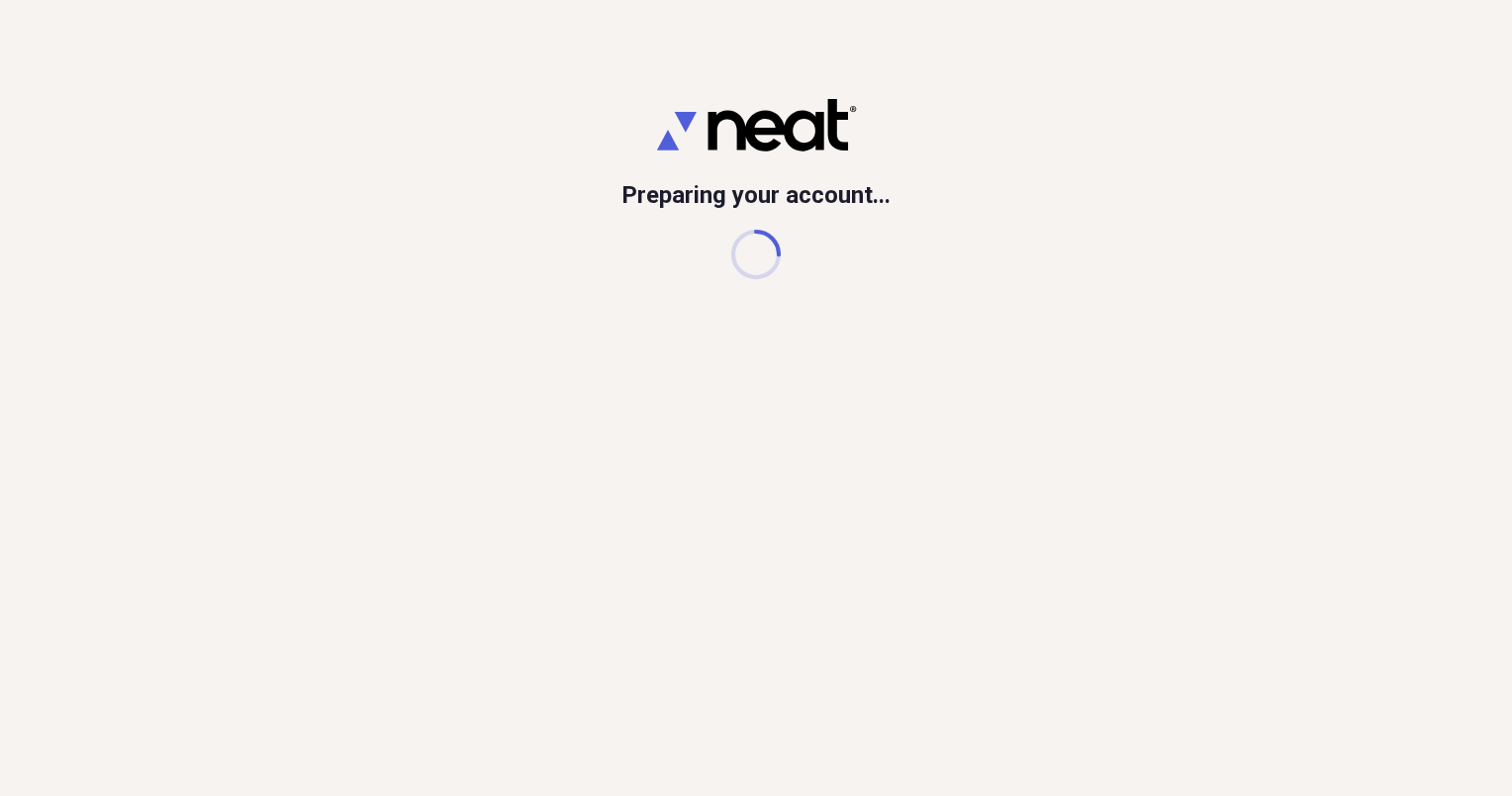 scroll, scrollTop: 0, scrollLeft: 0, axis: both 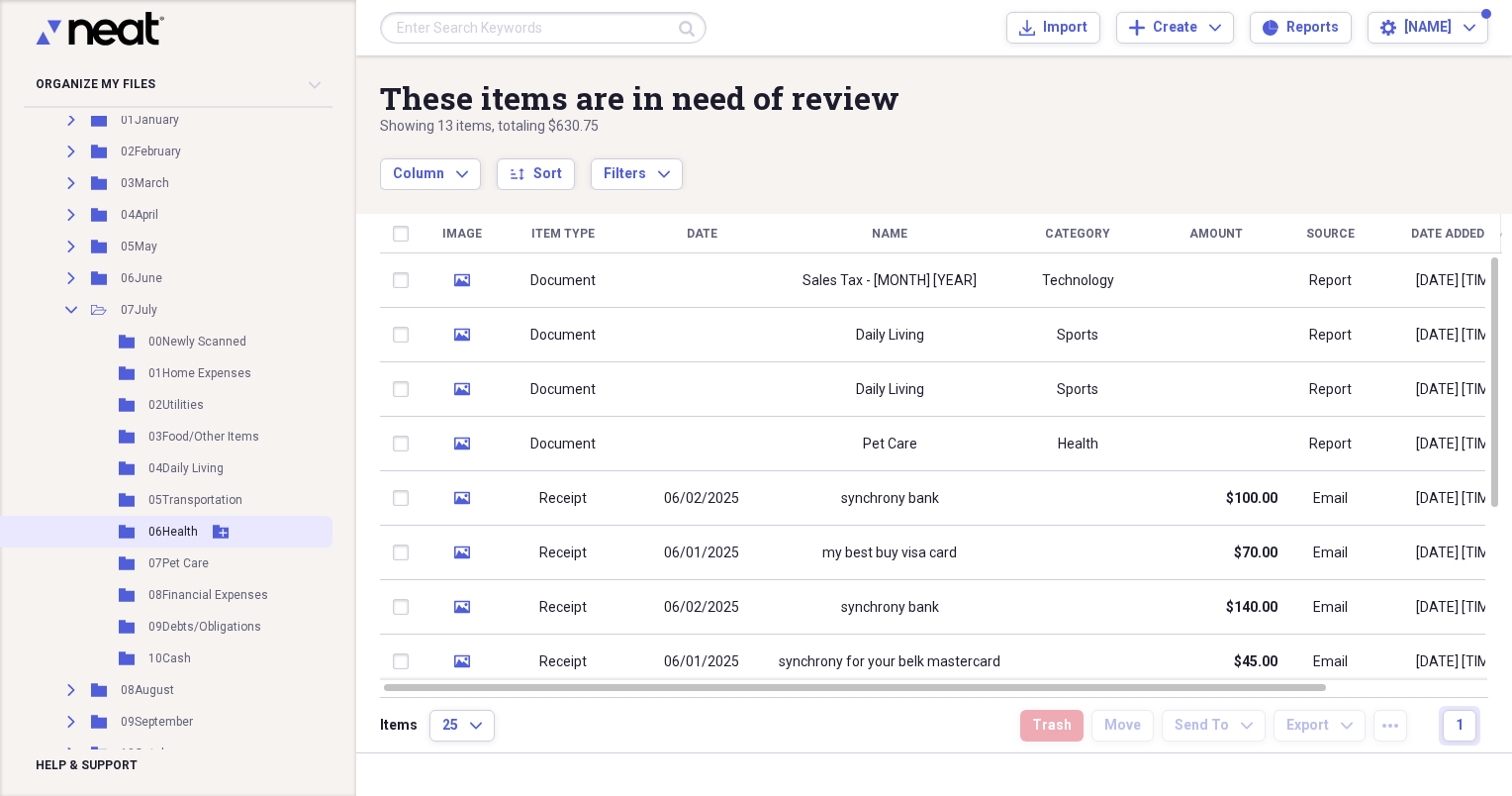 drag, startPoint x: 171, startPoint y: 533, endPoint x: 262, endPoint y: 546, distance: 91.92388 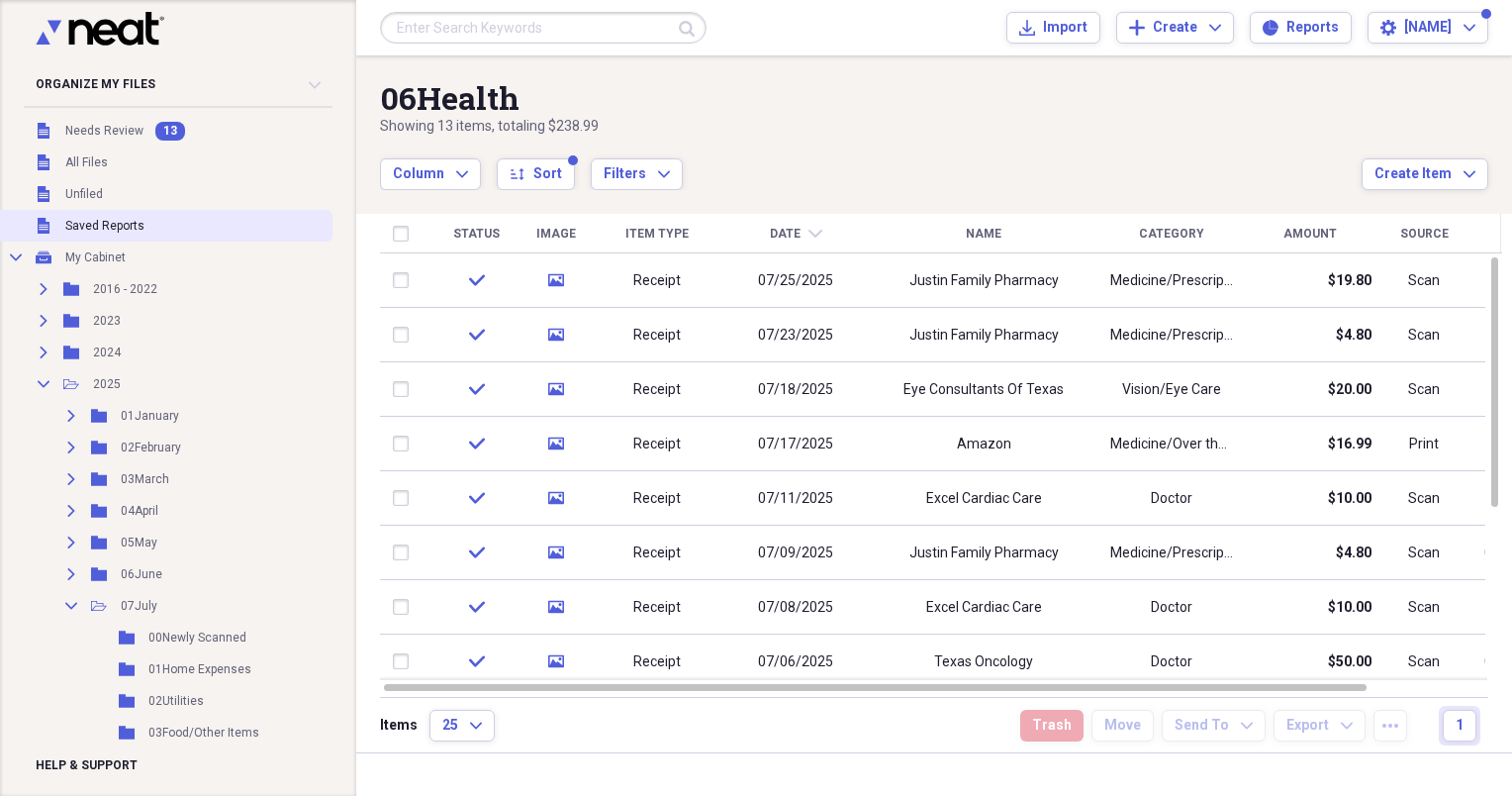 scroll, scrollTop: 0, scrollLeft: 0, axis: both 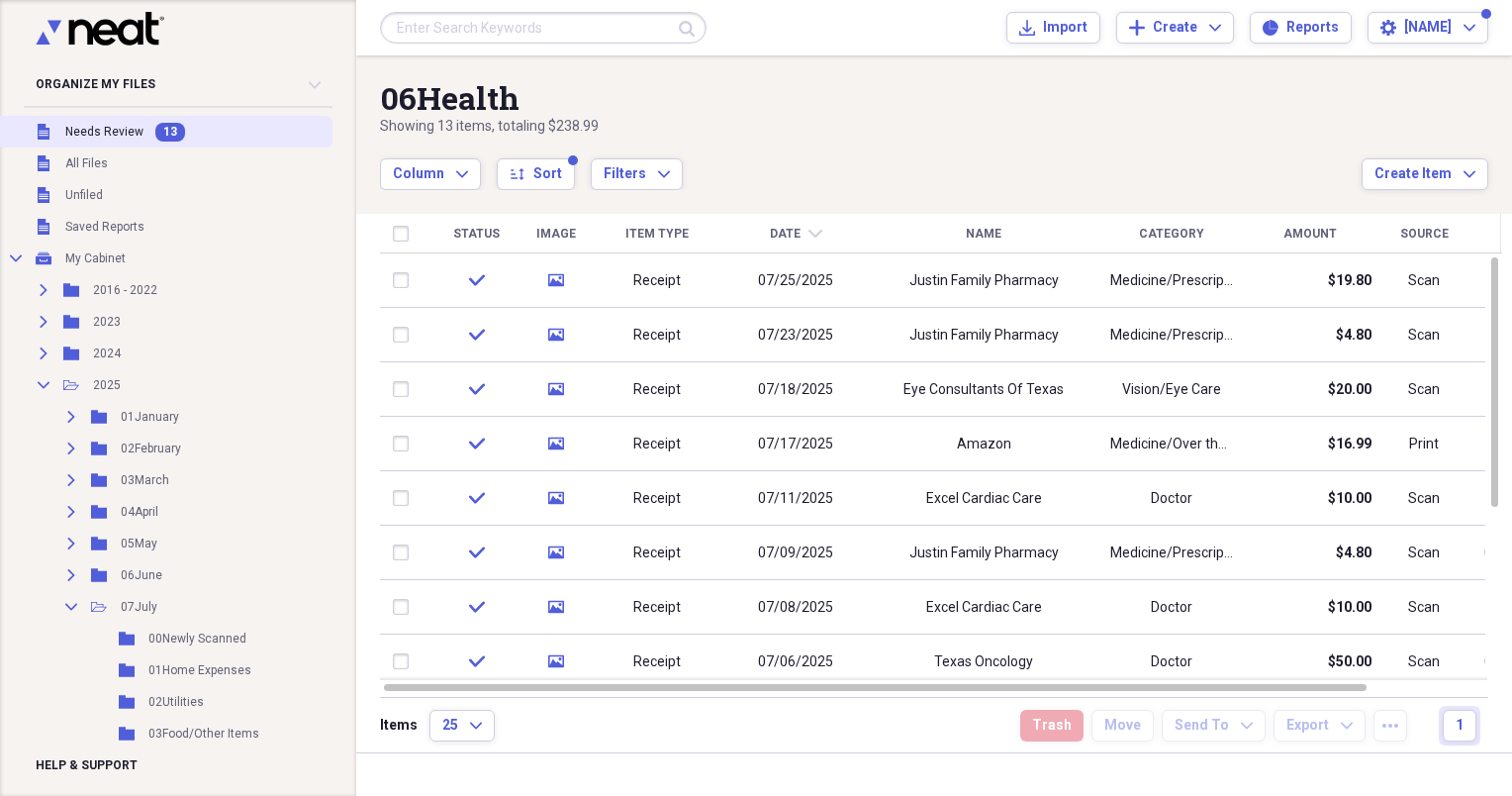 click on "Needs Review" at bounding box center (104, 132) 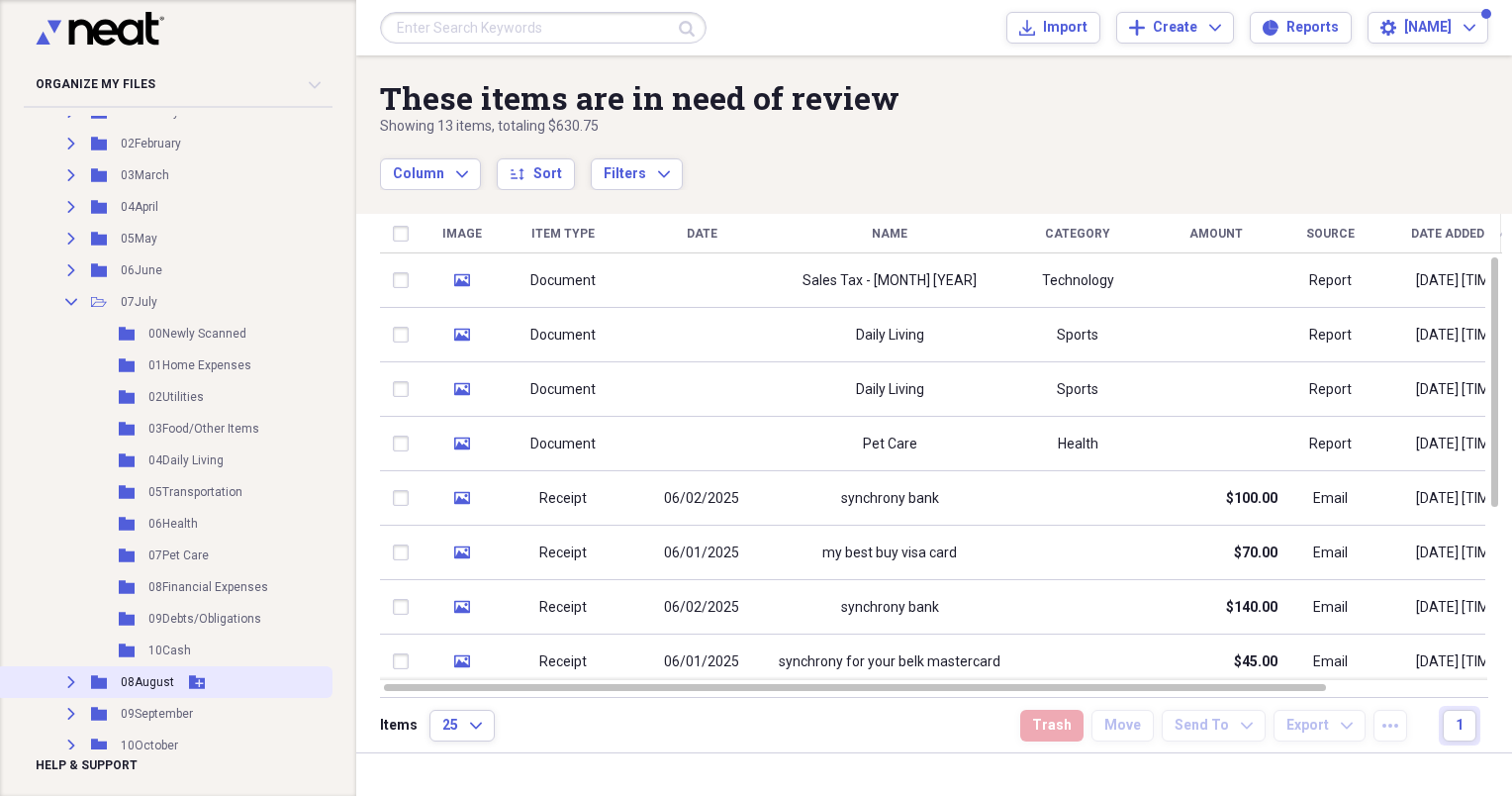 scroll, scrollTop: 396, scrollLeft: 0, axis: vertical 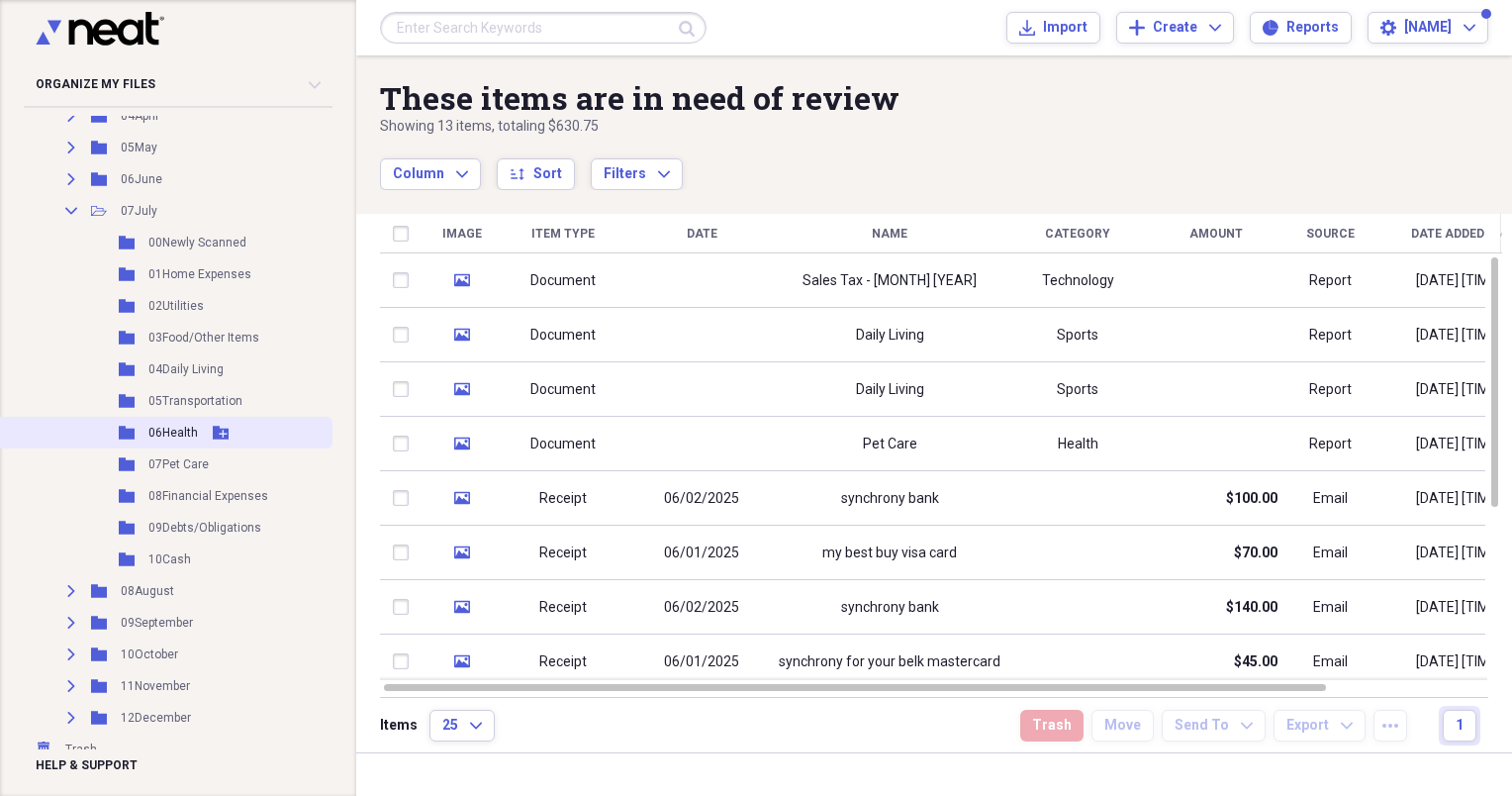 click on "06Health" at bounding box center (173, 433) 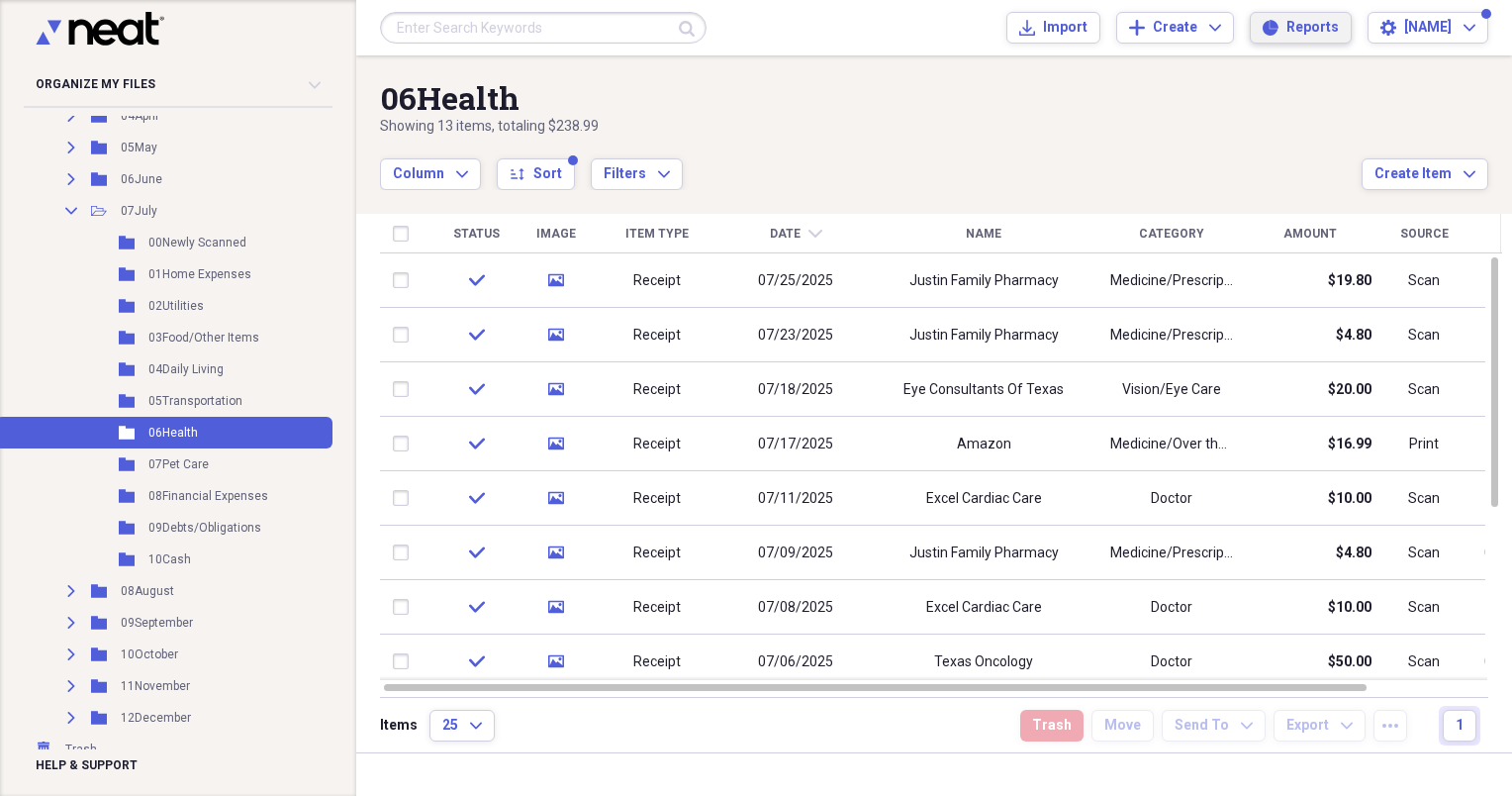 click on "Reports" at bounding box center (1312, 28) 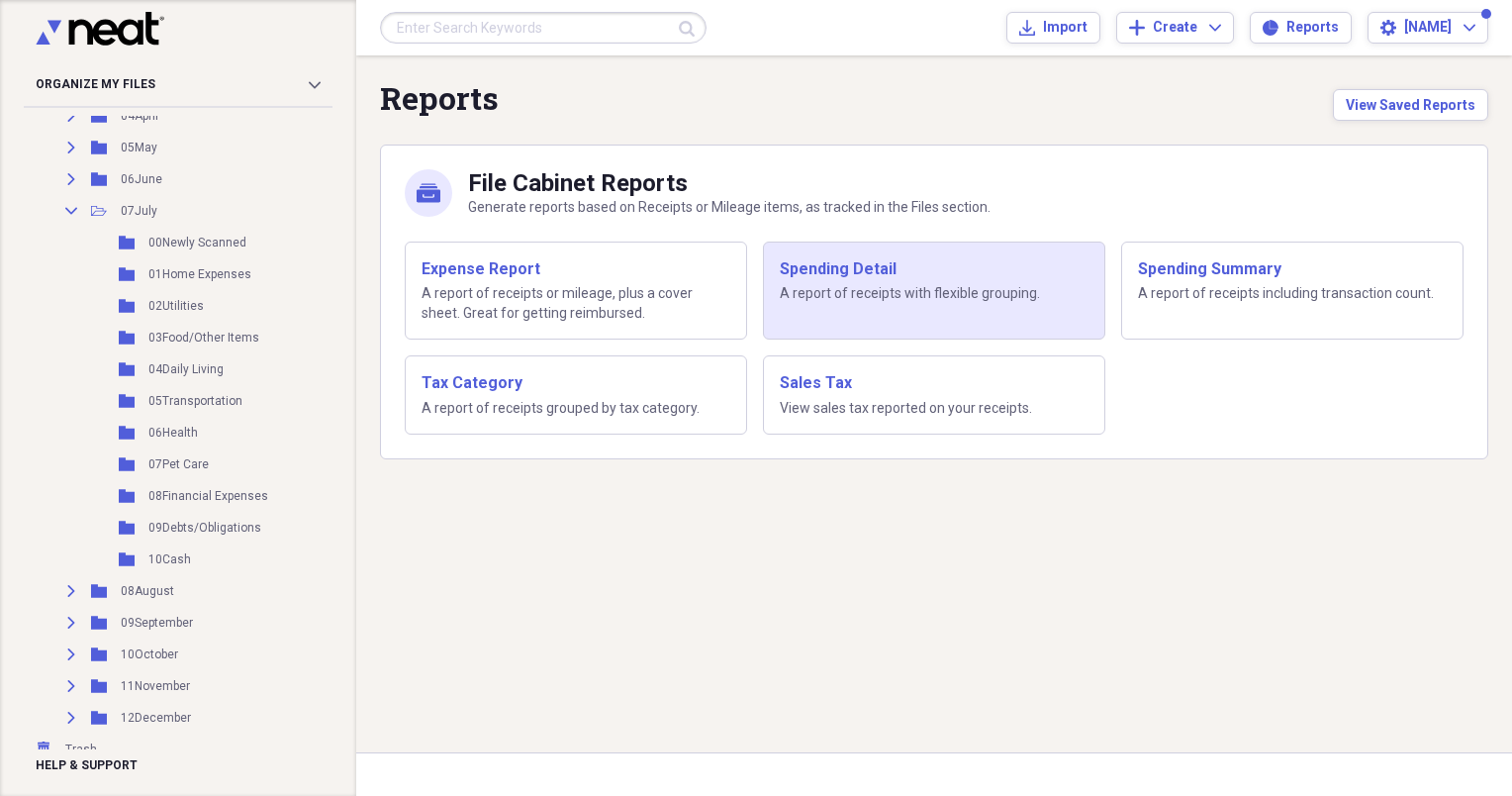 click on "Spending Detail A report of receipts with flexible grouping." at bounding box center [934, 291] 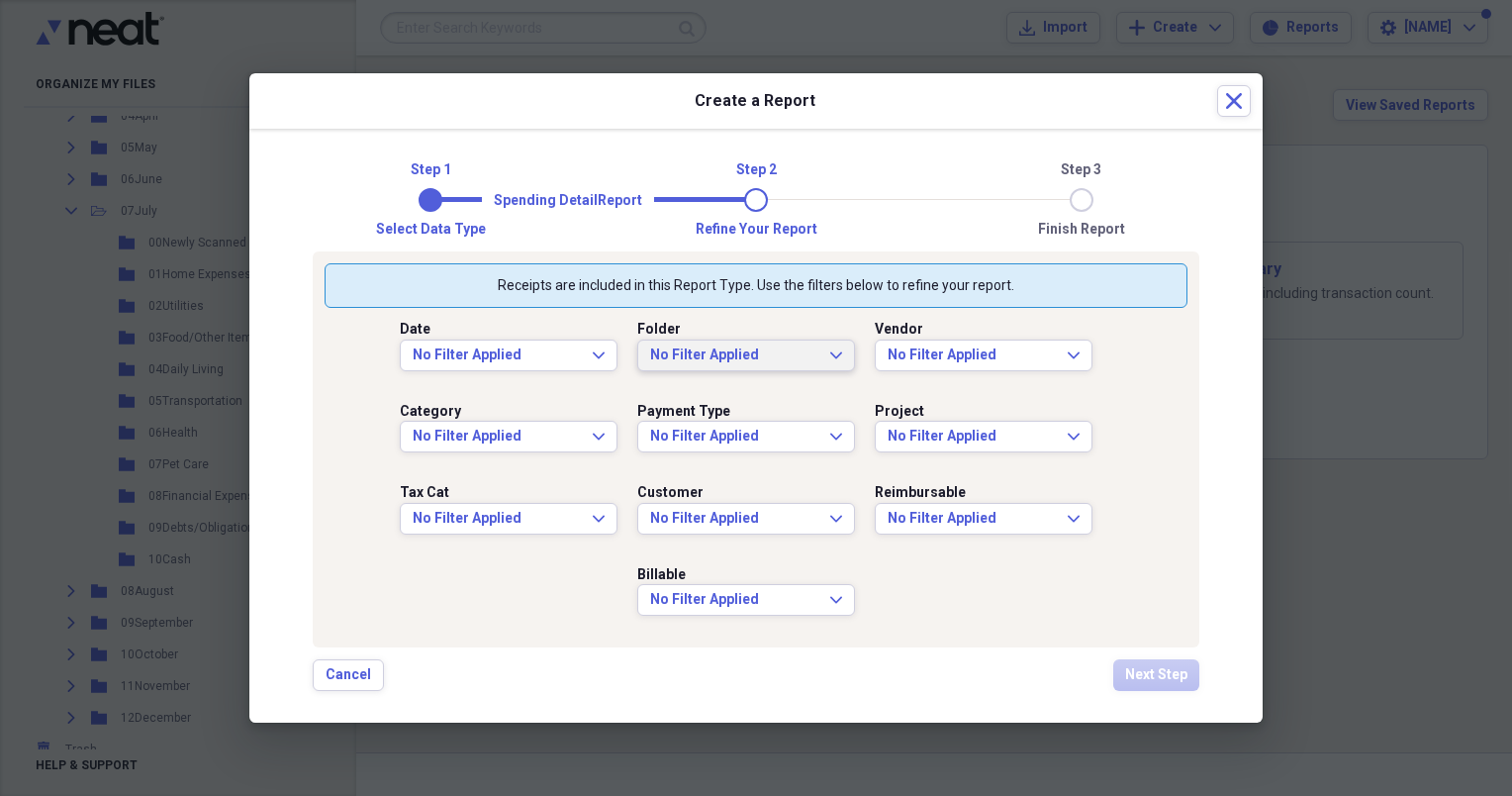 click on "No Filter Applied Expand" at bounding box center [746, 355] 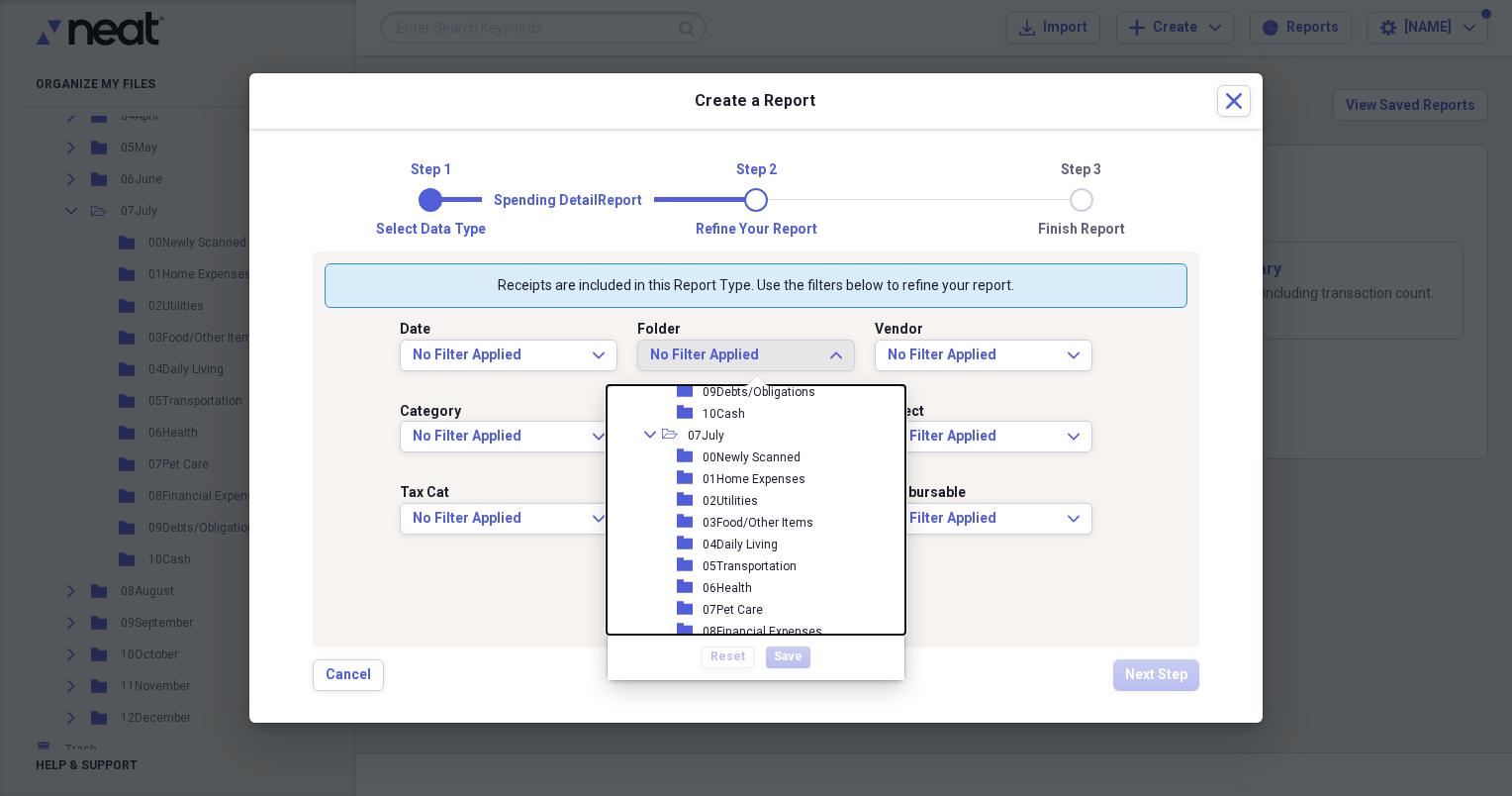 scroll, scrollTop: 2178, scrollLeft: 0, axis: vertical 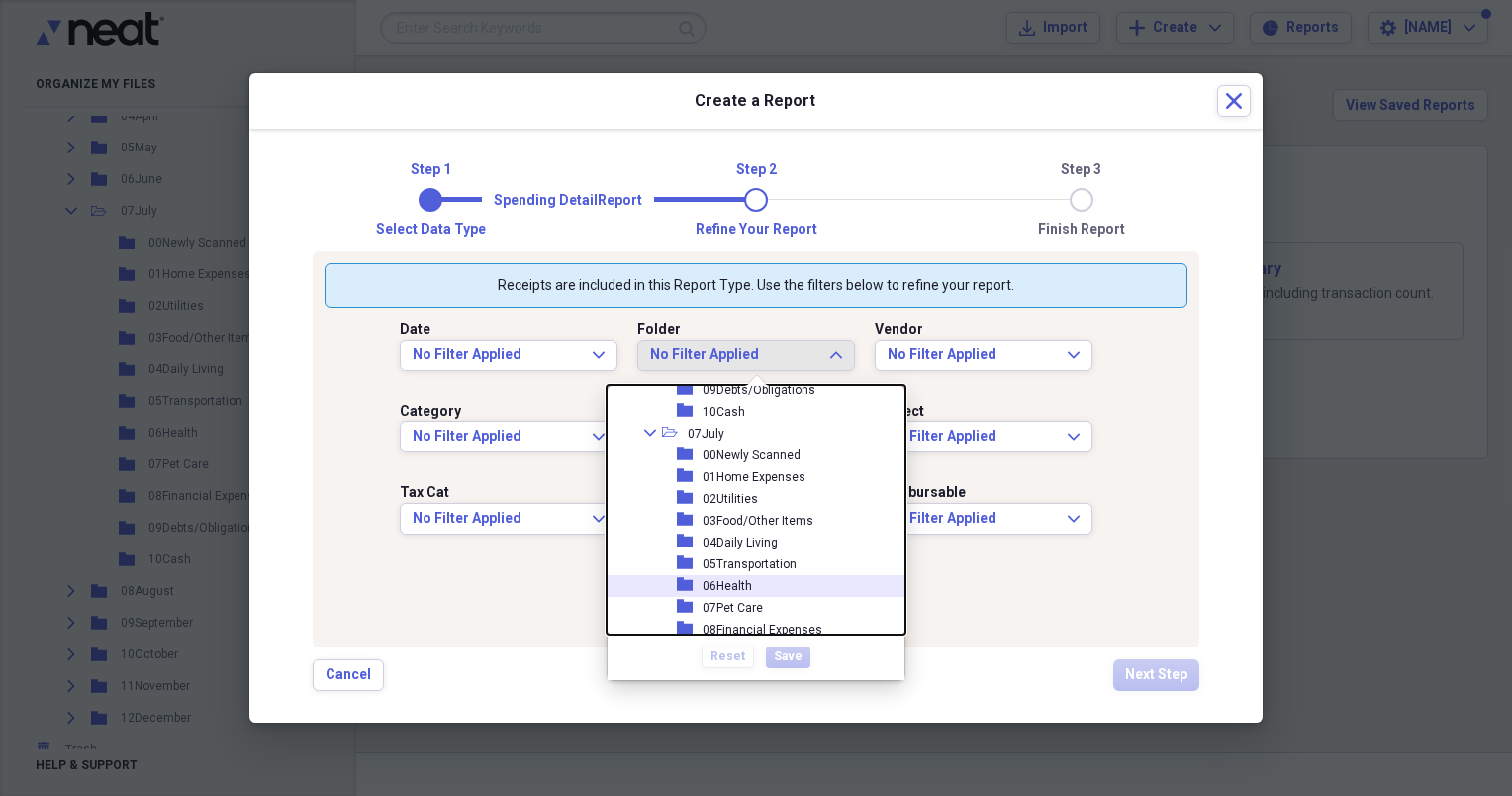 click on "06Health" at bounding box center [727, 586] 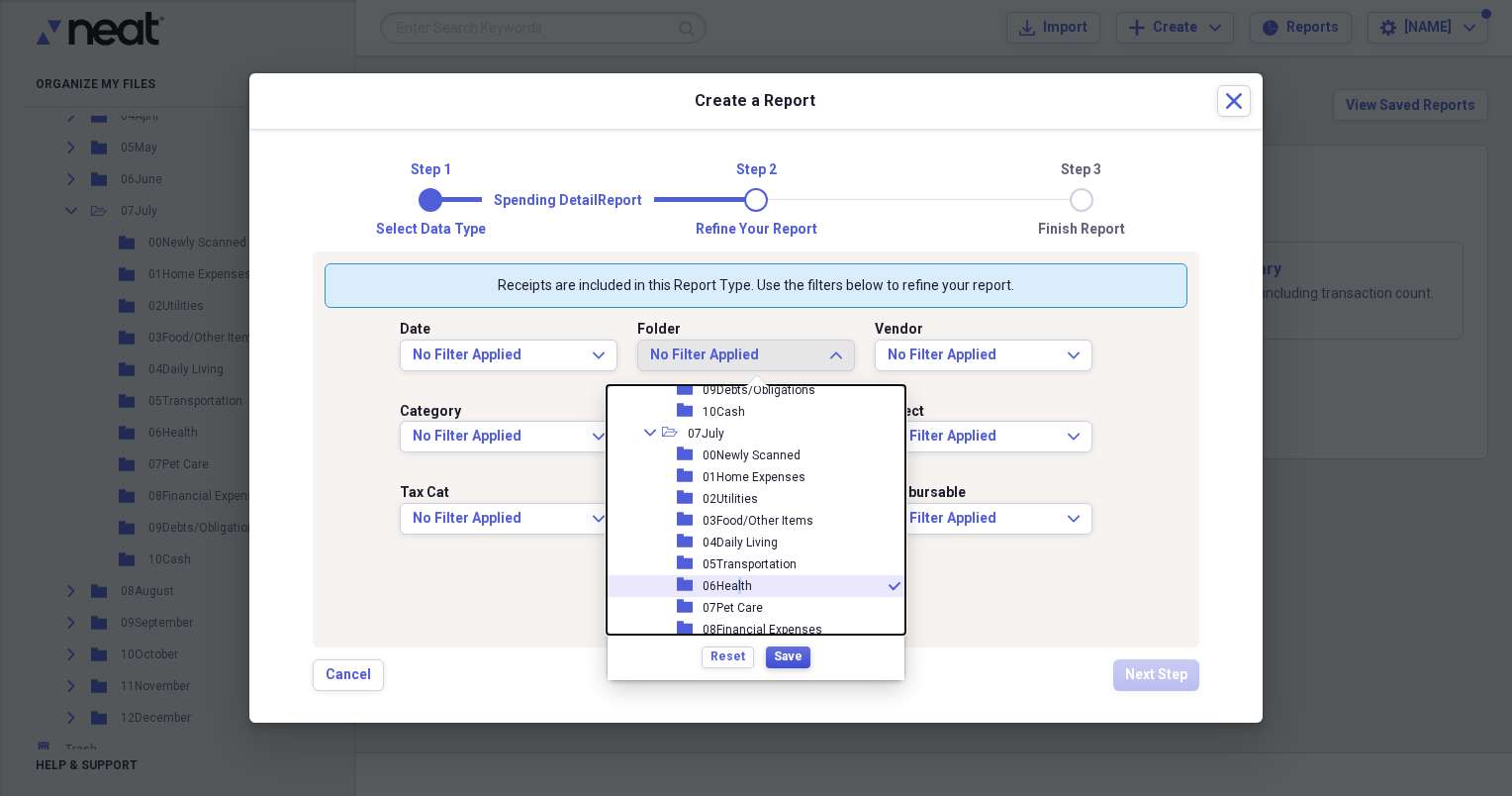 drag, startPoint x: 740, startPoint y: 590, endPoint x: 788, endPoint y: 655, distance: 80.802228 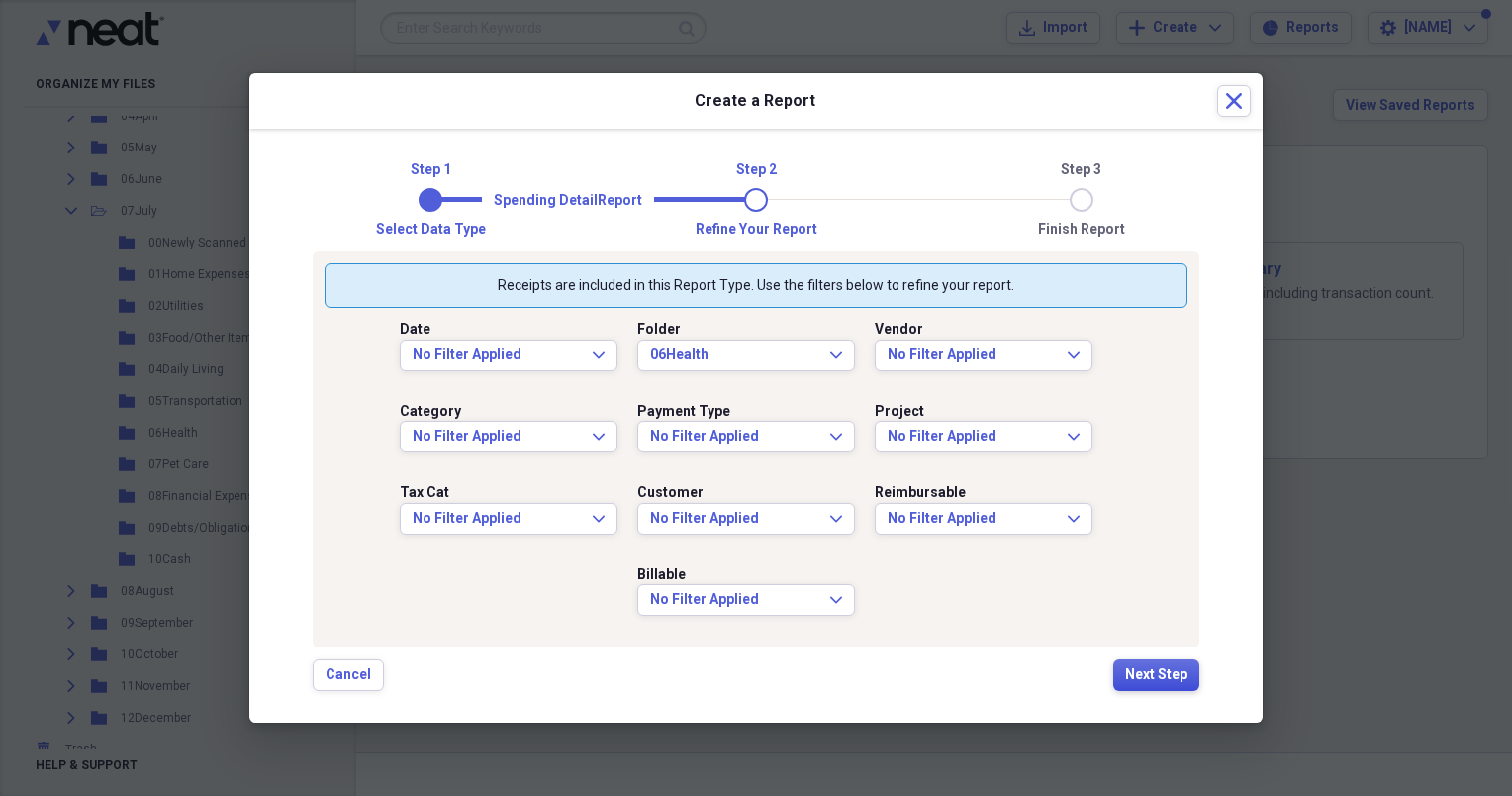 click on "Next Step" at bounding box center [1156, 675] 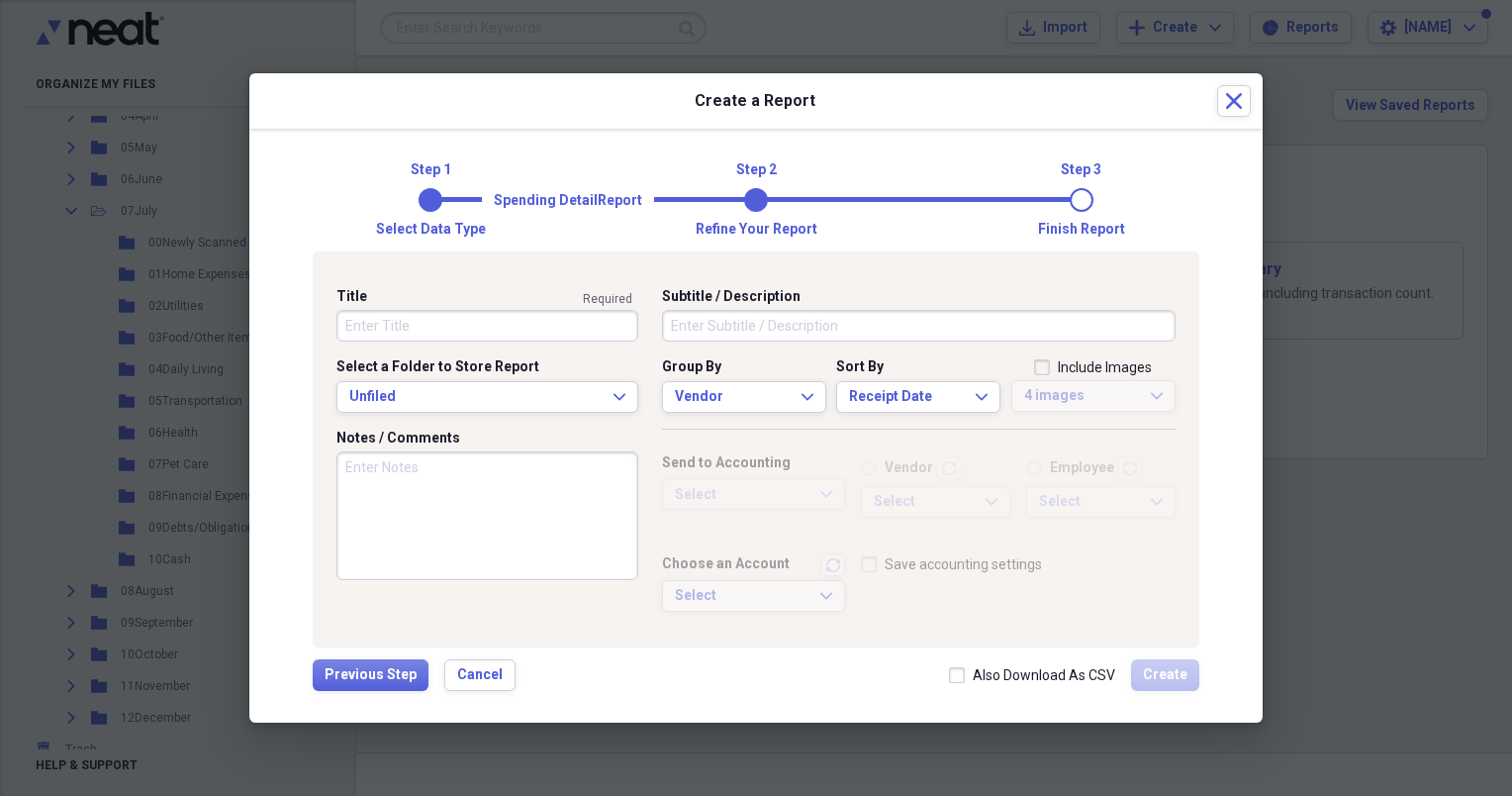 click on "Title" at bounding box center (487, 326) 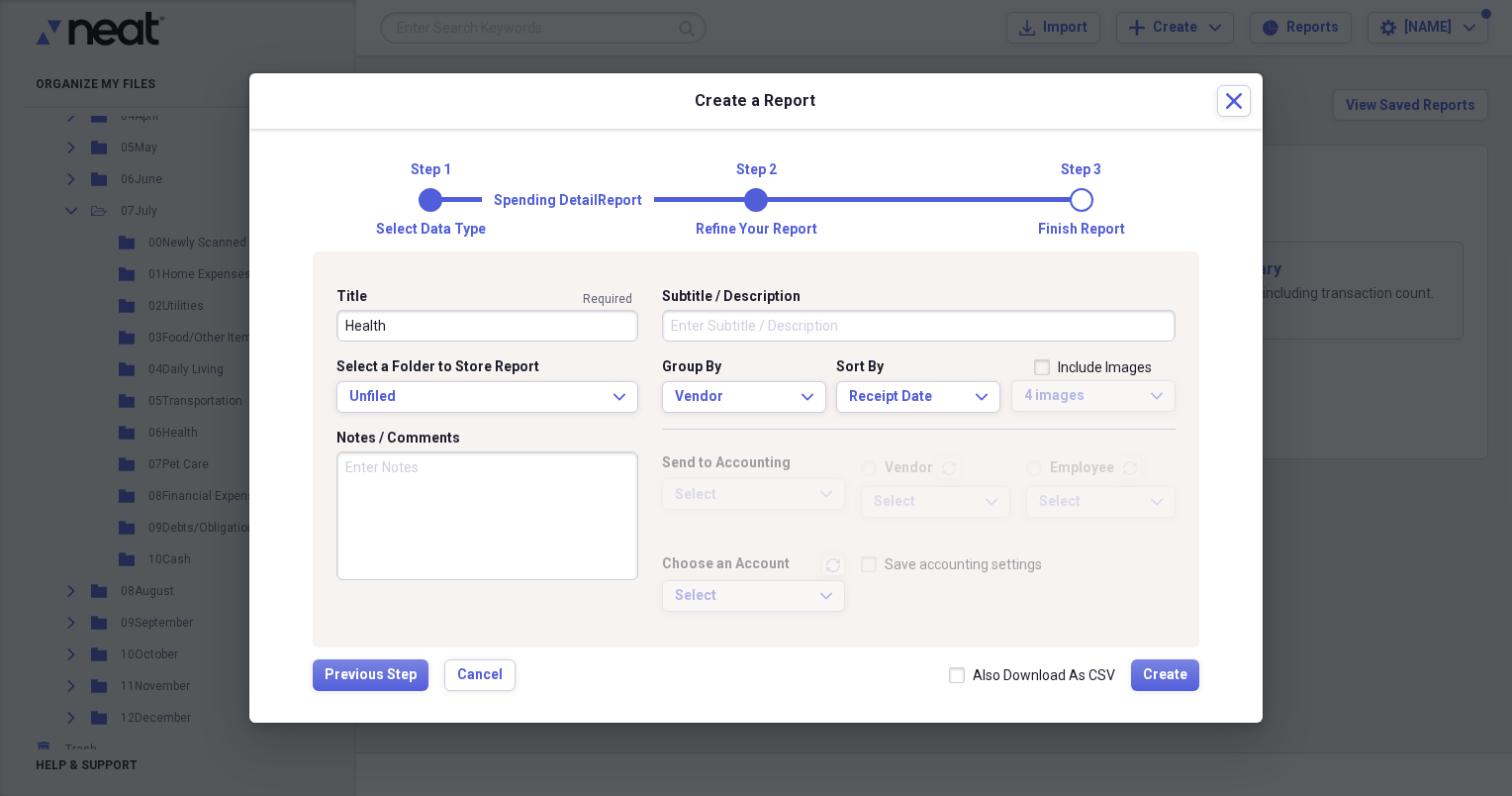 type on "Health" 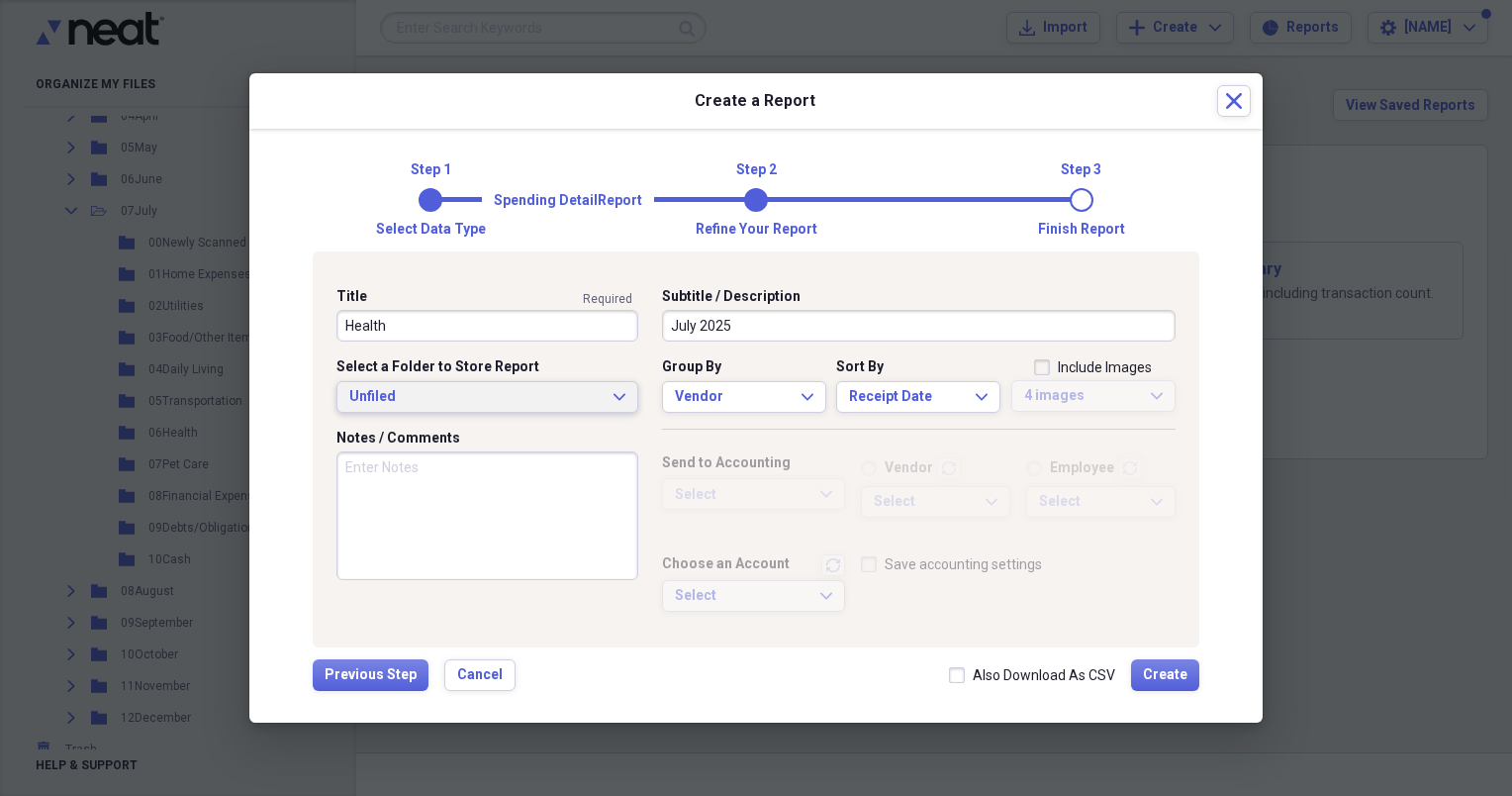type on "July 2025" 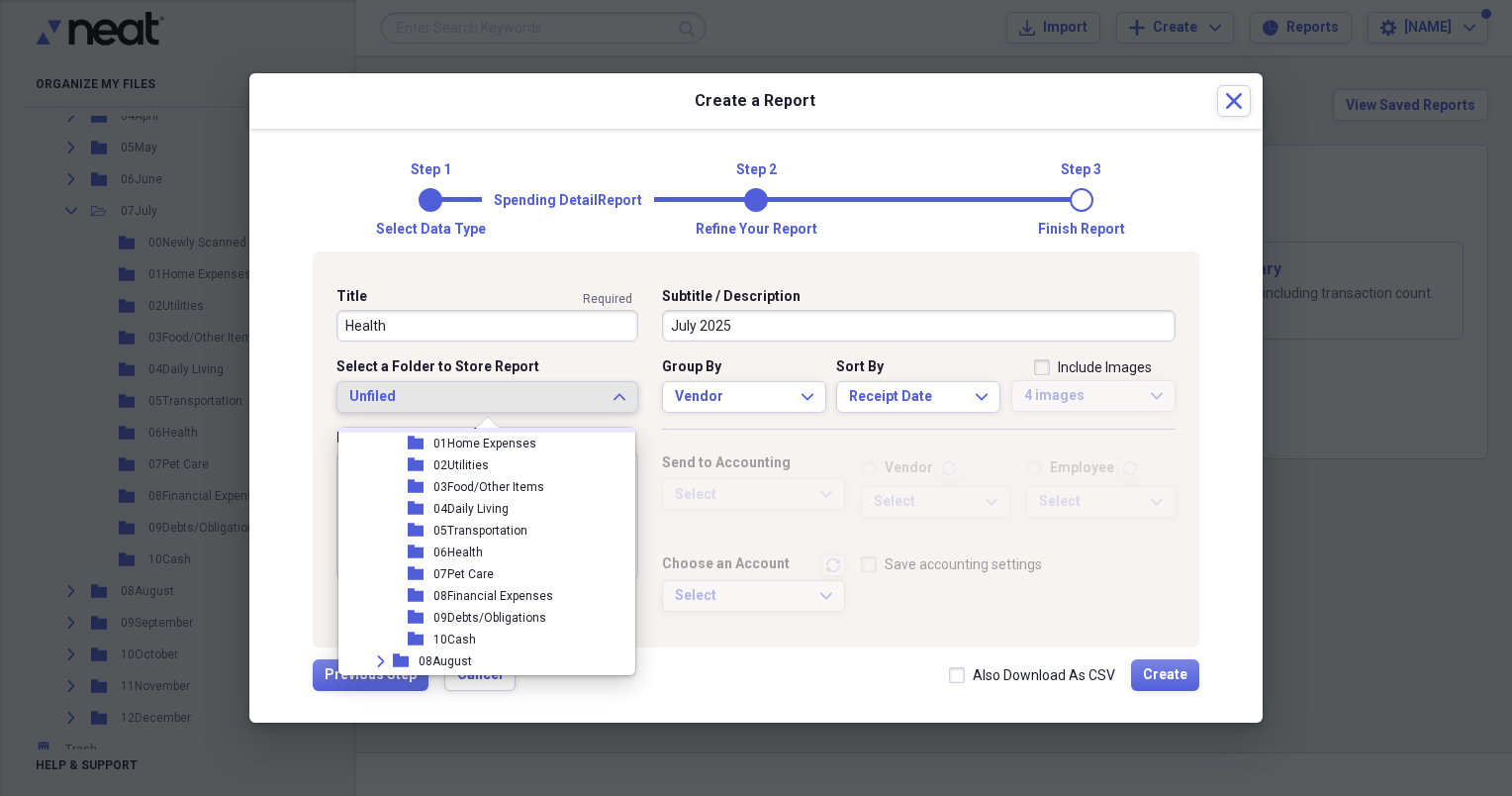 scroll, scrollTop: 2277, scrollLeft: 0, axis: vertical 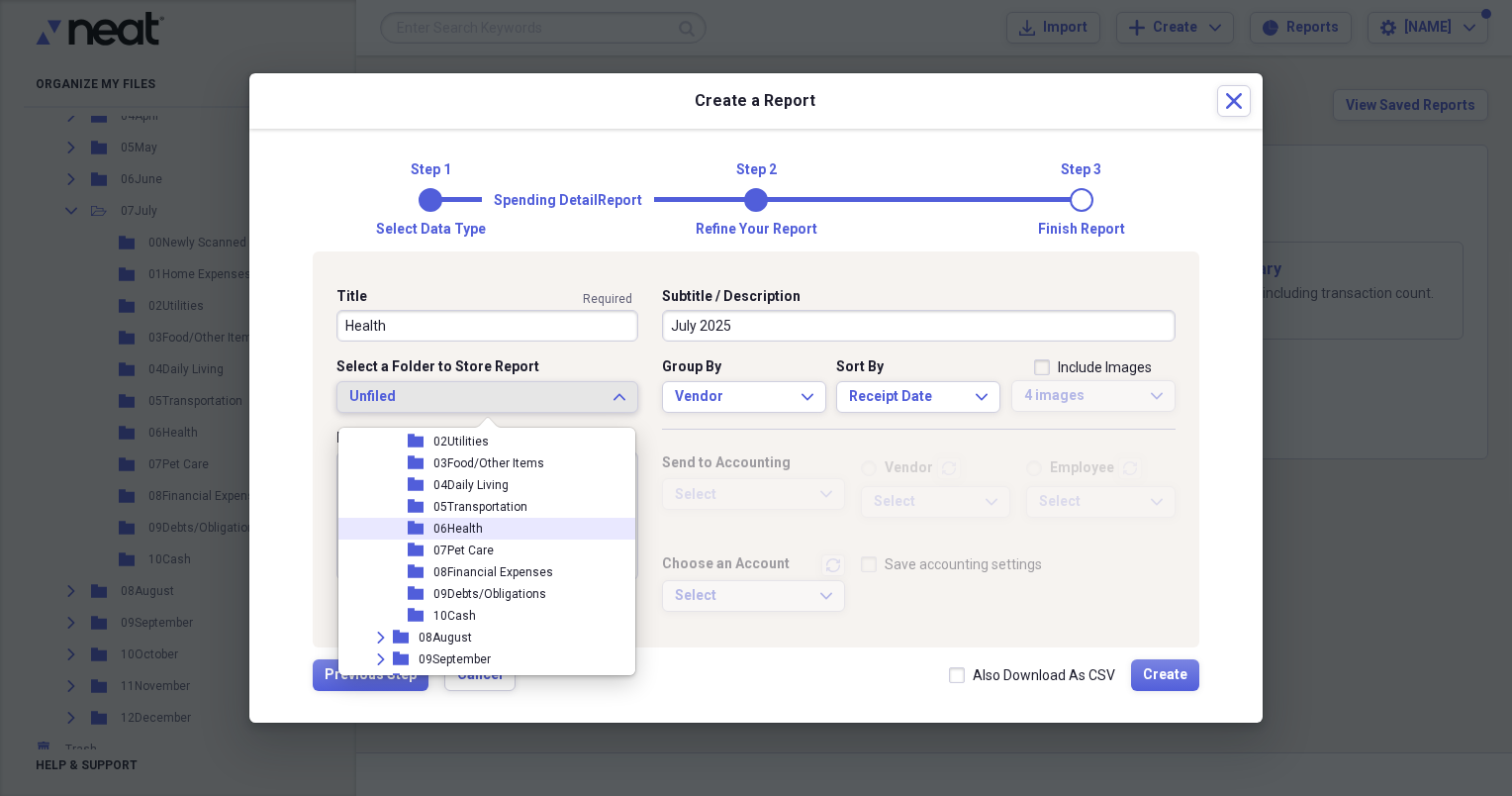 click on "folder 06Health" at bounding box center [479, 529] 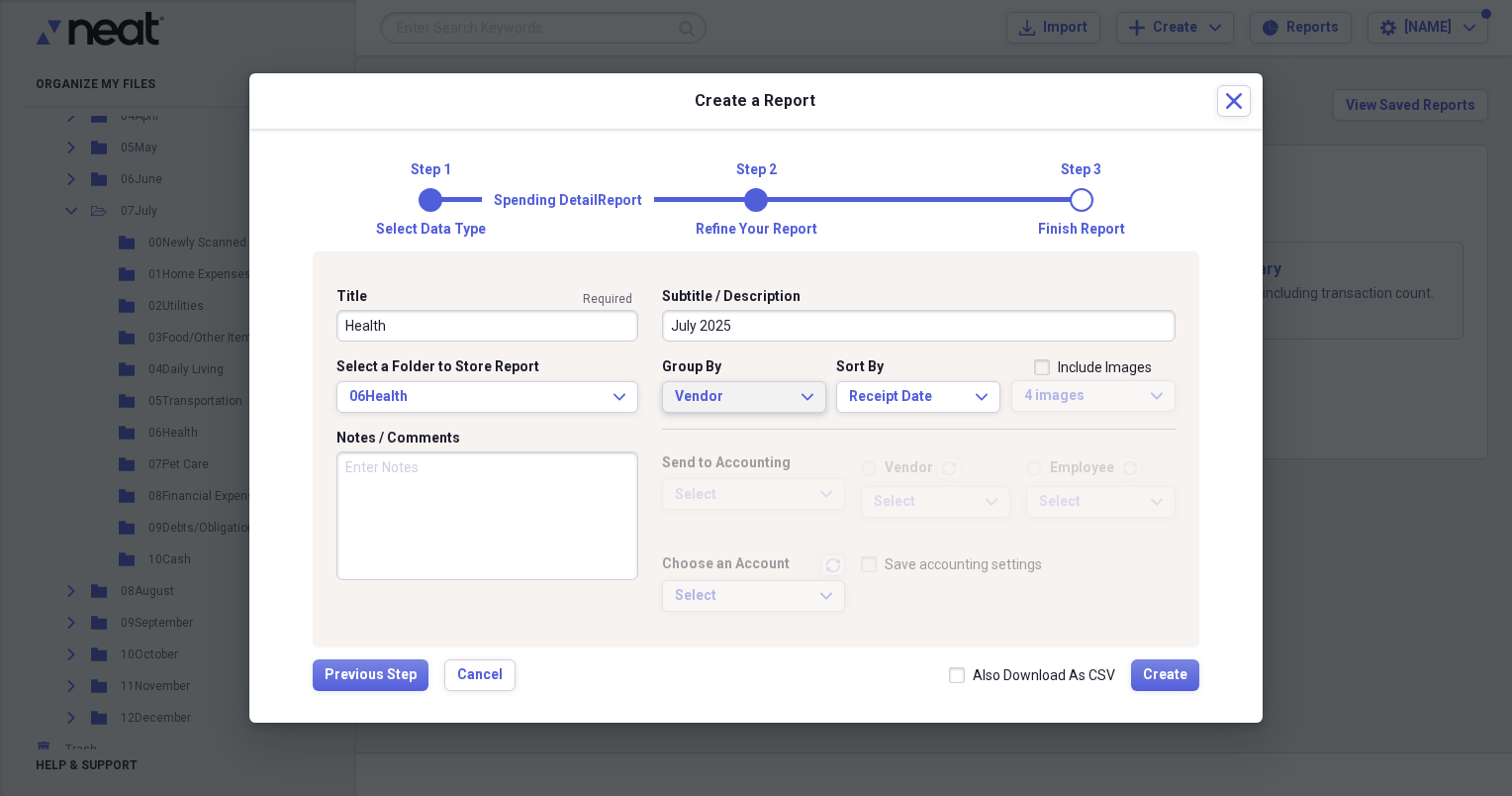 click on "Vendor Expand" at bounding box center [744, 397] 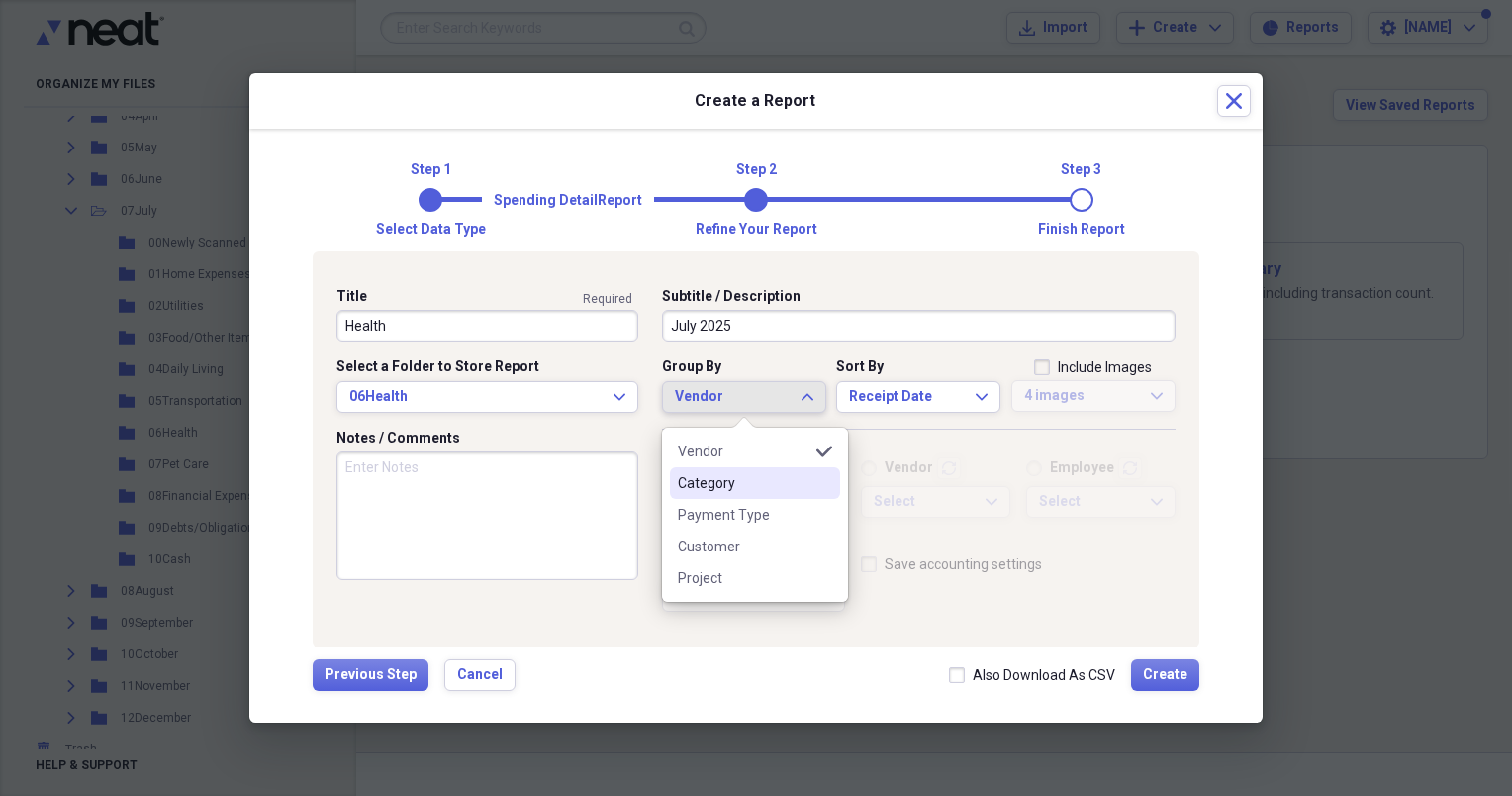 click on "Category" at bounding box center [743, 483] 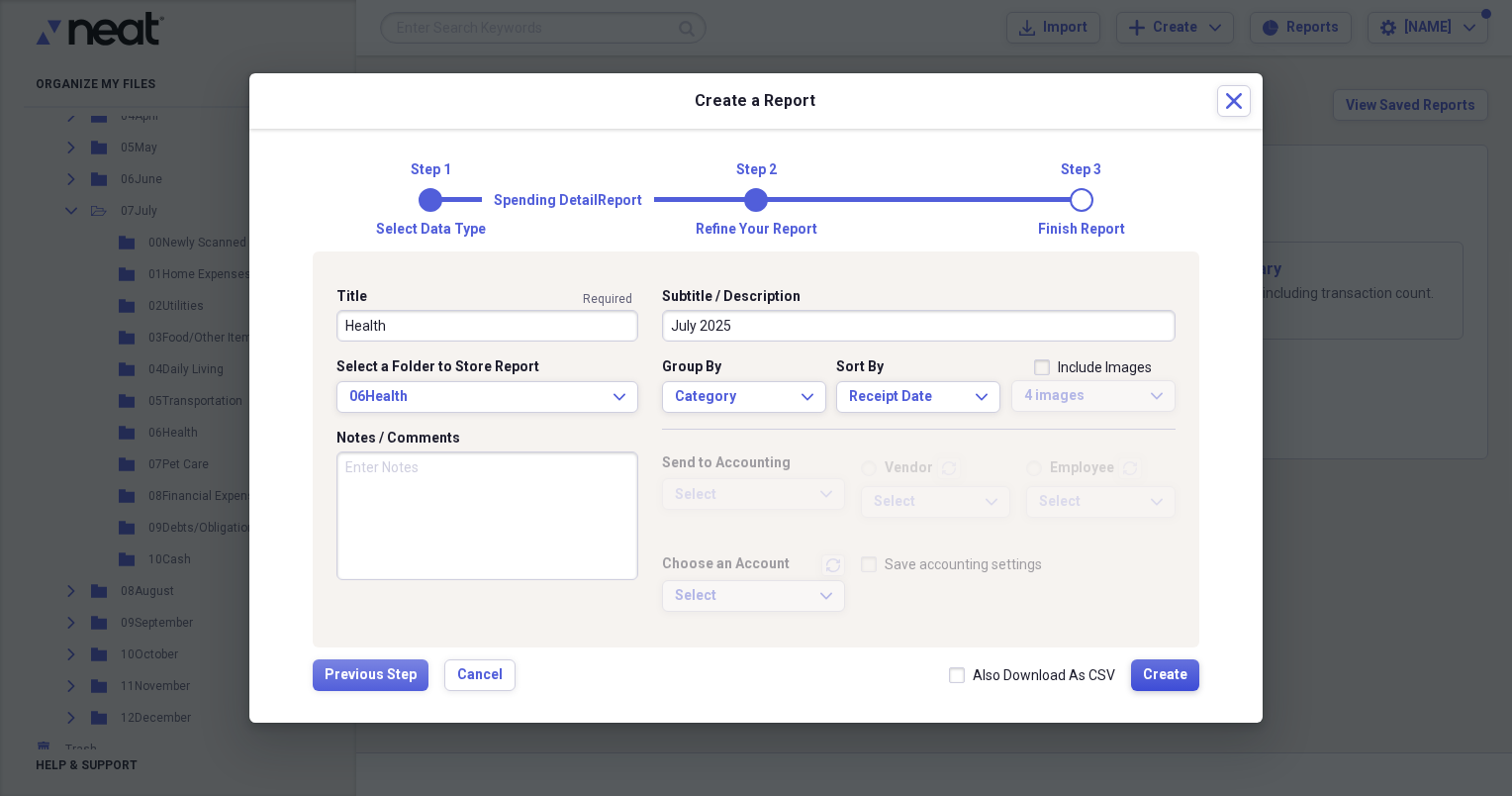 click on "Create" at bounding box center [1165, 675] 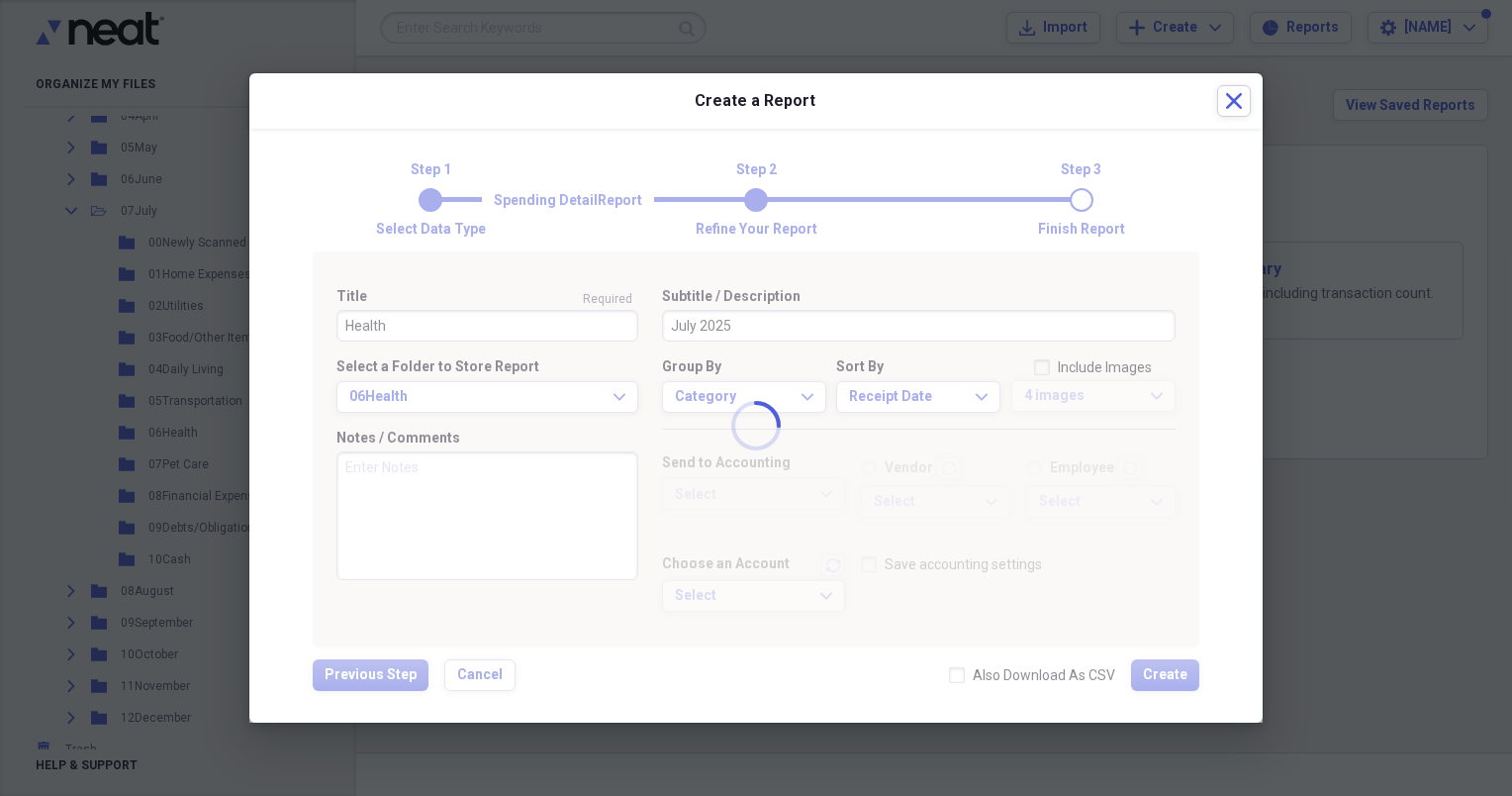 type 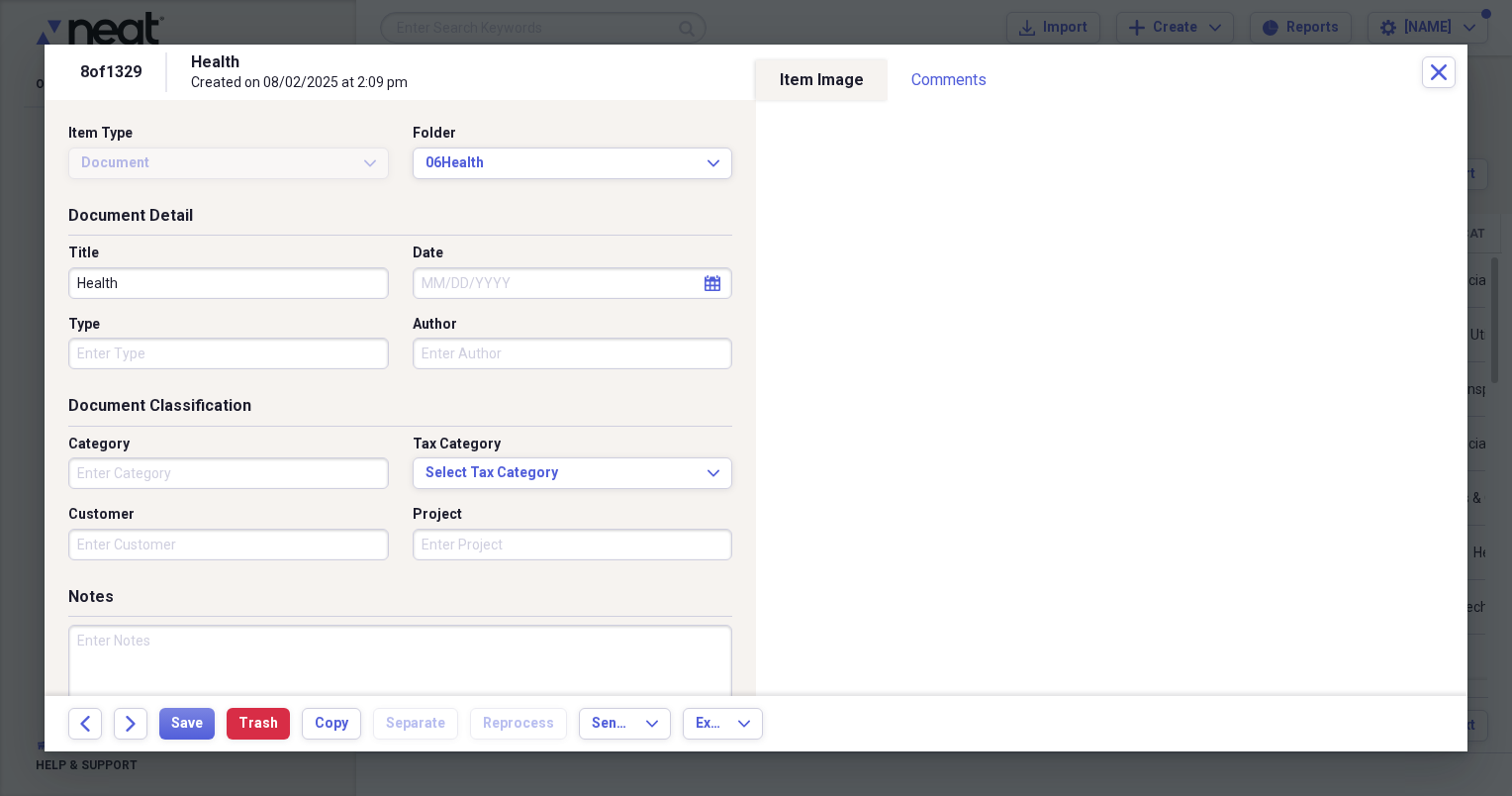 scroll, scrollTop: 131, scrollLeft: 0, axis: vertical 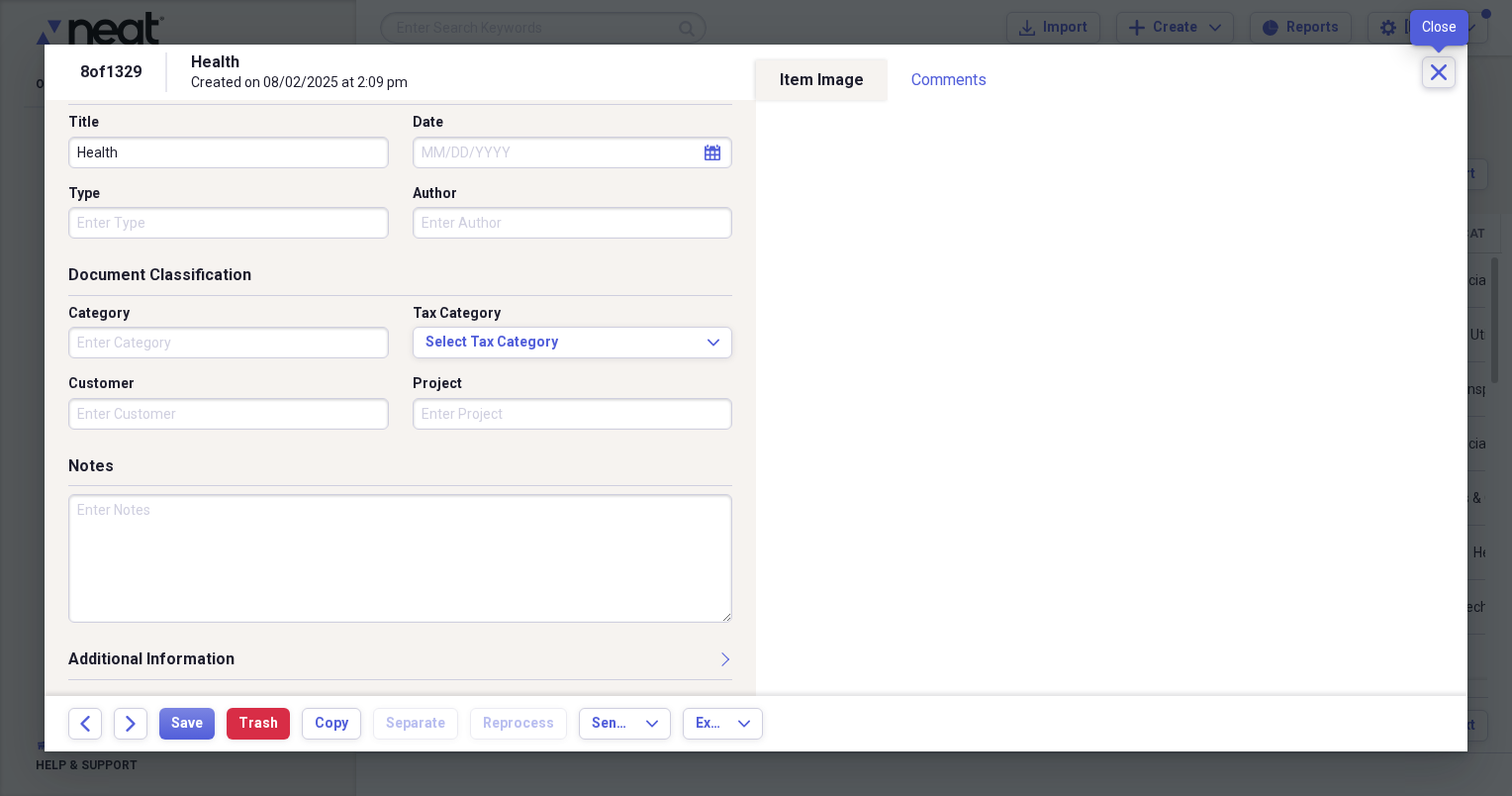 click on "Close" at bounding box center [1439, 72] 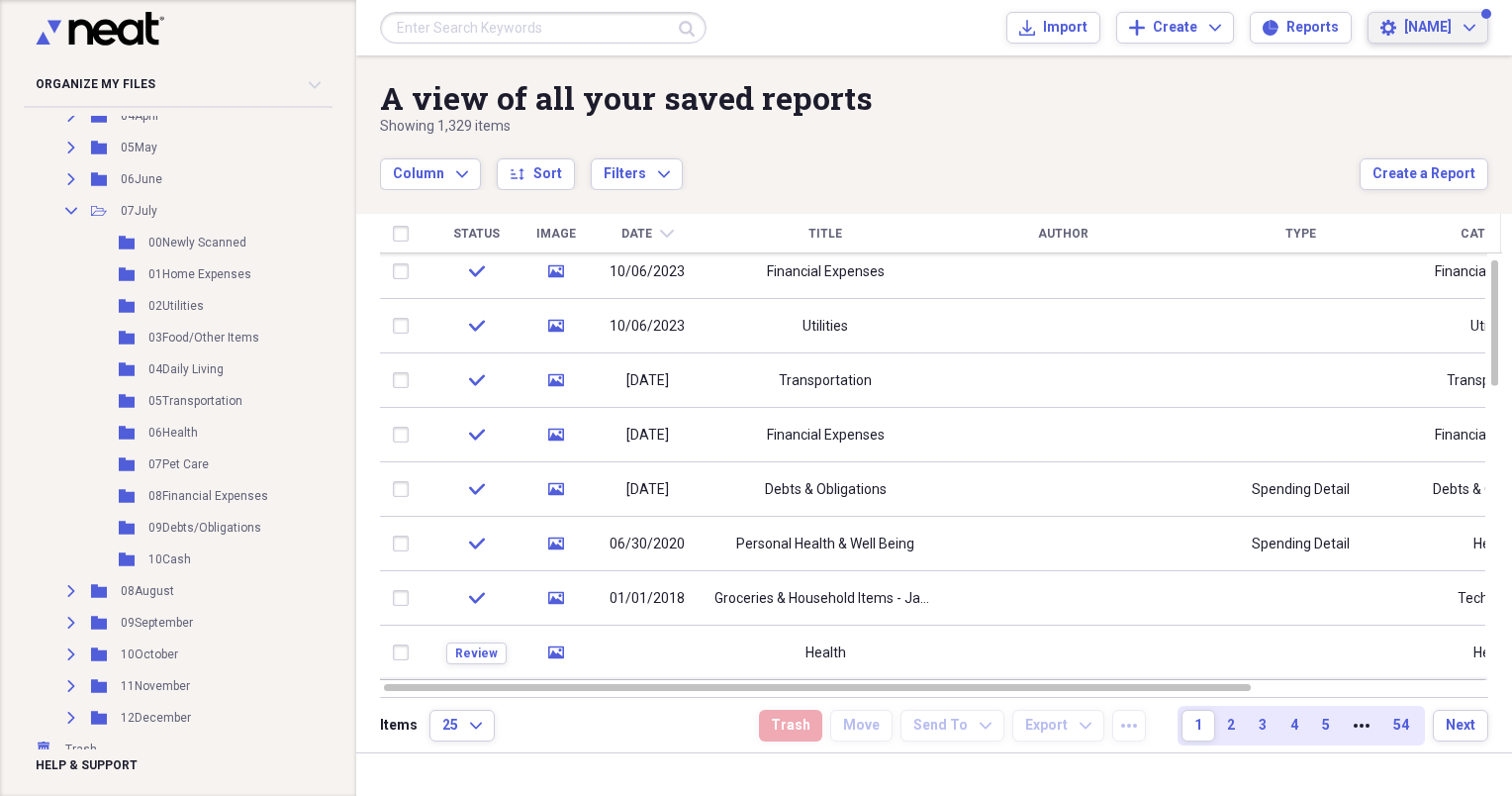 click on "Settings [NAME] Expand" at bounding box center [1428, 28] 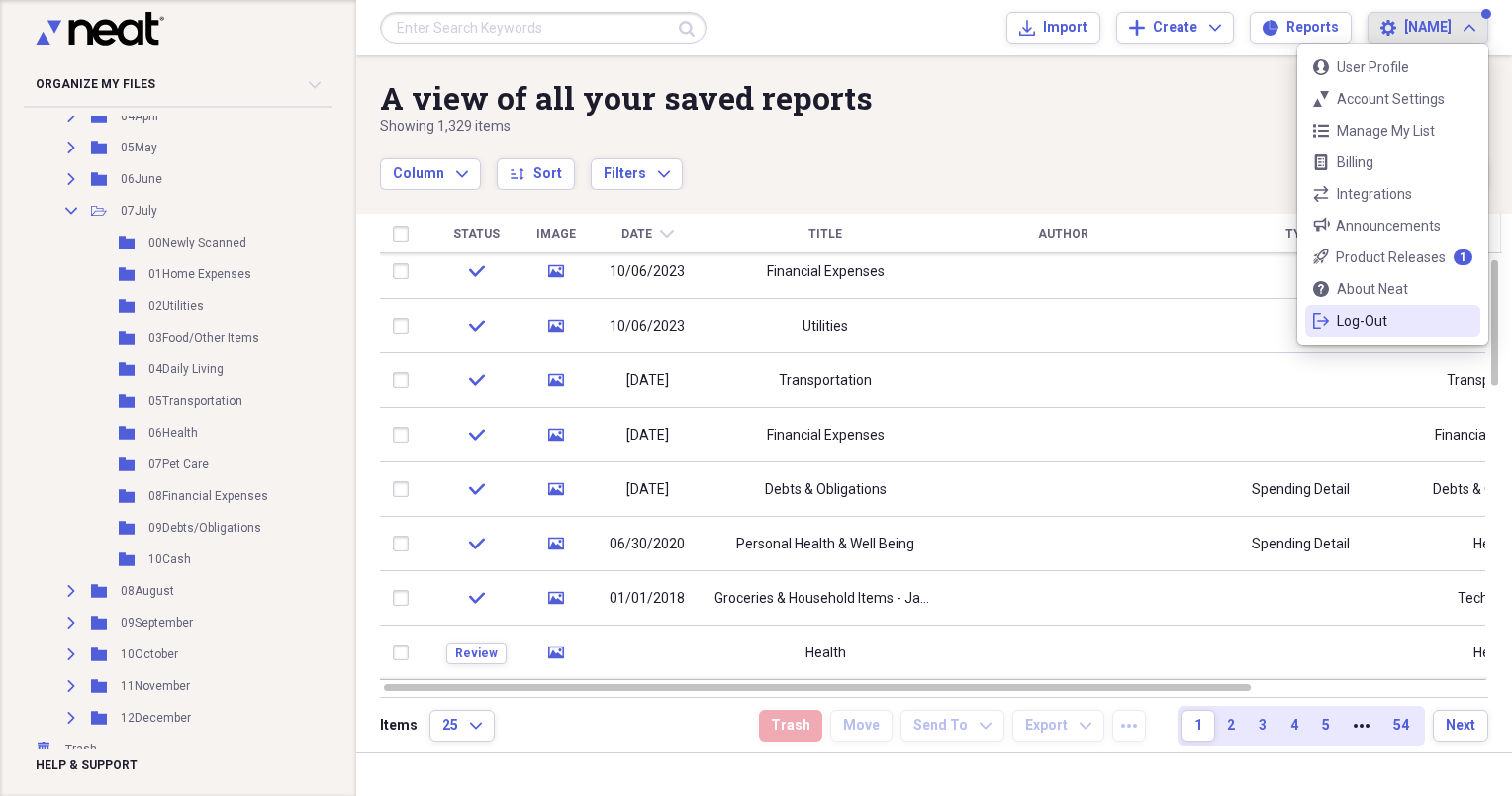 click on "user User Profile neat-ticks Account Settings list Manage My List bill Billing exchange Integrations bullhorn Announcements rocket-launch-outline Product Releases 1 support About Neat logout Log-Out" at bounding box center [1392, 194] 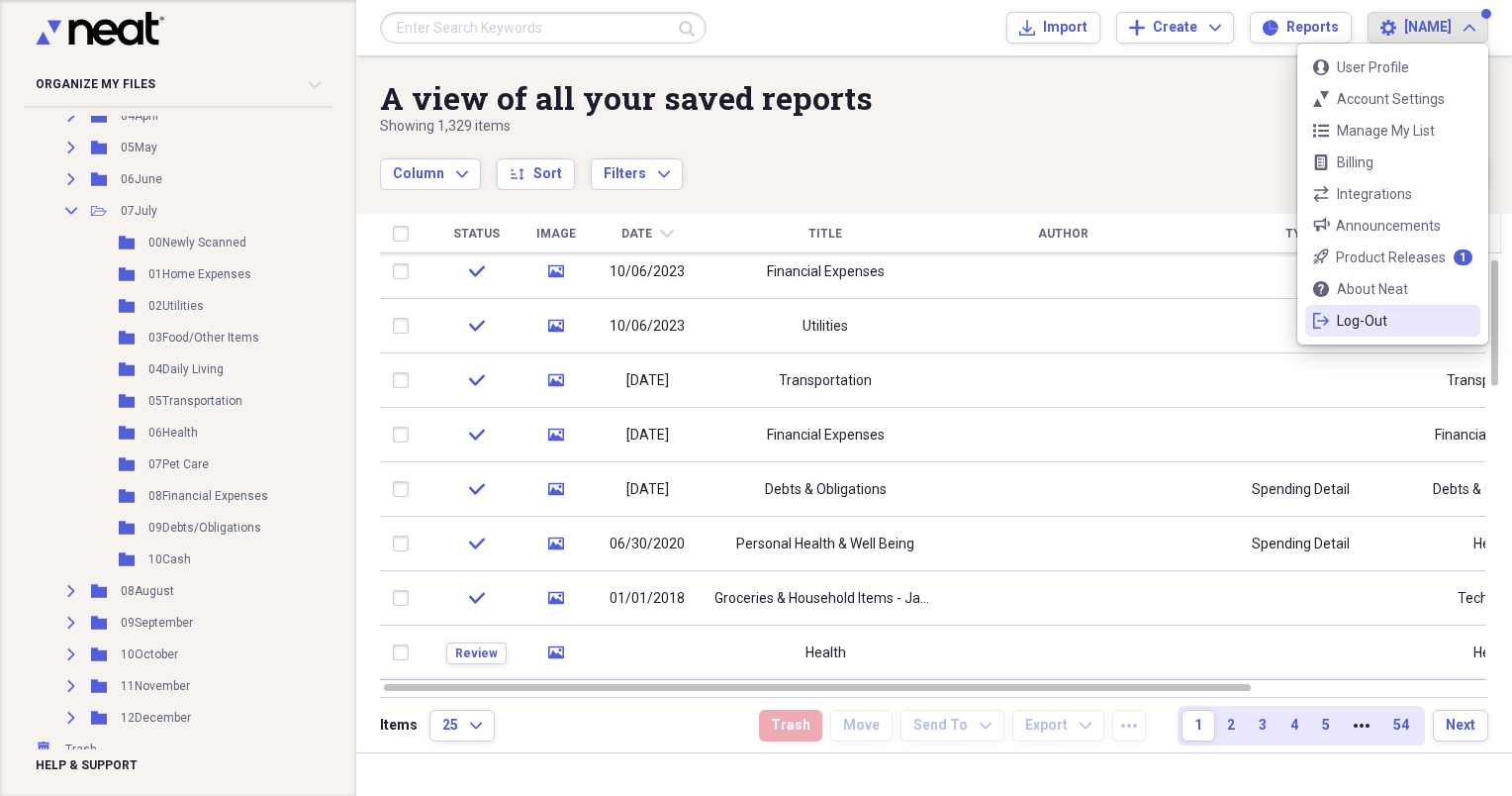click on "Log-Out" at bounding box center (1392, 321) 